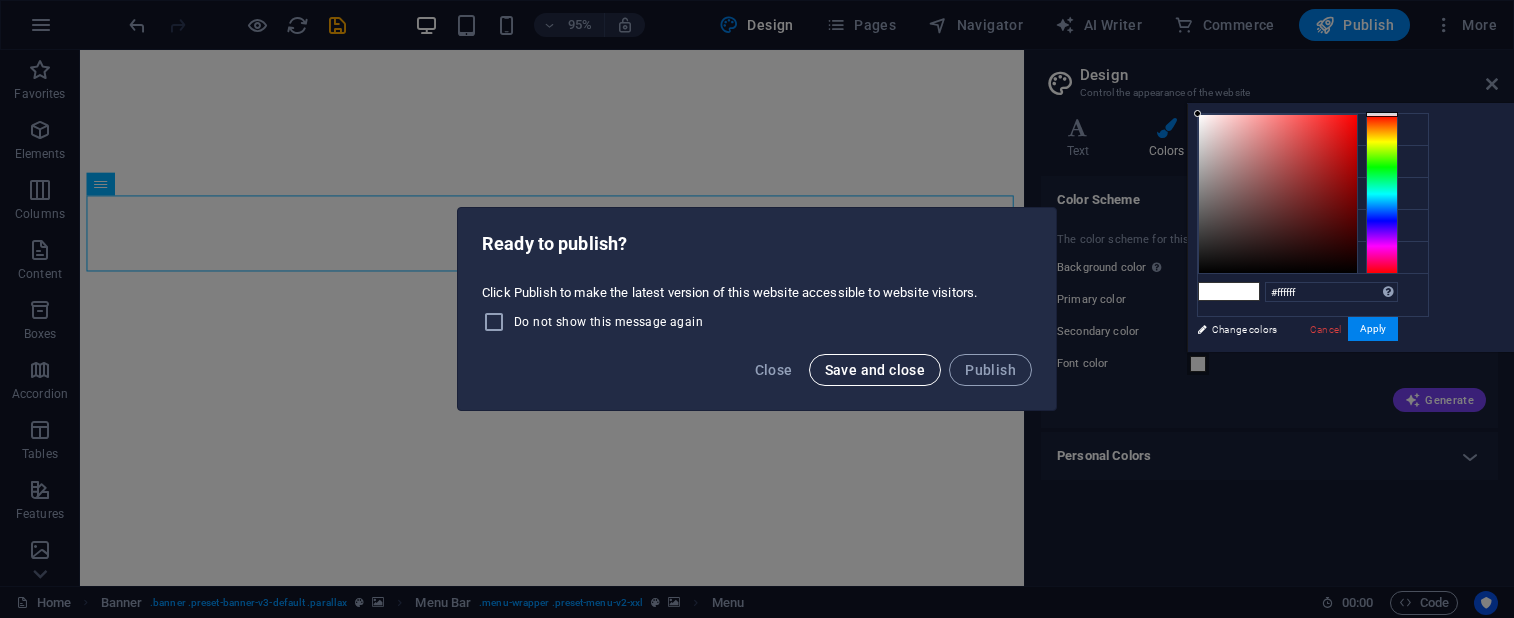 scroll, scrollTop: 0, scrollLeft: 0, axis: both 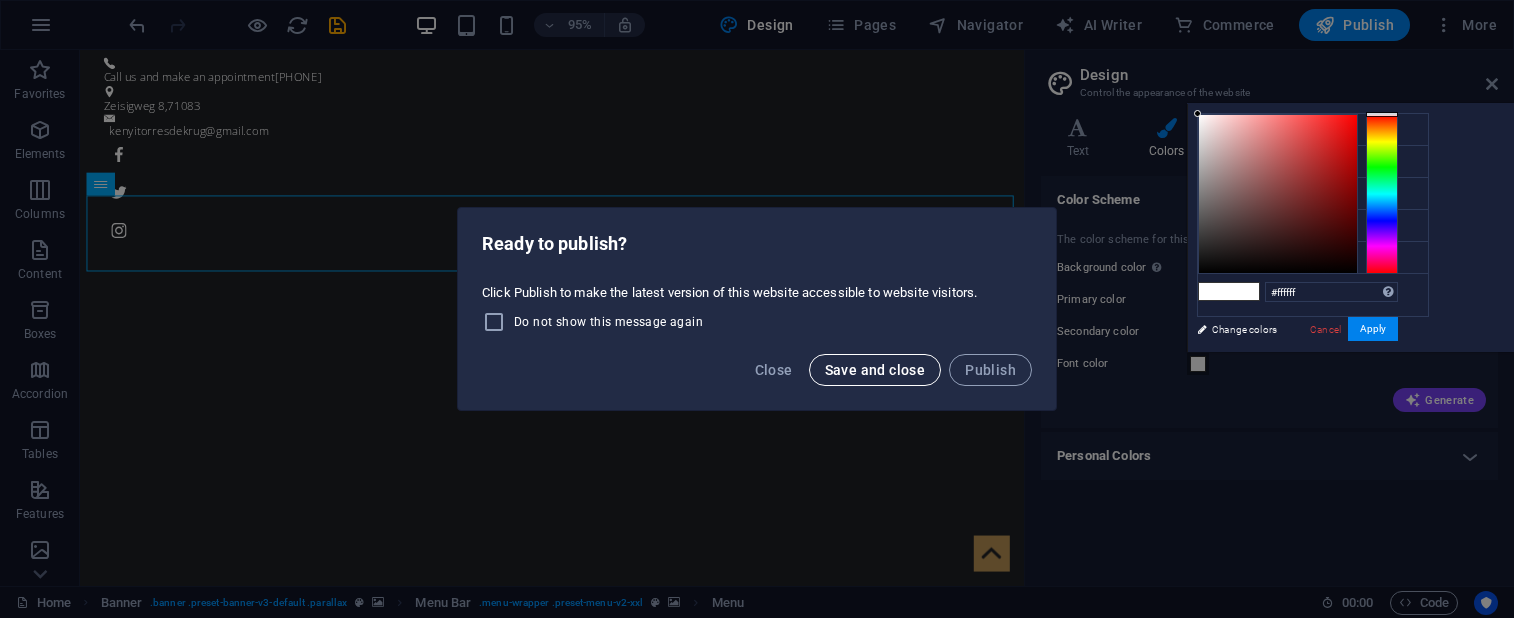 click on "Save and close" at bounding box center [875, 370] 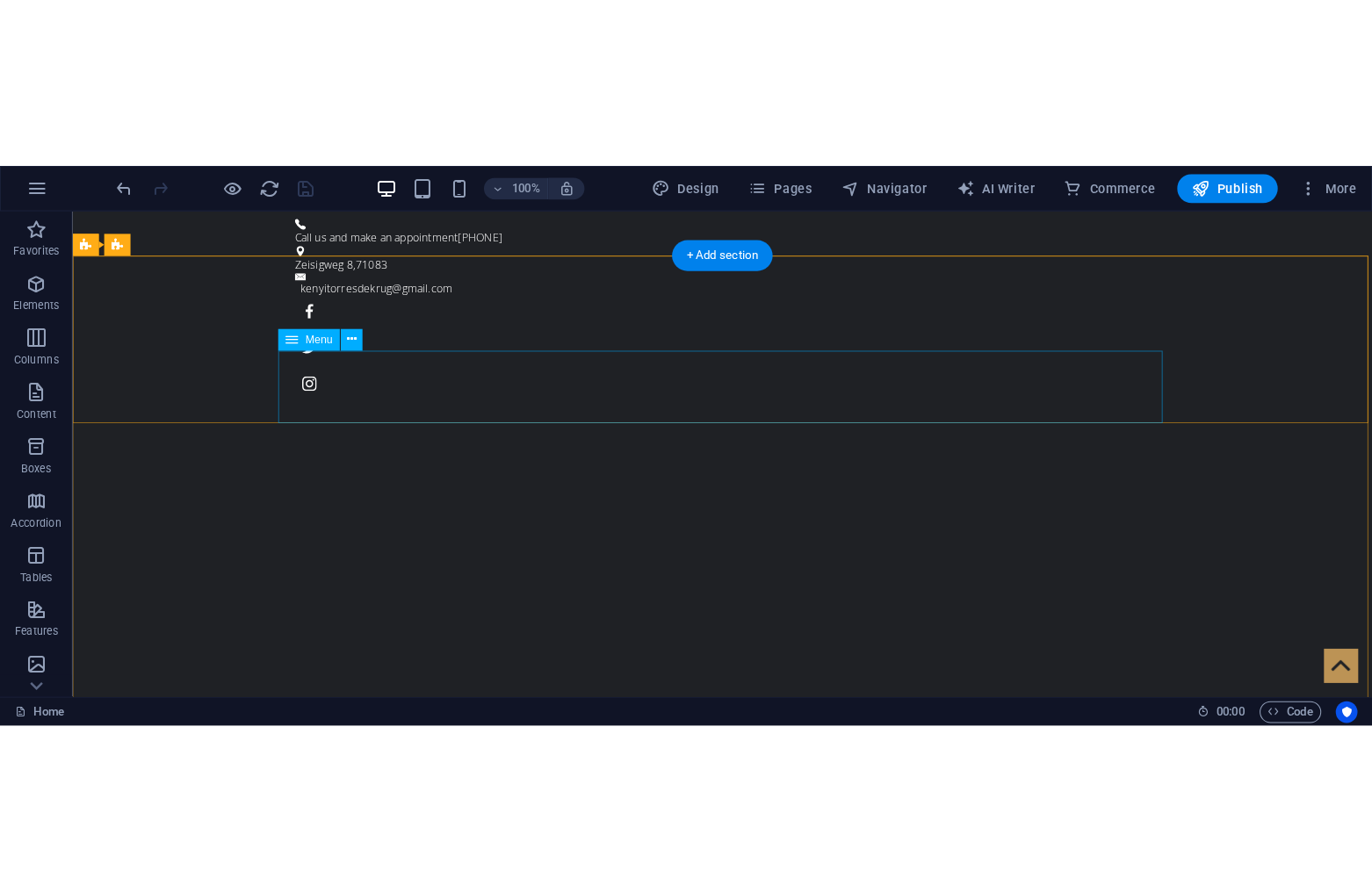 scroll, scrollTop: 0, scrollLeft: 0, axis: both 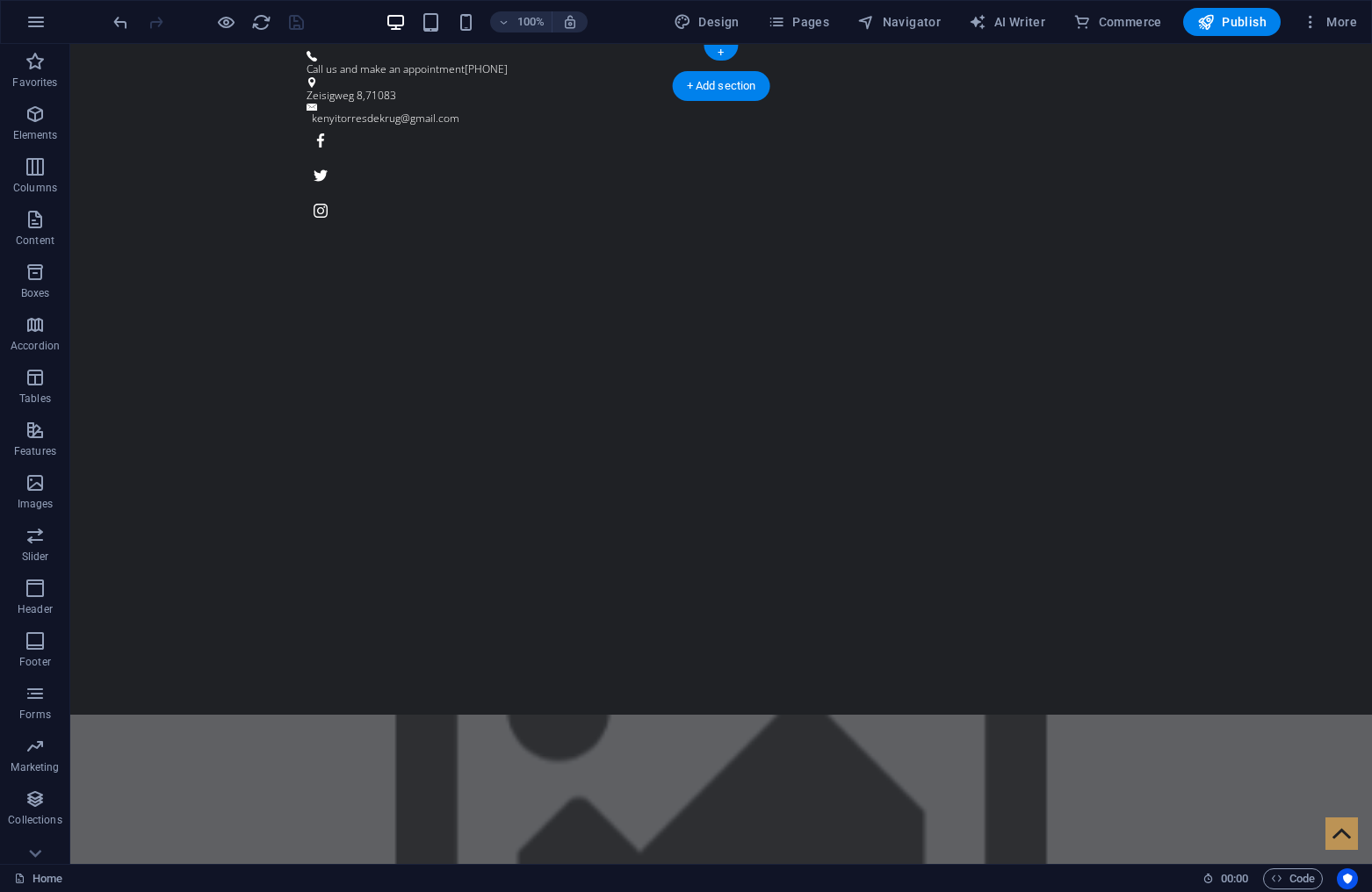 click on "Call us and make an appointment  [PHONE]" at bounding box center [714, 69] 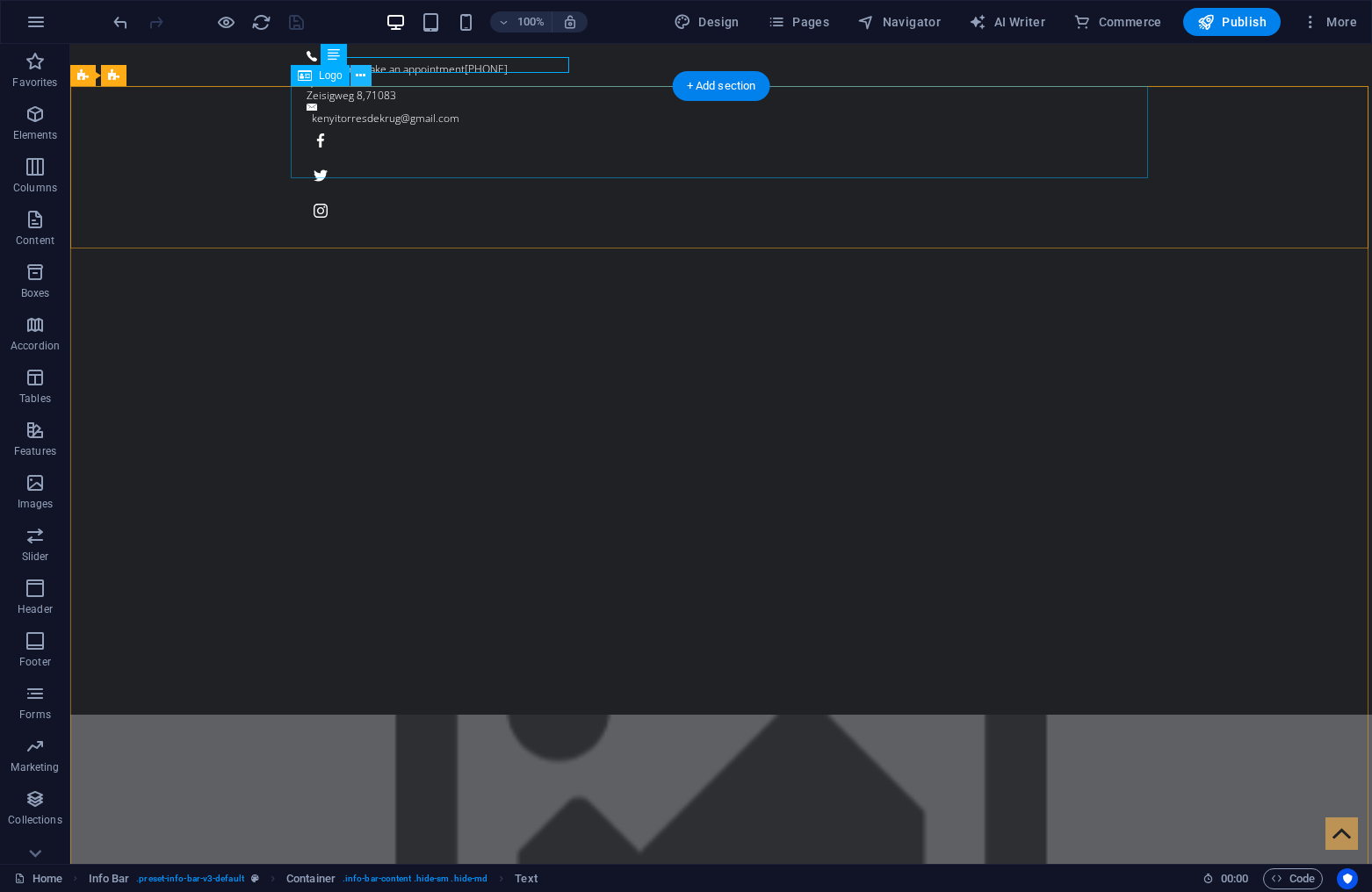 click at bounding box center [360, 76] 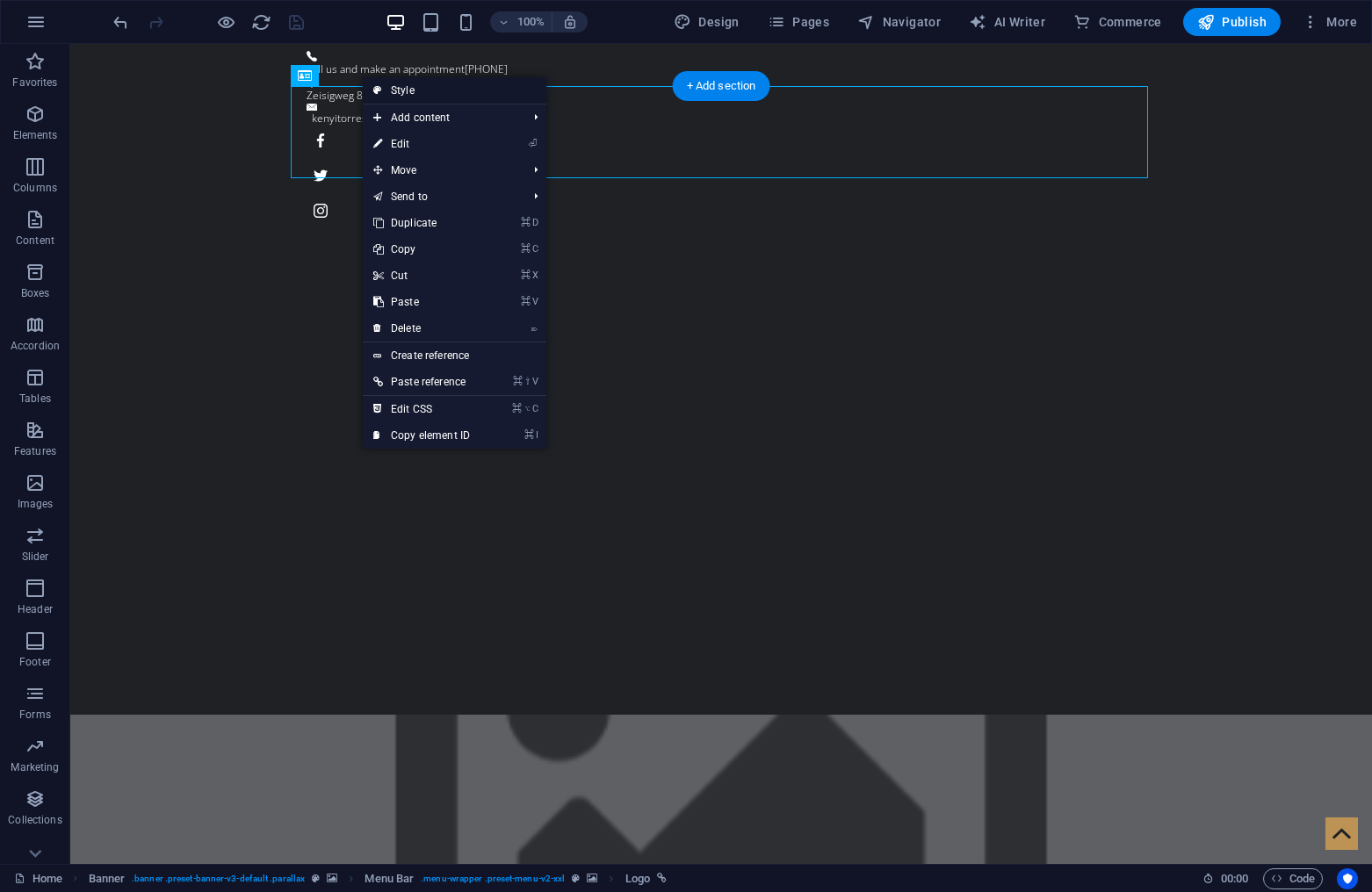 click on "Style" at bounding box center (454, 90) 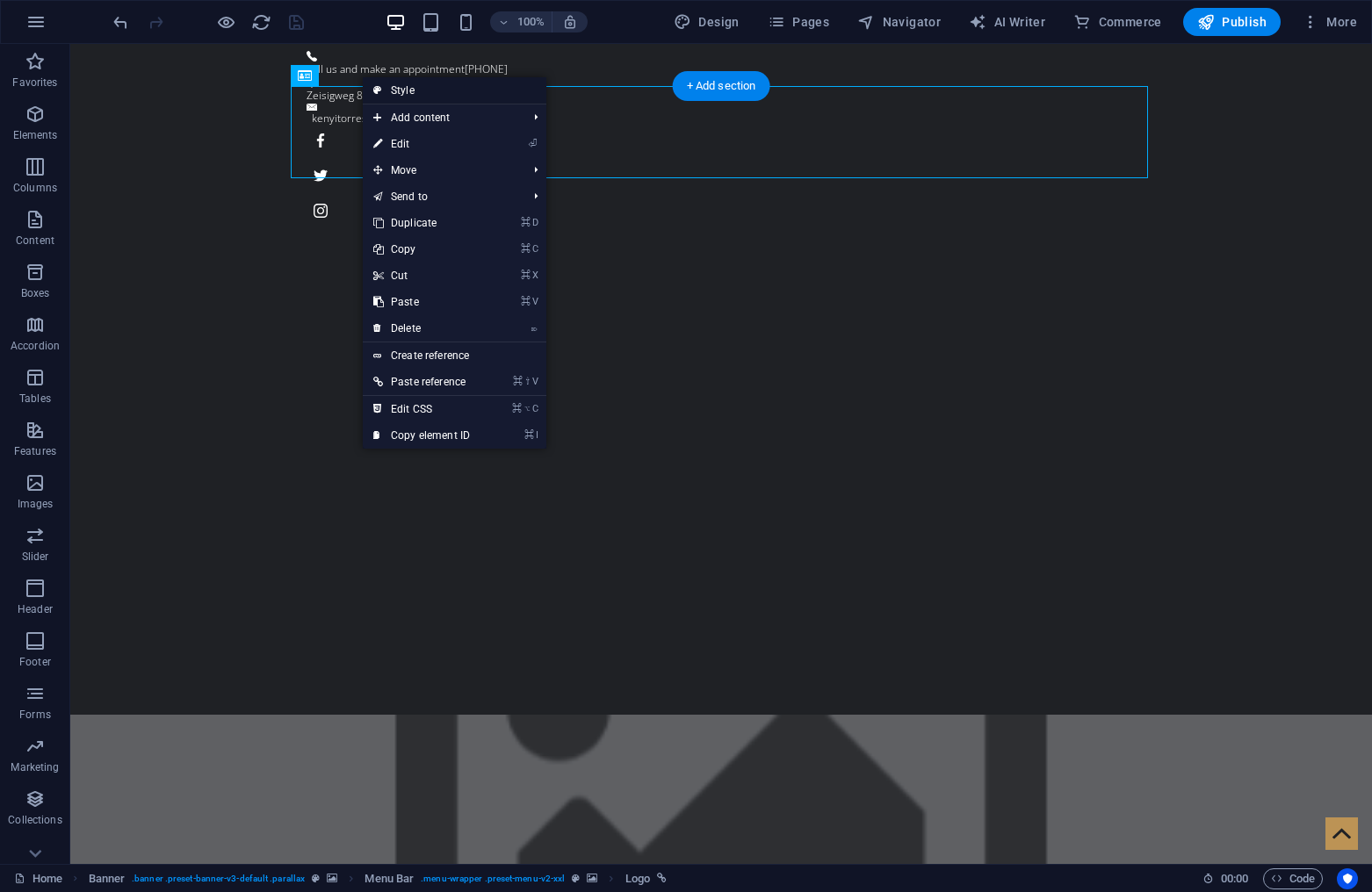 select on "rem" 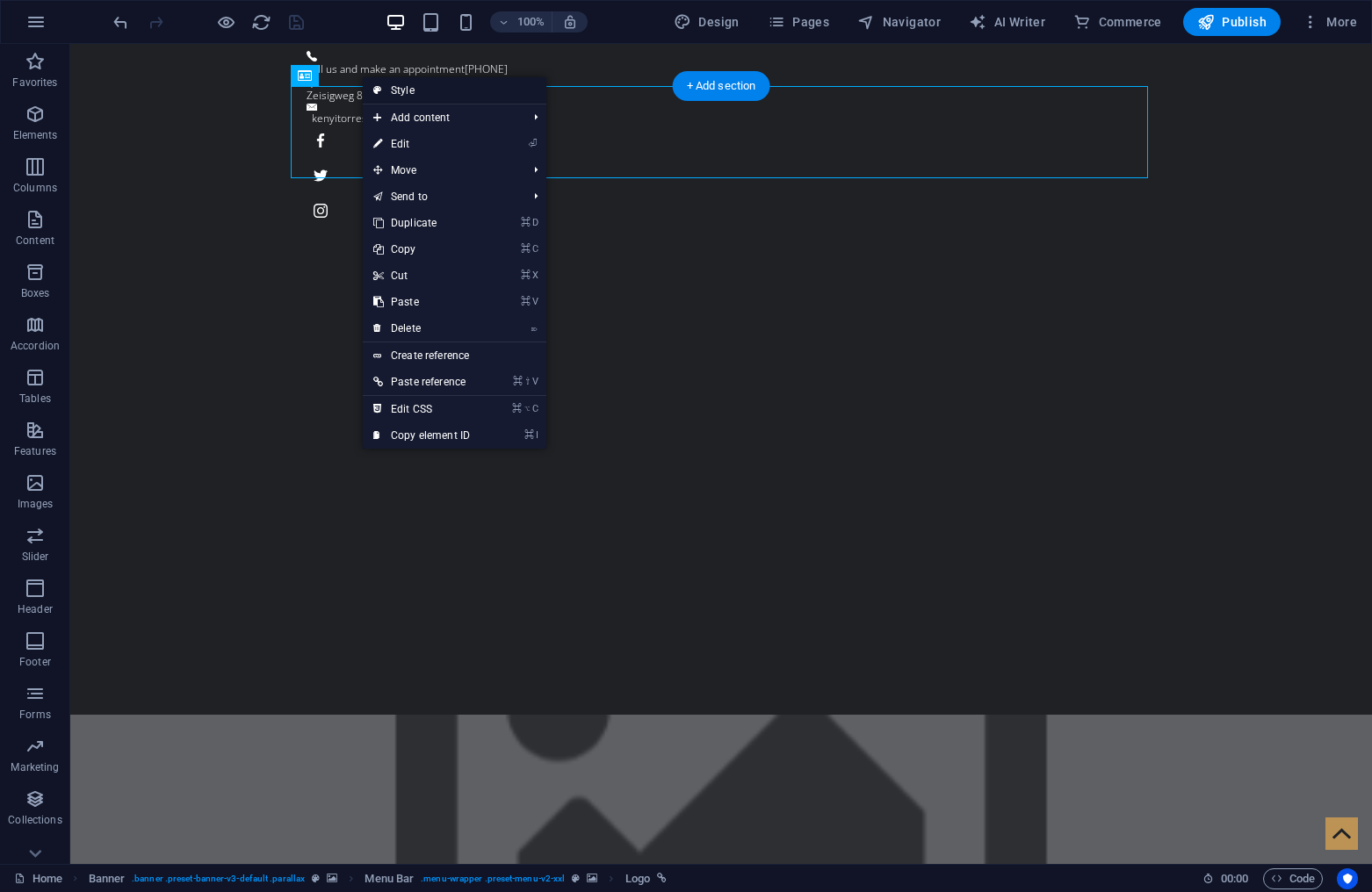 select on "rem" 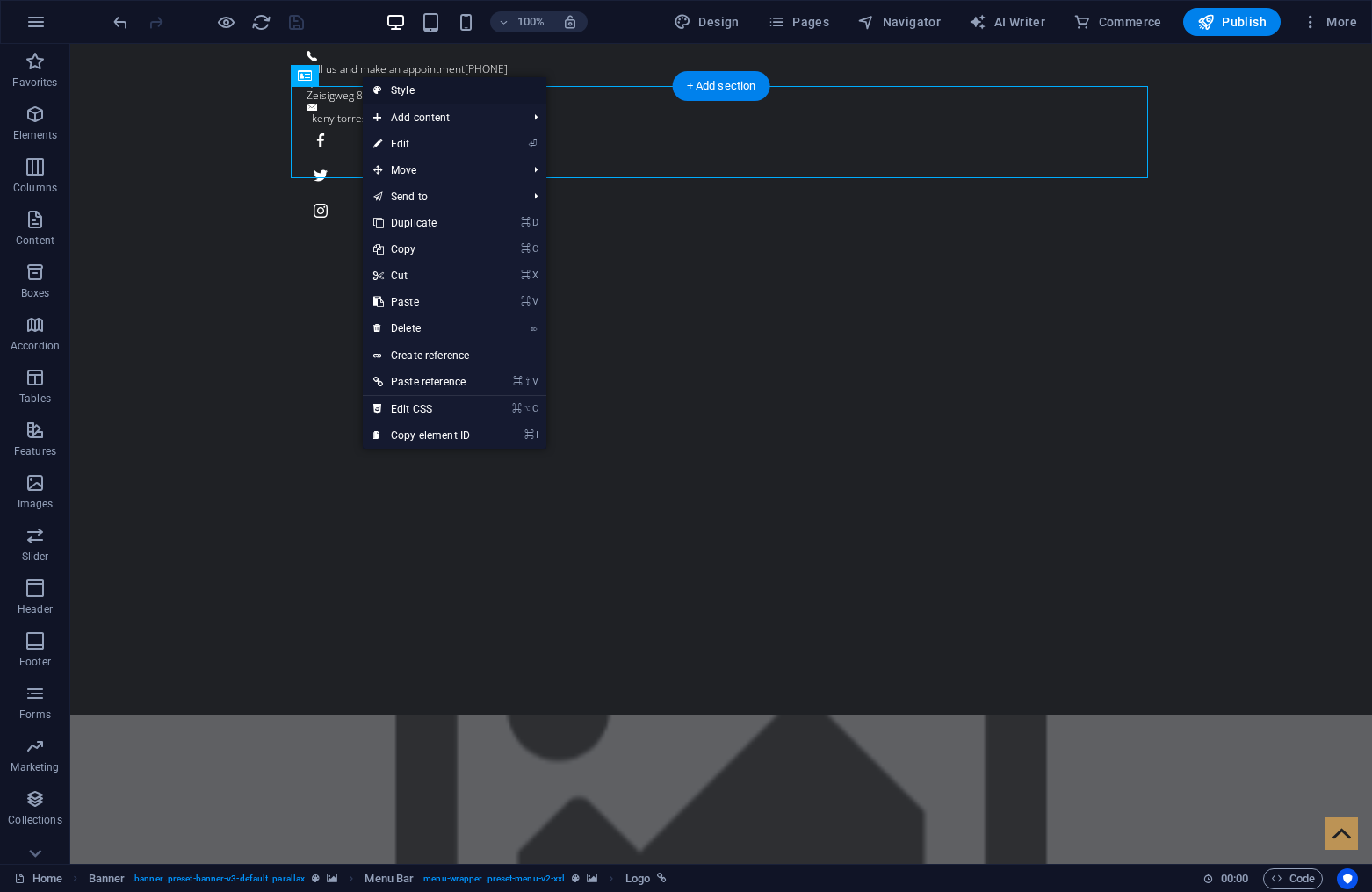 select on "rem" 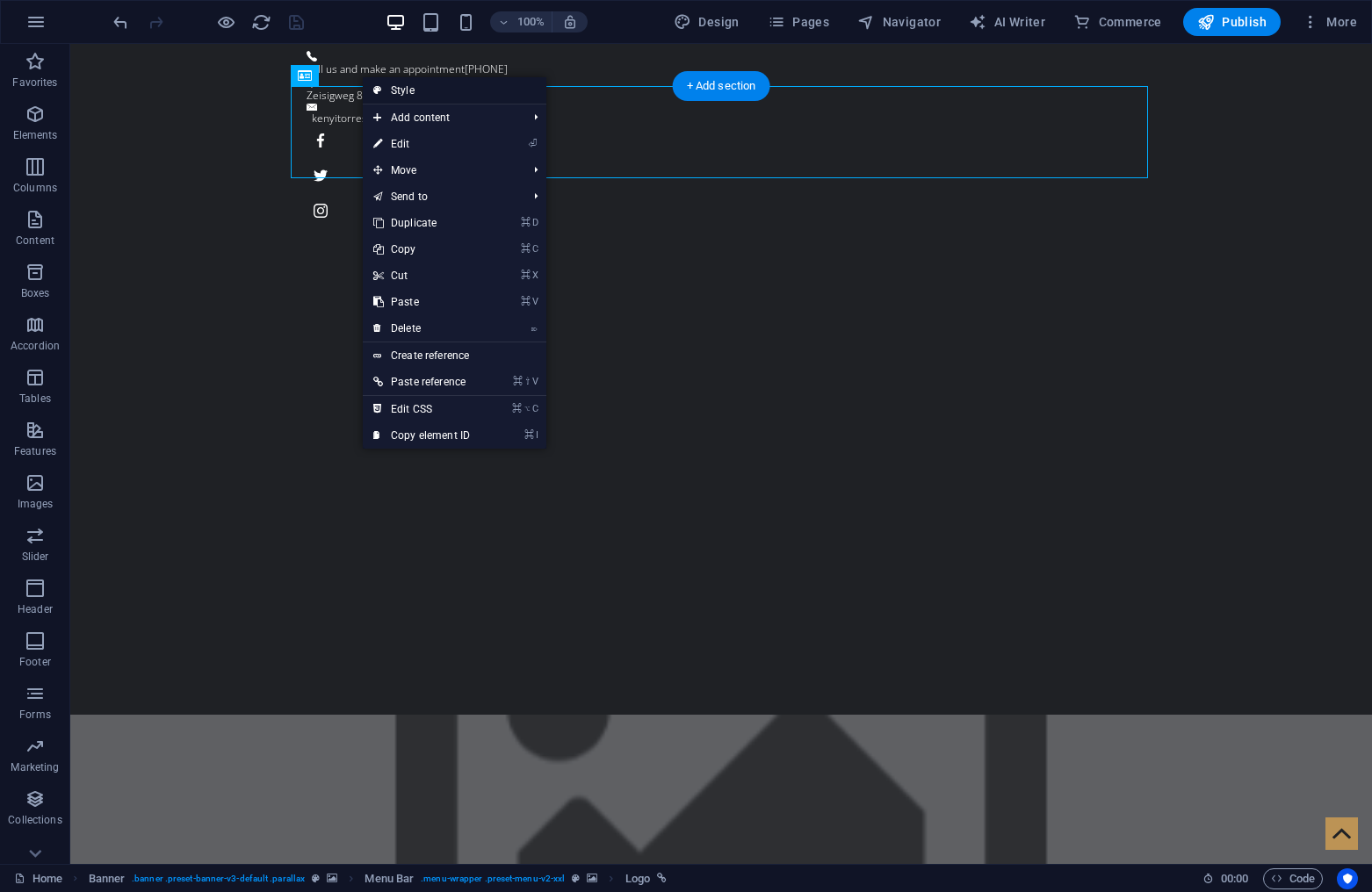 select on "rem" 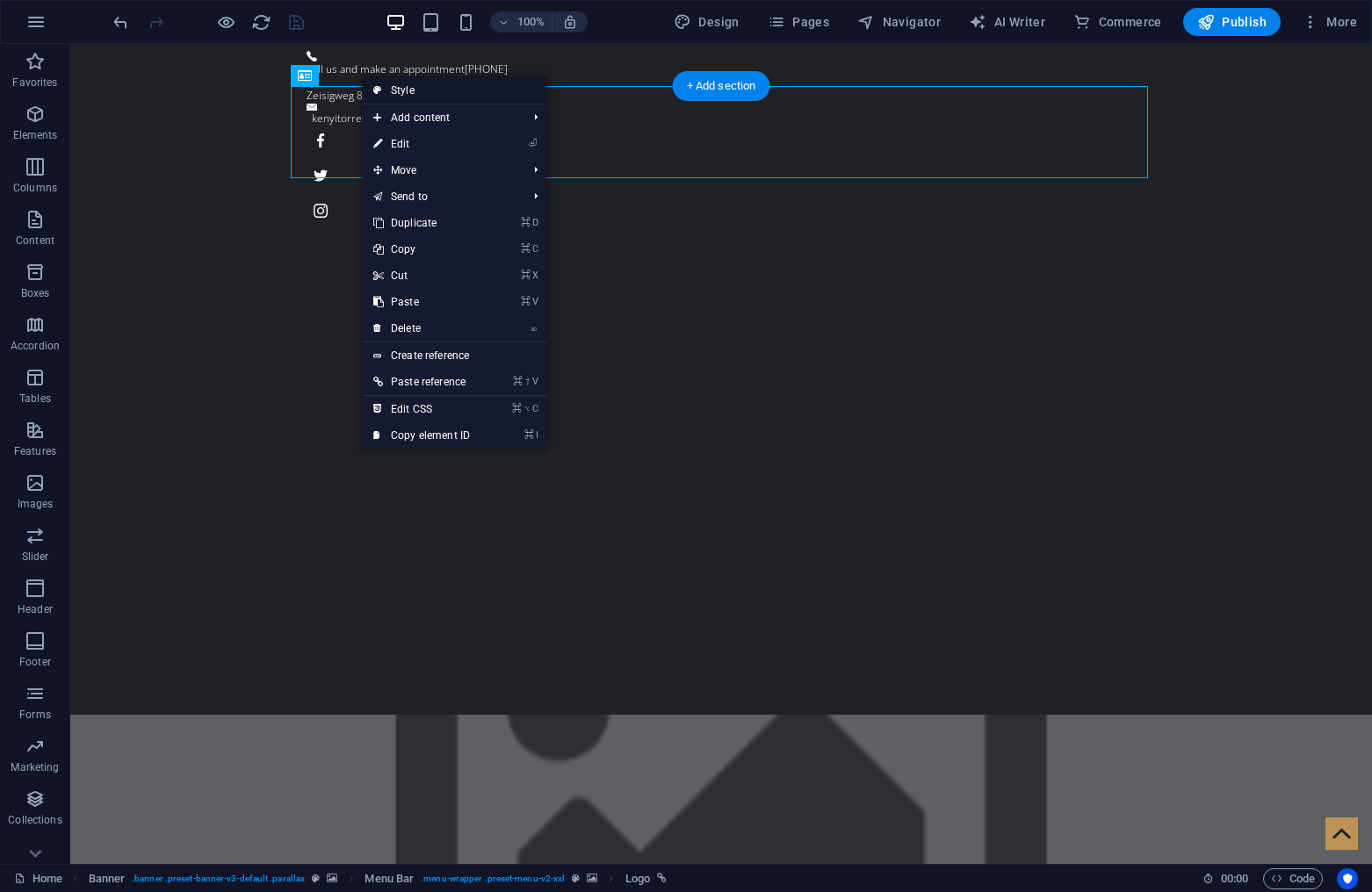 select on "rem" 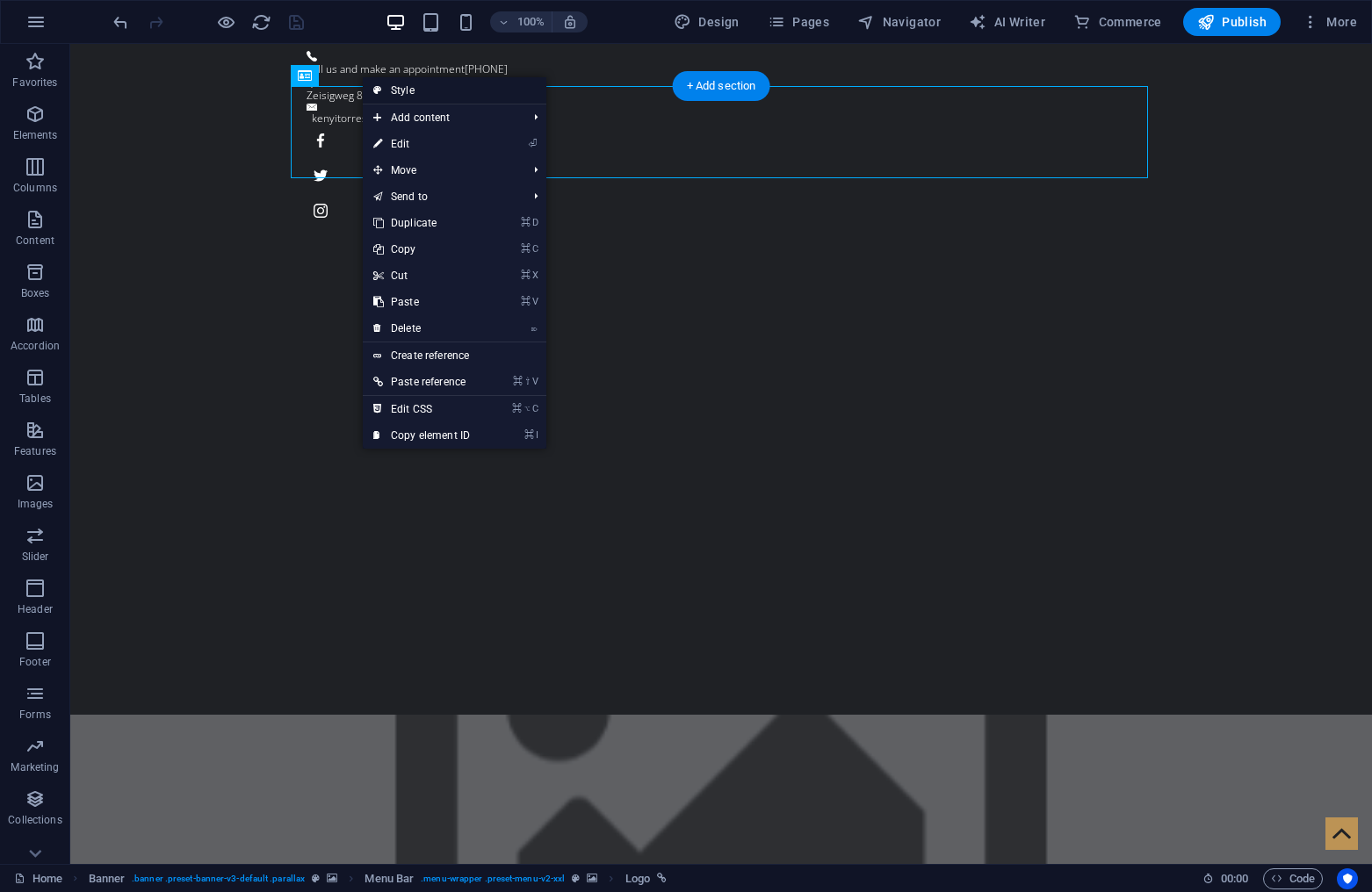 select on "rem" 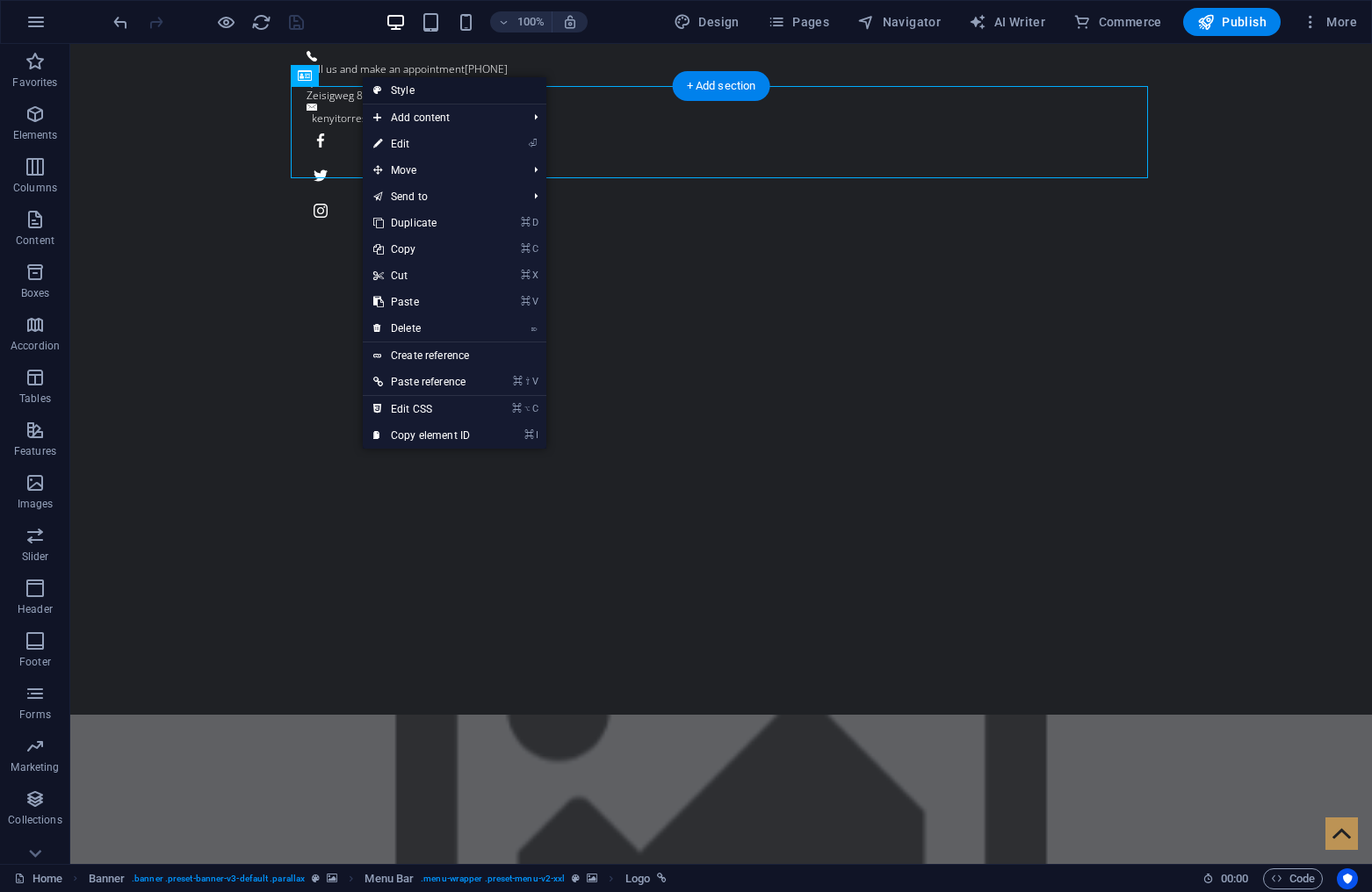 select on "rem" 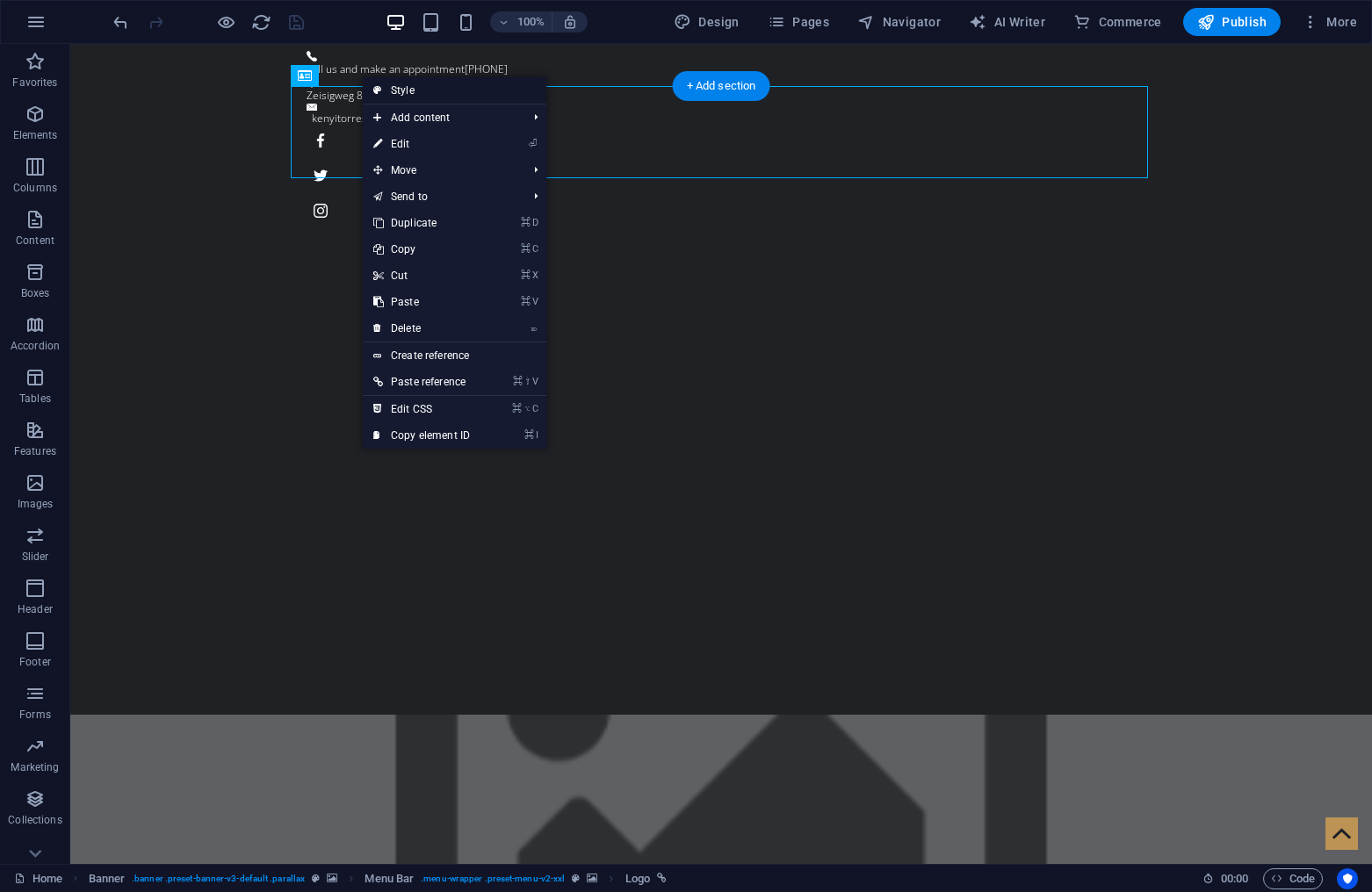 select on "rem" 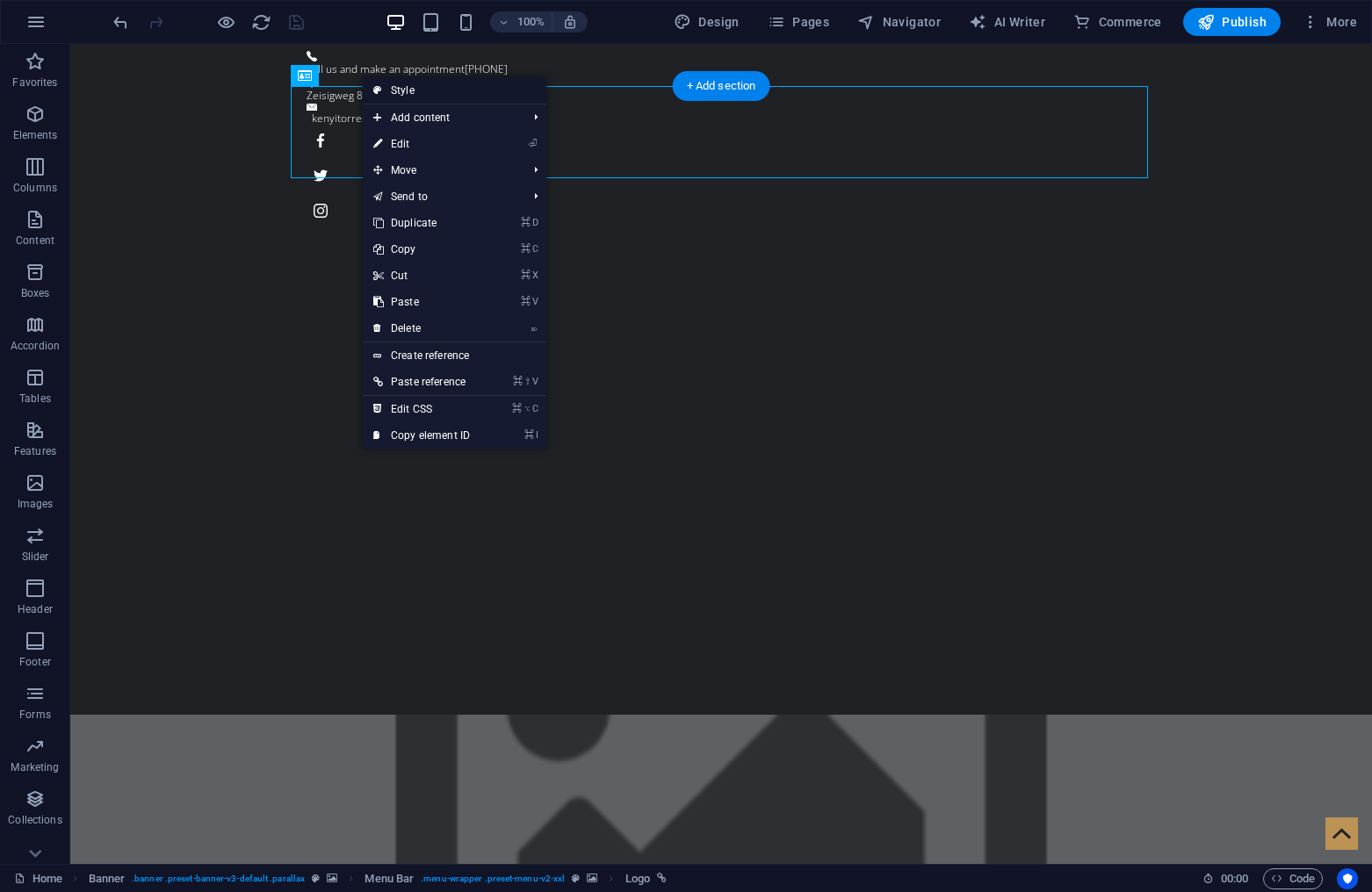 select on "hover_box_bottom" 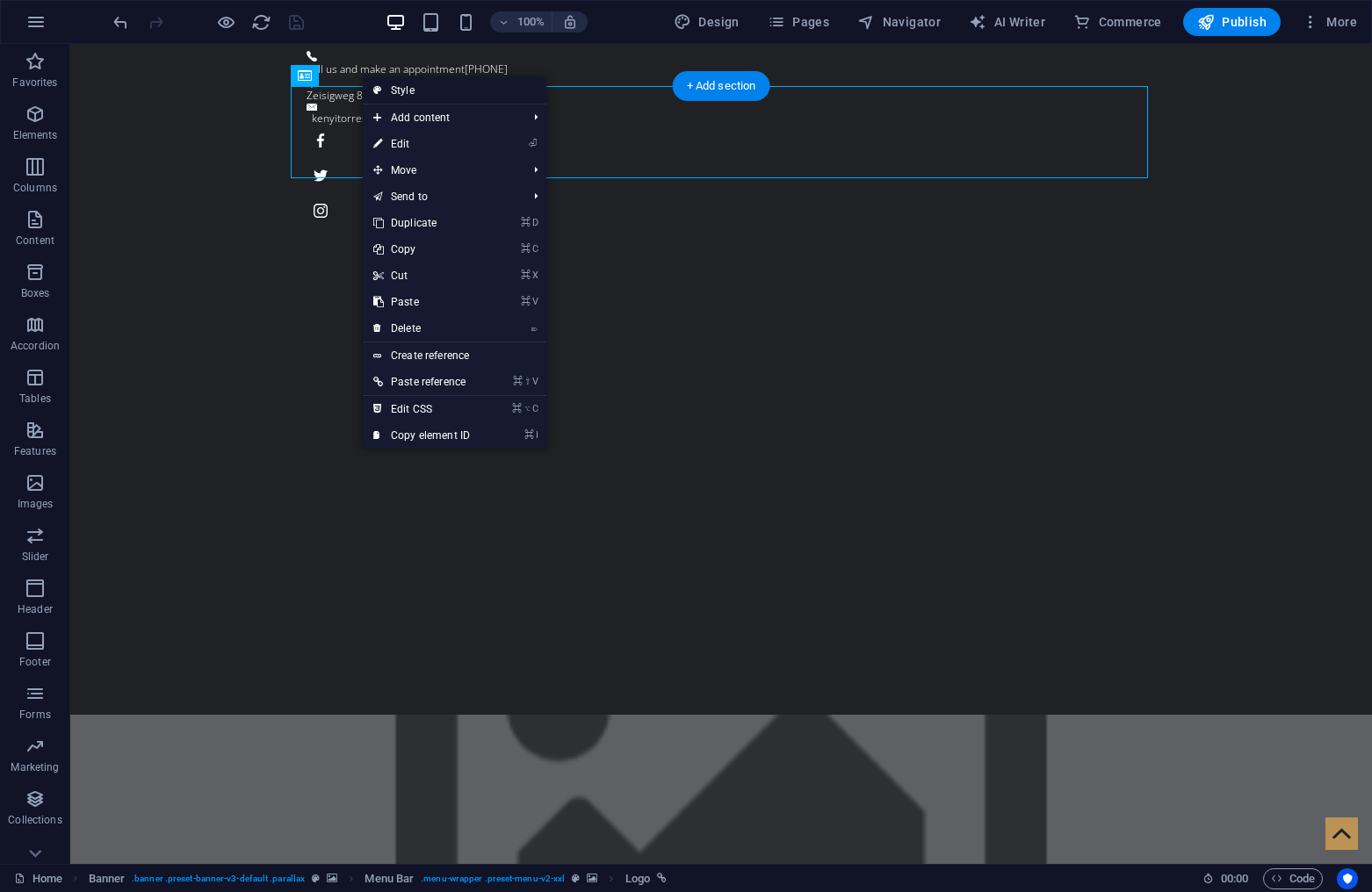 select on "rem" 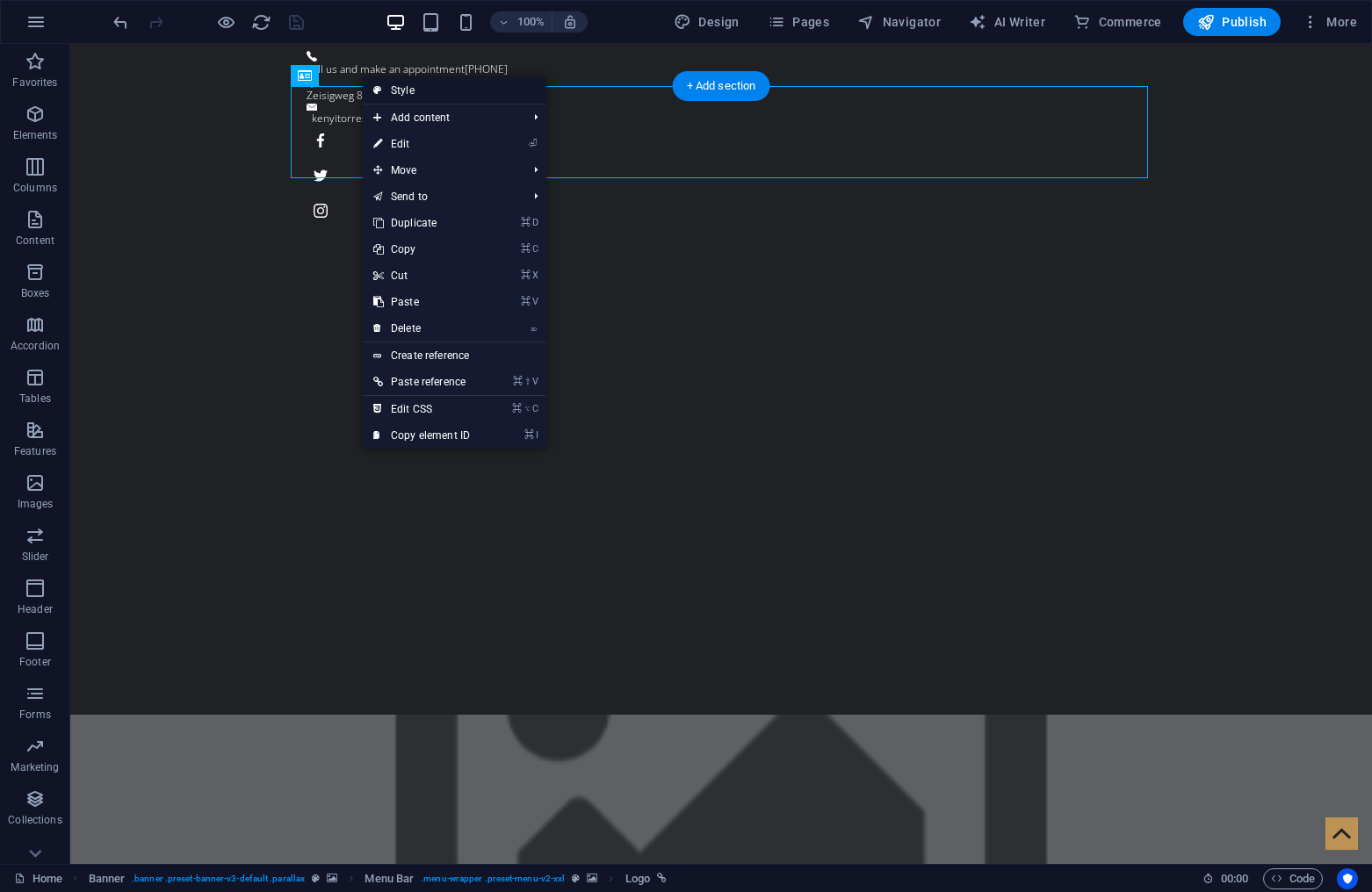 select on "rem" 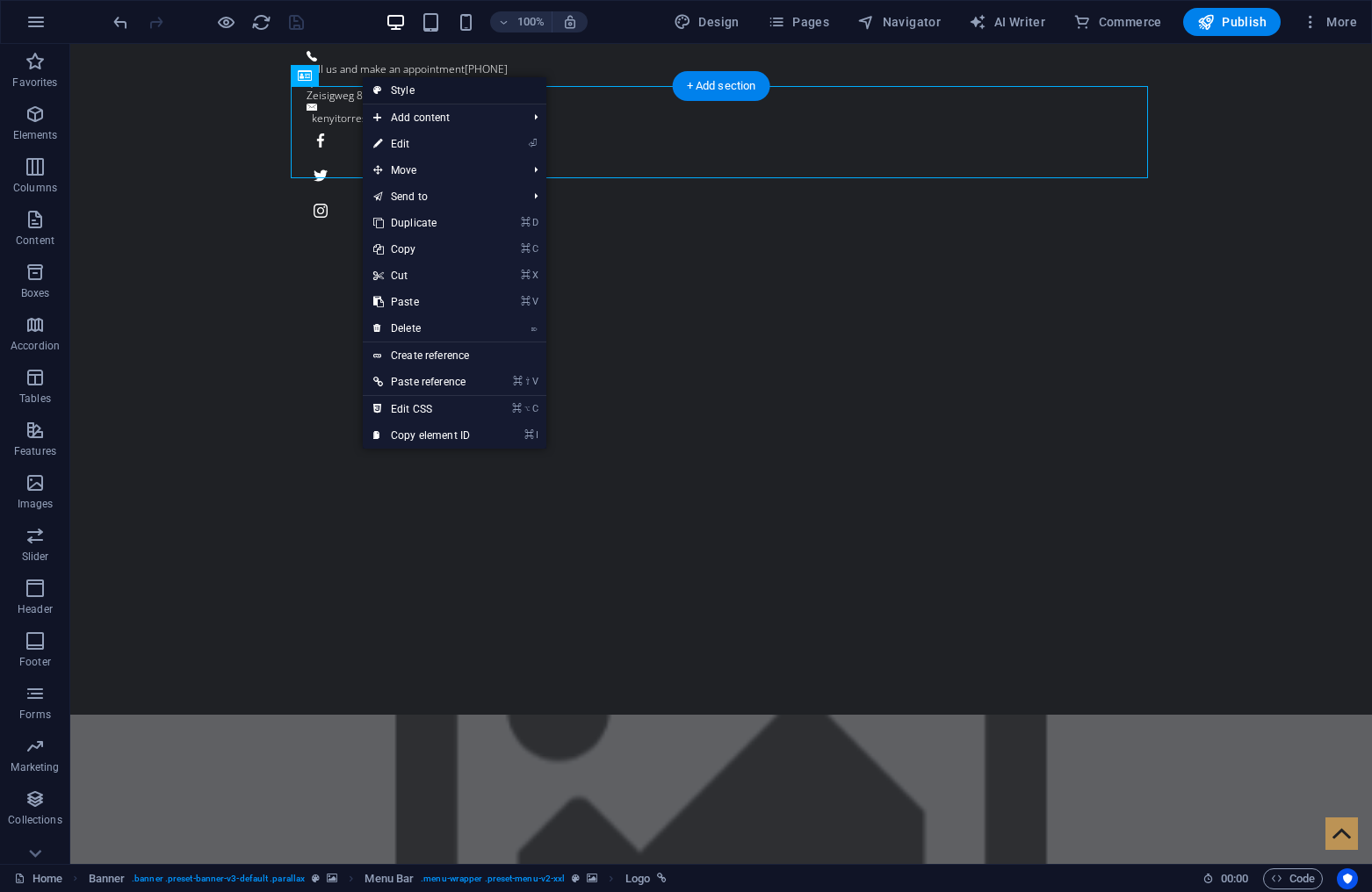 select on "rem" 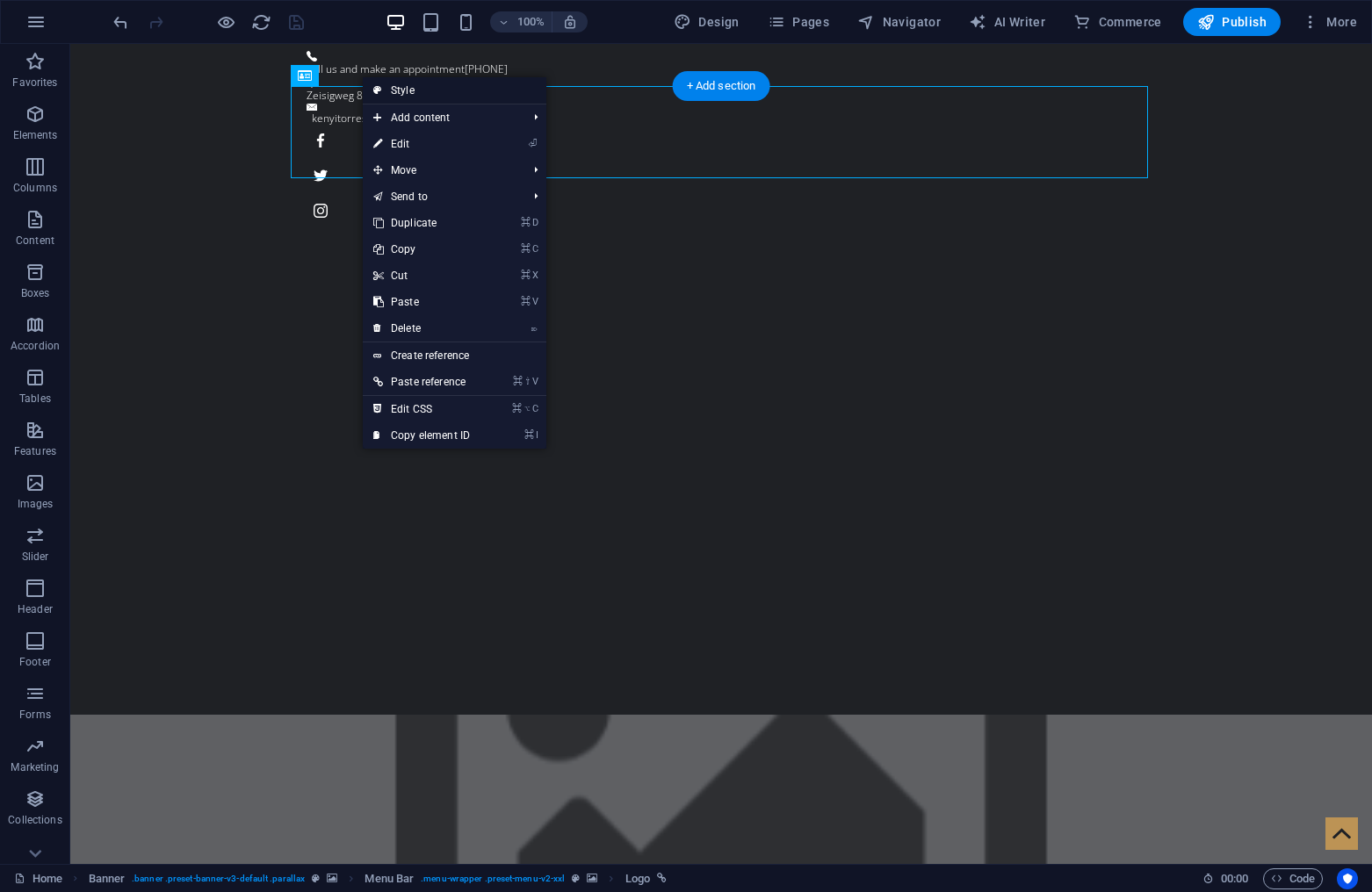 select on "rem" 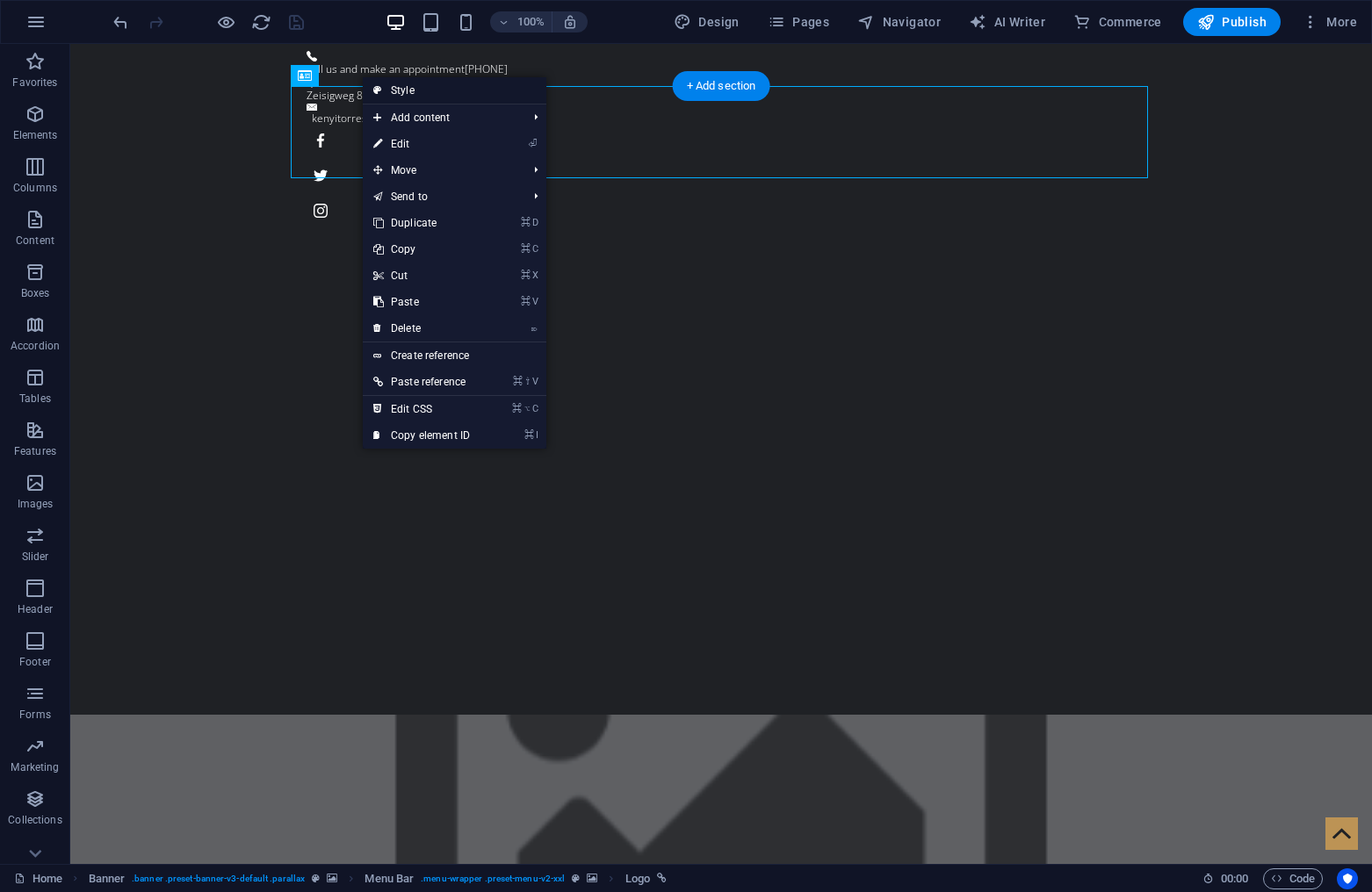 select on "300" 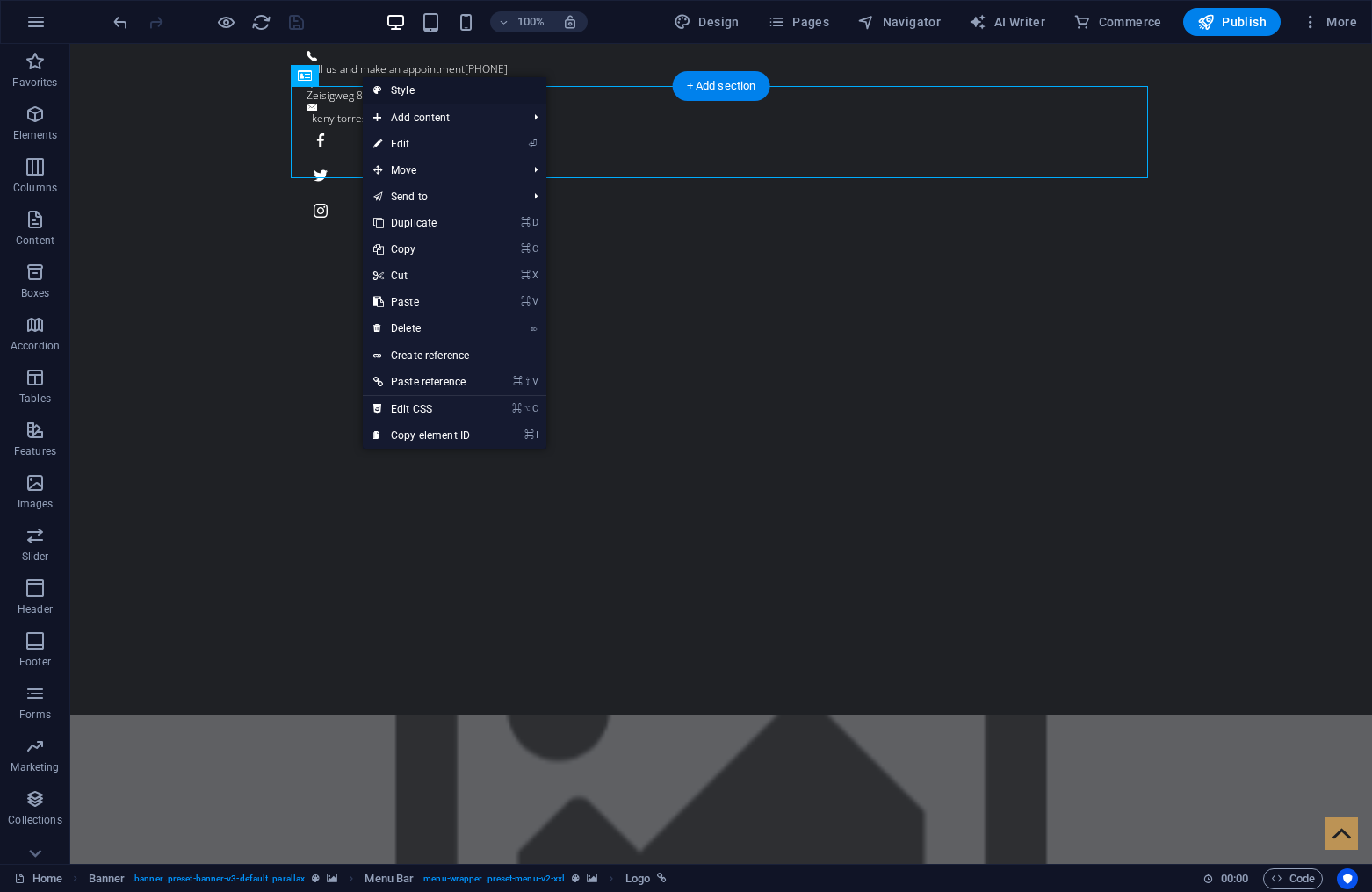 select on "rem" 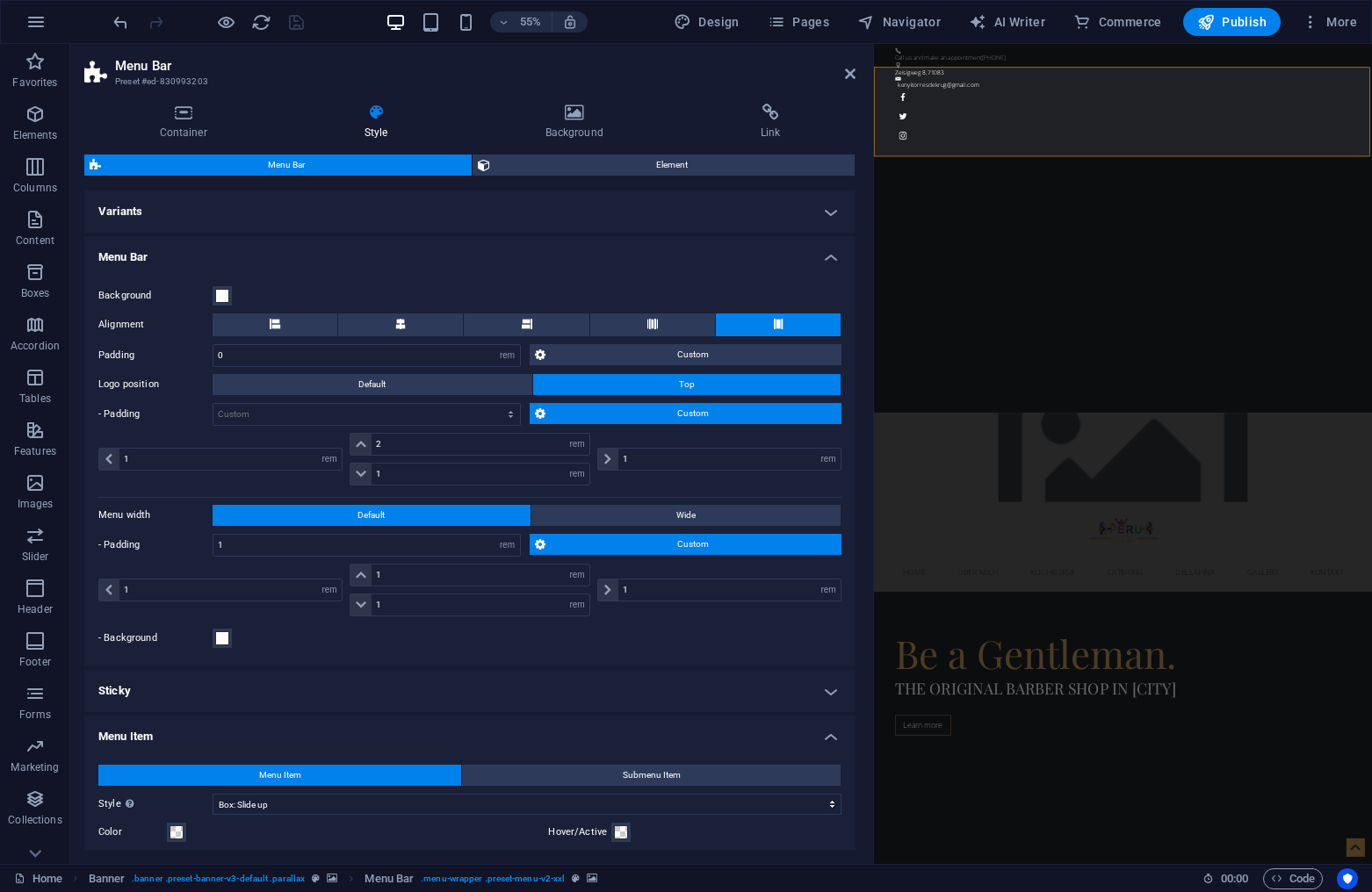click on "Variants" at bounding box center (470, 212) 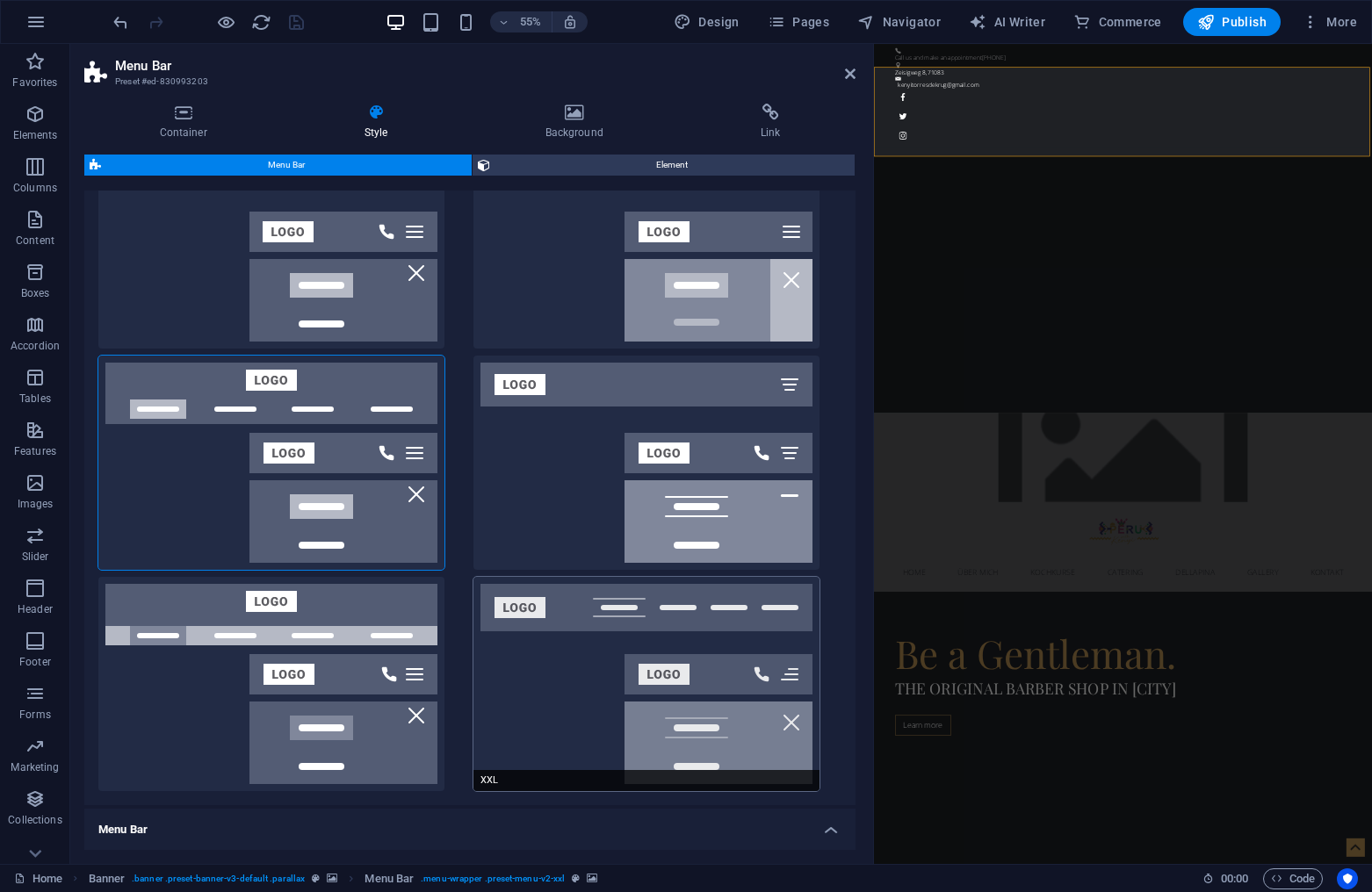 scroll, scrollTop: 340, scrollLeft: 0, axis: vertical 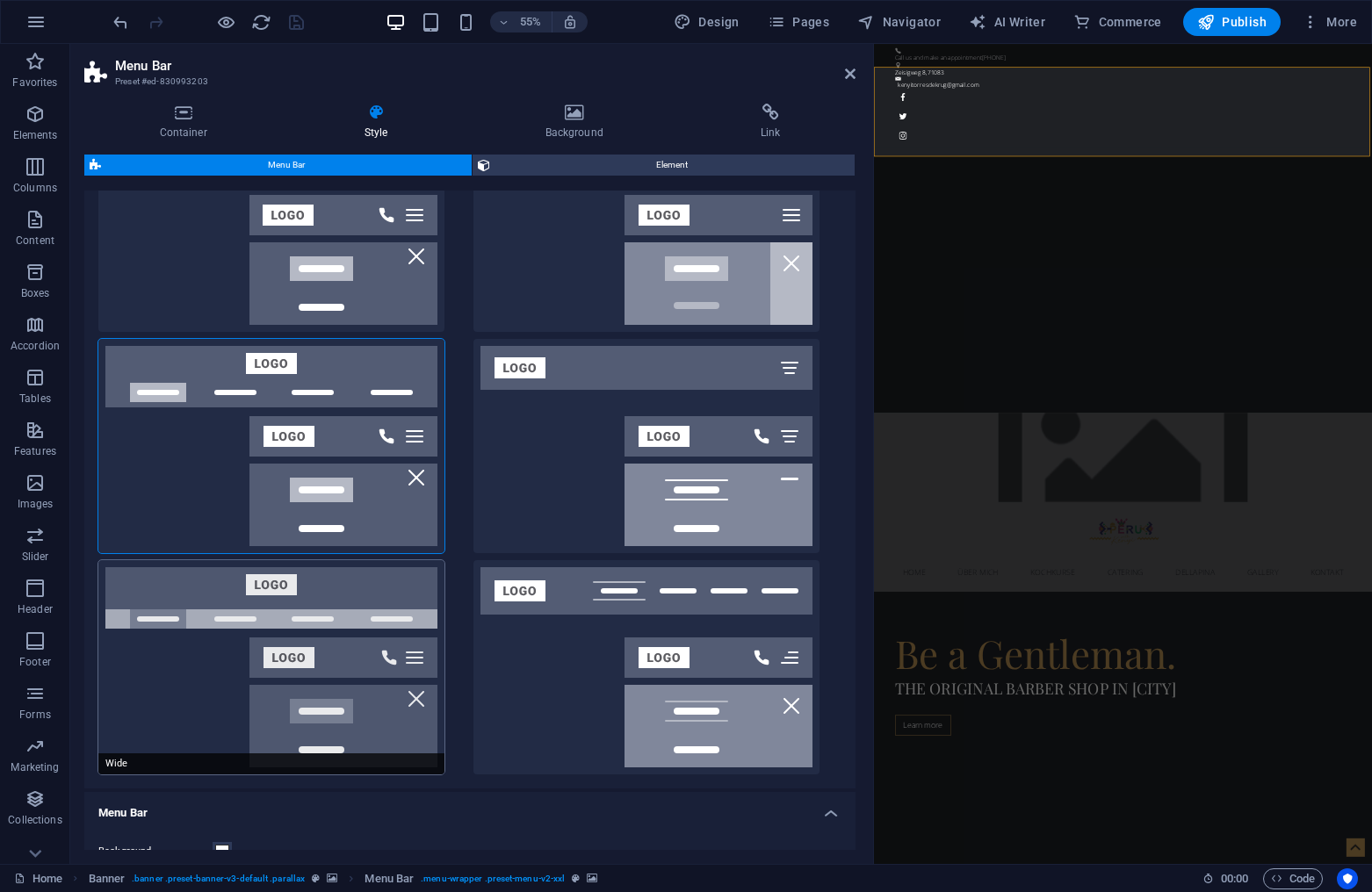 click on "Wide" at bounding box center (271, 667) 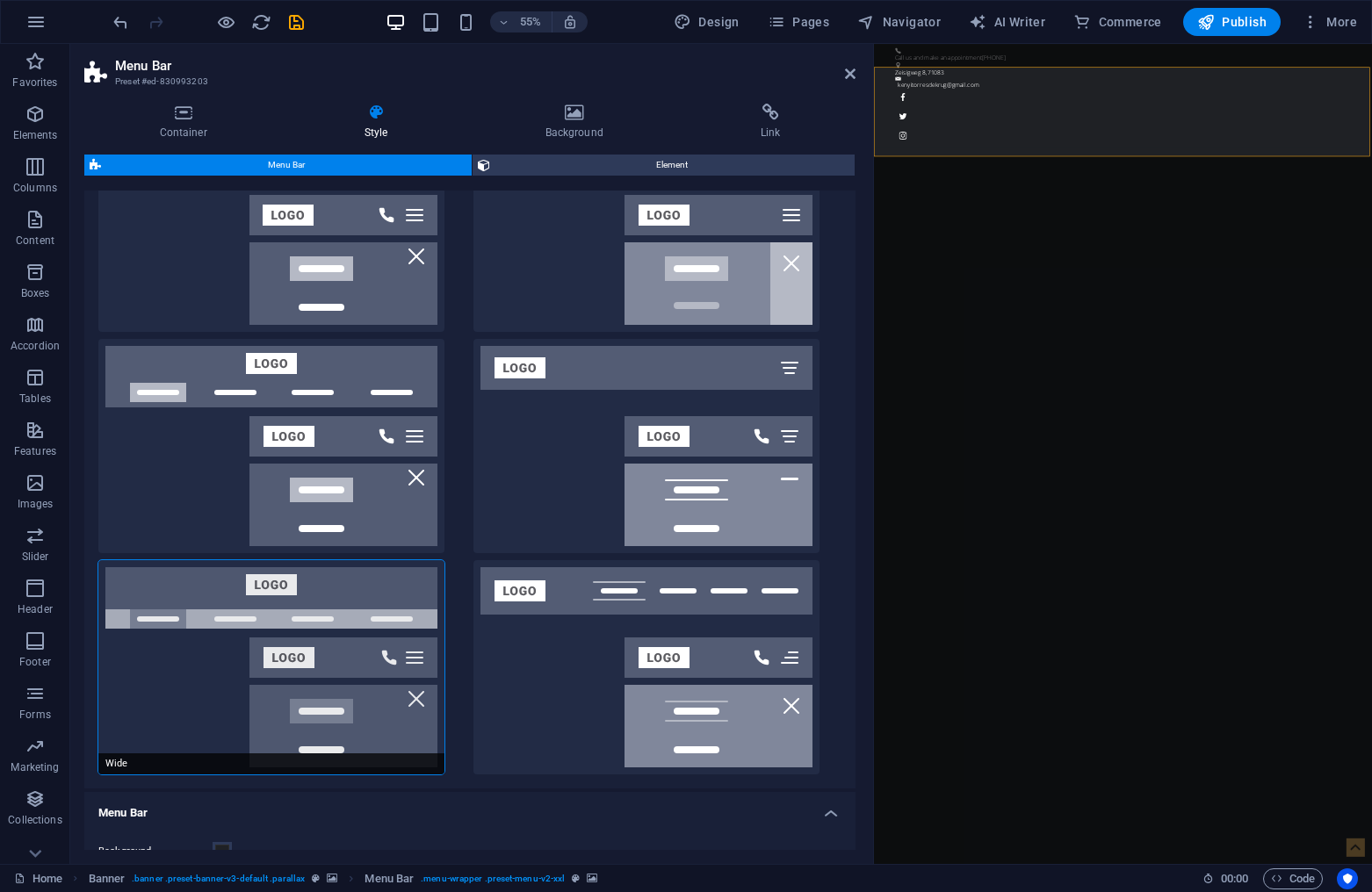select on "300" 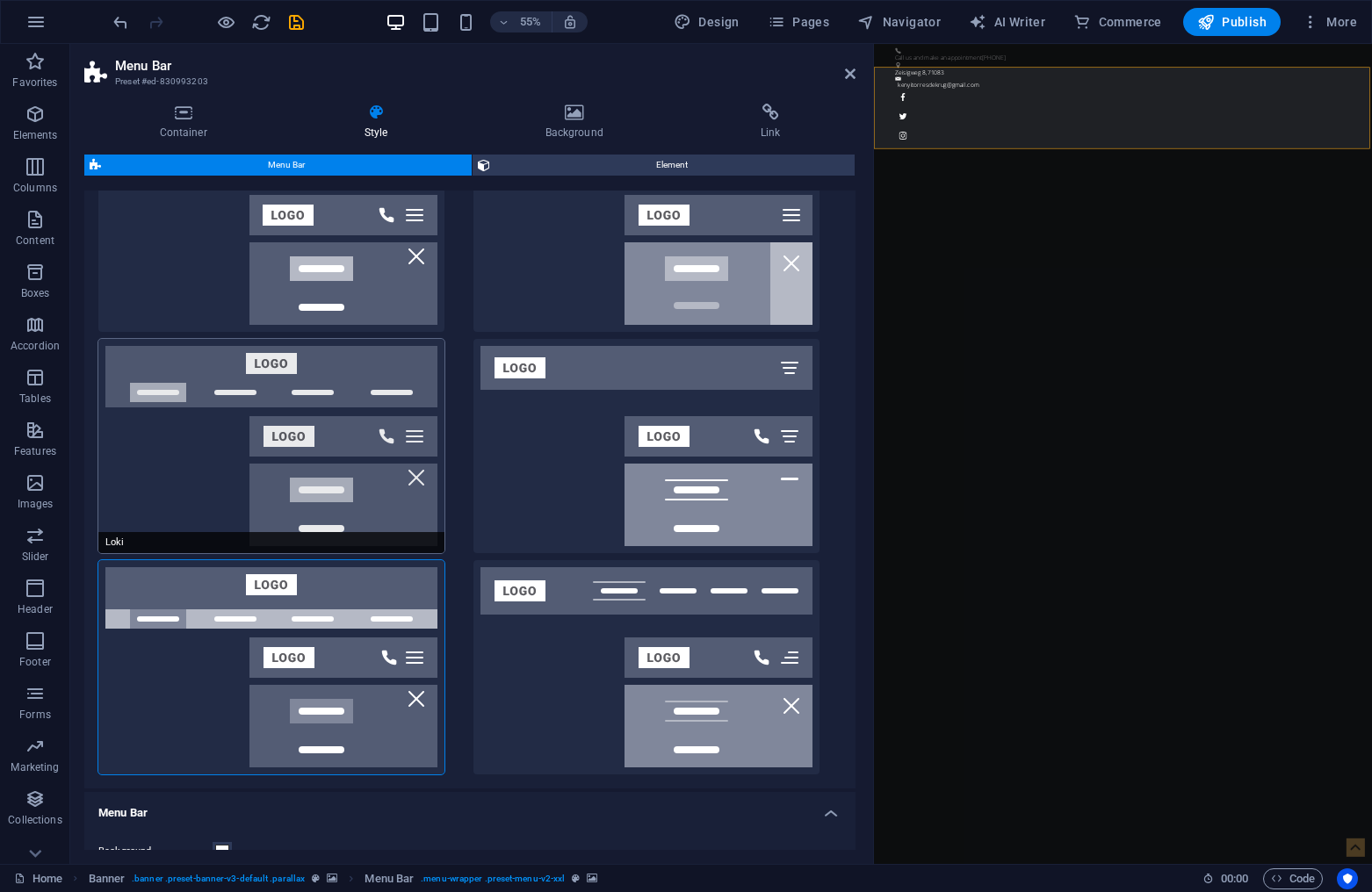 click on "Loki" at bounding box center [271, 446] 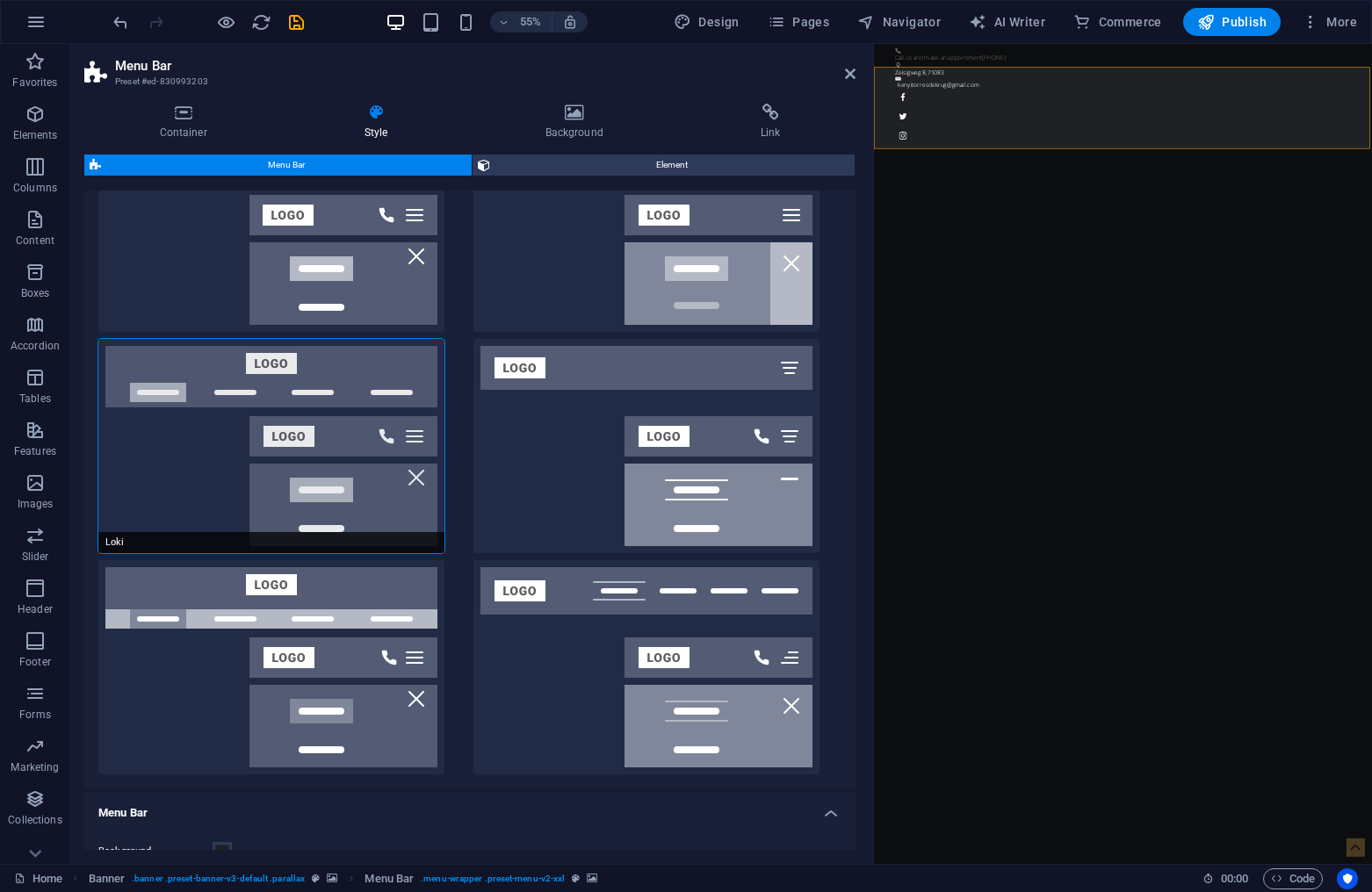 select on "300" 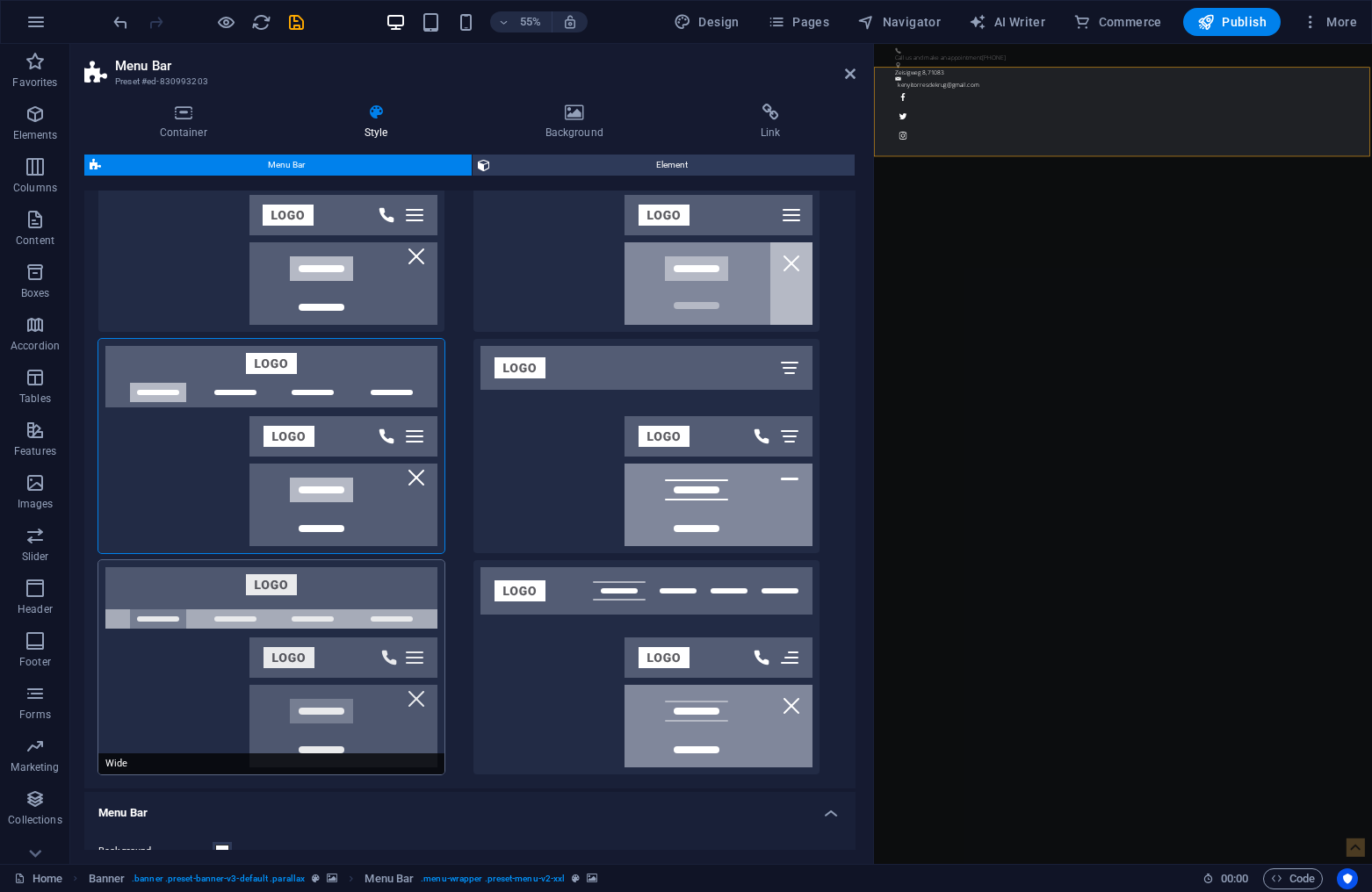 click on "Wide" at bounding box center (271, 667) 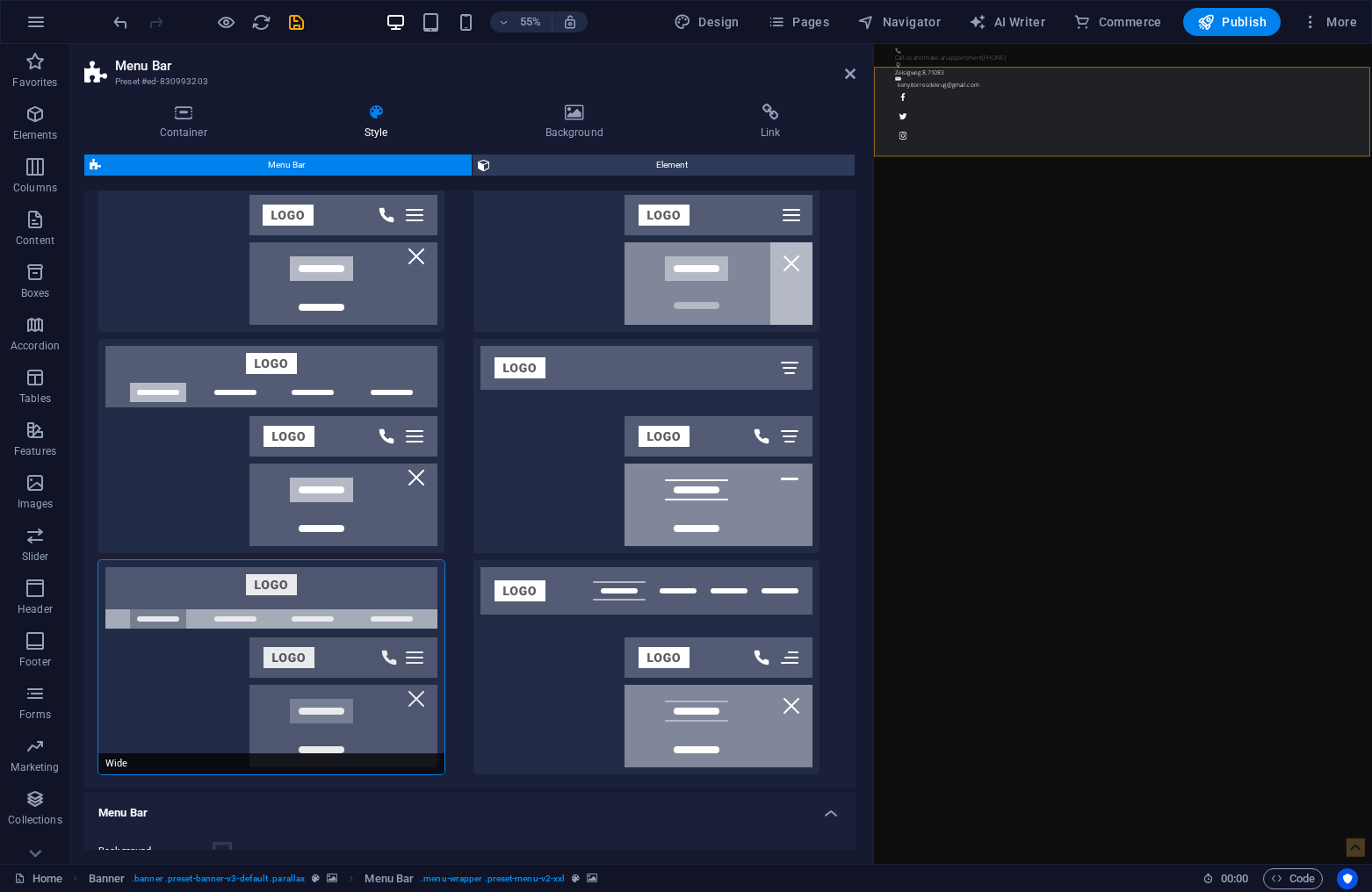 select on "300" 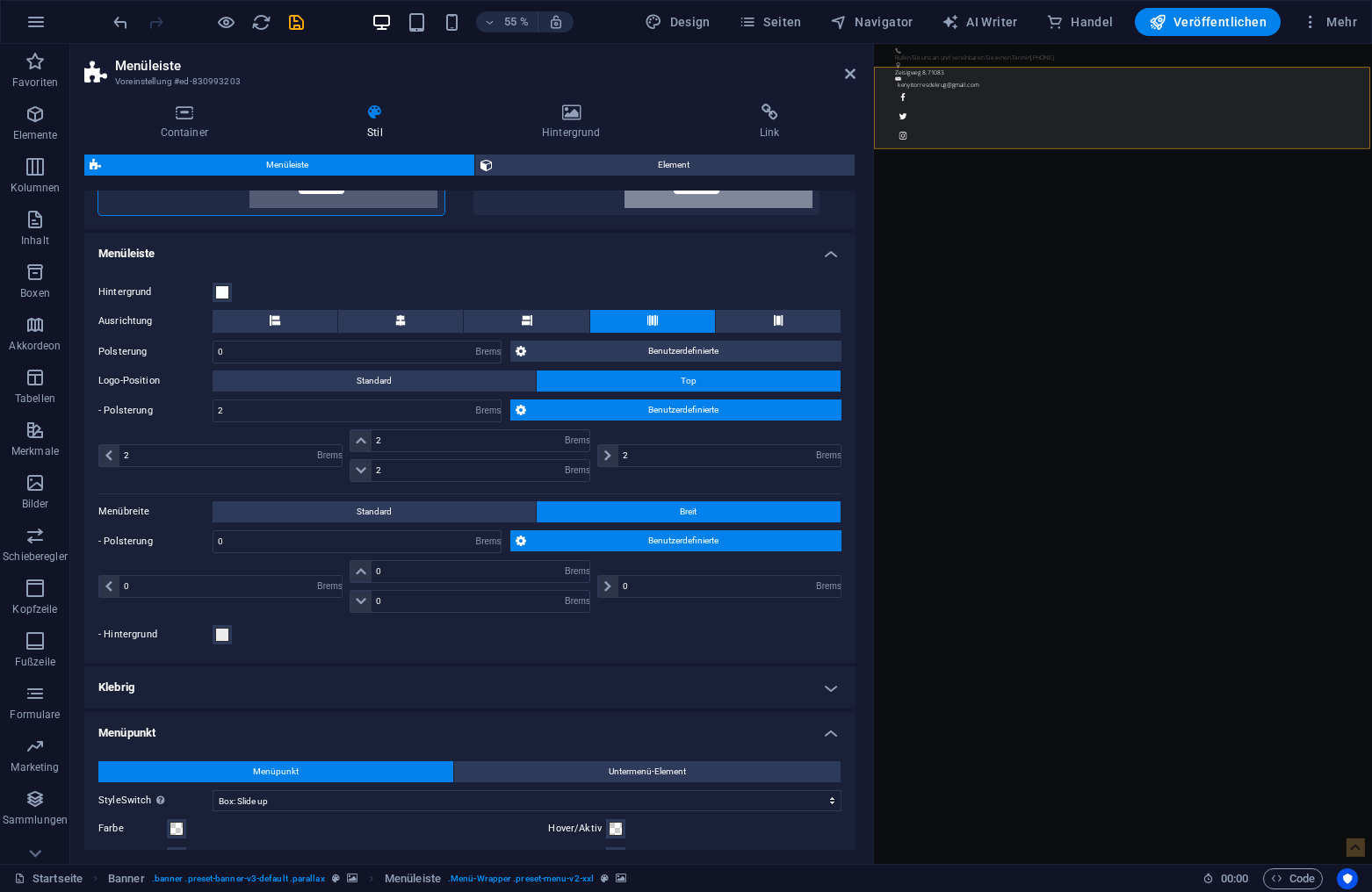 scroll, scrollTop: 901, scrollLeft: 0, axis: vertical 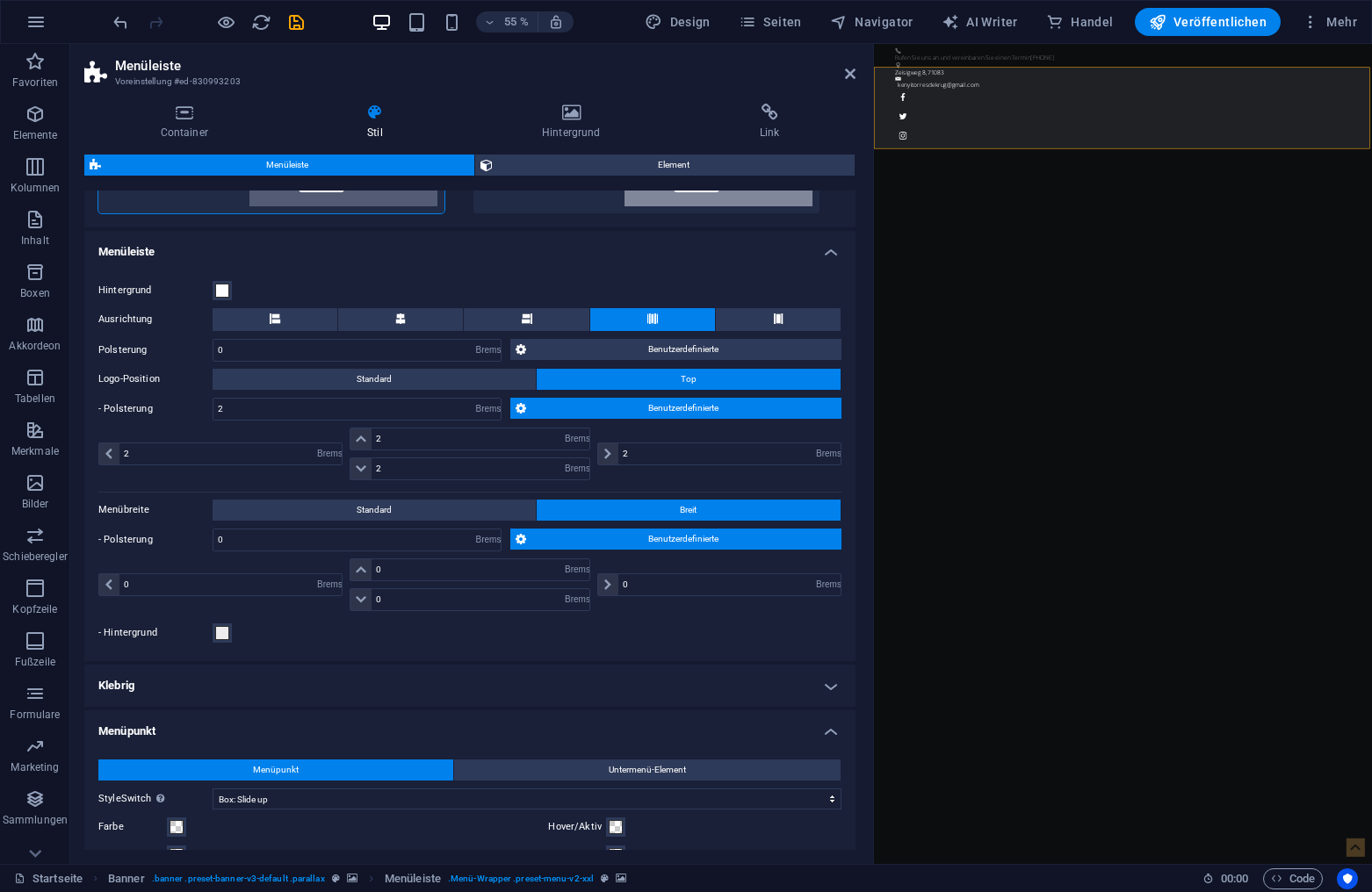 click on "Klebrig" at bounding box center [470, 686] 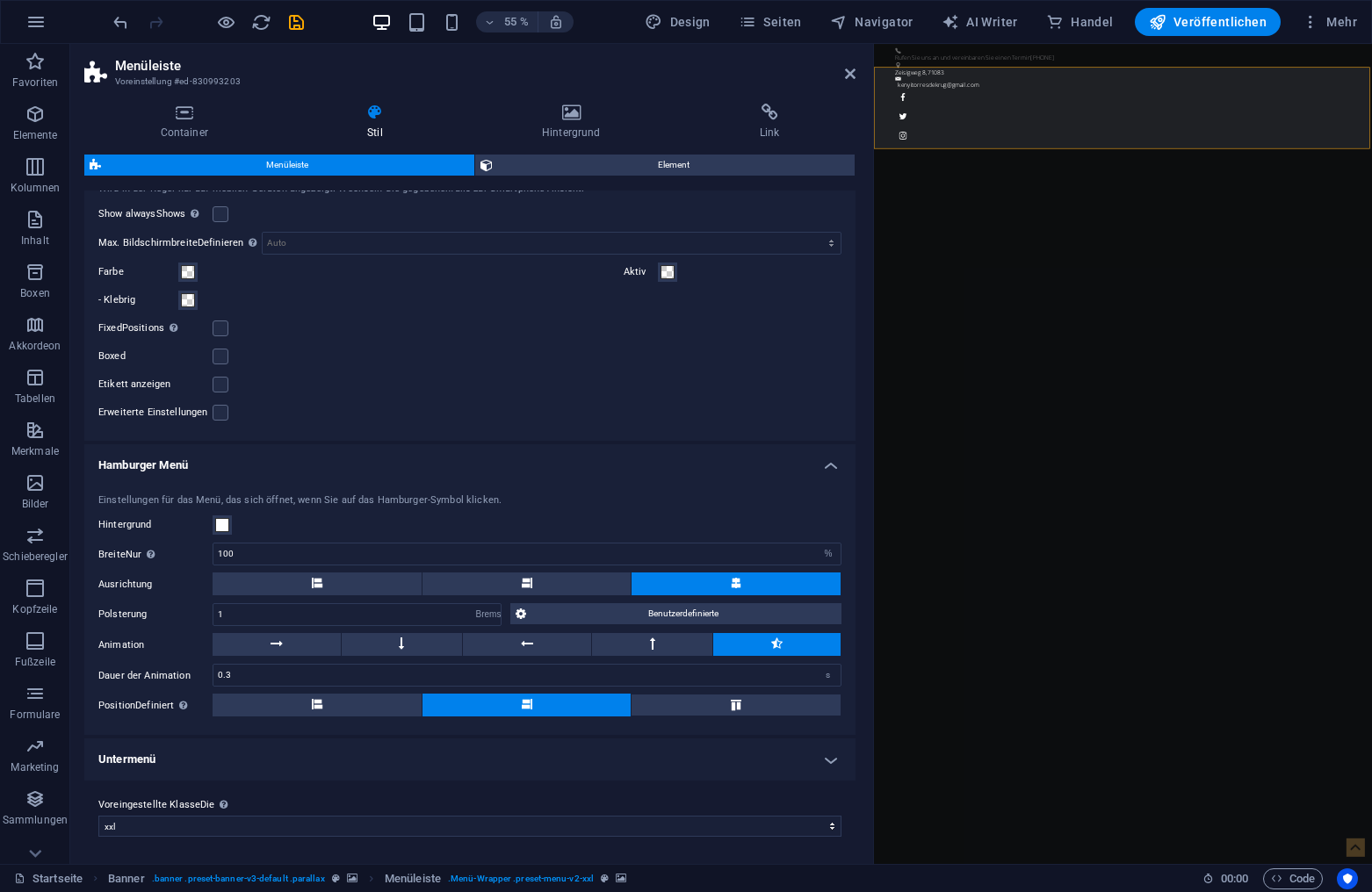 scroll, scrollTop: 2291, scrollLeft: 0, axis: vertical 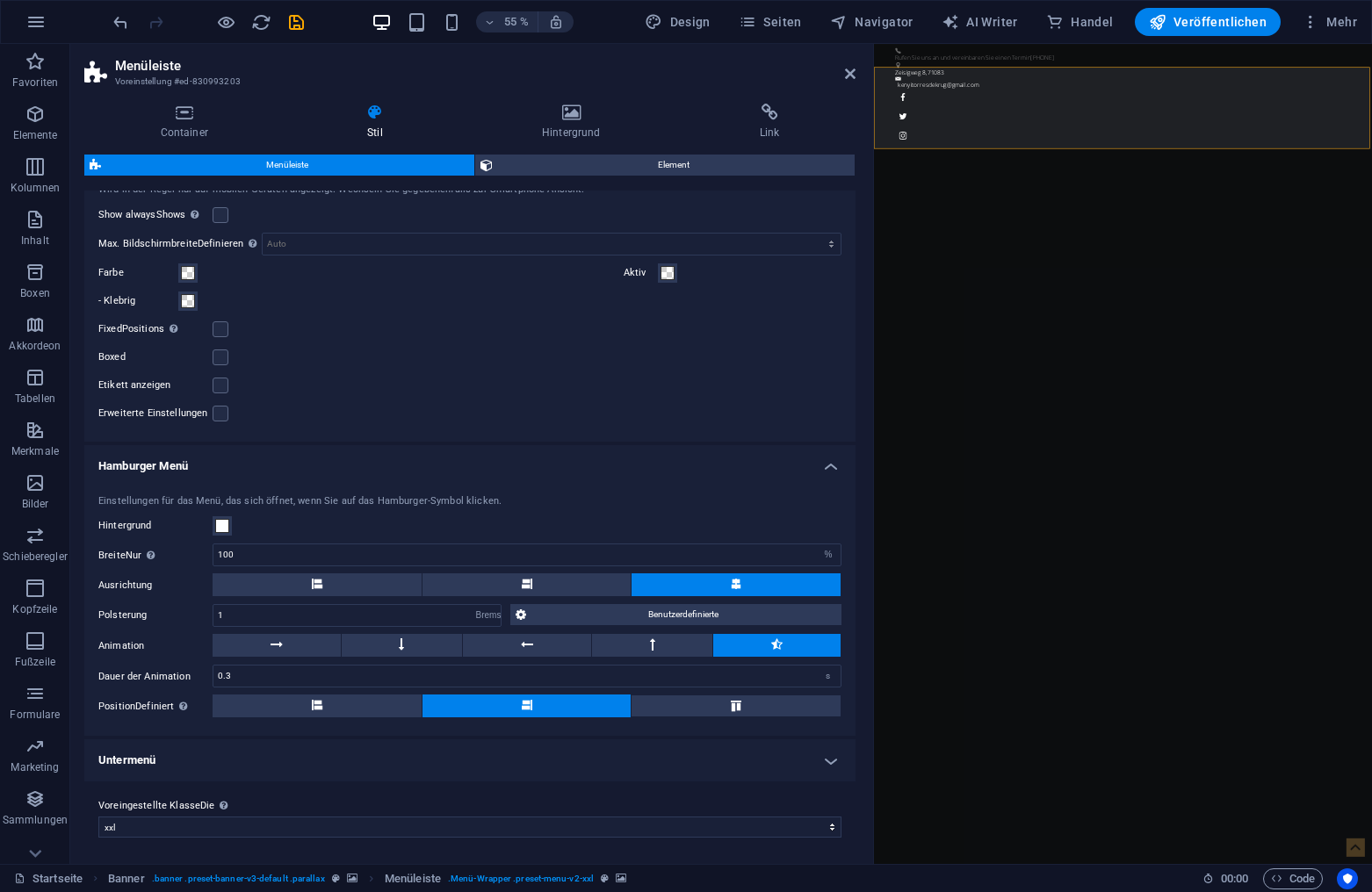 click on "Untermenü" at bounding box center (470, 760) 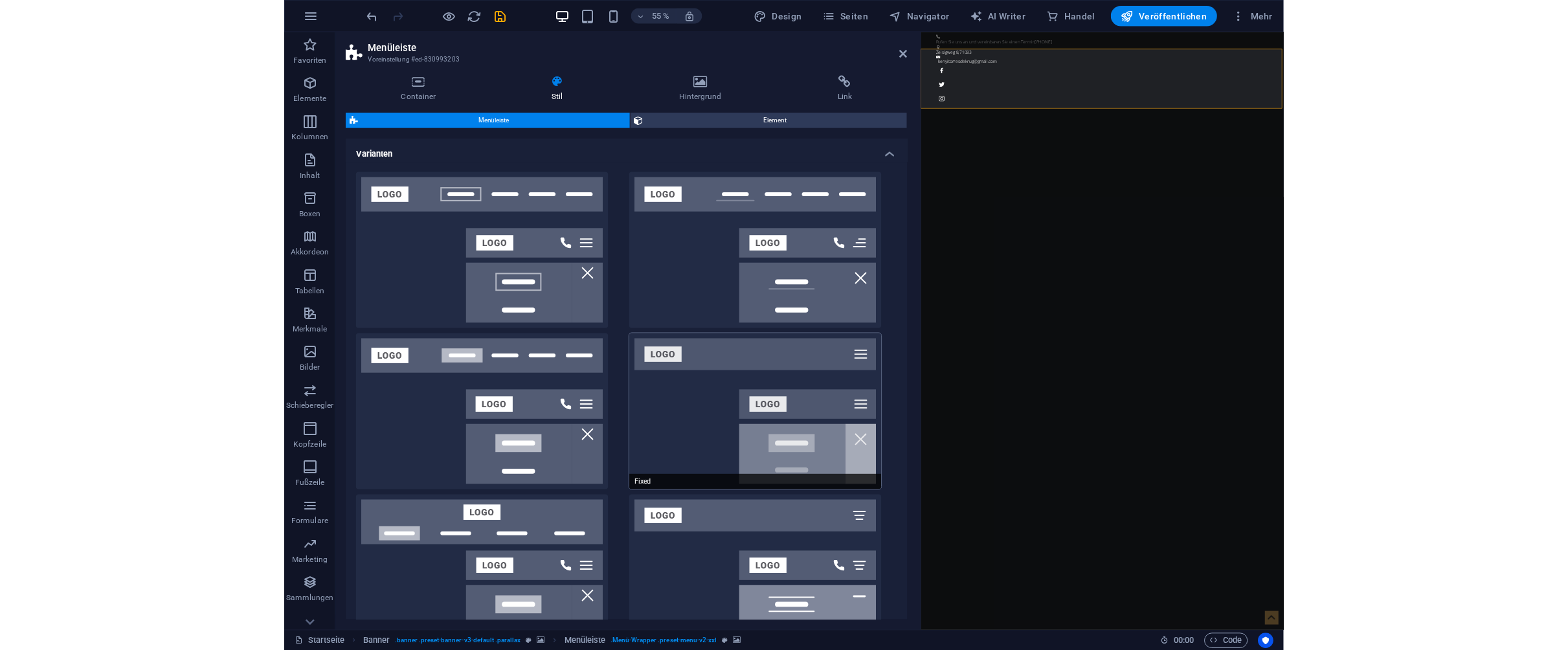 scroll, scrollTop: 0, scrollLeft: 0, axis: both 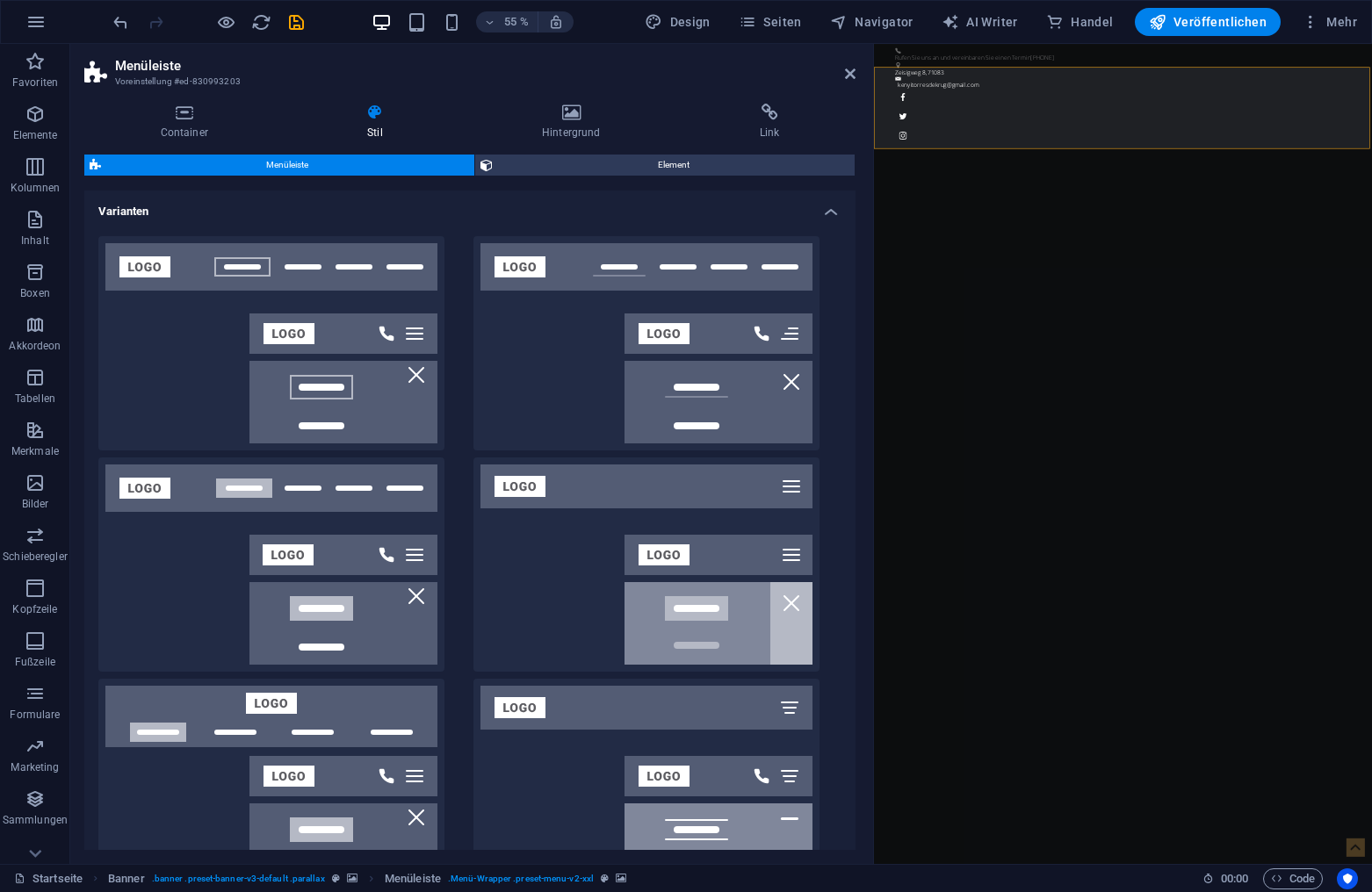 click on "Varianten" at bounding box center [470, 206] 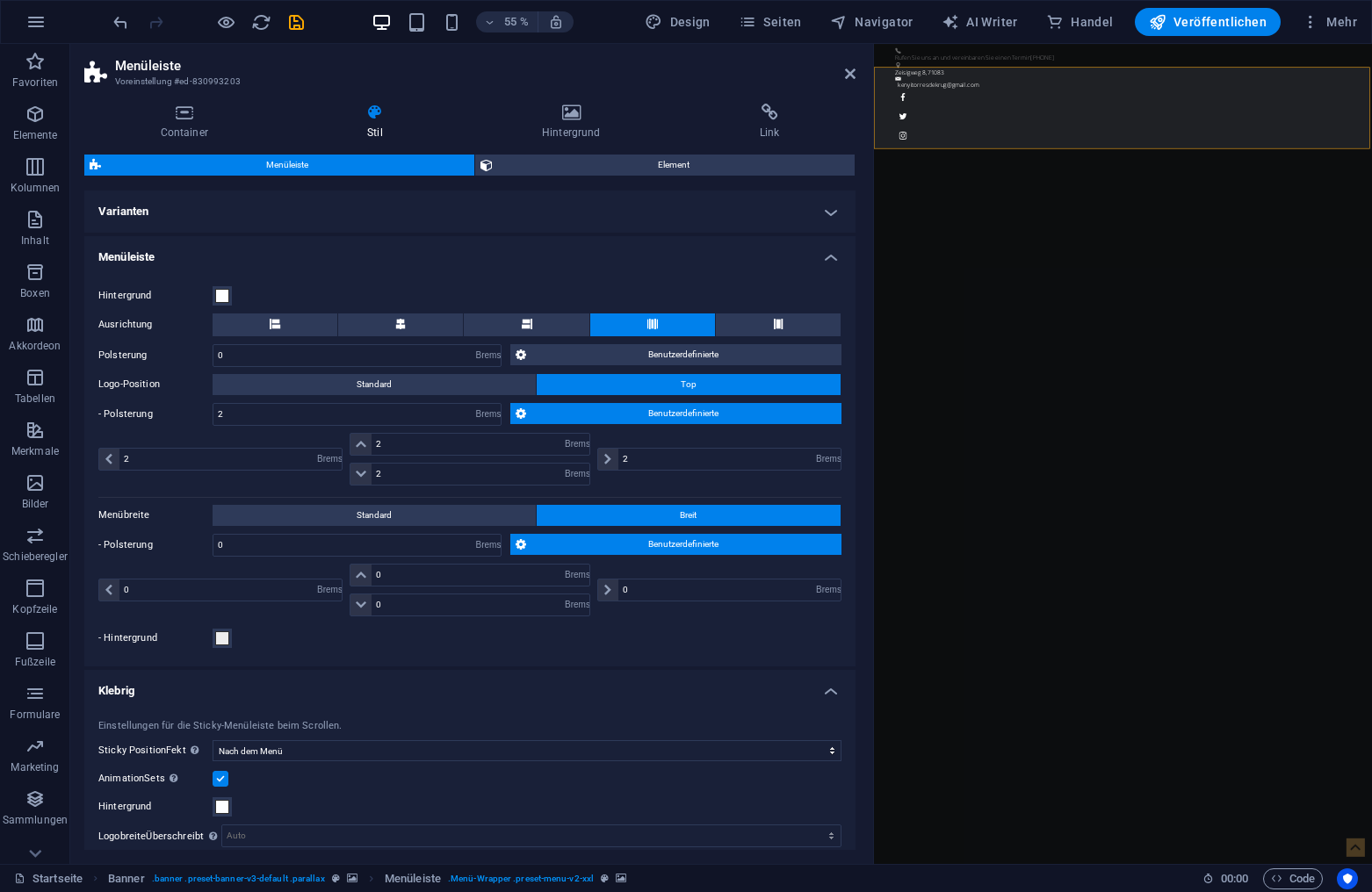 click on "Benutzerdefinierte" at bounding box center [684, 414] 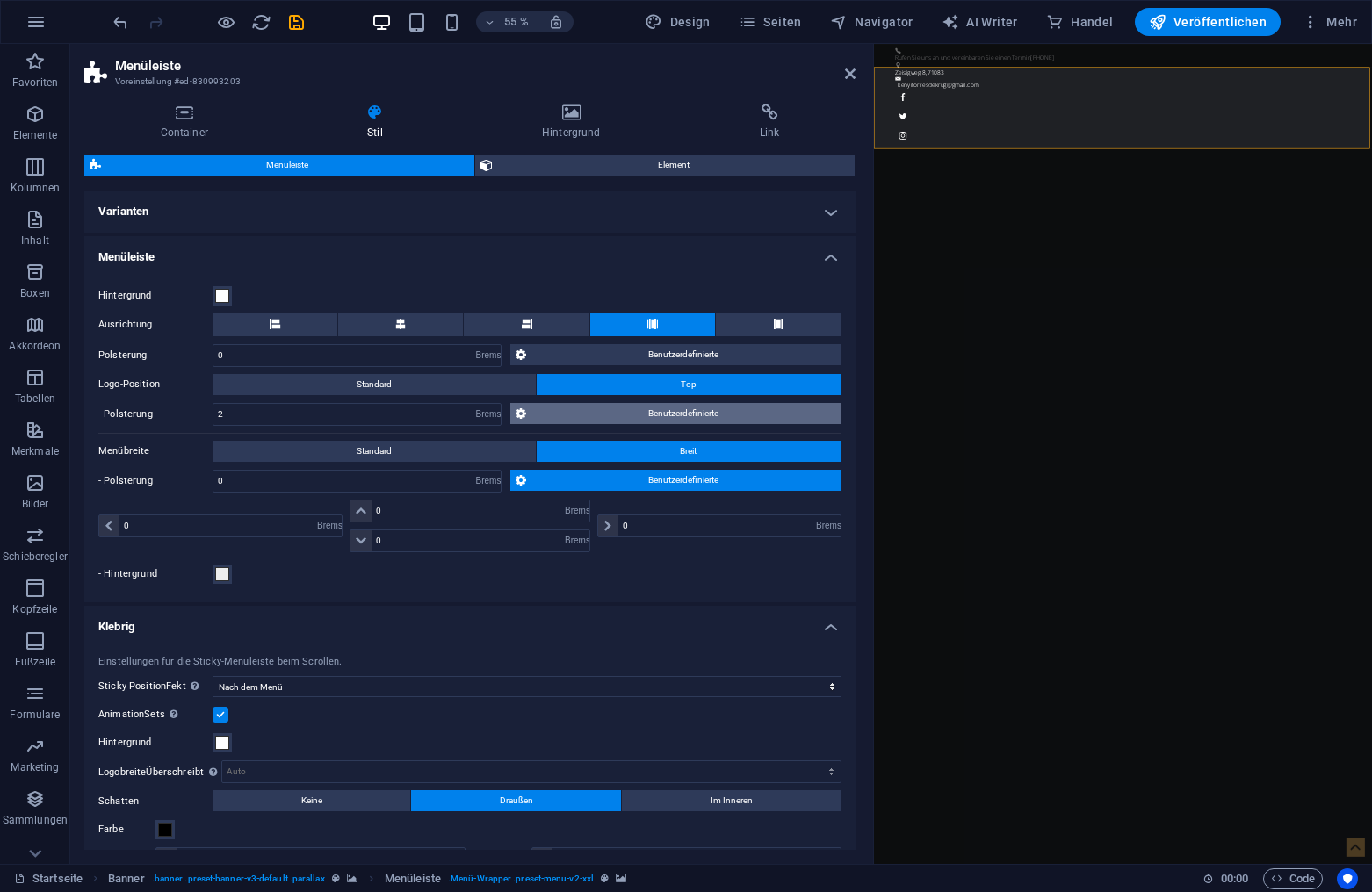 click on "Benutzerdefinierte" at bounding box center [684, 414] 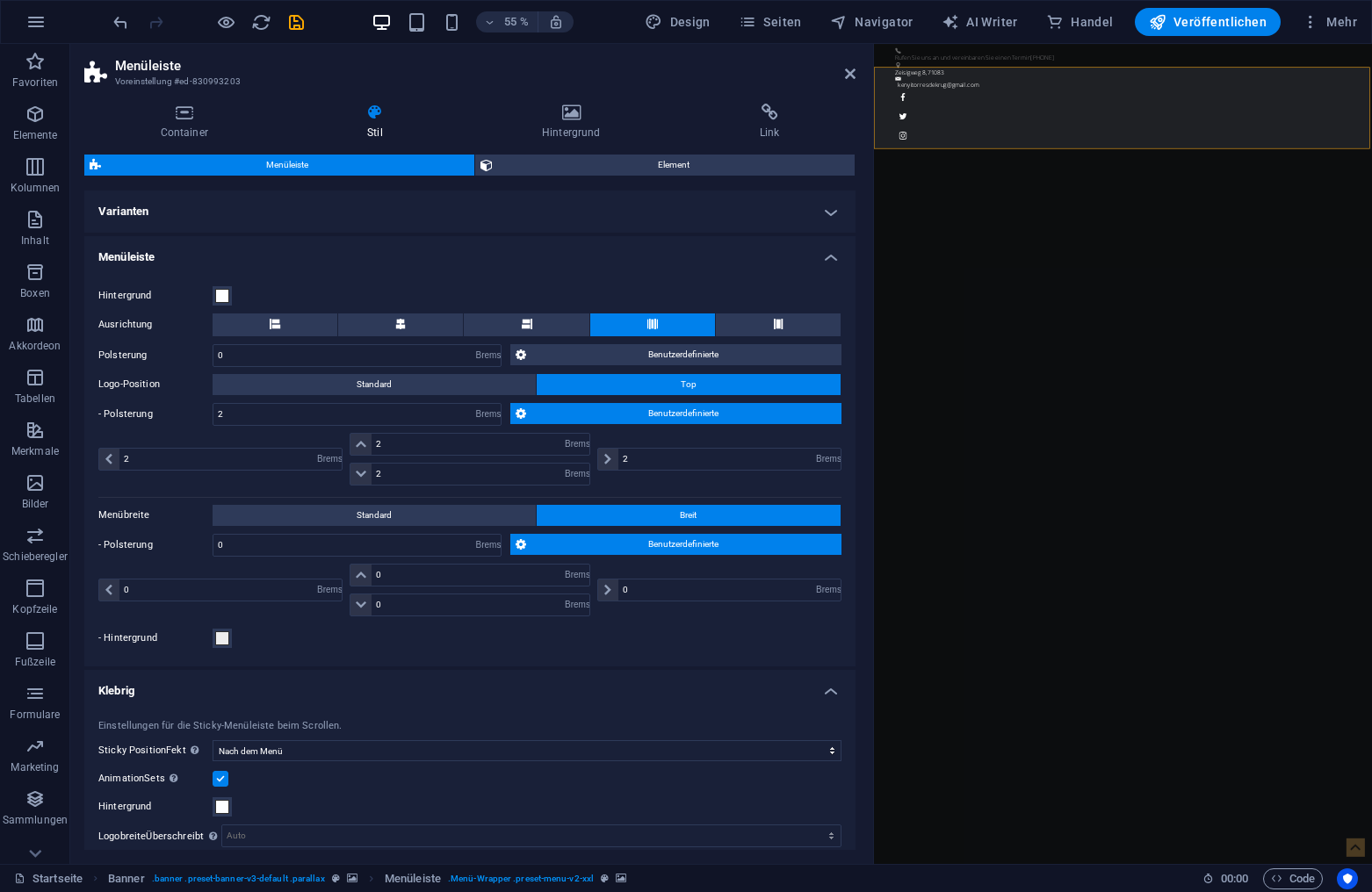 click on "Benutzerdefinierte" at bounding box center [684, 414] 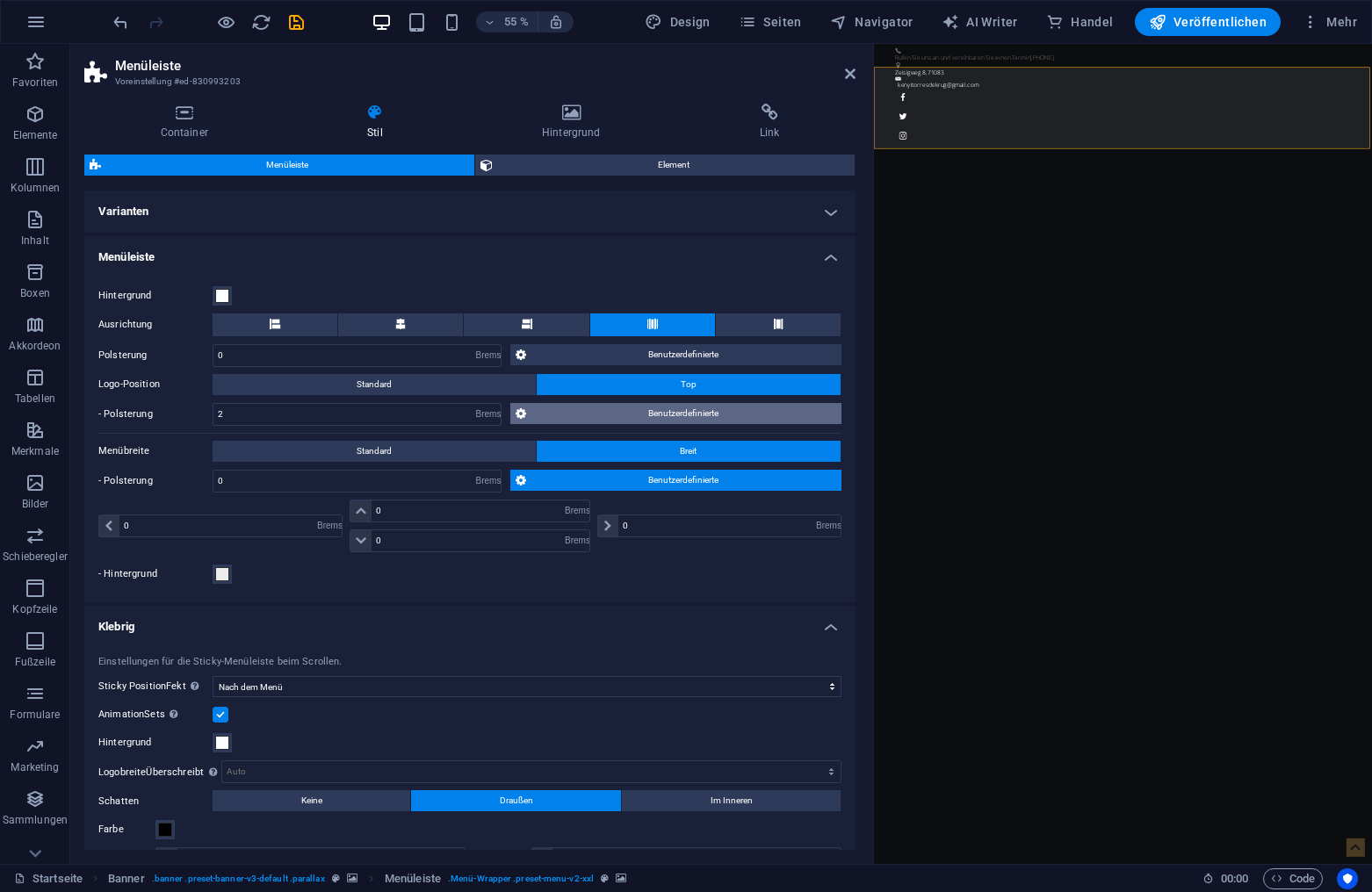 click on "Benutzerdefinierte" at bounding box center (684, 414) 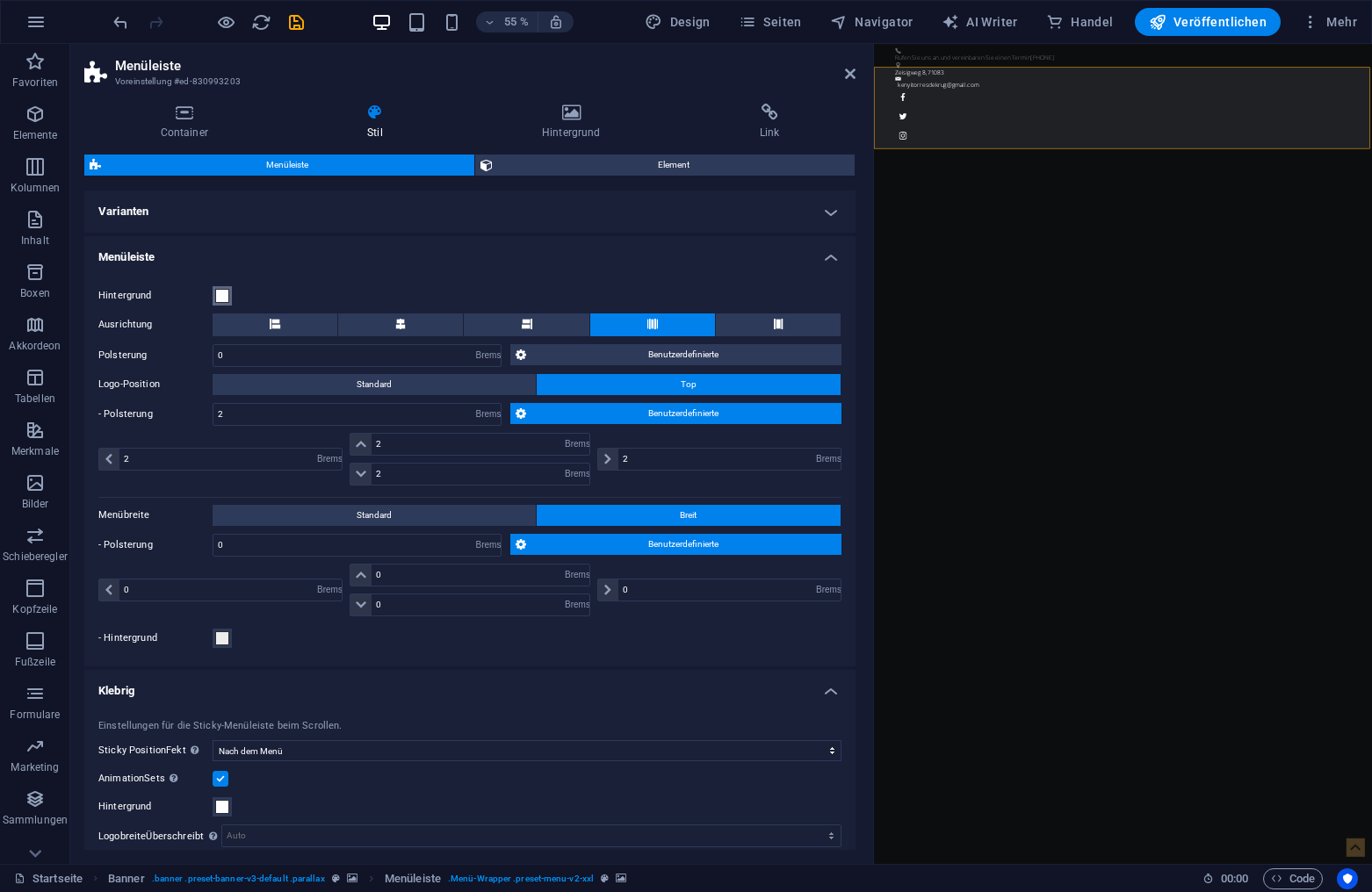 click at bounding box center [222, 296] 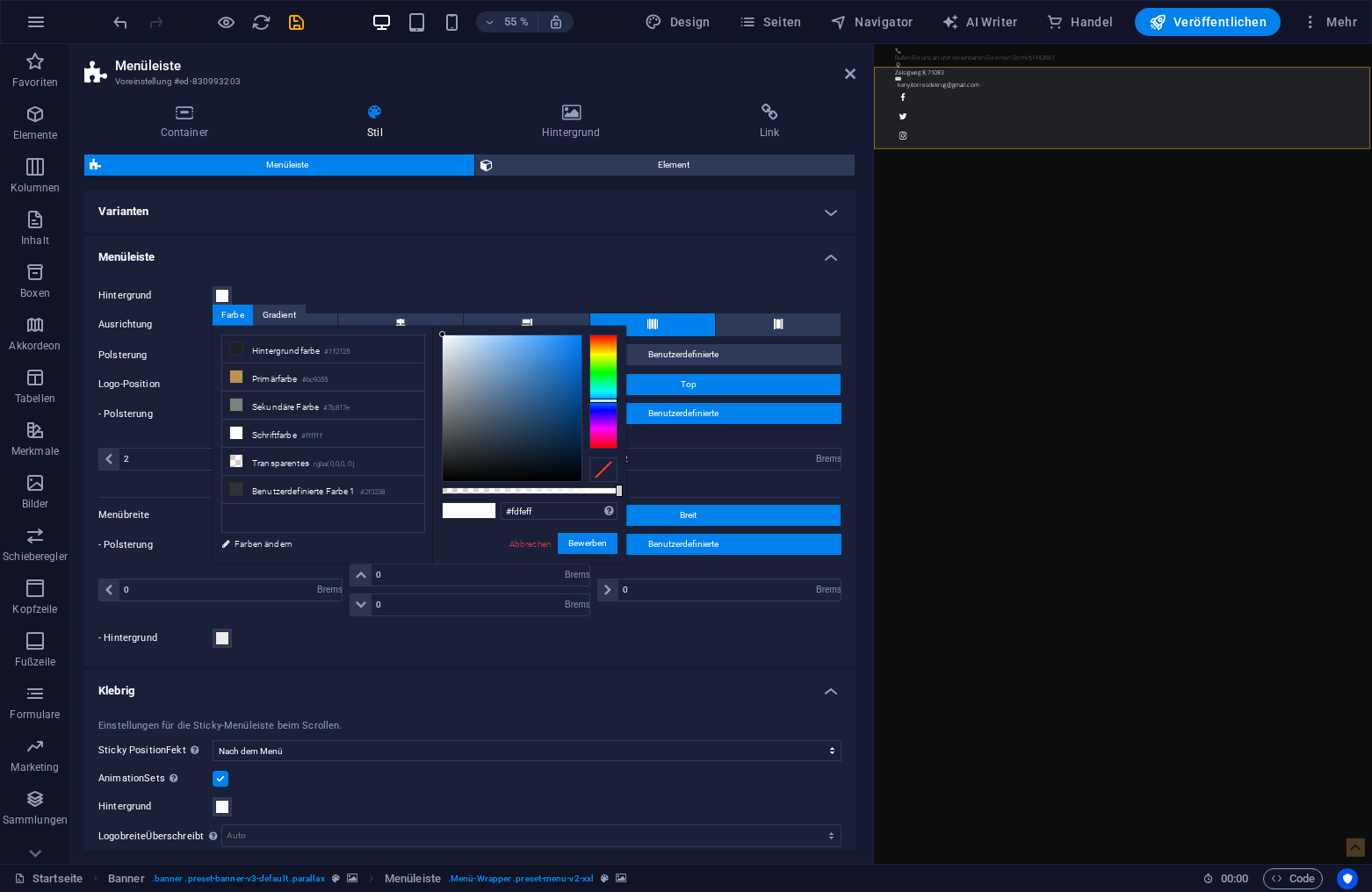 drag, startPoint x: 446, startPoint y: 334, endPoint x: 469, endPoint y: 359, distance: 33.970576 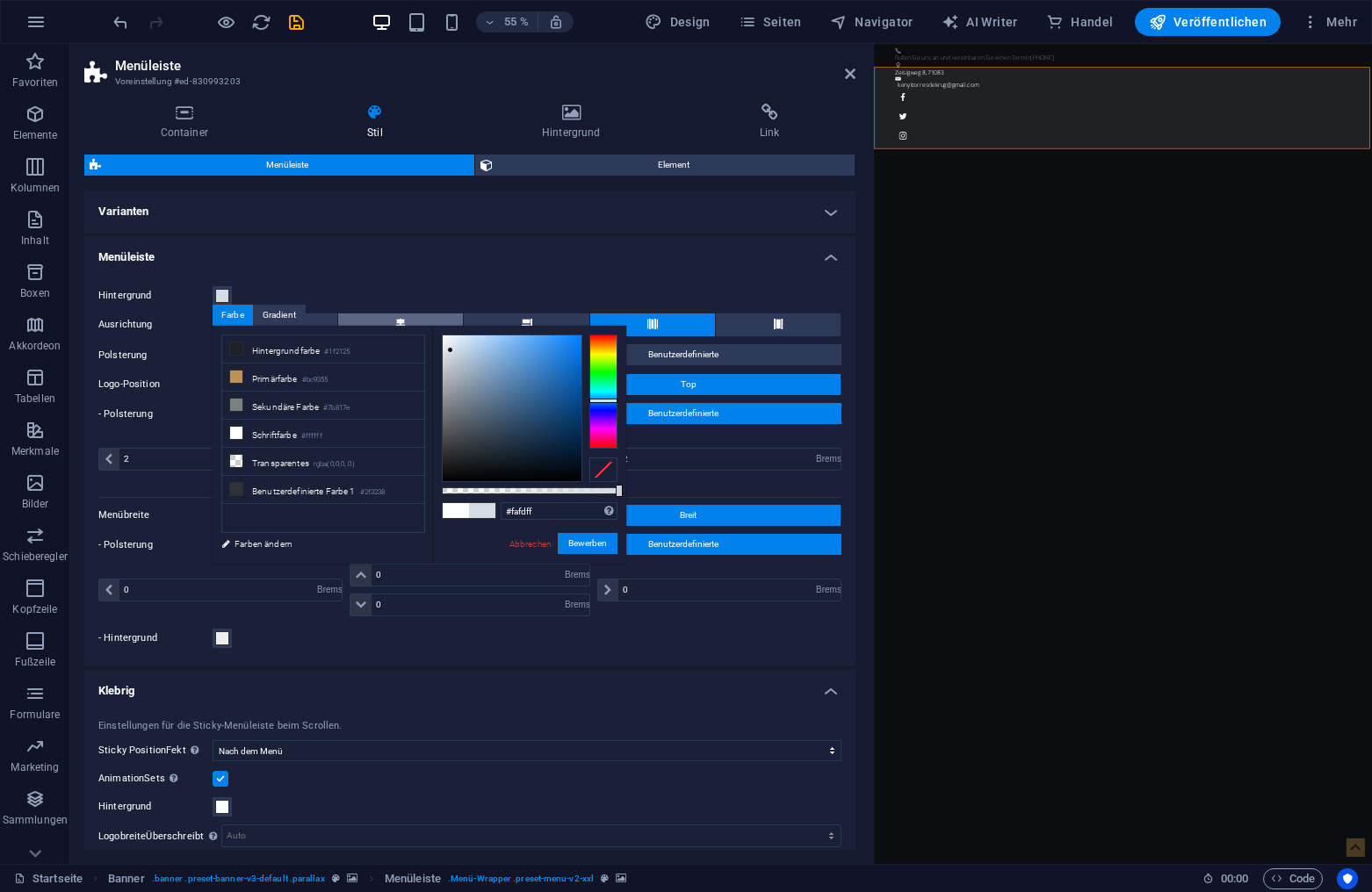 type on "#ffffff" 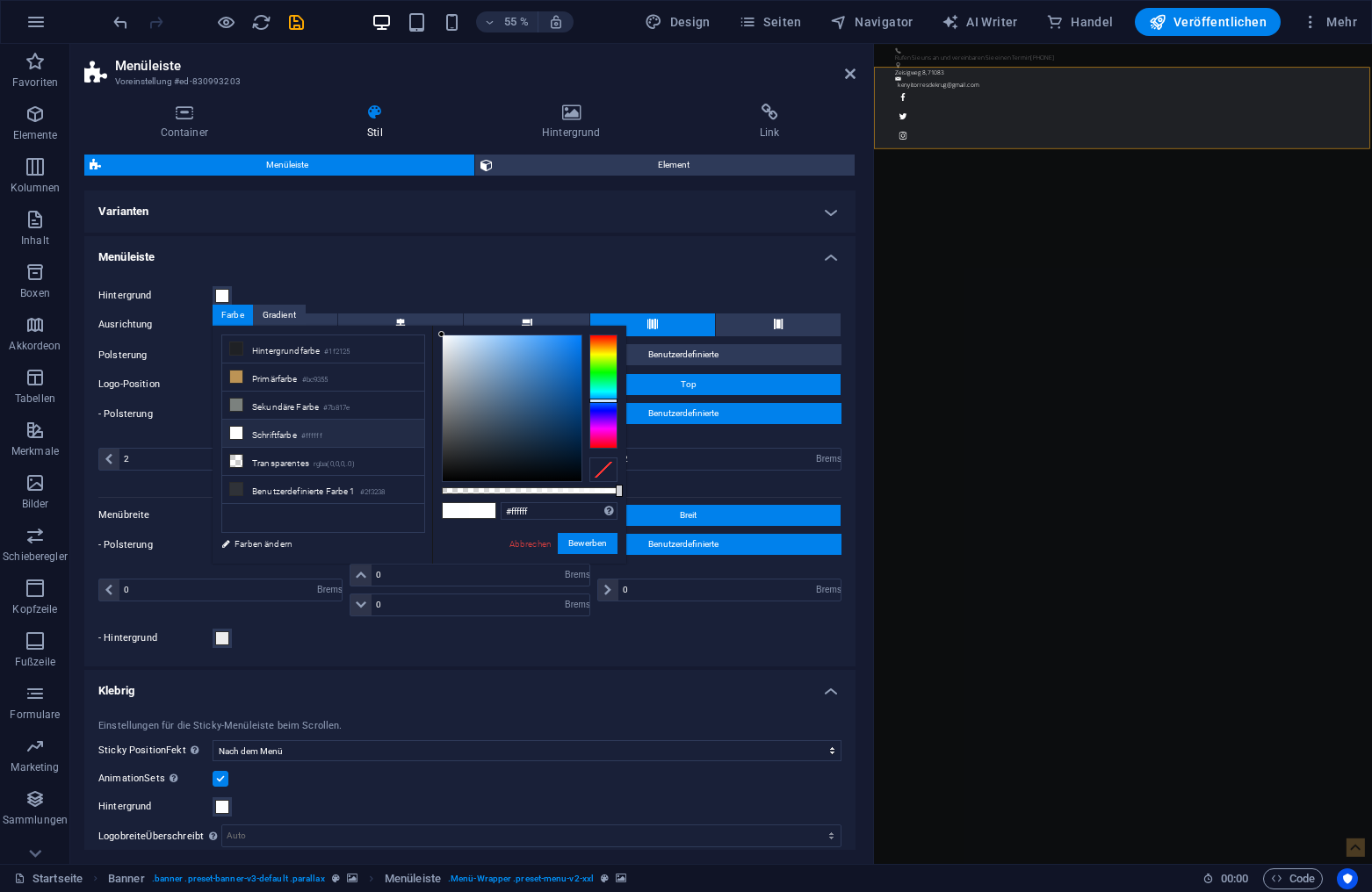 drag, startPoint x: 443, startPoint y: 334, endPoint x: 422, endPoint y: 310, distance: 31.890437 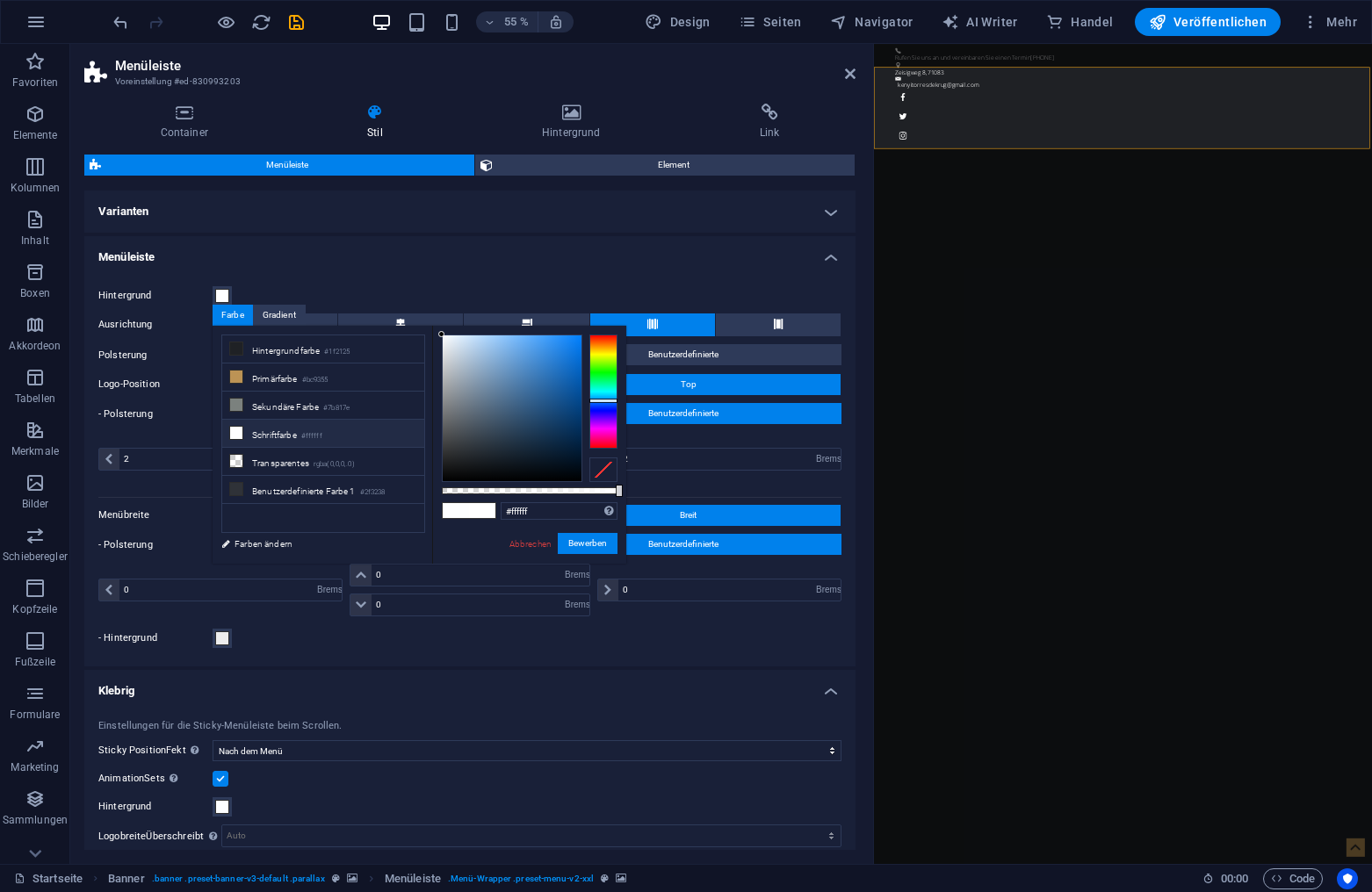 click on "peruwithkenyi.de Home Favoriten Elemente Kolumnen Inhalt Boxen Akkordeon Tabellen Merkmale Bilder Schieberegler Kopfzeile Fußzeile Formulare Marketing Sammlungen Handel Menüleiste Voreinstellung #ed-830993203 Container Stil Hintergrund Link Size Height Standard px Bremse % vh VW Min. height Keine px Bremse % vh VW Width Standard px Bremse % em vh VW Min. width Keine px Bremse % vh VW Default padding Custom spacing Default content width and padding can be changed under Design. Edit design Layout (Flexbox) Alignment Determines the flex direction. Default Main axis Determine how elements should behave along the main axis inside this container (justify content). Default Side axis Control the vertical direction of the element inside of the container (align items). Default Wrap Default On Off Fill Default Accessibility Role Keine" at bounding box center (686, 446) 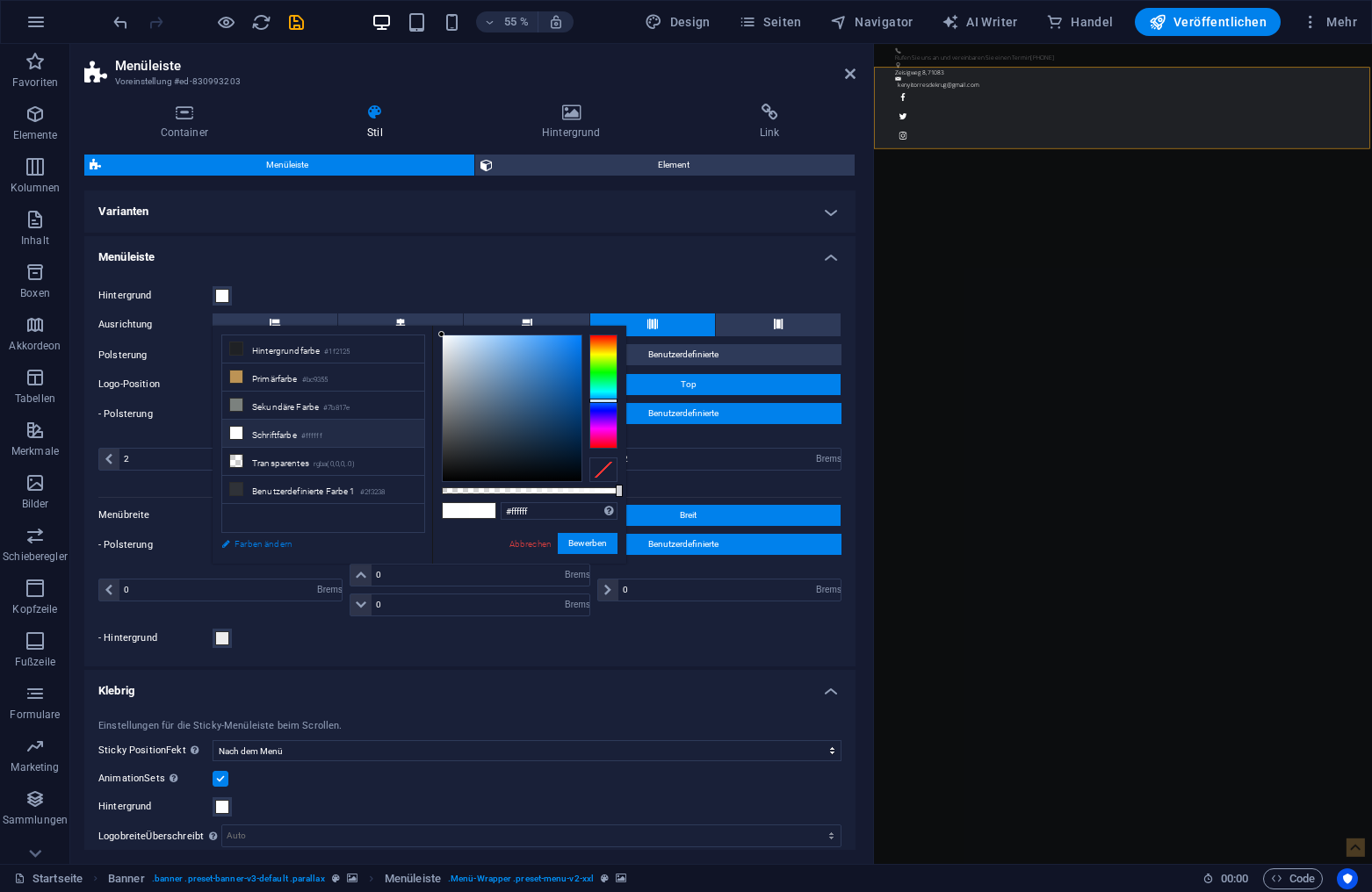 click on "Farben ändern" at bounding box center [314, 543] 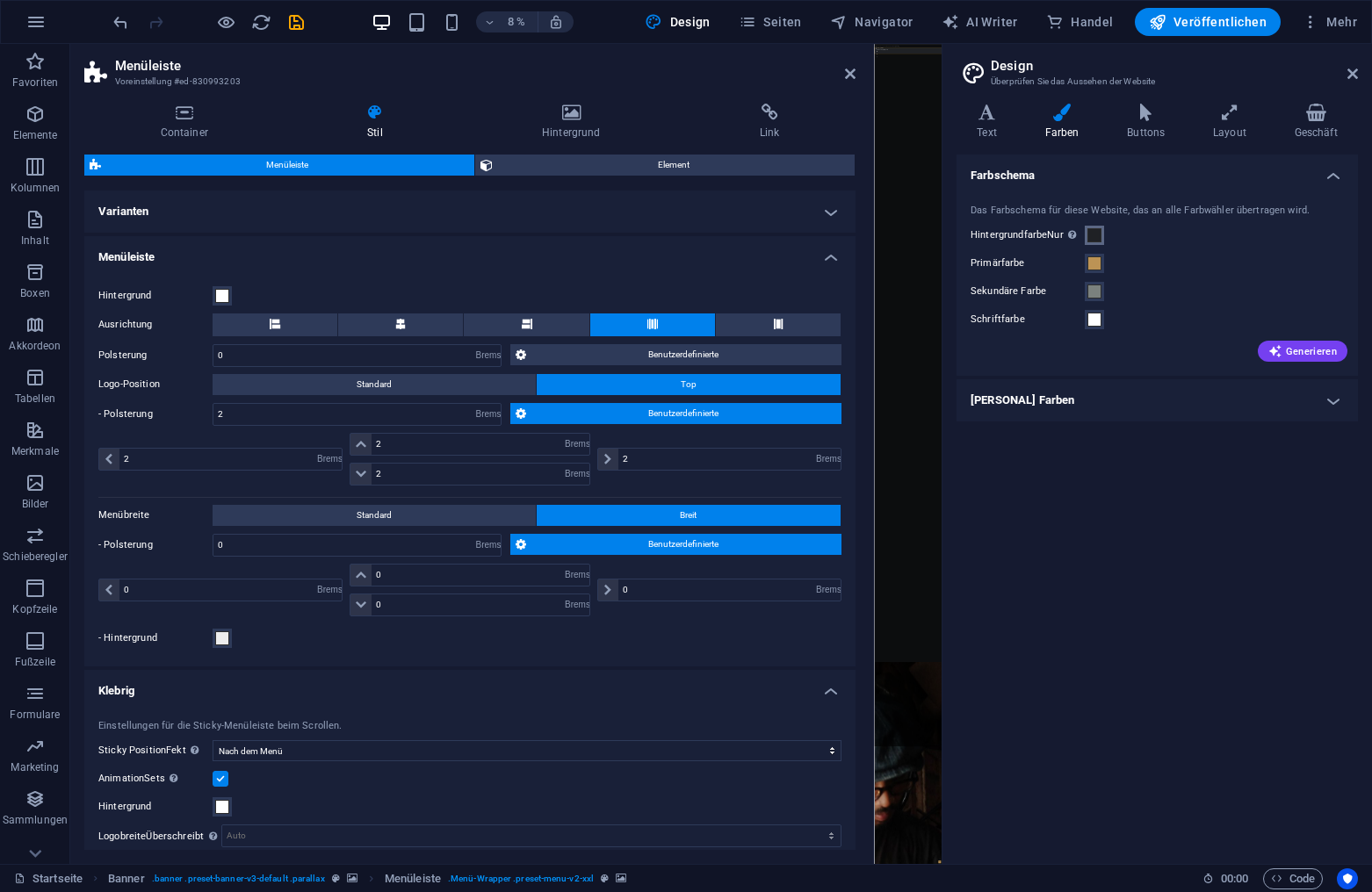 click at bounding box center (1094, 235) 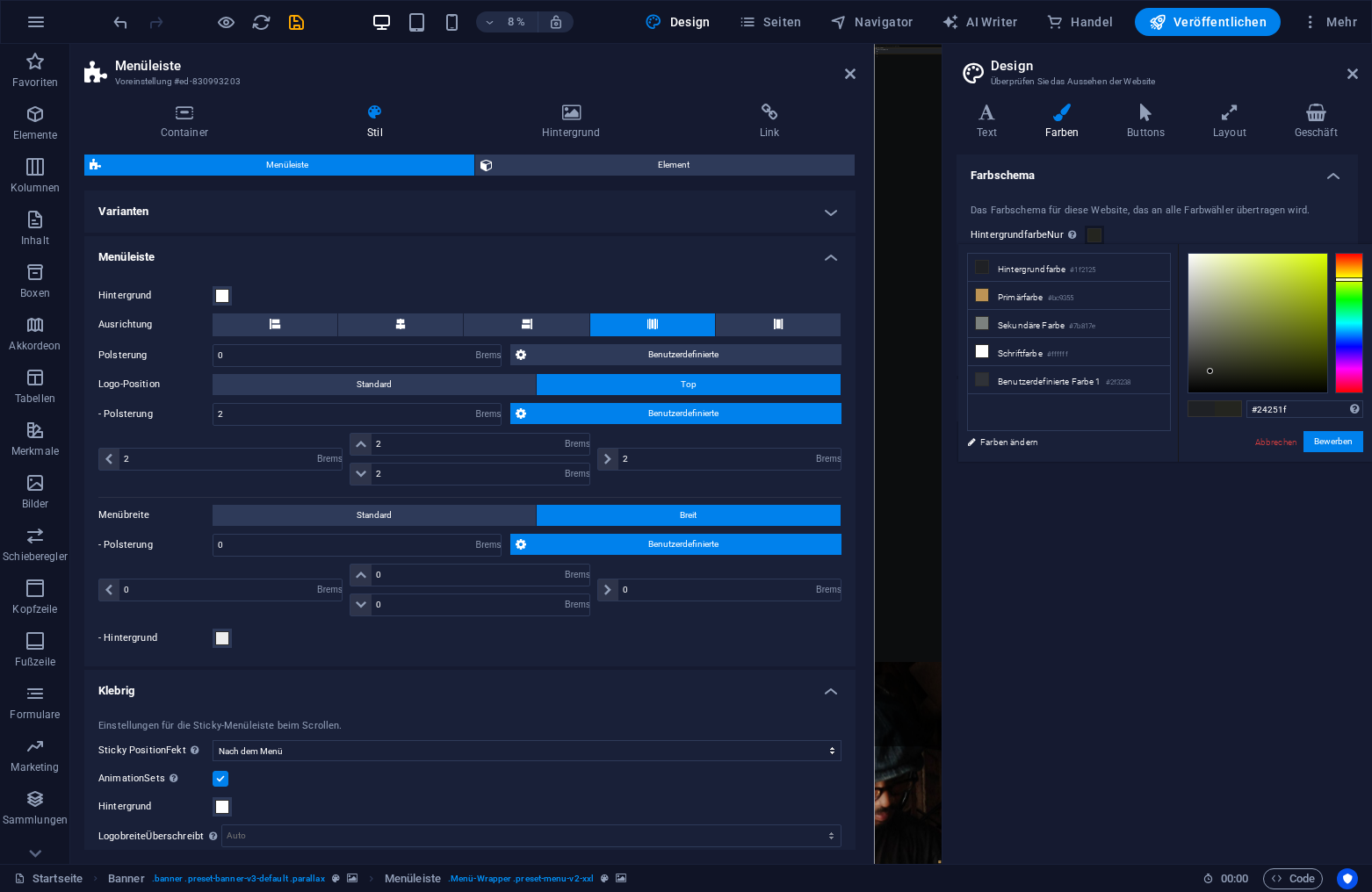 drag, startPoint x: 1351, startPoint y: 326, endPoint x: 1305, endPoint y: 317, distance: 46.87217 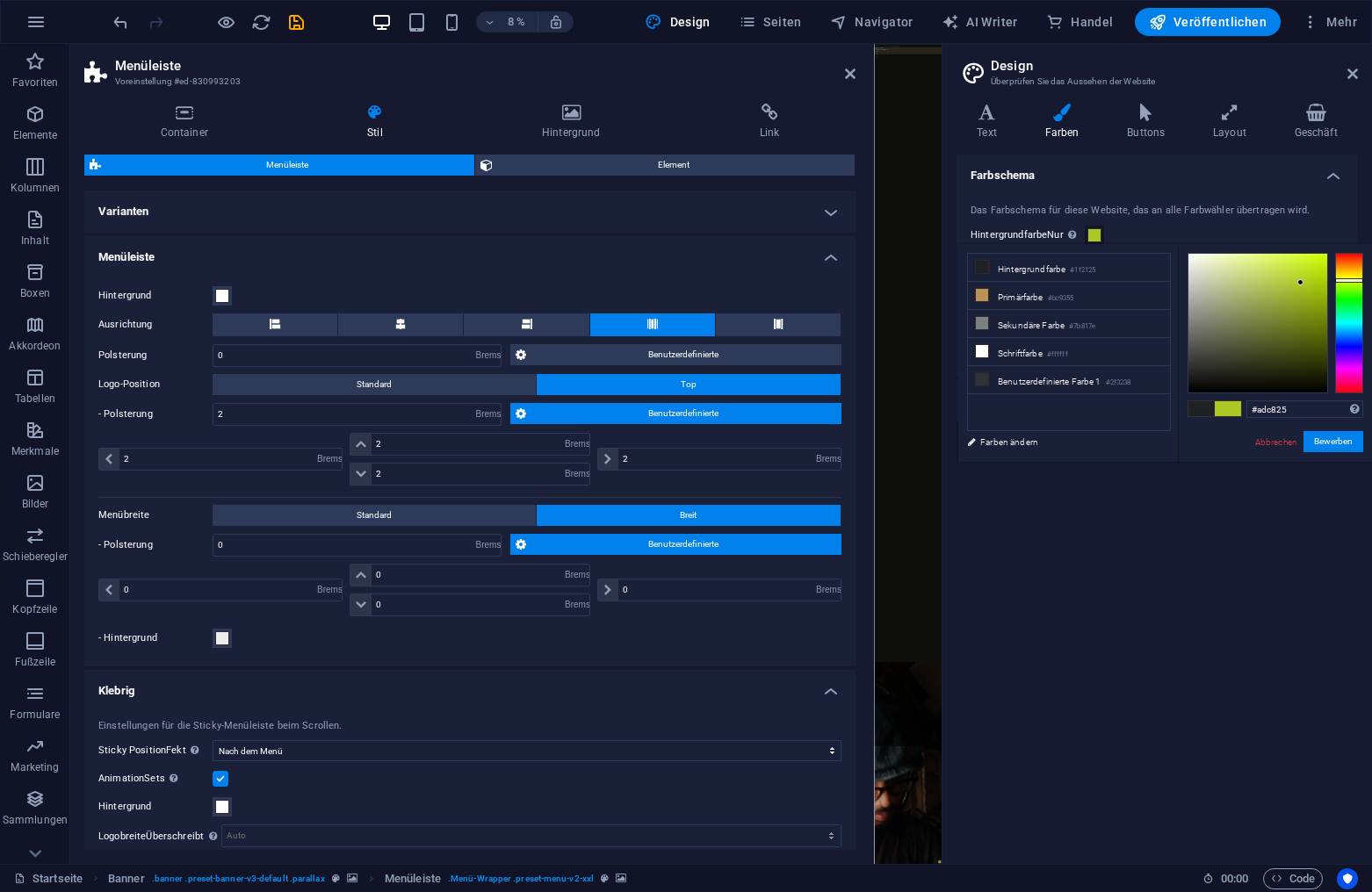 drag, startPoint x: 1223, startPoint y: 362, endPoint x: 1359, endPoint y: 281, distance: 158.29403 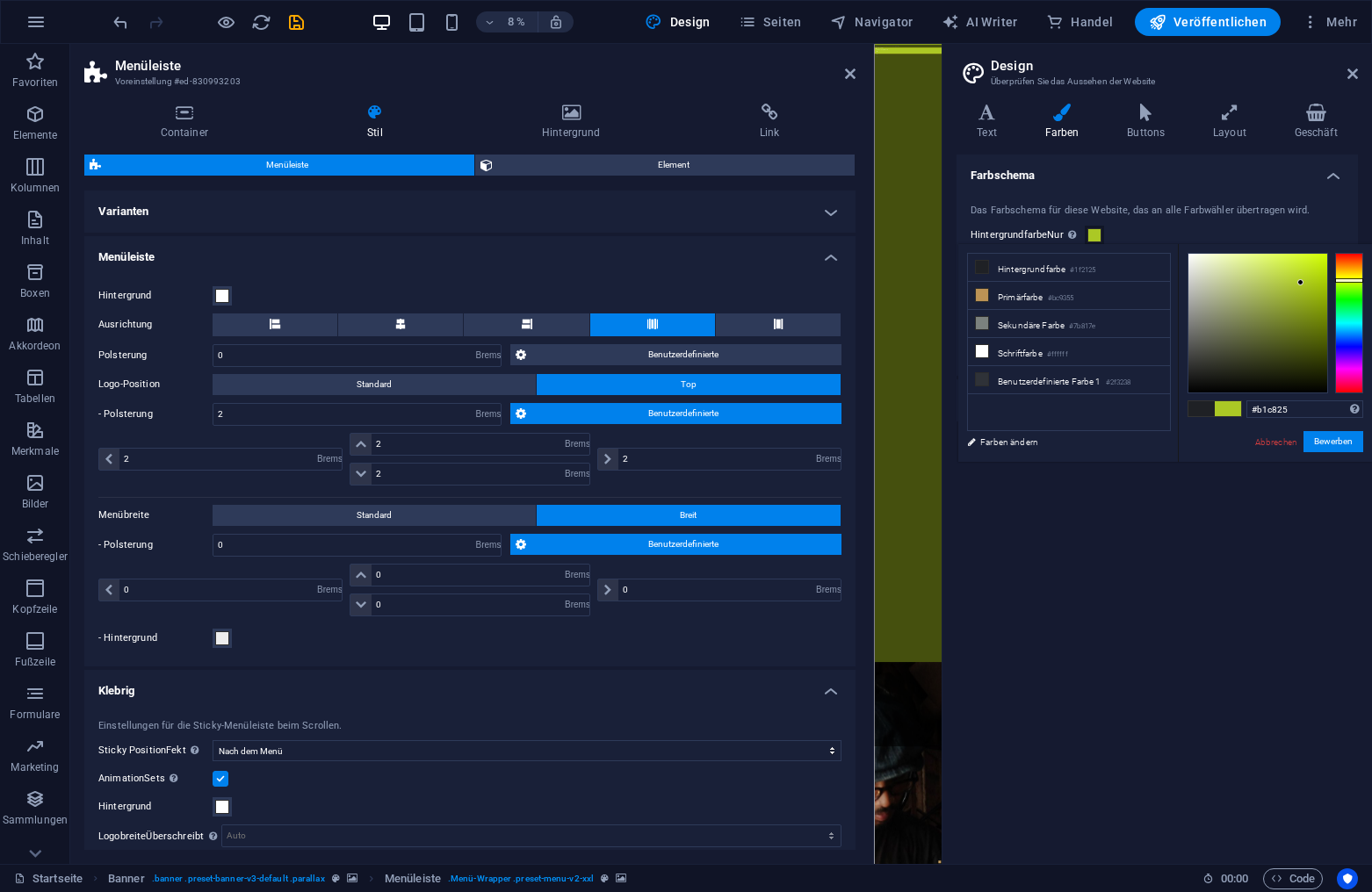 drag, startPoint x: 1358, startPoint y: 283, endPoint x: 1346, endPoint y: 197, distance: 86.83317 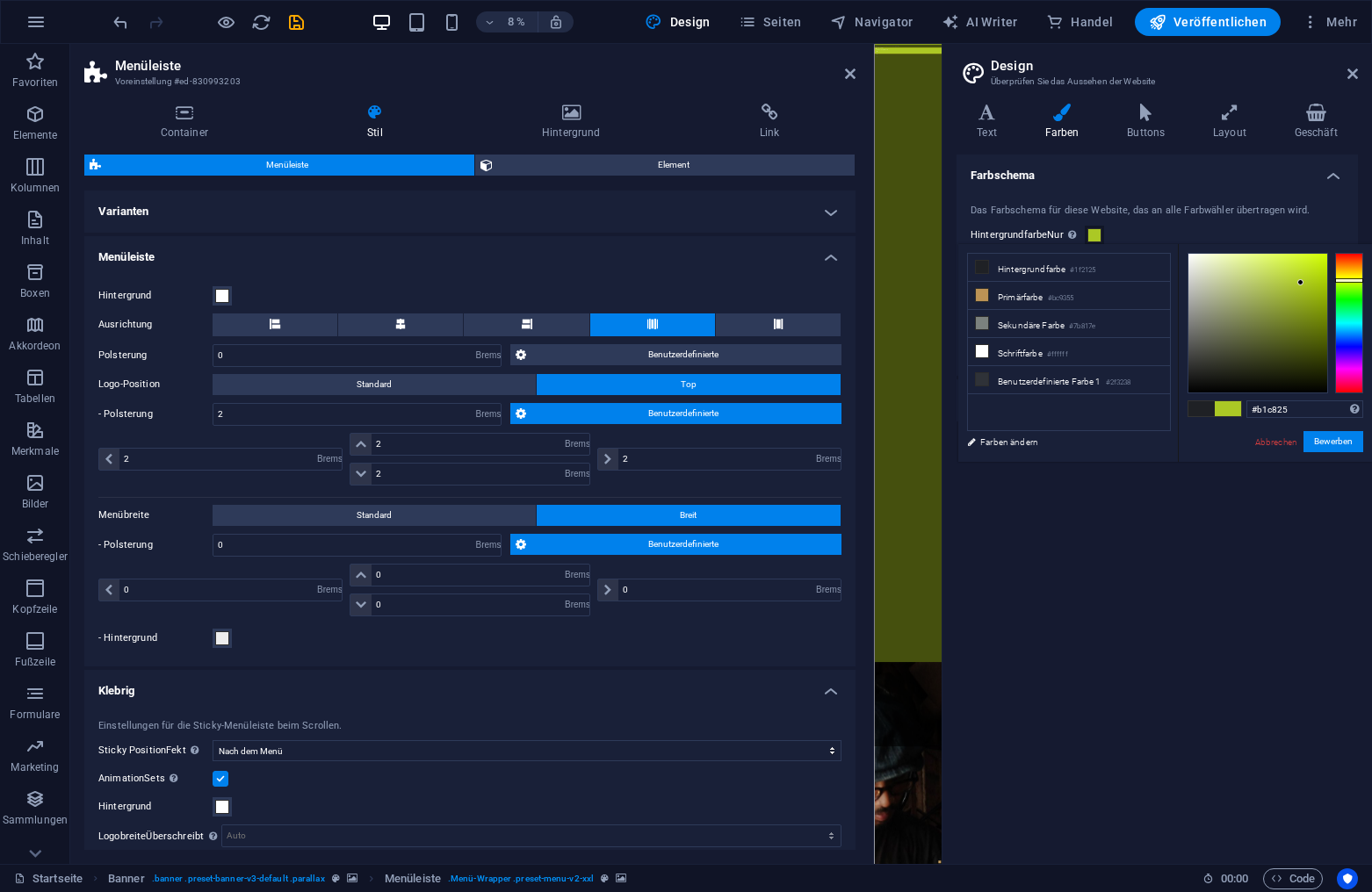 click at bounding box center [1349, 323] 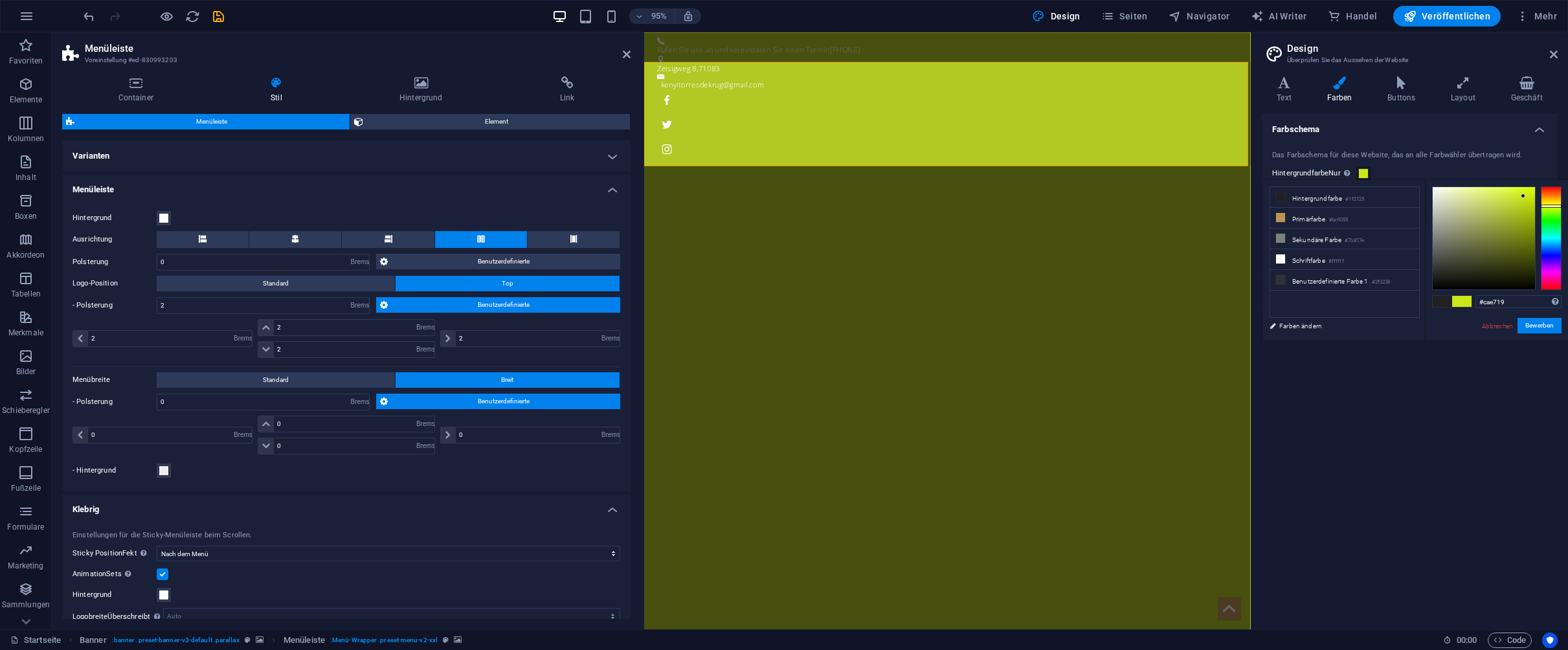 drag, startPoint x: 1519, startPoint y: 205, endPoint x: 1523, endPoint y: 196, distance: 9.848858 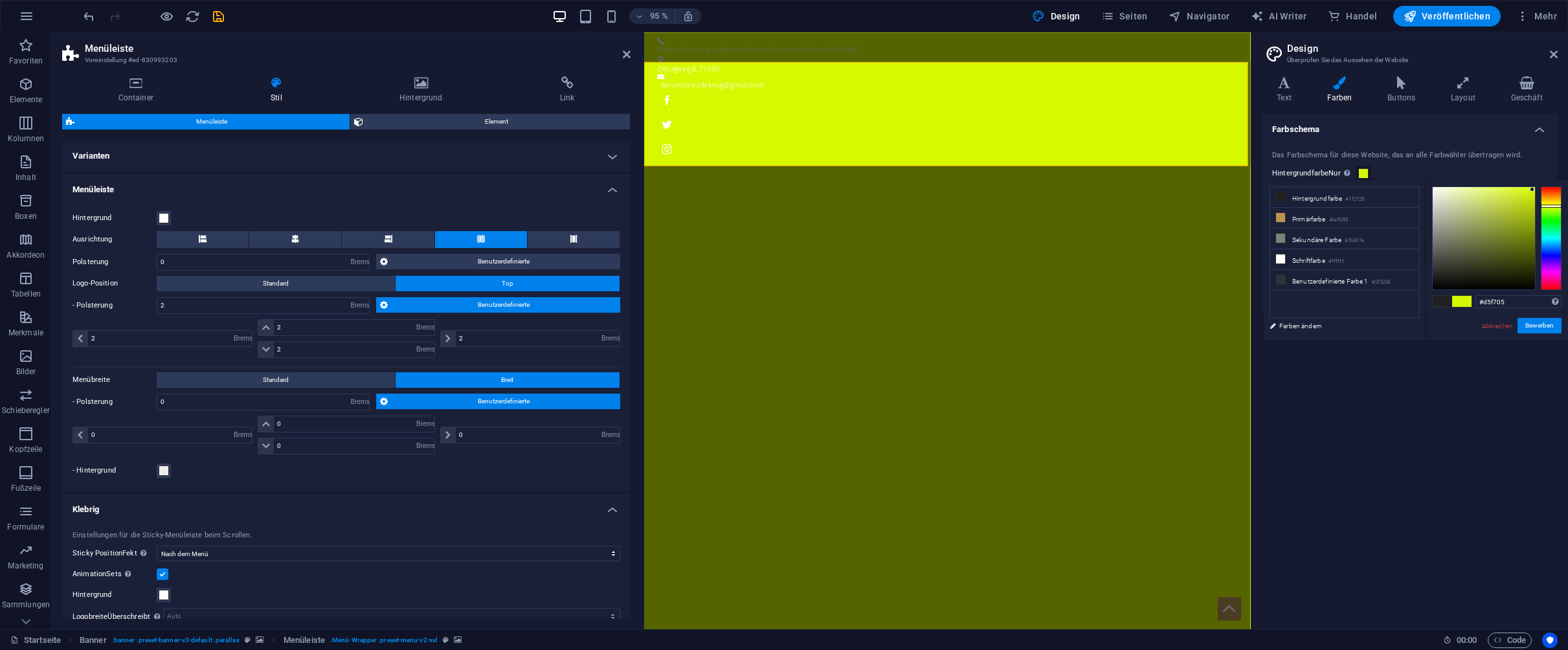 drag, startPoint x: 1525, startPoint y: 195, endPoint x: 1543, endPoint y: 199, distance: 18.43909 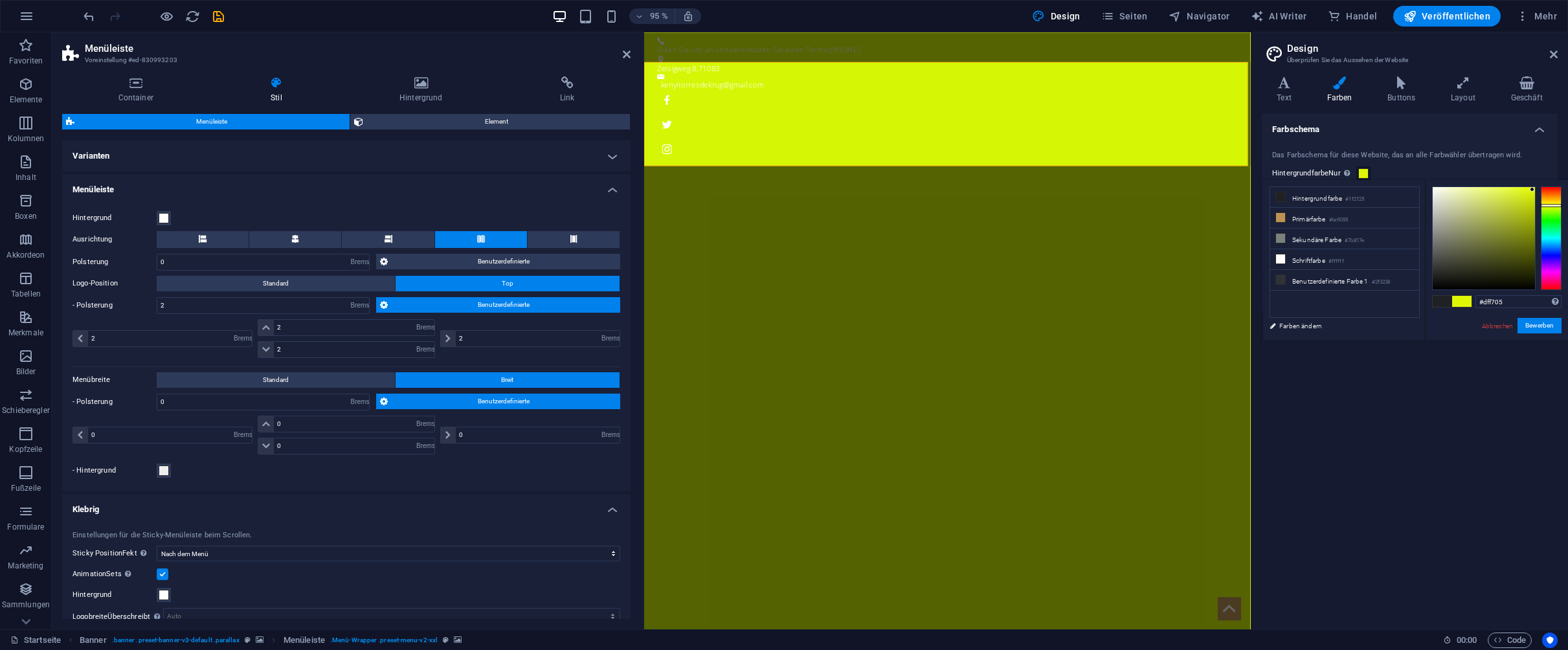 drag, startPoint x: 1551, startPoint y: 209, endPoint x: 1442, endPoint y: 230, distance: 111.0045 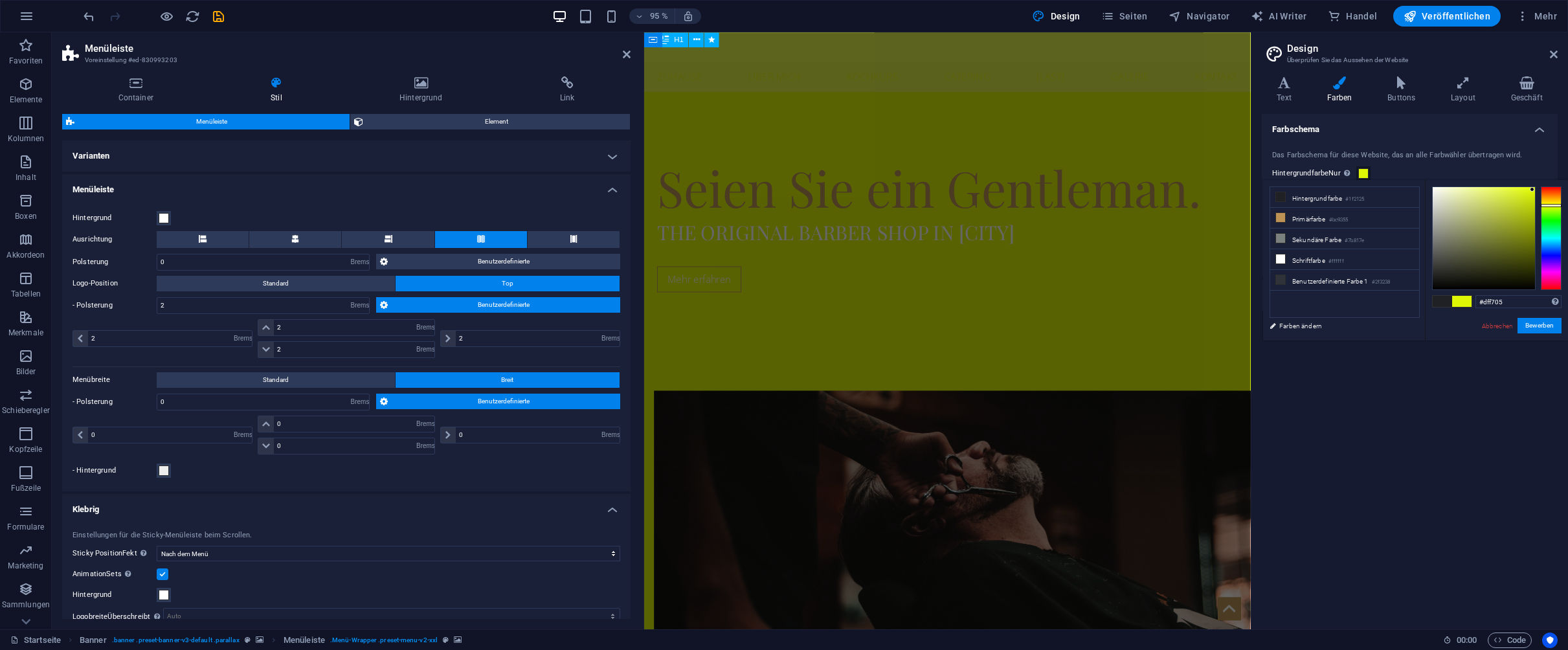 scroll, scrollTop: 724, scrollLeft: 0, axis: vertical 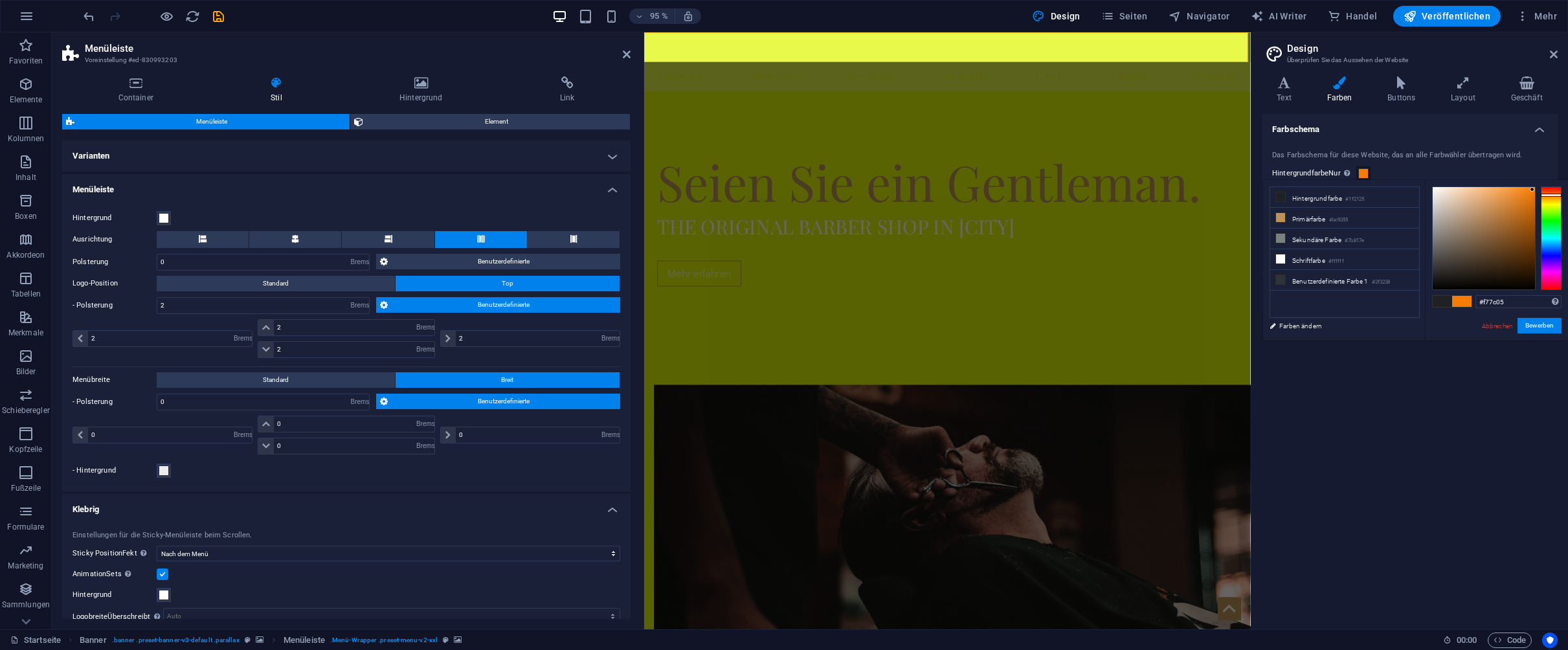 drag, startPoint x: 1554, startPoint y: 203, endPoint x: 1556, endPoint y: 195, distance: 8.246211 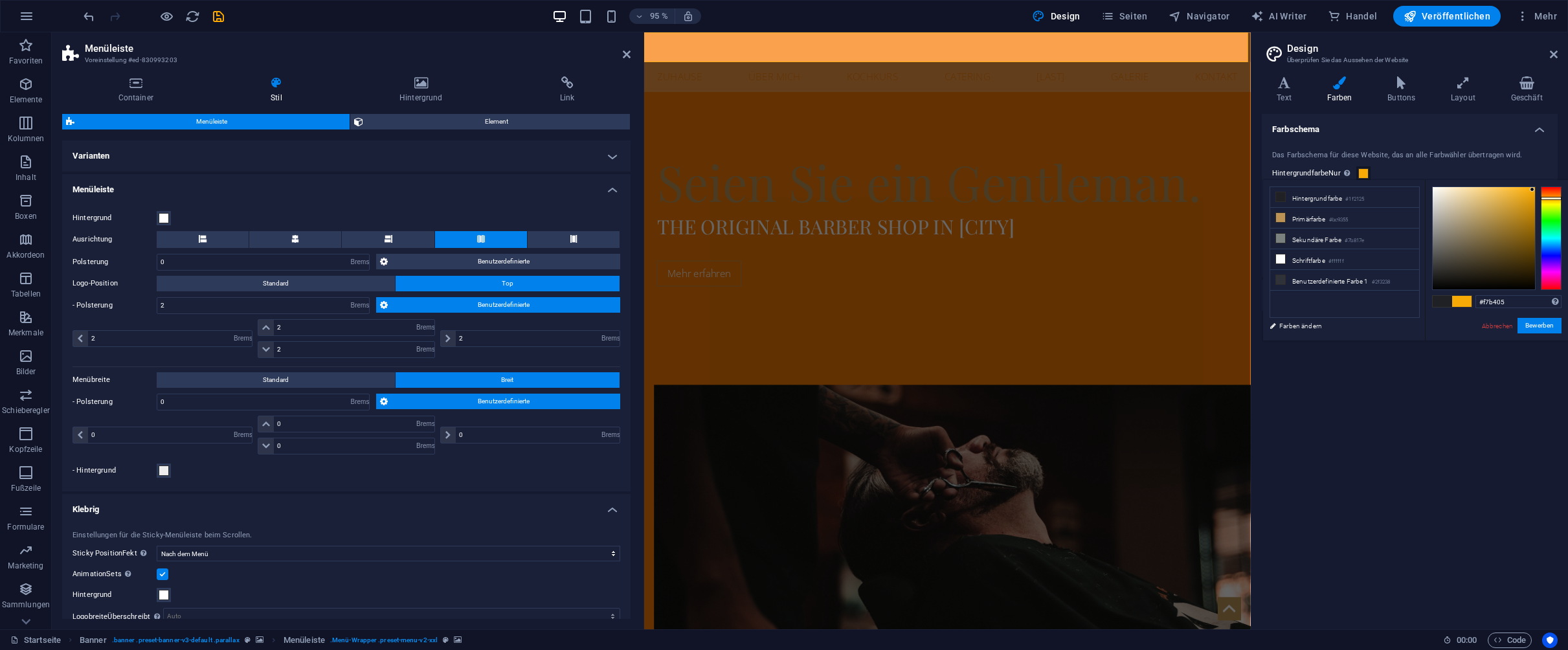 click at bounding box center [1551, 238] 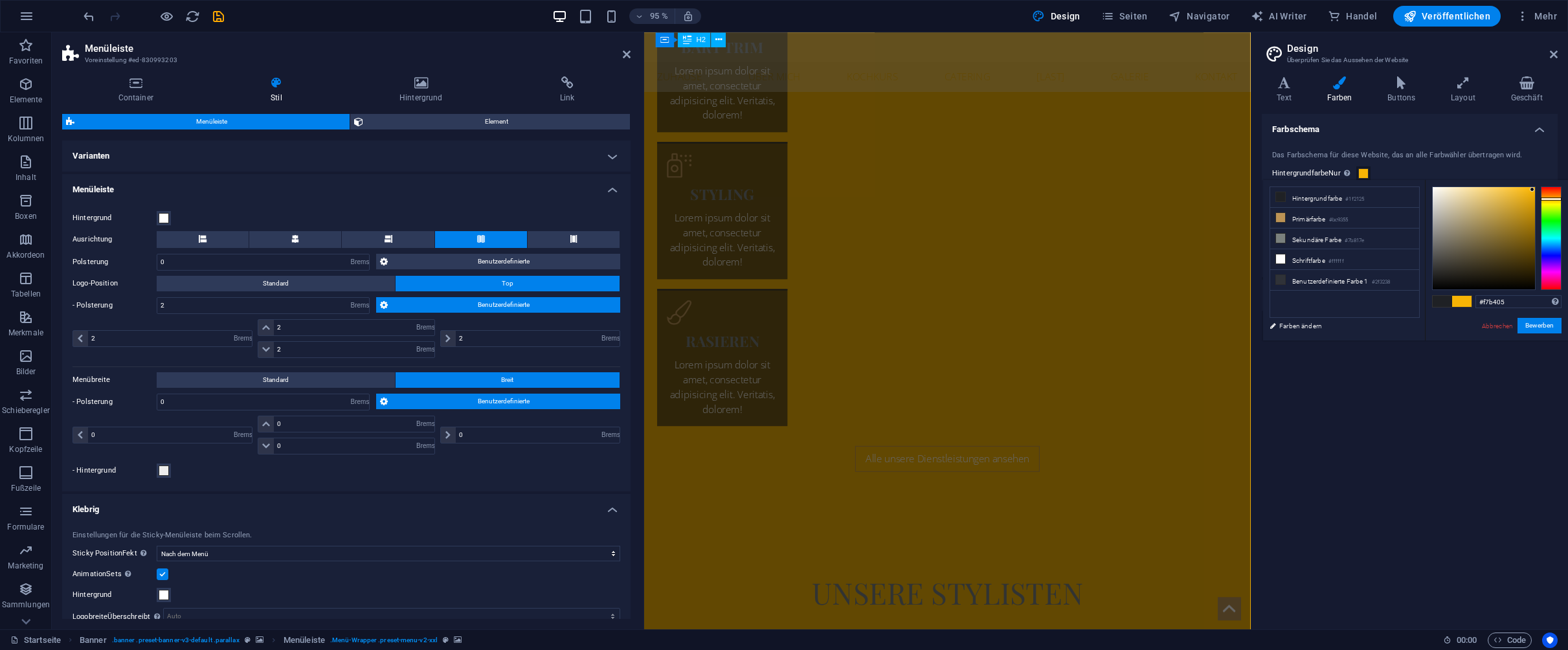 scroll, scrollTop: 2726, scrollLeft: 0, axis: vertical 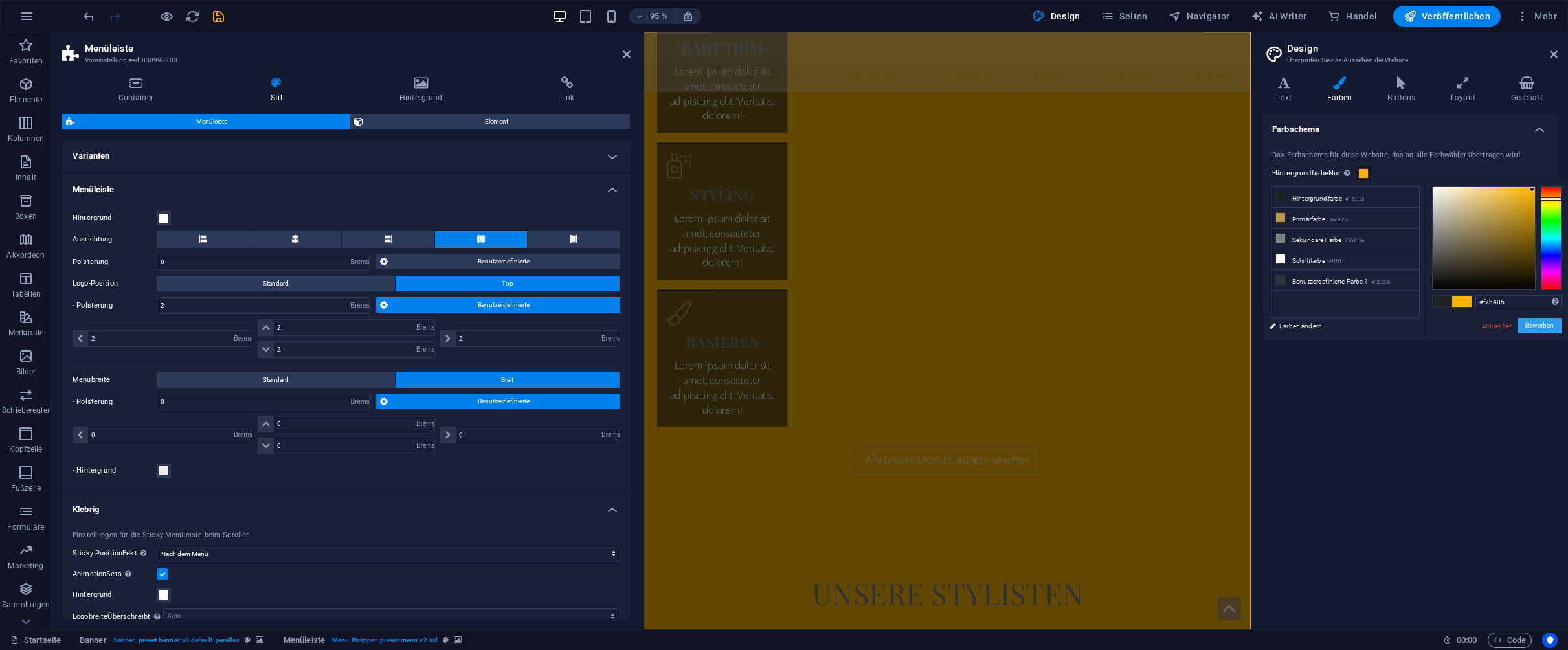 click on "Bewerben" at bounding box center [1540, 326] 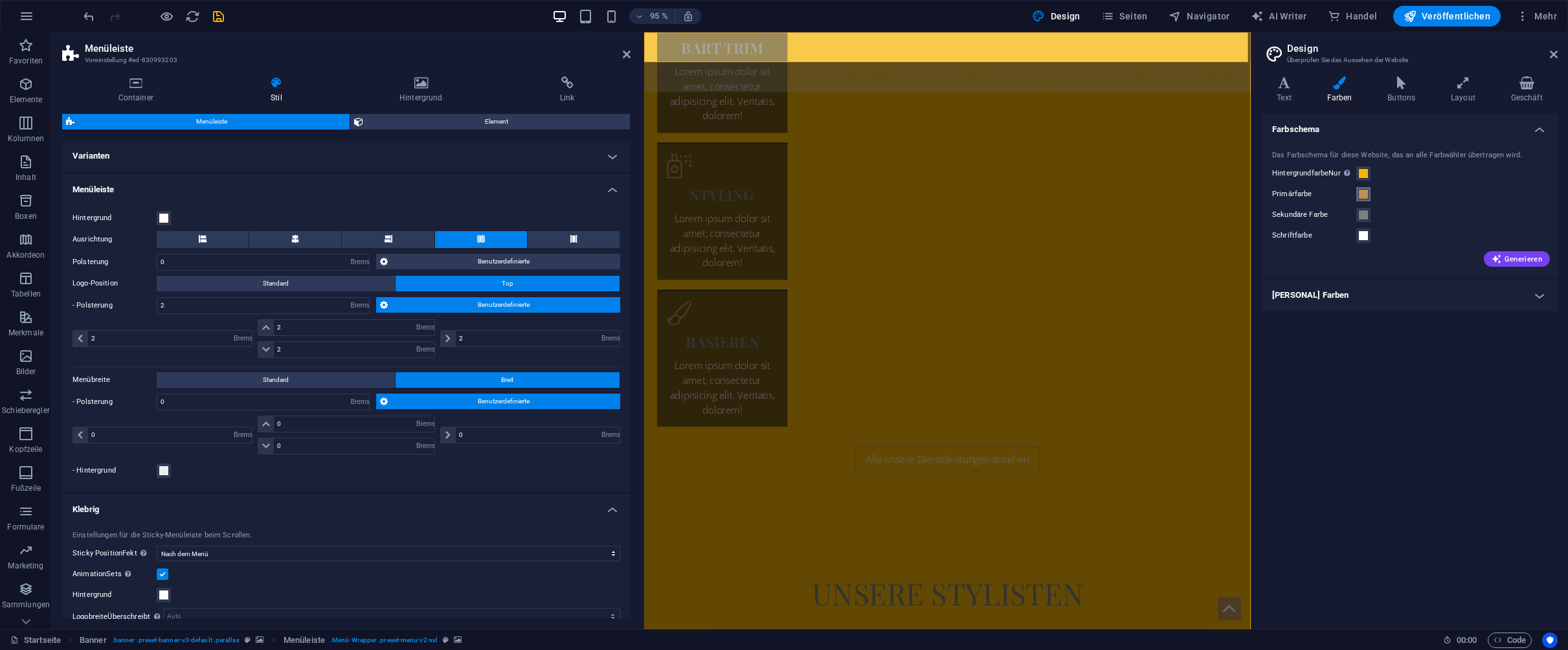 click at bounding box center (1363, 194) 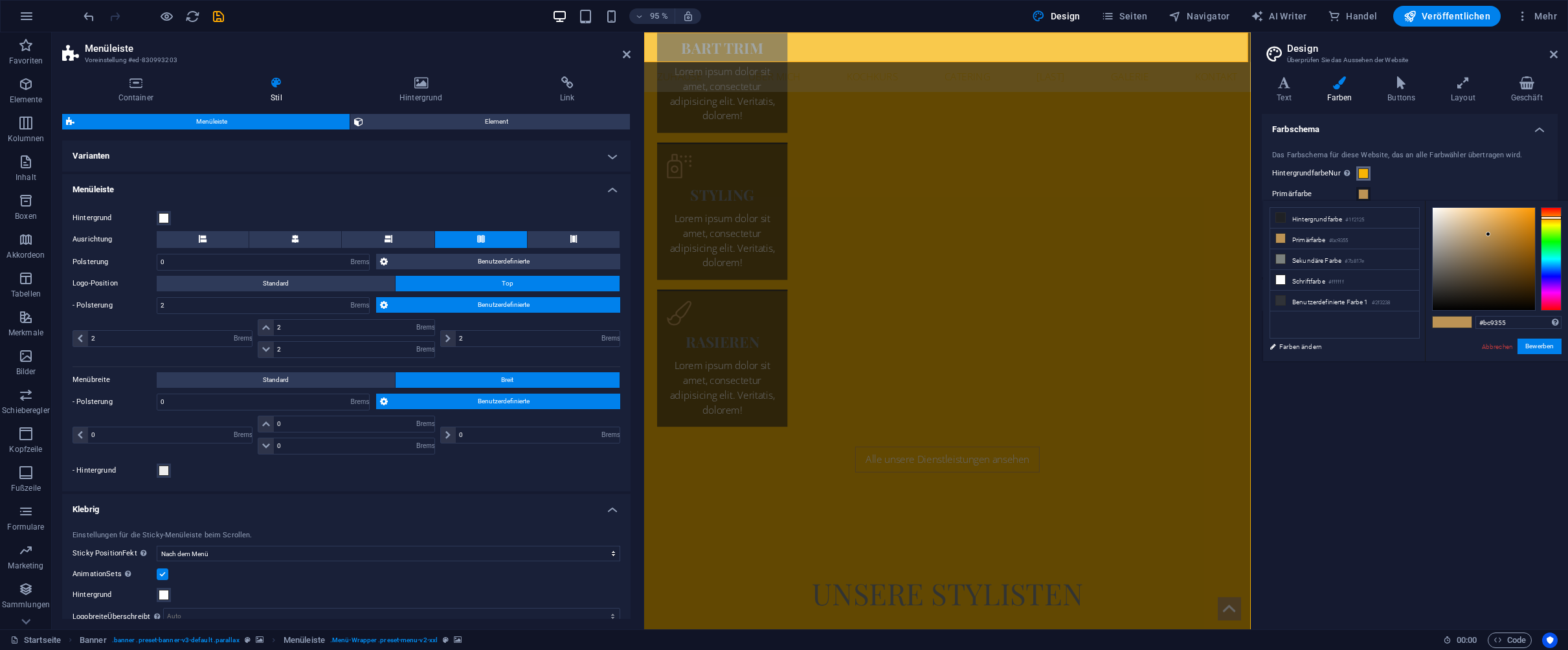 click at bounding box center (1363, 174) 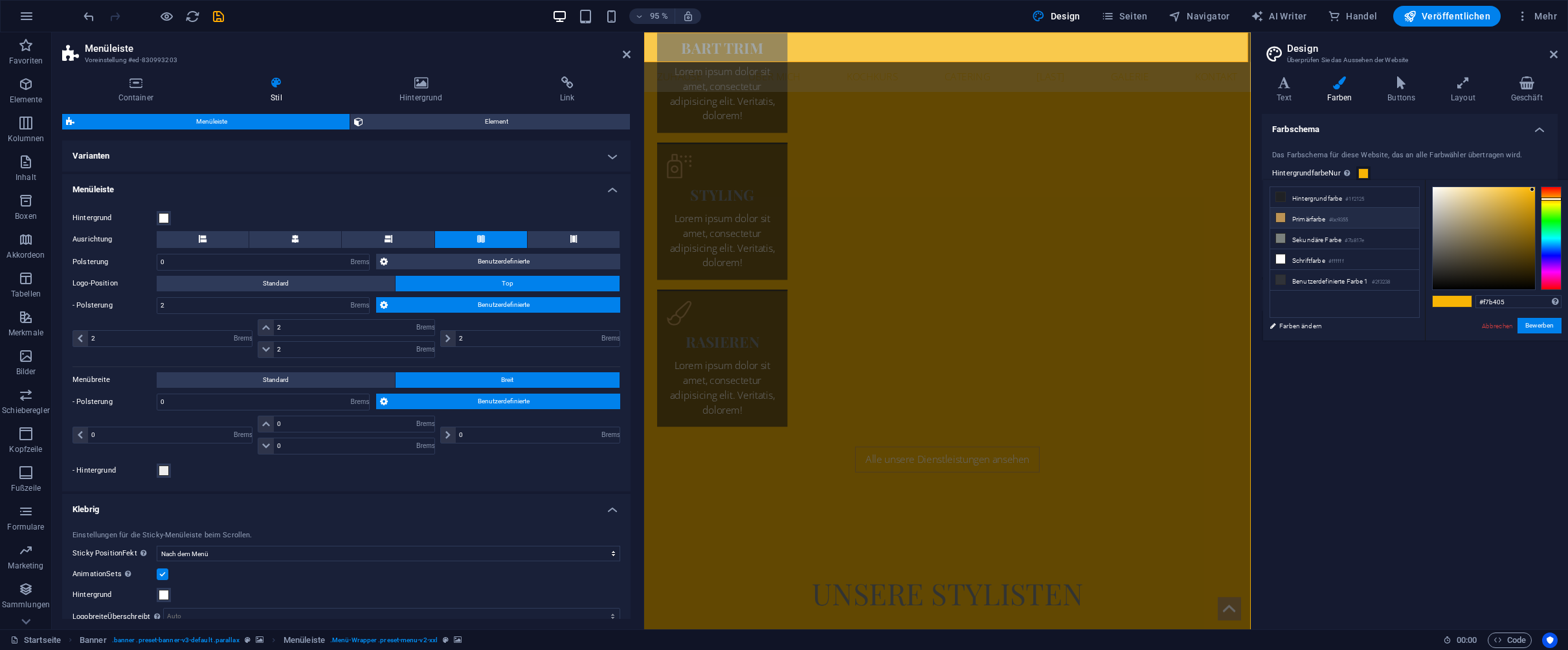 click on "Primärfarbe  #bc9355" at bounding box center [1345, 218] 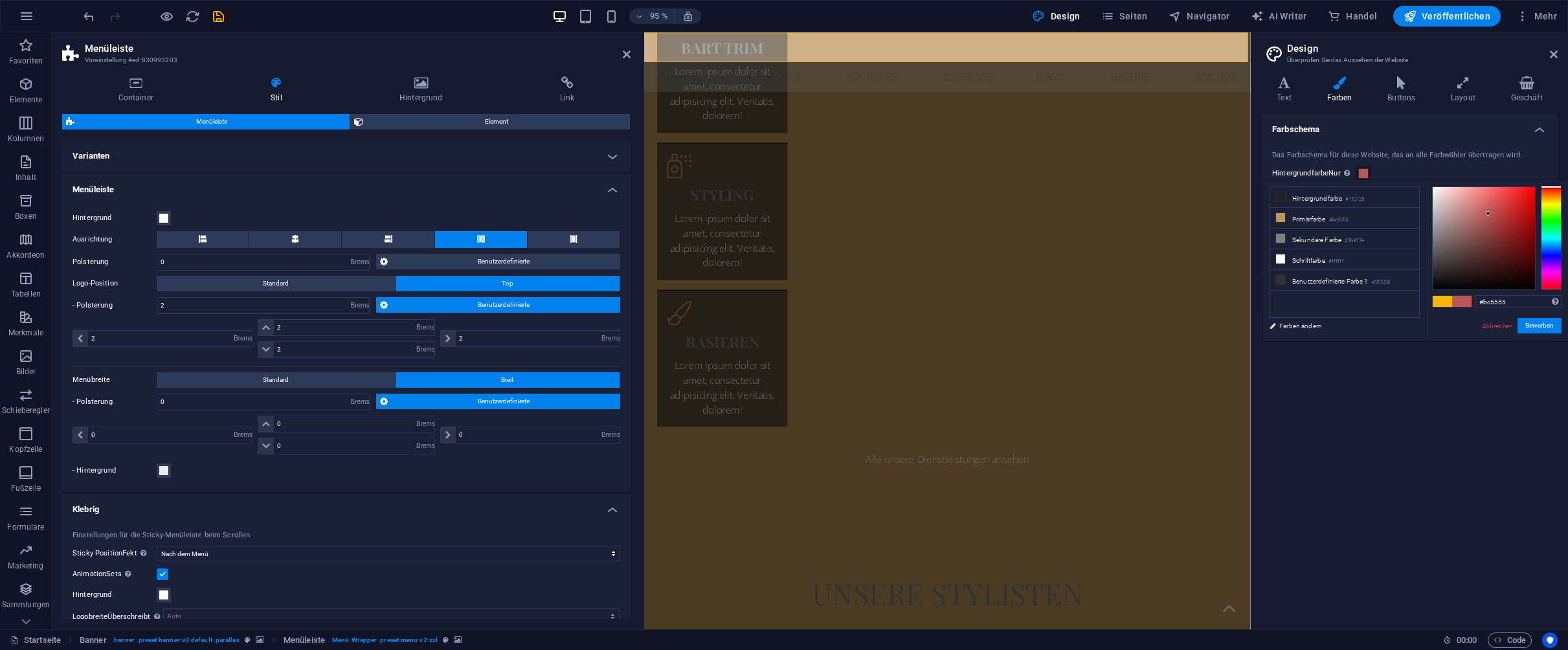 drag, startPoint x: 1555, startPoint y: 197, endPoint x: 1559, endPoint y: 183, distance: 14.56022 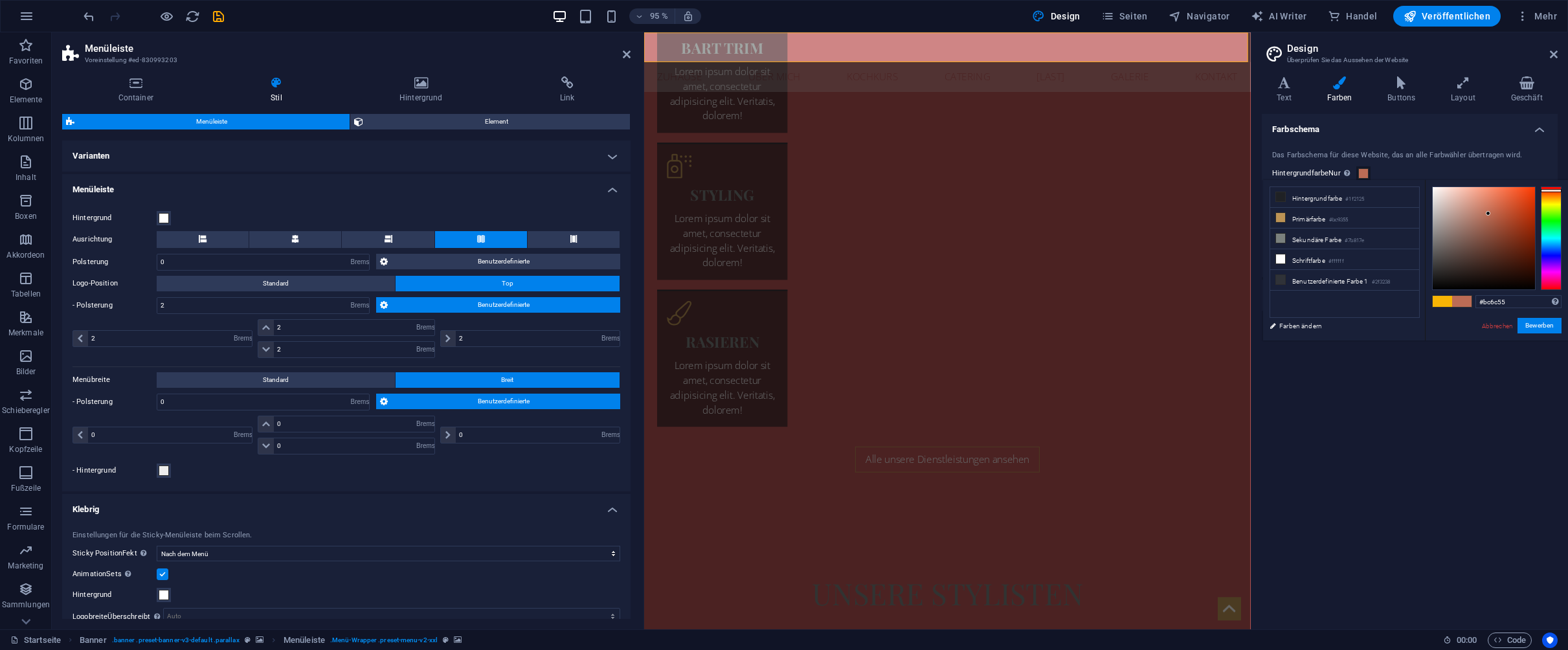 click at bounding box center [1551, 190] 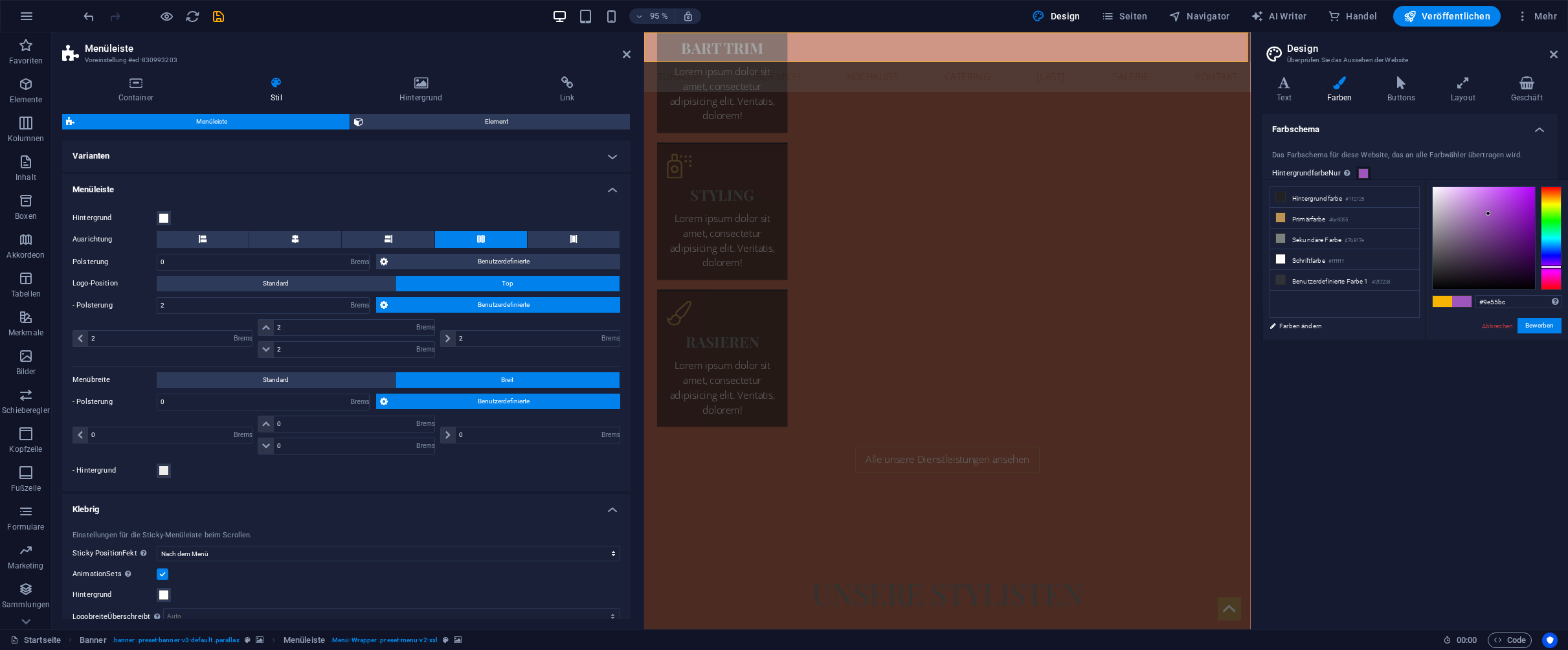 drag, startPoint x: 1553, startPoint y: 190, endPoint x: 1551, endPoint y: 267, distance: 77.02597 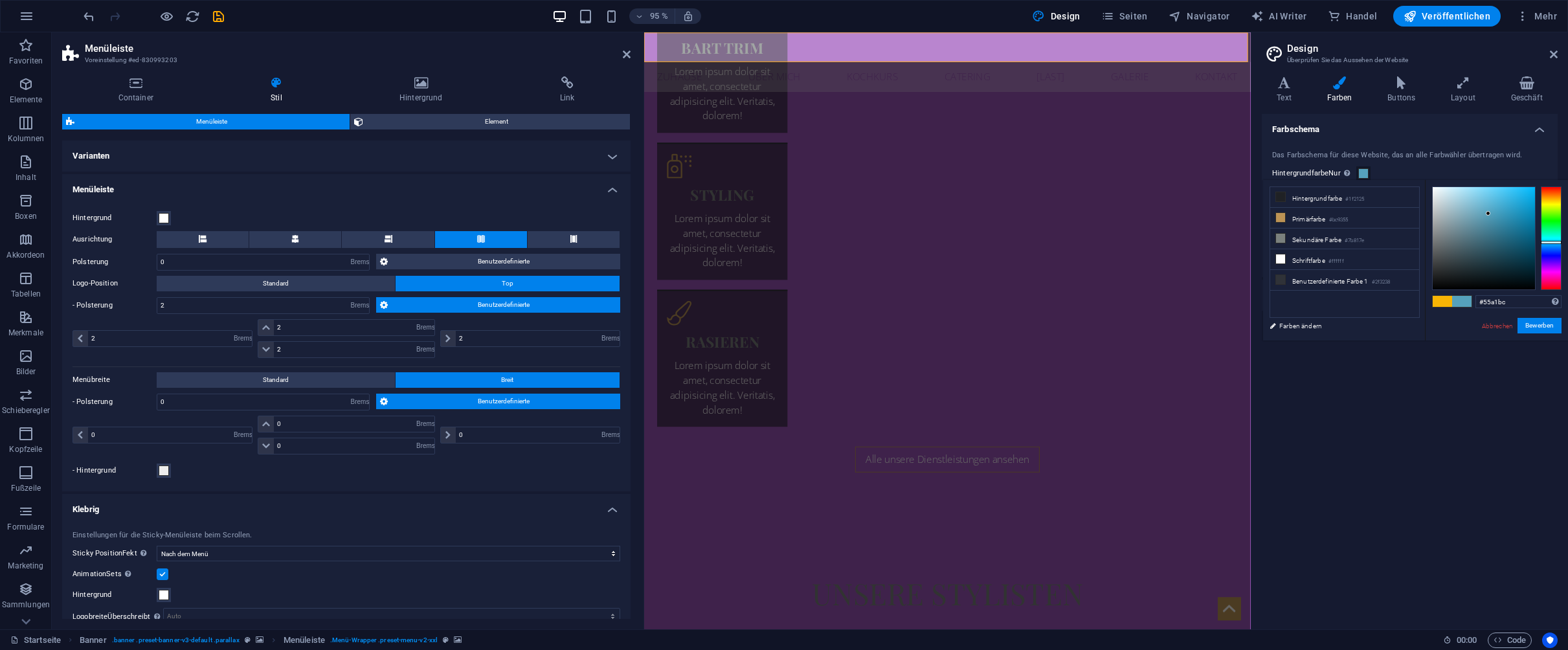 drag, startPoint x: 1551, startPoint y: 264, endPoint x: 1553, endPoint y: 242, distance: 22.090722 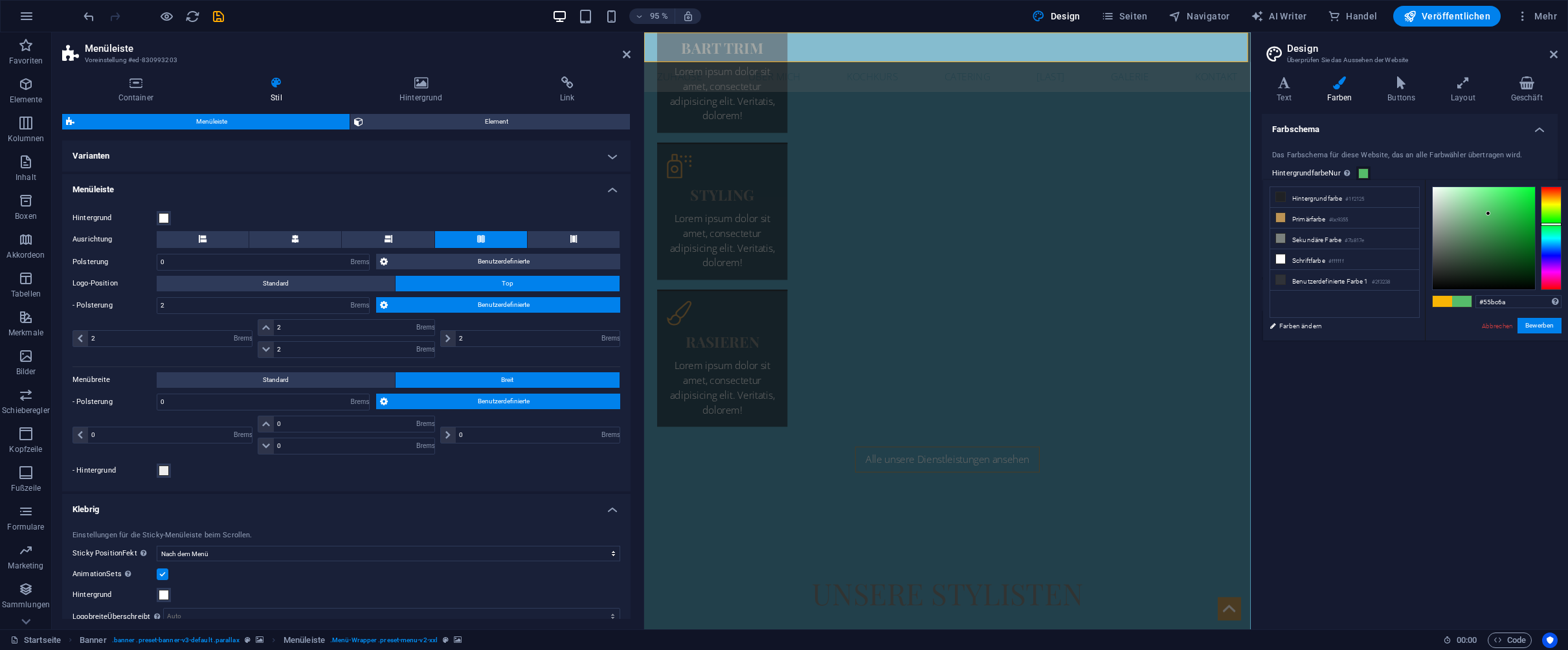 drag, startPoint x: 1554, startPoint y: 242, endPoint x: 1554, endPoint y: 224, distance: 18 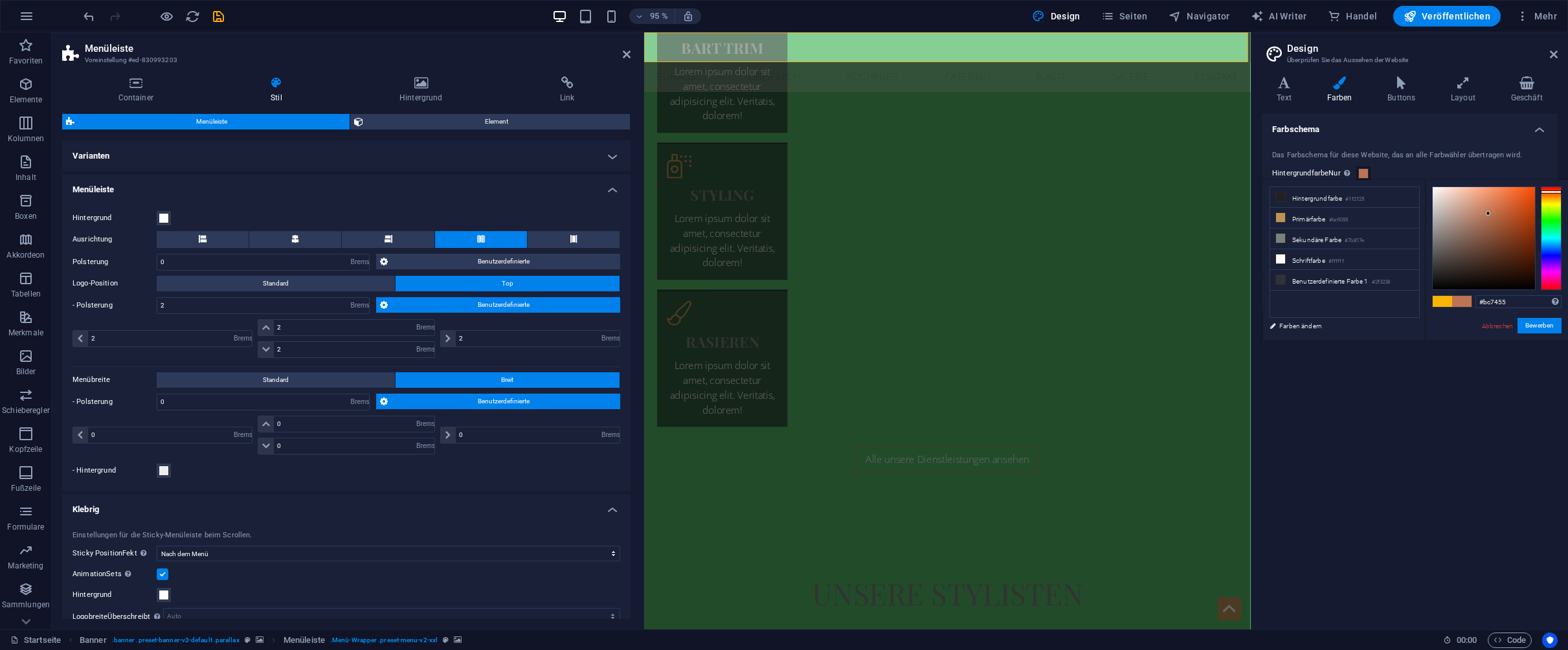 drag, startPoint x: 1554, startPoint y: 224, endPoint x: 1560, endPoint y: 192, distance: 32.557641 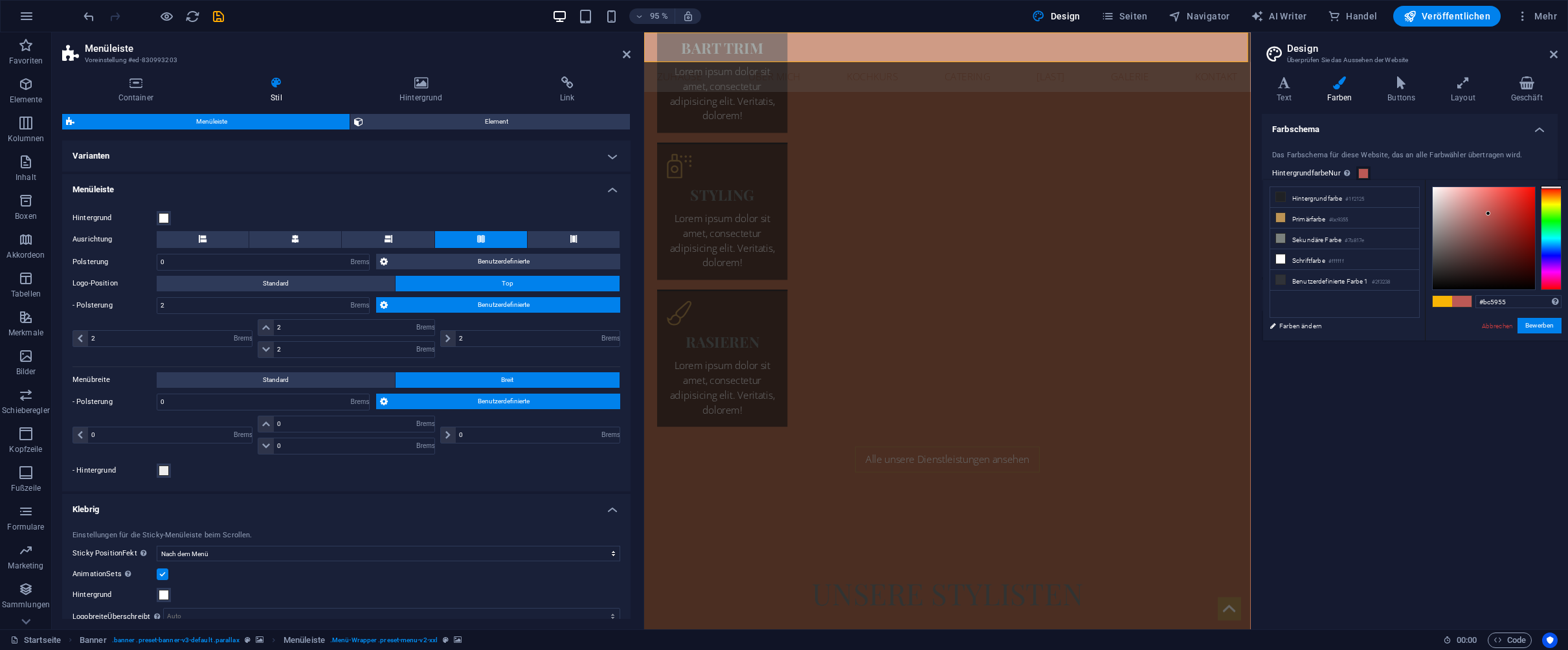 click at bounding box center (1551, 187) 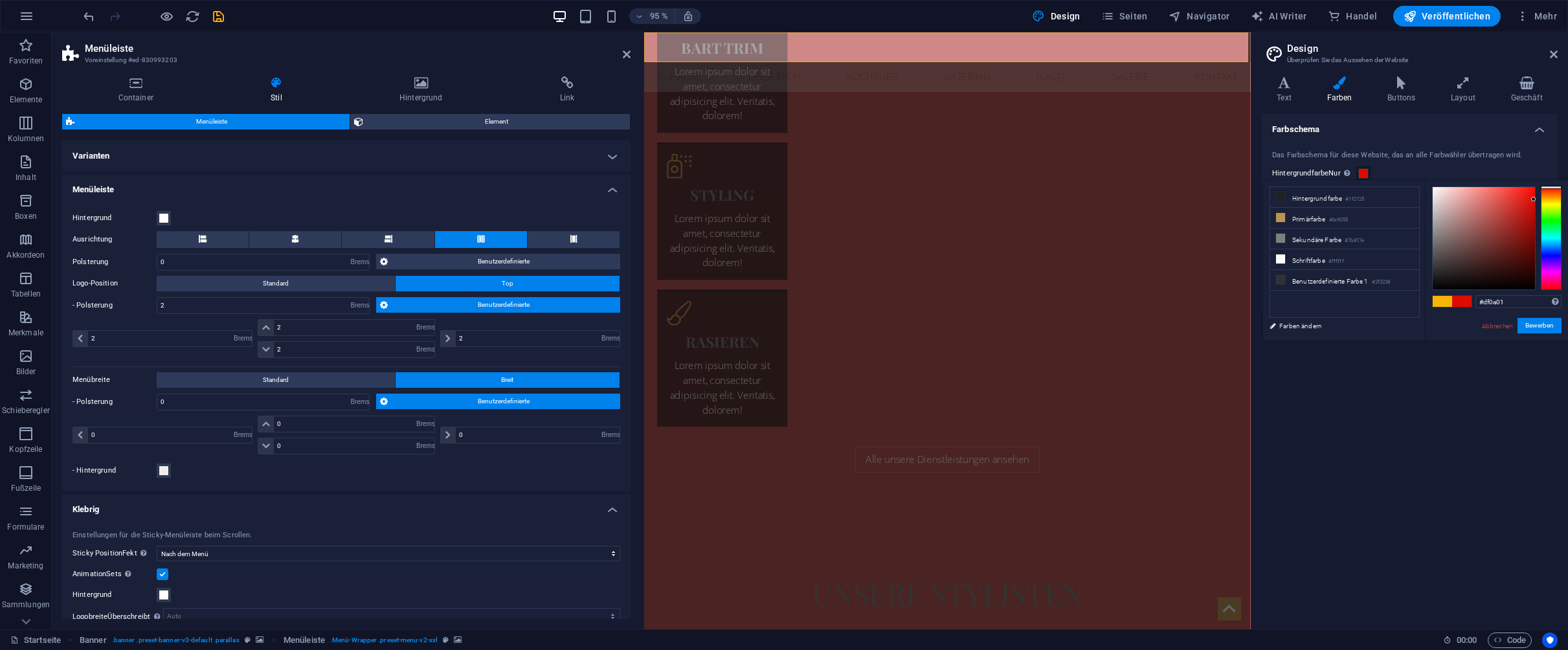 drag, startPoint x: 1490, startPoint y: 212, endPoint x: 1534, endPoint y: 199, distance: 45.88028 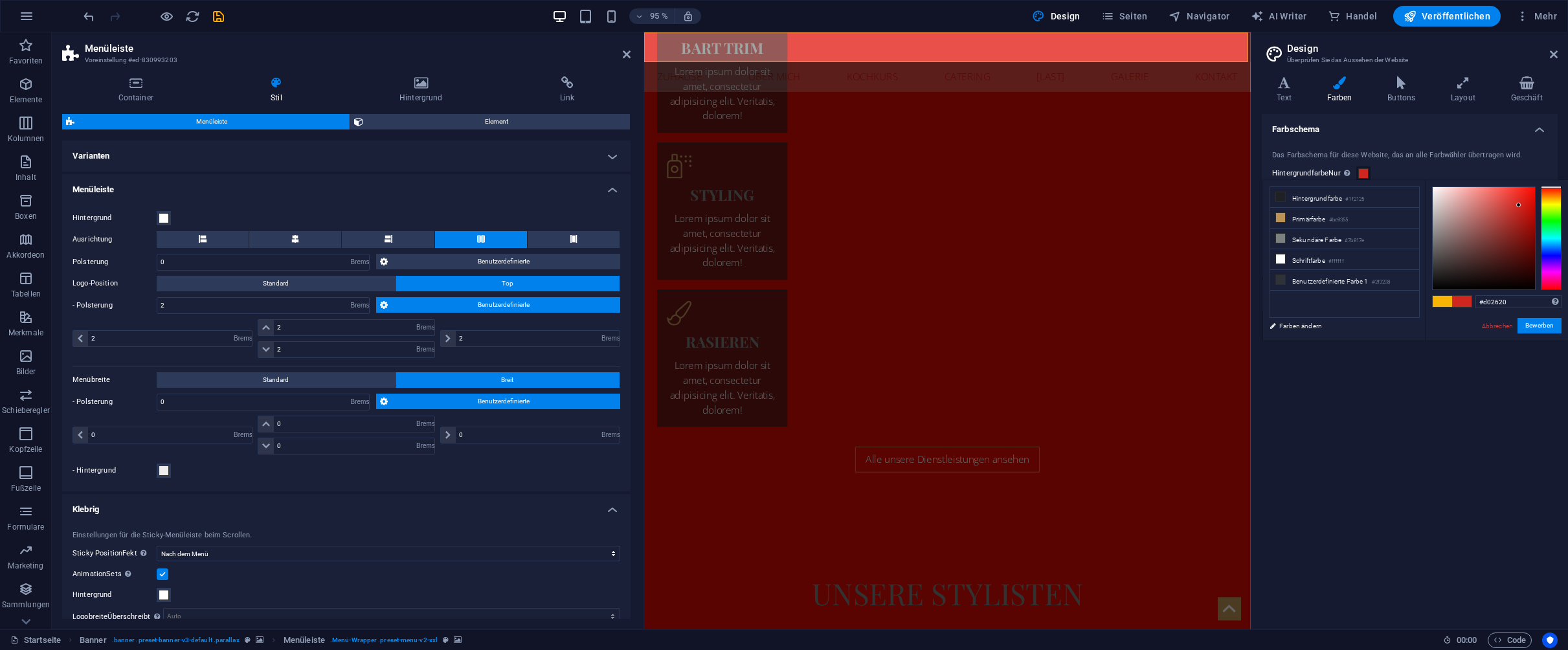 drag, startPoint x: 1534, startPoint y: 199, endPoint x: 1519, endPoint y: 205, distance: 16.155494 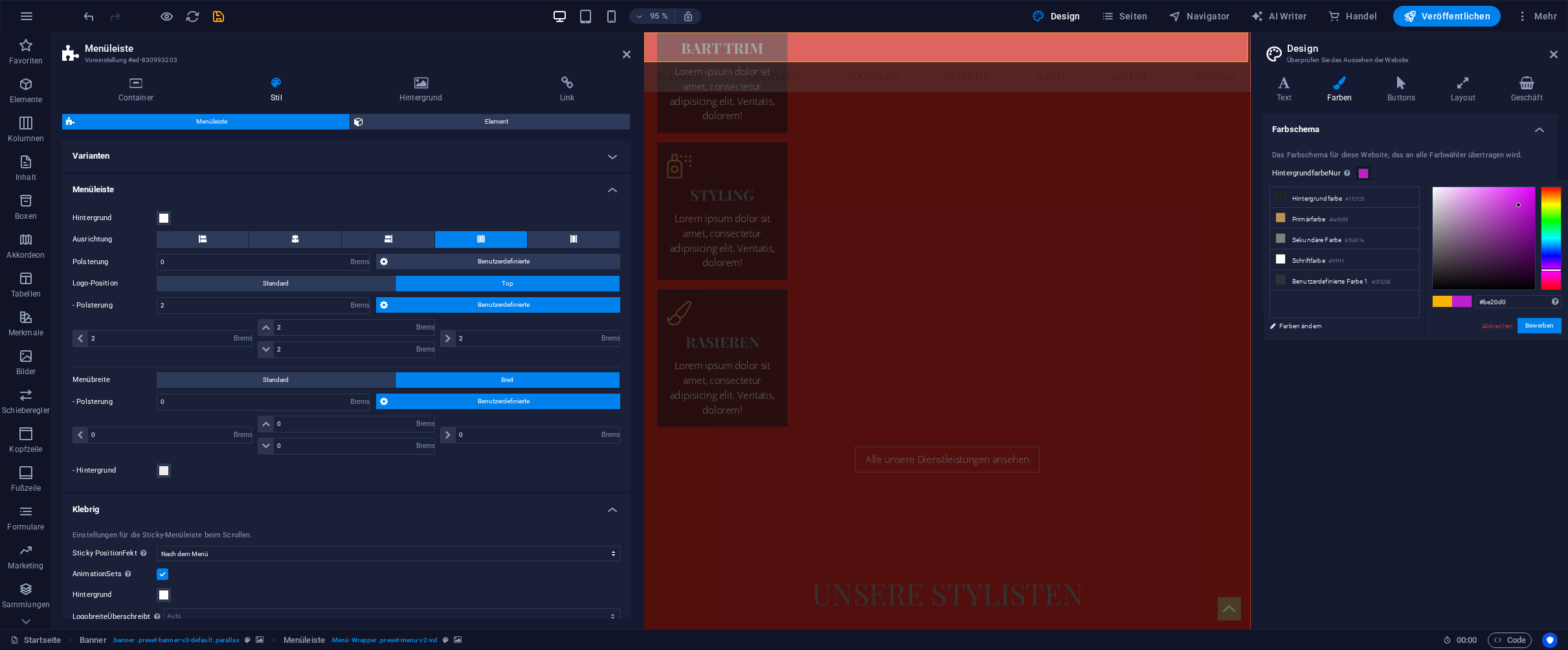 drag, startPoint x: 1554, startPoint y: 220, endPoint x: 1553, endPoint y: 270, distance: 50.01 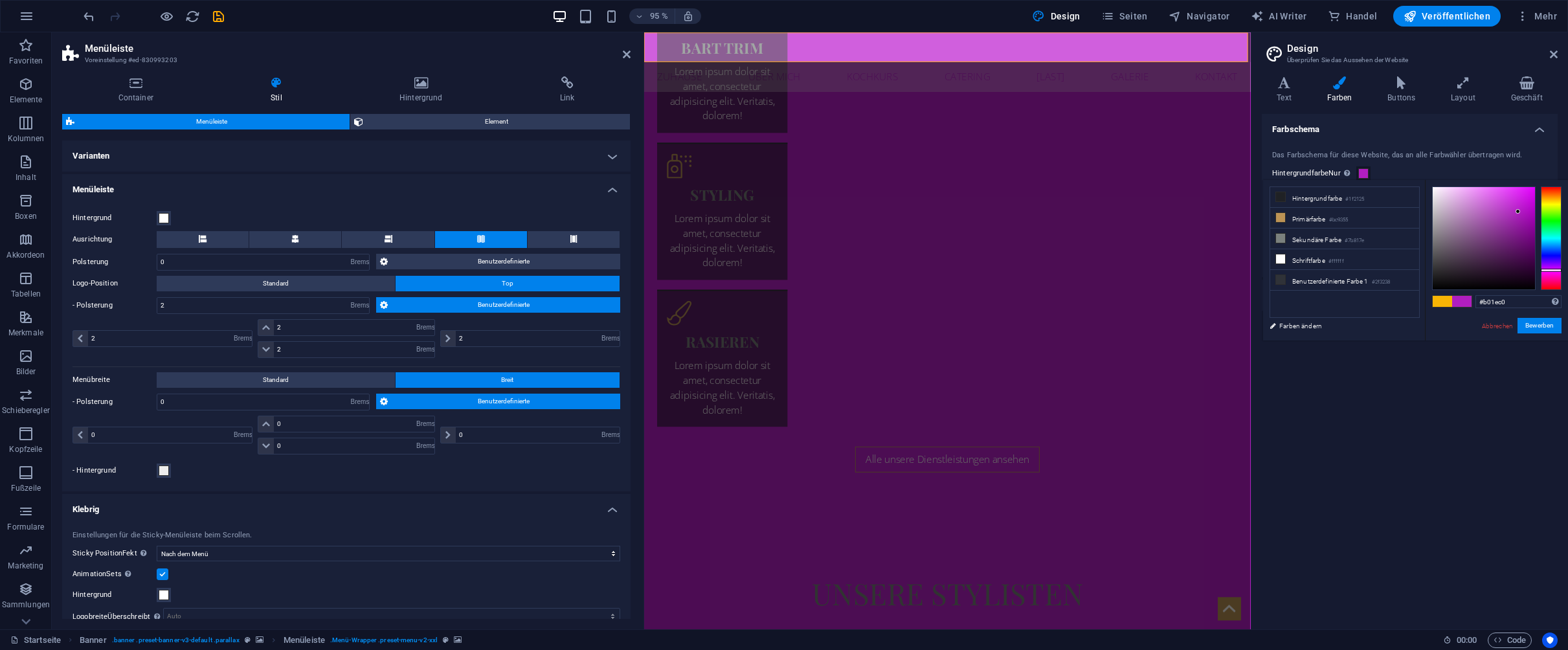 drag, startPoint x: 1519, startPoint y: 203, endPoint x: 1518, endPoint y: 212, distance: 9.055385 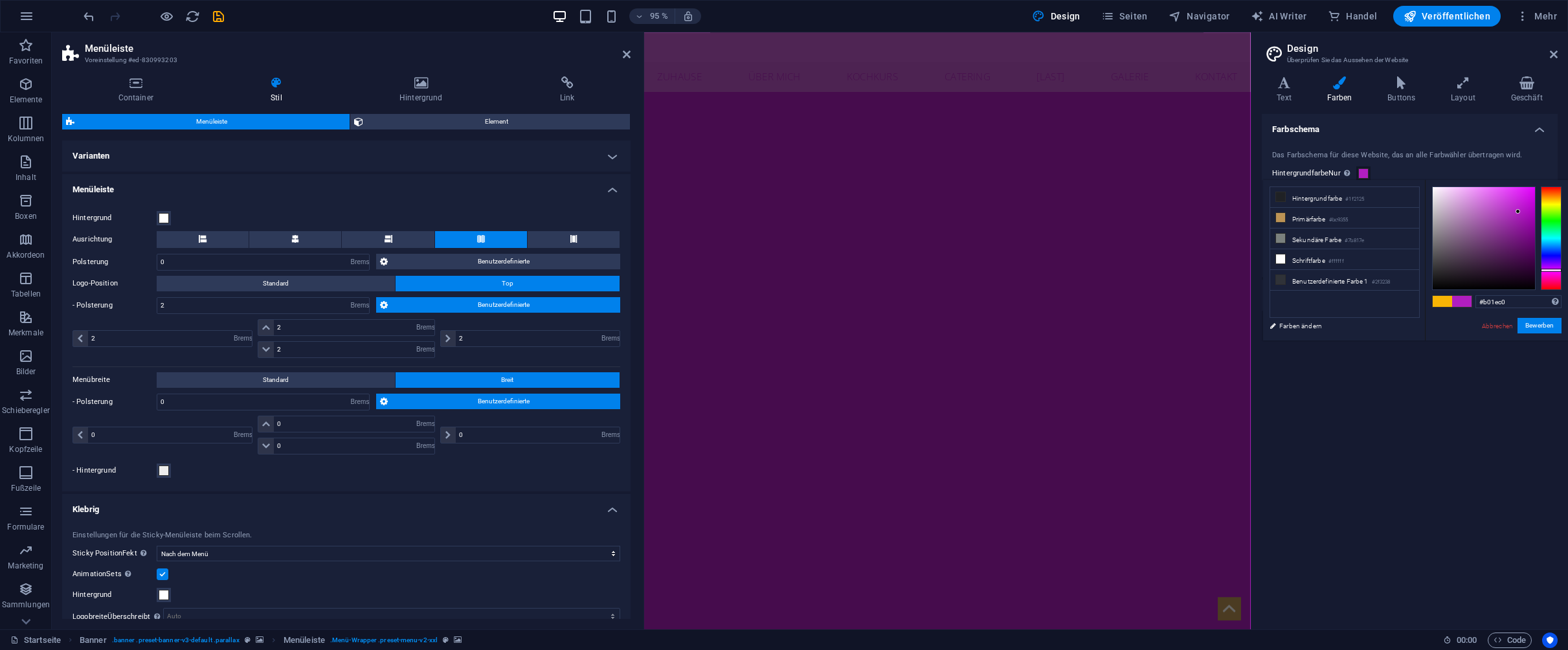 scroll, scrollTop: 159, scrollLeft: 0, axis: vertical 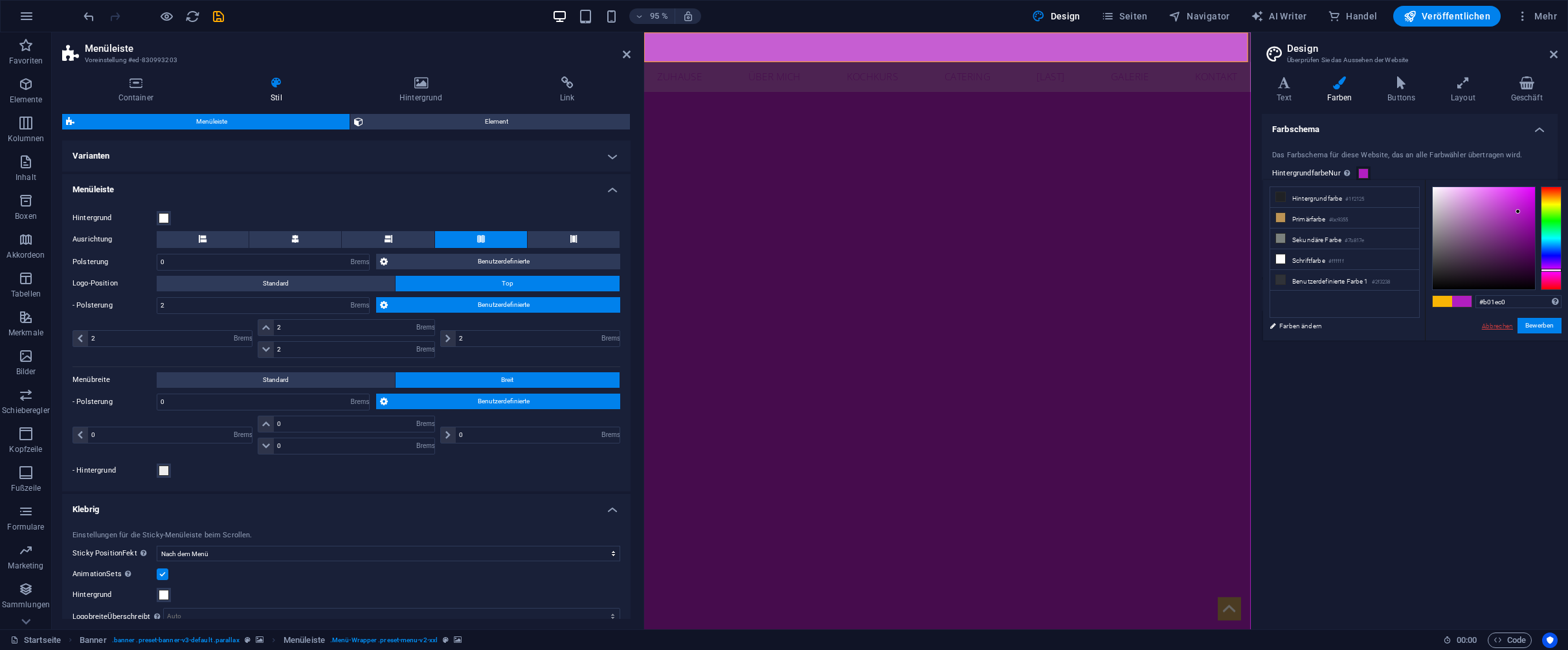 click on "Abbrechen" at bounding box center (1497, 326) 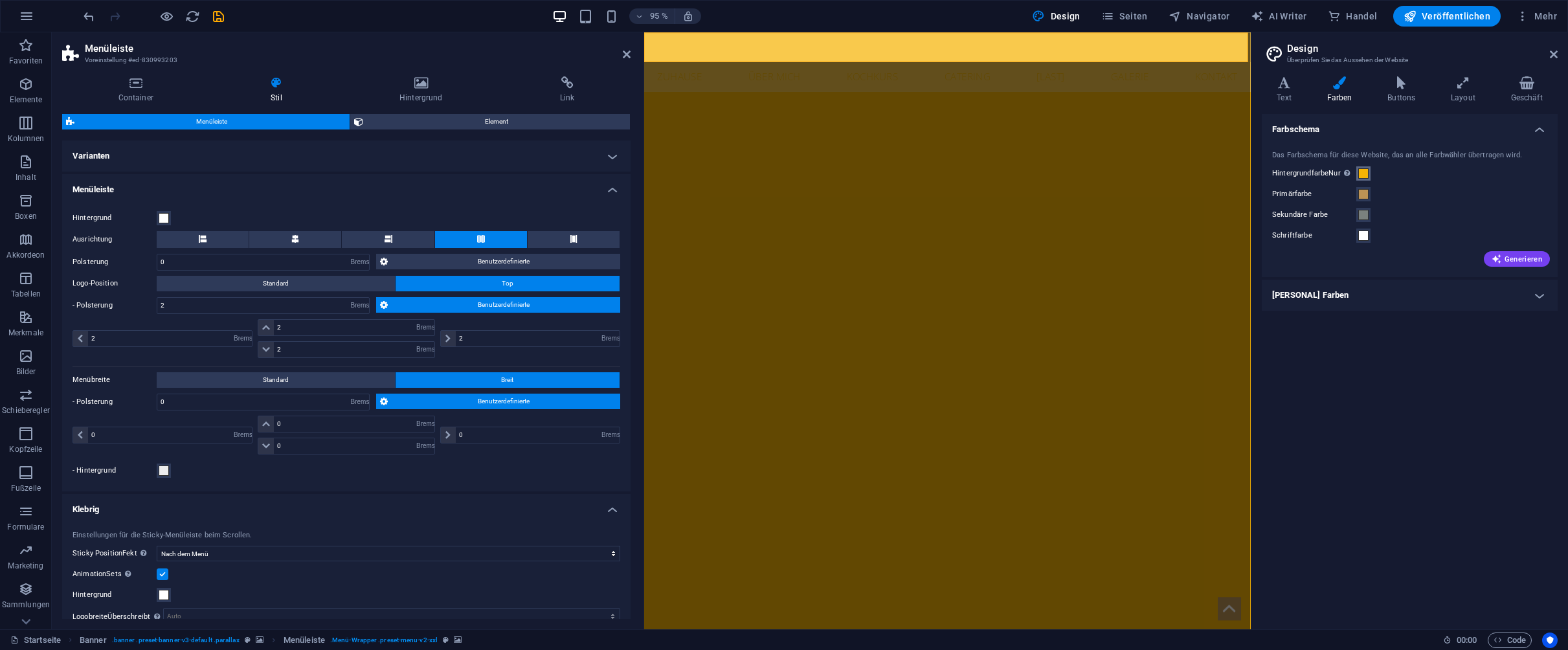 click at bounding box center (1363, 174) 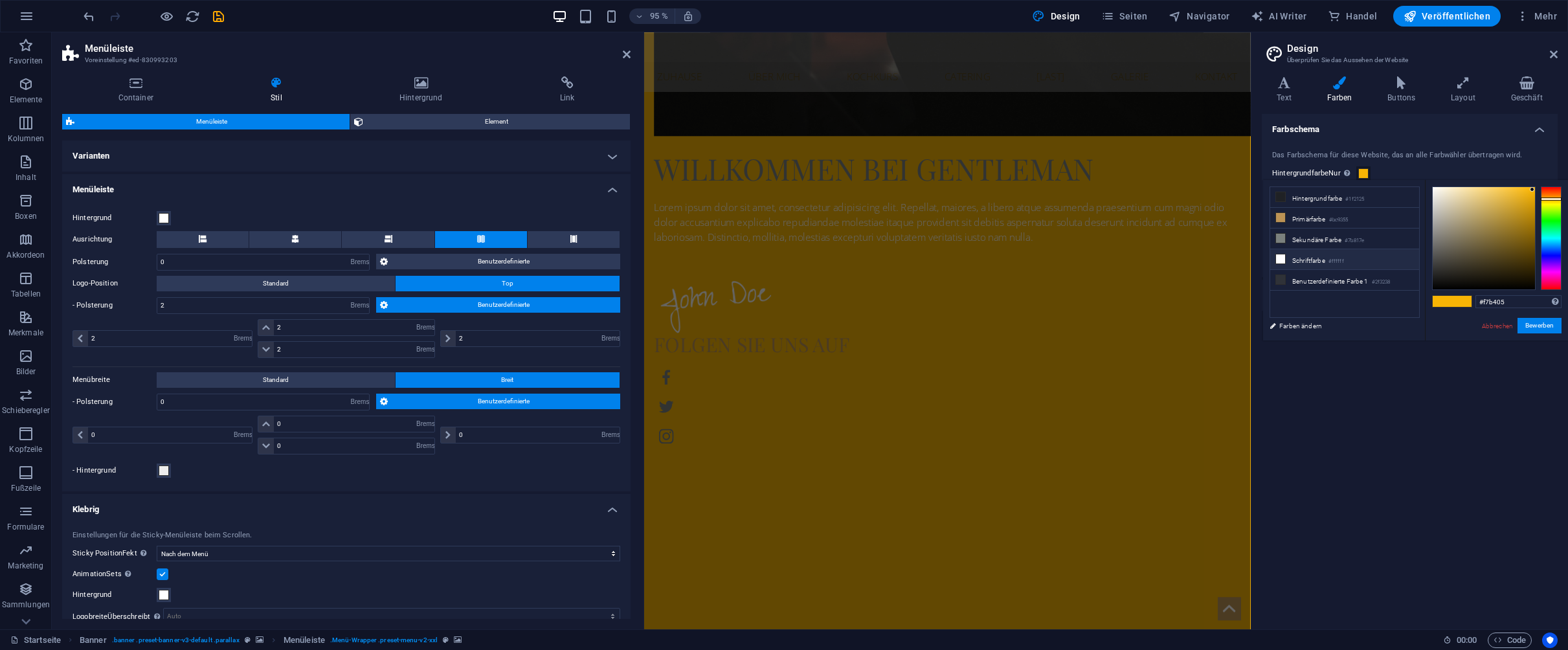 scroll, scrollTop: 1429, scrollLeft: 0, axis: vertical 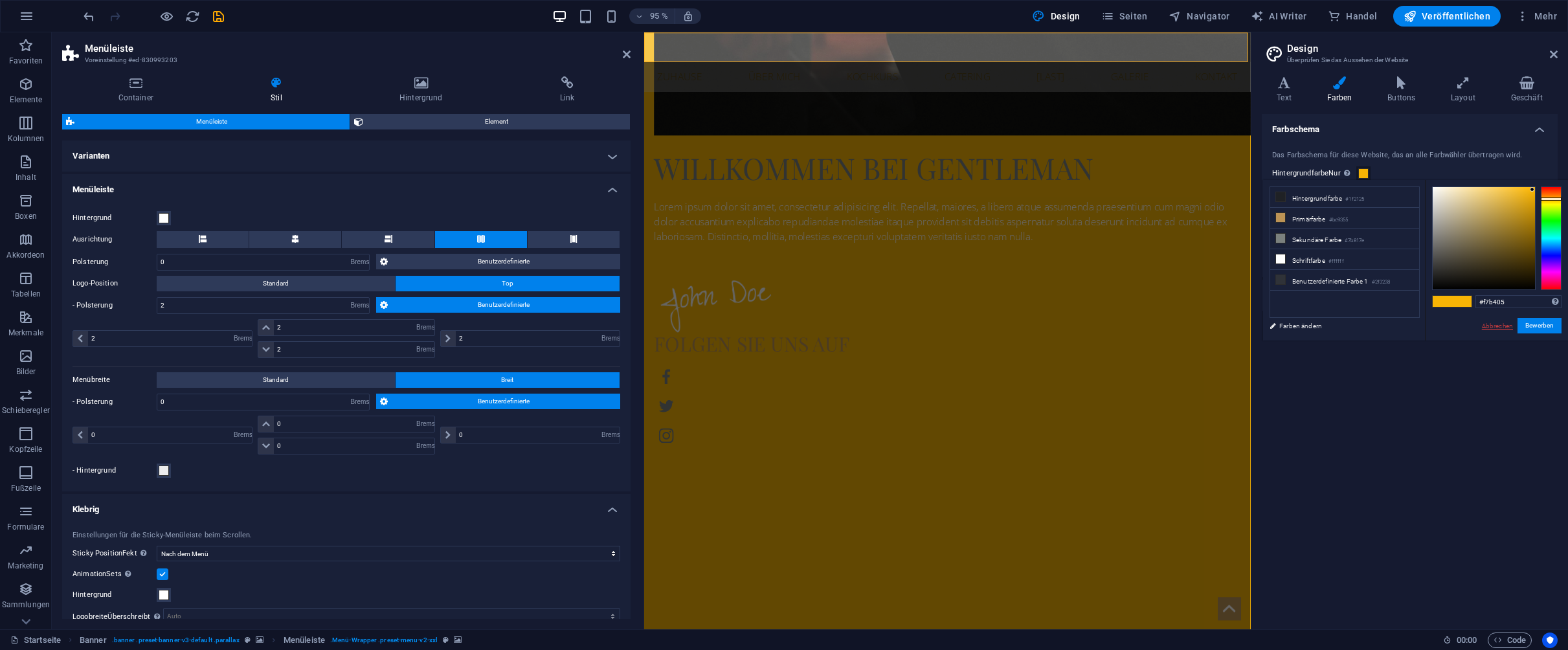 click on "Abbrechen" at bounding box center [1497, 326] 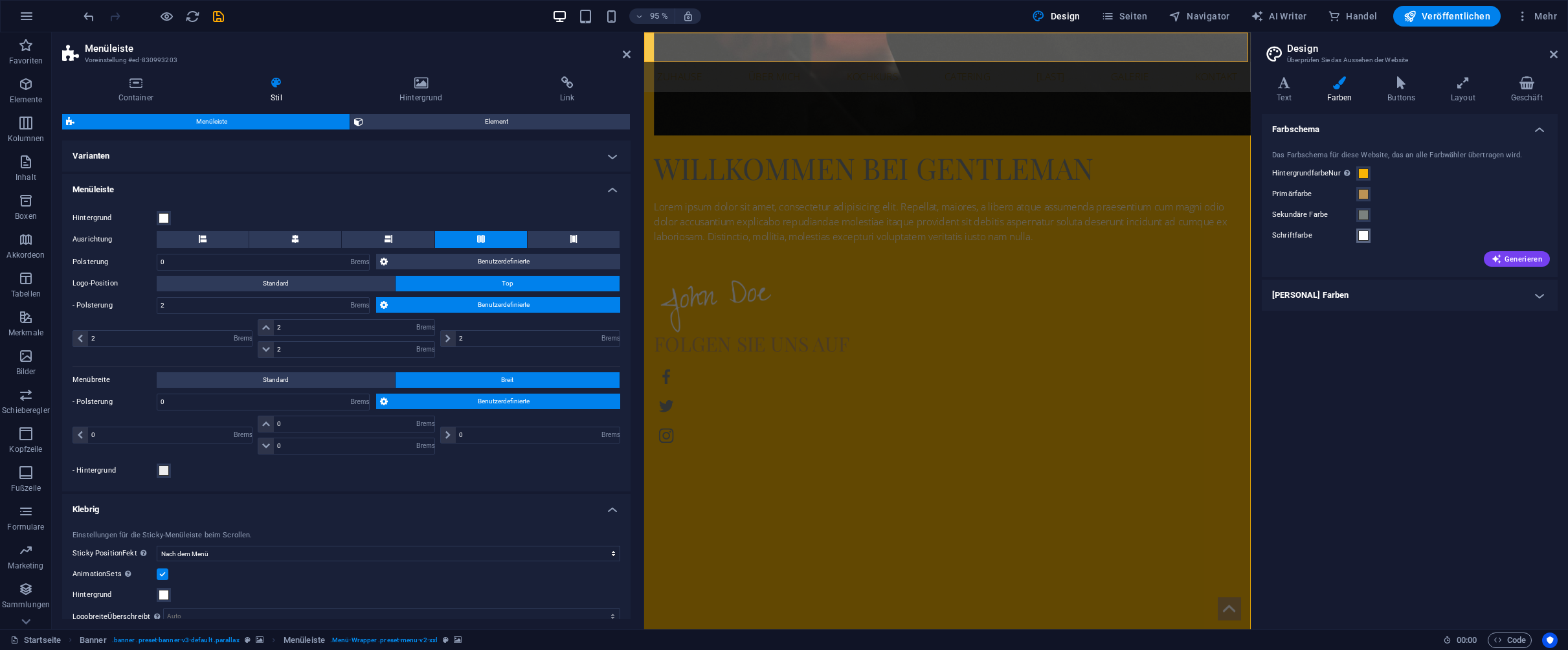 click on "Schriftfarbe" at bounding box center (1363, 236) 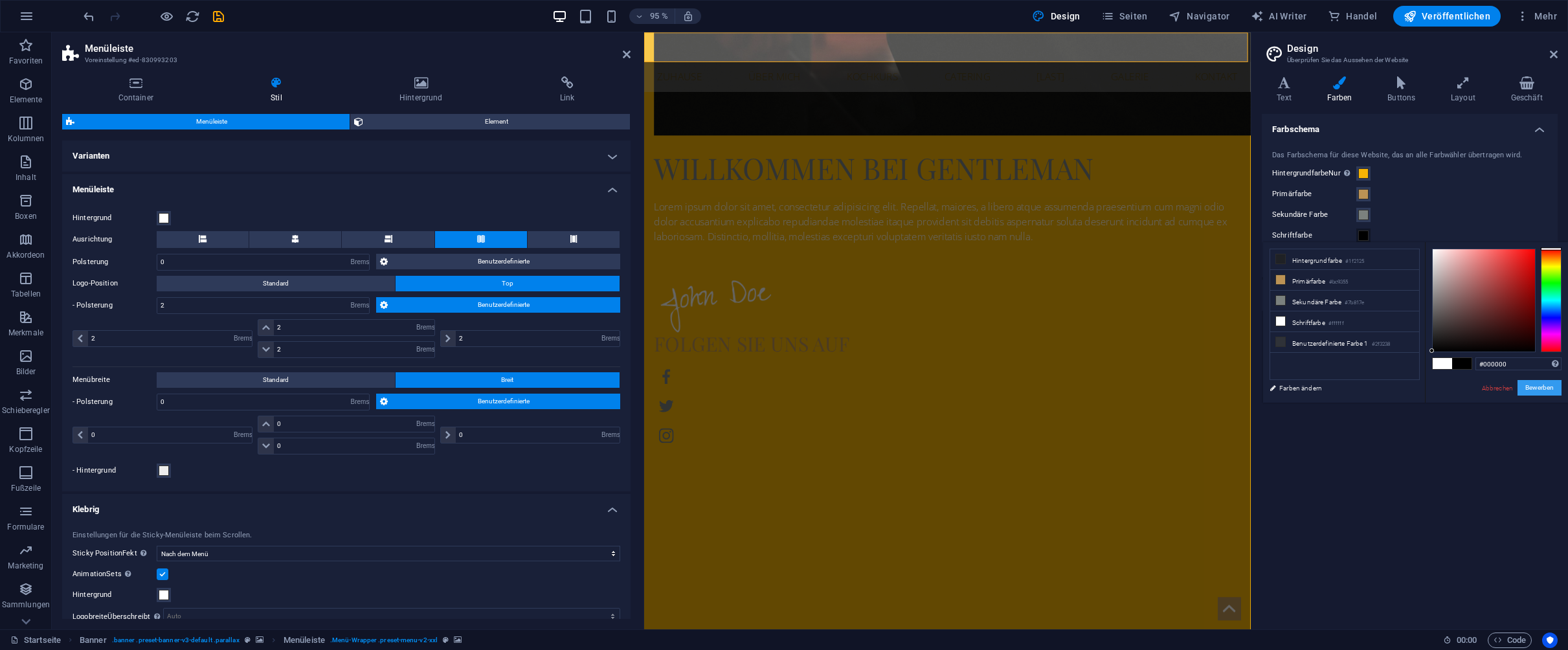 drag, startPoint x: 1431, startPoint y: 246, endPoint x: 1527, endPoint y: 390, distance: 173.0665 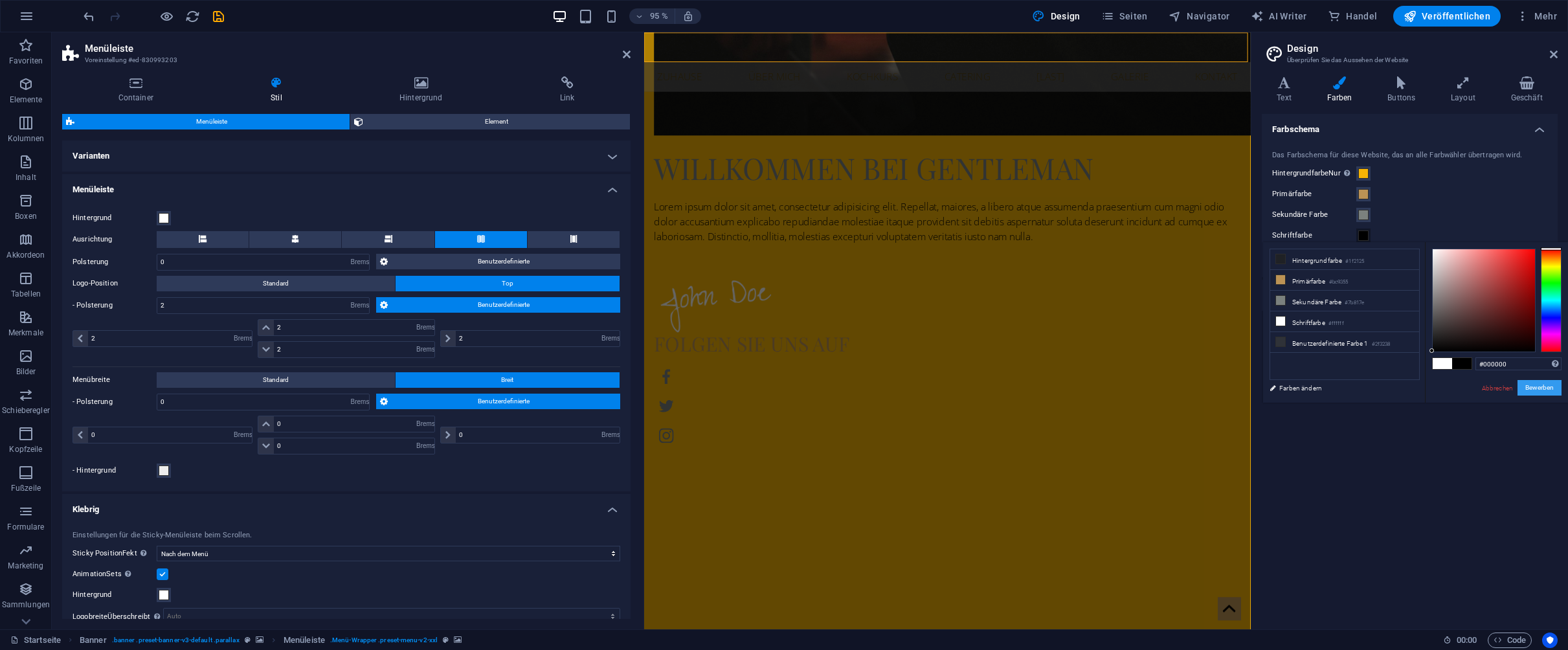 click on "Bewerben" at bounding box center [1540, 388] 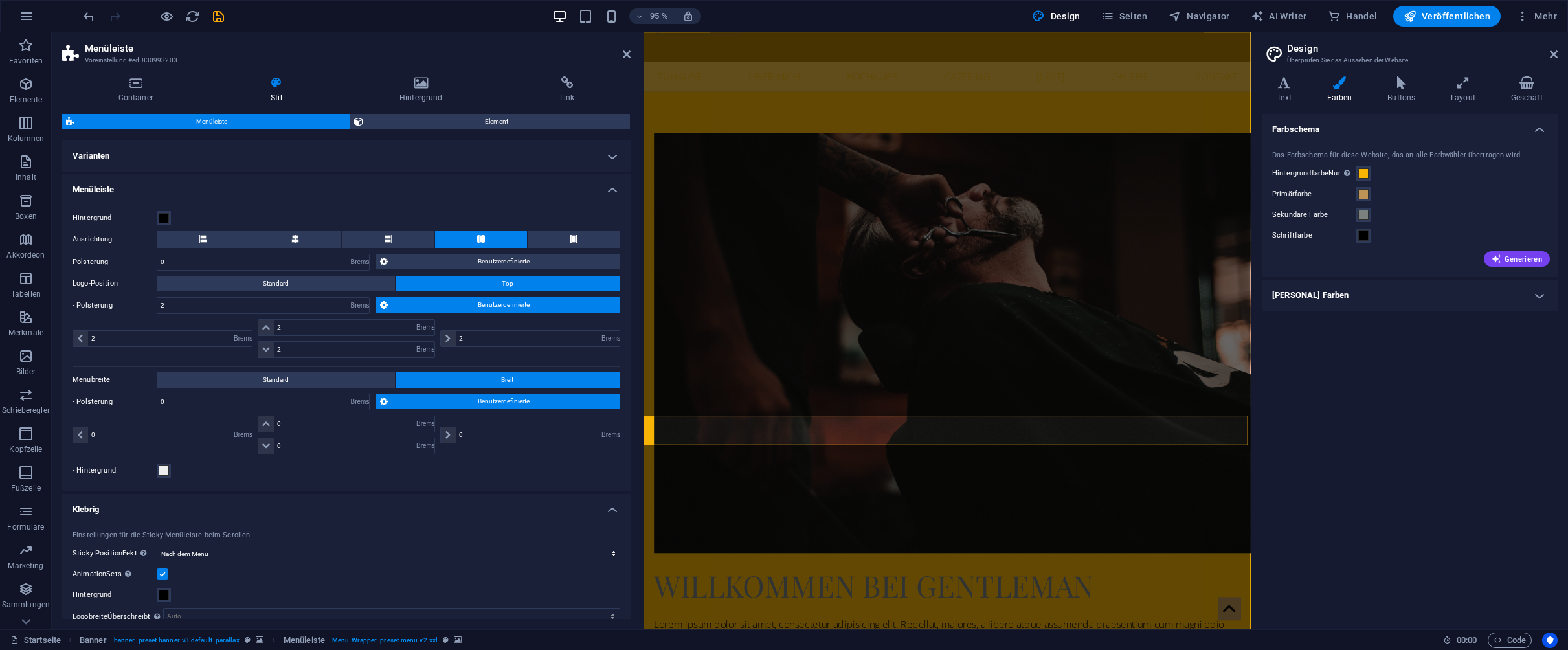 scroll, scrollTop: 958, scrollLeft: 0, axis: vertical 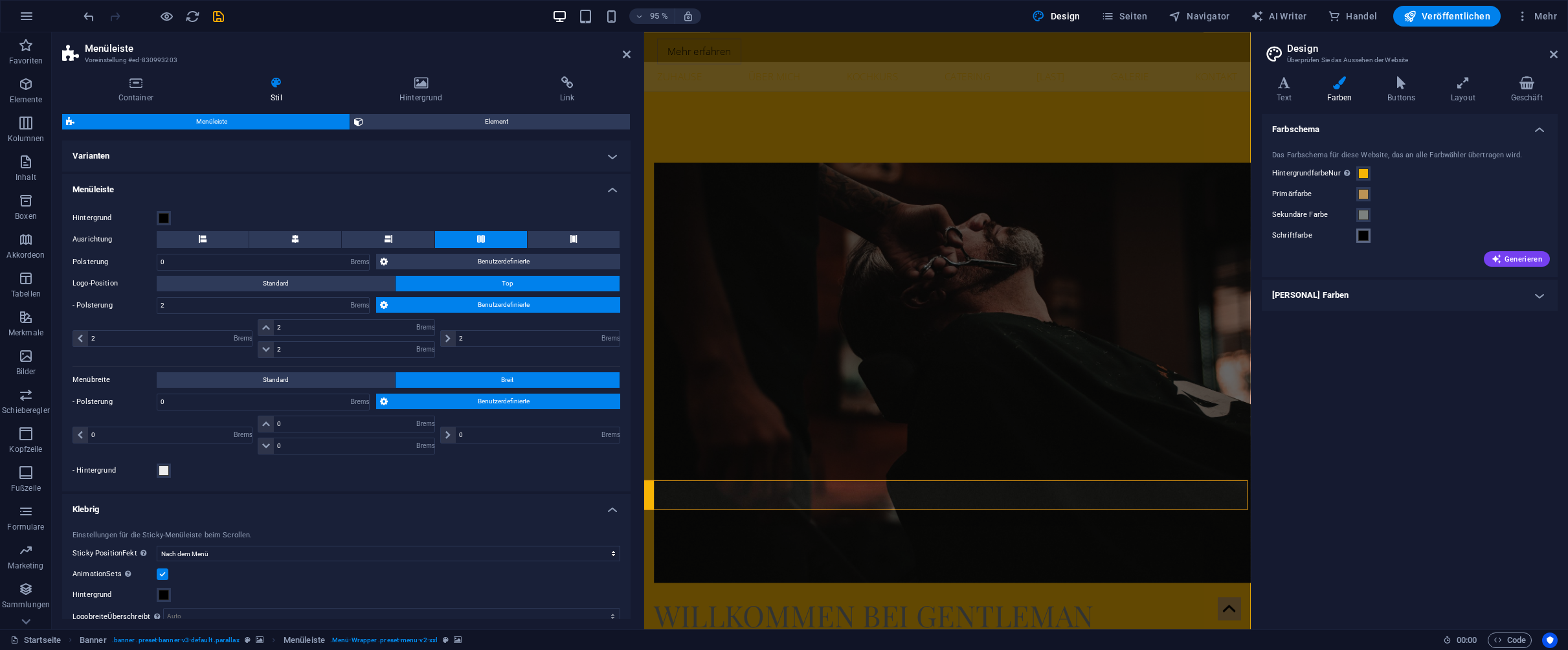 click at bounding box center (1363, 236) 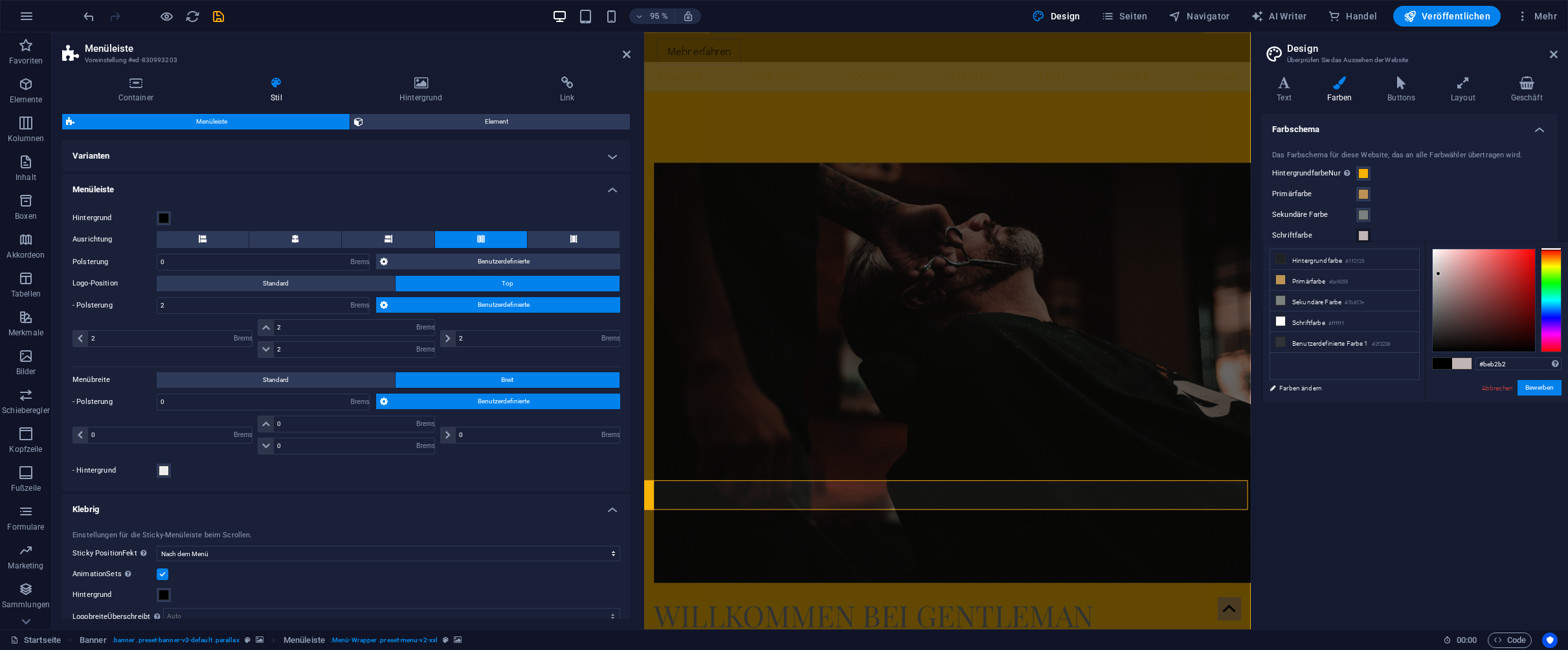 type on "#c0b4b4" 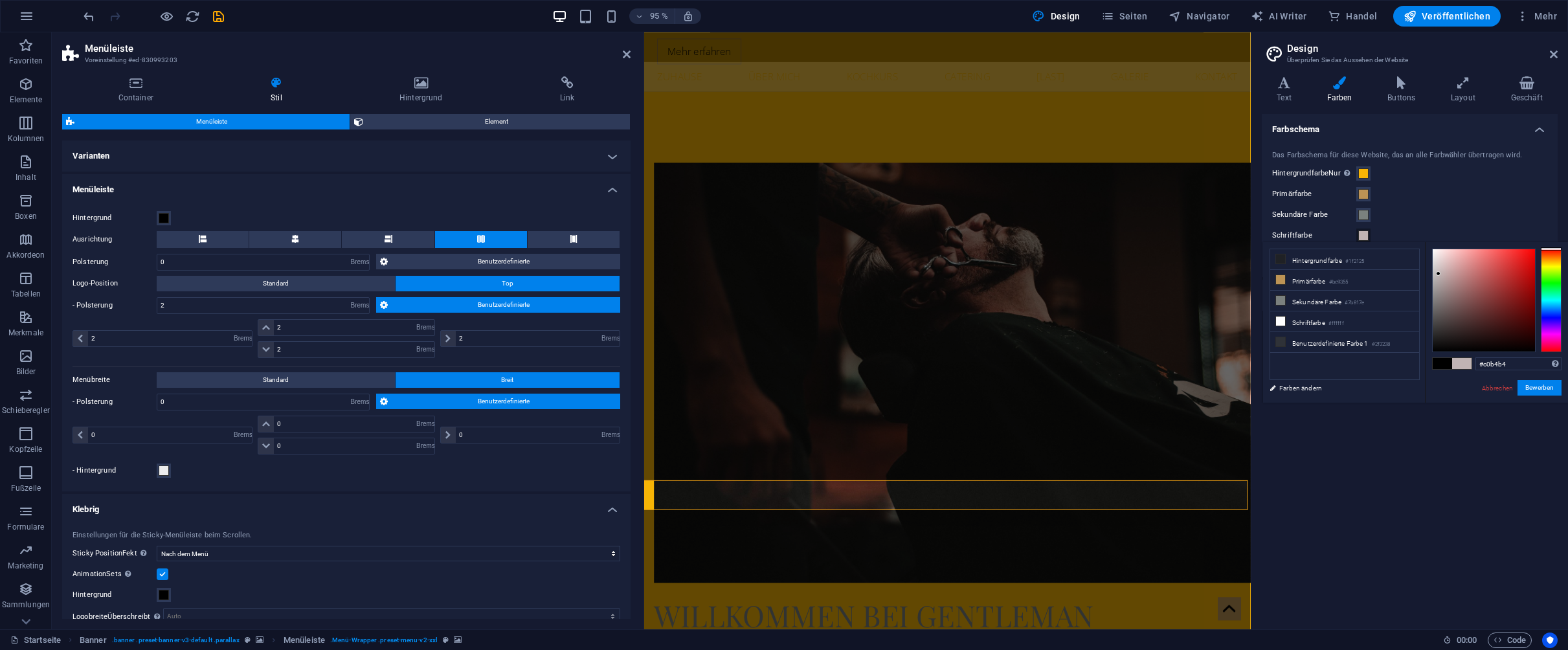 drag, startPoint x: 1440, startPoint y: 319, endPoint x: 1439, endPoint y: 274, distance: 45.01111 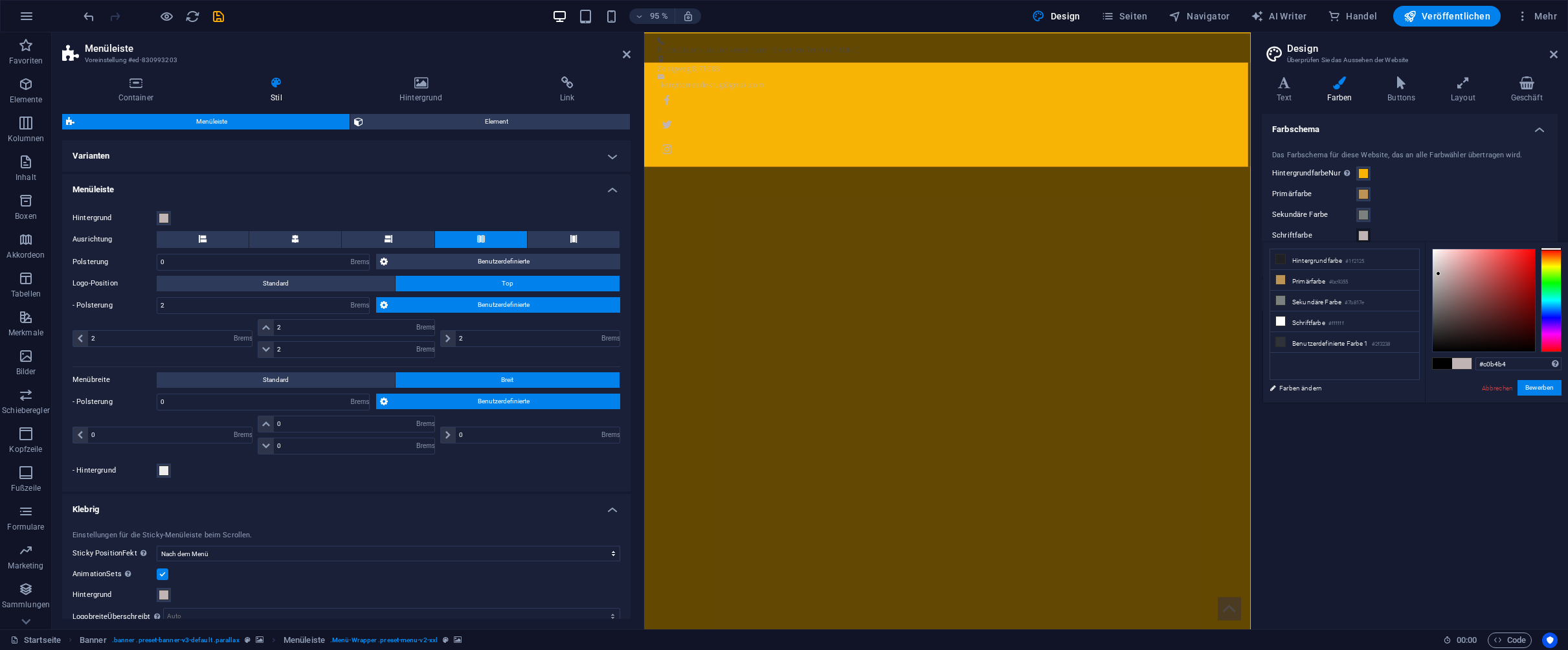 scroll, scrollTop: 0, scrollLeft: 0, axis: both 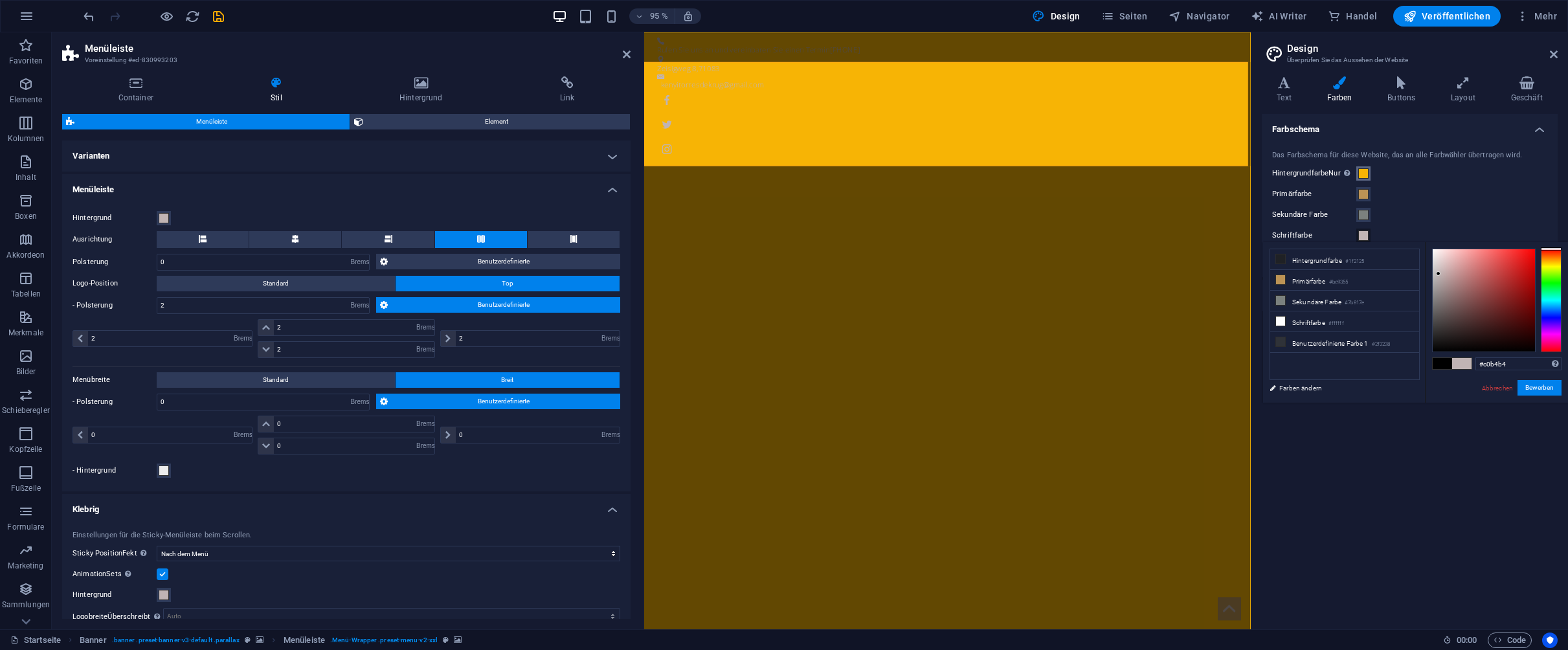 click at bounding box center (1363, 174) 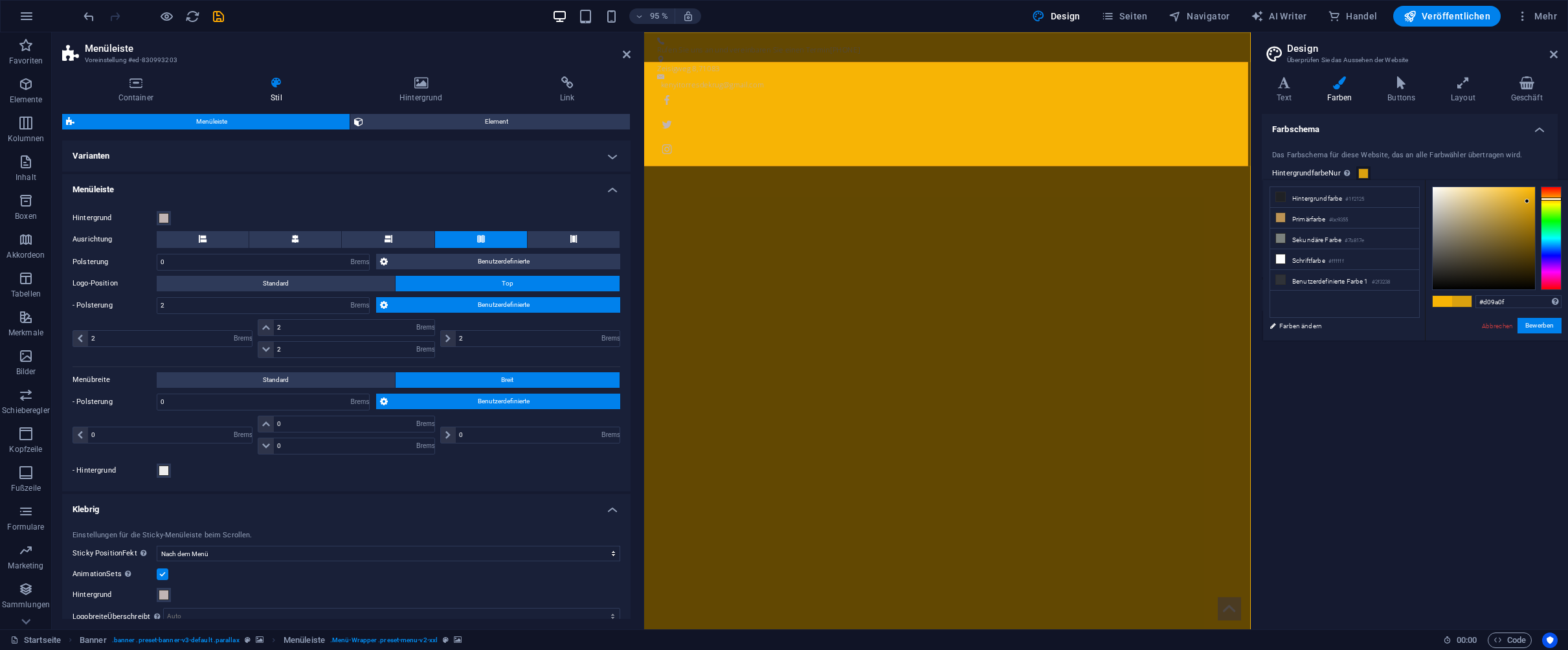 drag, startPoint x: 1529, startPoint y: 190, endPoint x: 1527, endPoint y: 205, distance: 15.132746 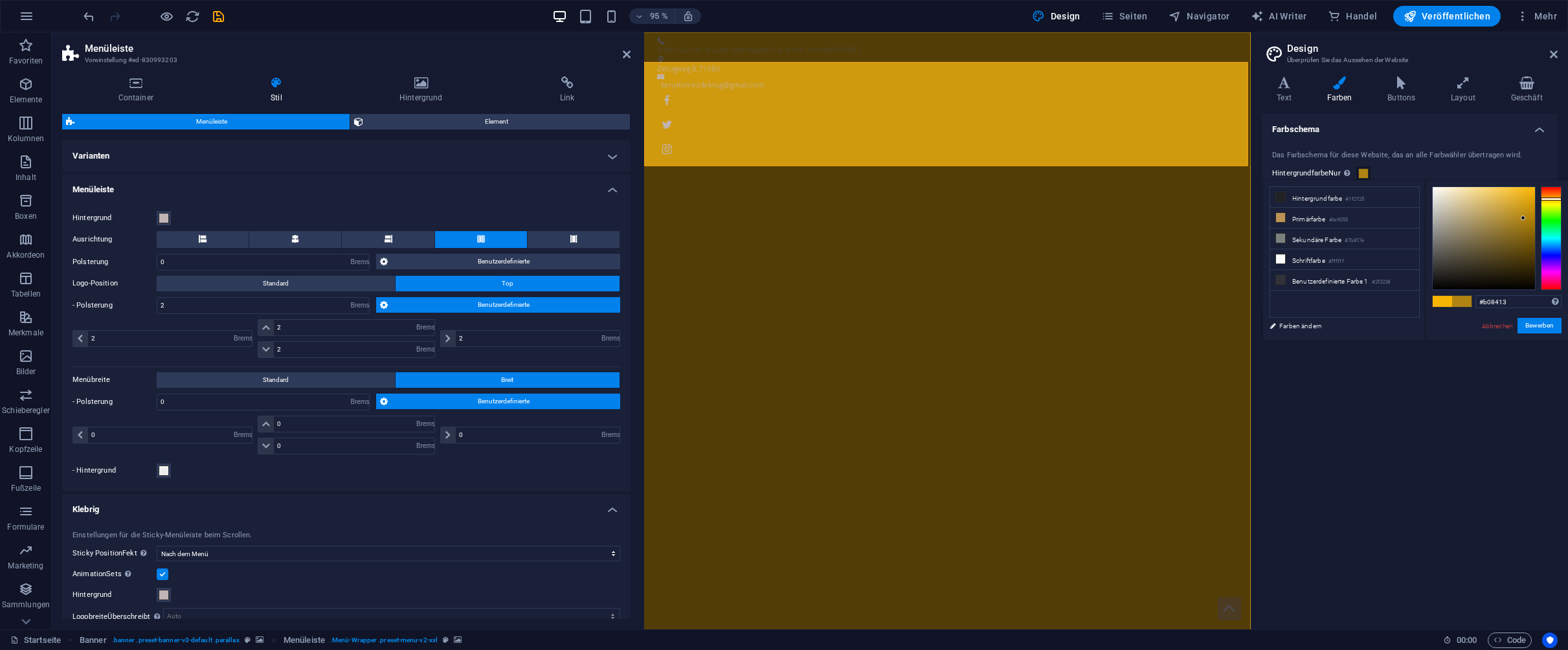 drag, startPoint x: 1525, startPoint y: 210, endPoint x: 1523, endPoint y: 218, distance: 8.246211 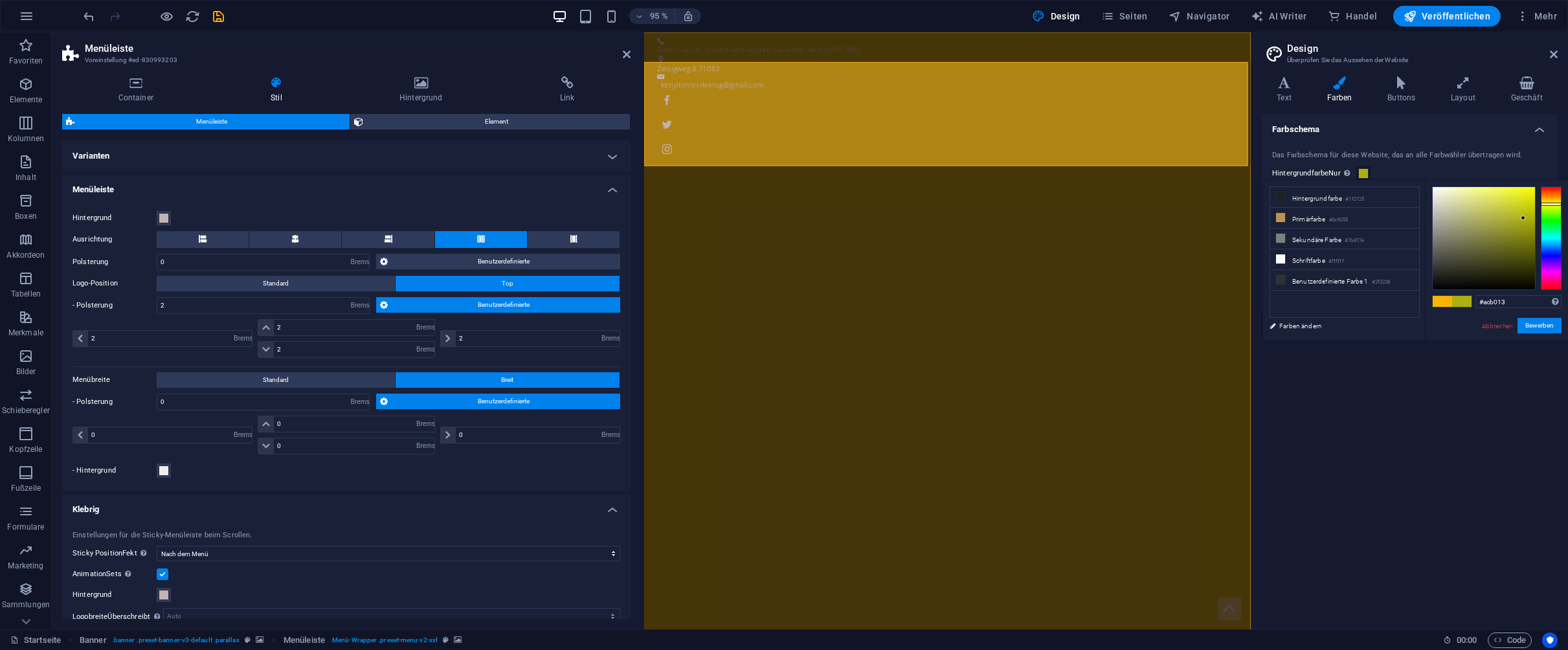 click at bounding box center (1551, 238) 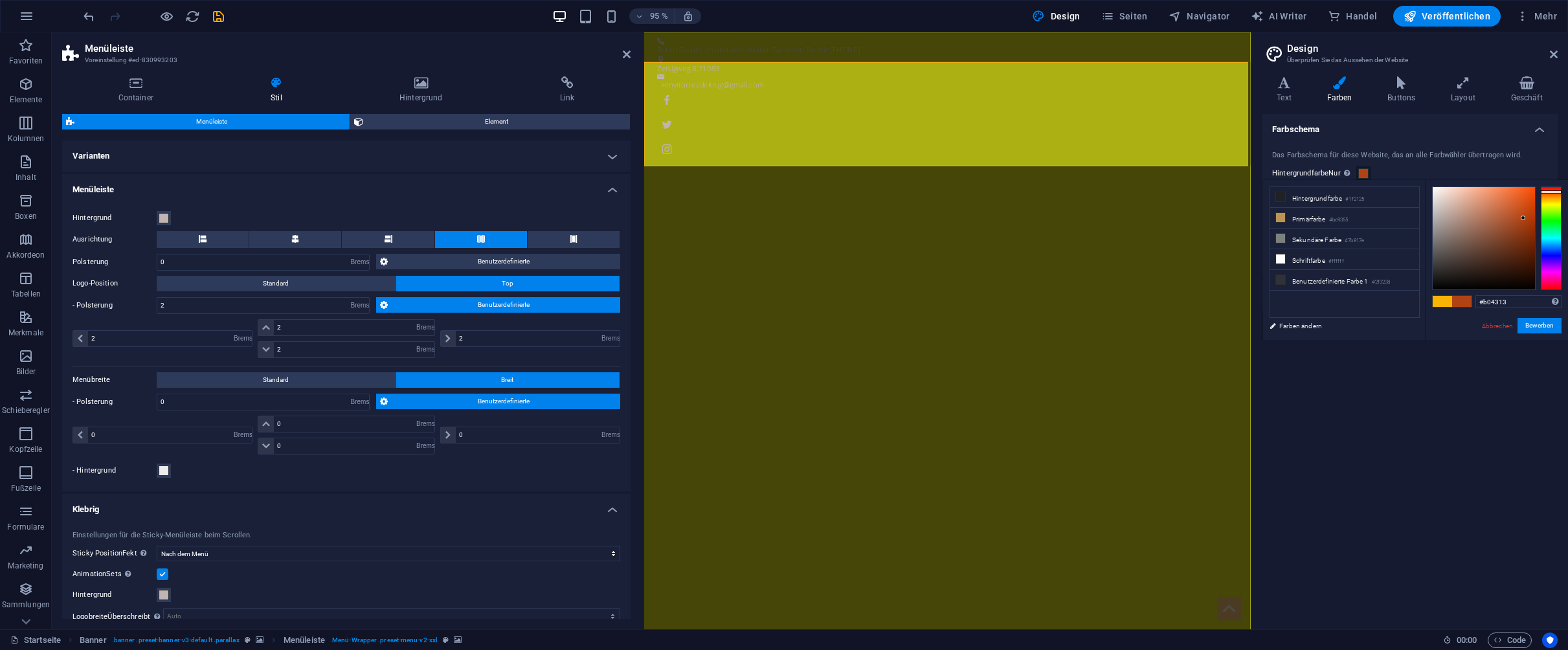 drag, startPoint x: 1549, startPoint y: 201, endPoint x: 1551, endPoint y: 192, distance: 9.219544 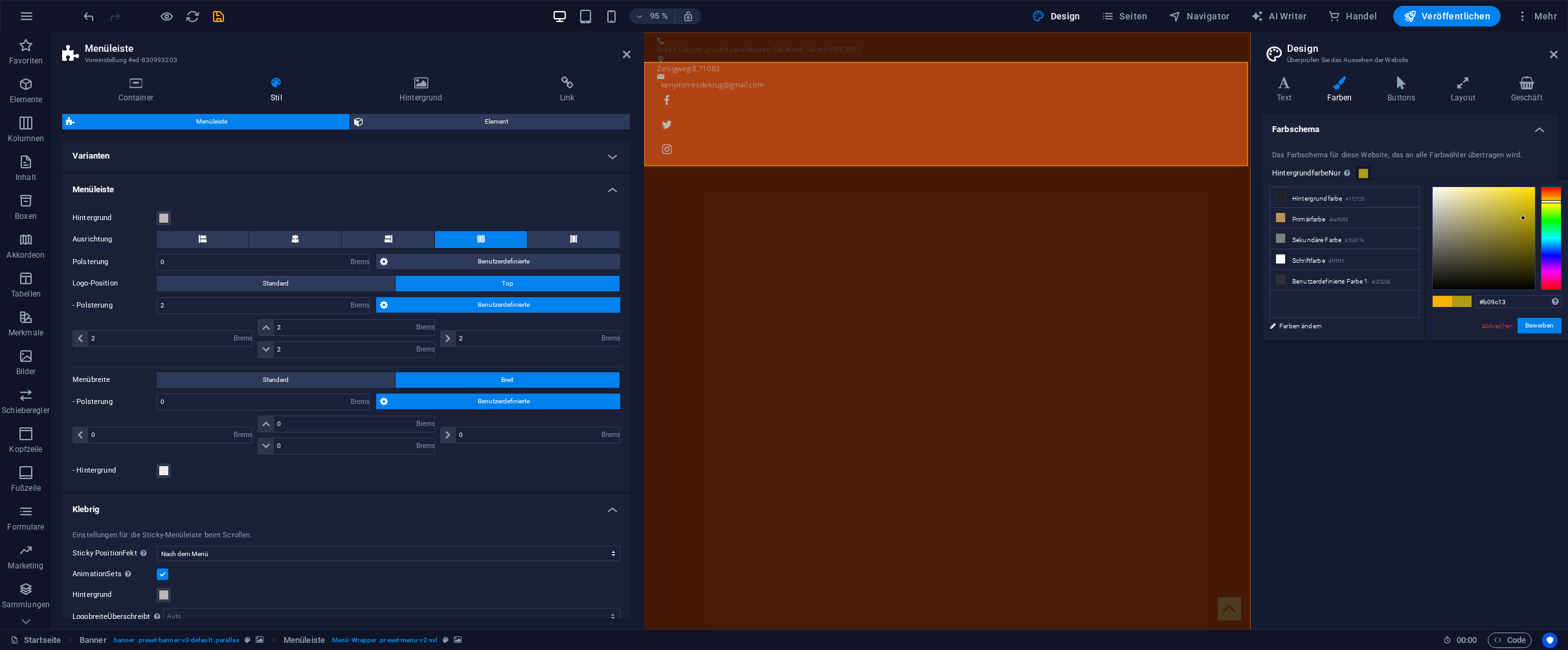 drag, startPoint x: 1551, startPoint y: 192, endPoint x: 1549, endPoint y: 201, distance: 9.219544 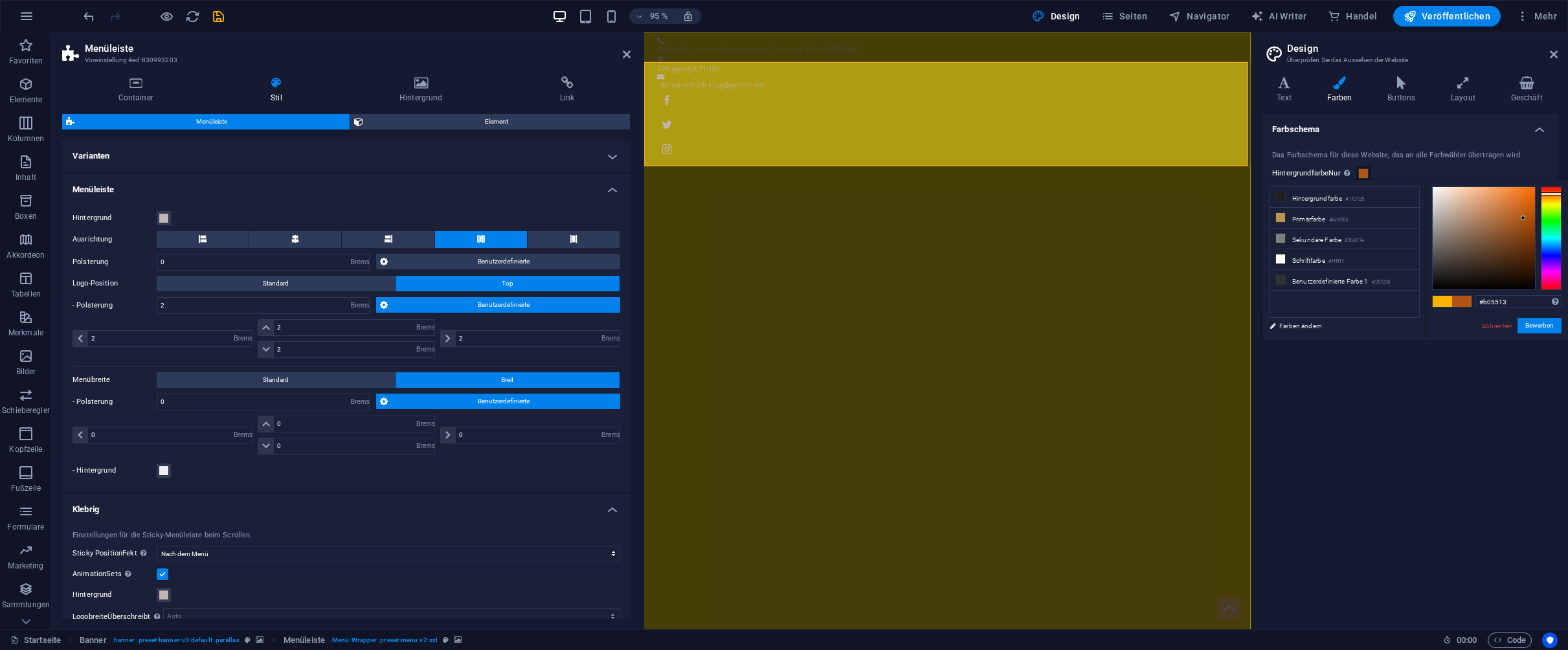 drag, startPoint x: 1549, startPoint y: 201, endPoint x: 1552, endPoint y: 194, distance: 7.615773 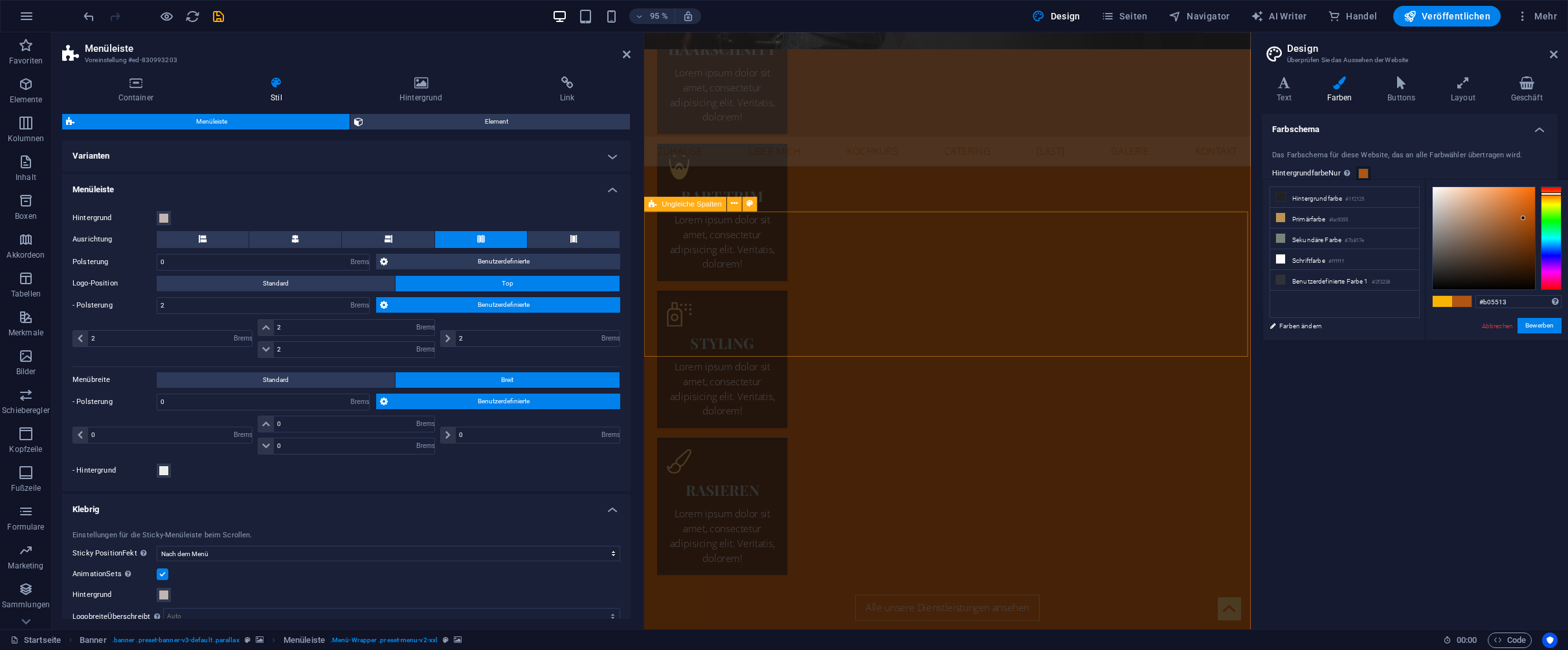 scroll, scrollTop: 2571, scrollLeft: 0, axis: vertical 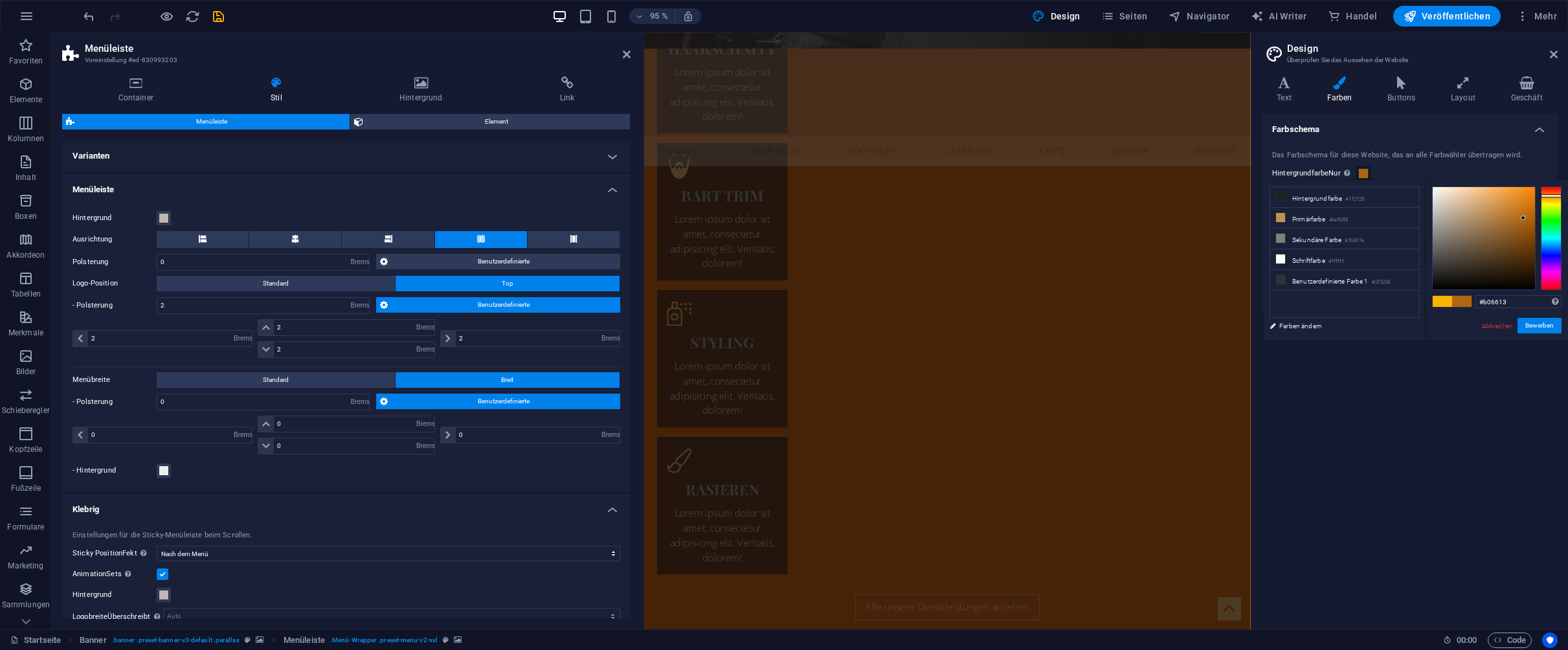 type on "#b06c13" 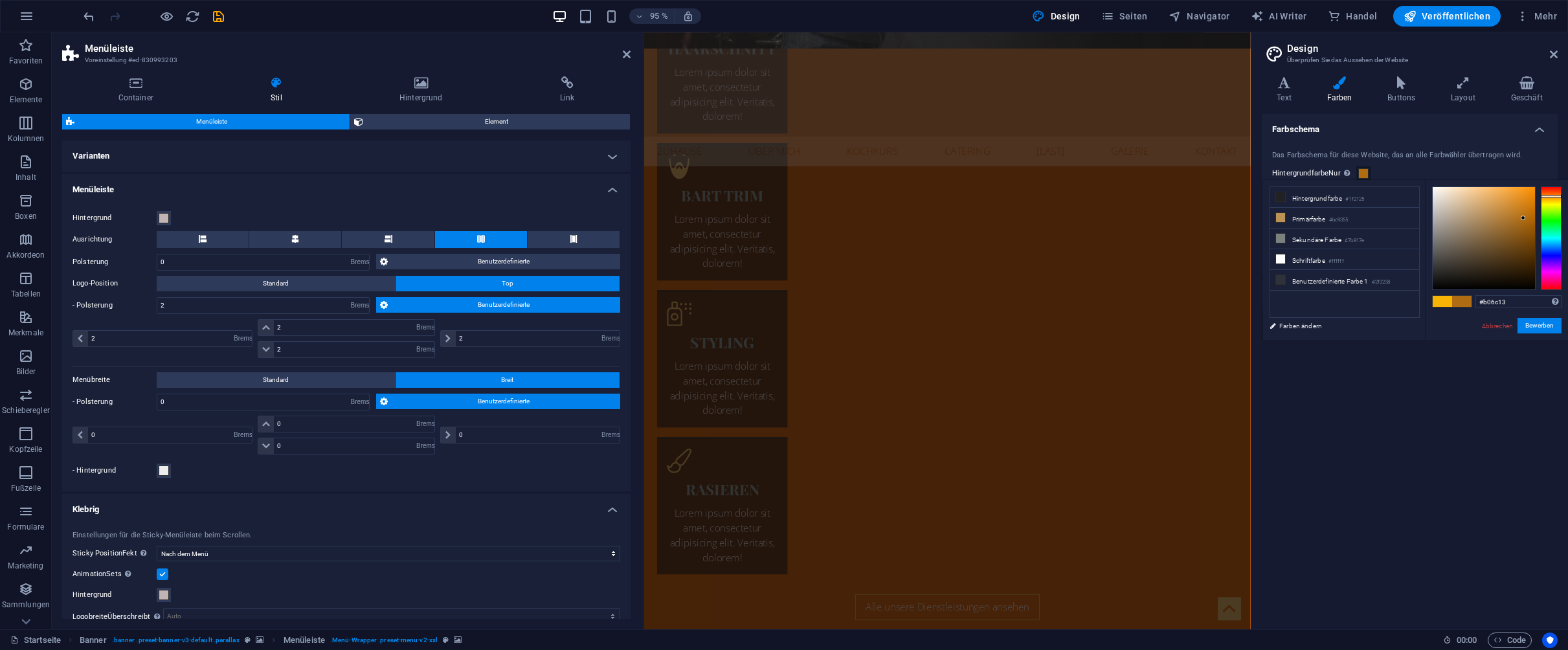 click at bounding box center (1551, 196) 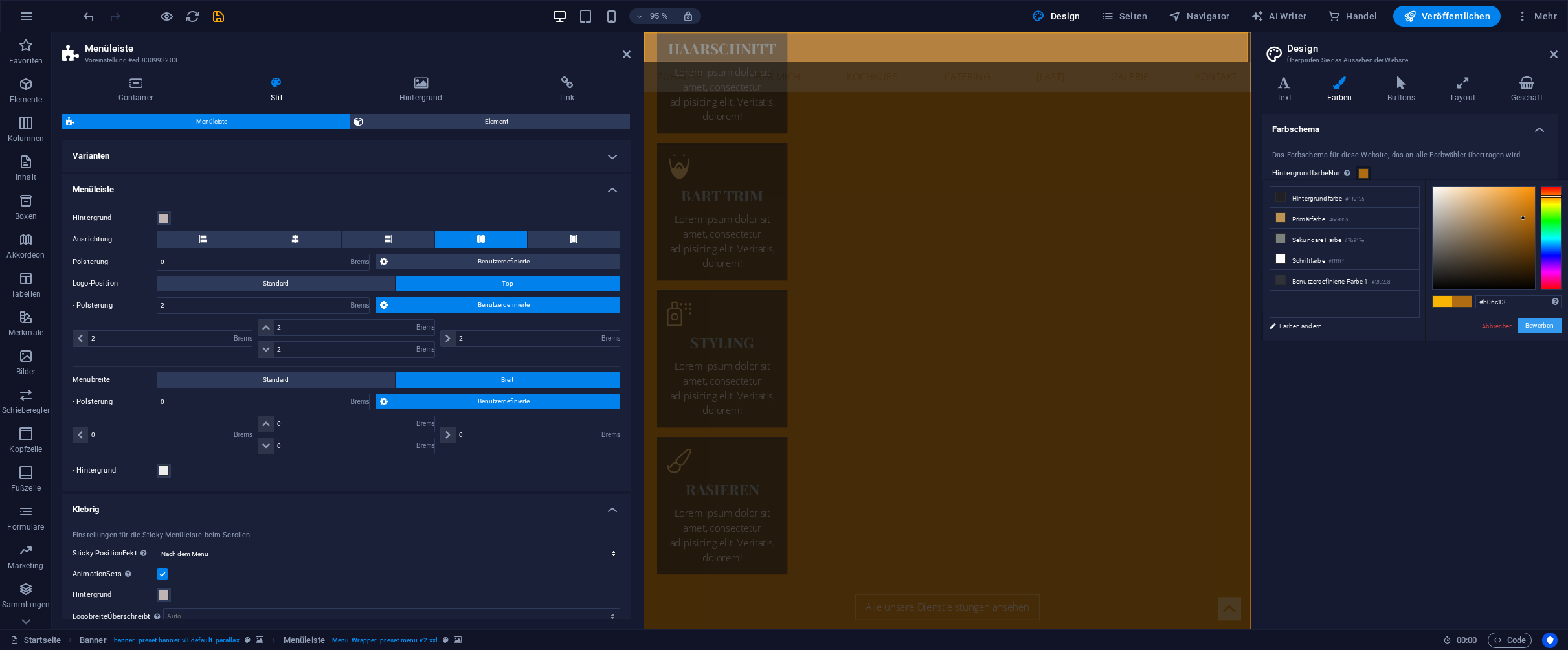 click on "Bewerben" at bounding box center [1540, 326] 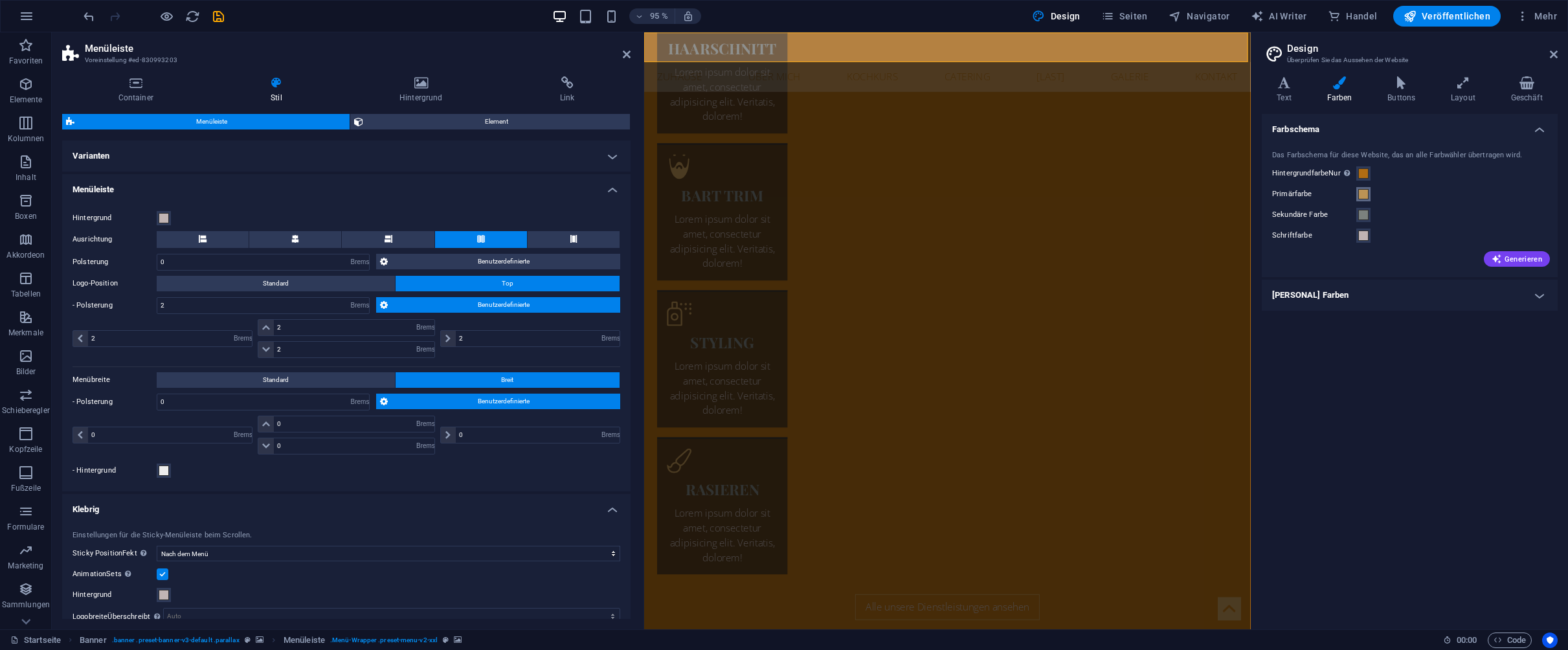 click at bounding box center [1363, 194] 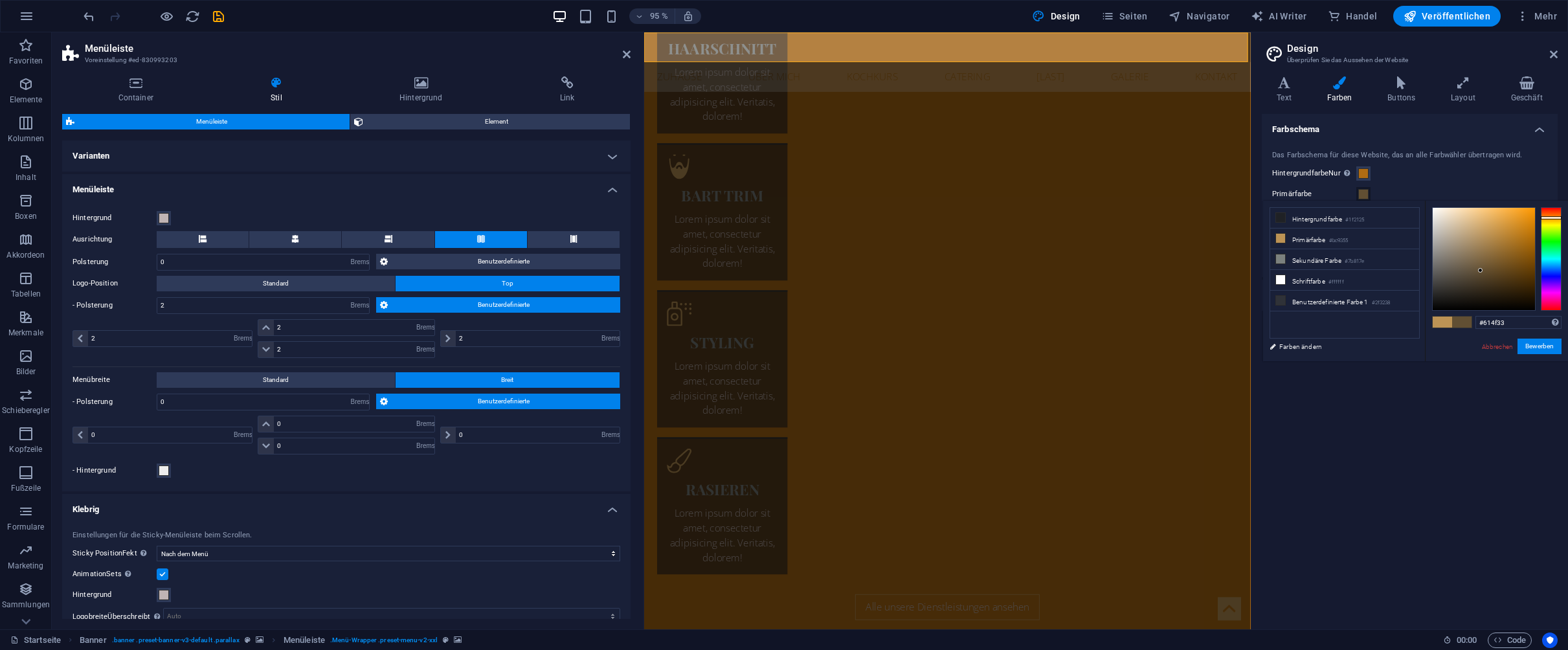 drag, startPoint x: 1487, startPoint y: 233, endPoint x: 1481, endPoint y: 271, distance: 38.470768 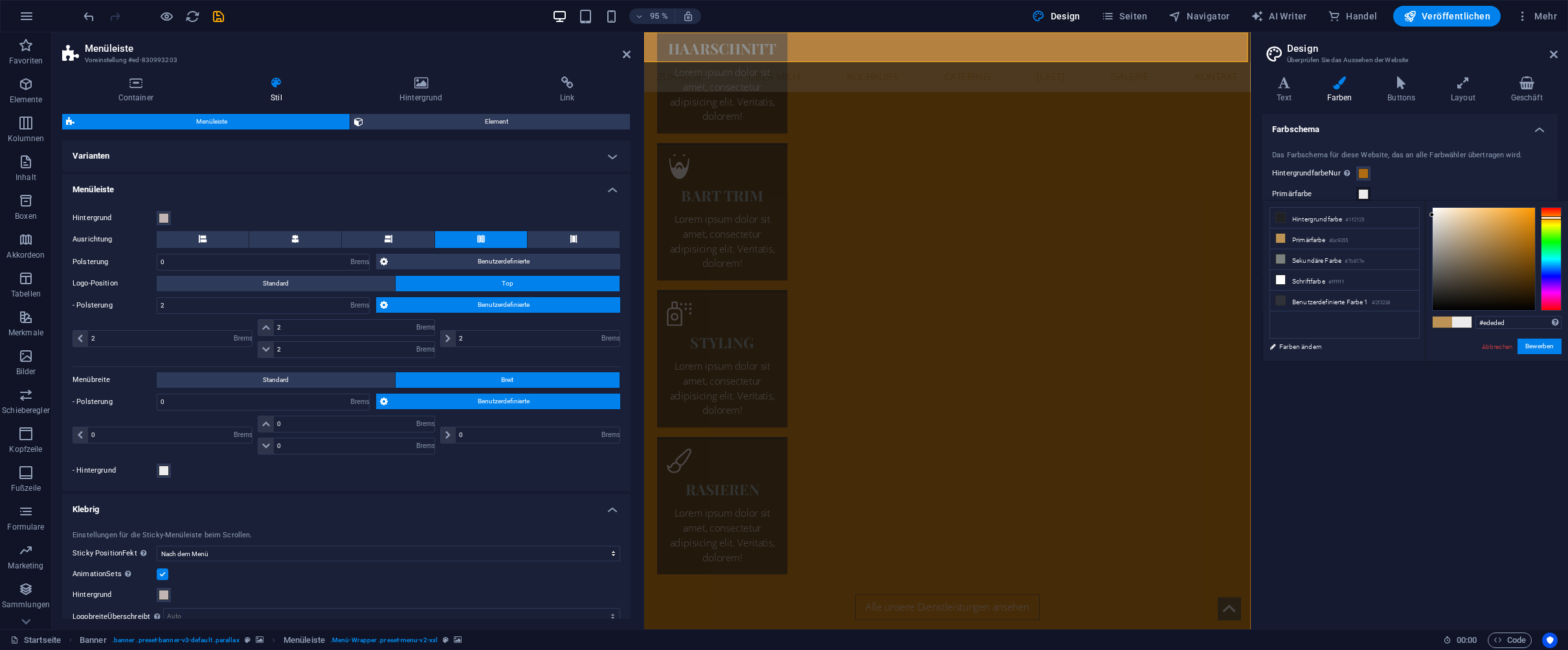 drag, startPoint x: 1466, startPoint y: 251, endPoint x: 1430, endPoint y: 214, distance: 51.6236 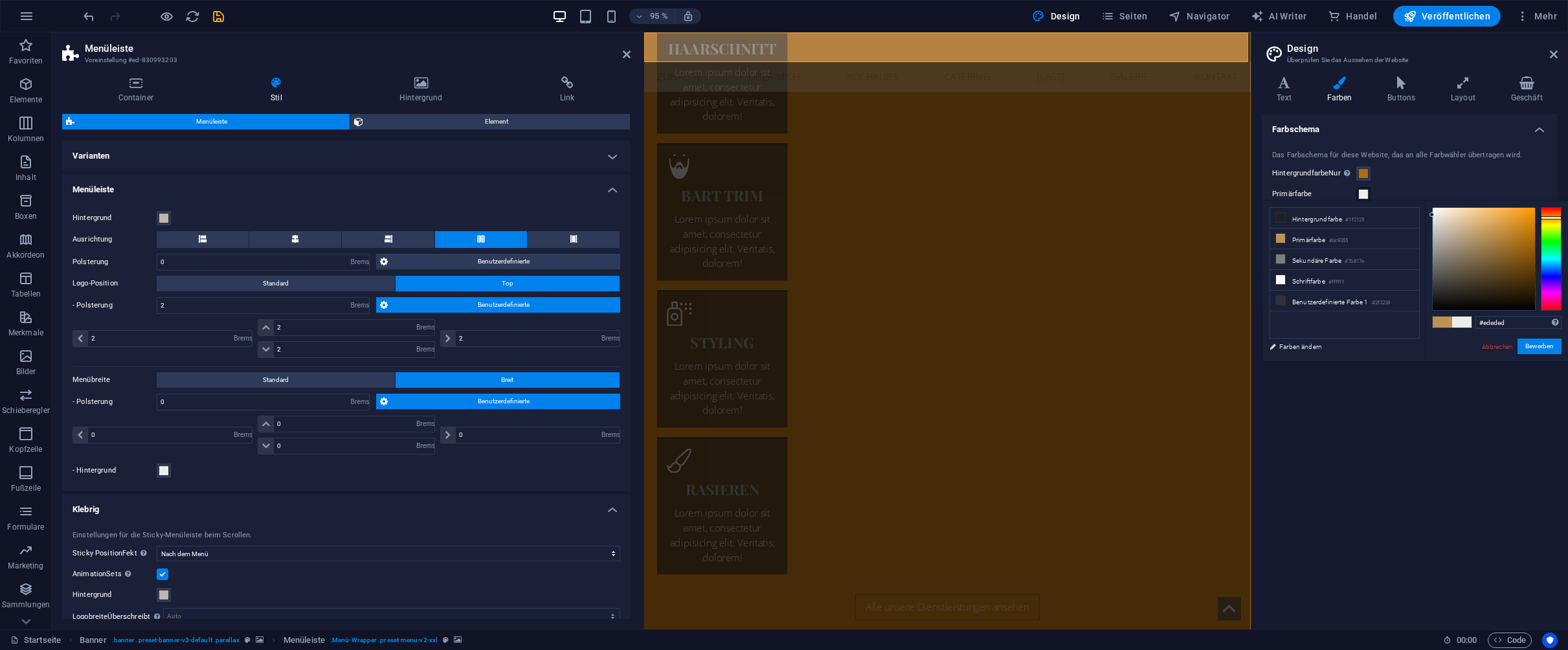 click at bounding box center [1431, 214] 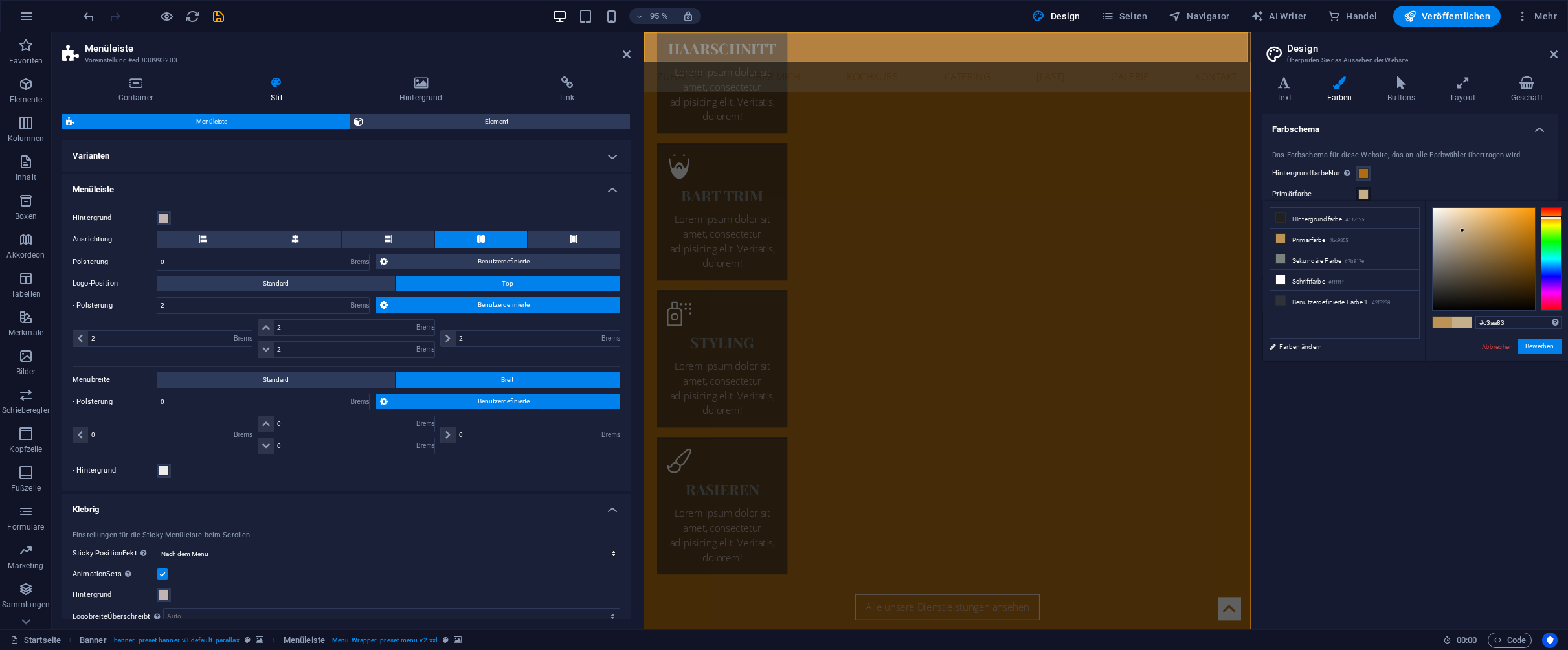 drag, startPoint x: 1430, startPoint y: 214, endPoint x: 1466, endPoint y: 231, distance: 39.812058 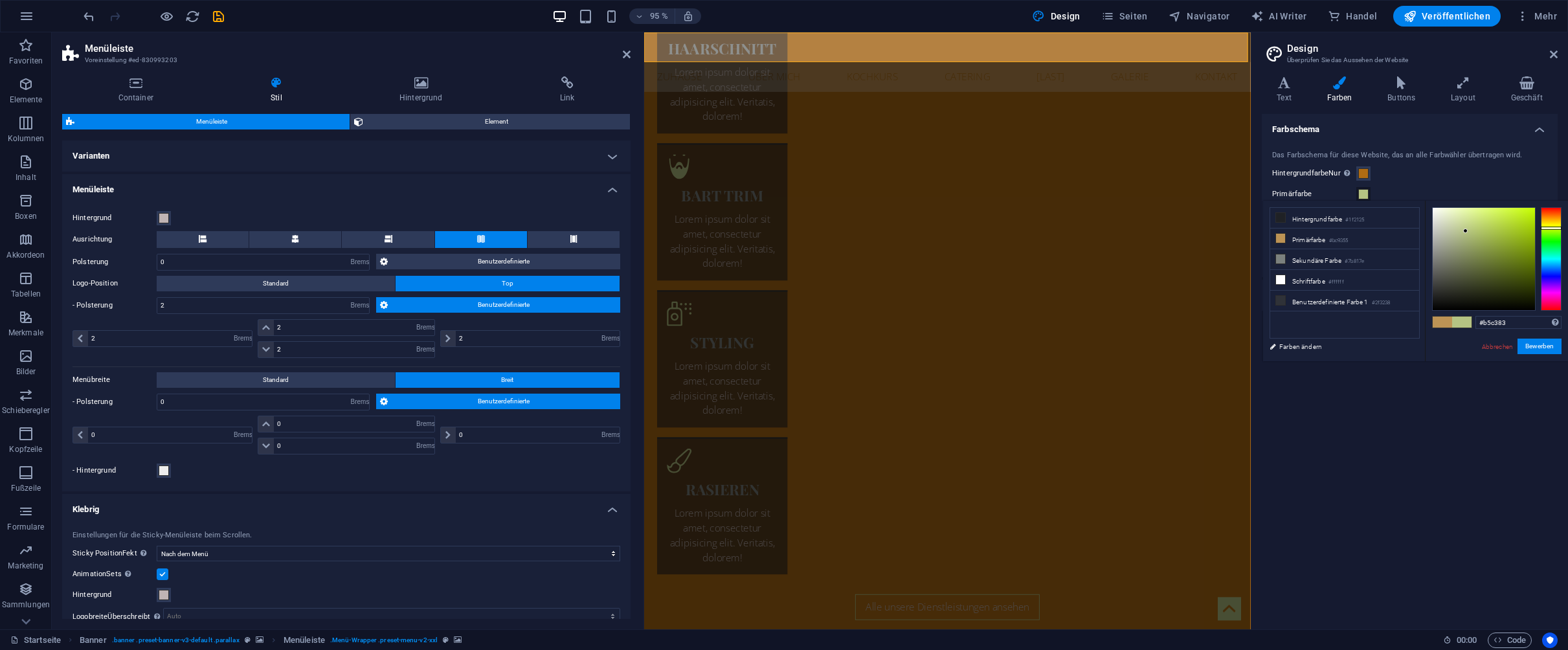 drag, startPoint x: 1557, startPoint y: 218, endPoint x: 1556, endPoint y: 225, distance: 7.071068 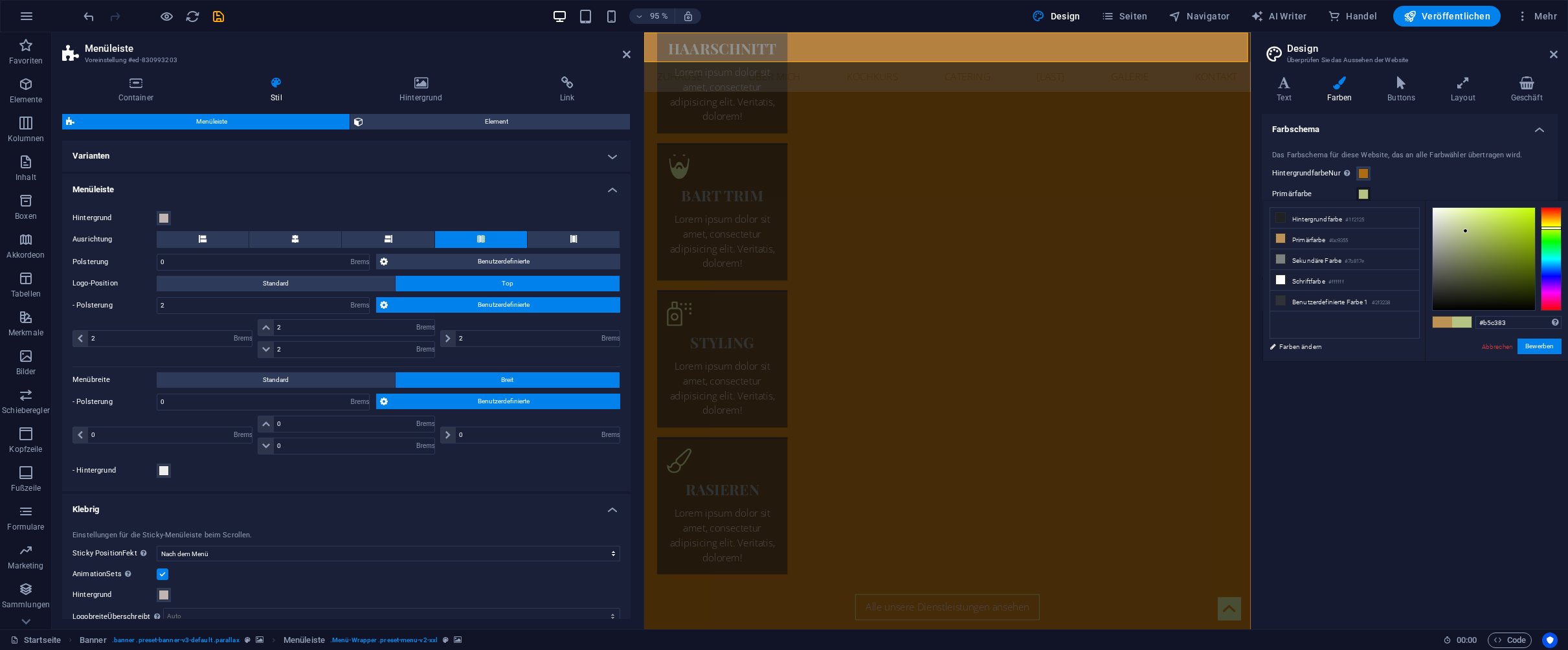 click at bounding box center [1551, 259] 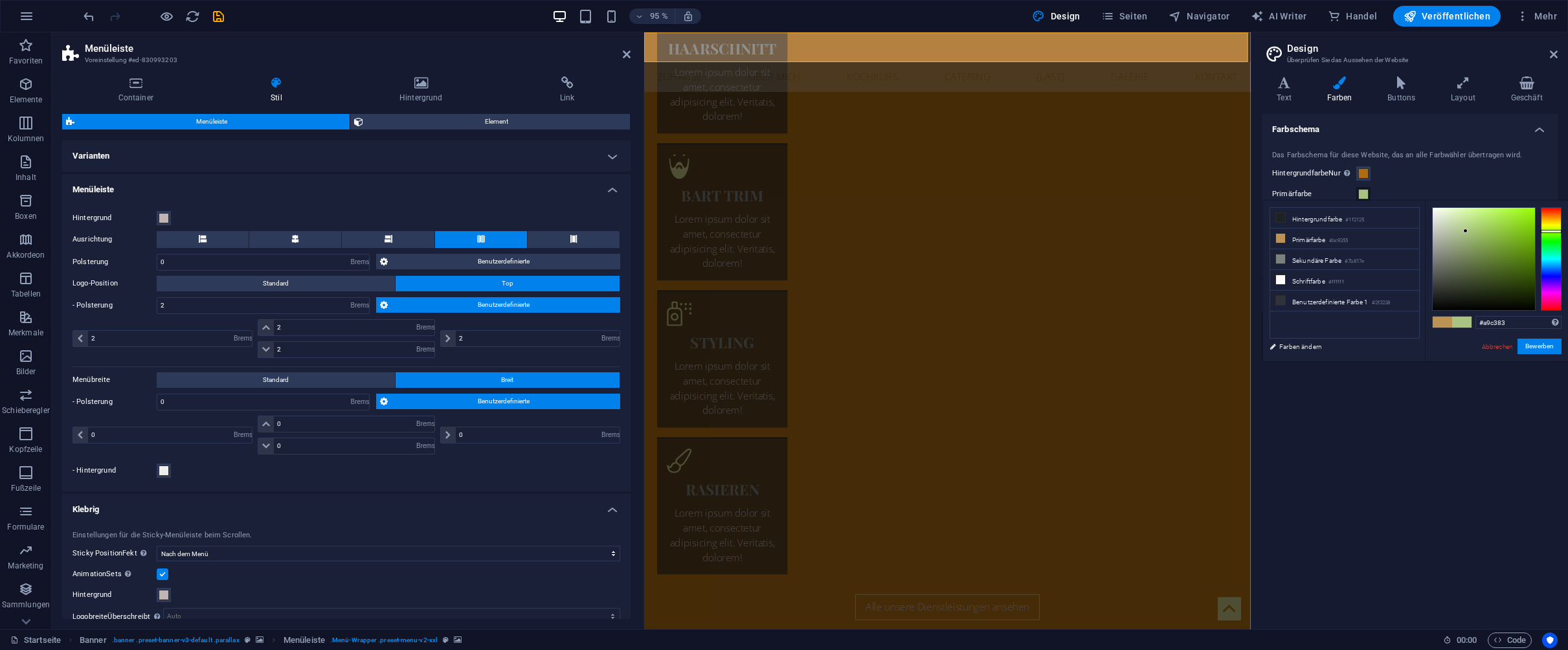 drag, startPoint x: 1556, startPoint y: 225, endPoint x: 1554, endPoint y: 231, distance: 6.324555 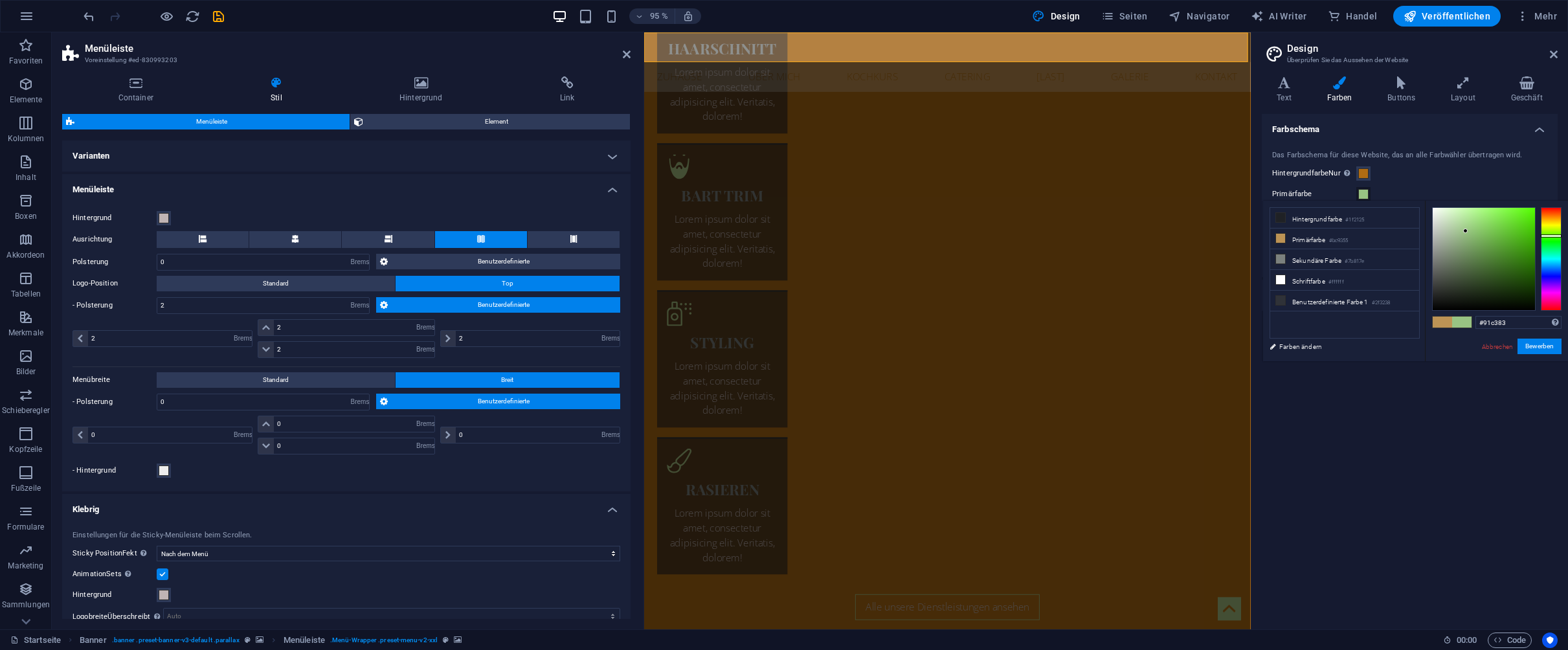drag, startPoint x: 1554, startPoint y: 231, endPoint x: 1553, endPoint y: 238, distance: 7.071068 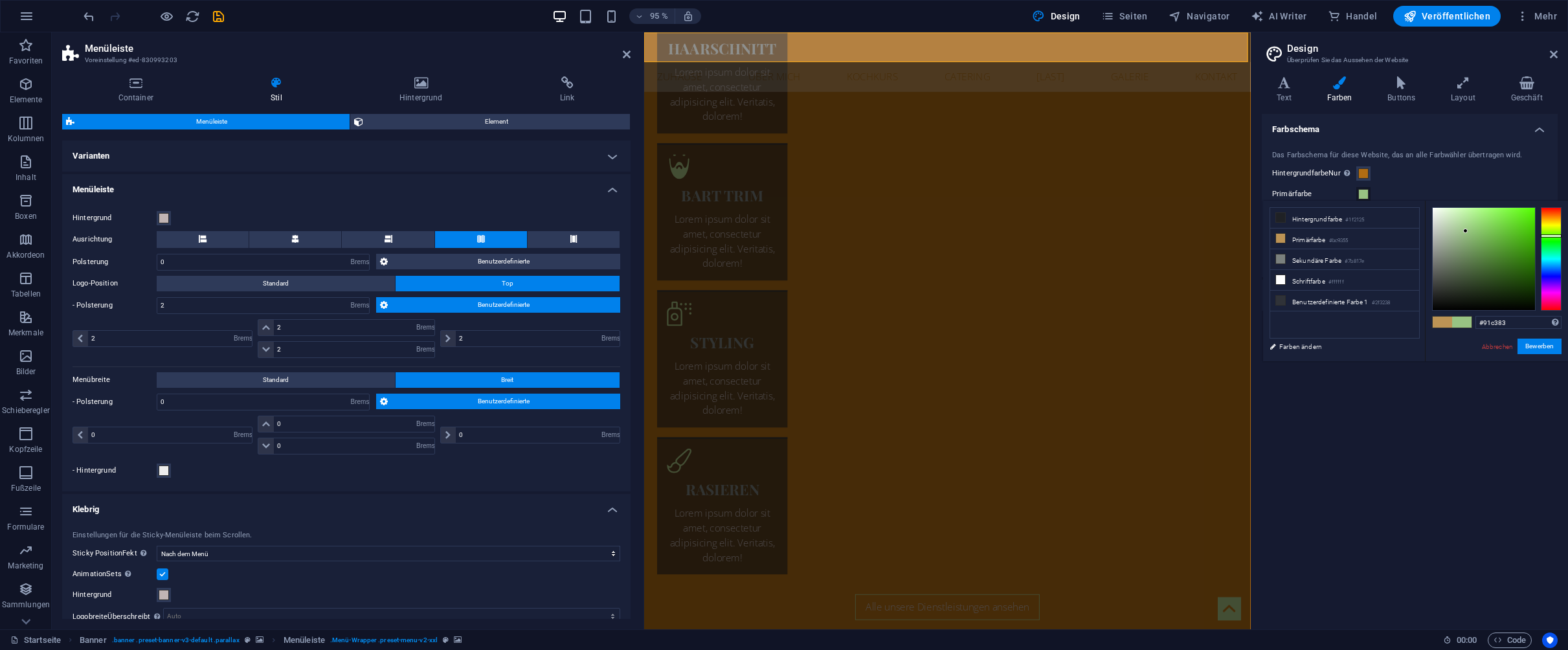 click at bounding box center (1551, 236) 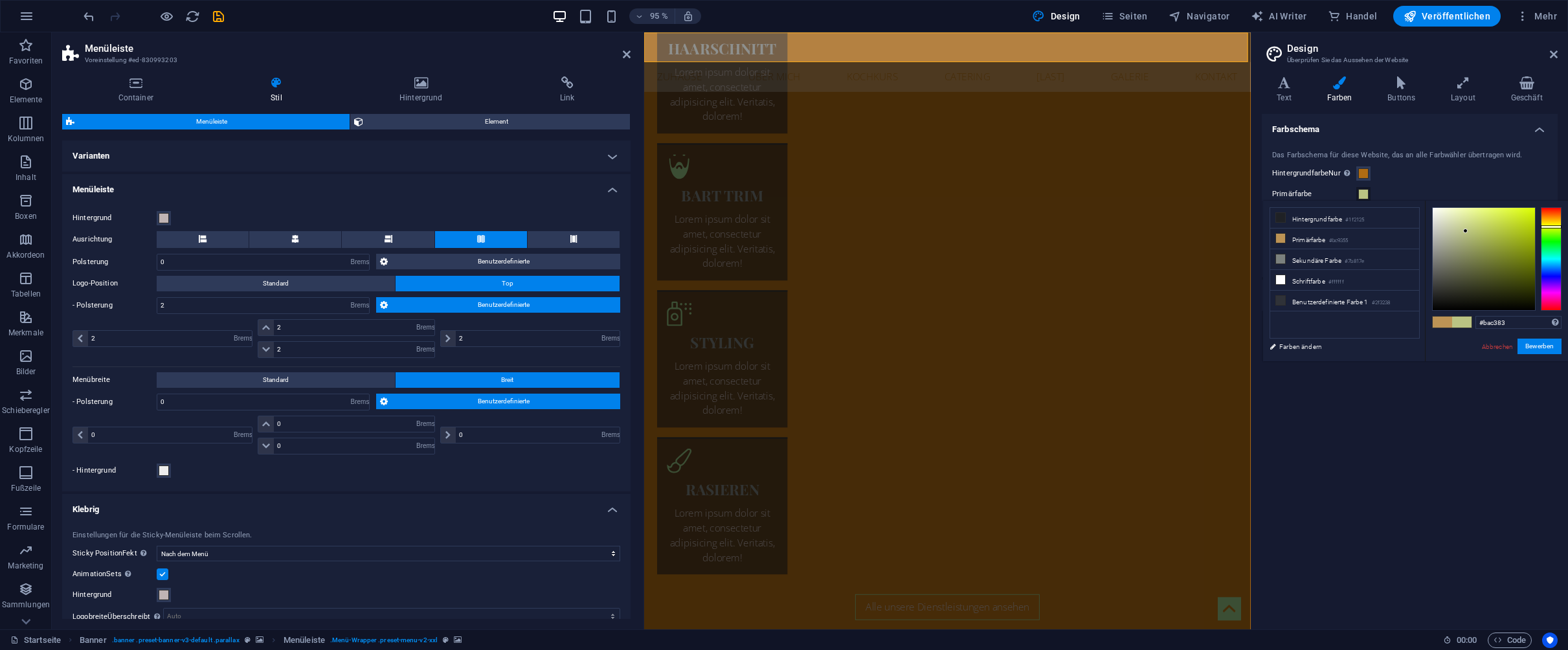 drag, startPoint x: 1553, startPoint y: 237, endPoint x: 1556, endPoint y: 227, distance: 10.440307 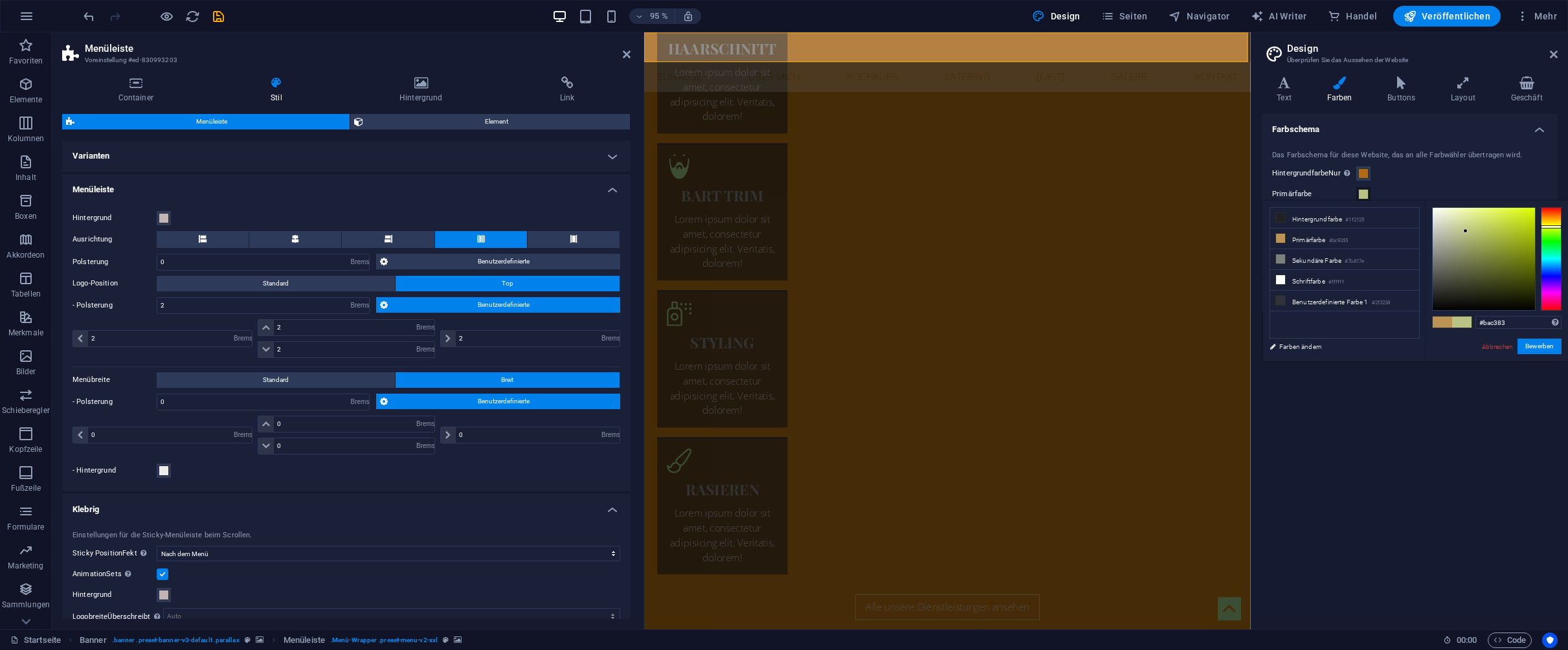 click at bounding box center [1551, 227] 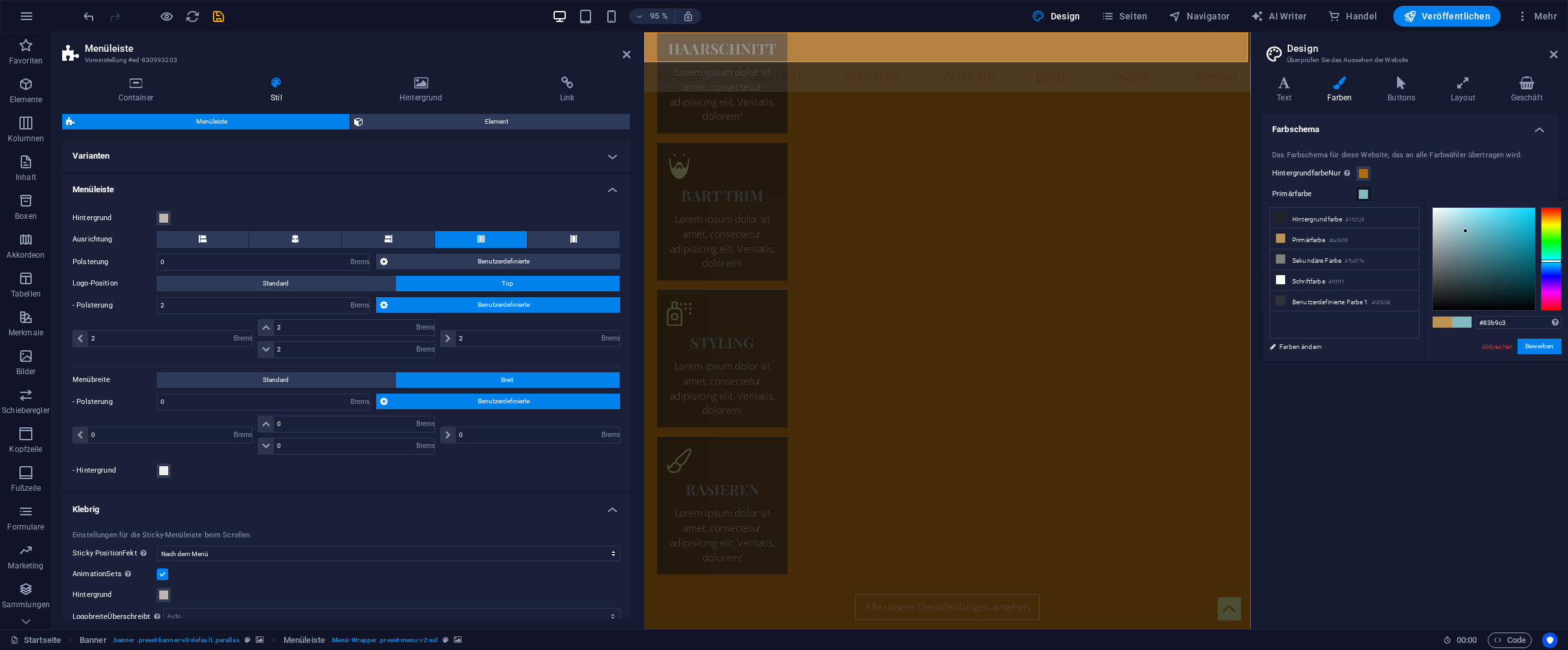 drag, startPoint x: 1556, startPoint y: 226, endPoint x: 1554, endPoint y: 261, distance: 35.057096 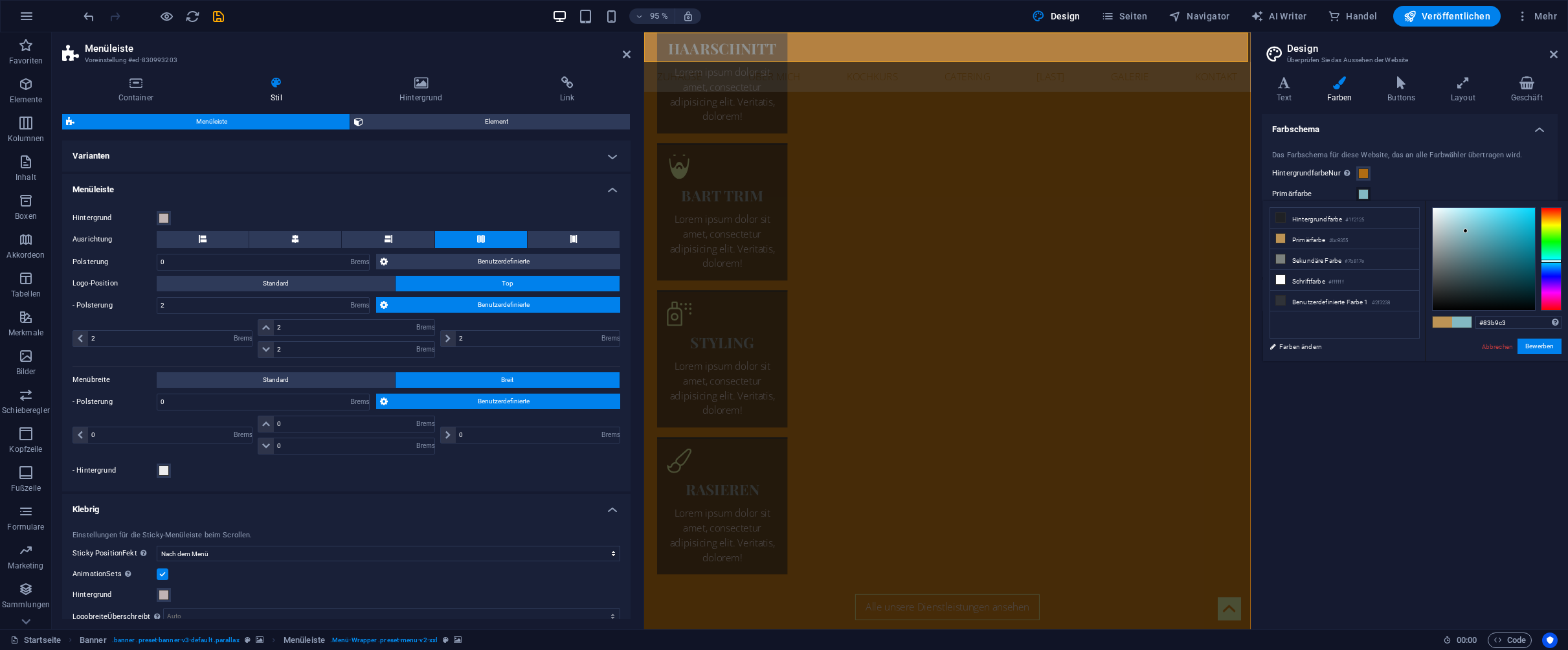 click at bounding box center [1551, 261] 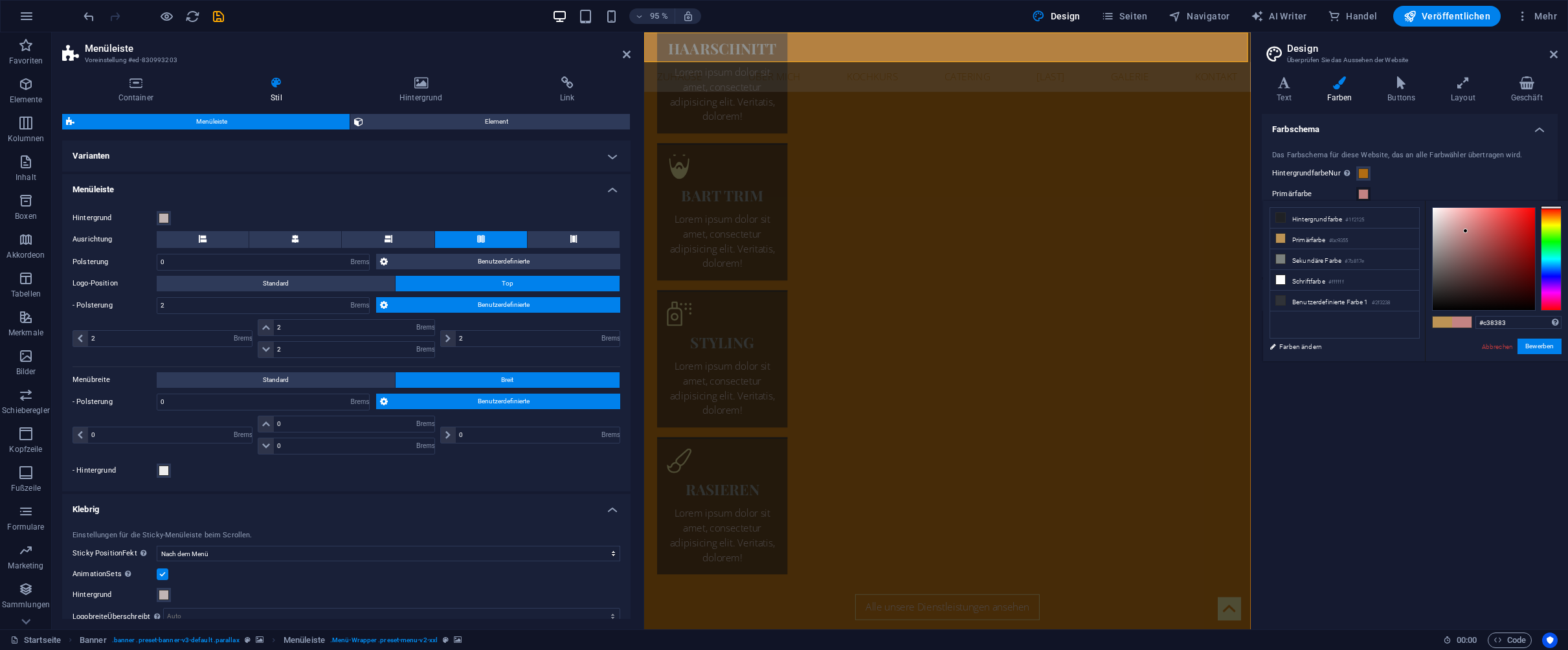 drag, startPoint x: 1554, startPoint y: 261, endPoint x: 1560, endPoint y: 206, distance: 55.3263 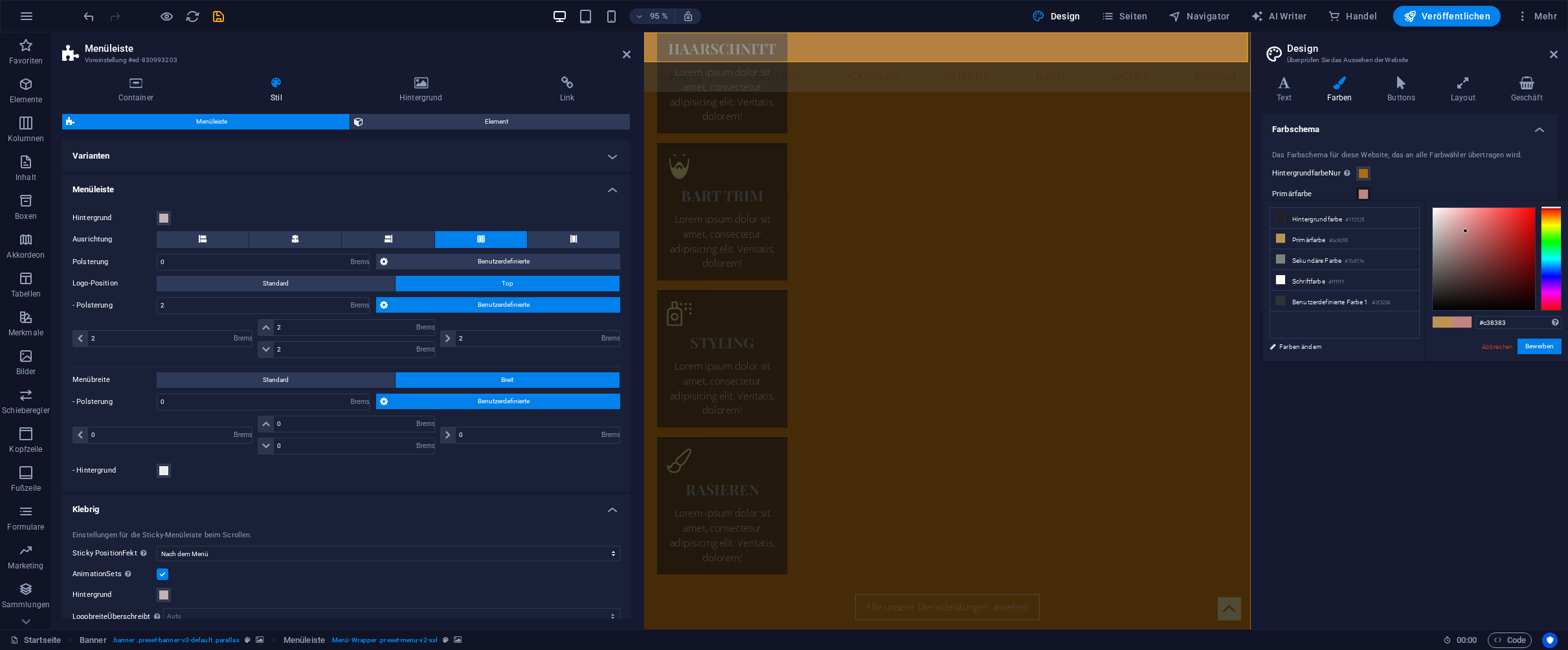 click at bounding box center [1551, 207] 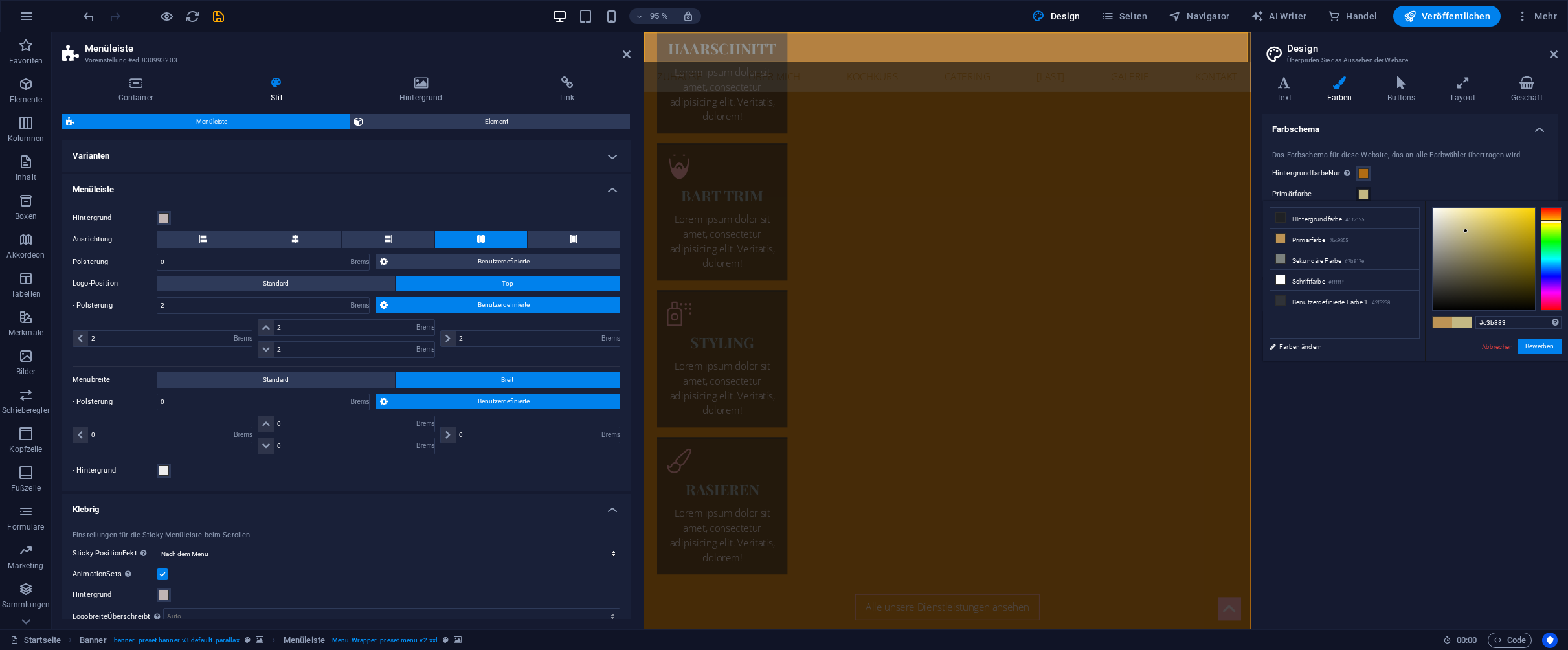 drag, startPoint x: 1560, startPoint y: 206, endPoint x: 1557, endPoint y: 221, distance: 15.2971 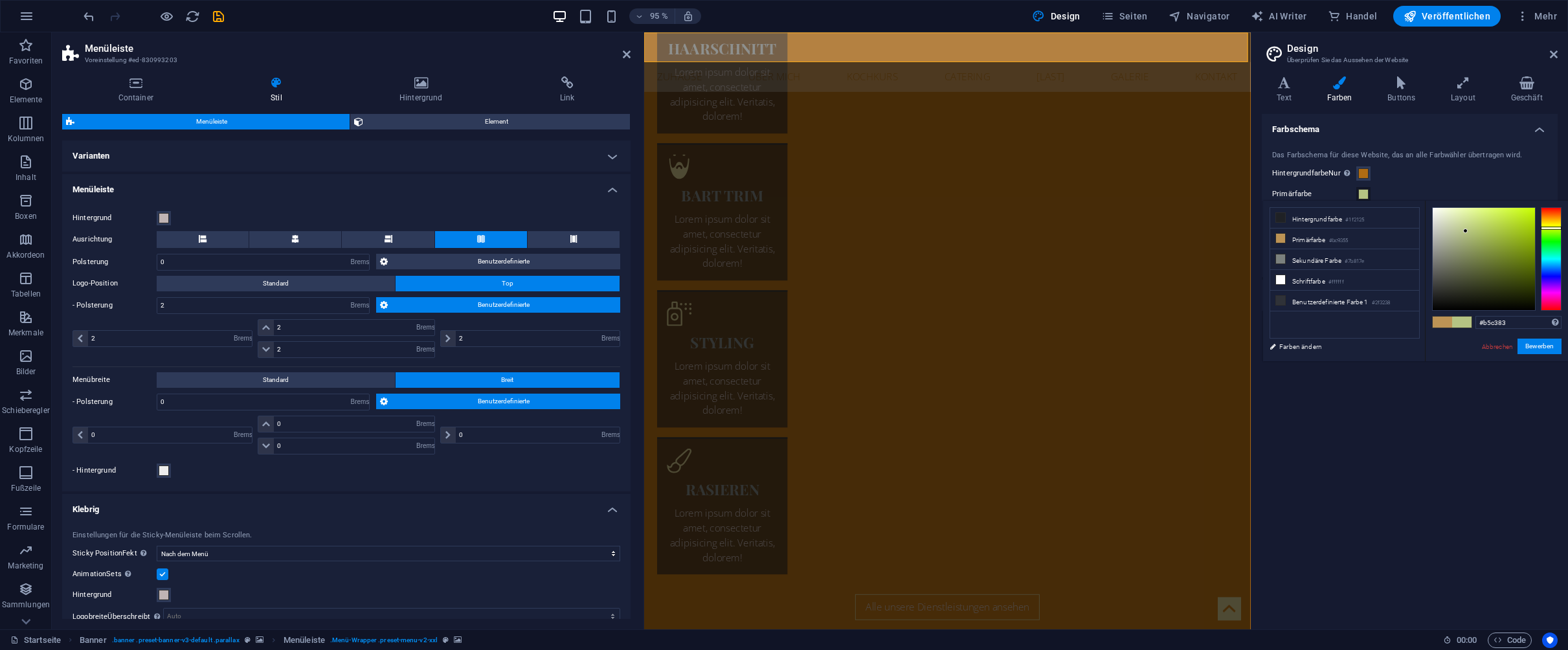 drag, startPoint x: 1557, startPoint y: 221, endPoint x: 1551, endPoint y: 228, distance: 9.219544 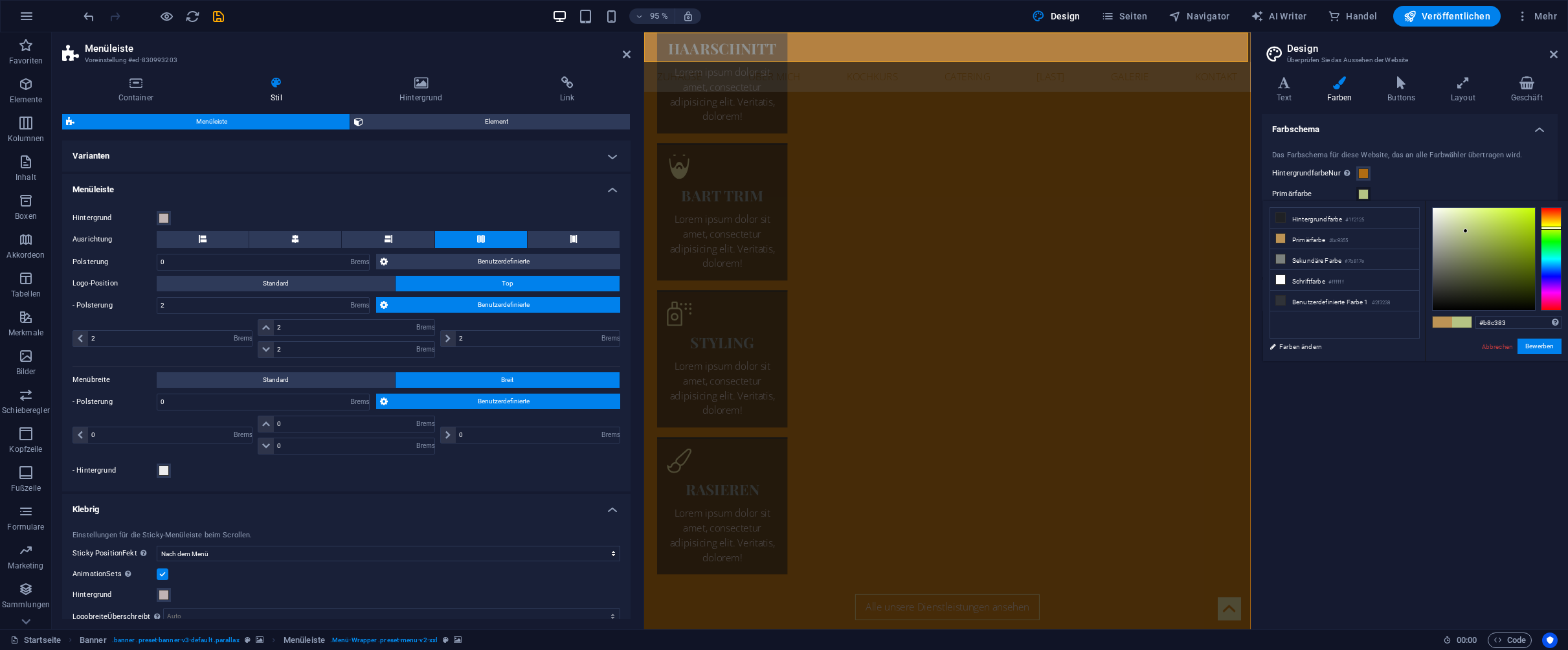 click at bounding box center [1551, 228] 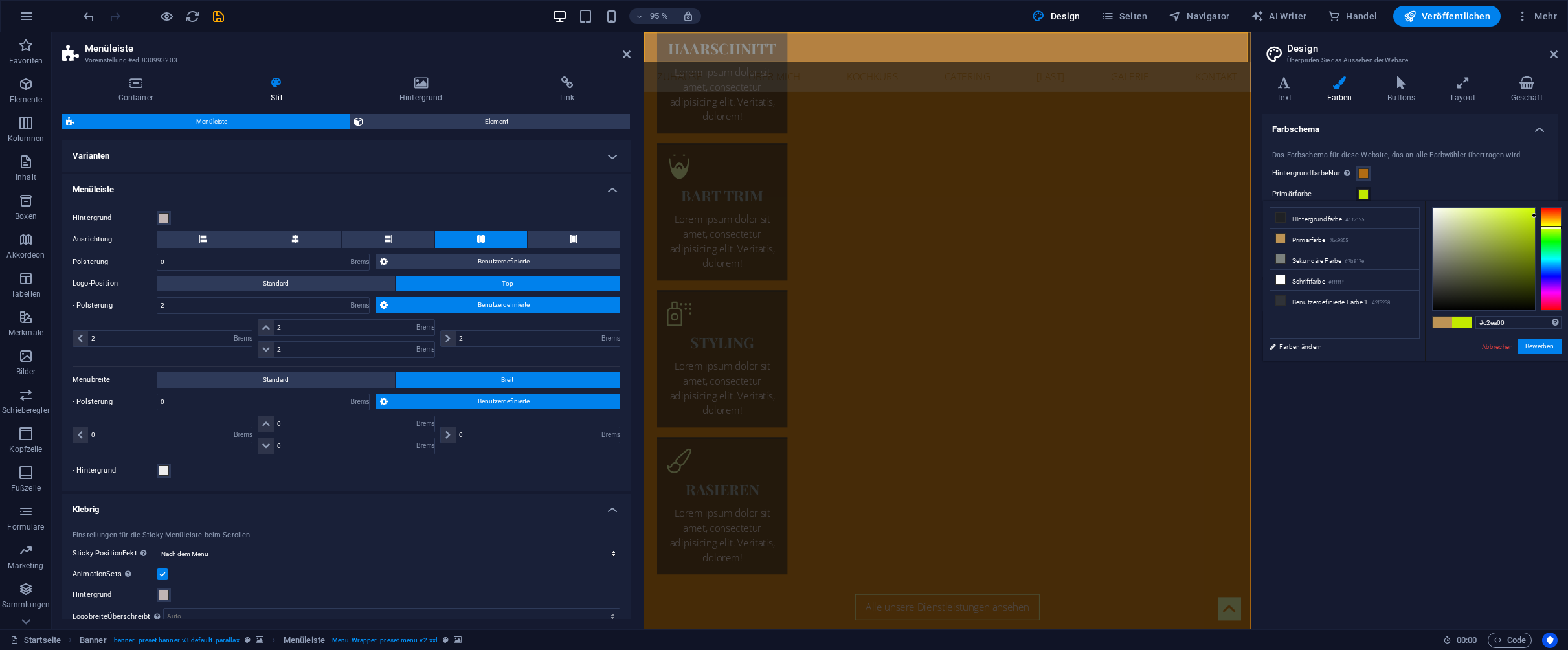 drag, startPoint x: 1467, startPoint y: 229, endPoint x: 1540, endPoint y: 216, distance: 74.1485 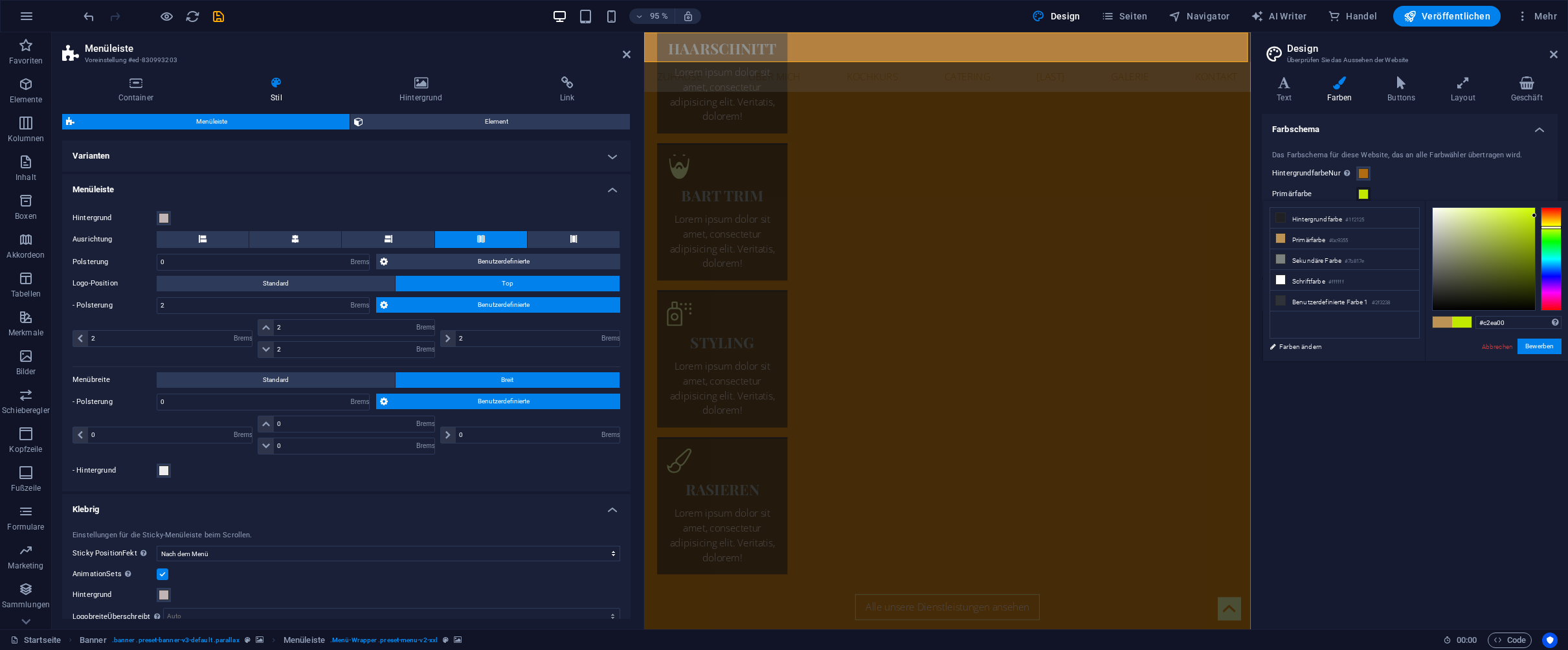 click at bounding box center (1497, 259) 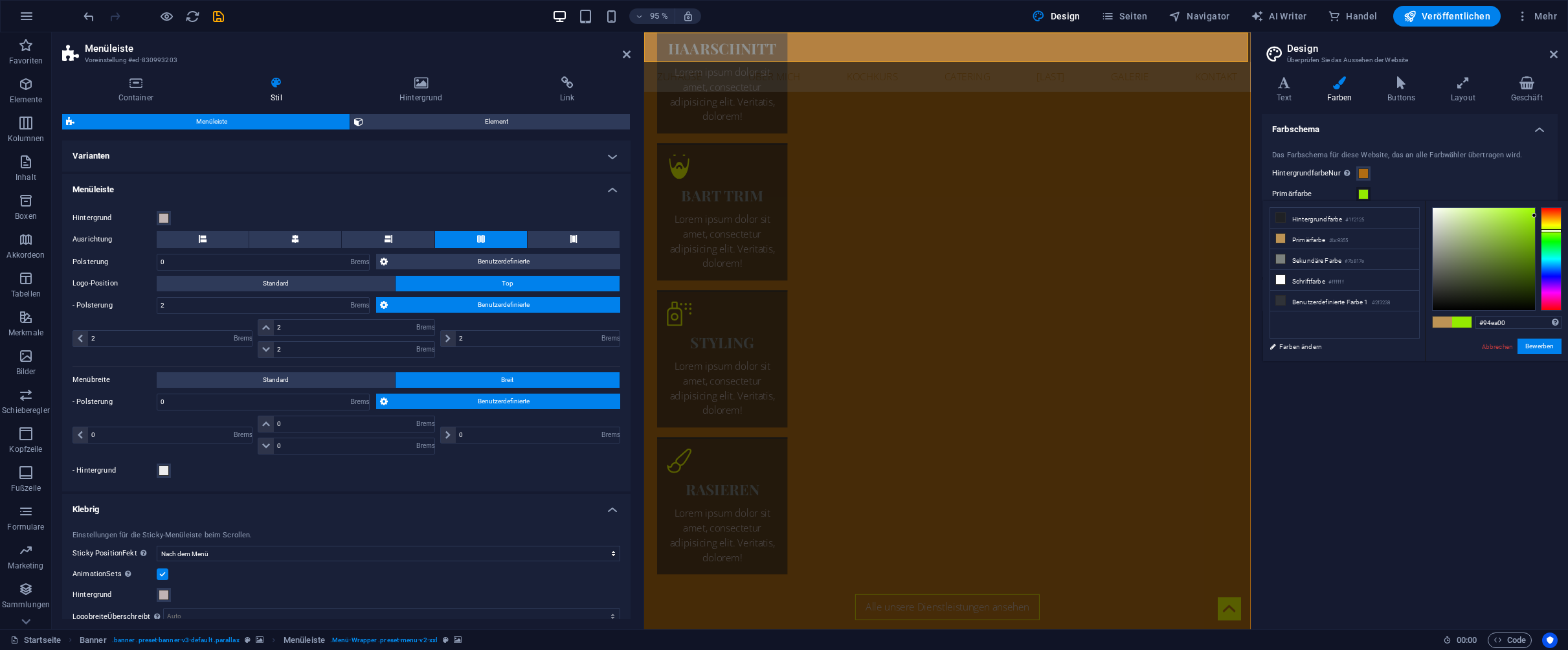click at bounding box center (1551, 230) 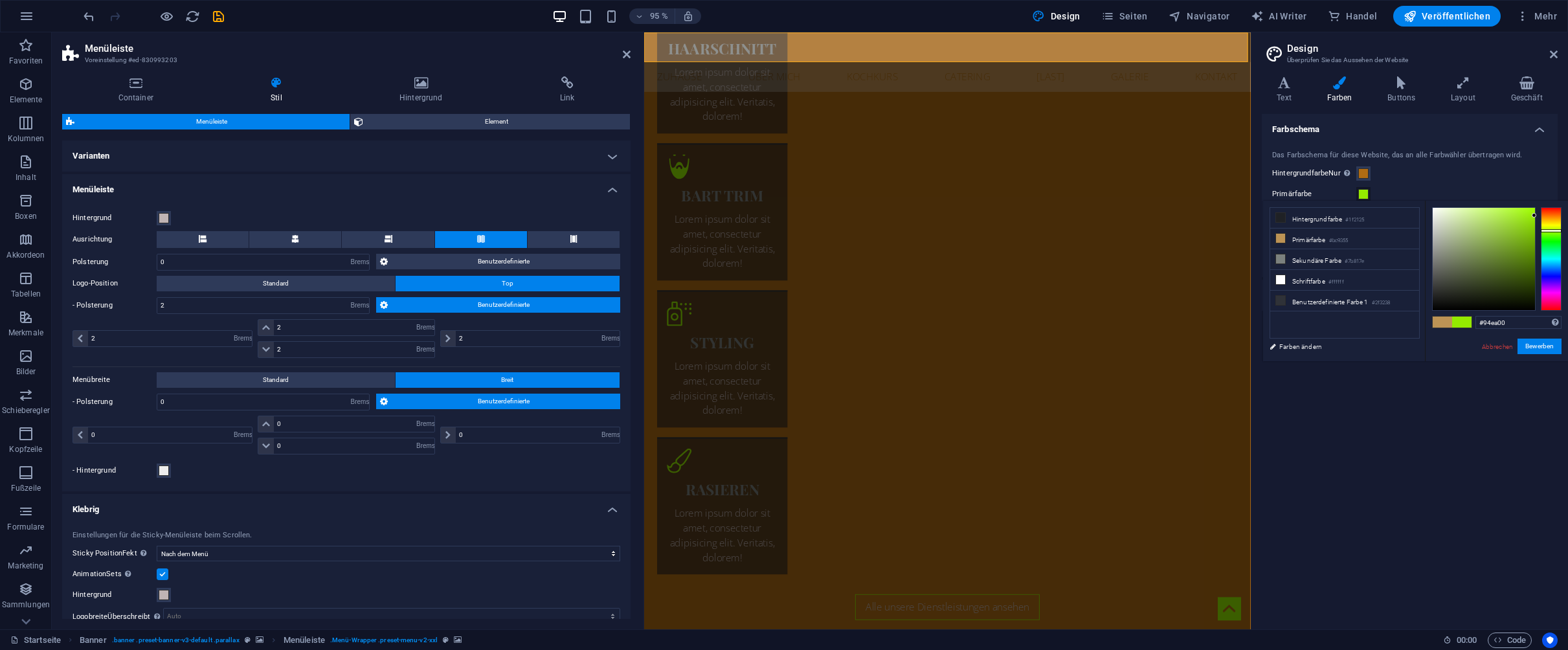 click at bounding box center (1497, 259) 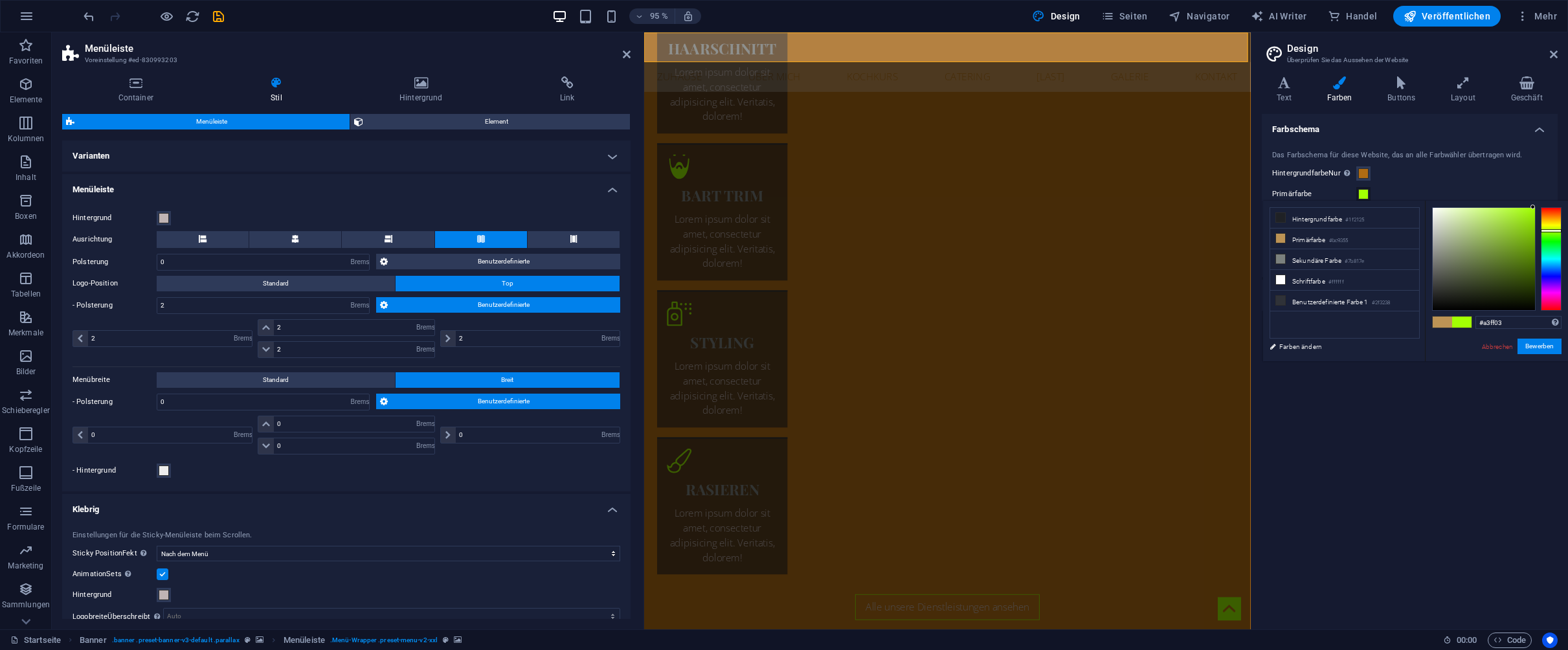 drag, startPoint x: 1532, startPoint y: 216, endPoint x: 1533, endPoint y: 201, distance: 15.033296 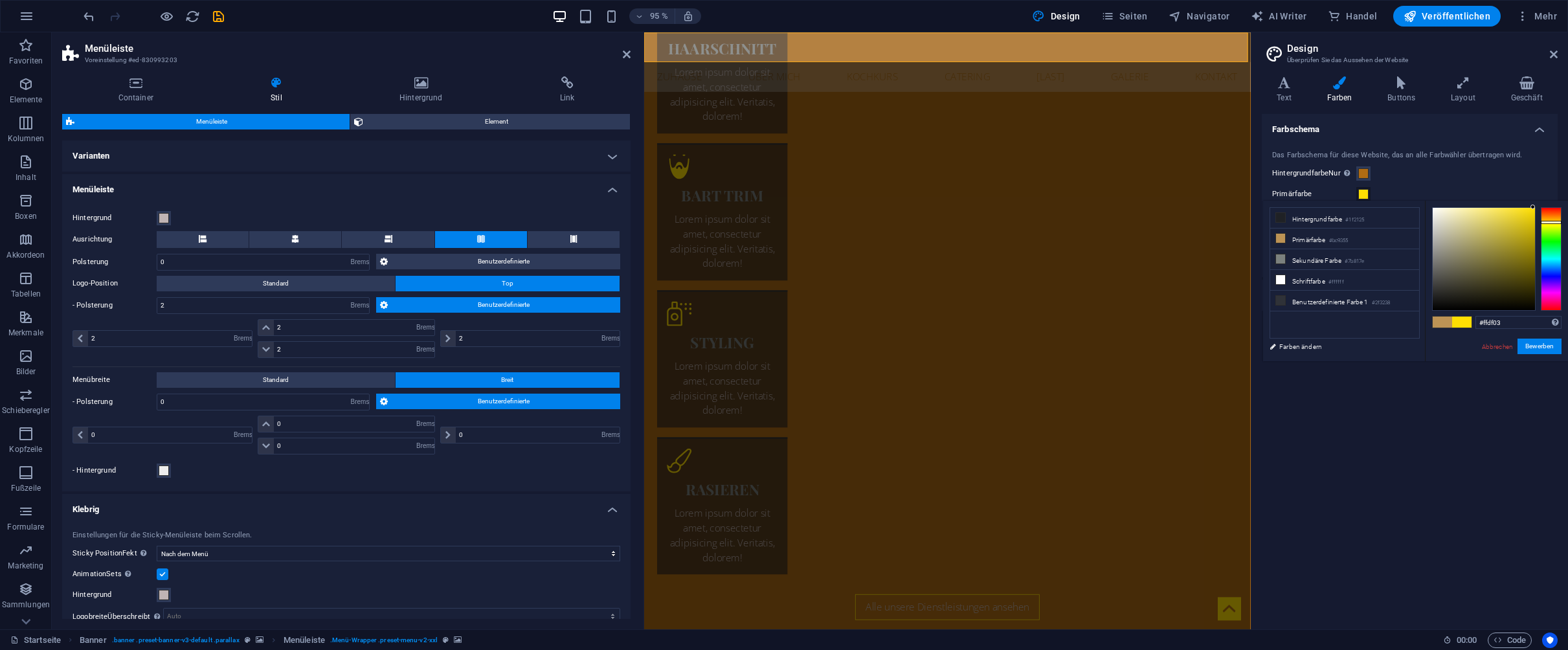 type on "Element versteckt" 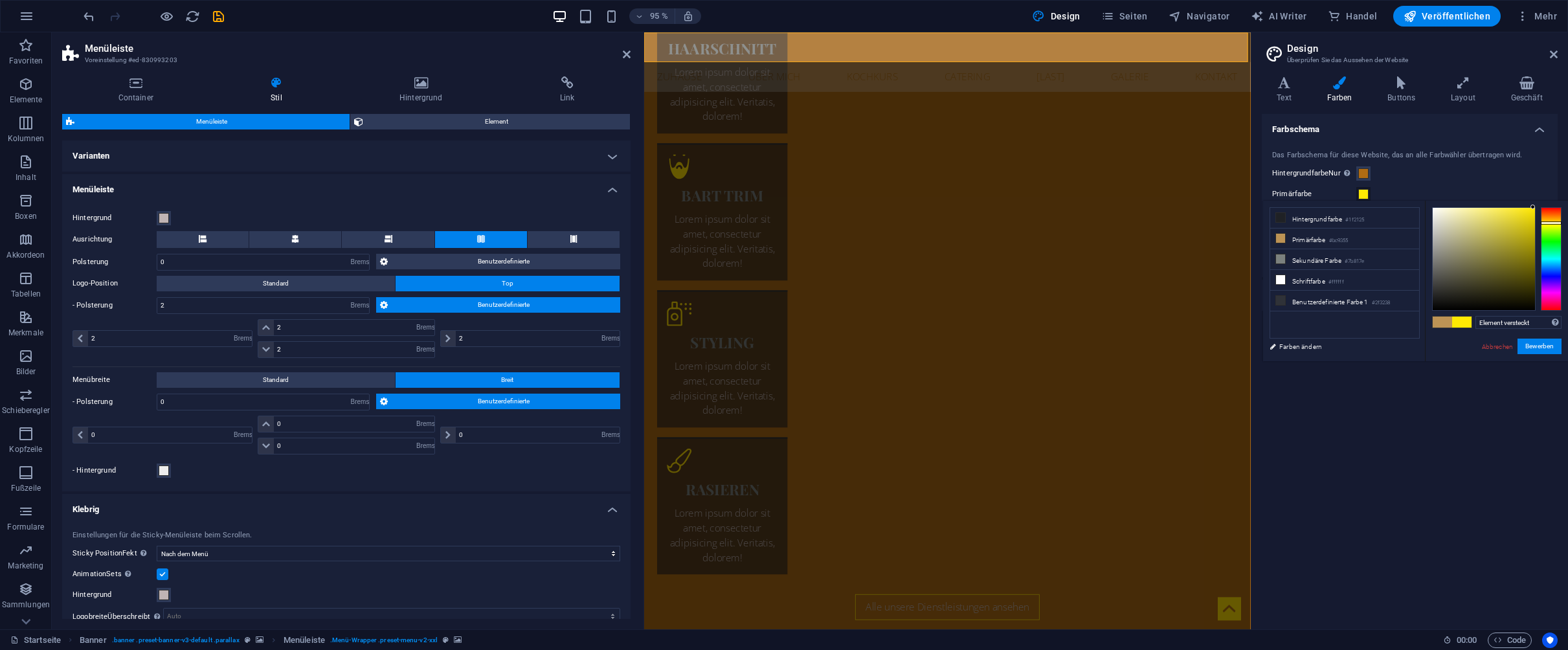 click at bounding box center (1551, 259) 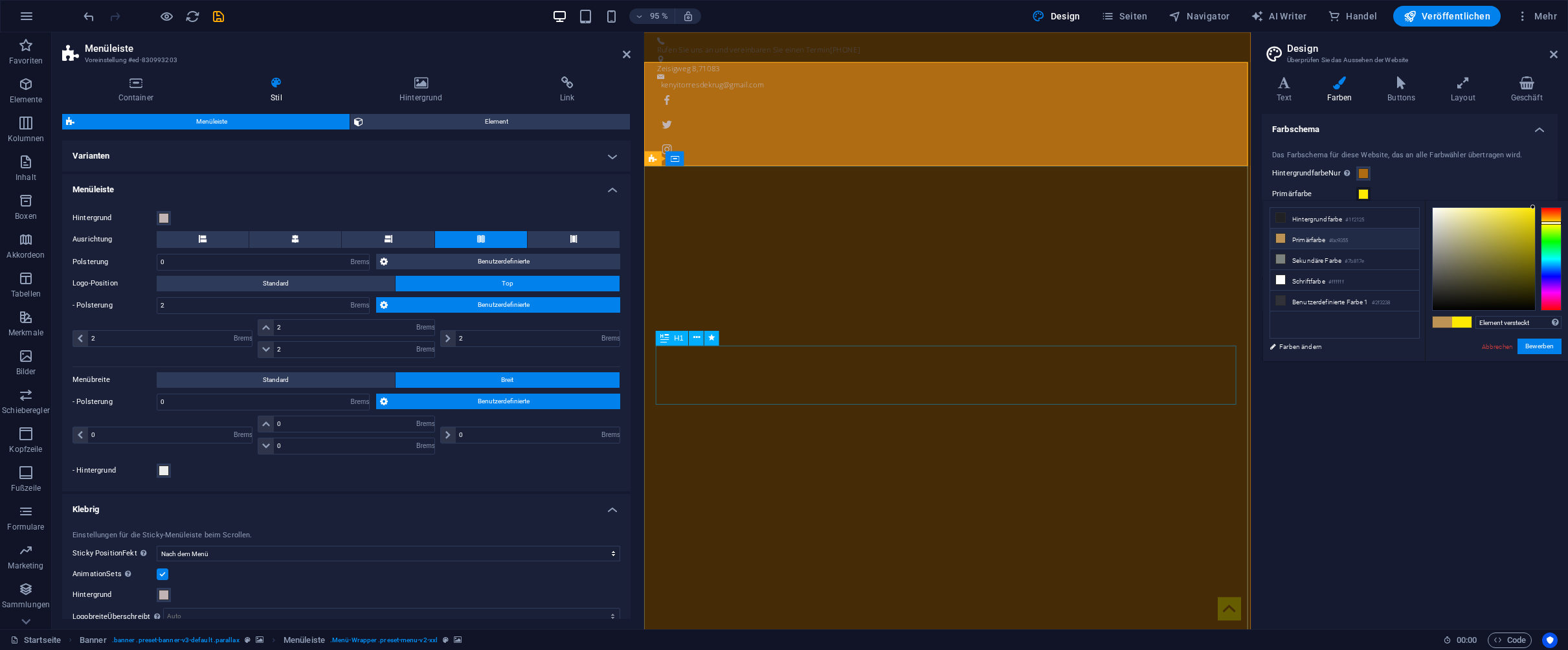 scroll, scrollTop: 0, scrollLeft: 0, axis: both 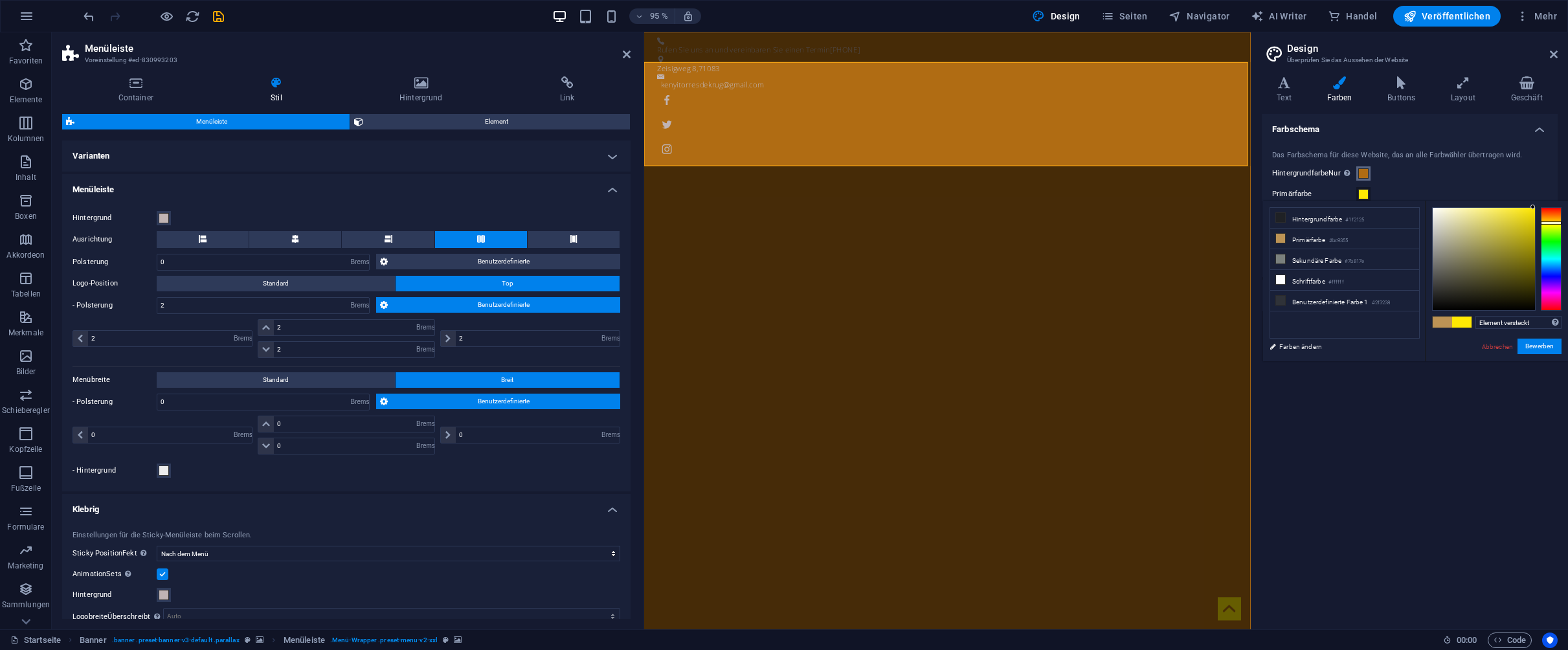 click at bounding box center (1363, 174) 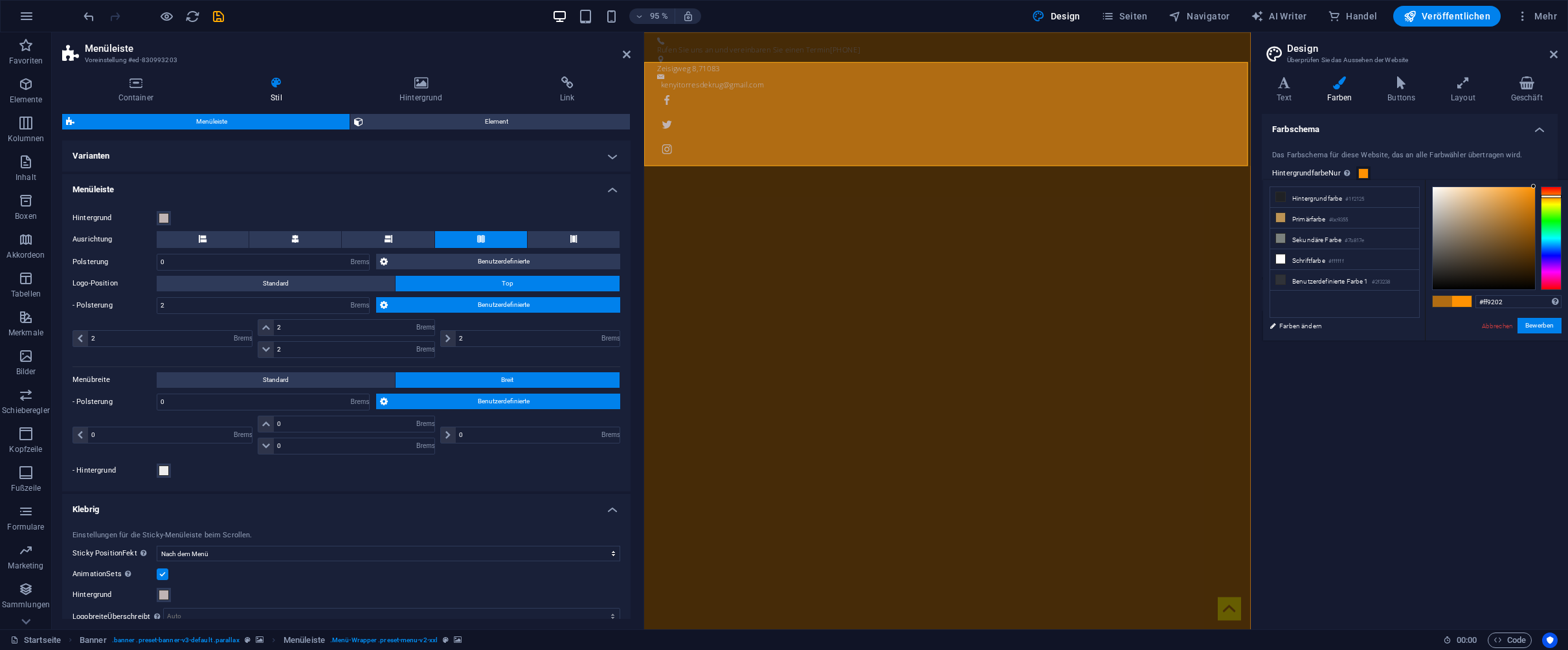 type on "#ff9100" 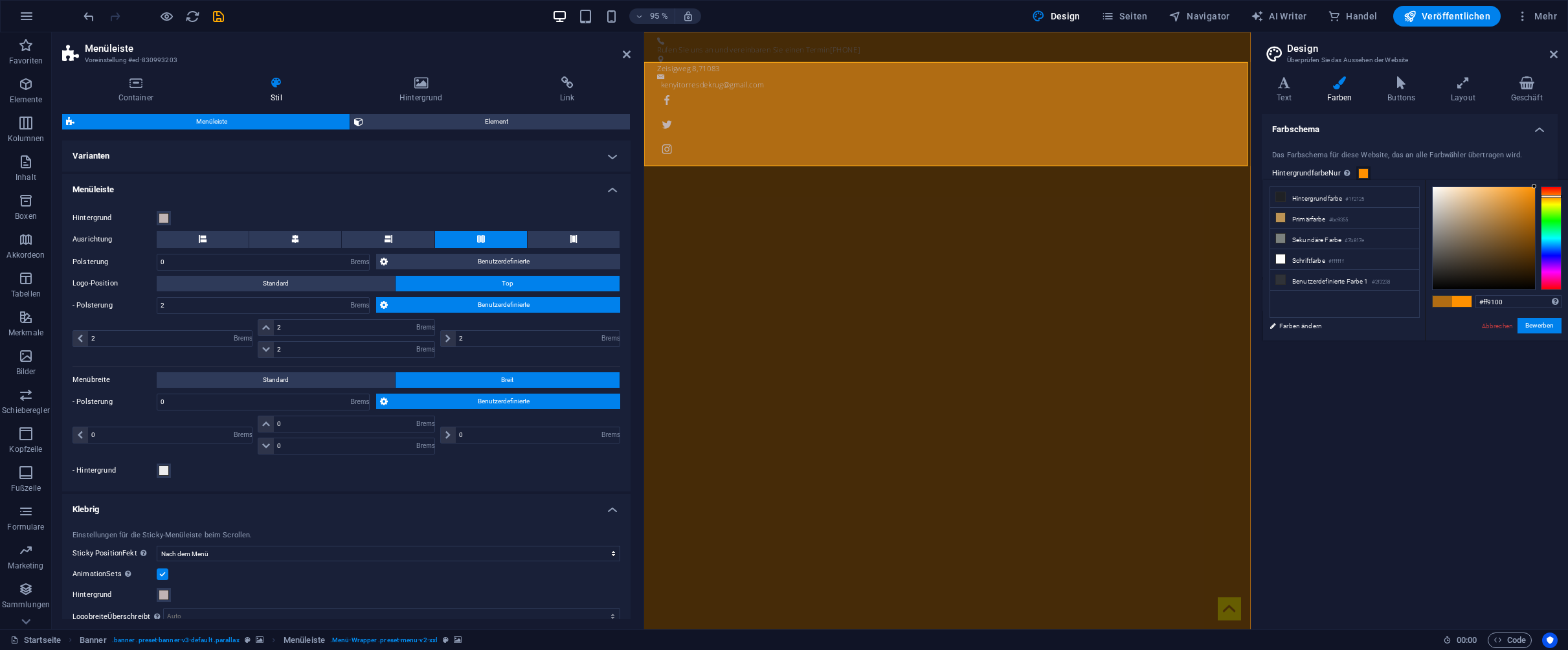 drag, startPoint x: 1530, startPoint y: 200, endPoint x: 1527, endPoint y: 183, distance: 17.26268 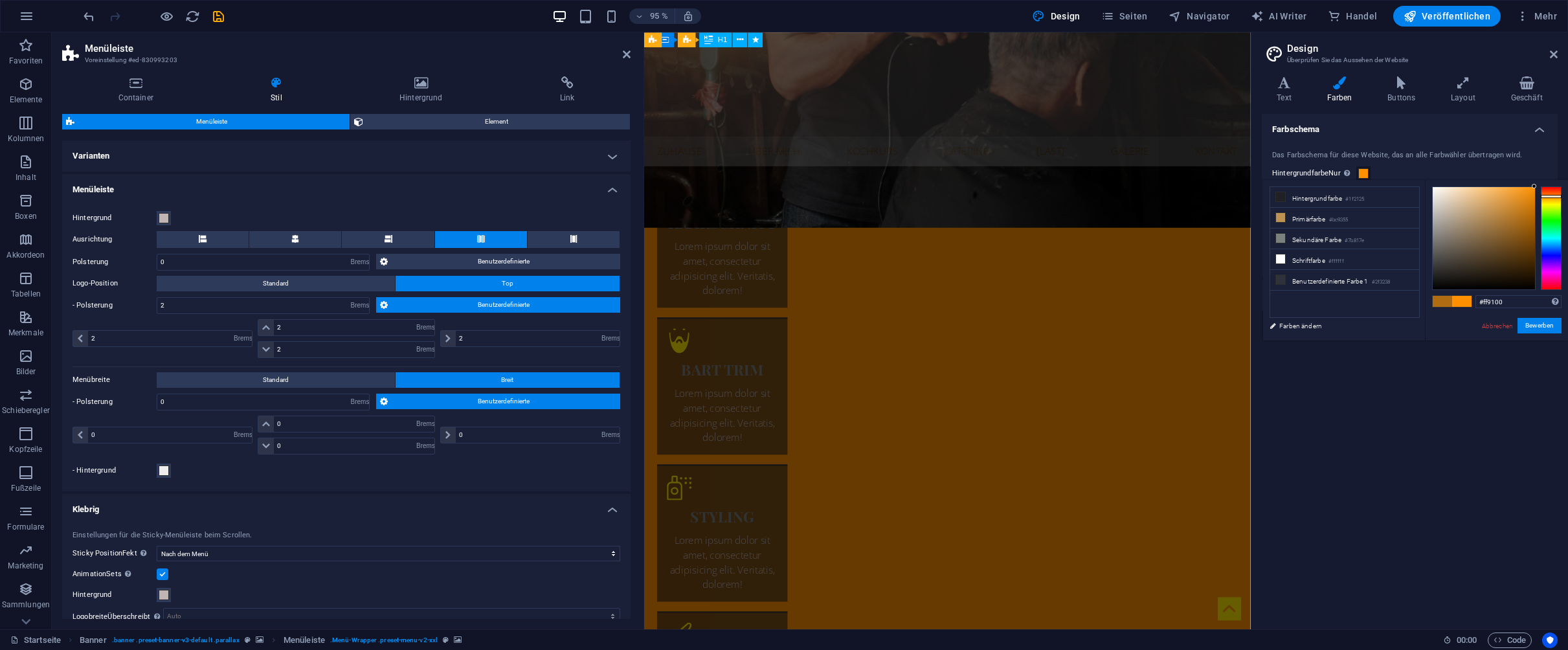 scroll, scrollTop: 2389, scrollLeft: 0, axis: vertical 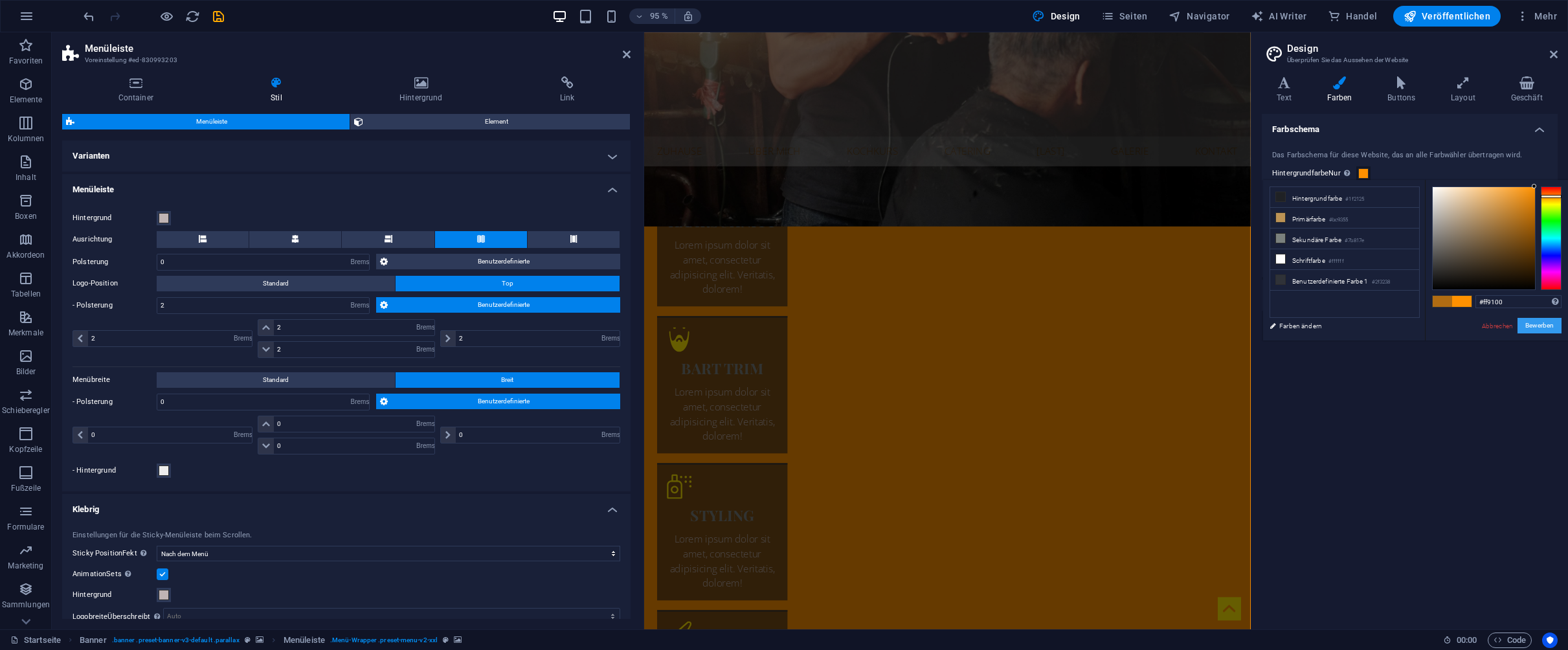 click on "Bewerben" at bounding box center (1540, 326) 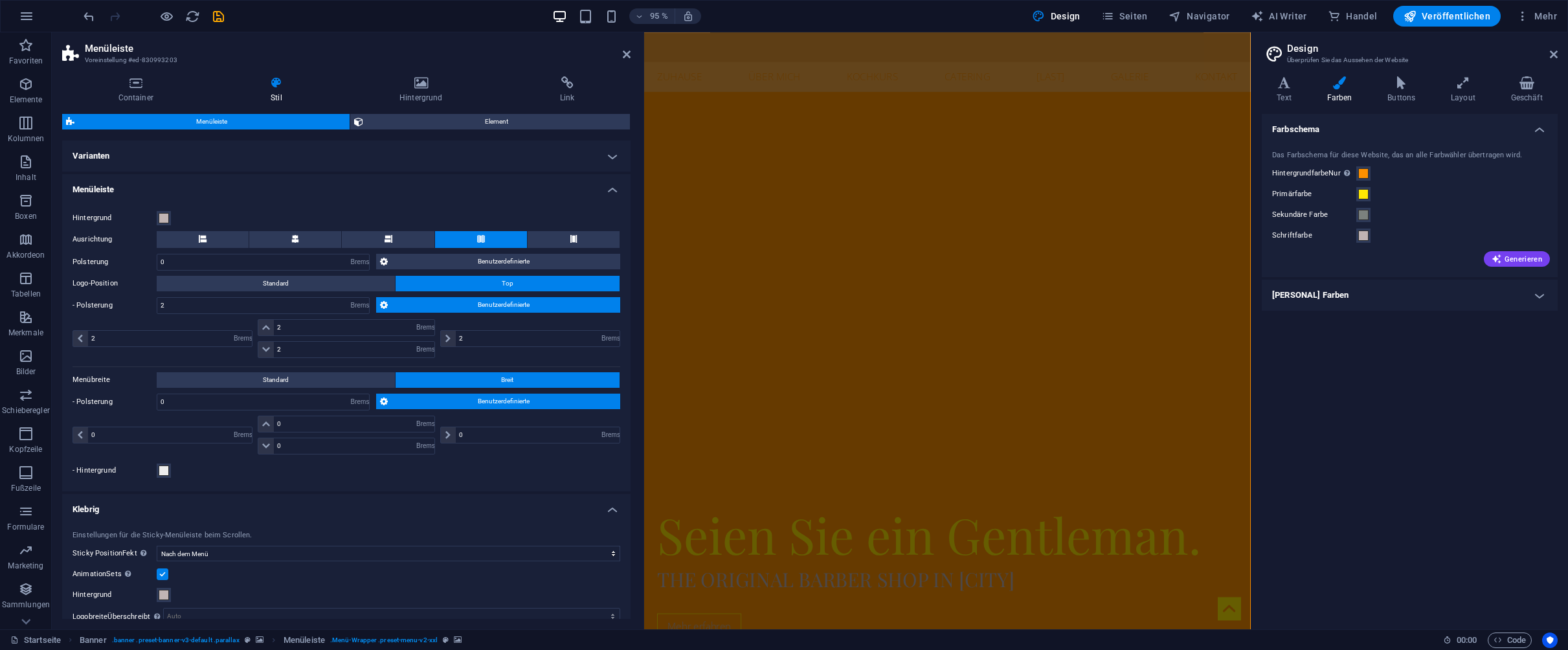 scroll, scrollTop: 0, scrollLeft: 0, axis: both 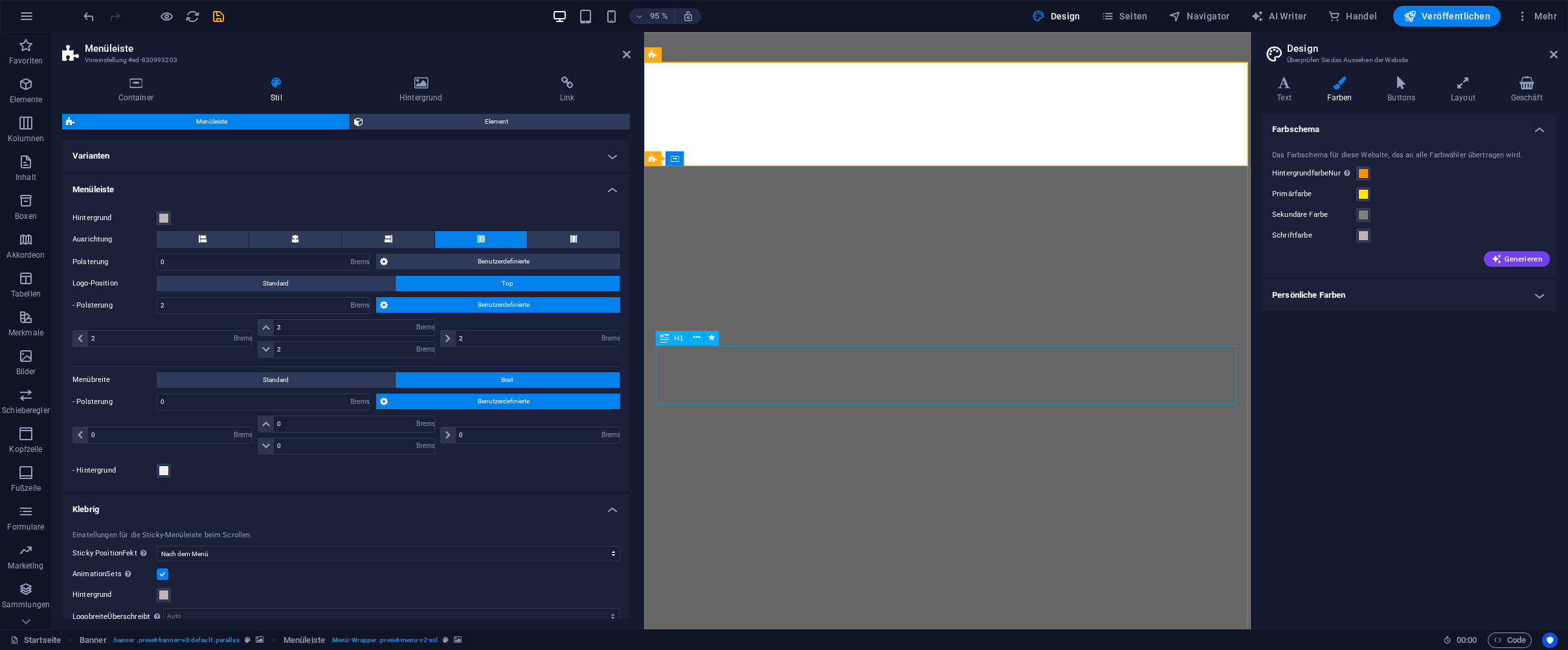 select on "rem" 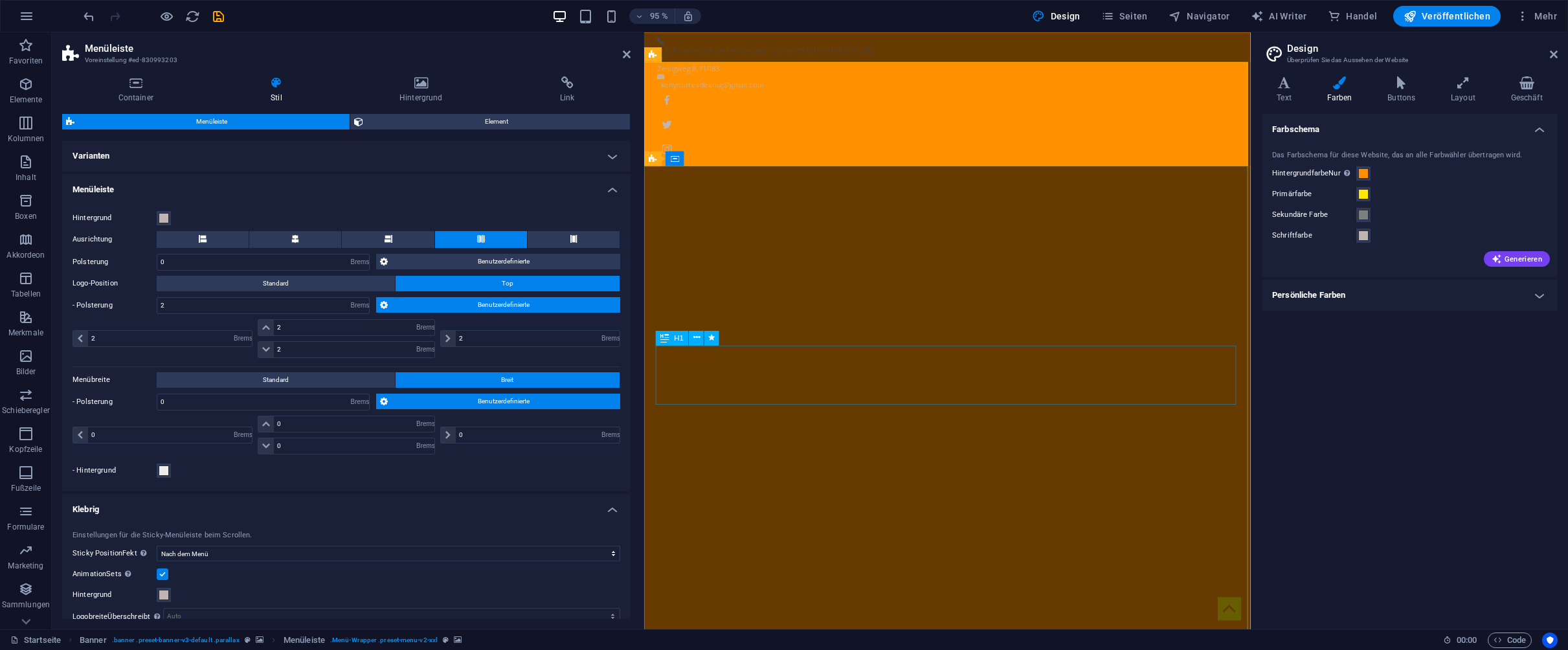 scroll, scrollTop: 0, scrollLeft: 0, axis: both 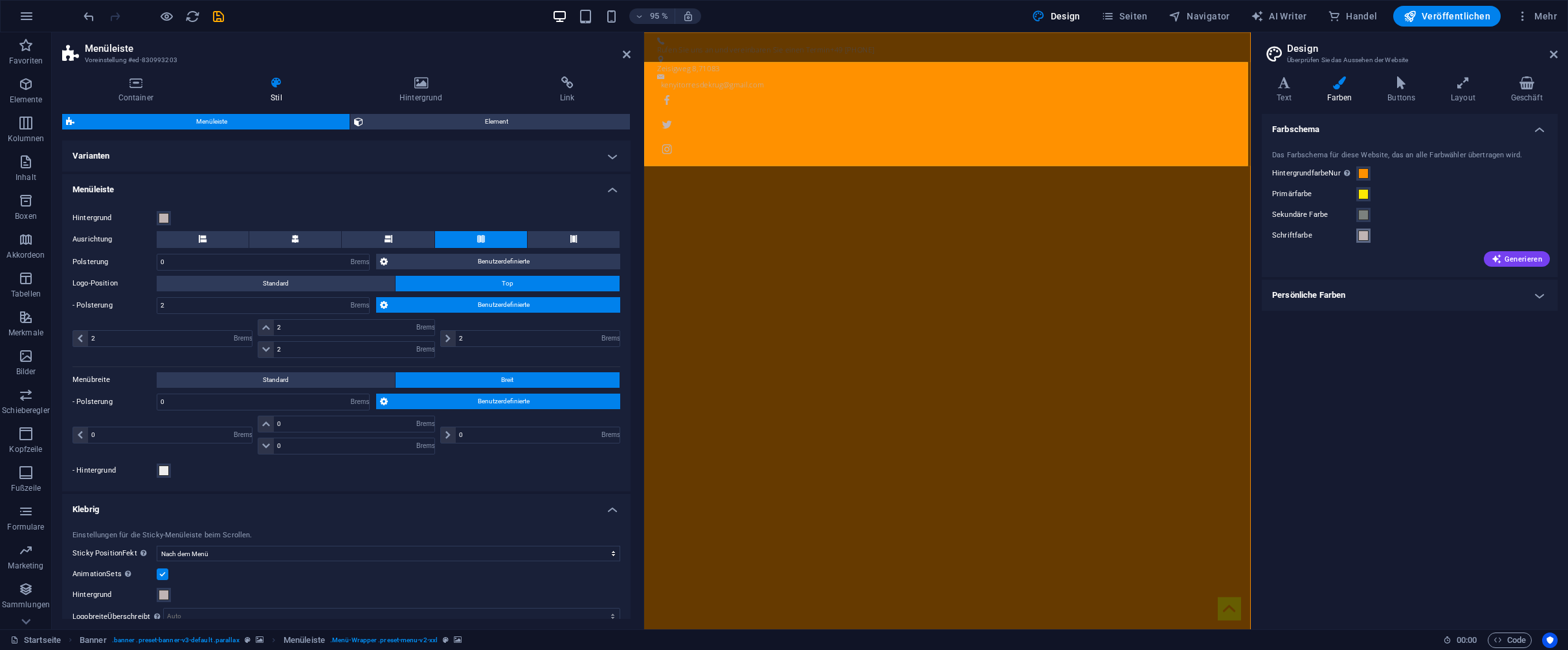 click at bounding box center [1363, 236] 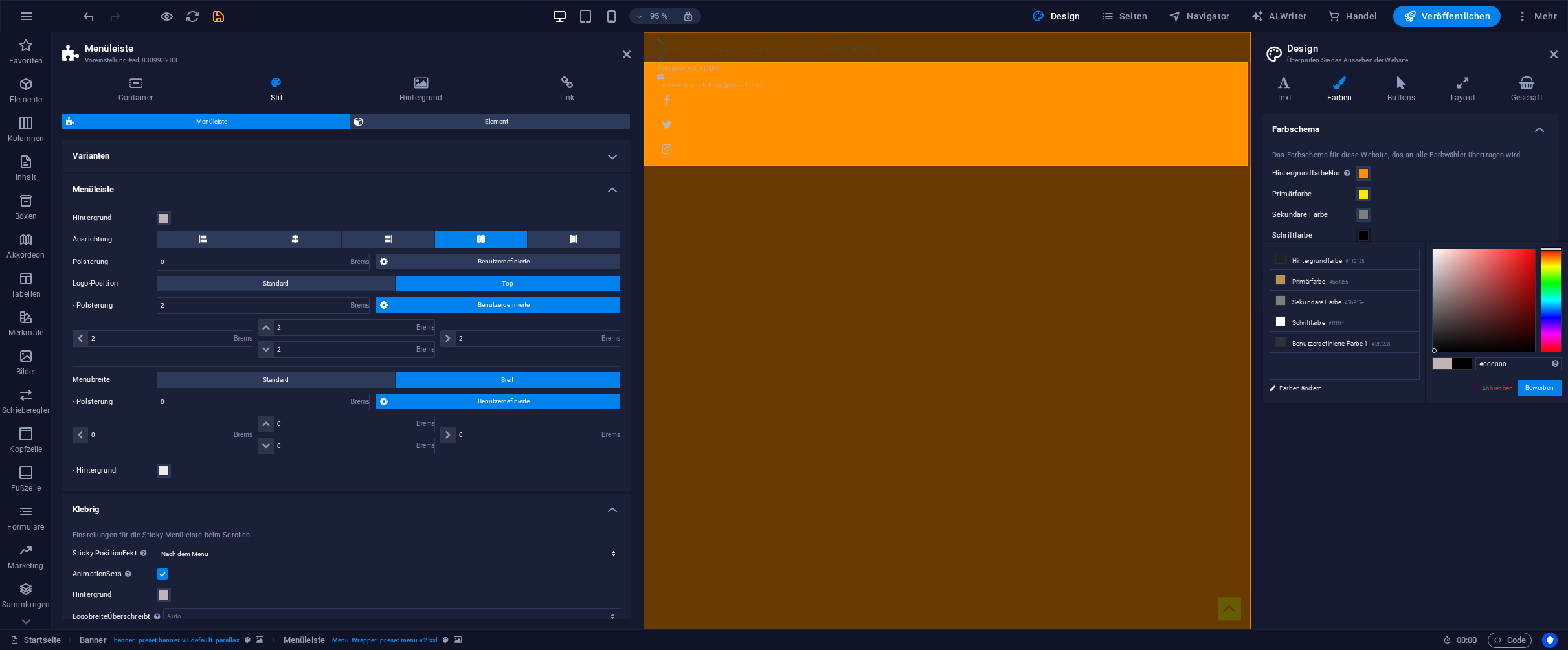 click on "00 Unterstützte Formate 0852ed [COLOR] rgb(8, 82, 237) rgba(8, 82, 237, 90%) hsv(221,97,93) hsl(221, 93%, 48%) Abbrechen Bewerben" at bounding box center (1496, 416) 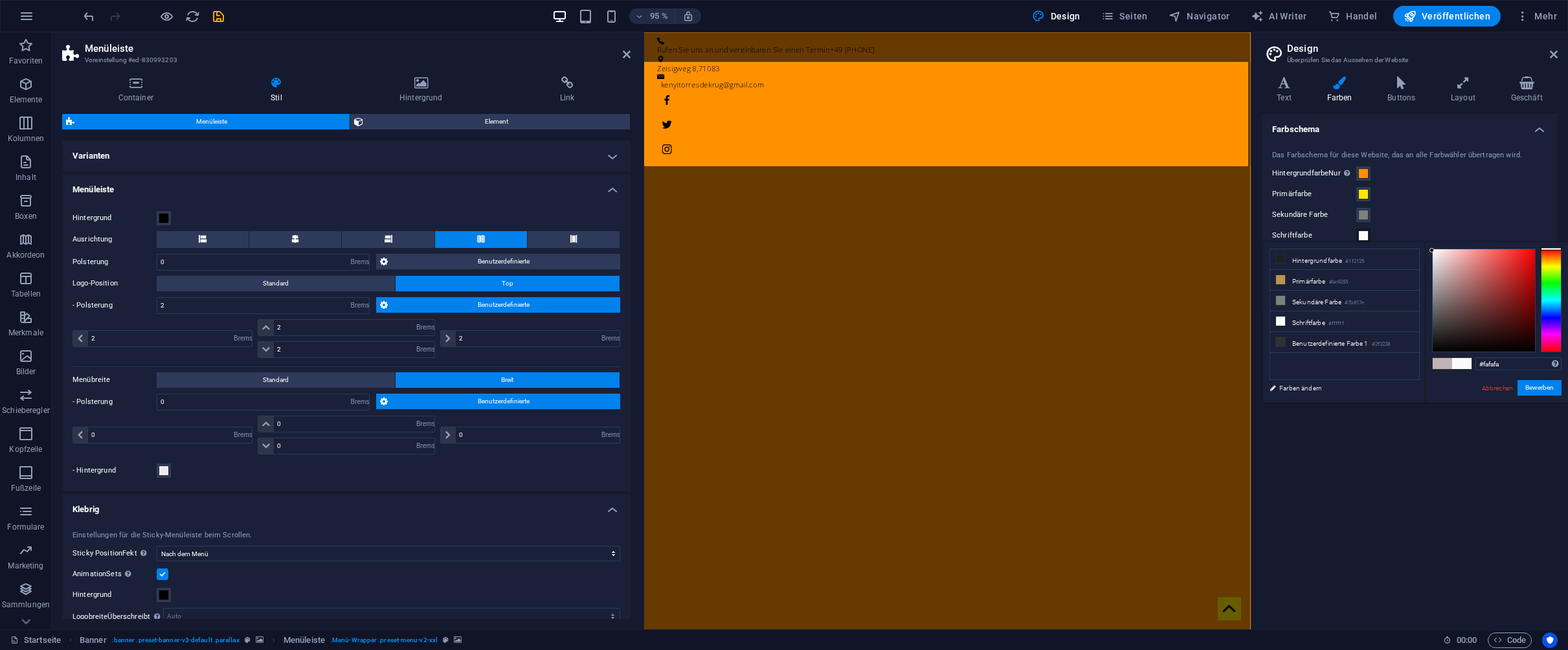 drag, startPoint x: 1435, startPoint y: 338, endPoint x: 1432, endPoint y: 250, distance: 88.0511 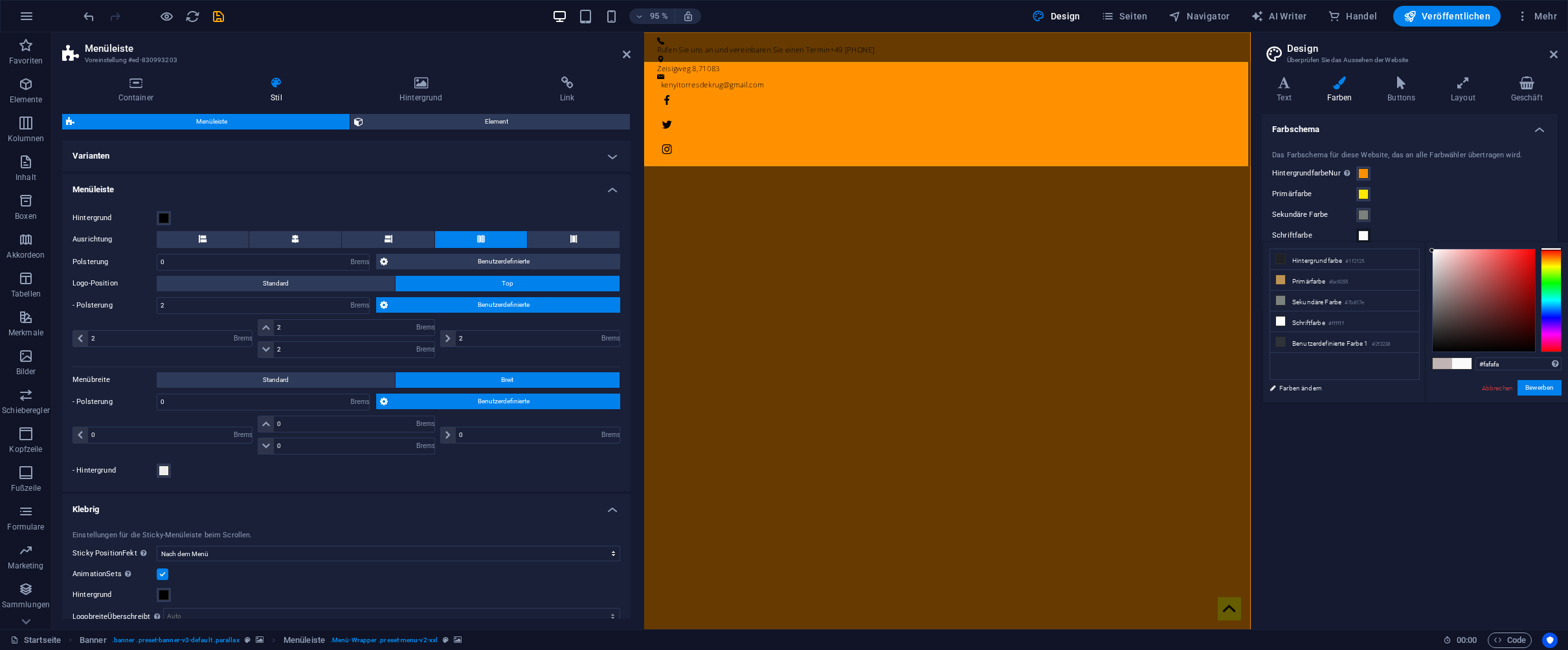 click at bounding box center [1484, 300] 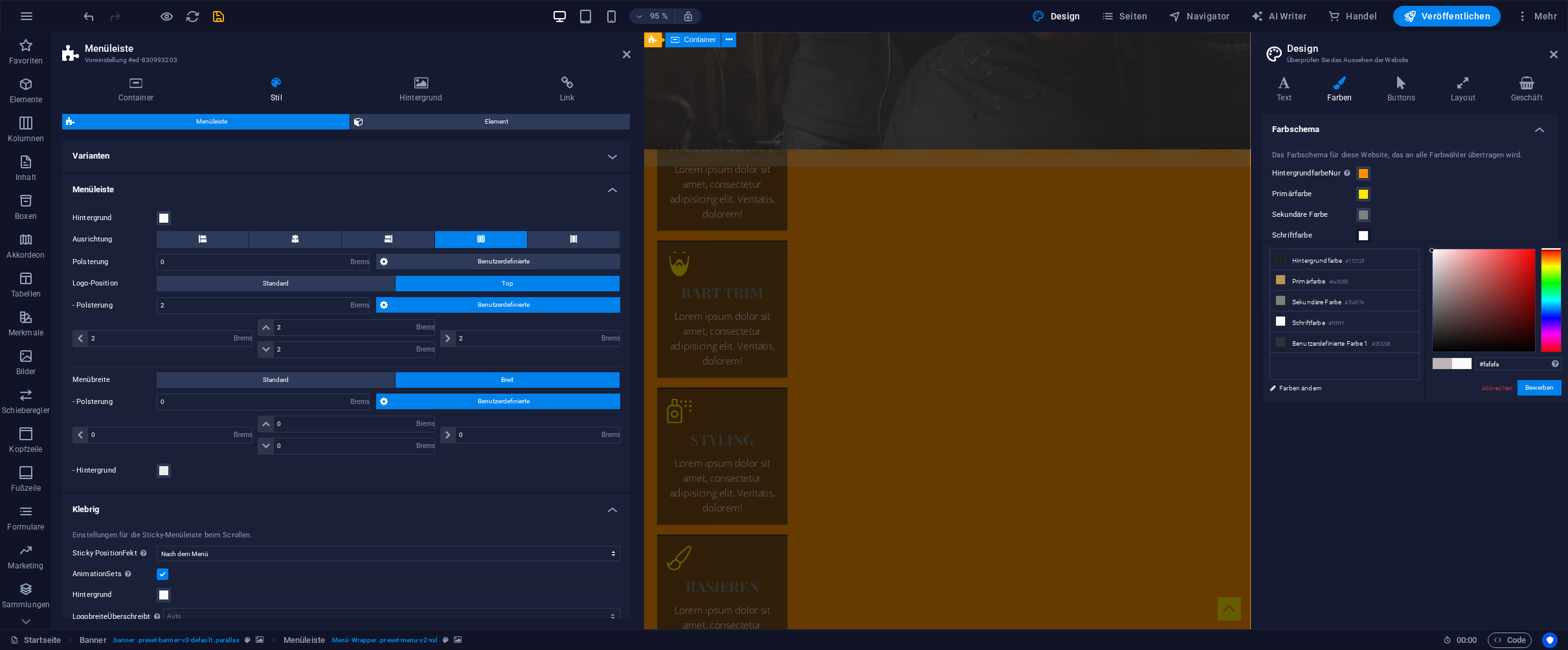 scroll, scrollTop: 2454, scrollLeft: 0, axis: vertical 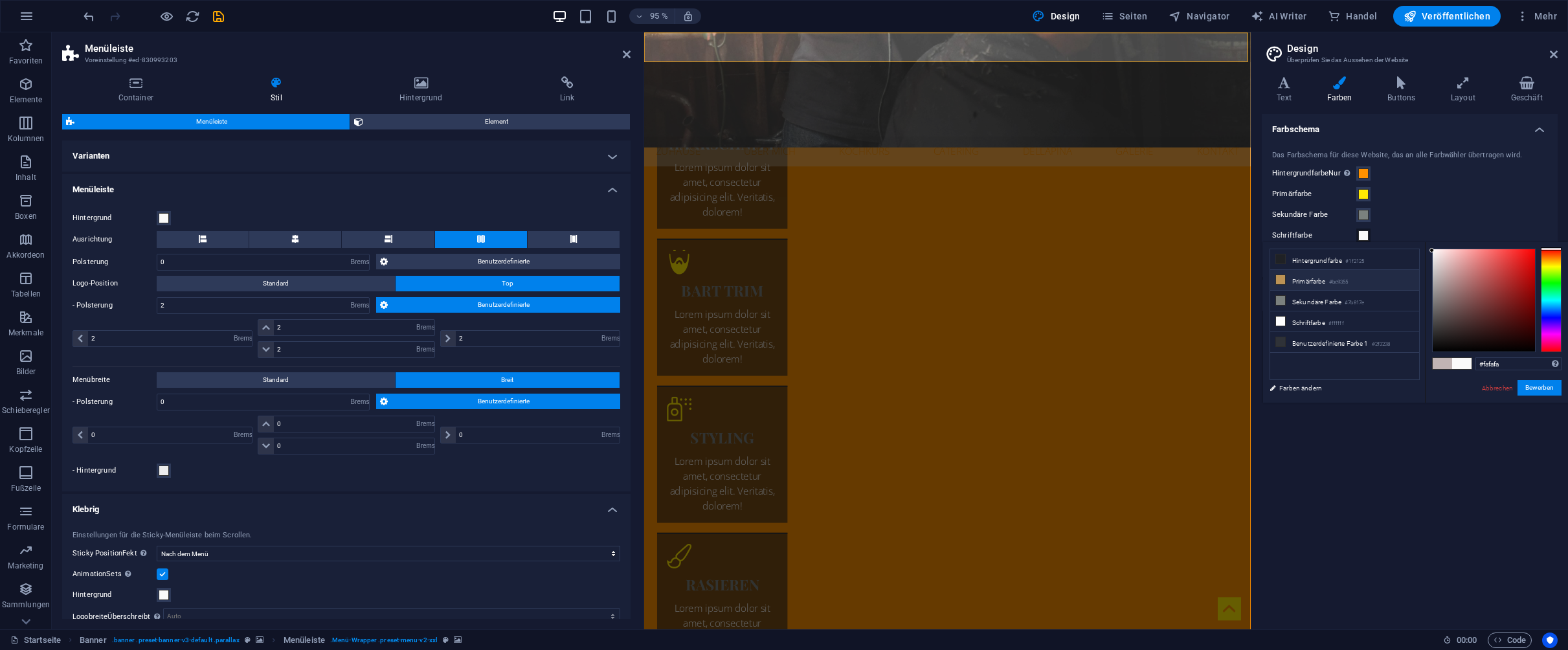 click at bounding box center (1281, 280) 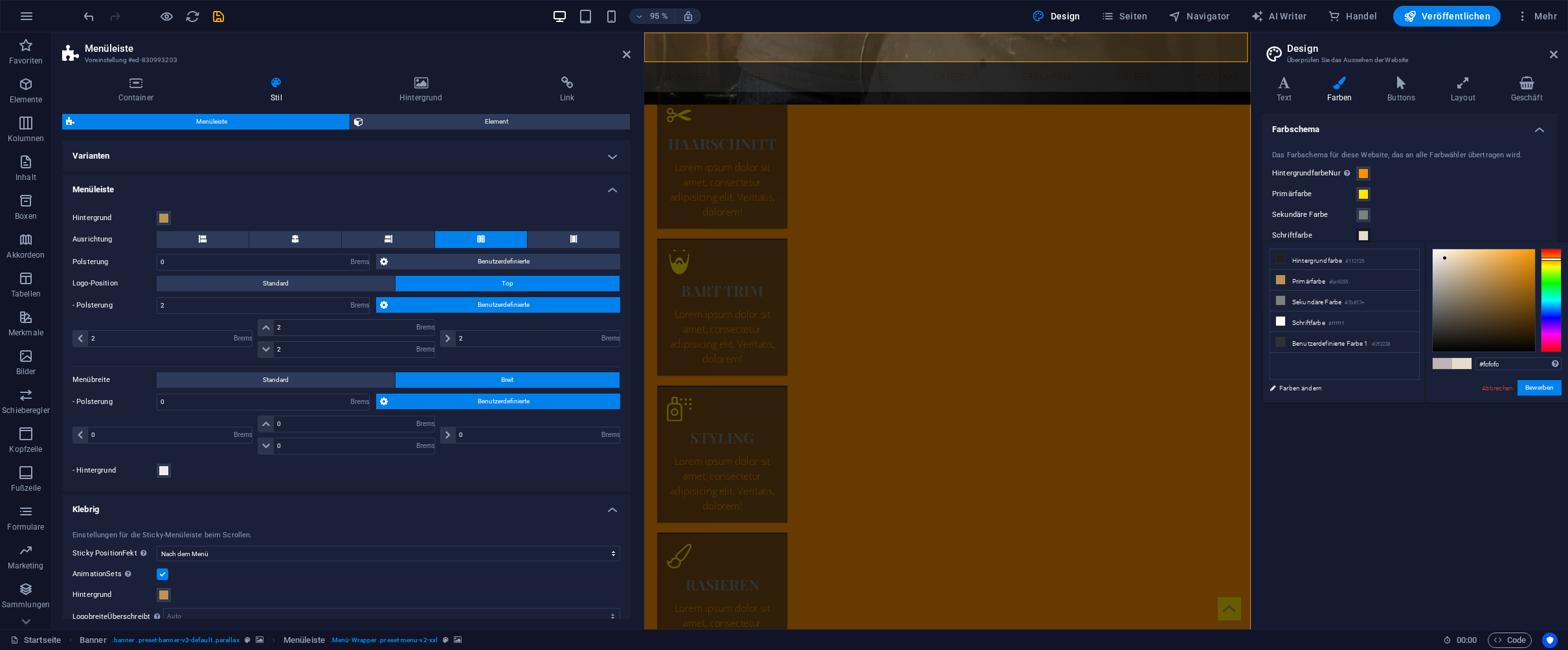 type on "#ffffff" 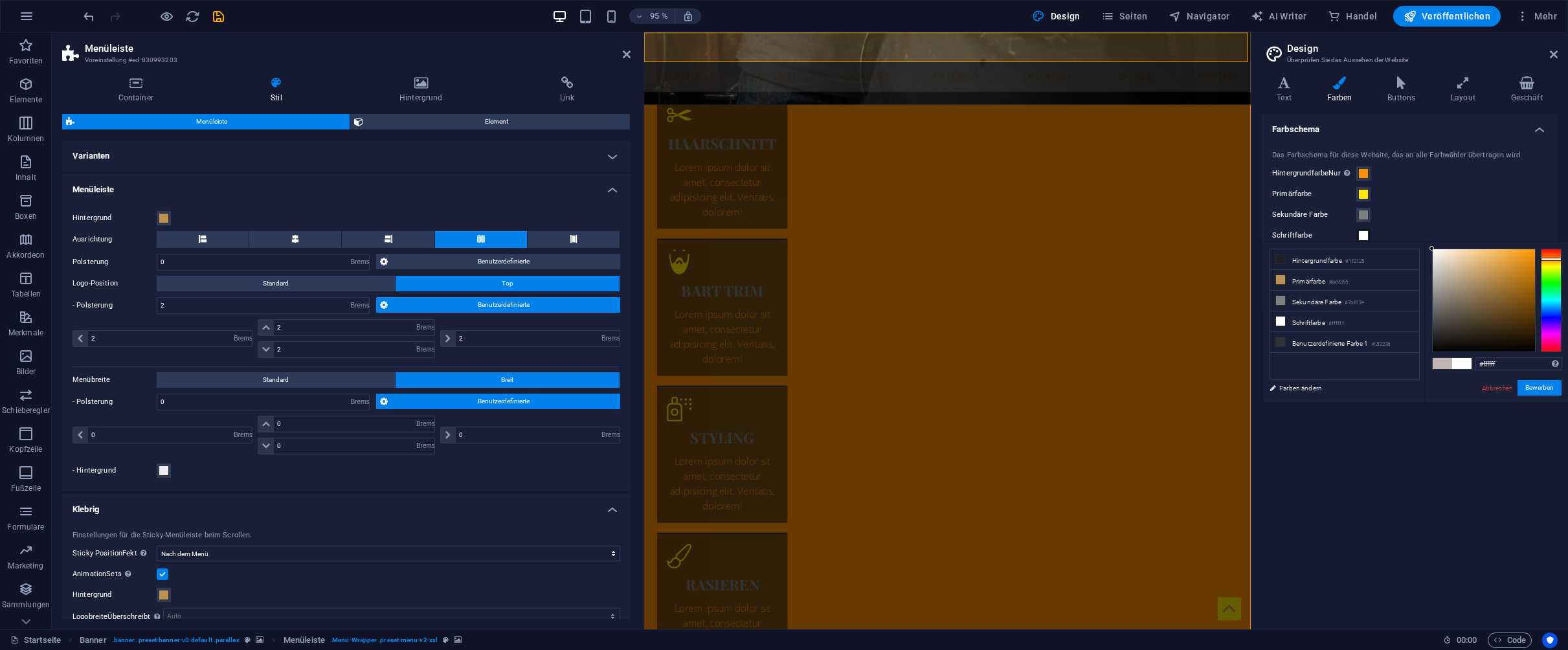 drag, startPoint x: 1474, startPoint y: 266, endPoint x: 1407, endPoint y: 240, distance: 71.86793 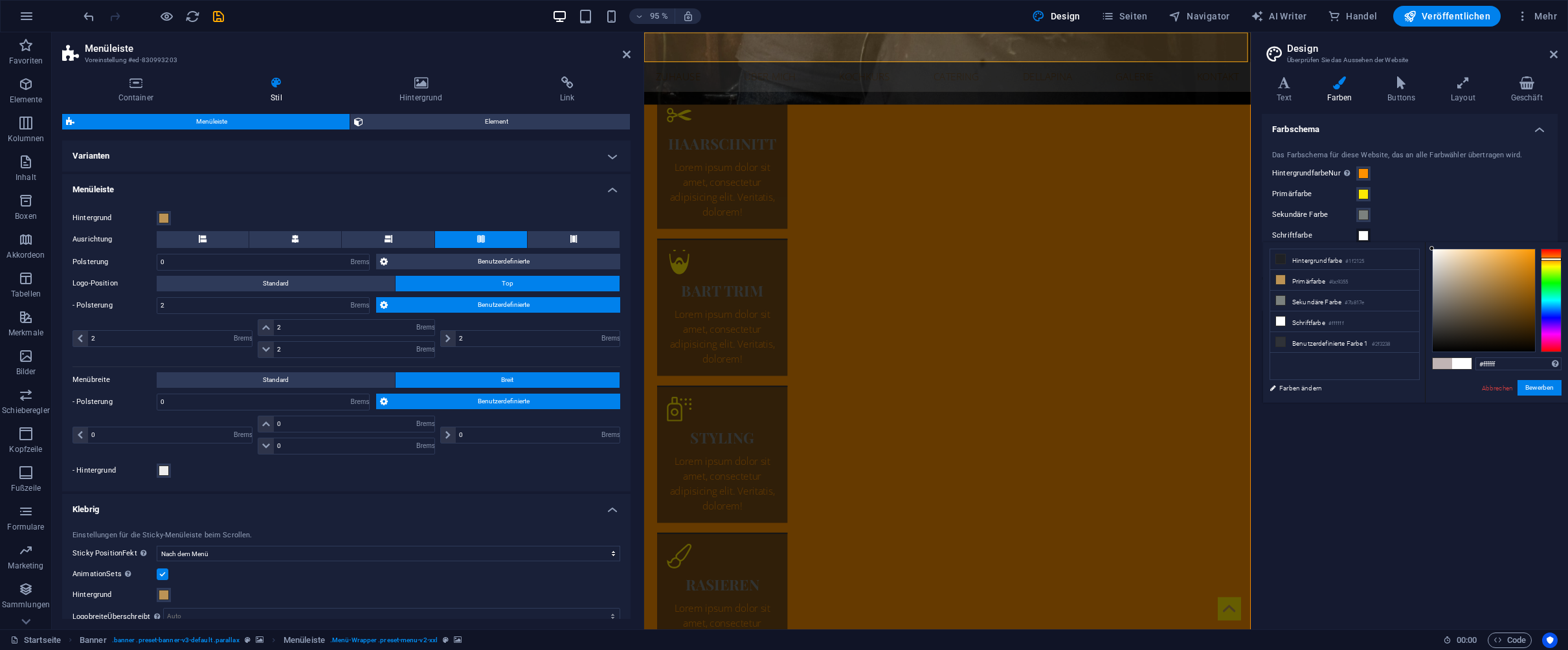 click on "peruwithkenyi.de Home Favoriten Elemente Kolumnen Inhalt Boxen Akkordeon Tabellen Merkmale Bilder Schieberegler Kopfzeile Fußzeile Formulare Marketing Sammlungen Handel Menüleiste Voreinstellung #ed-830993203 Container Stil Hintergrund Link Size Height Standard px Bremse % vh VW Min. height Keine px Bremse % vh VW Width Standard px Bremse % em vh VW Min. width Keine px Bremse % vh VW Default padding Custom spacing Default content width and padding can be changed under Design. Edit design Layout (Flexbox) Alignment Determines the flex direction. Default Main axis Determine how elements should behave along the main axis inside this container (justify content). Default Side axis Control the vertical direction of the element inside of the container (align items). Default Wrap Default On Off Fill Default Accessibility Role Keine" at bounding box center (784, 325) 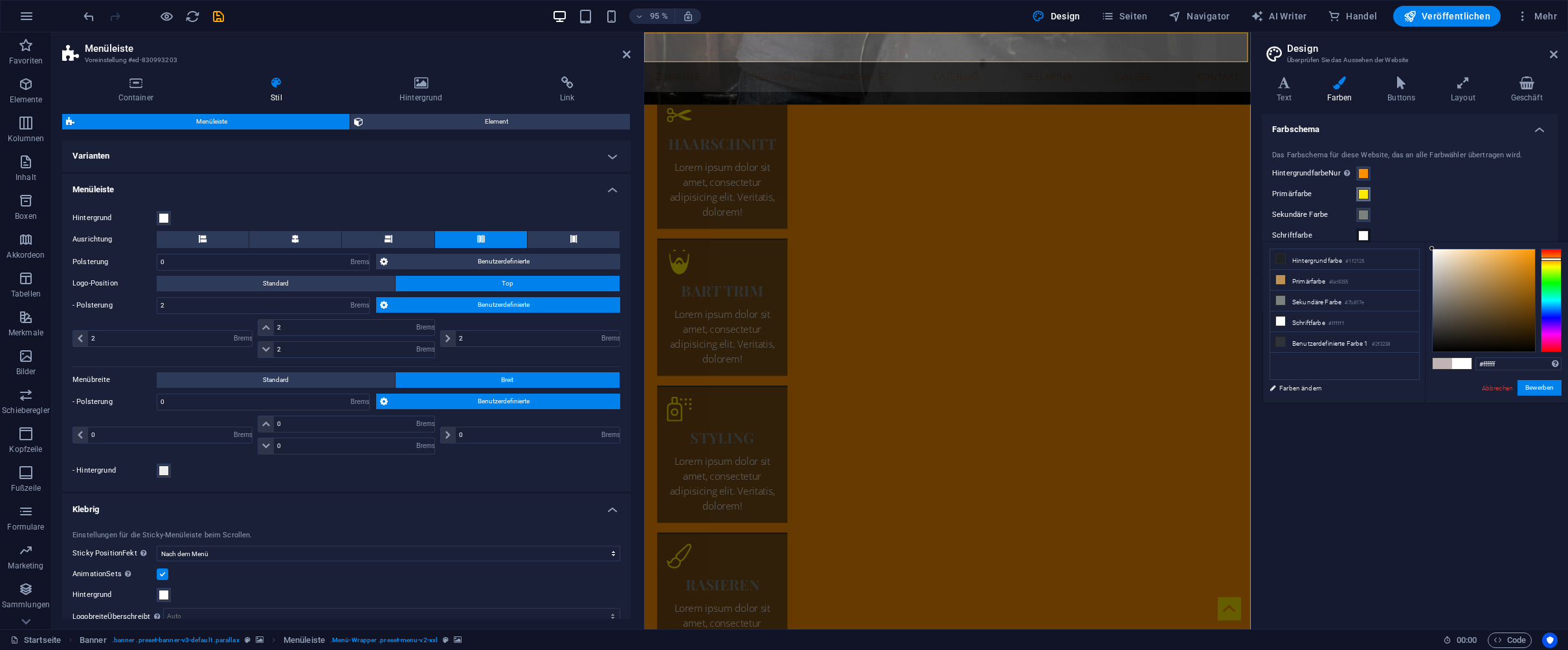click at bounding box center (1363, 194) 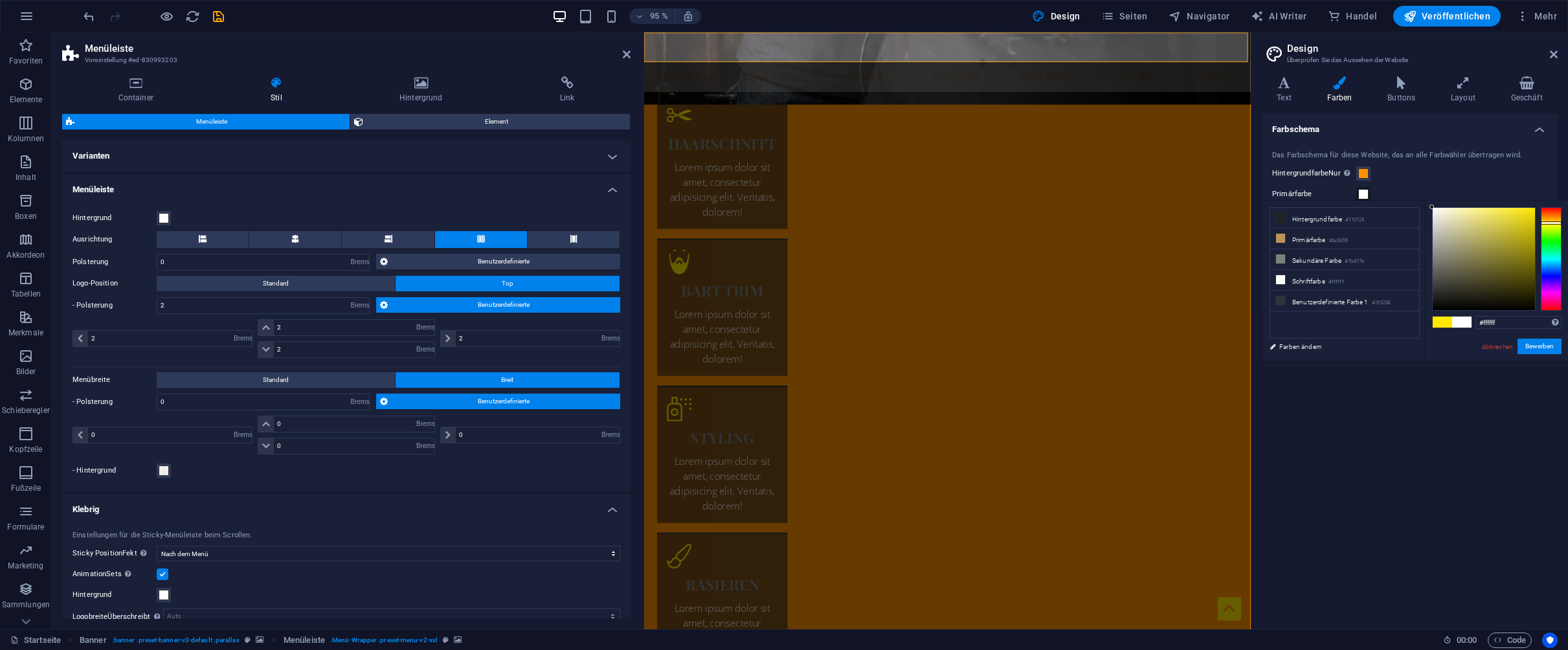 drag, startPoint x: 1477, startPoint y: 247, endPoint x: 1424, endPoint y: 199, distance: 71.50524 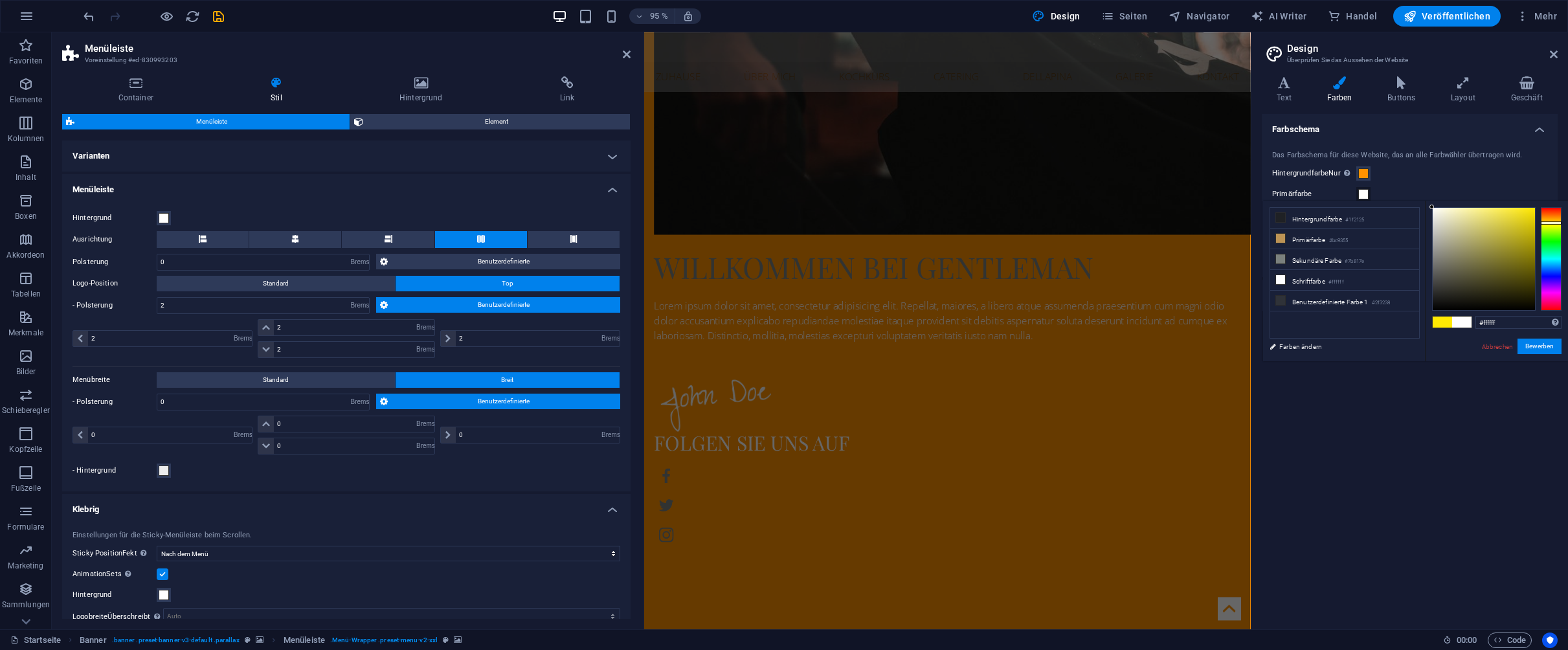 scroll, scrollTop: 1310, scrollLeft: 0, axis: vertical 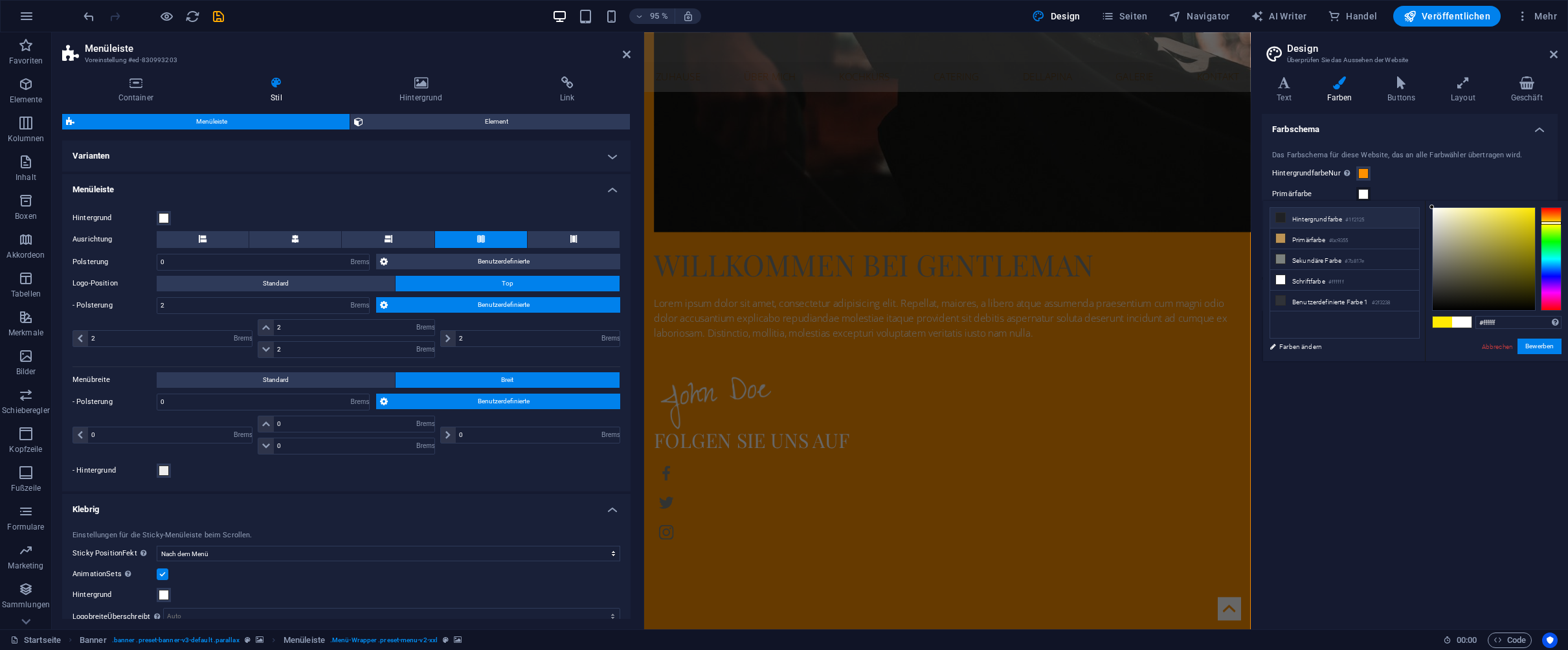 click on "Hintergrundfarbe  #1f2125" at bounding box center [1345, 218] 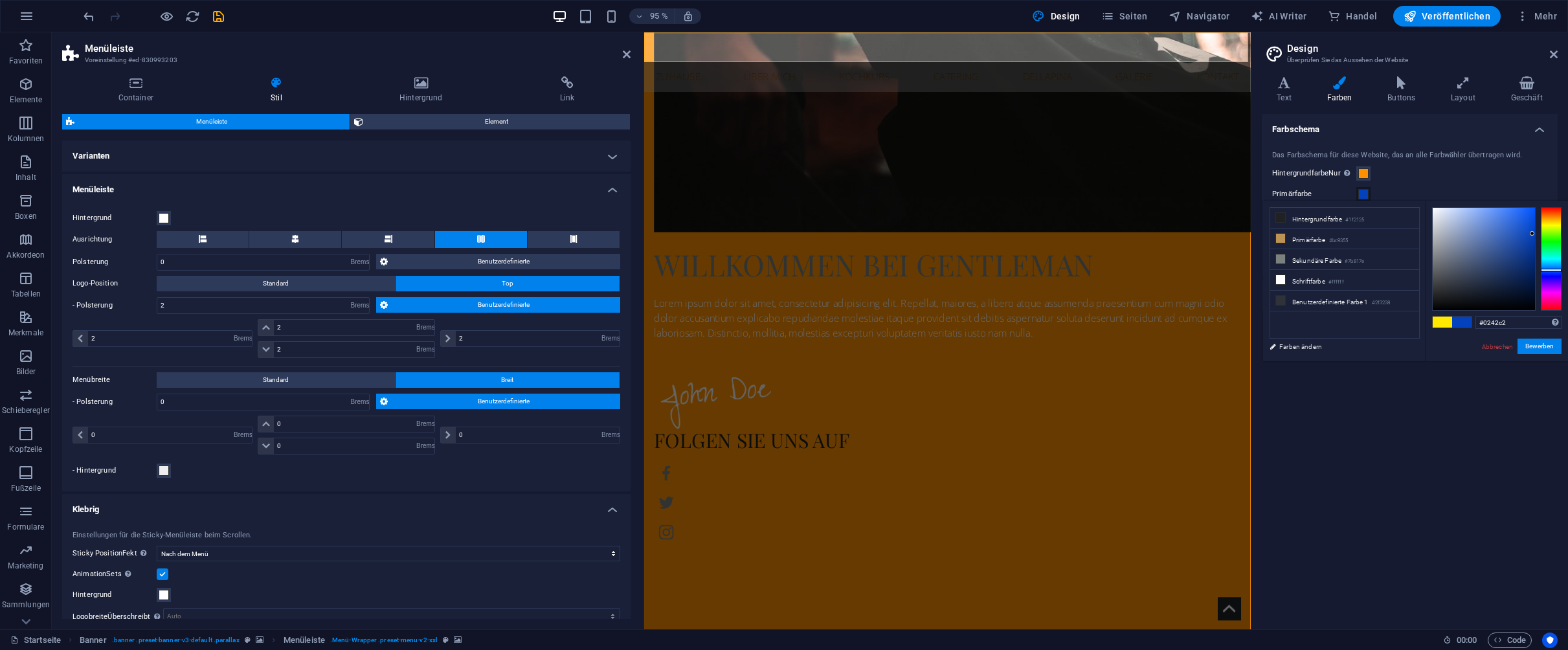 drag, startPoint x: 1451, startPoint y: 293, endPoint x: 1533, endPoint y: 232, distance: 102.2008 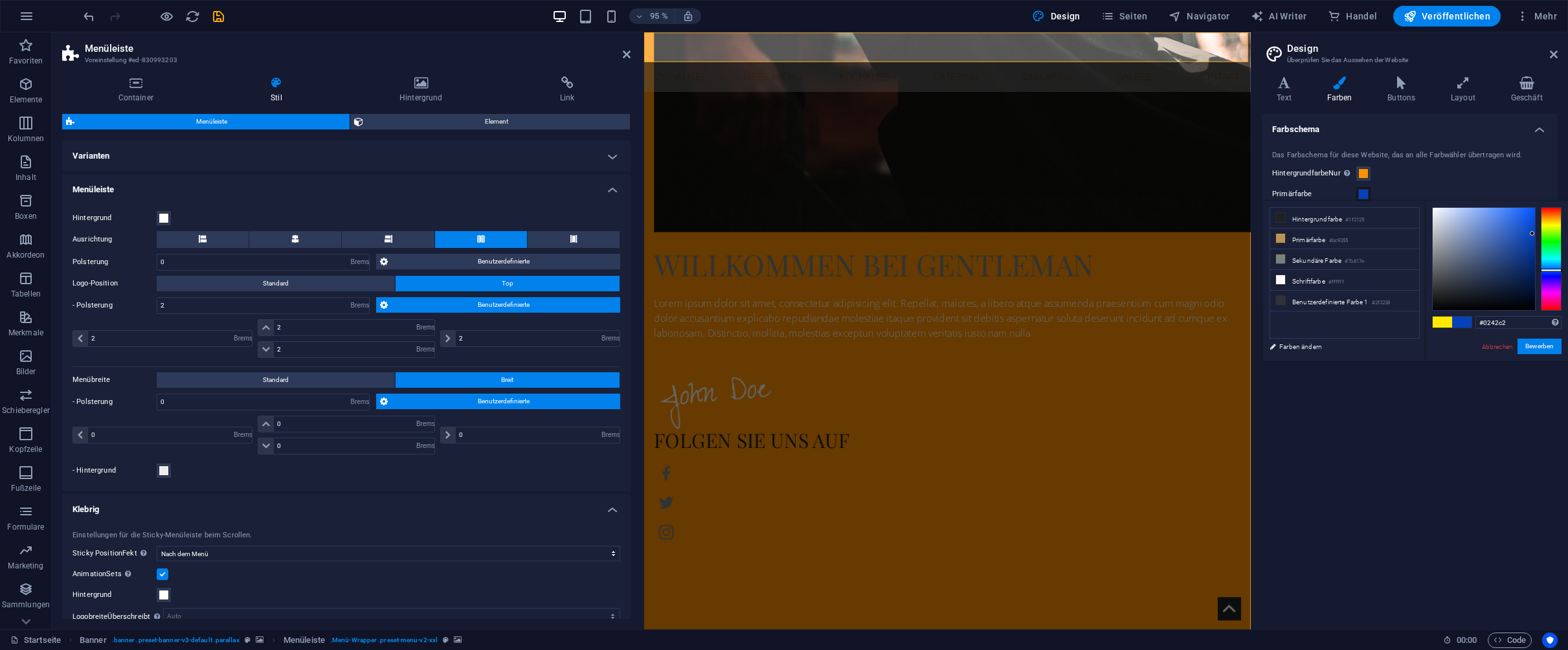 click at bounding box center (1532, 233) 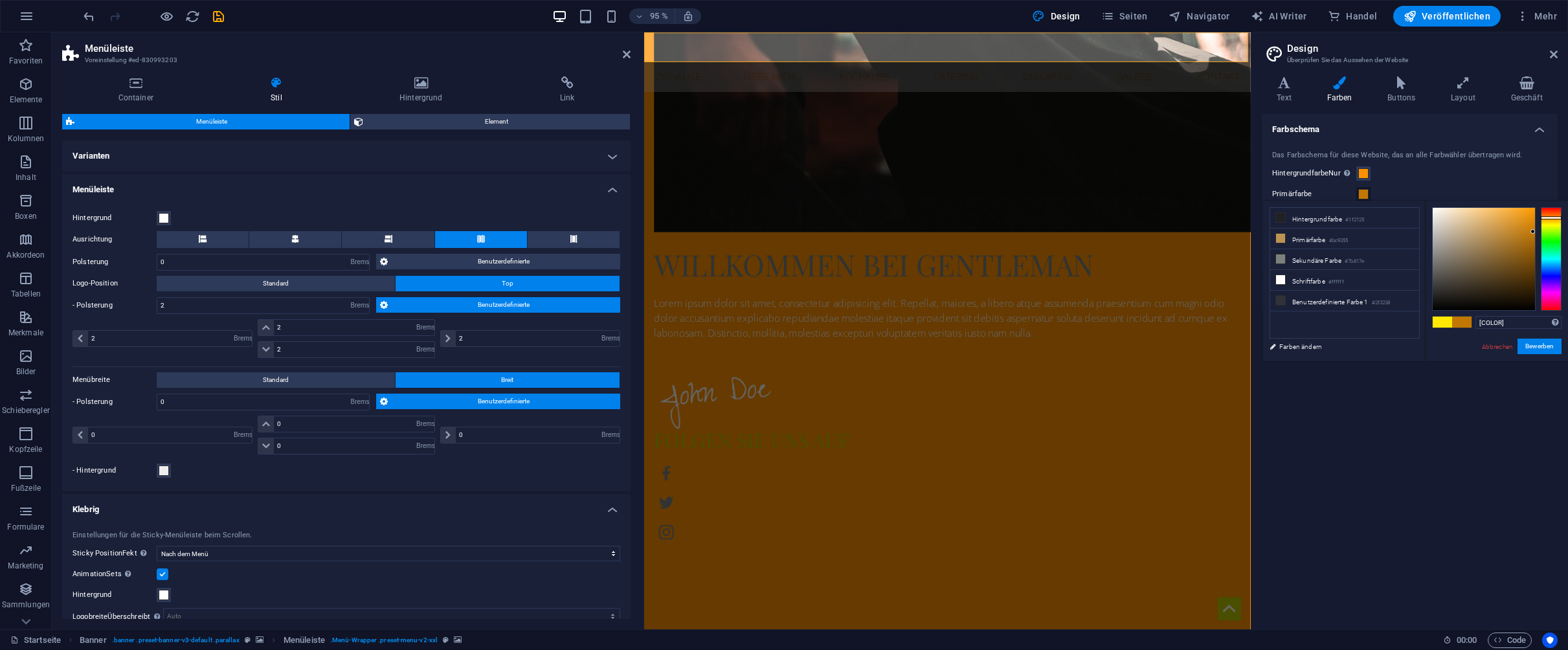 drag, startPoint x: 1551, startPoint y: 258, endPoint x: 1554, endPoint y: 218, distance: 40.1123 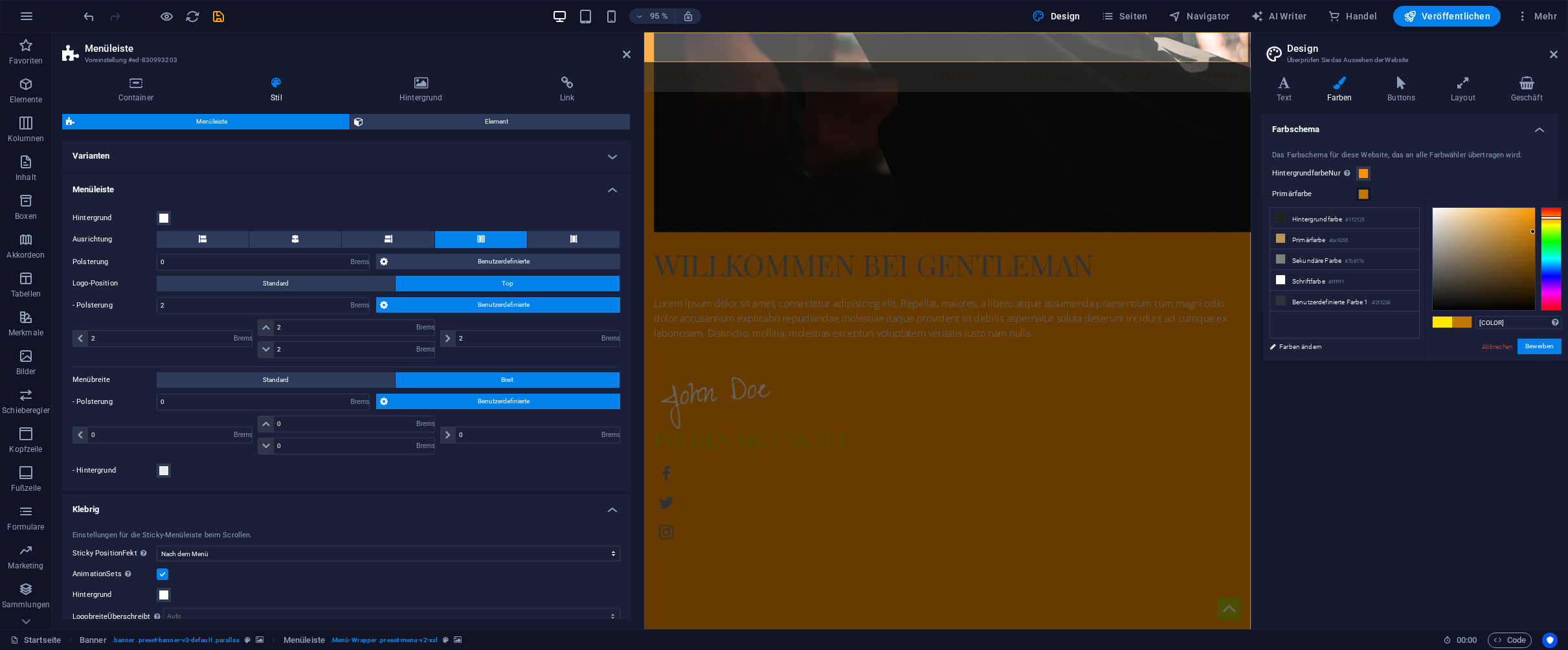 click at bounding box center [1551, 259] 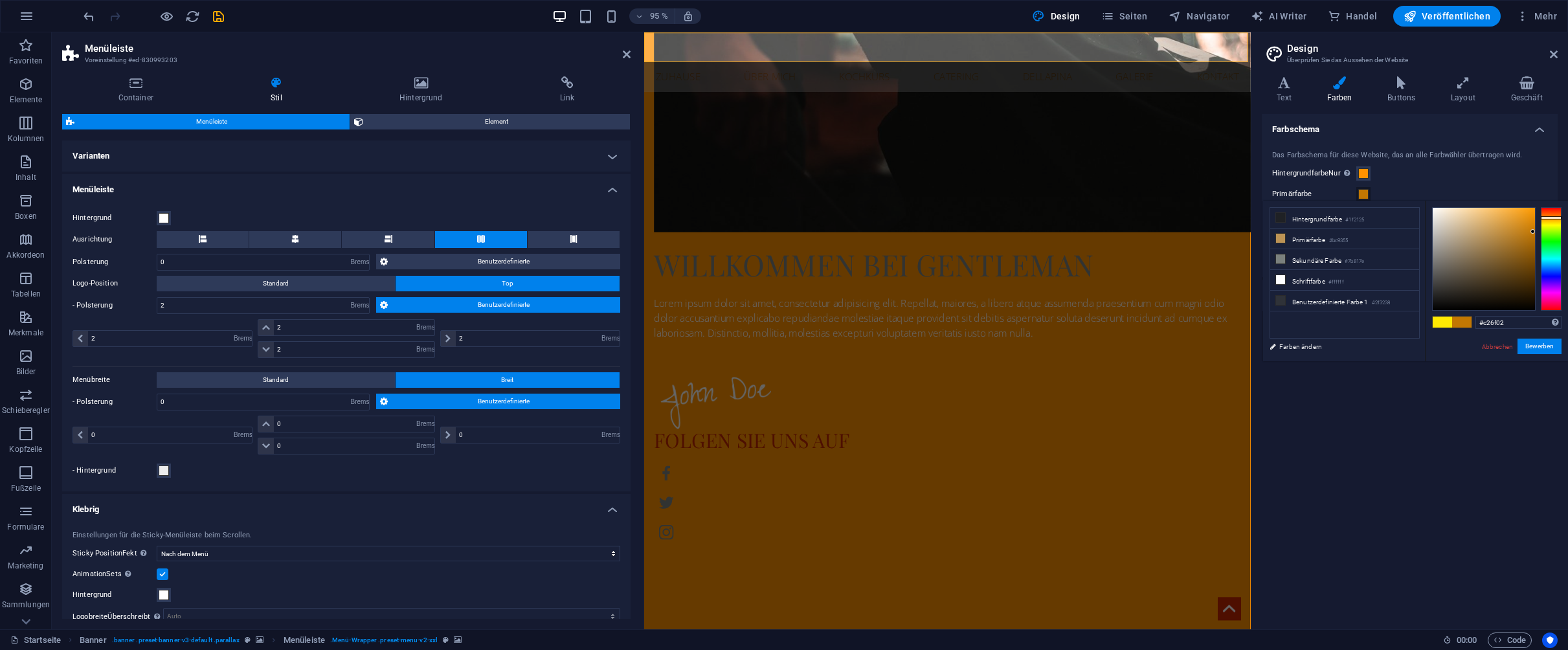 click at bounding box center (1551, 218) 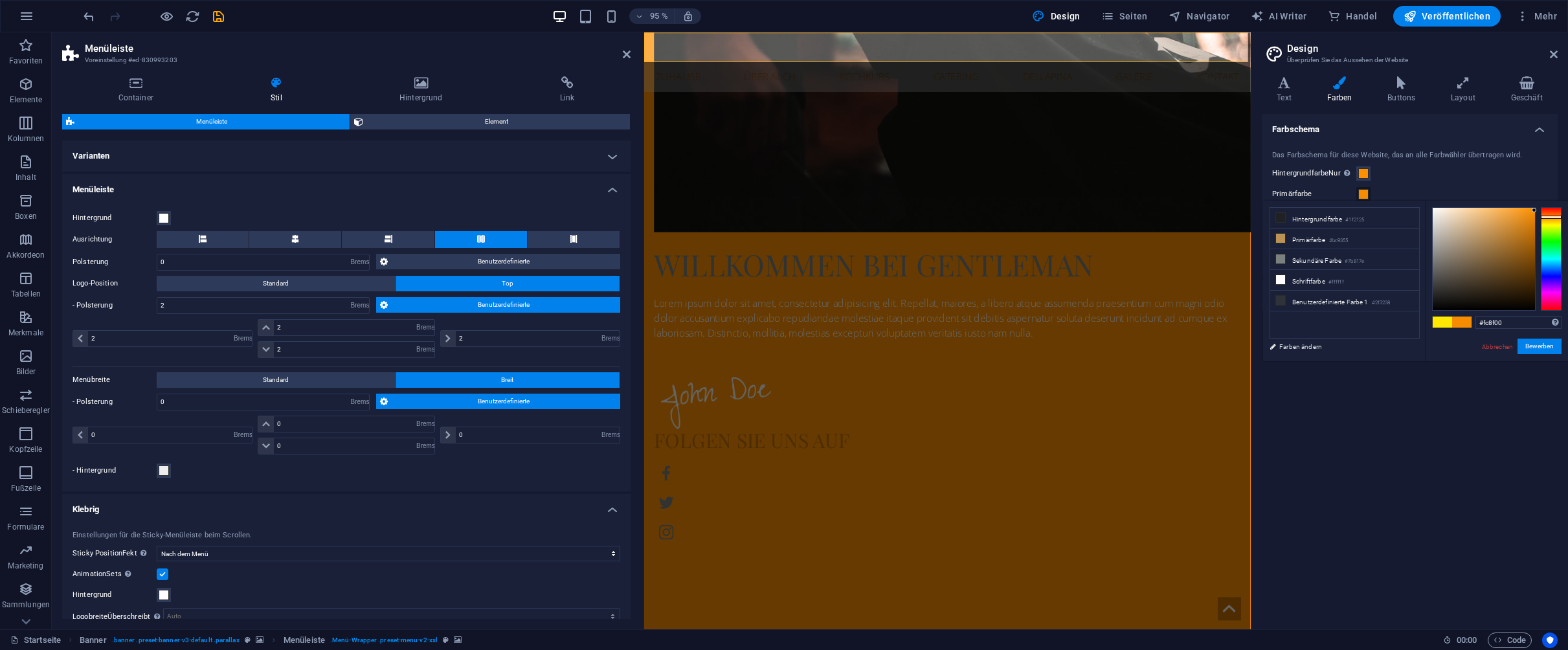 drag, startPoint x: 1534, startPoint y: 227, endPoint x: 1530, endPoint y: 207, distance: 20.39608 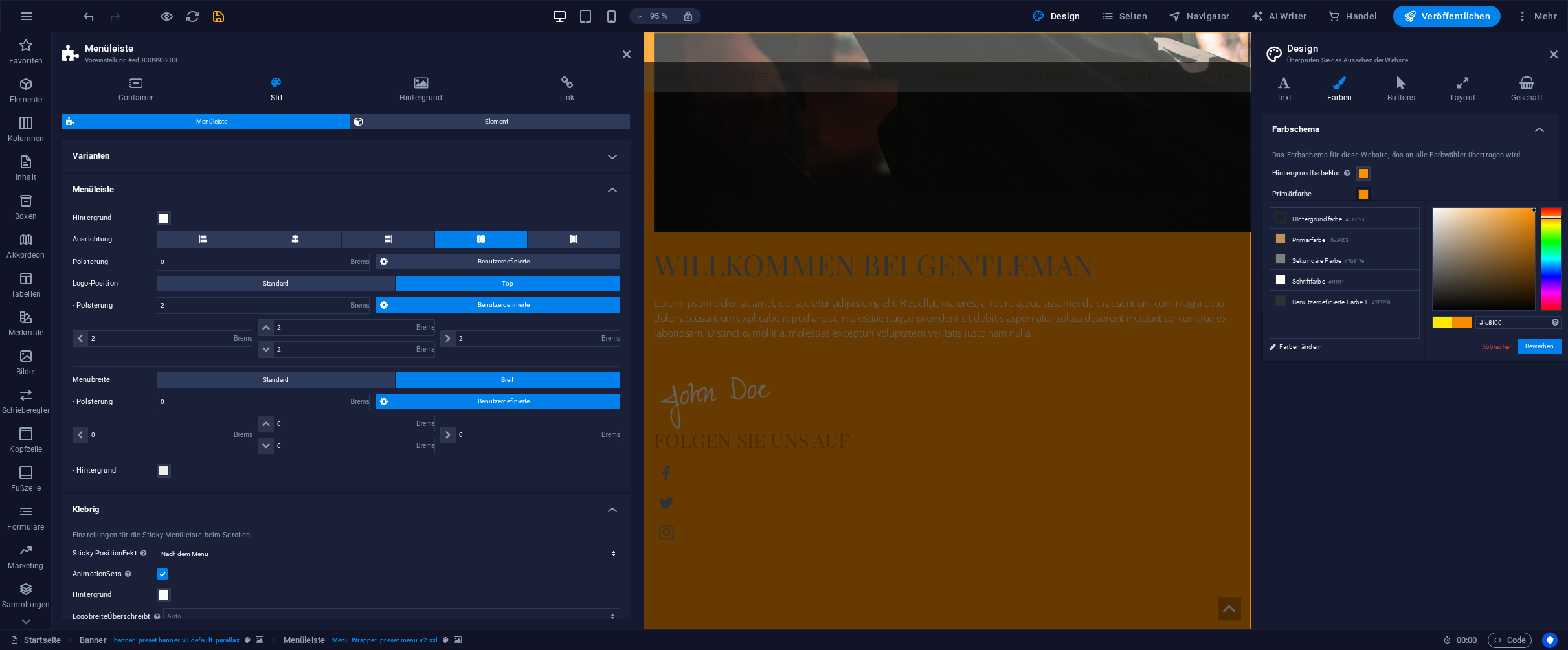 click at bounding box center (1497, 259) 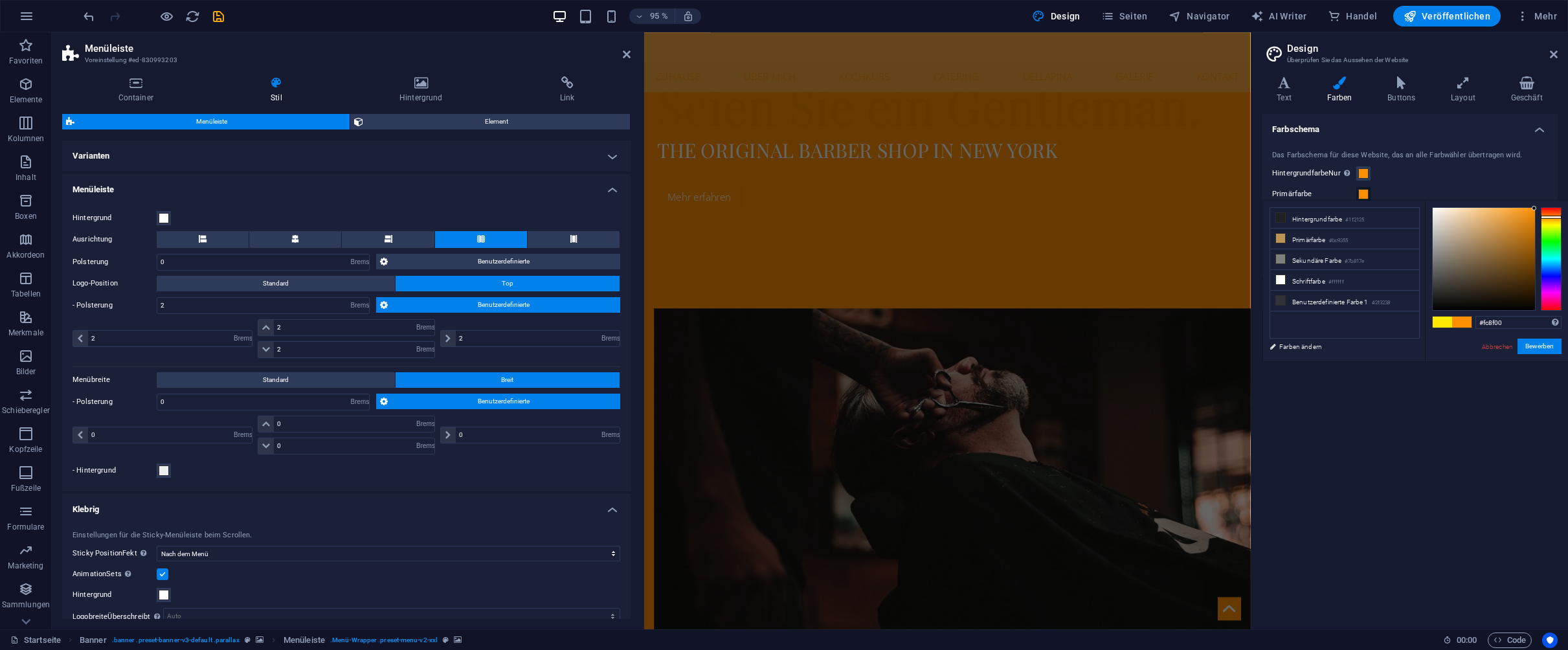 scroll, scrollTop: 805, scrollLeft: 0, axis: vertical 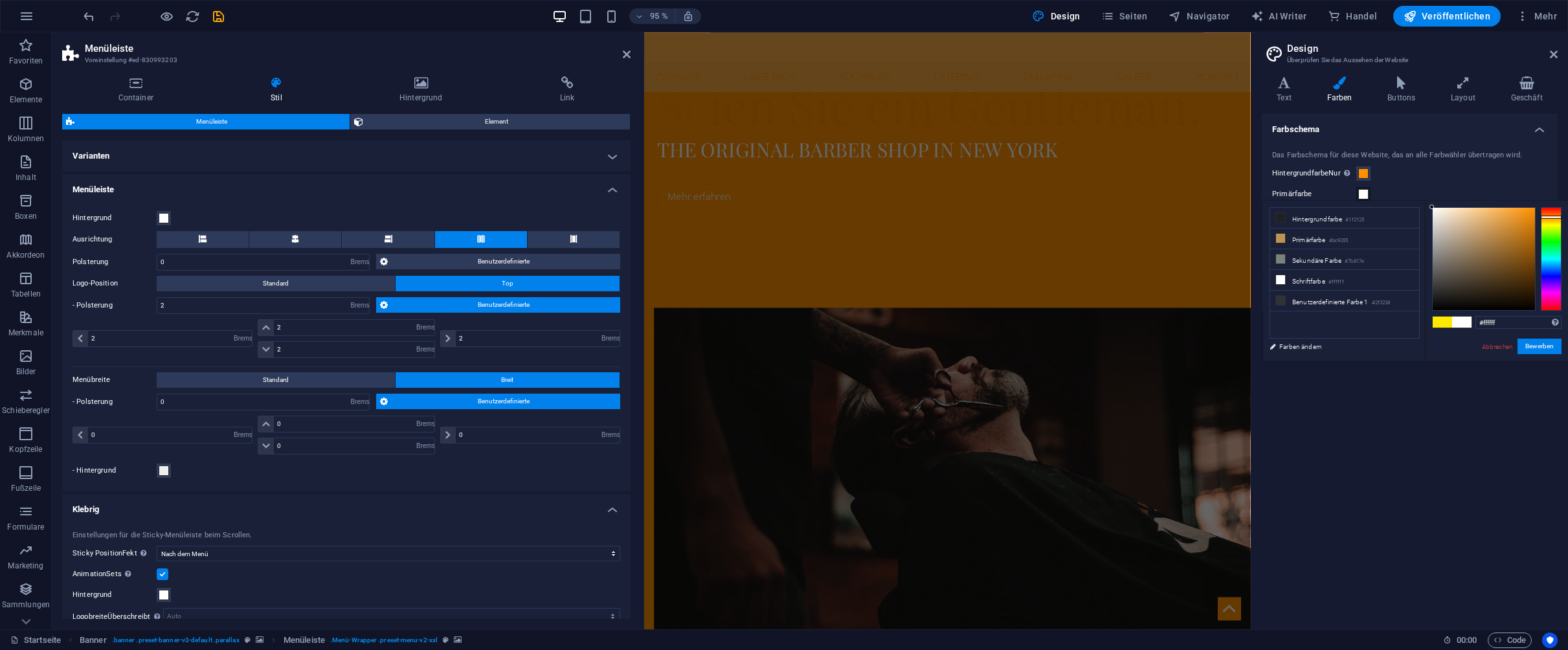 drag, startPoint x: 1487, startPoint y: 222, endPoint x: 1424, endPoint y: 206, distance: 65 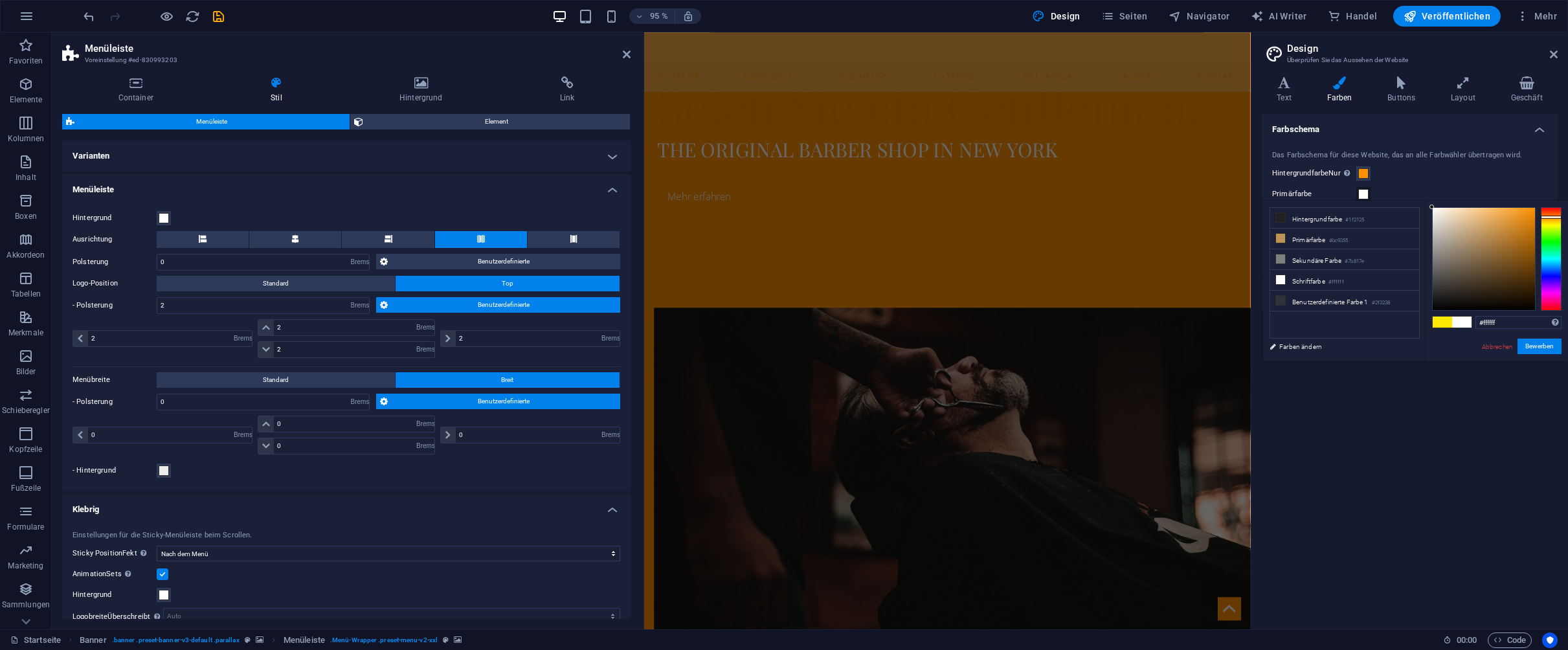 click on "less
Hintergrundfarbe  #1f2125
Primärfarbe  #bc9355
Sekundäre Farbe  #7b817e
Schriftfarbe  #ffffff
Benutzerdefinierte Farbe 1  #2f3238
Farben ändern #ffffff Unterstützte Formate #0852ed rgb(8, 82, 237) rgba(8, 82, 237, 90%) hsv(221,97,93) hsl(221, 93%, 48%) Abbrechen Bewerben" at bounding box center [1415, 281] 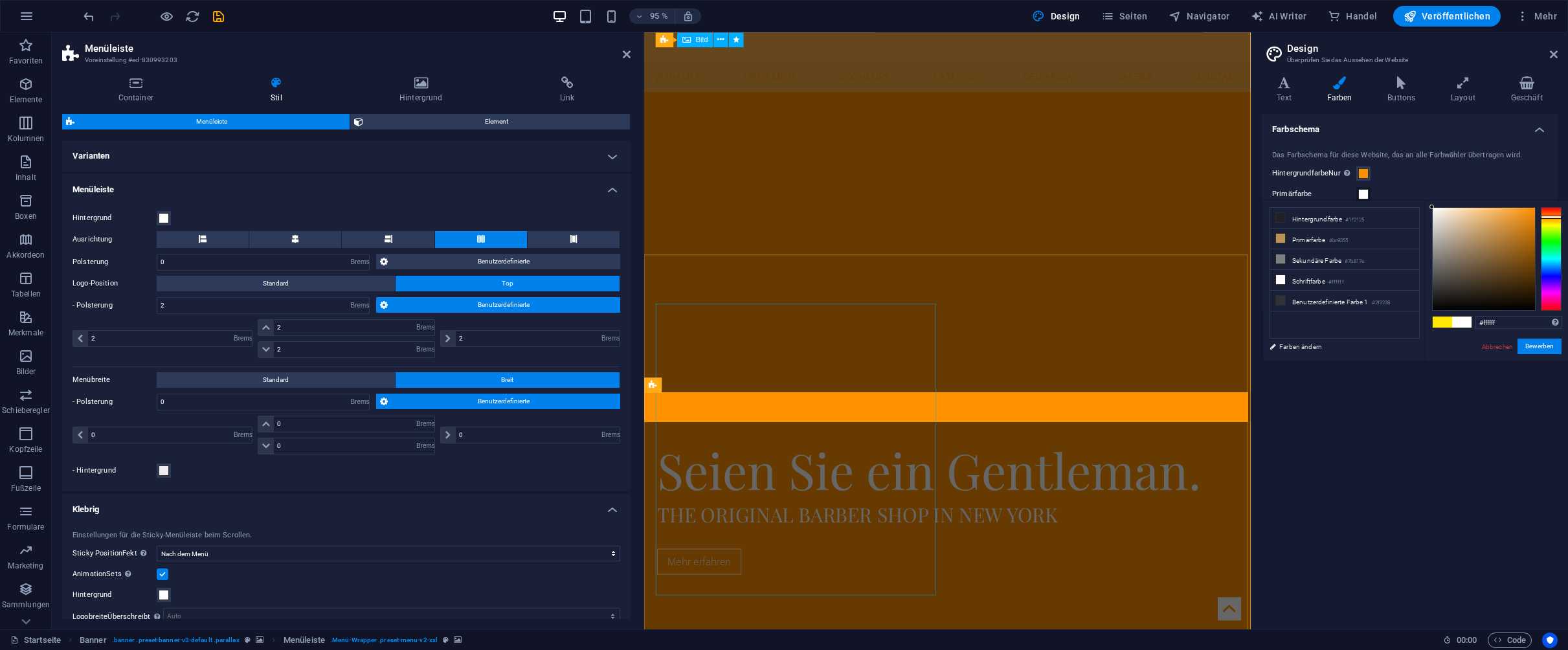 scroll, scrollTop: 419, scrollLeft: 0, axis: vertical 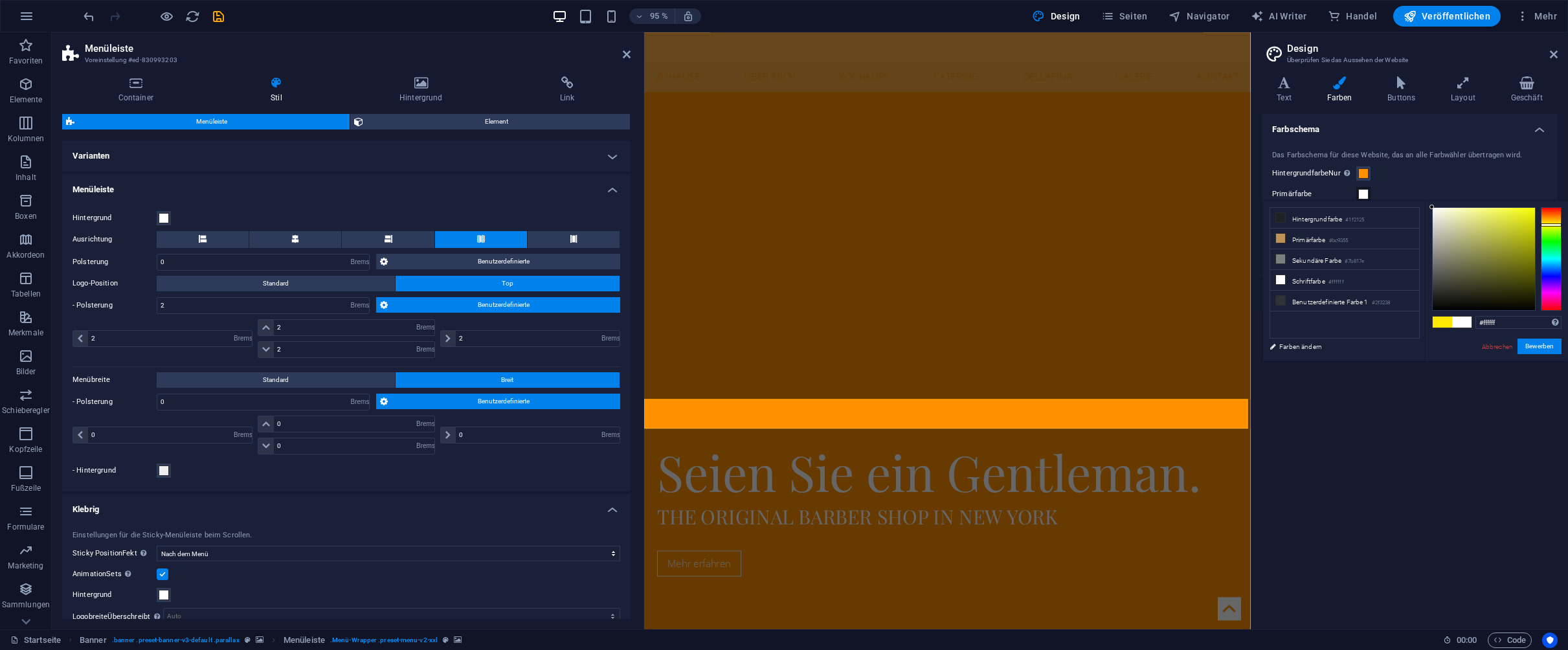 drag, startPoint x: 1559, startPoint y: 216, endPoint x: 1557, endPoint y: 225, distance: 9.219544 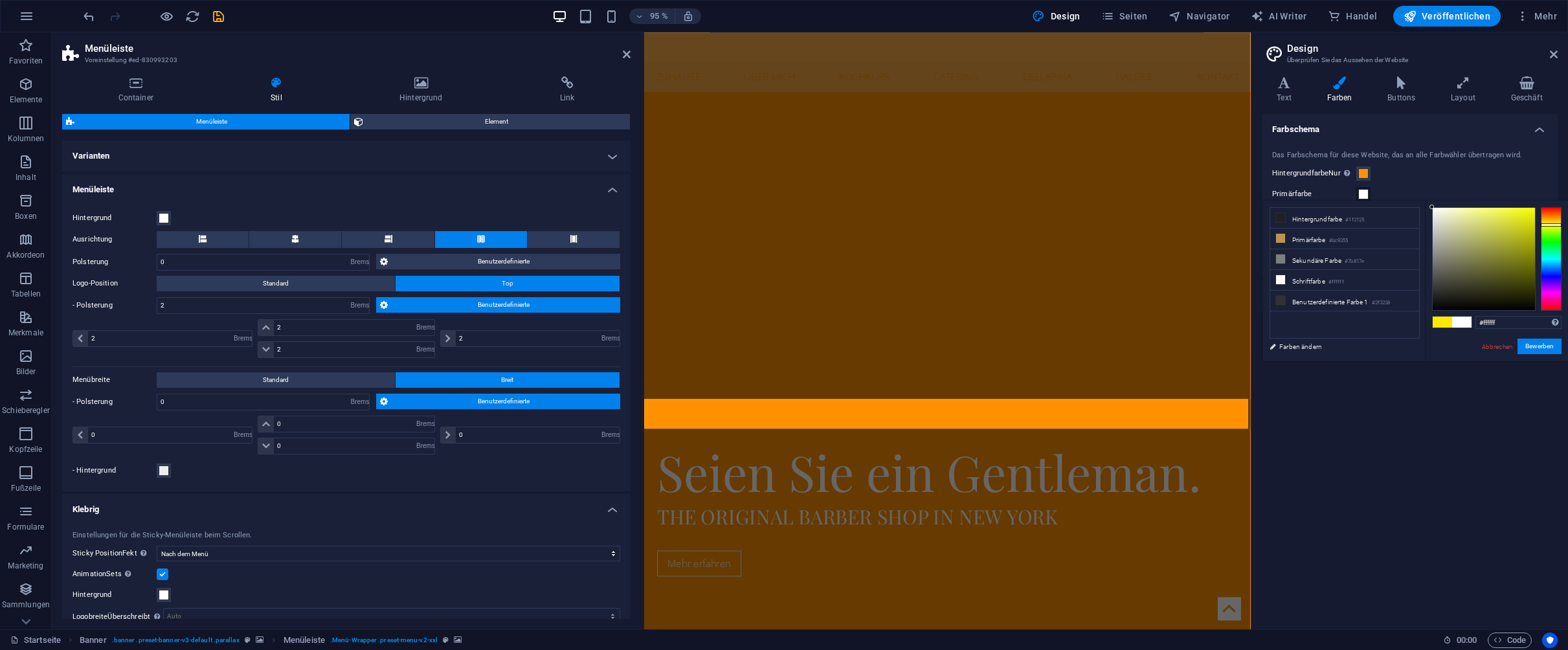 click at bounding box center (1551, 225) 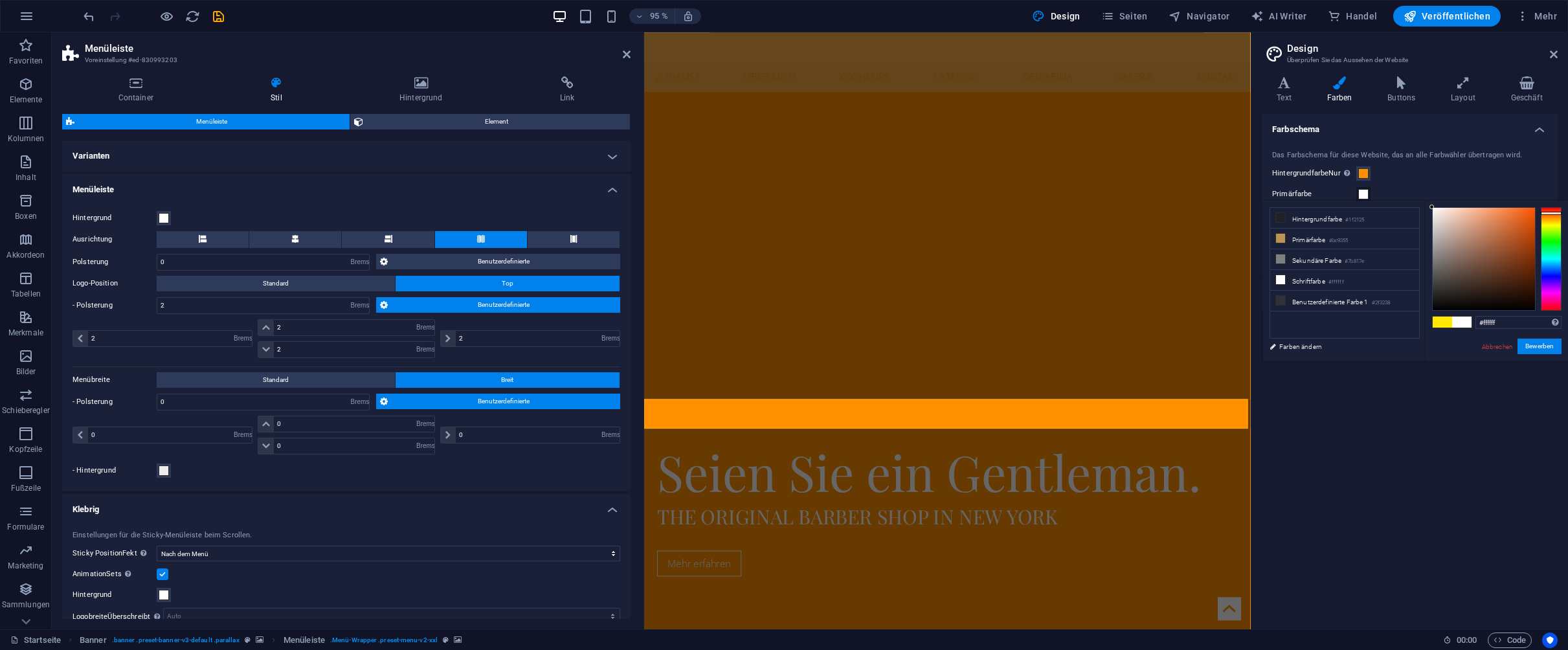 drag, startPoint x: 1557, startPoint y: 224, endPoint x: 1558, endPoint y: 213, distance: 11.045361 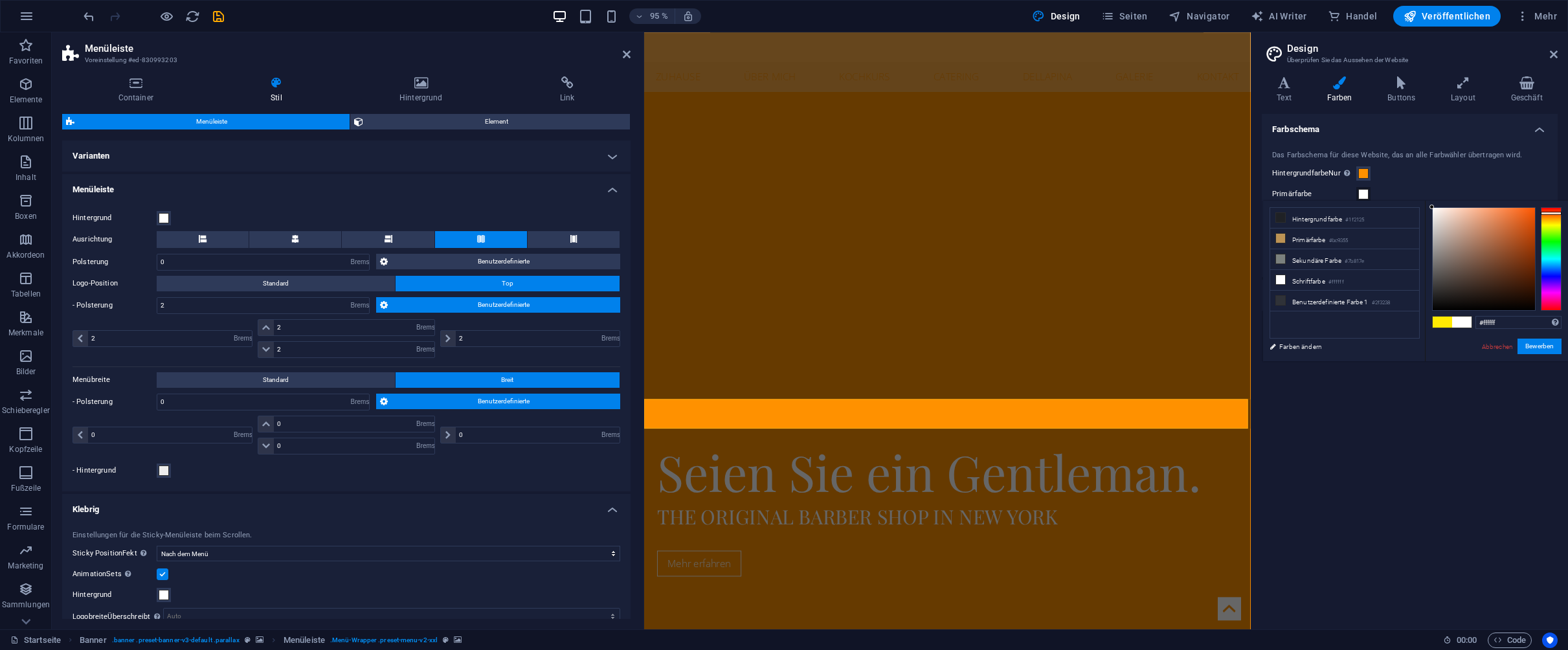 click at bounding box center [1551, 213] 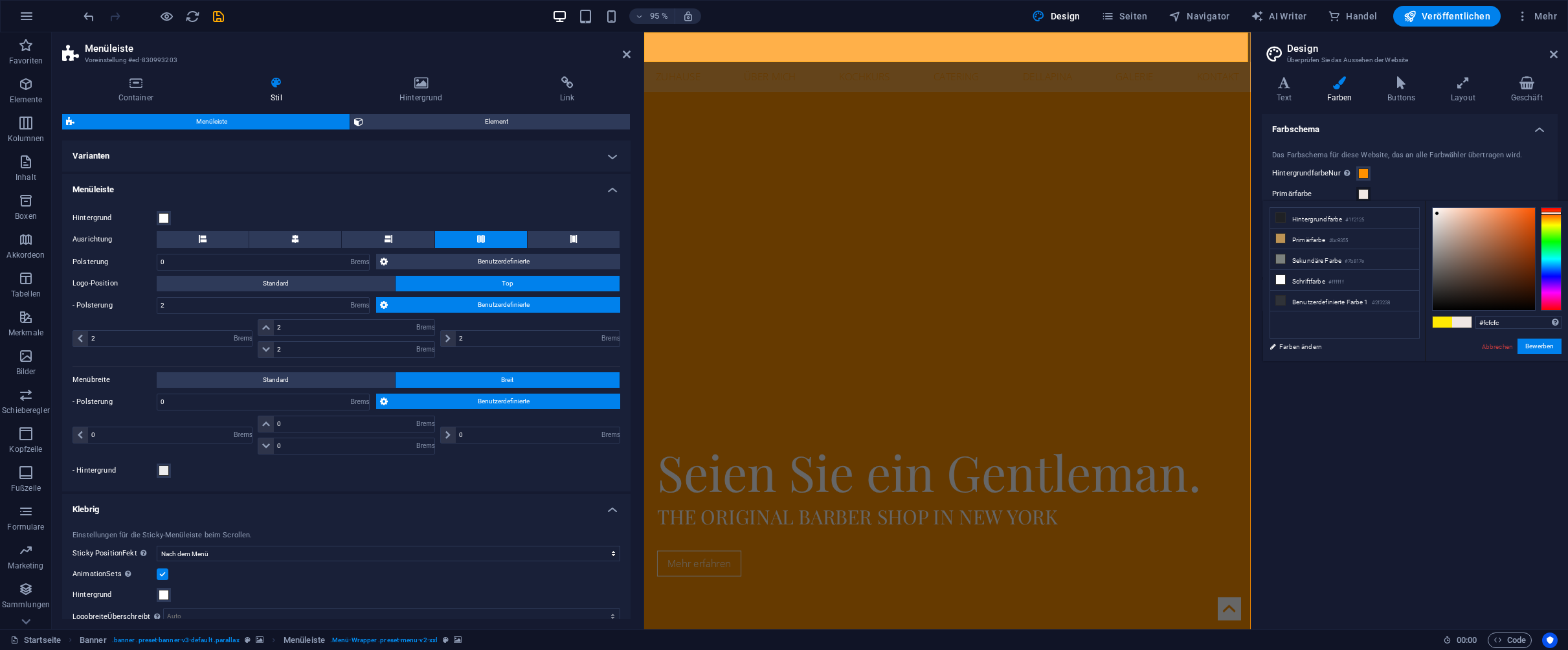 type on "#ffffff" 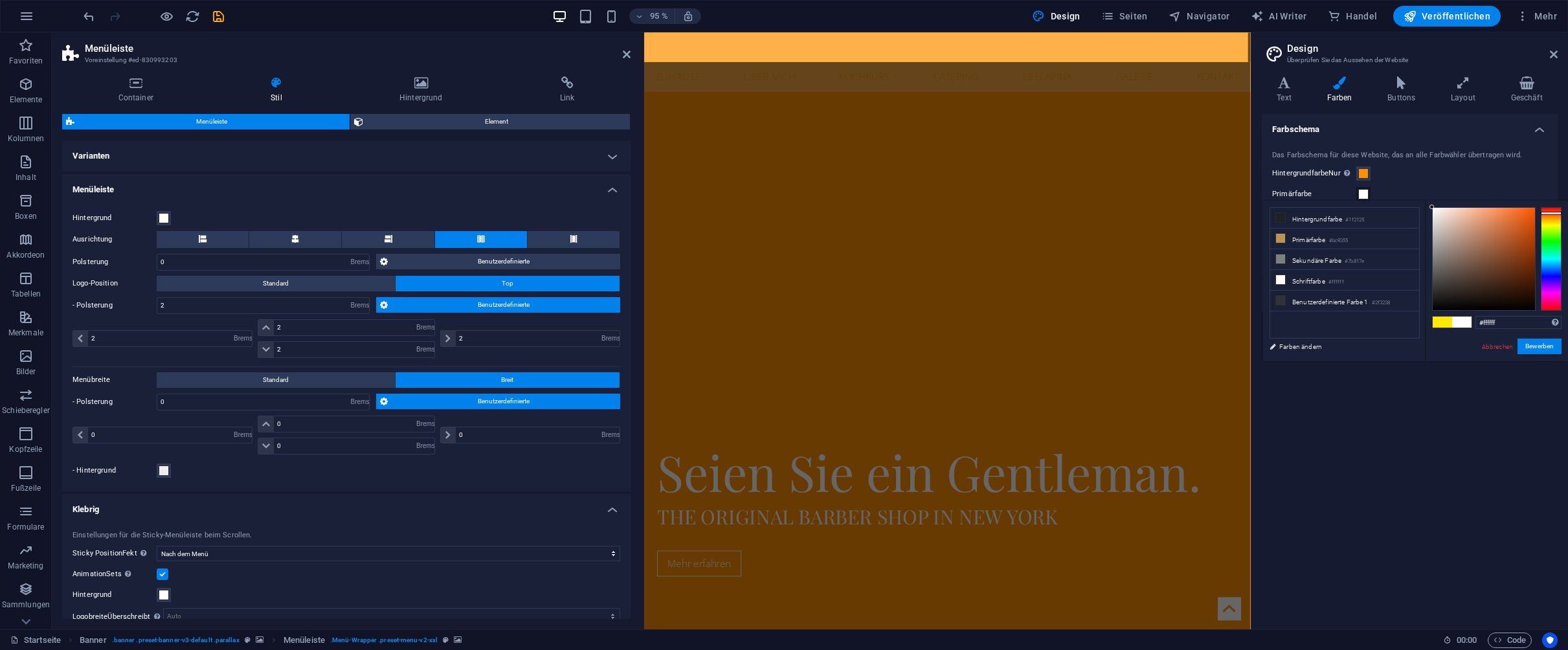 drag, startPoint x: 1433, startPoint y: 206, endPoint x: 1424, endPoint y: 205, distance: 9.055385 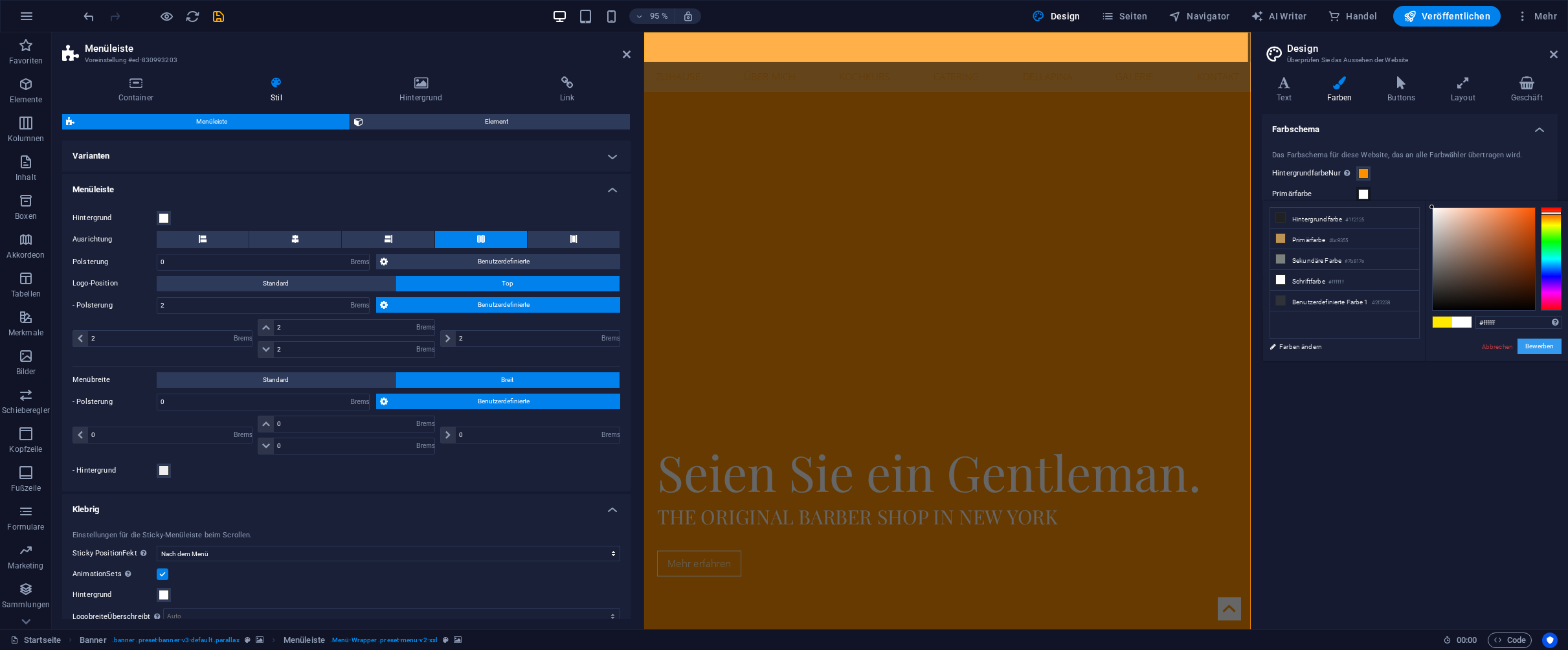 click on "Bewerben" at bounding box center [1540, 346] 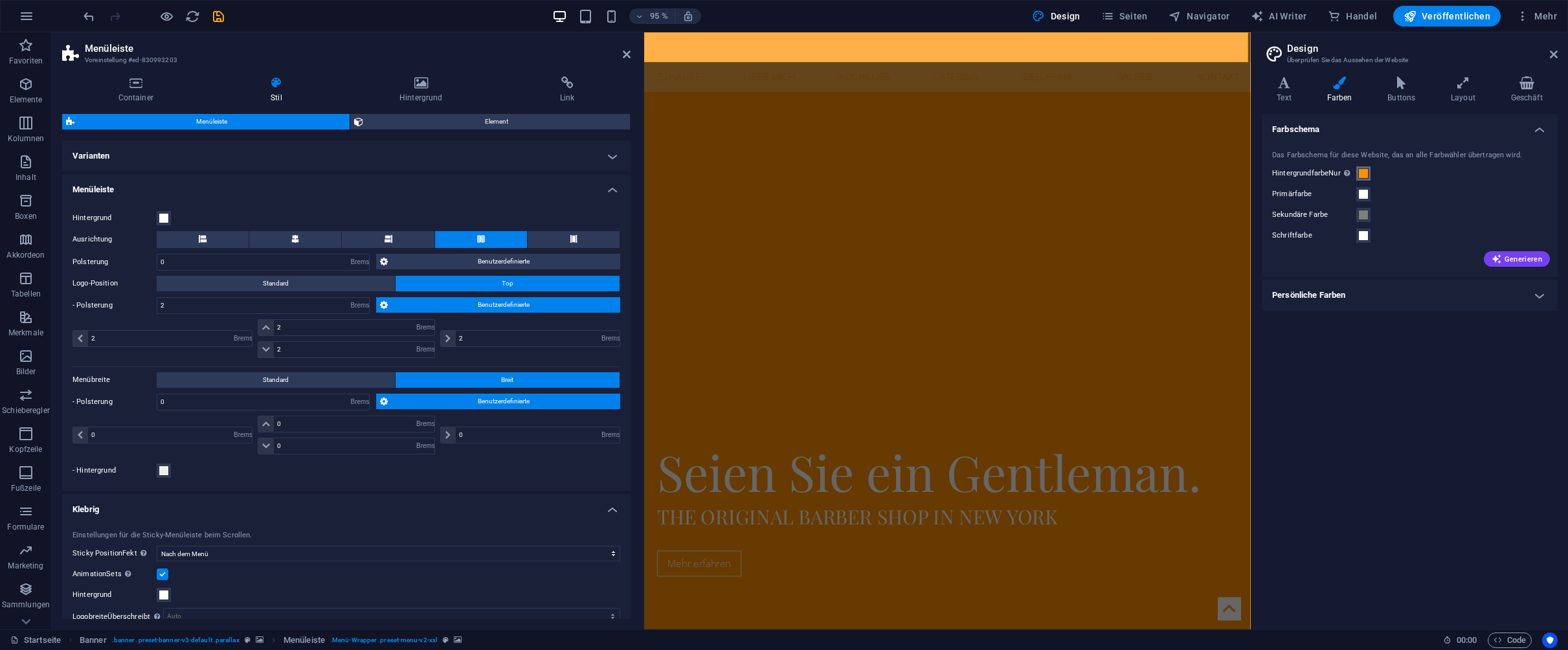 click at bounding box center (1363, 174) 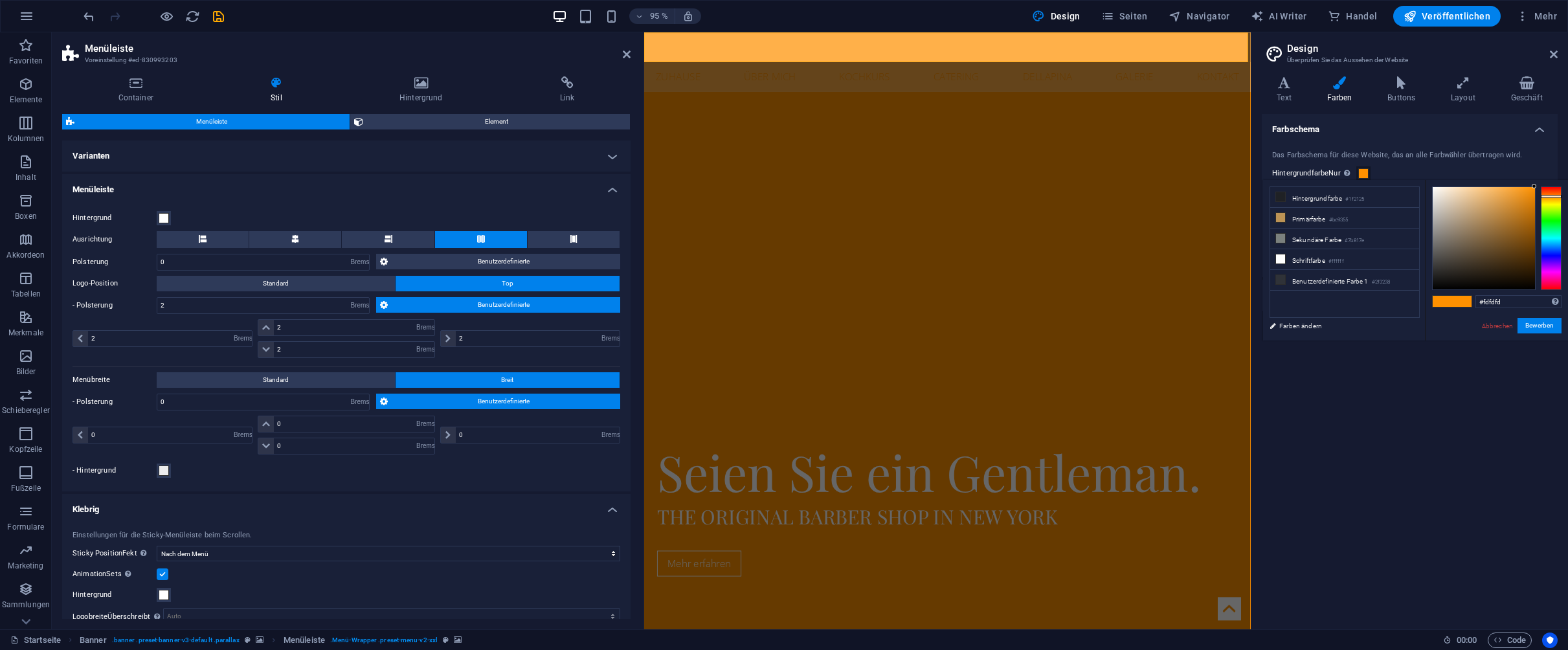type on "#ffffff" 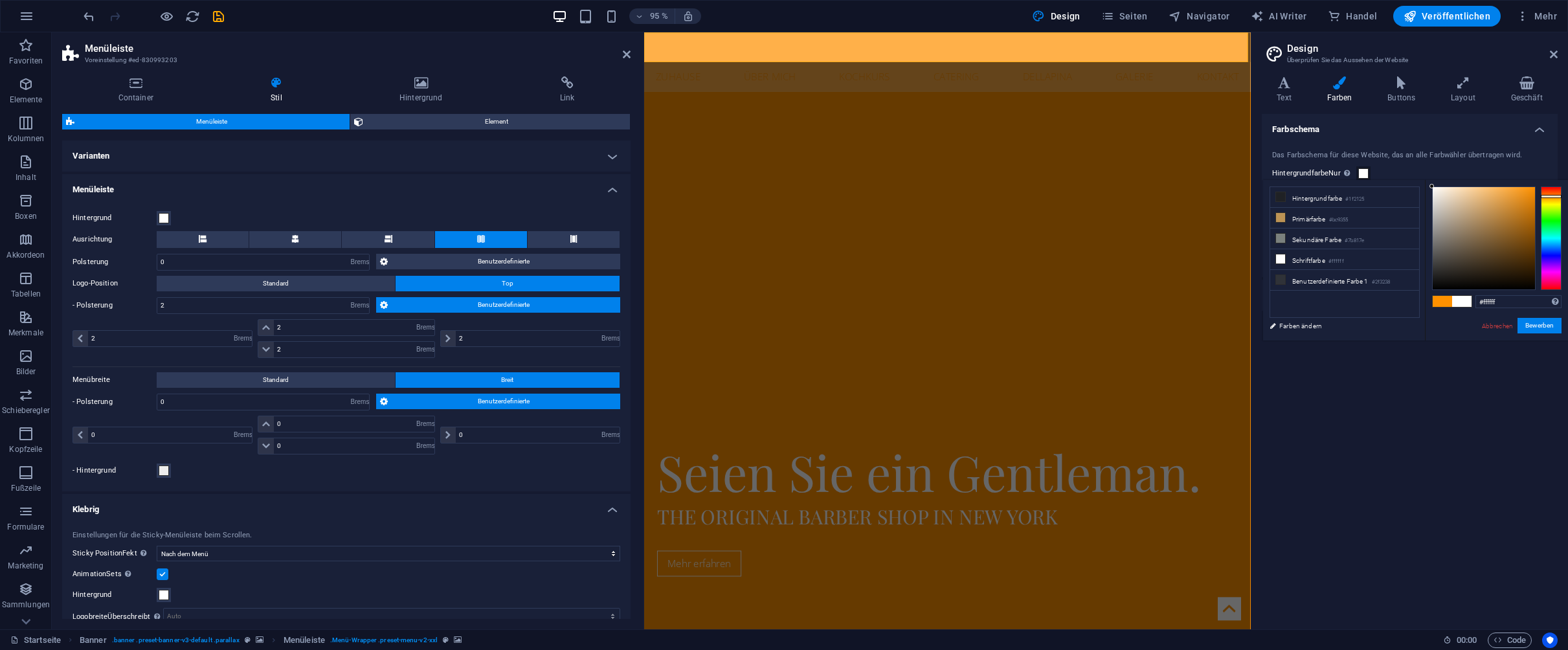 drag, startPoint x: 1428, startPoint y: 187, endPoint x: 1420, endPoint y: 188, distance: 8.062258 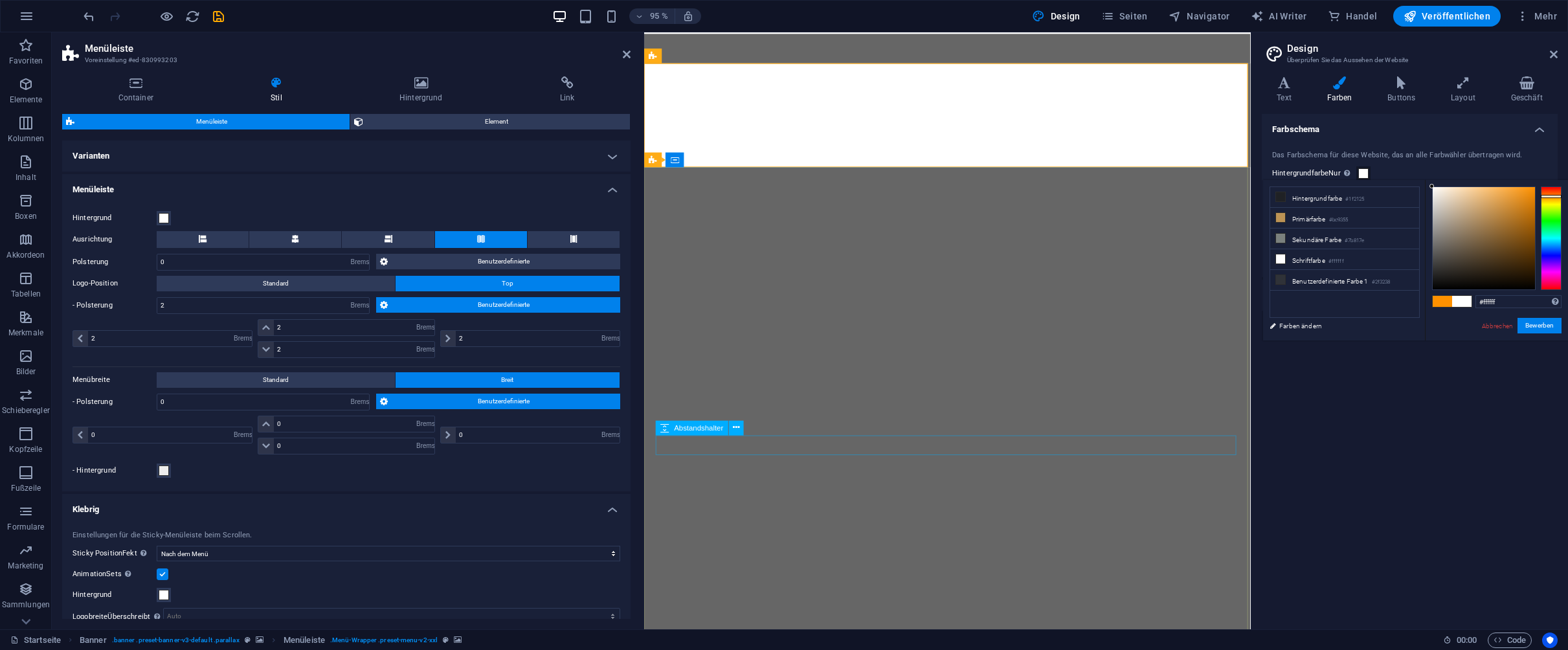 scroll, scrollTop: 0, scrollLeft: 0, axis: both 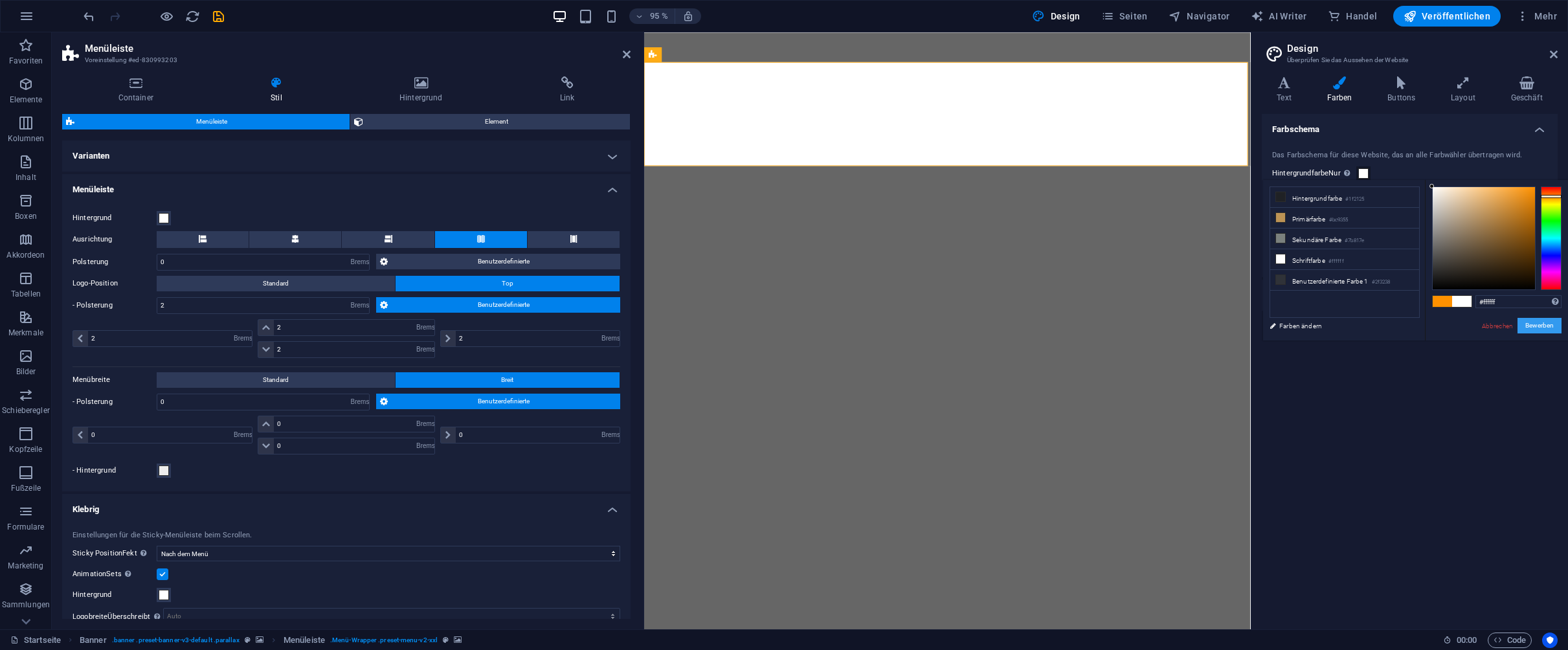click on "Bewerben" at bounding box center [1540, 326] 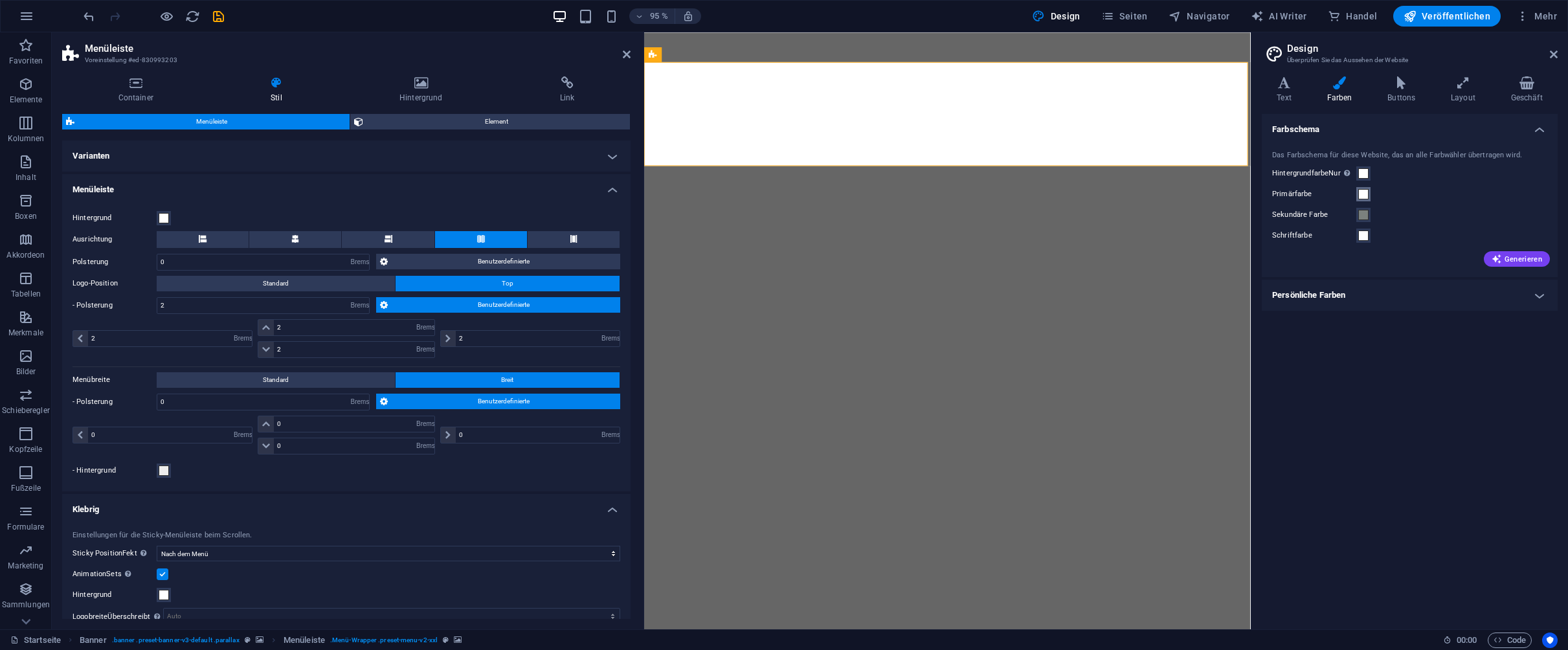click at bounding box center (1363, 194) 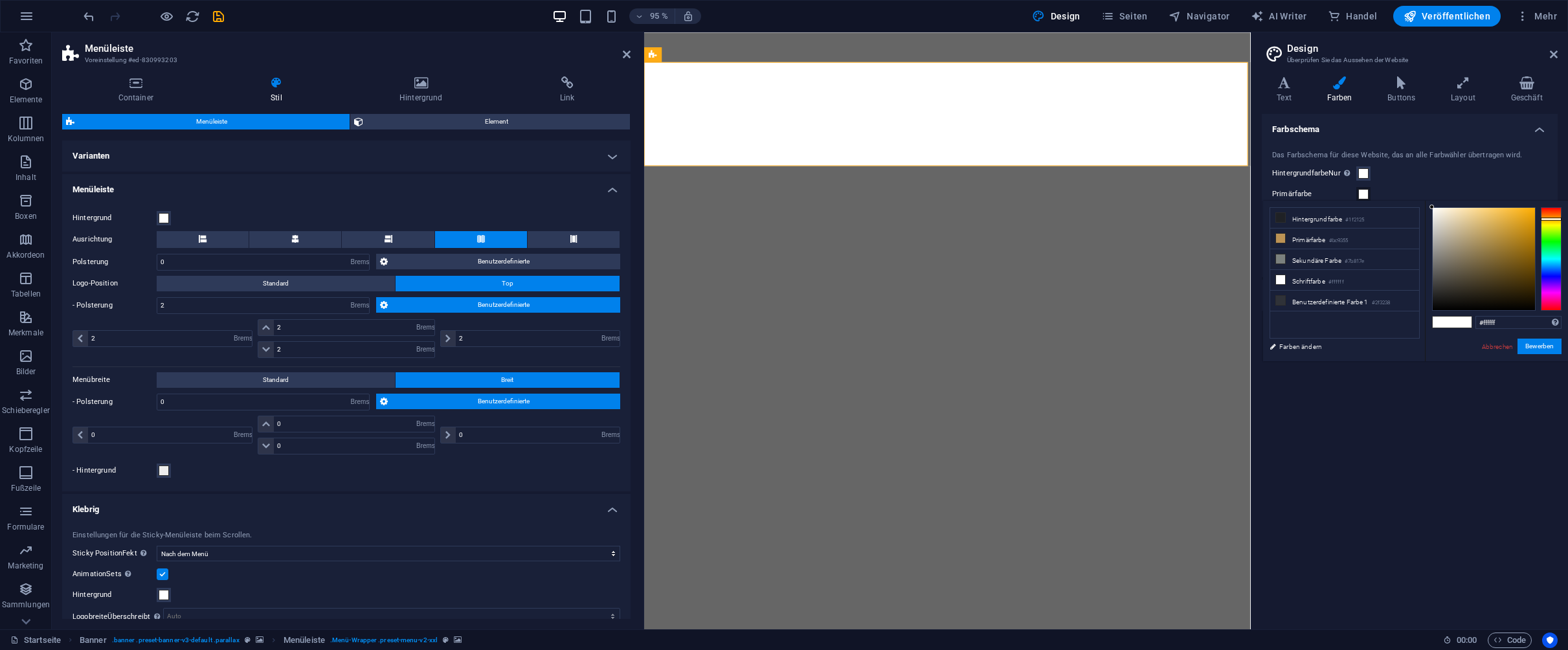 click at bounding box center (1551, 219) 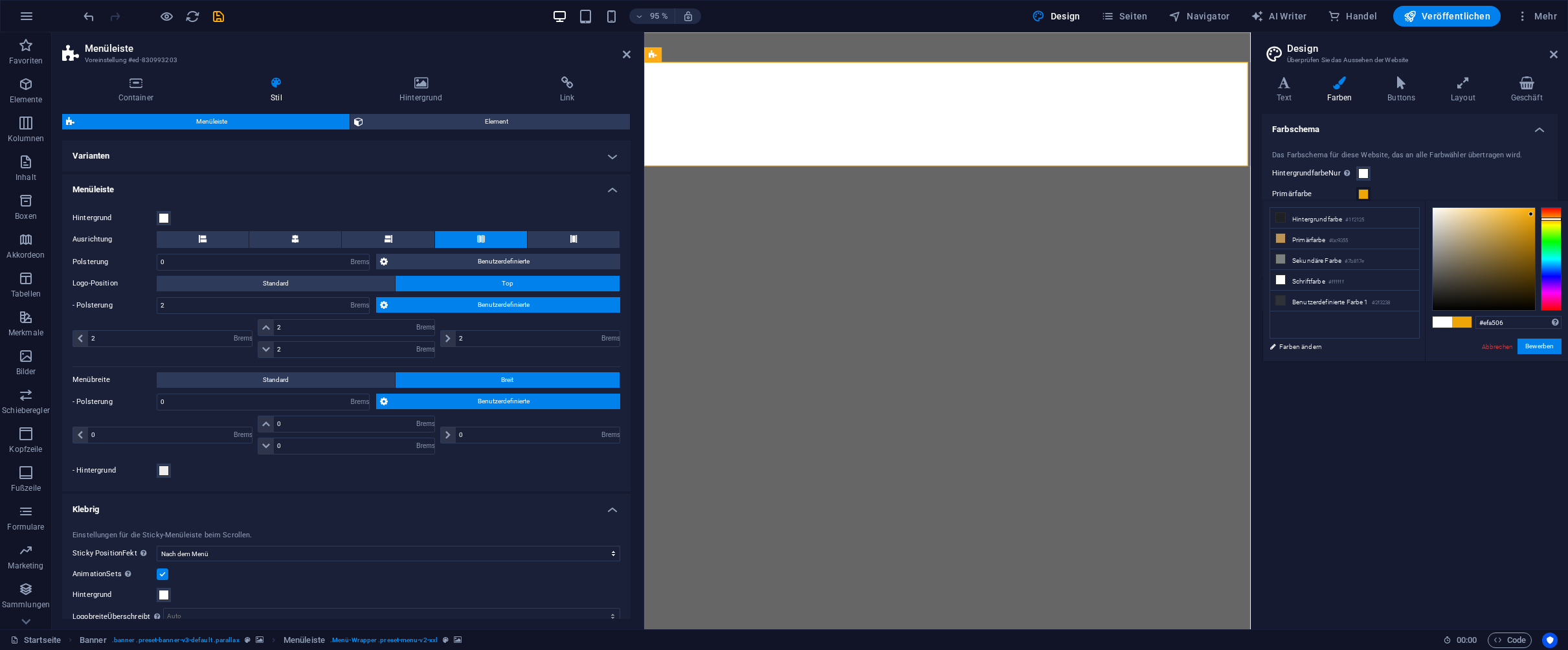 type on "#f0a605" 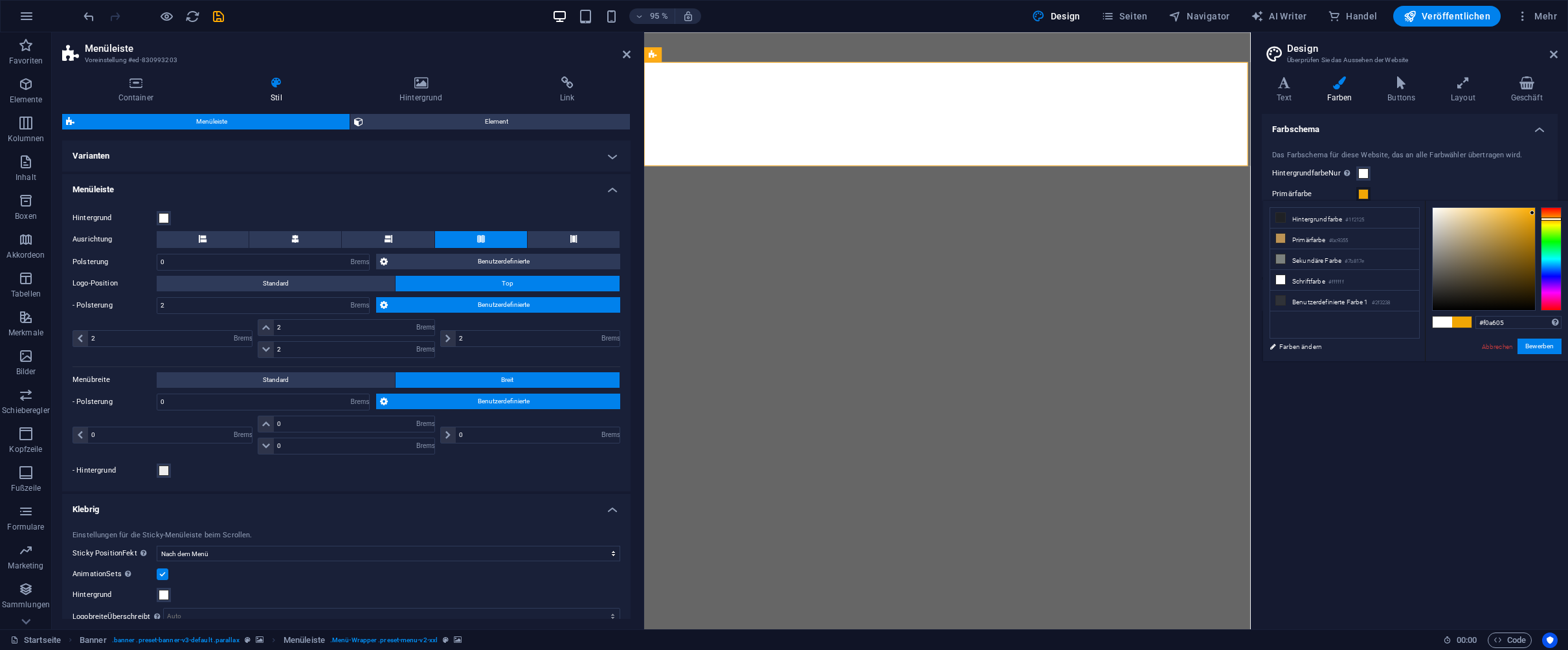 drag, startPoint x: 1430, startPoint y: 207, endPoint x: 1532, endPoint y: 213, distance: 102.17632 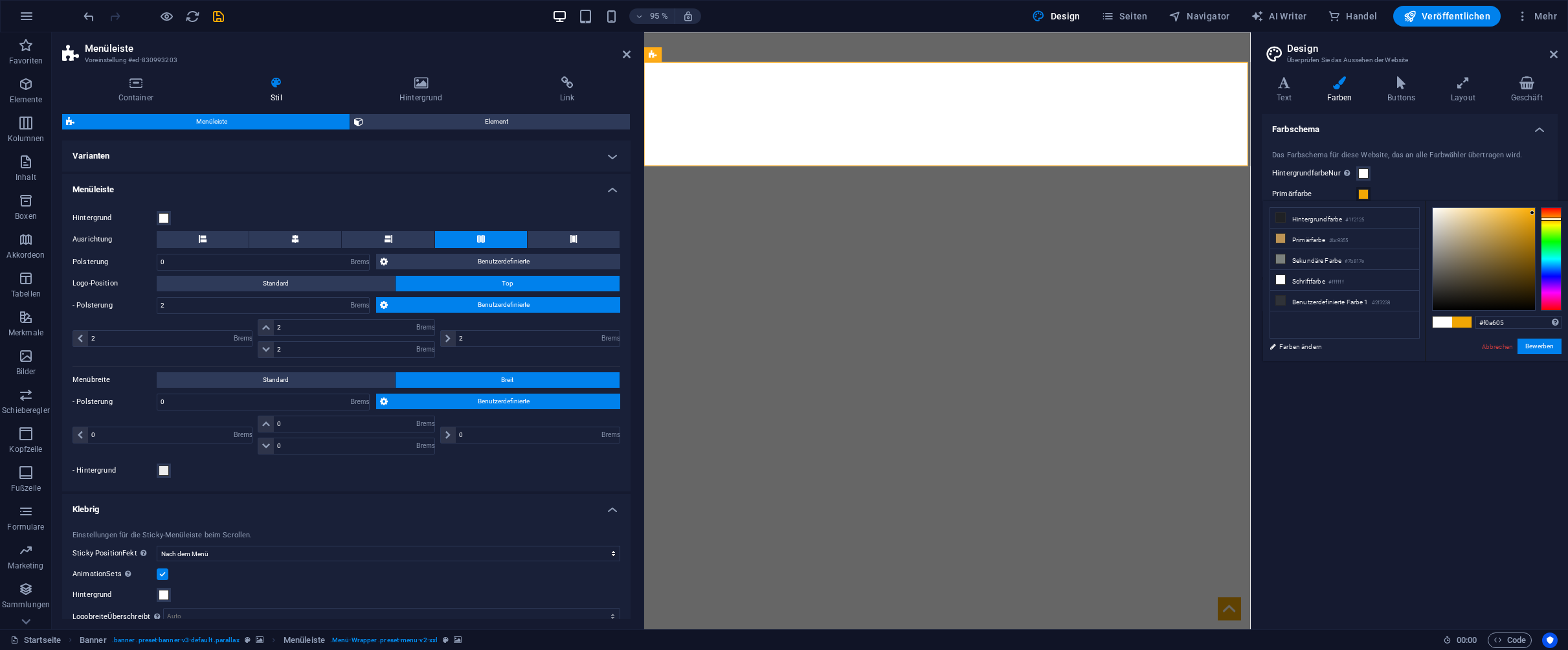 click on "Bewerben" at bounding box center [1540, 346] 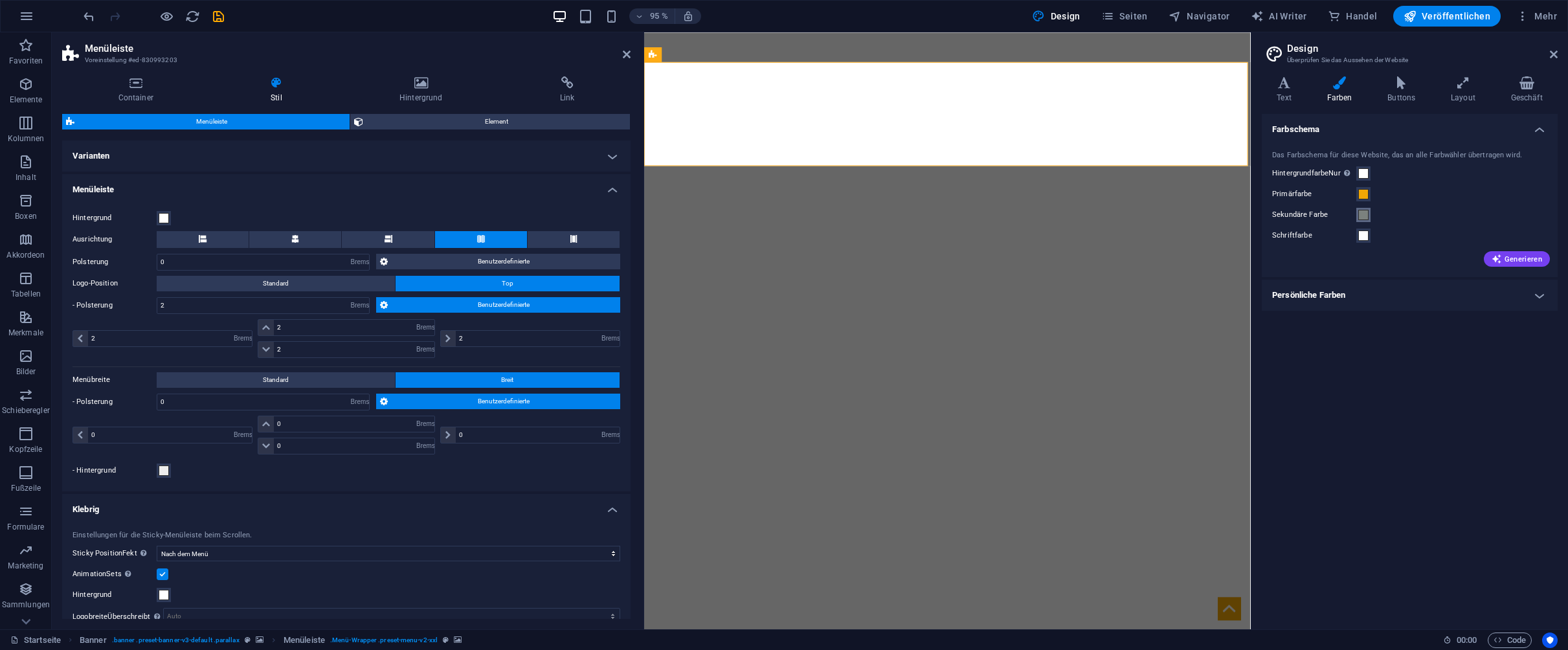 click at bounding box center [1363, 215] 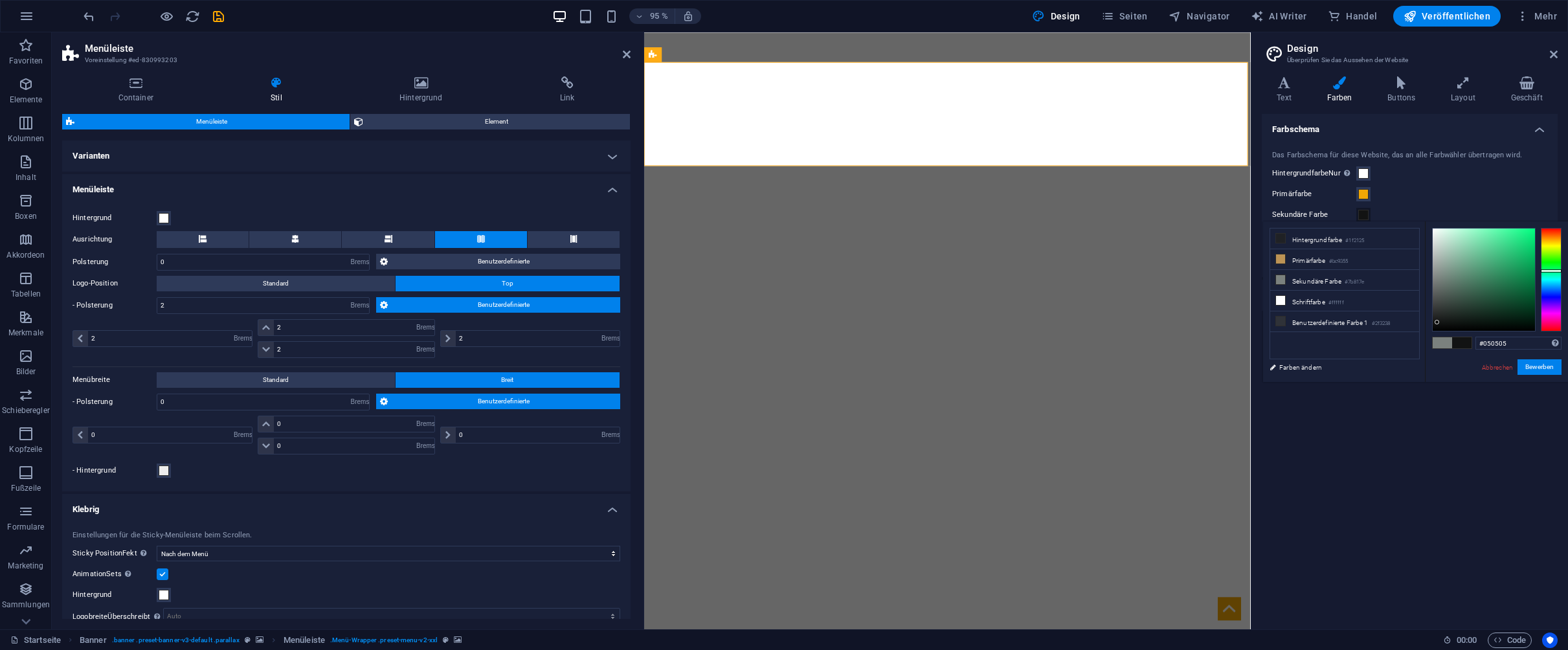 type on "#000000" 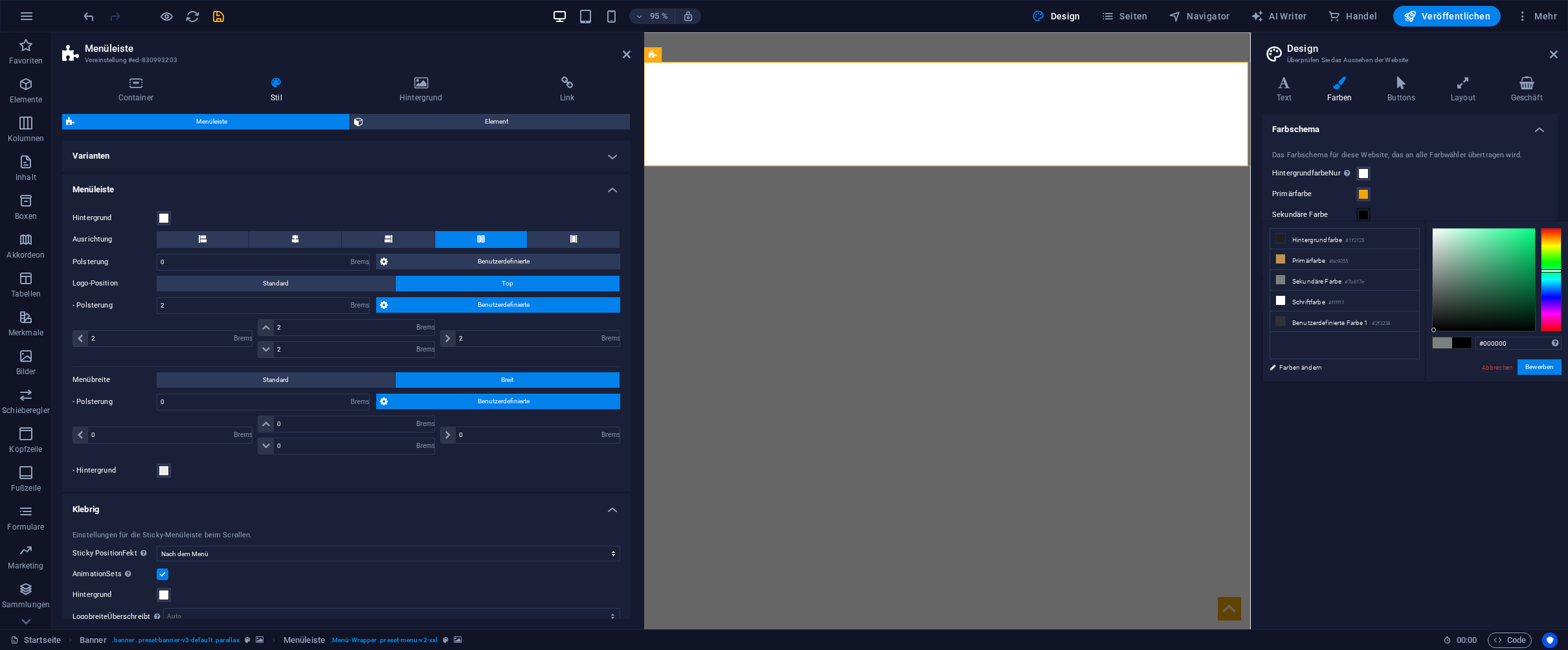 drag, startPoint x: 1437, startPoint y: 276, endPoint x: 1434, endPoint y: 357, distance: 81.05554 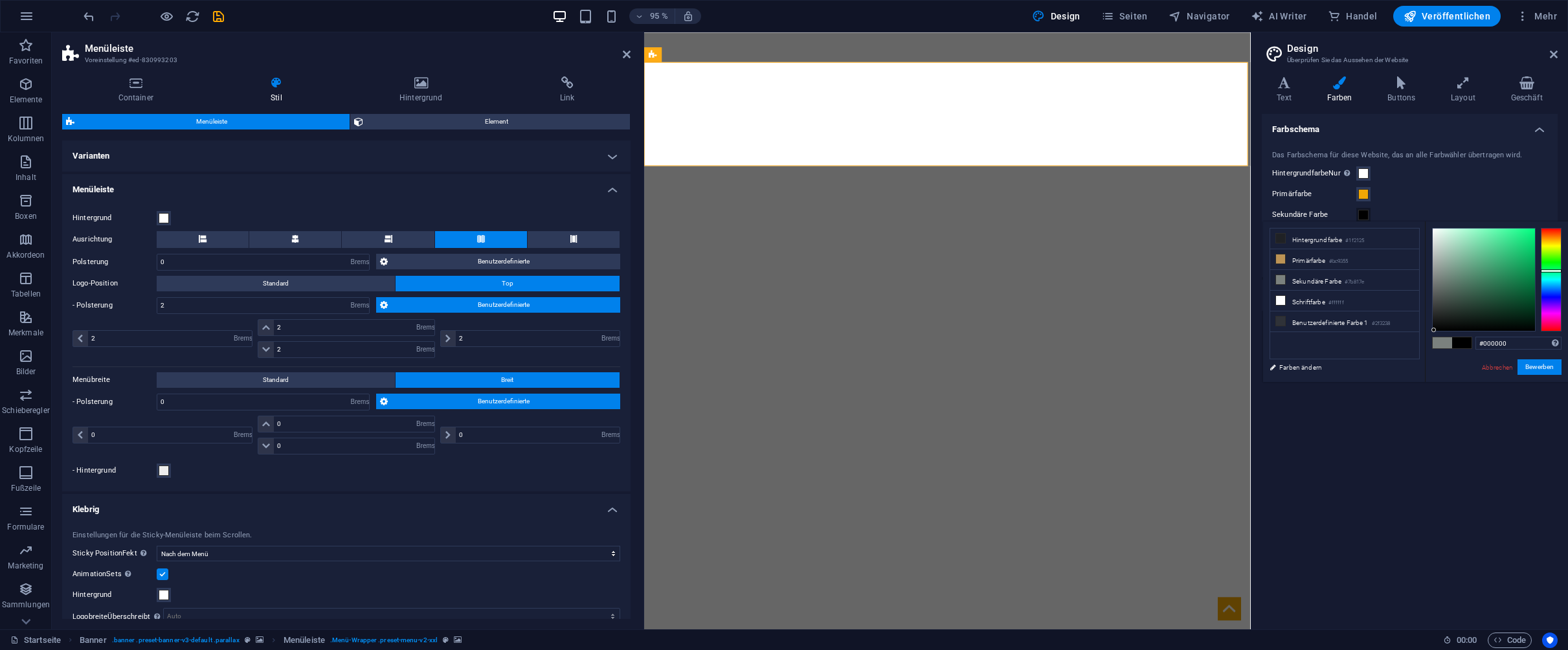 click on "00 Unterstützte Formate 0852ed [COLOR] rgb(8, 82, 237) rgba(8, 82, 237, 90%) hsv(221,97,93) hsl(221, 93%, 48%) Abbrechen Bewerben" at bounding box center (1496, 396) 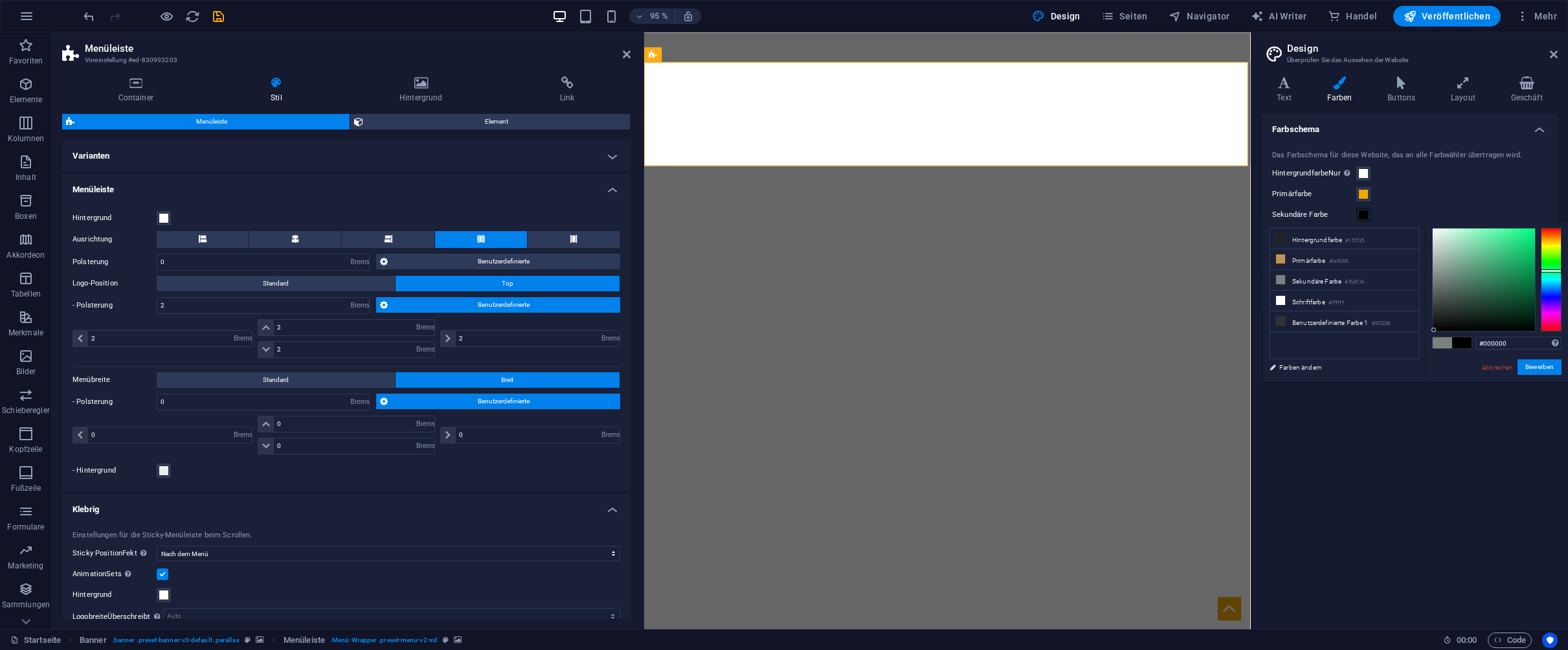 drag, startPoint x: 1540, startPoint y: 366, endPoint x: 1431, endPoint y: 356, distance: 109.45775 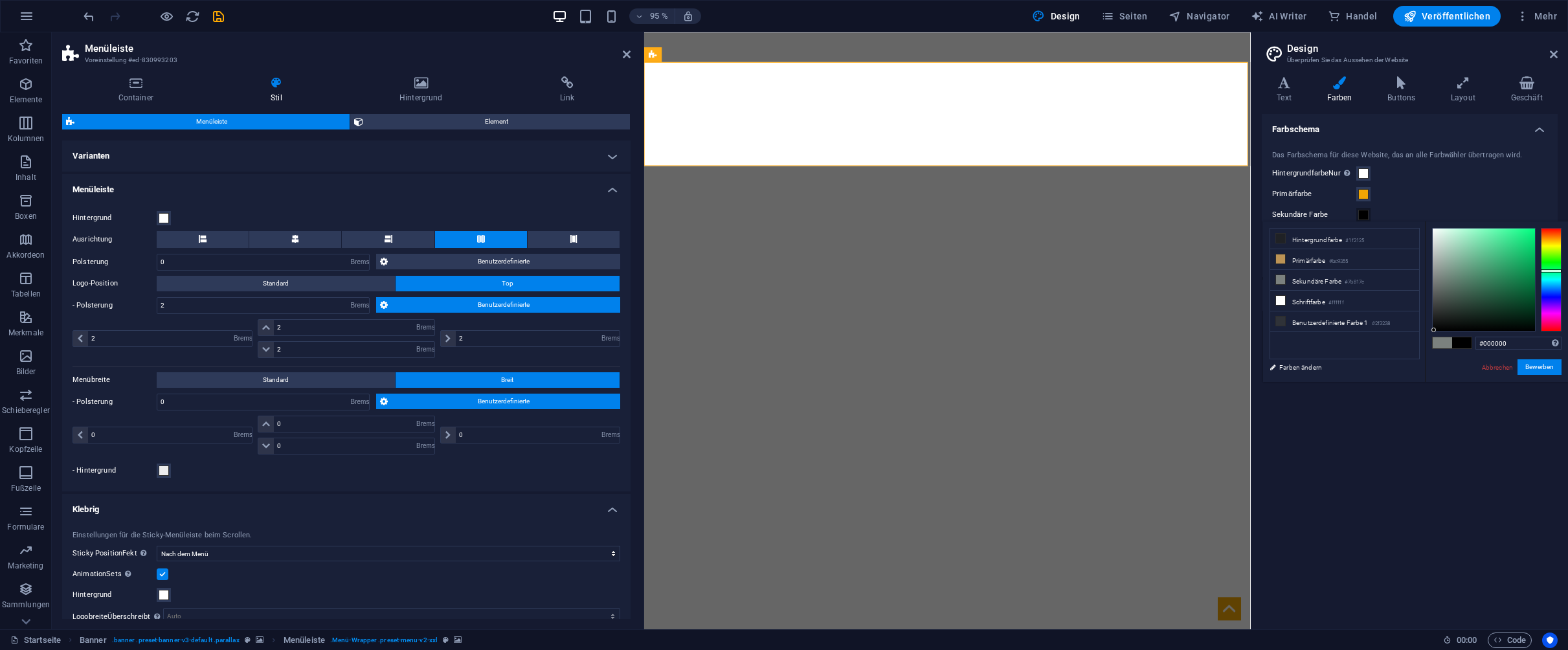 click on "Bewerben" at bounding box center [1540, 367] 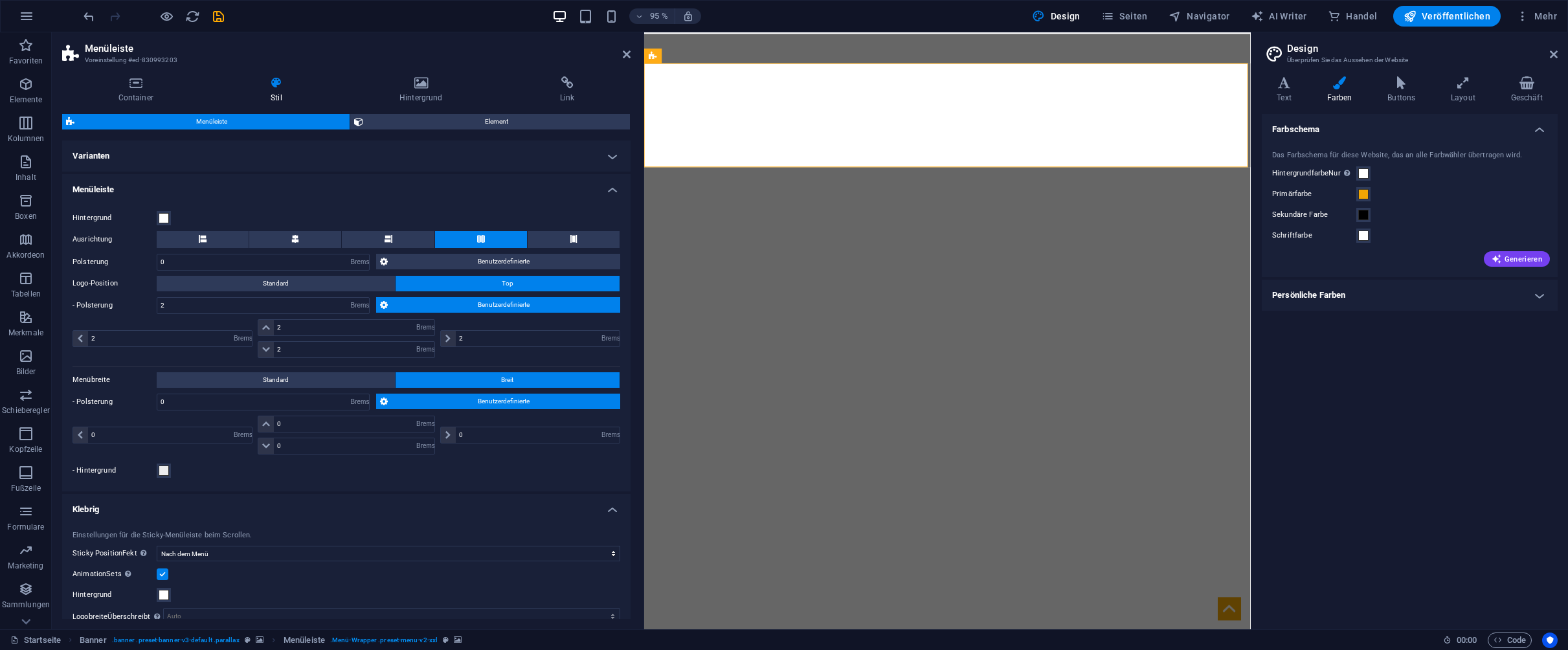 scroll, scrollTop: 0, scrollLeft: 0, axis: both 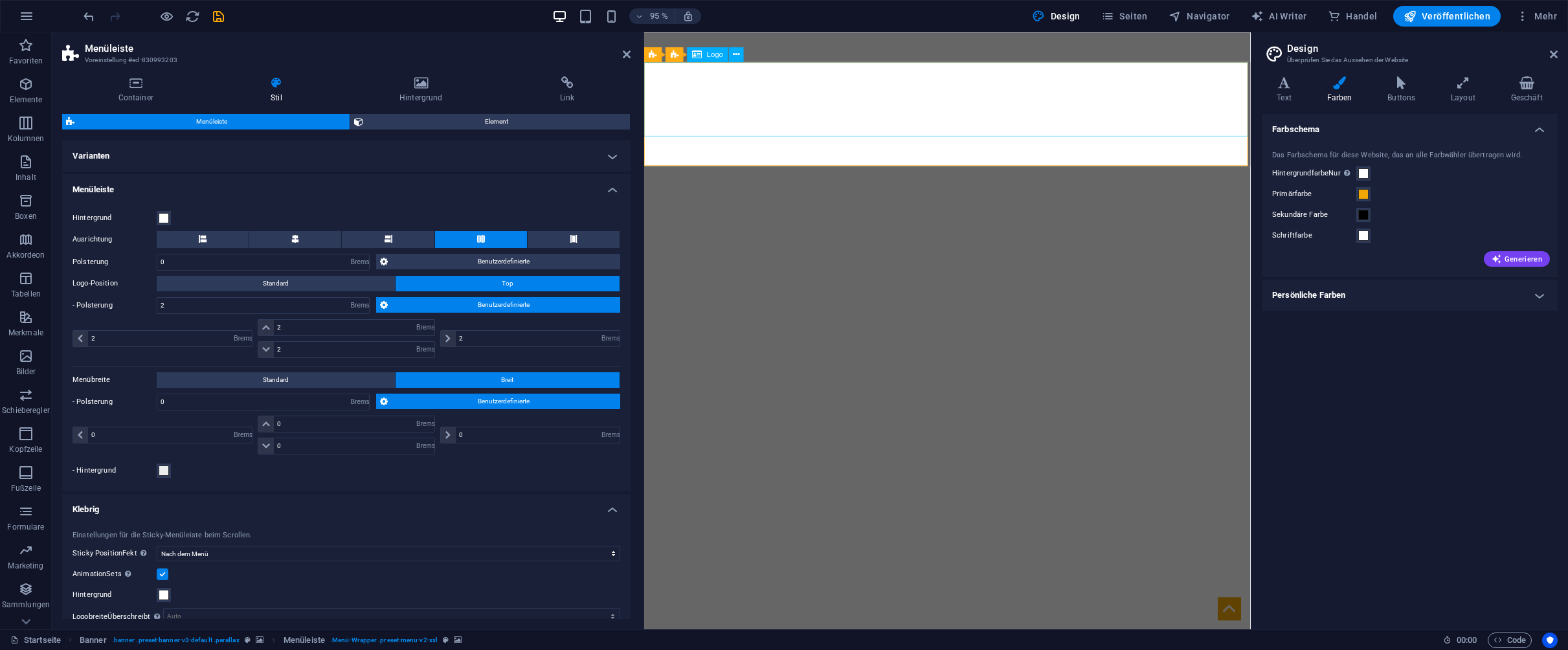 click at bounding box center (963, 869) 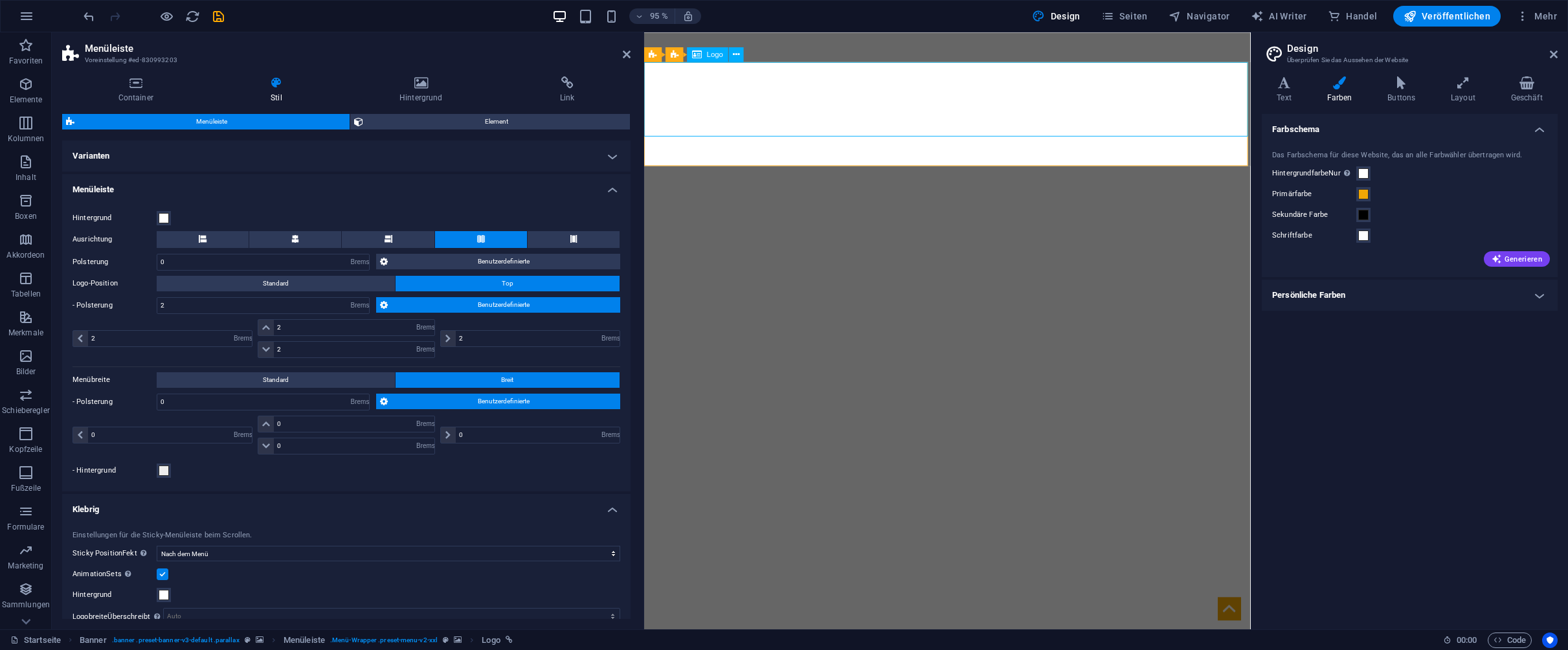 click at bounding box center (963, 869) 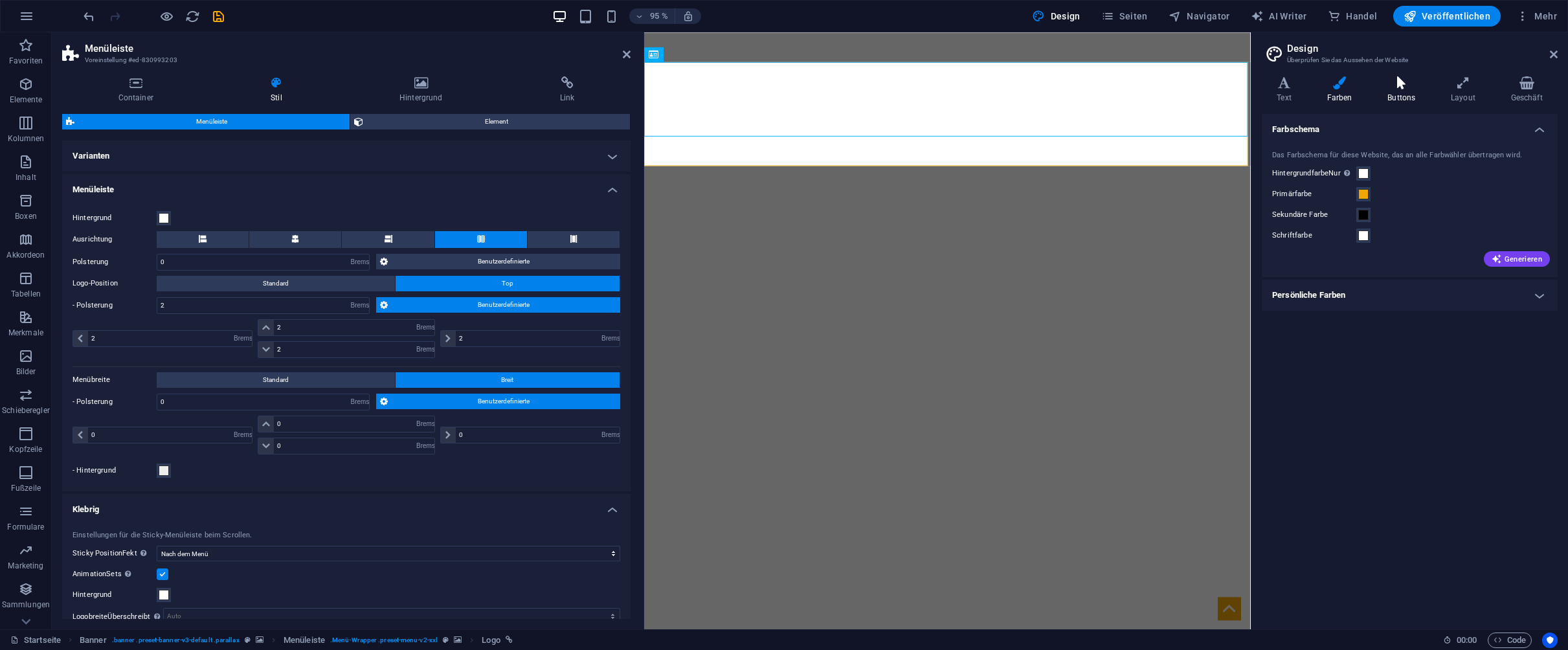 click on "Buttons" at bounding box center [1404, 90] 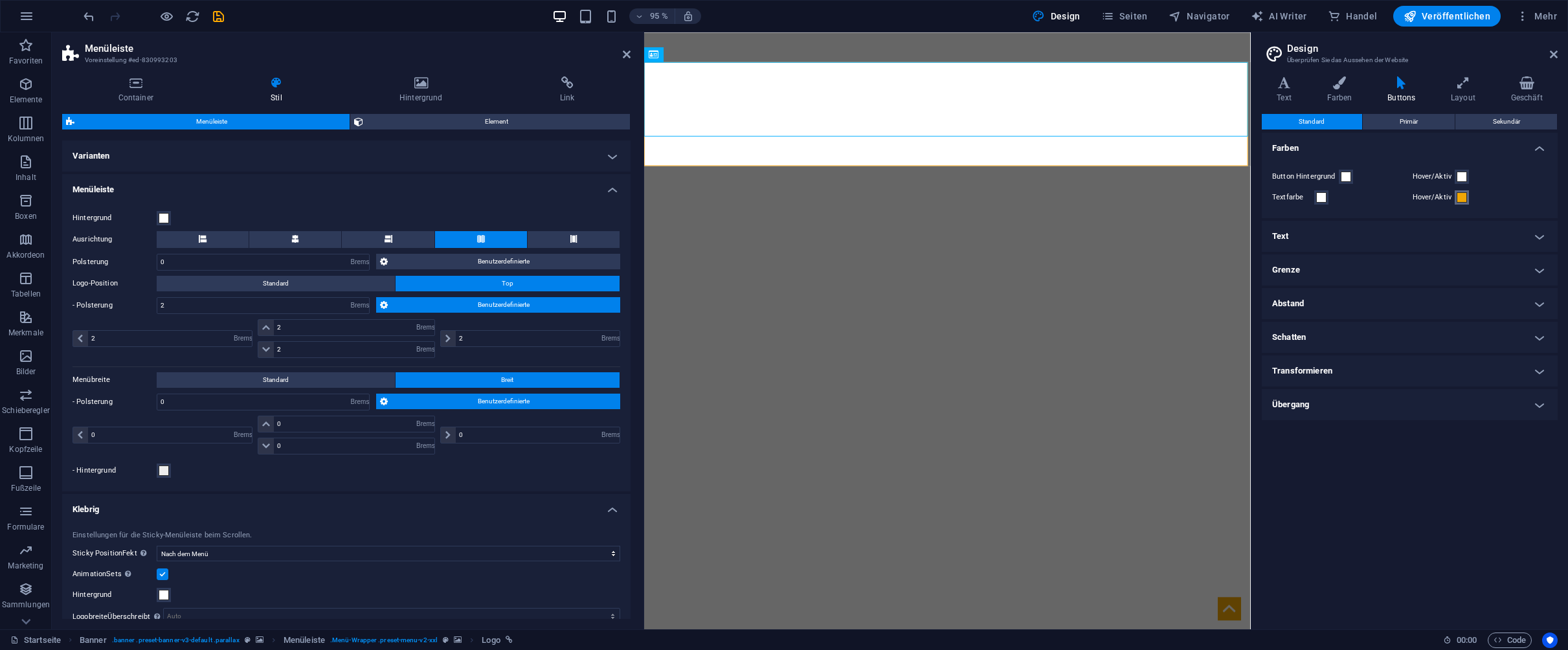 click at bounding box center (1462, 197) 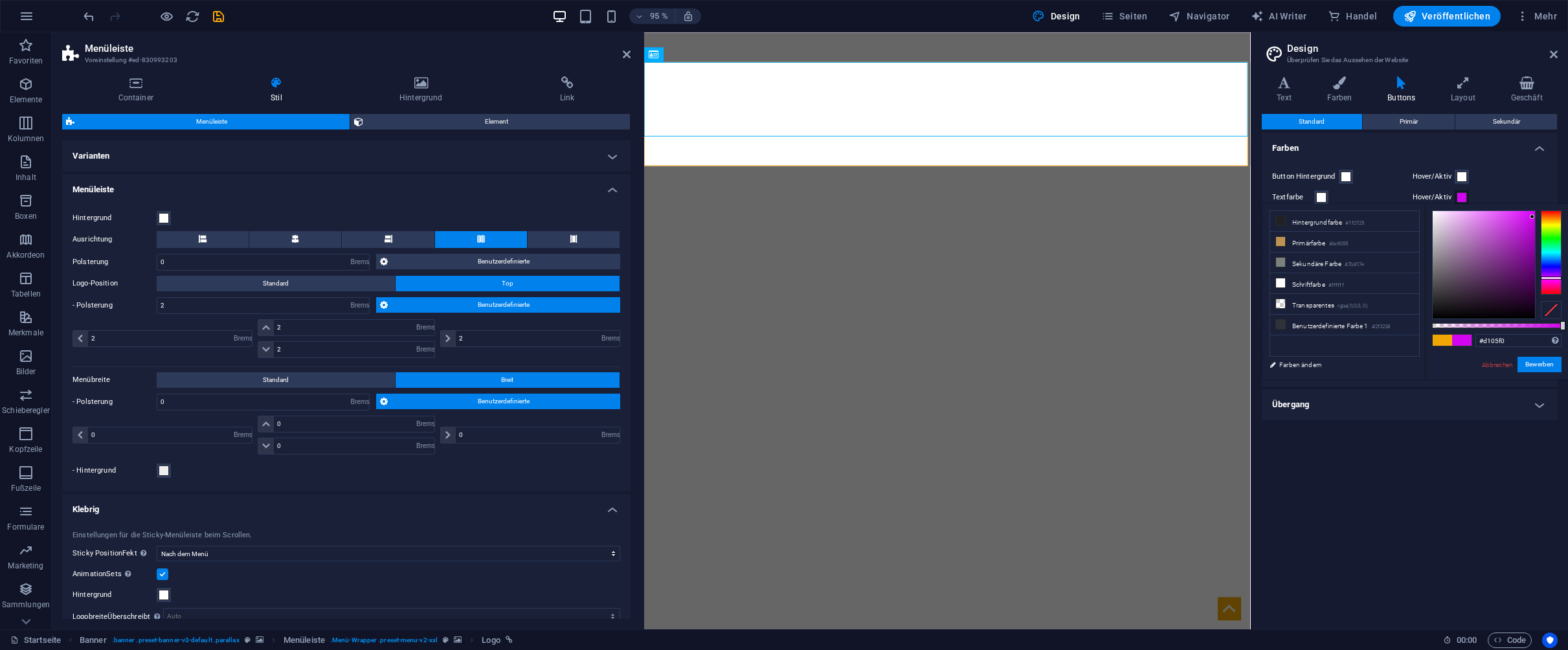 type on "#dc05f0" 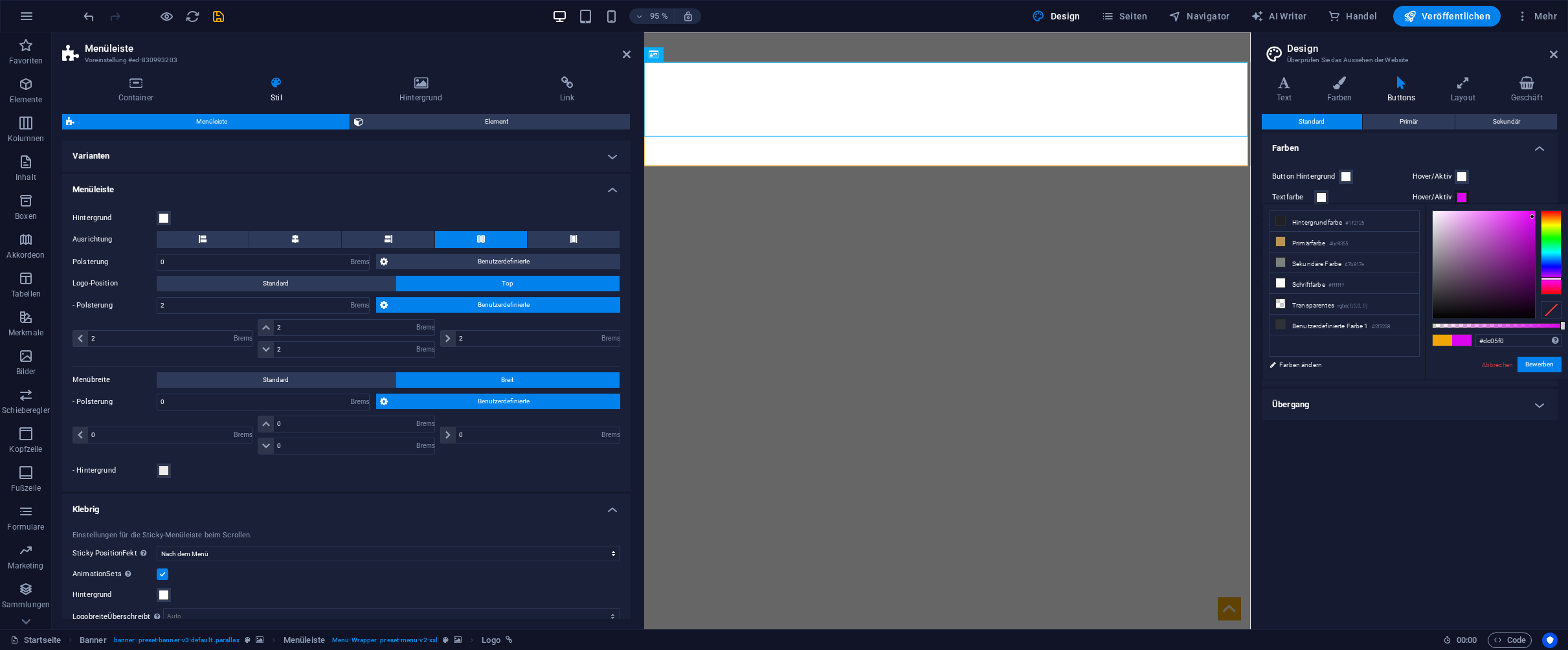 drag, startPoint x: 1551, startPoint y: 220, endPoint x: 1549, endPoint y: 278, distance: 58.03447 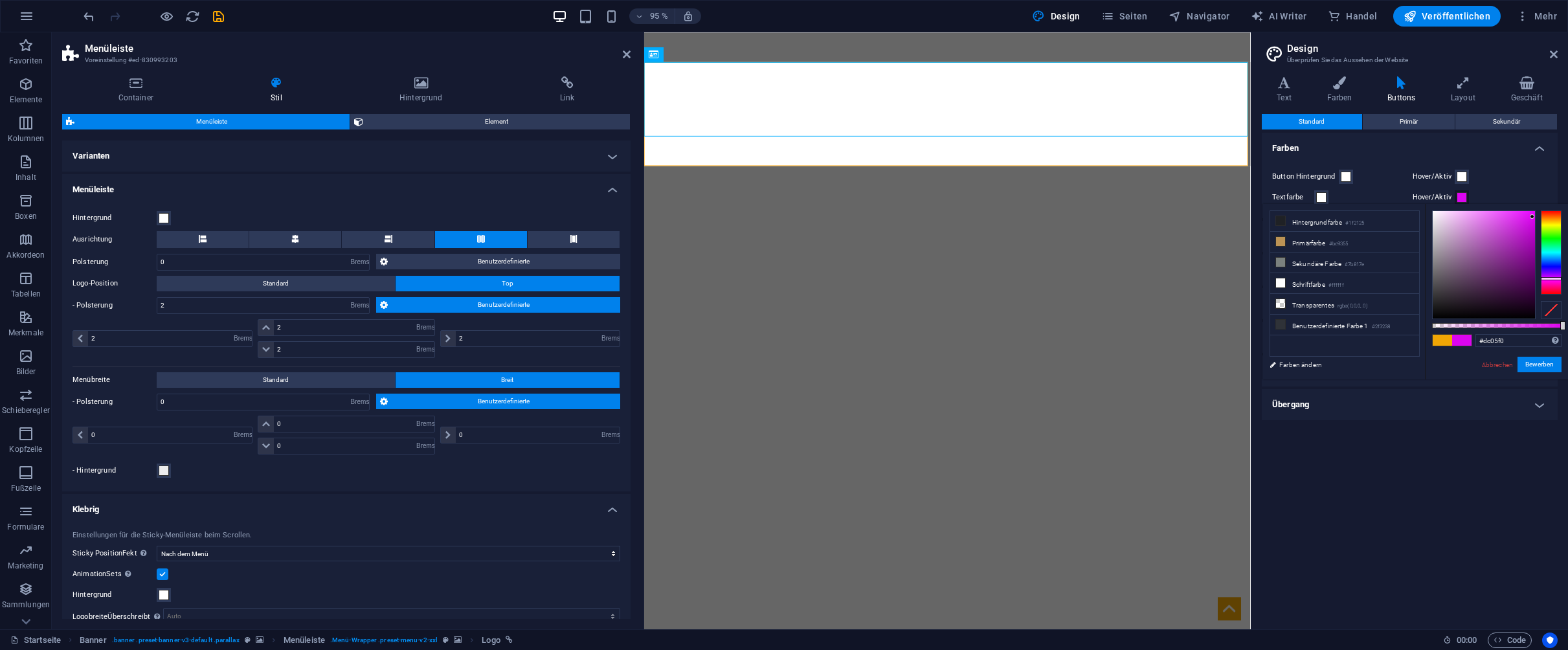 click at bounding box center (1551, 278) 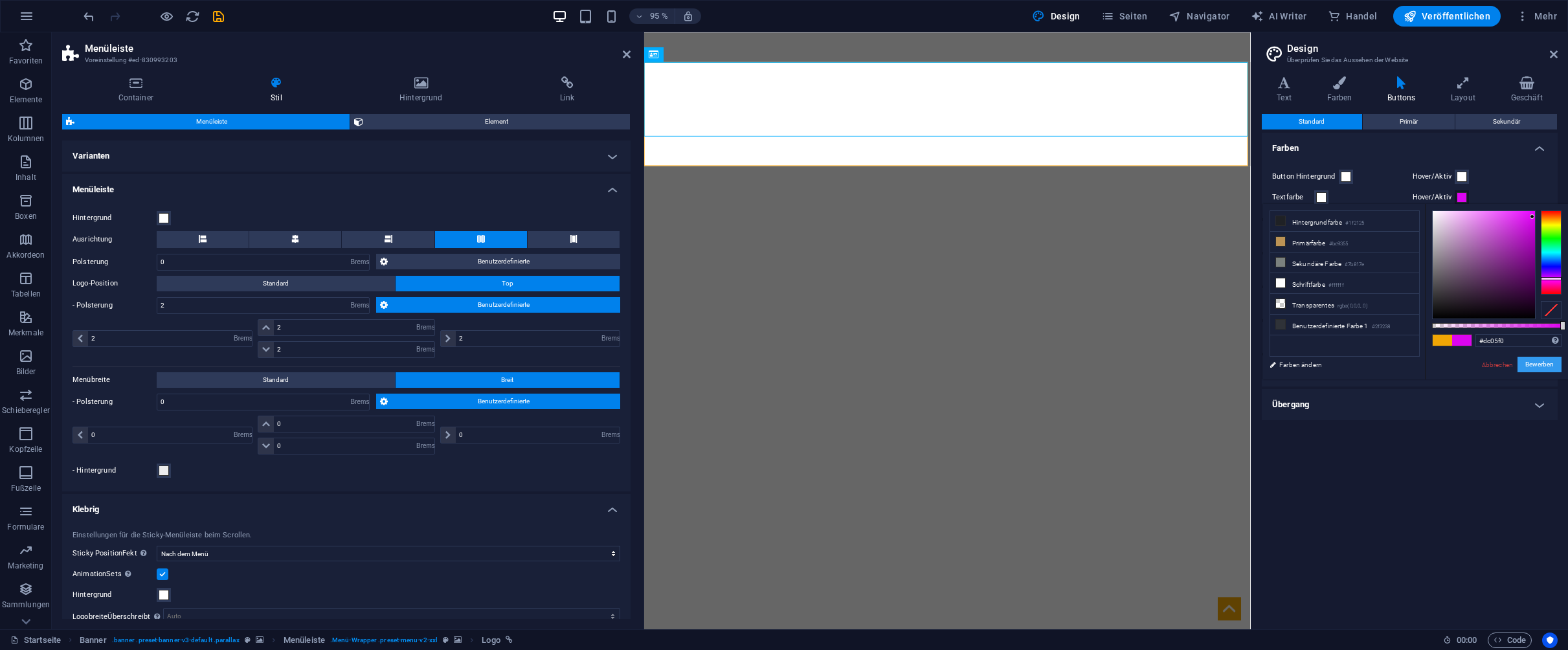 click on "Bewerben" at bounding box center [1540, 364] 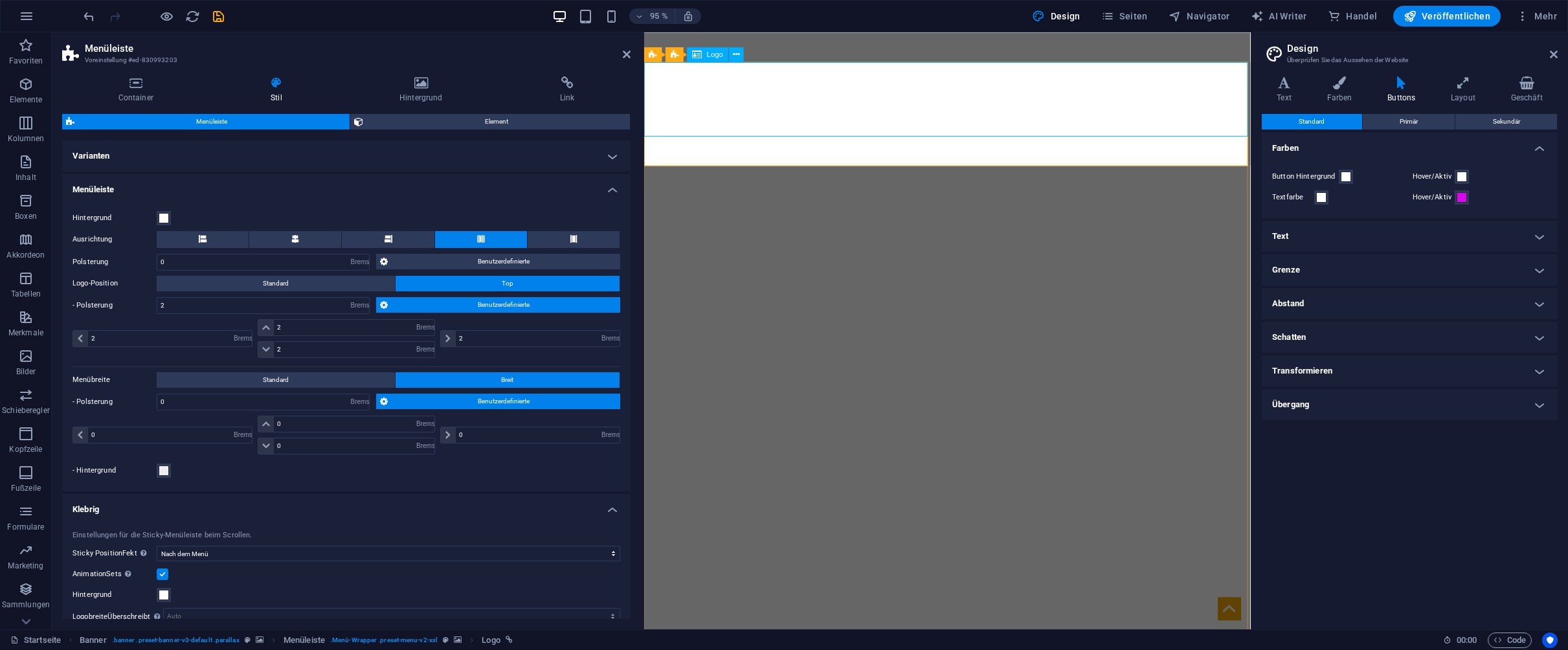 scroll, scrollTop: 0, scrollLeft: 0, axis: both 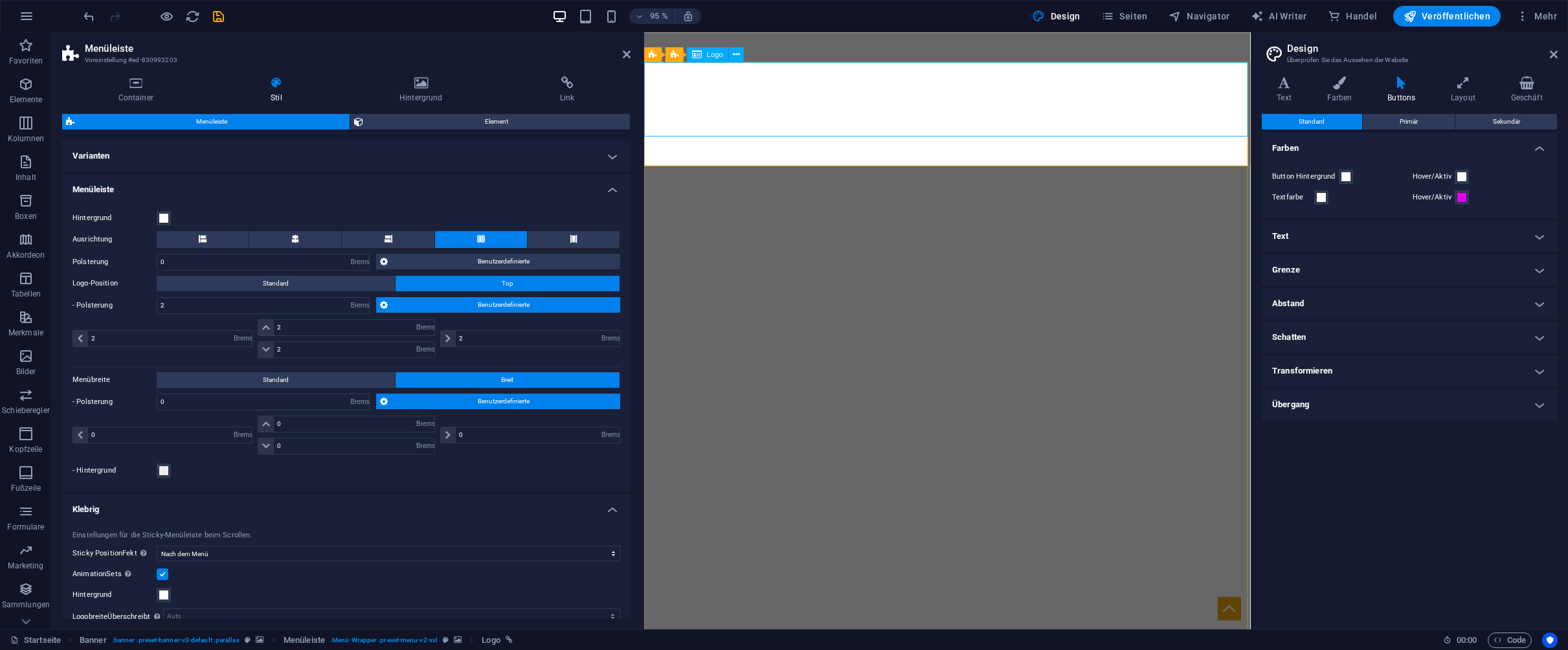 click at bounding box center [963, 869] 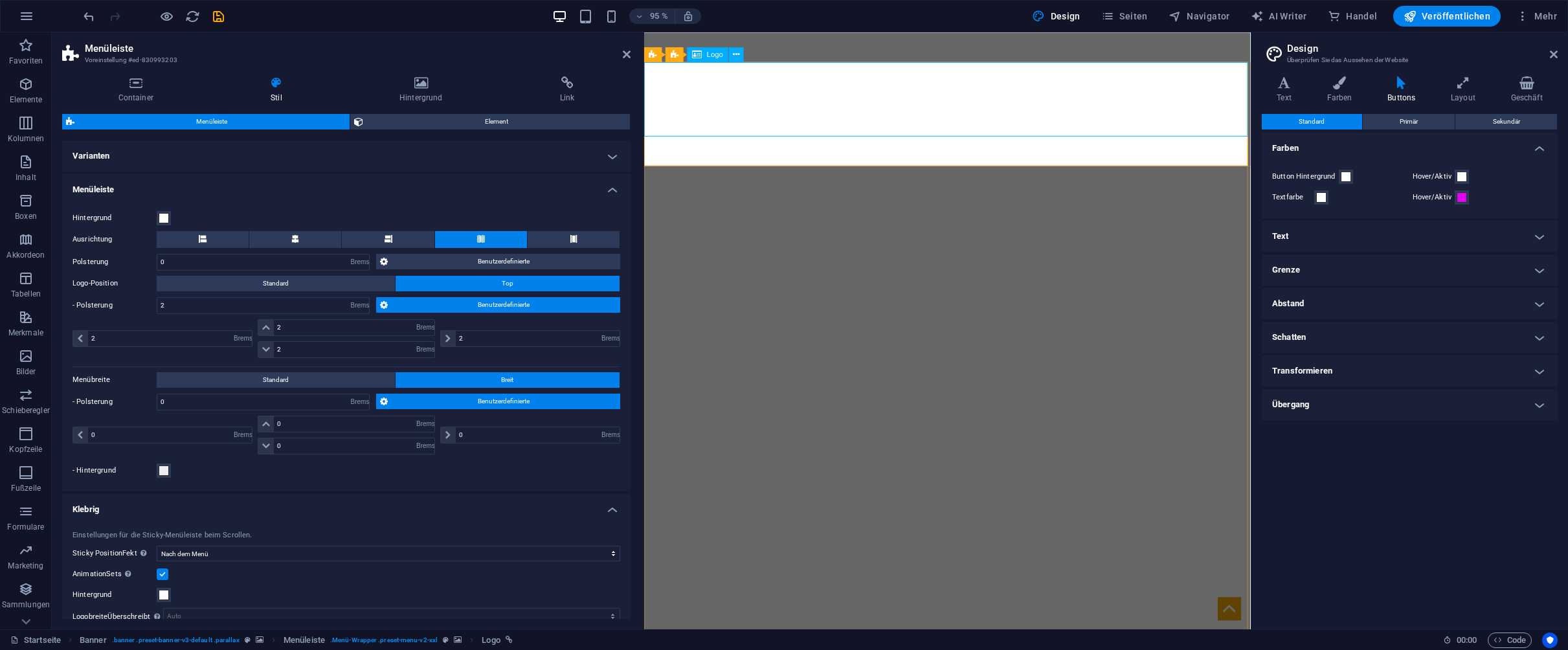 click at bounding box center [963, 869] 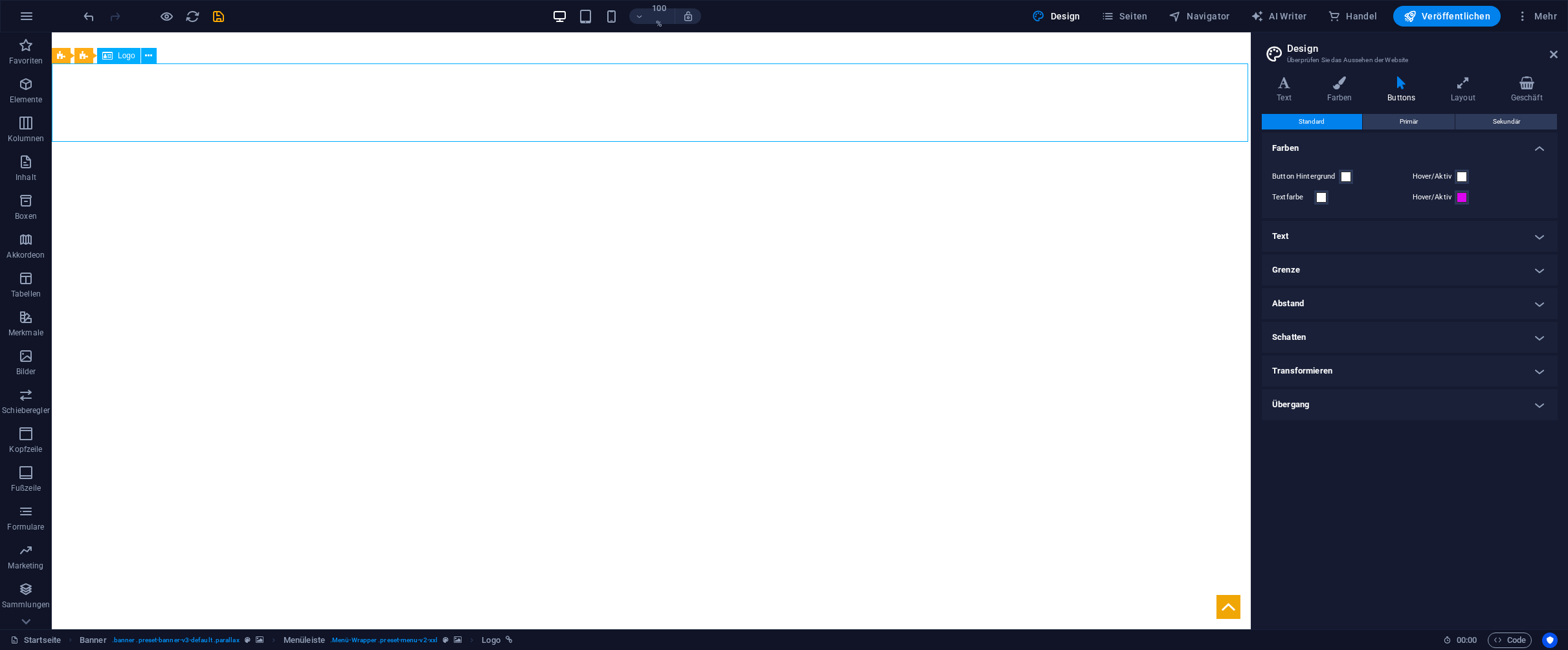 drag, startPoint x: 680, startPoint y: 124, endPoint x: 651, endPoint y: 140, distance: 33.12099 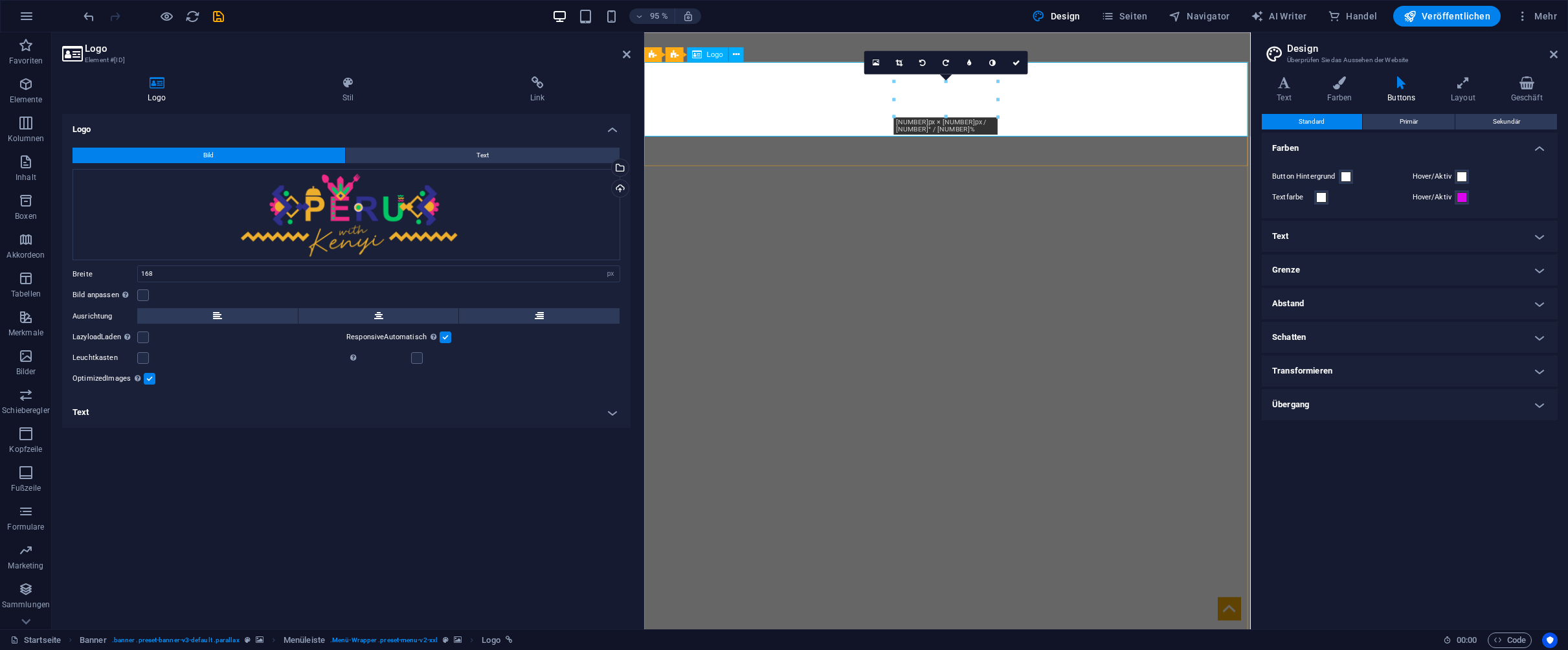click at bounding box center [963, 869] 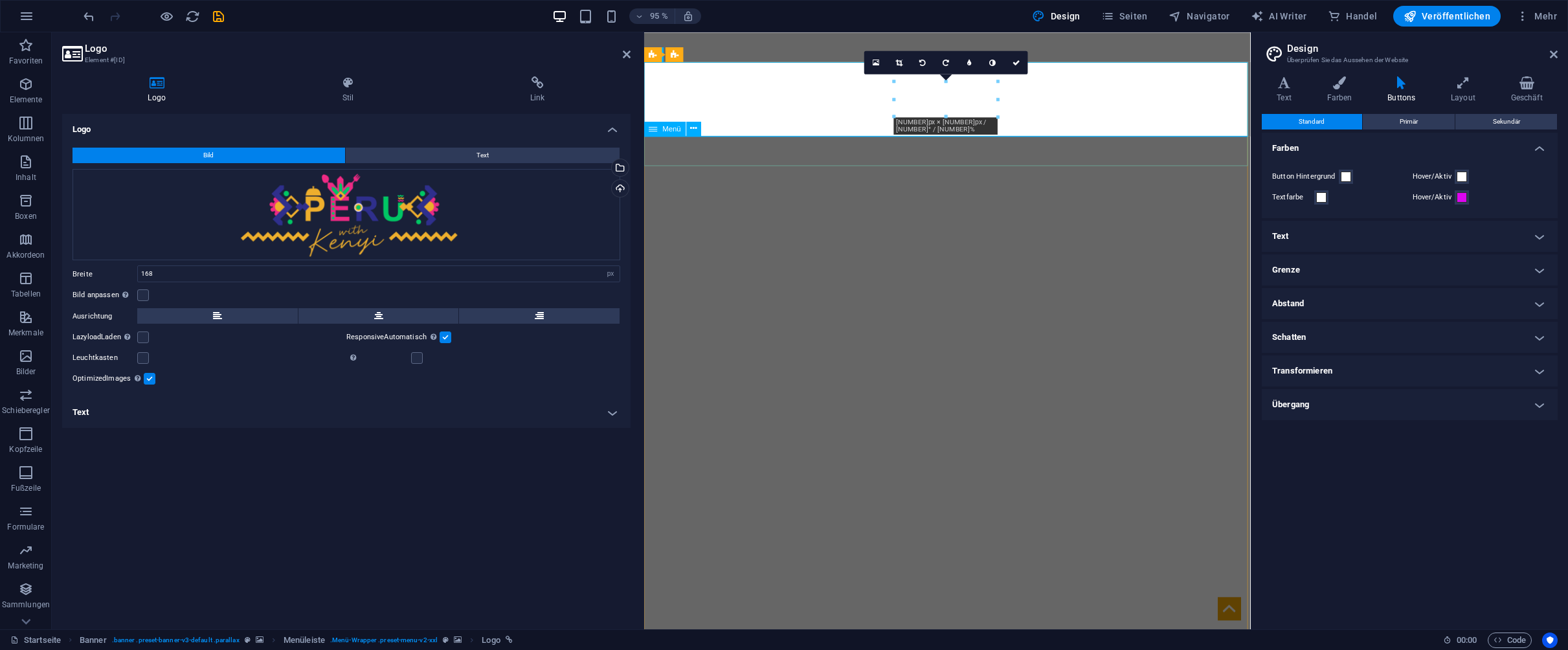 click on "ZUHAUSE ÜBER MICH KOCHKURS CATERING DELLAPINA GALERIE KONTAKT" at bounding box center (963, 925) 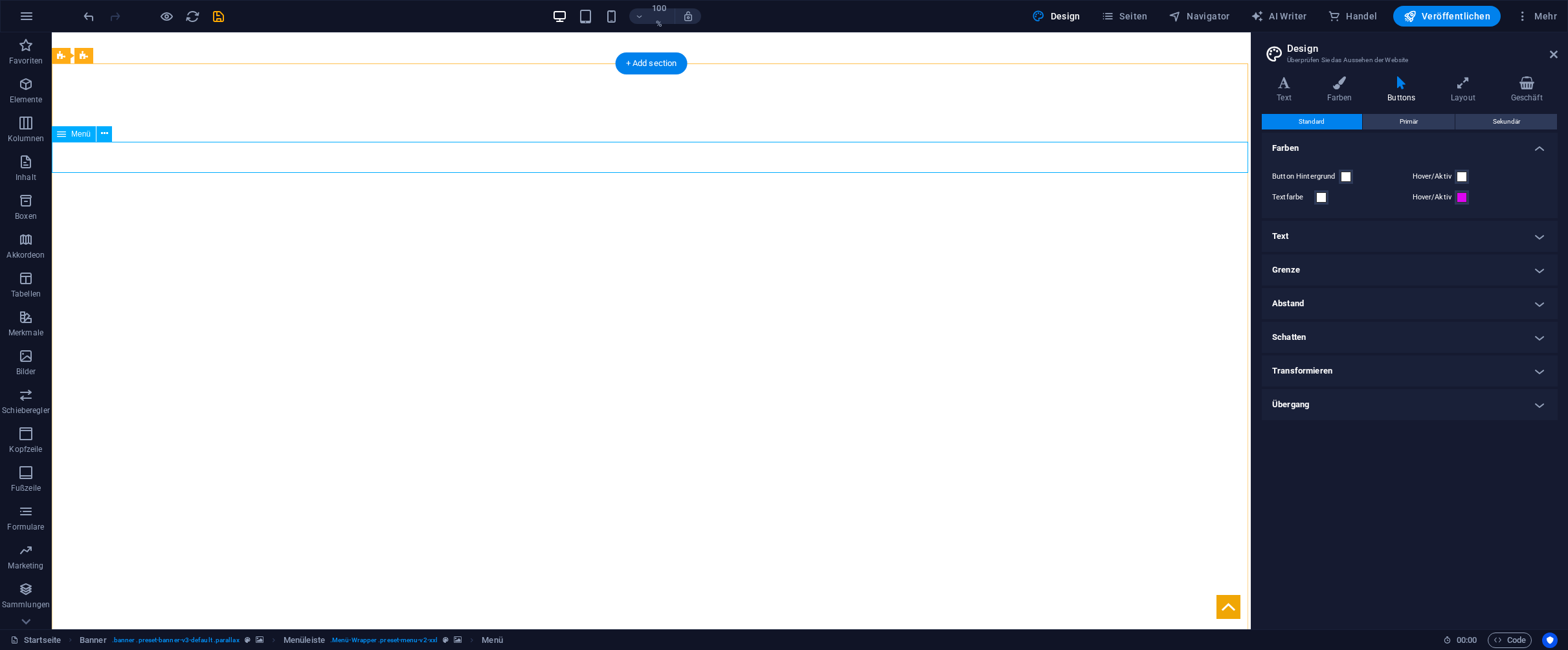 click on "ZUHAUSE ÜBER MICH KOCHKURS CATERING DELLAPINA GALERIE KONTAKT" at bounding box center [651, 925] 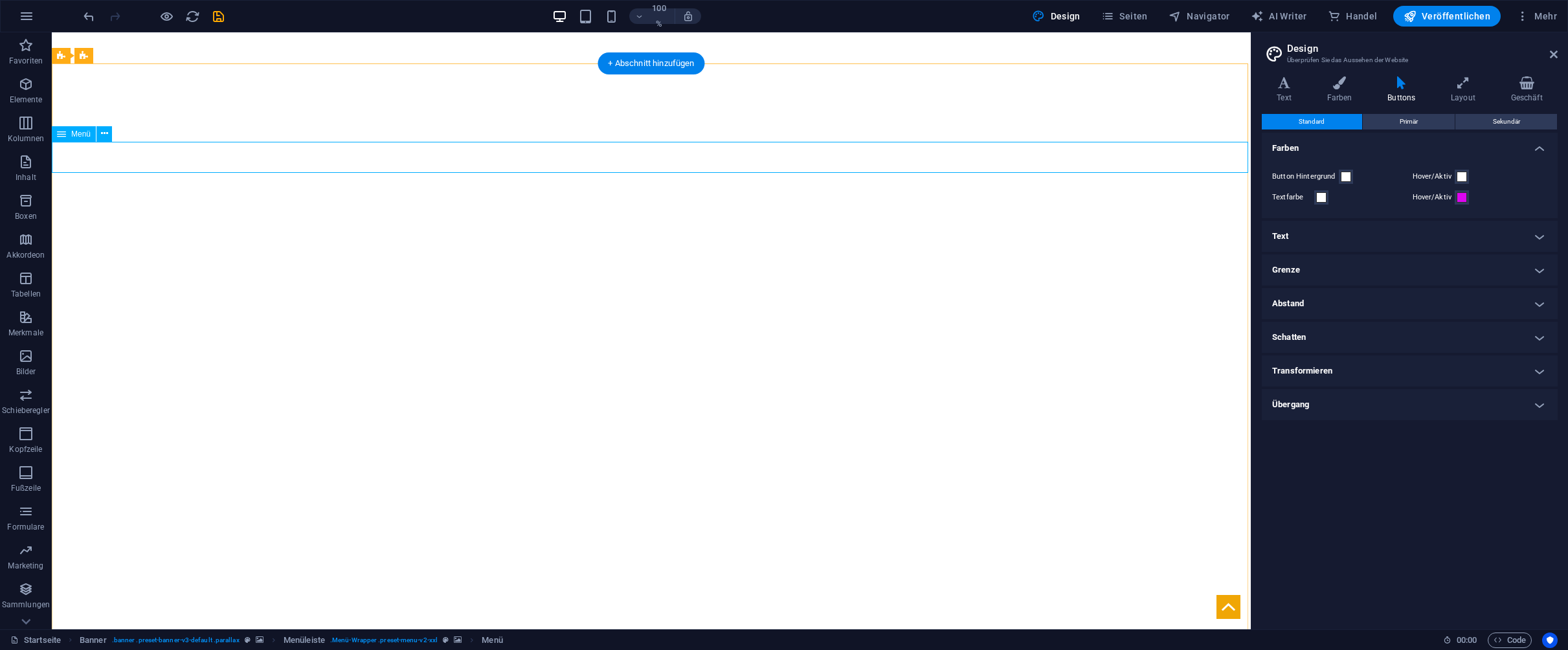 click on "ZUHAUSE ÜBER MICH KOCHKURS CATERING DELLAPINA GALERIE KONTAKT" at bounding box center (651, 925) 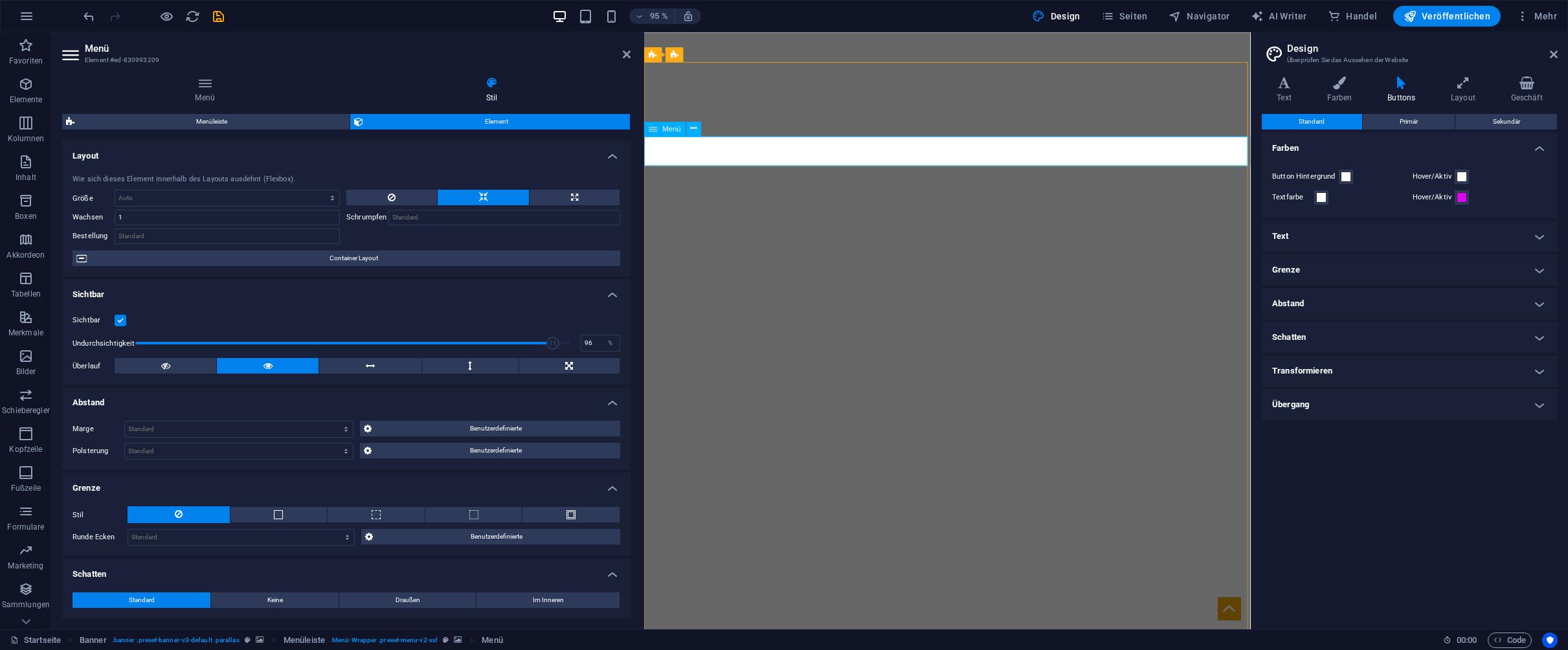 click on "ZUHAUSE ÜBER MICH KOCHKURS CATERING DELLAPINA GALERIE KONTAKT" at bounding box center (963, 925) 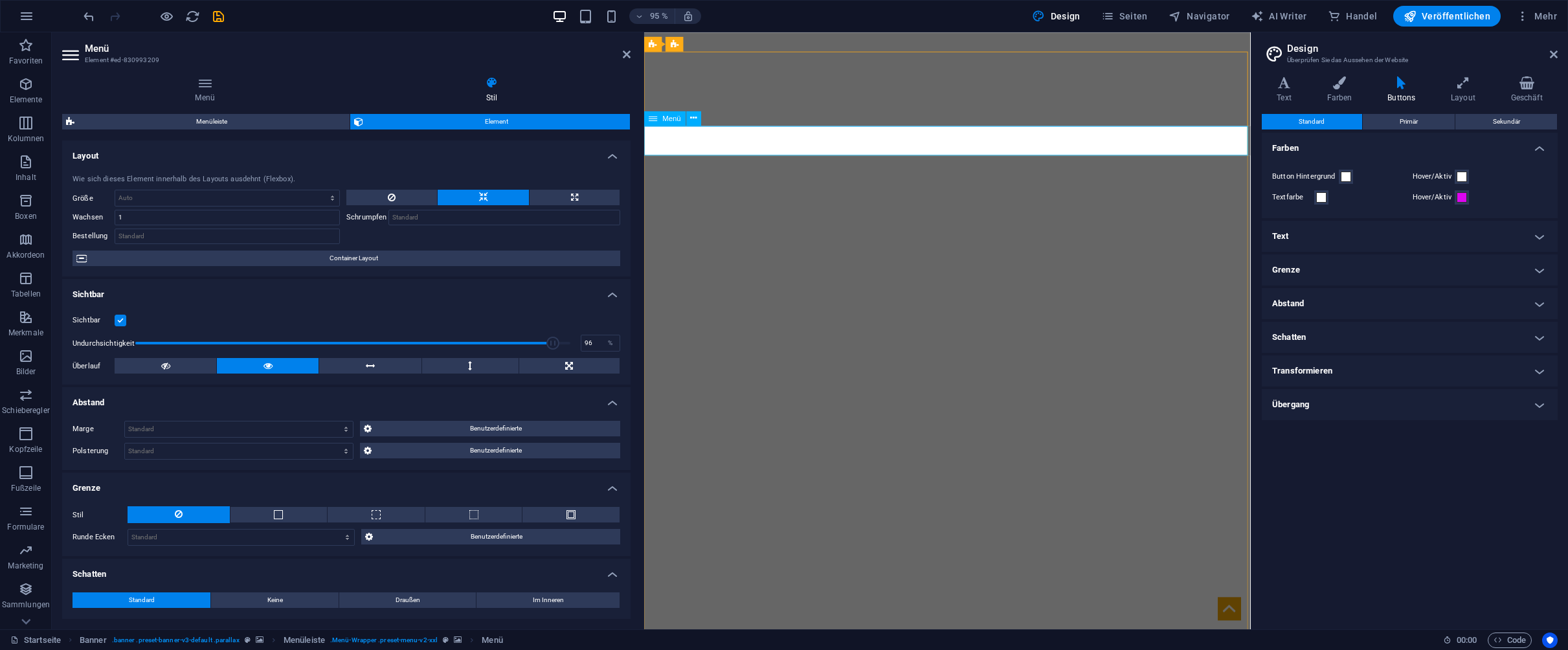 scroll, scrollTop: 11, scrollLeft: 0, axis: vertical 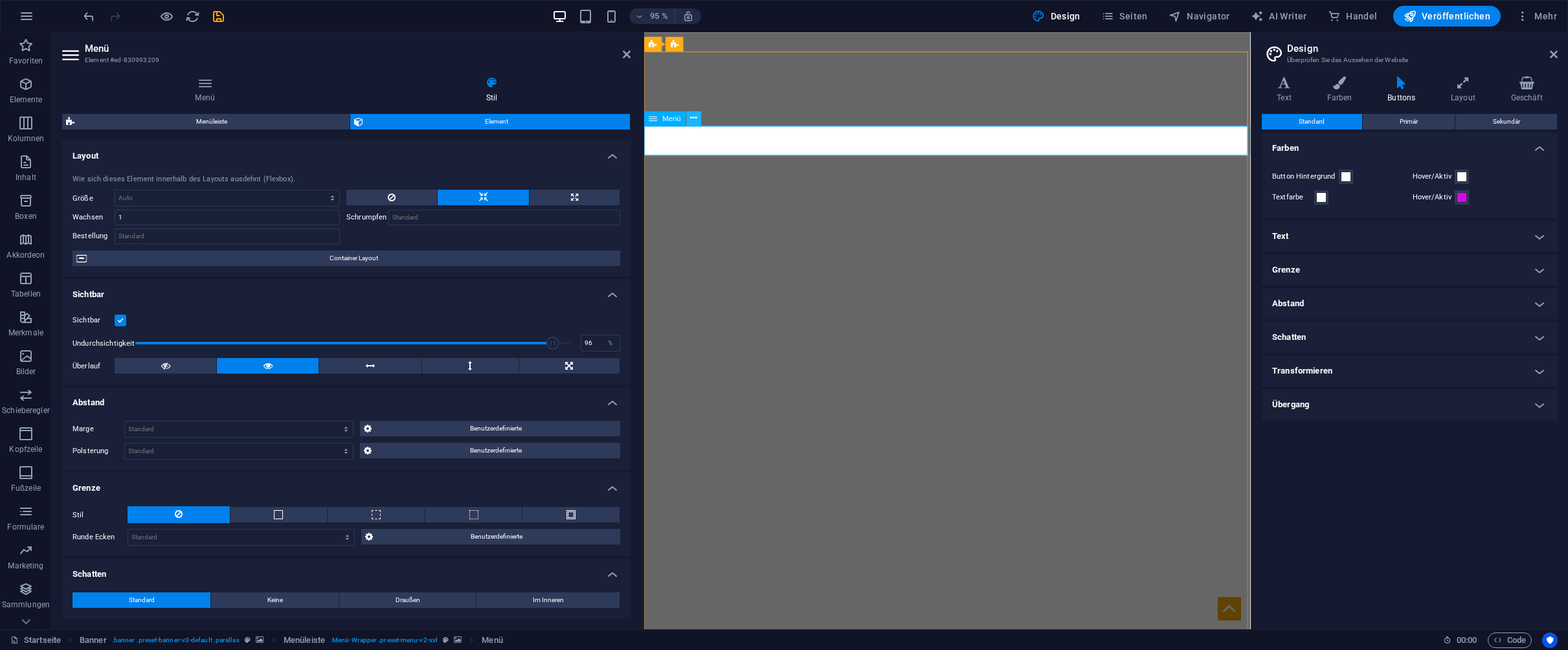 click at bounding box center [694, 118] 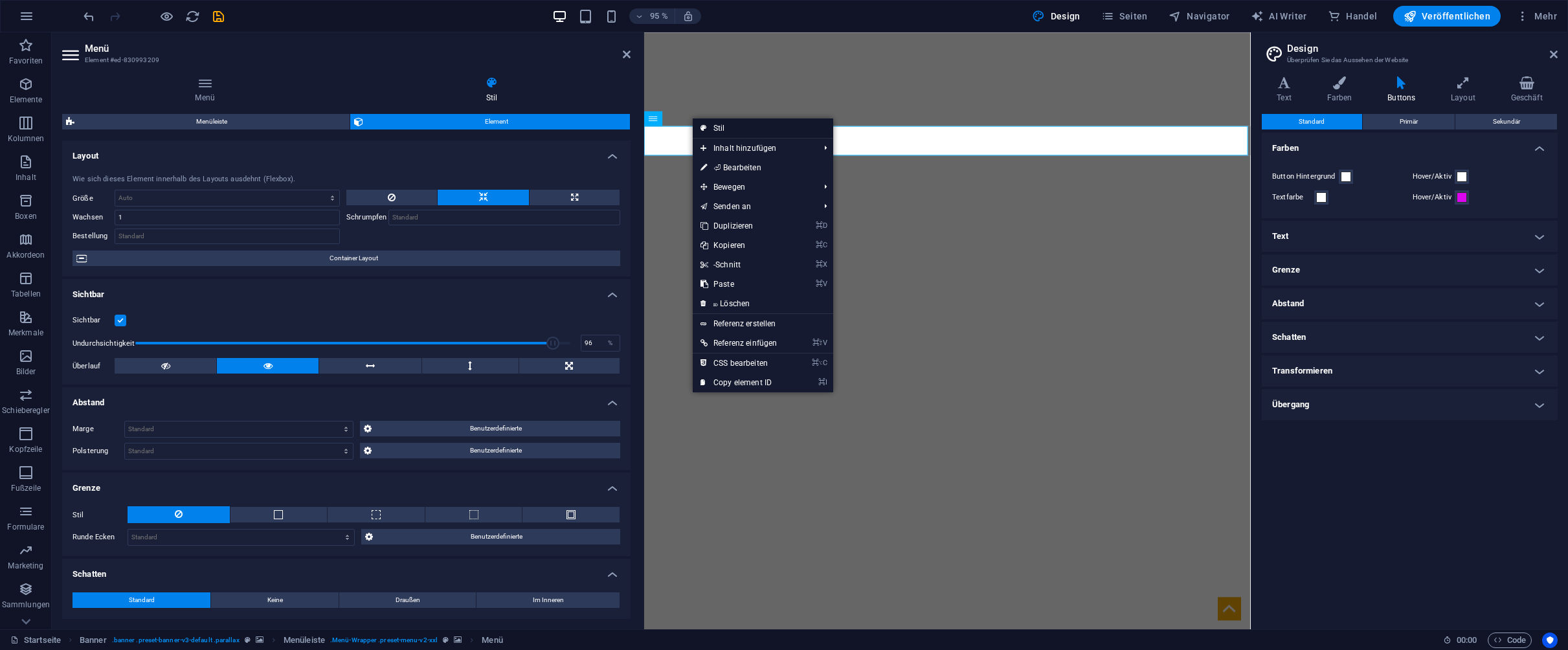 click on "Stil" at bounding box center (763, 128) 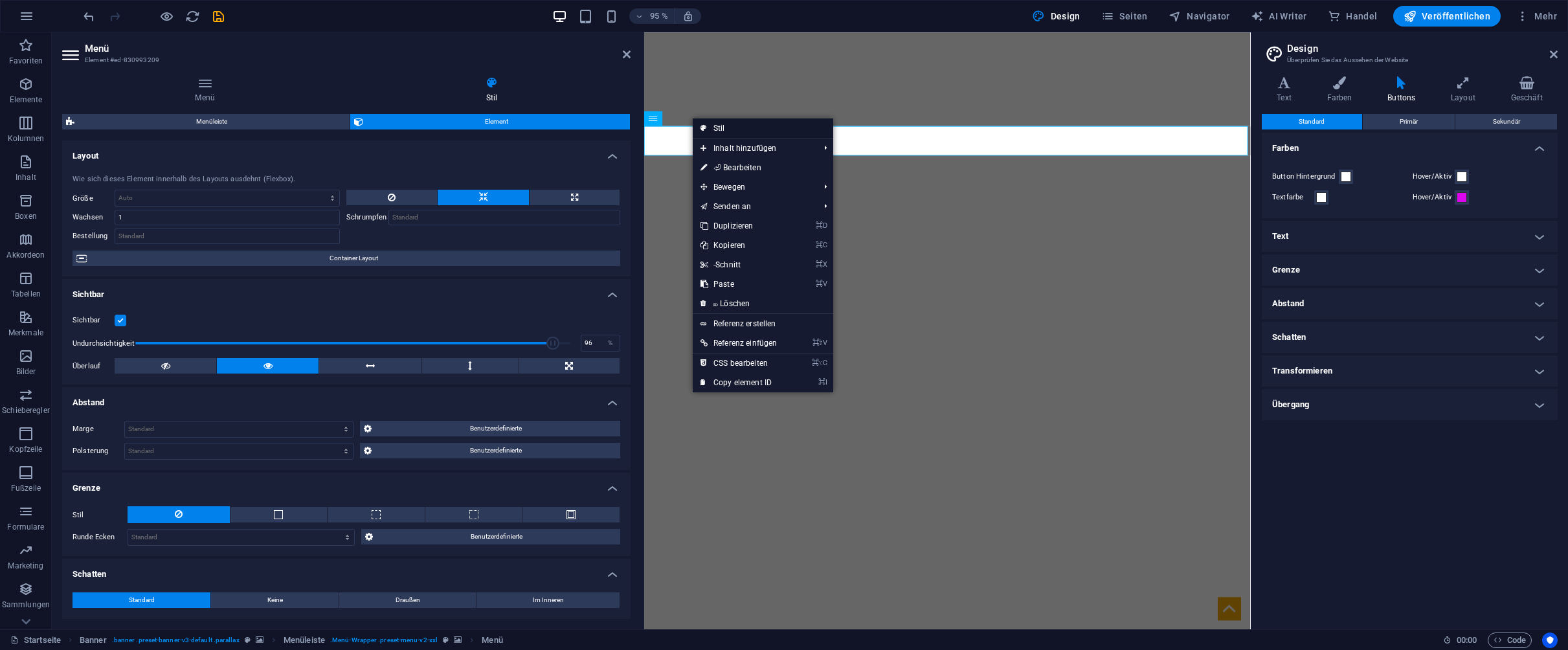 select on "rem" 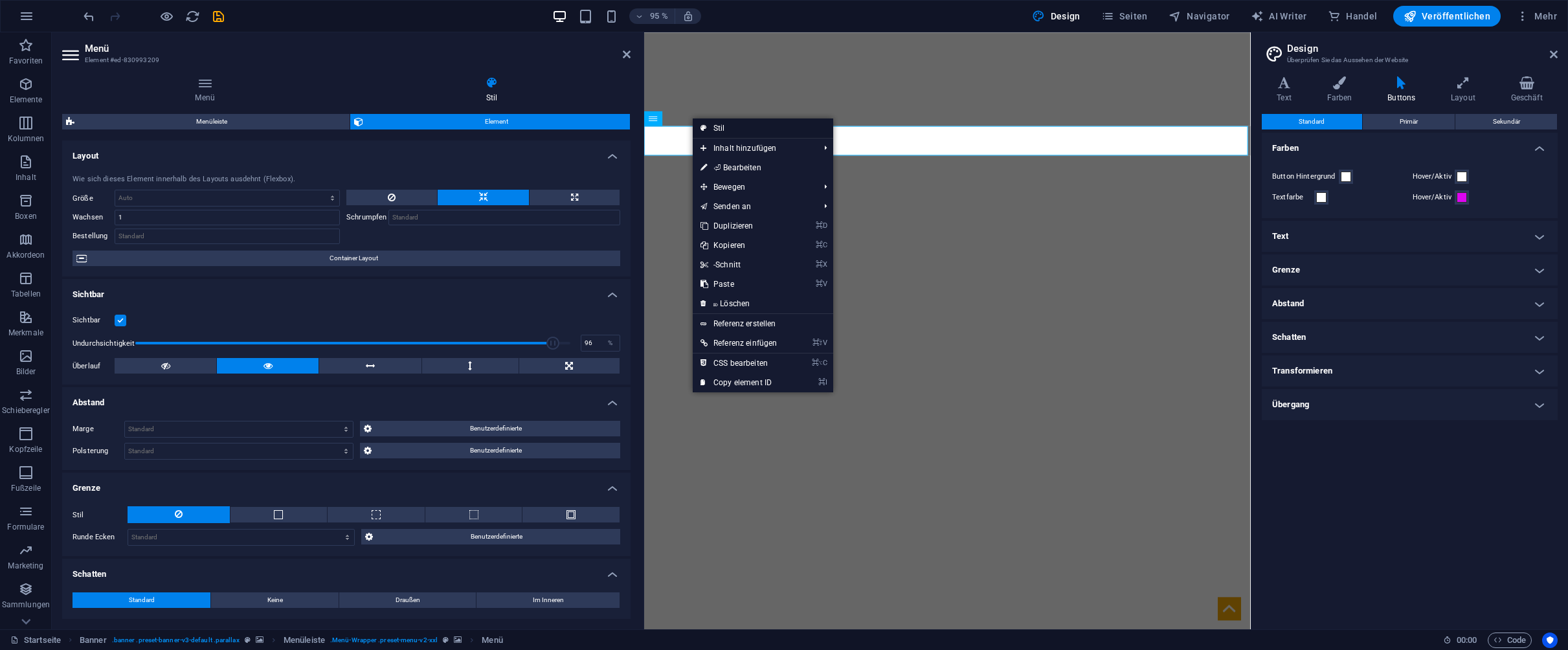 select on "px" 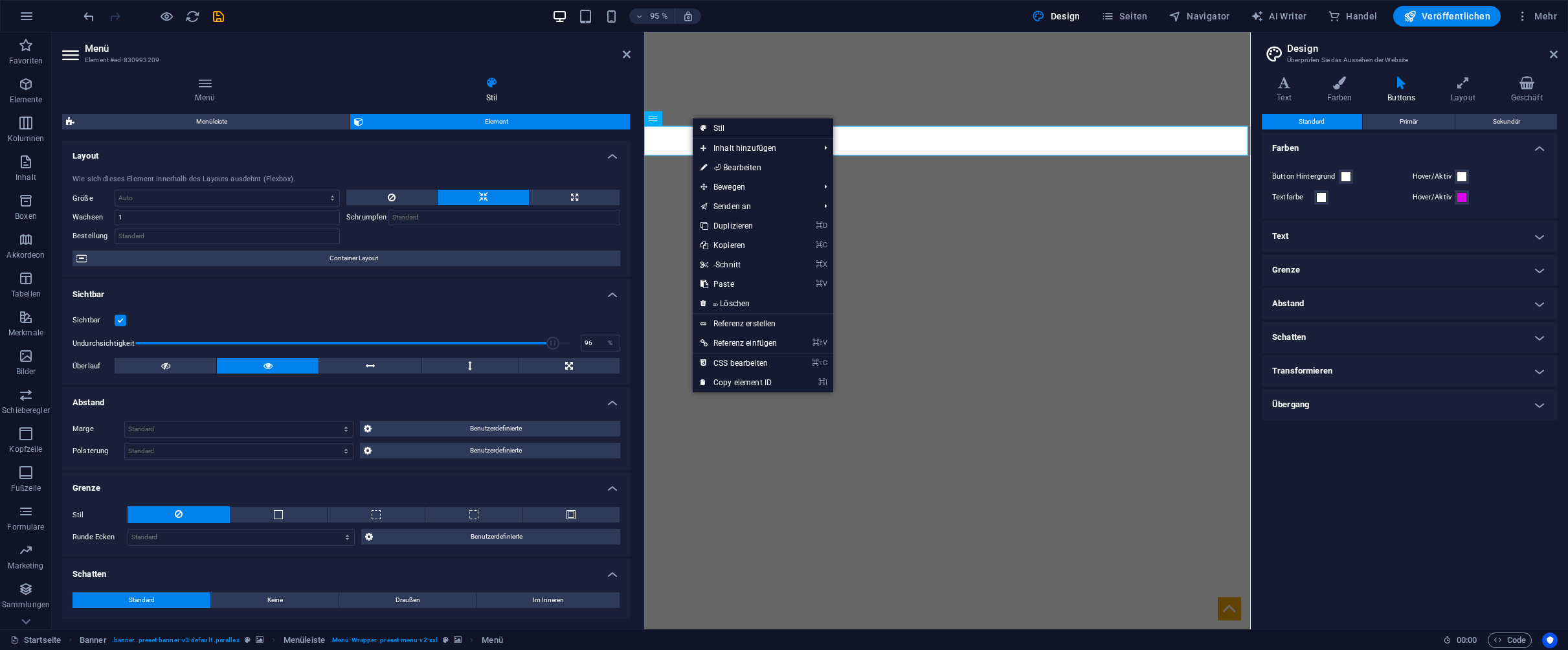 select on "hover_box_bottom" 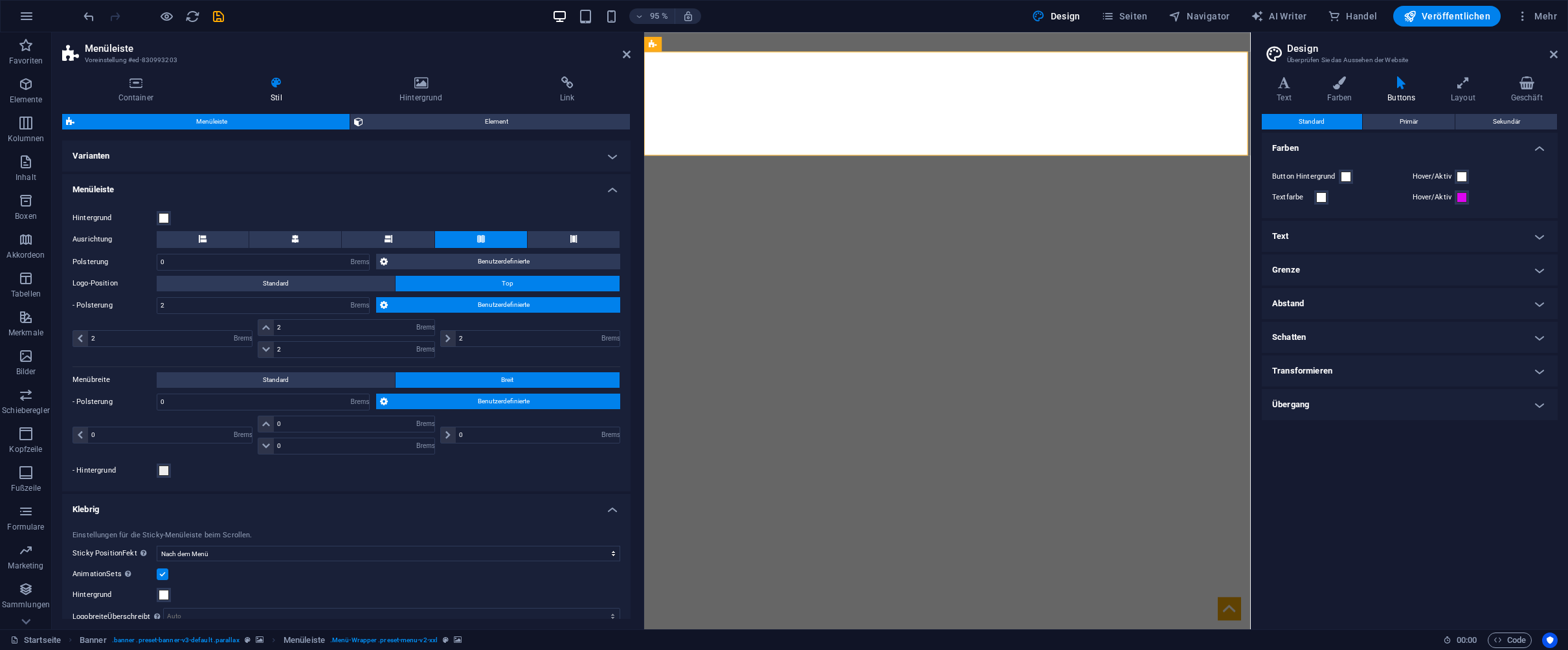 click on "Benutzerdefinierte" at bounding box center (504, 305) 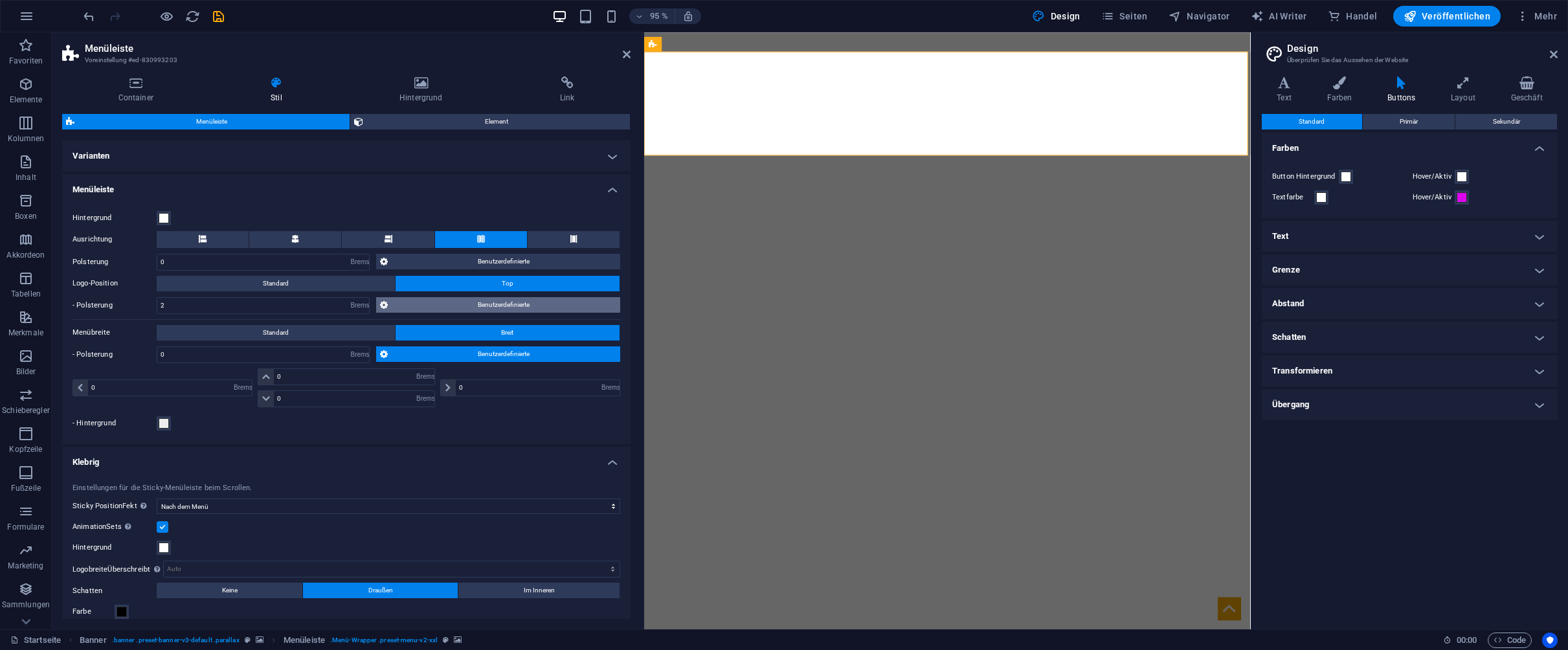 click on "Benutzerdefinierte" at bounding box center (504, 305) 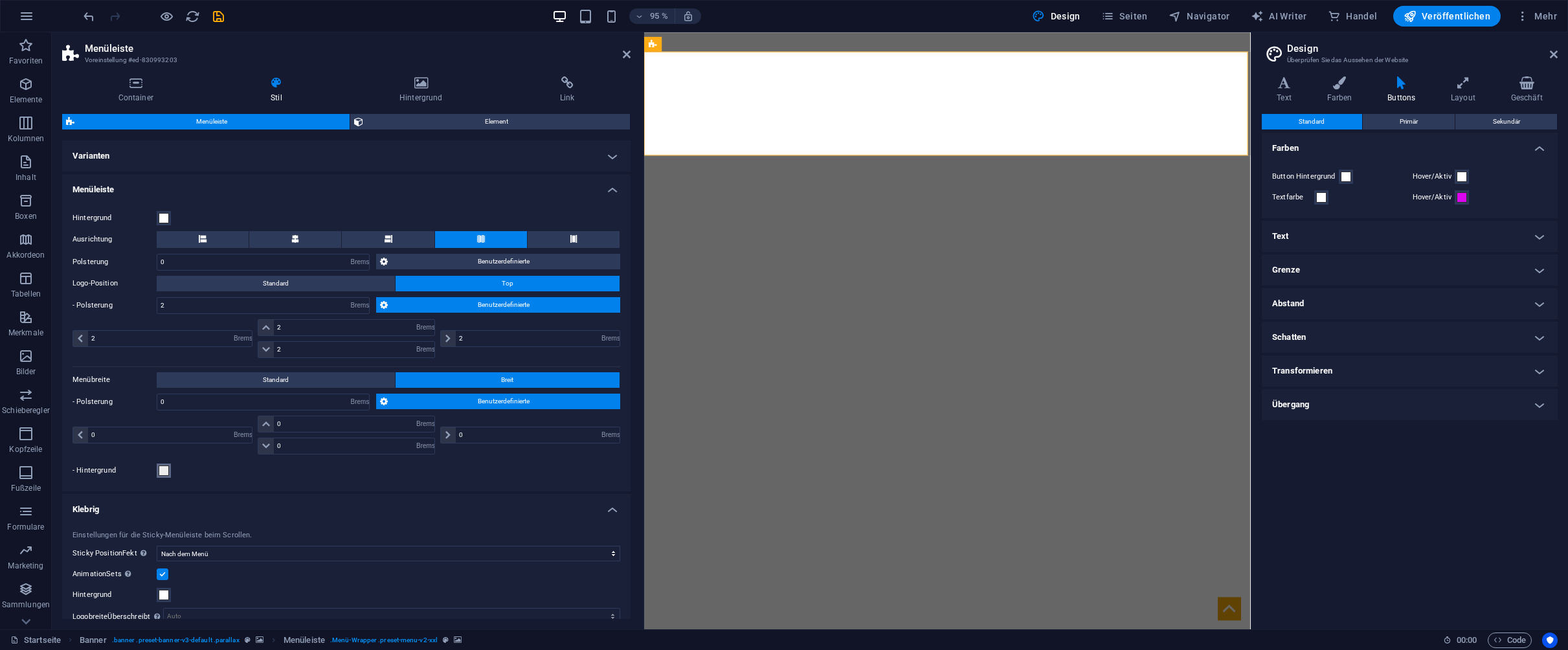click at bounding box center [164, 471] 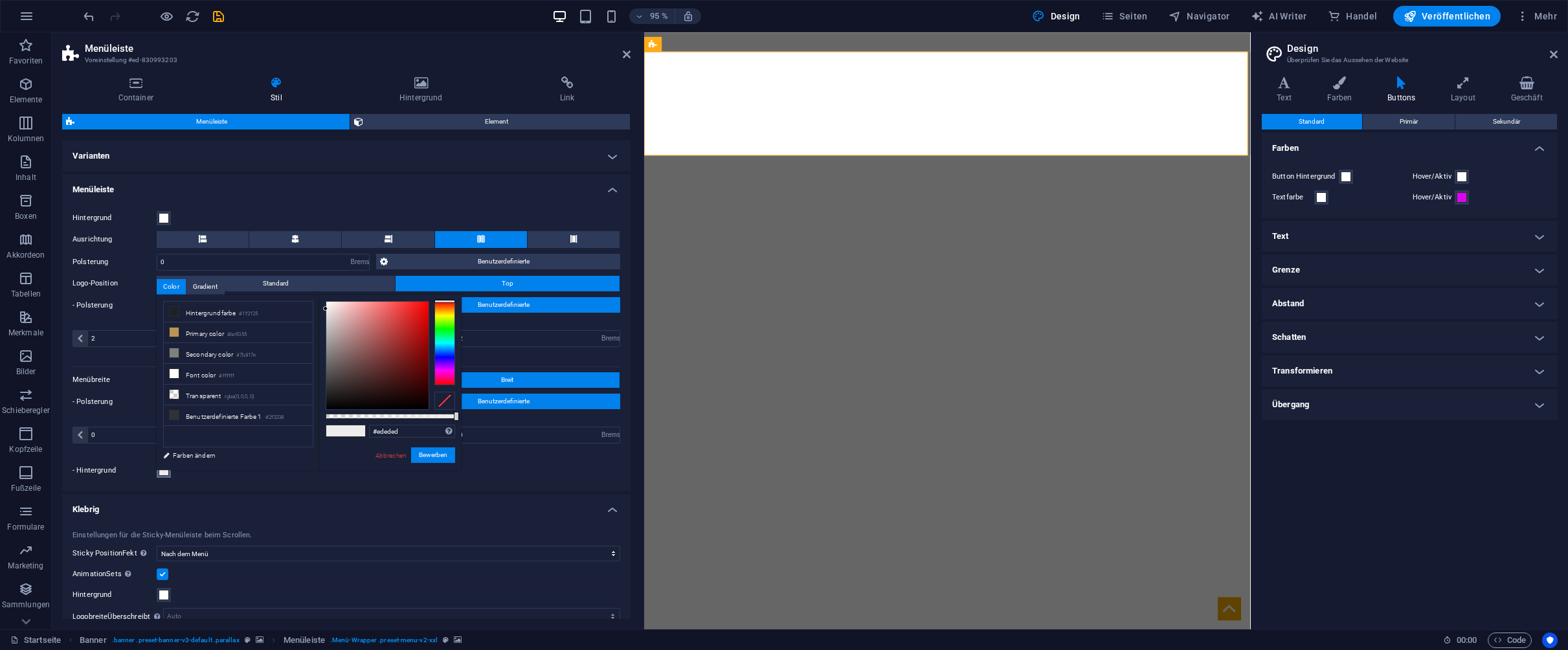 click at bounding box center [164, 471] 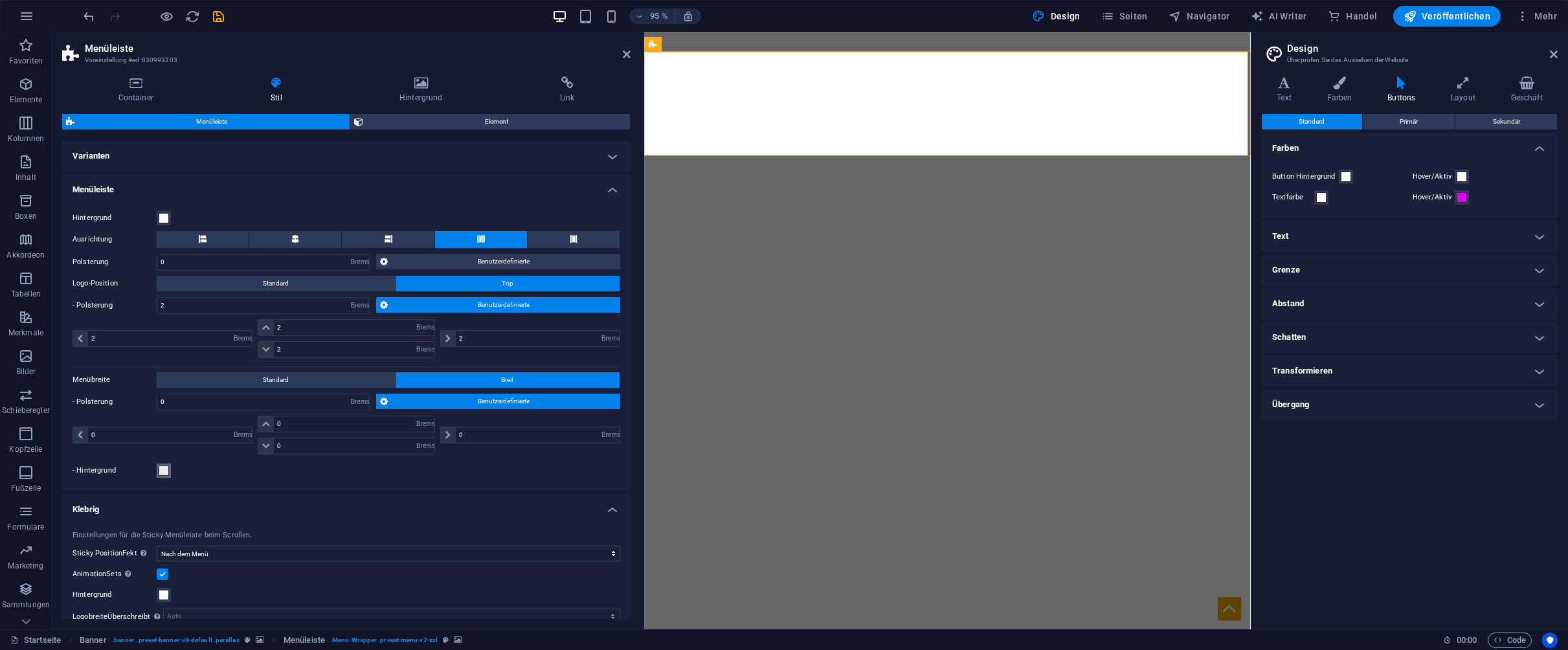click at bounding box center [164, 471] 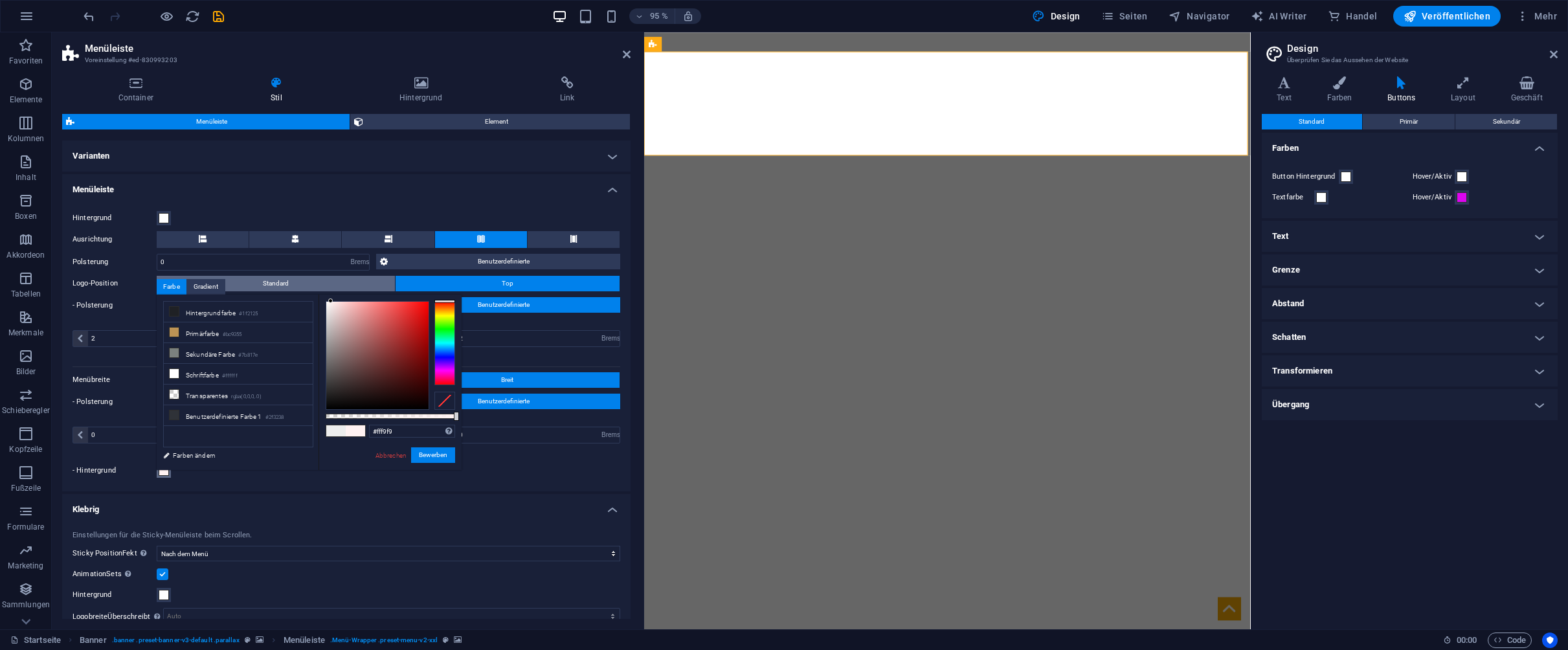 type on "#ffffff" 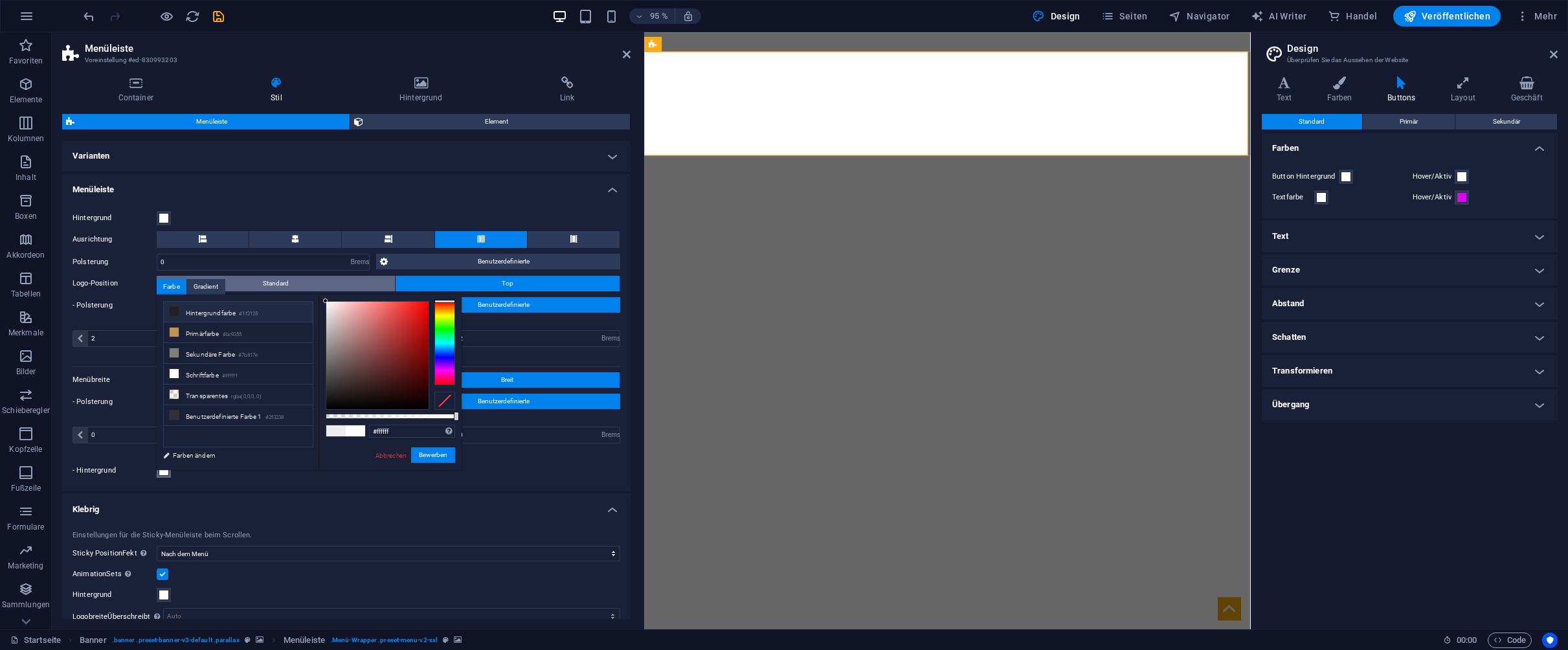 drag, startPoint x: 326, startPoint y: 308, endPoint x: 308, endPoint y: 286, distance: 28.42534 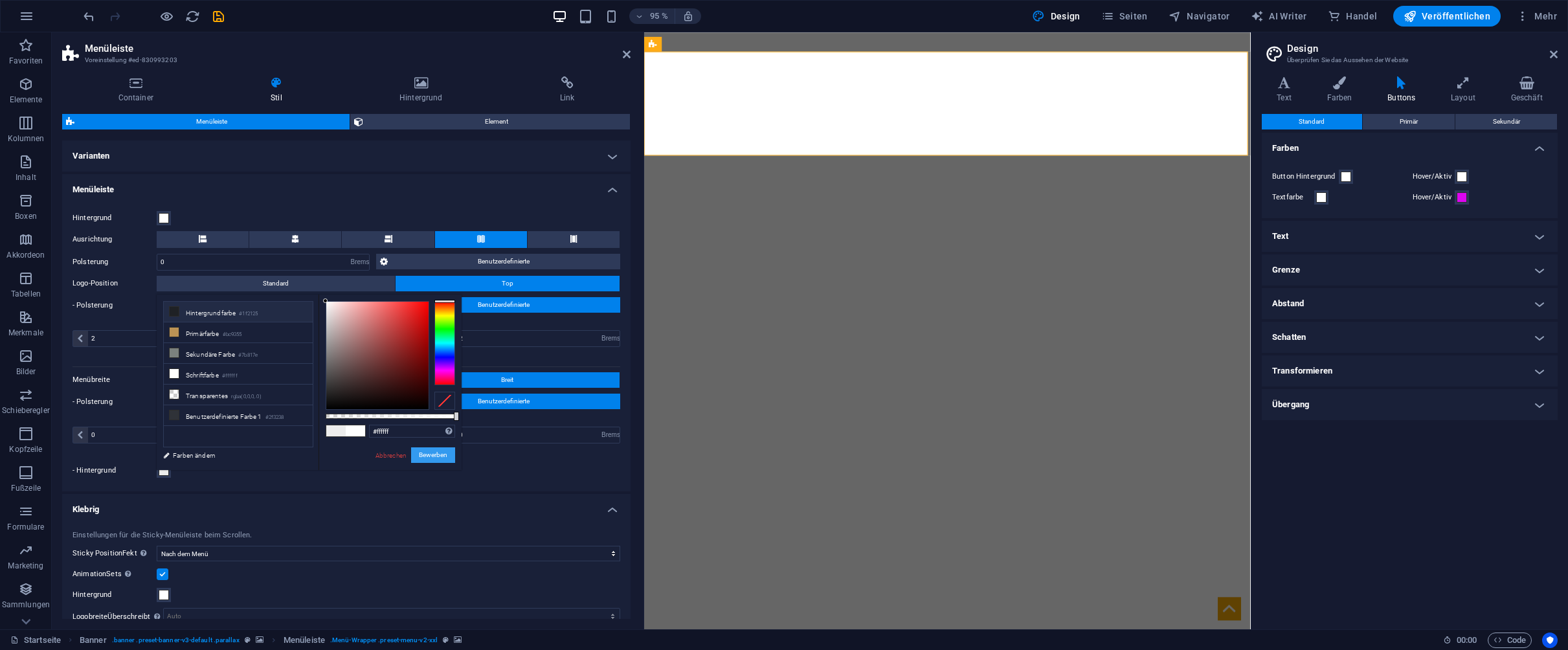 click on "Bewerben" at bounding box center (433, 455) 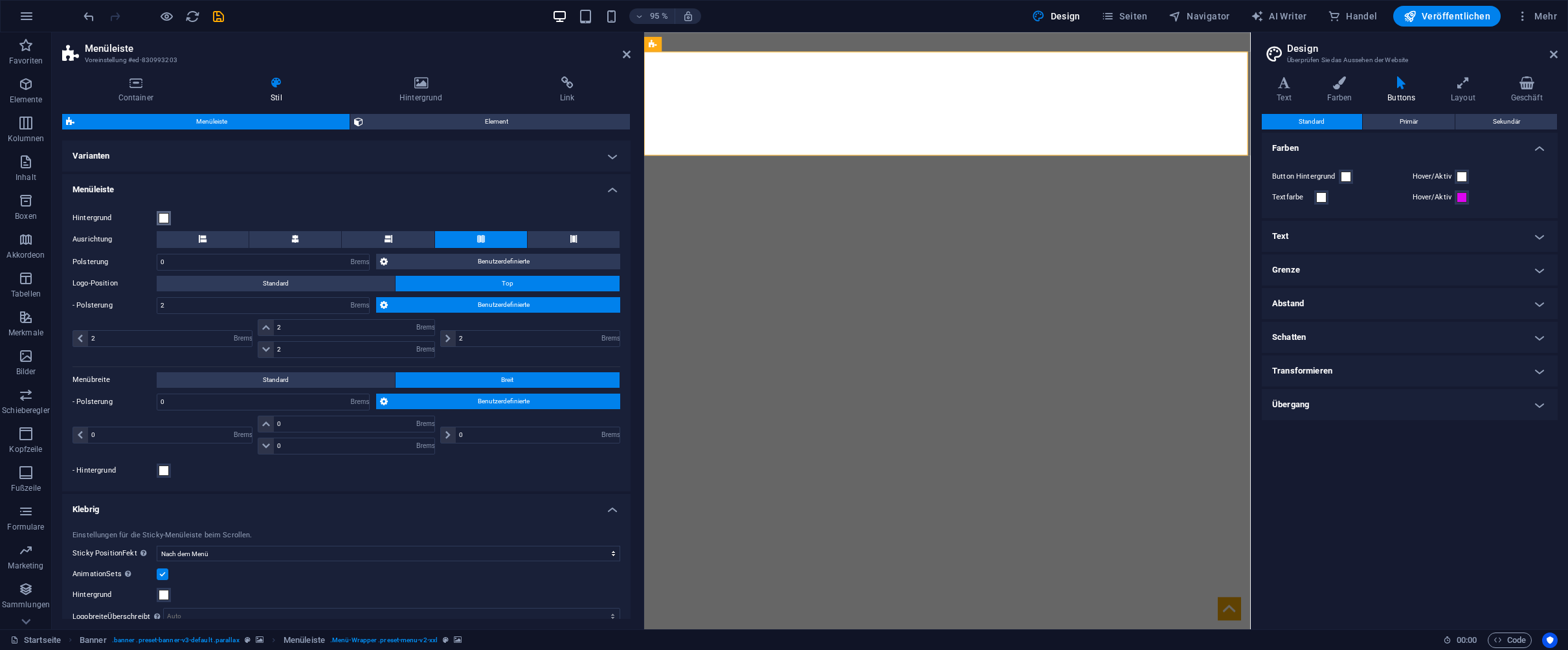 click at bounding box center (164, 218) 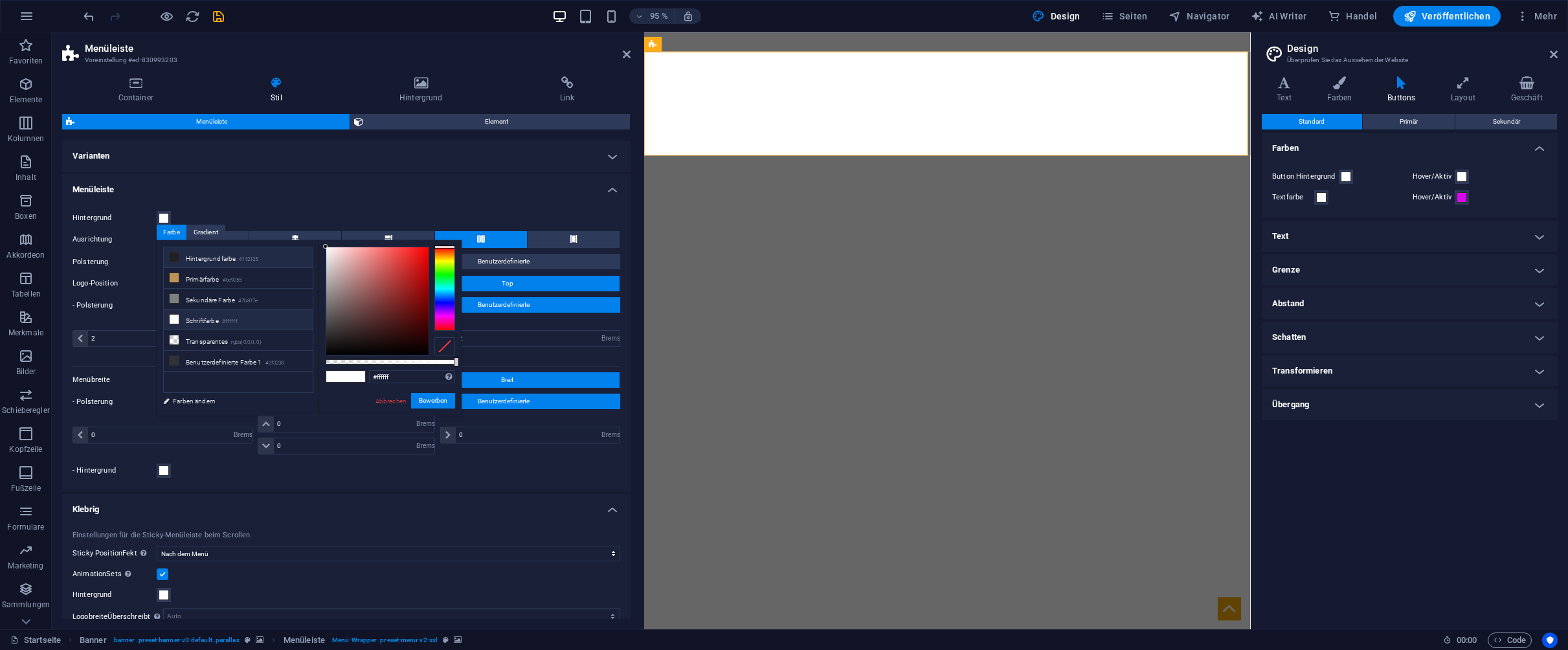 click on "Hintergrundfarbe  #1f2125" at bounding box center [238, 258] 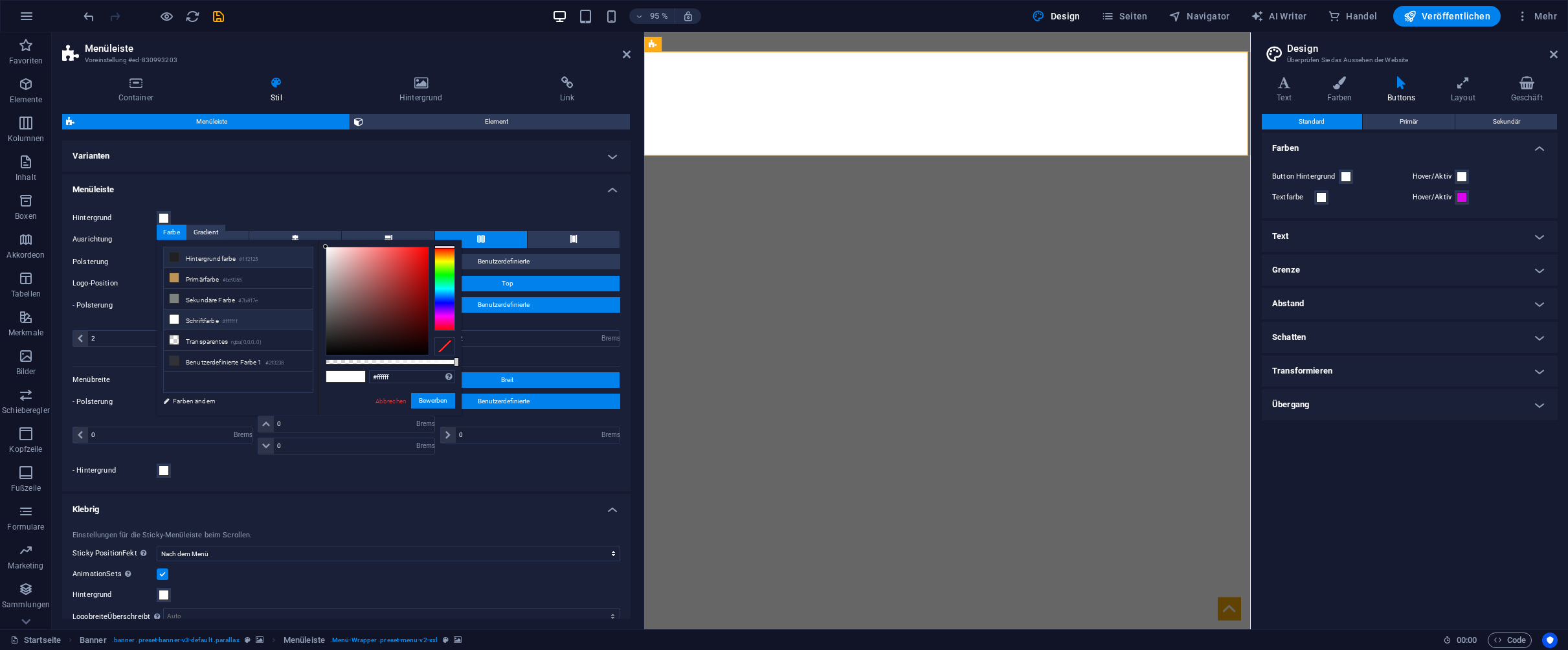 type on "#1f2125" 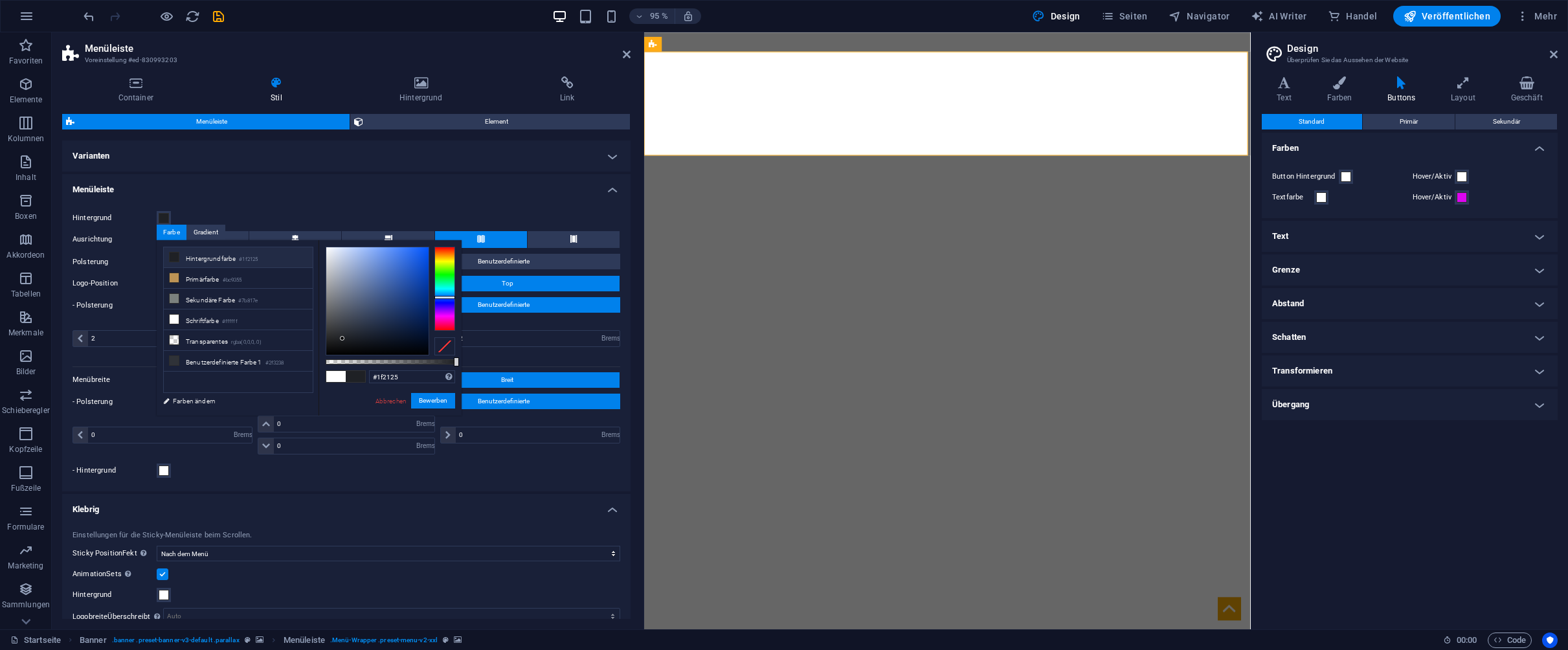 click at bounding box center [174, 257] 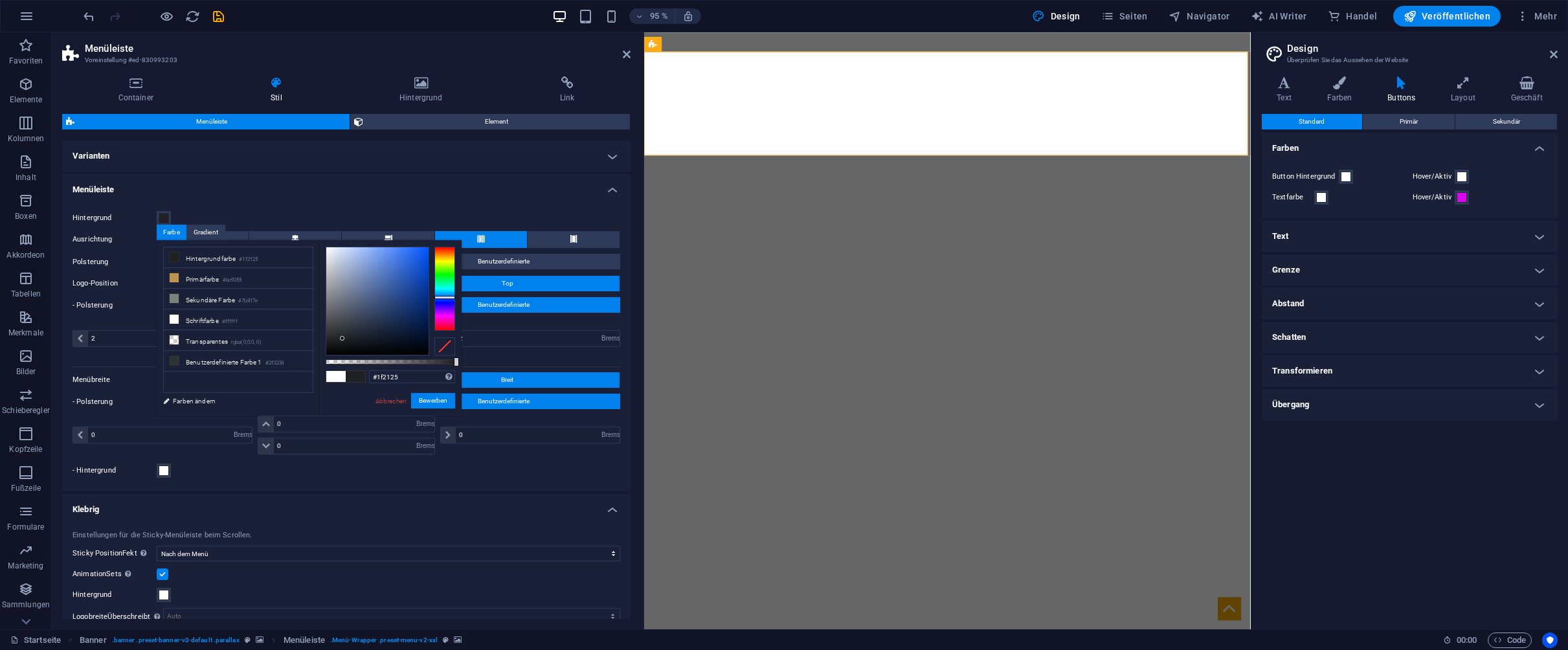 click on "Bewerben" at bounding box center [433, 401] 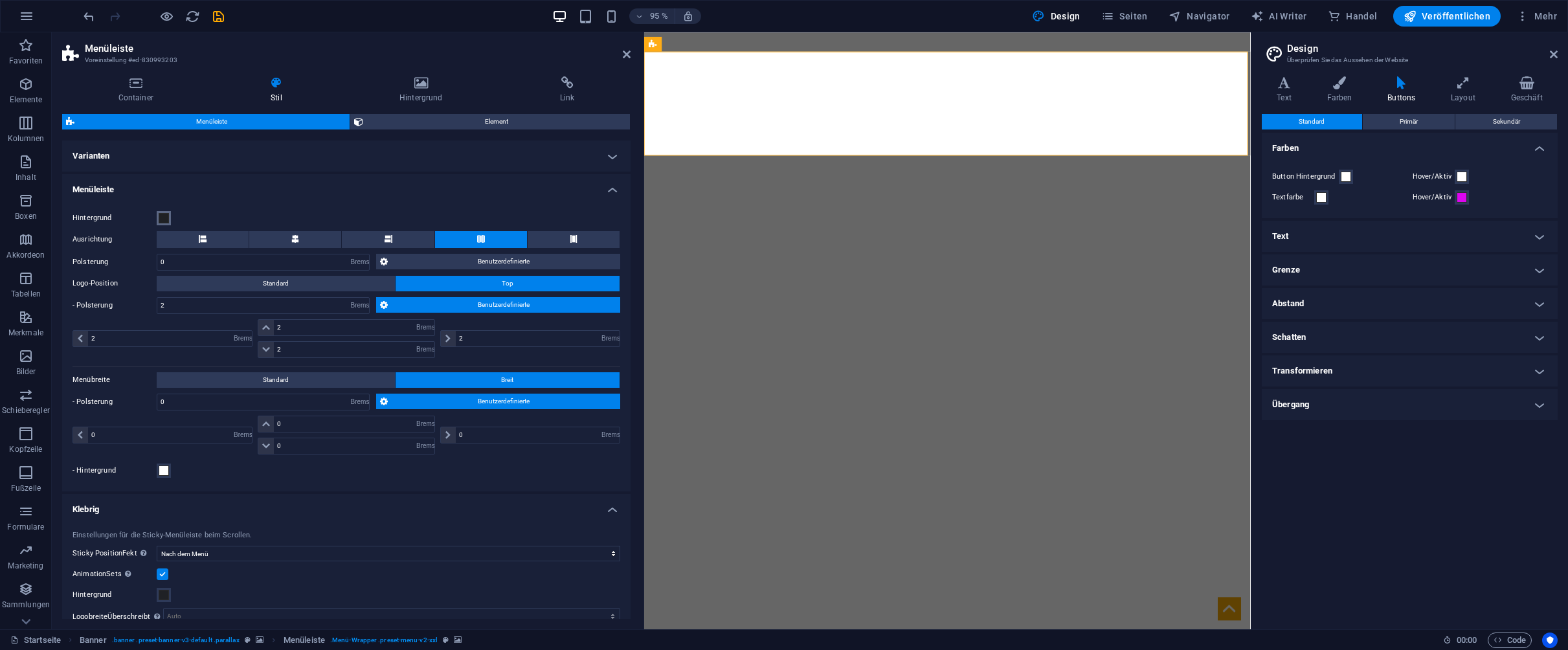 click at bounding box center (164, 218) 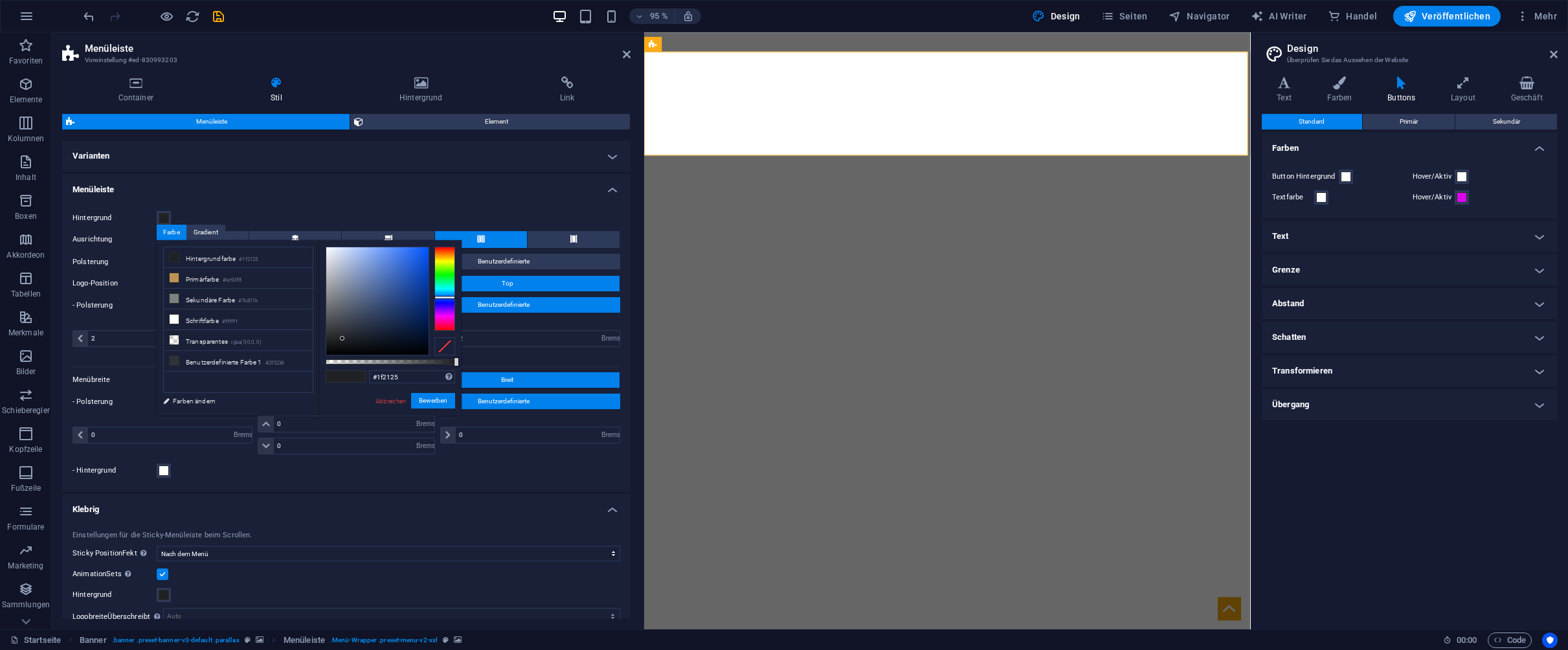 click on "Menüleiste" at bounding box center (346, 186) 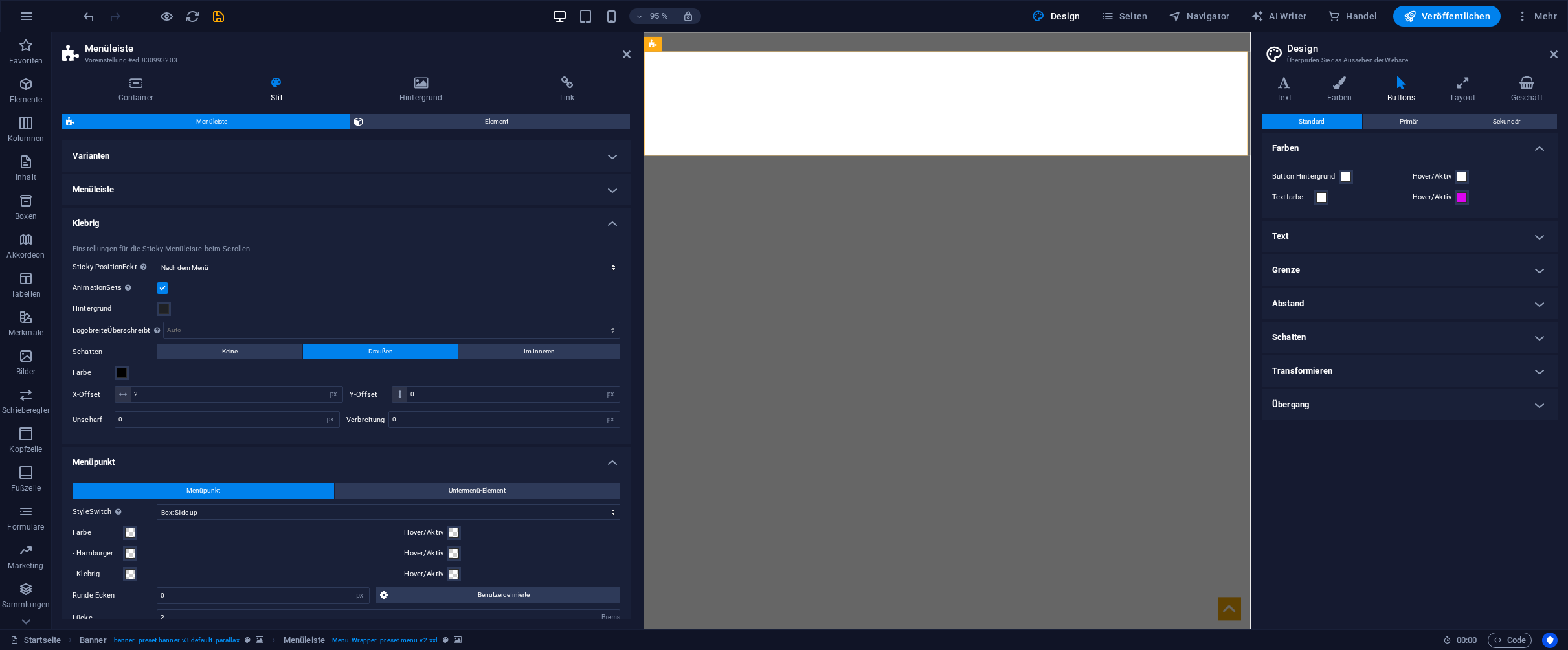 click at bounding box center [162, 288] 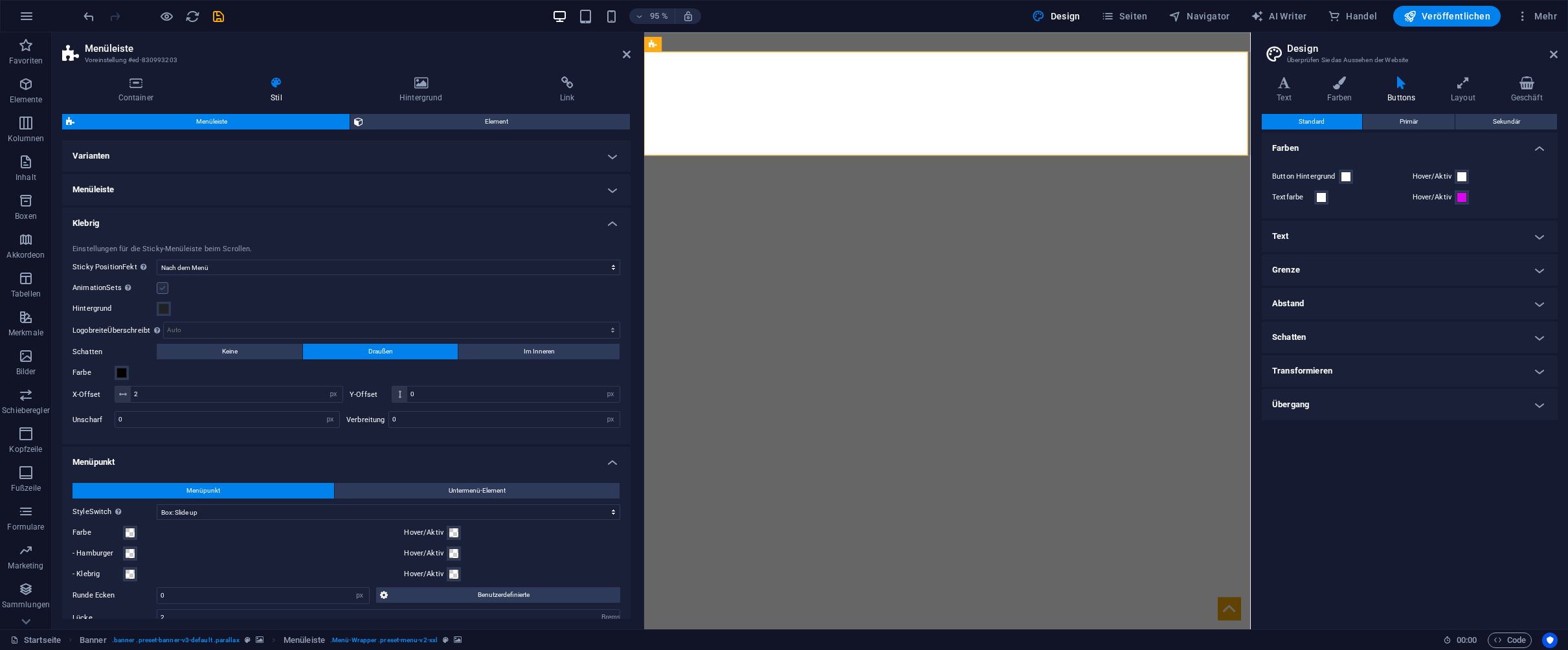 click at bounding box center [162, 288] 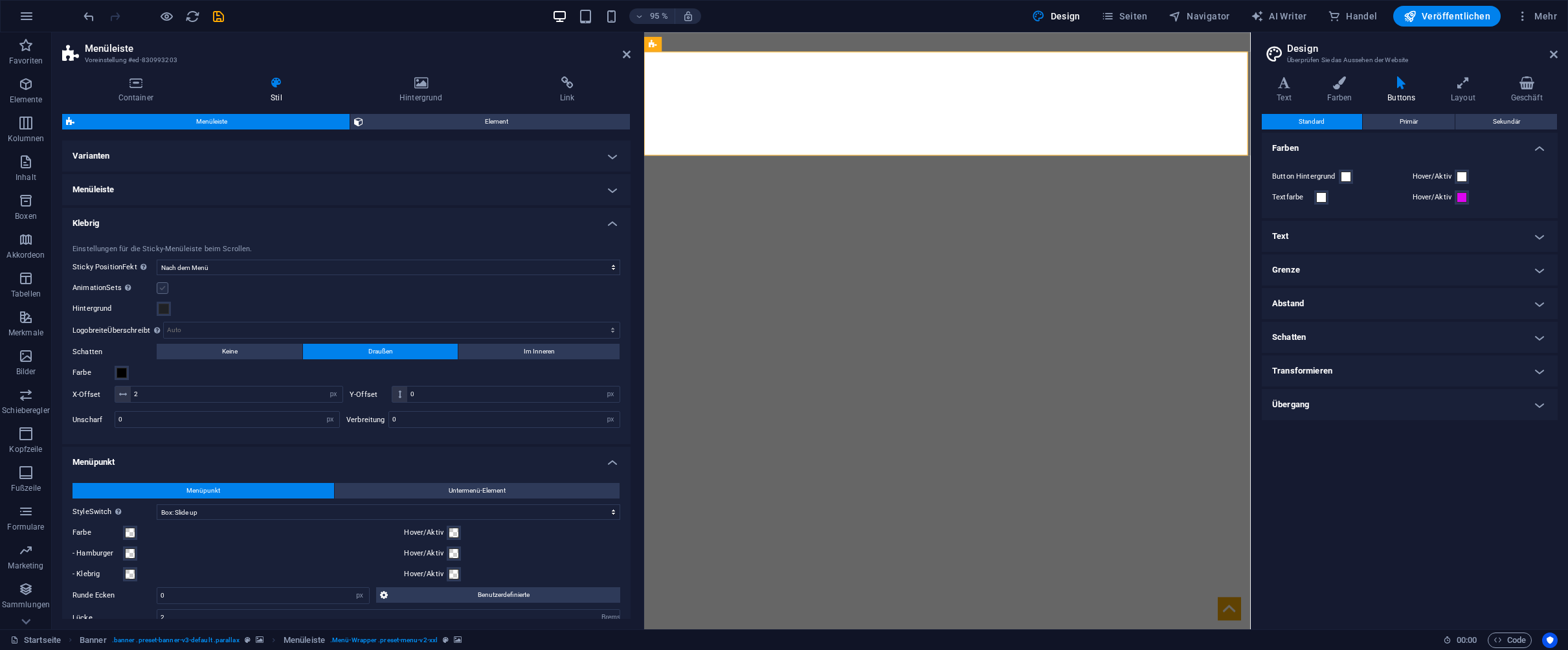 click on "AnimationSets  a smooth transition when sticky menu appears" at bounding box center (0, 0) 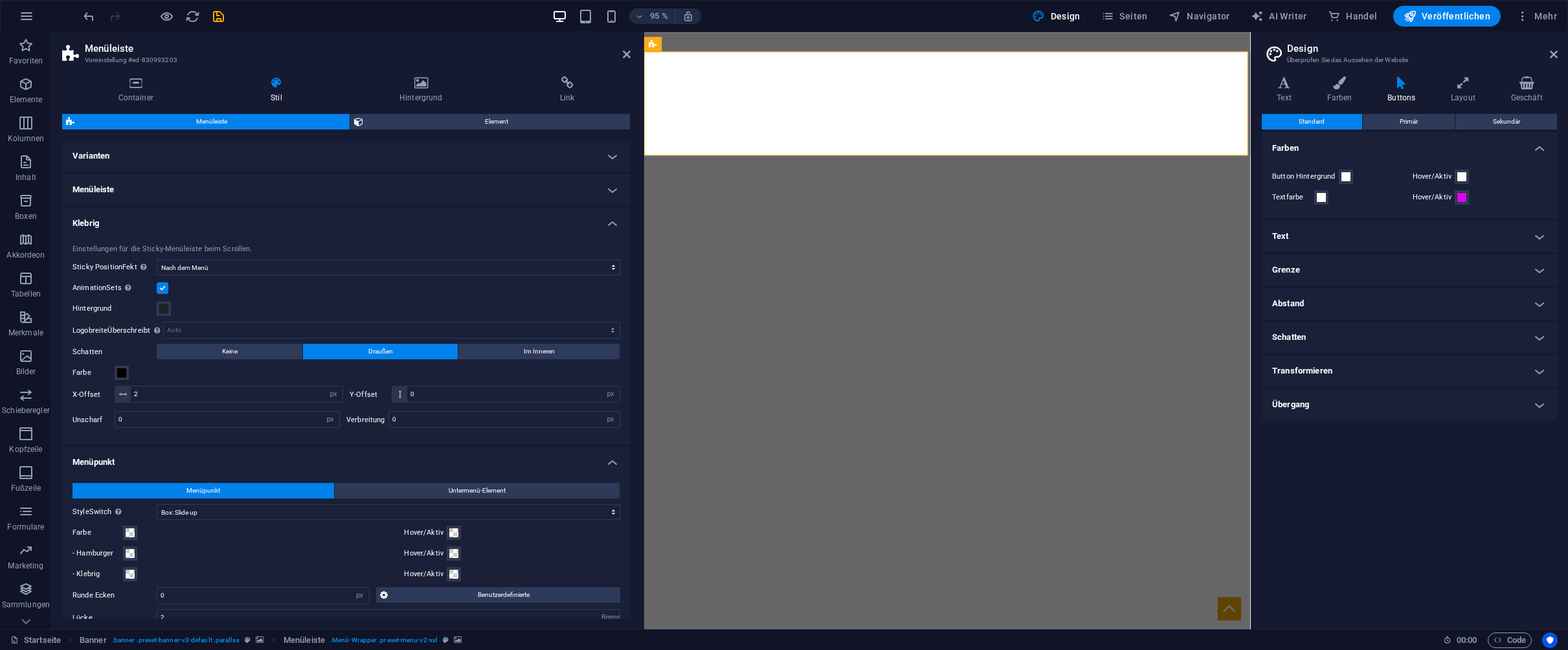 click at bounding box center [276, 83] 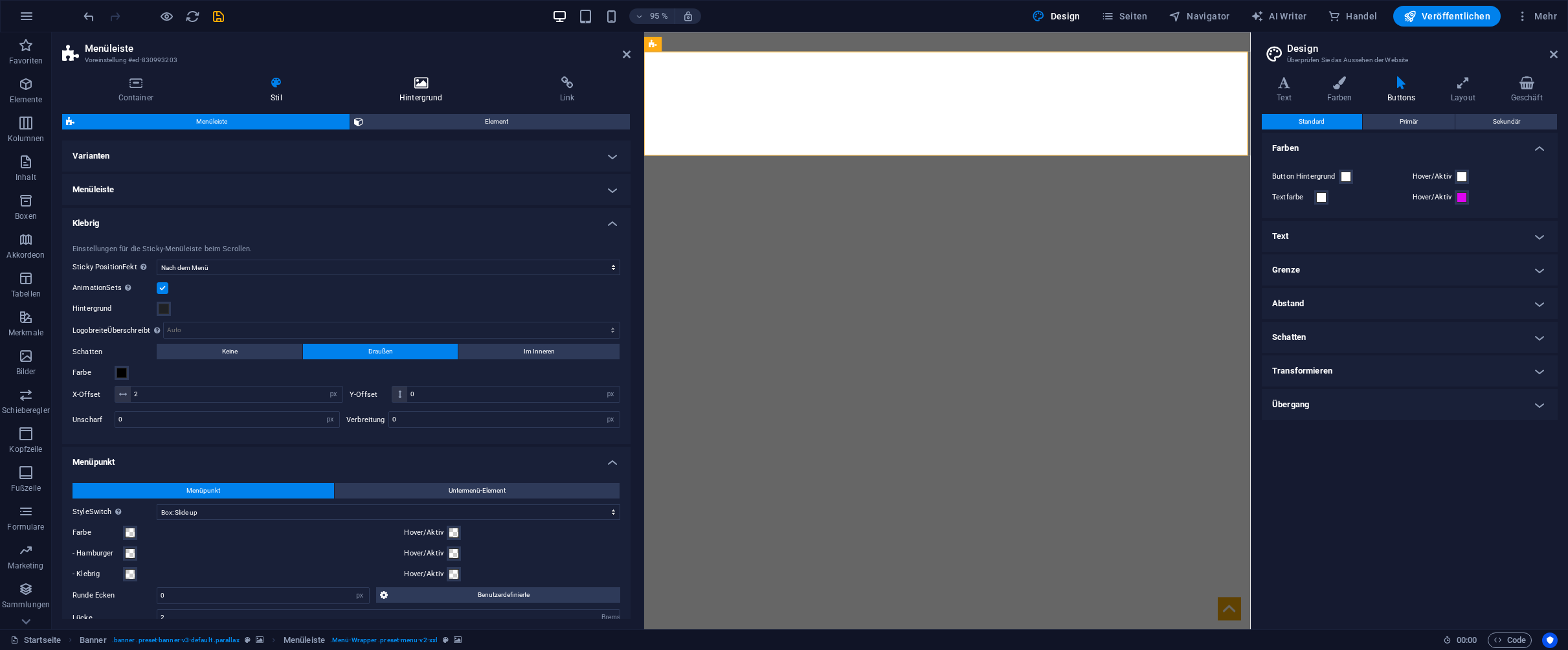 click at bounding box center [421, 83] 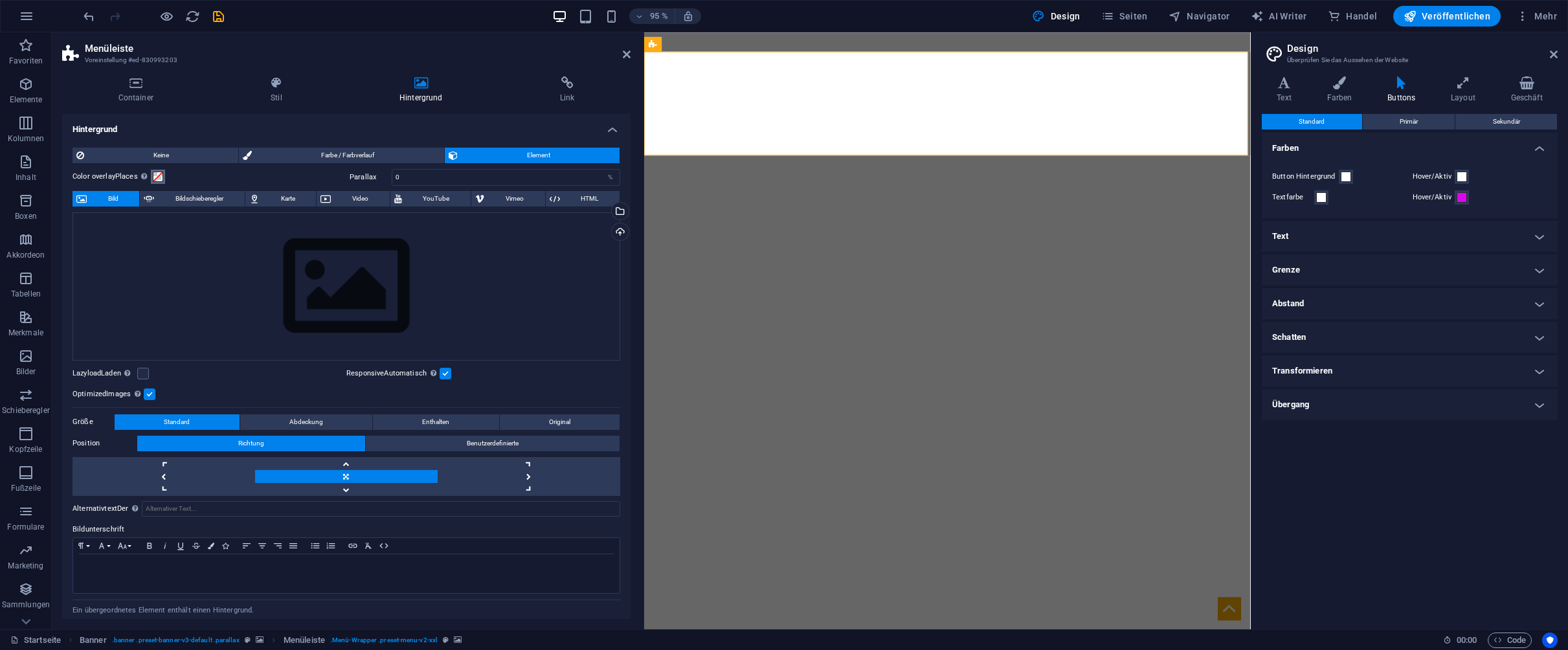 click at bounding box center [158, 177] 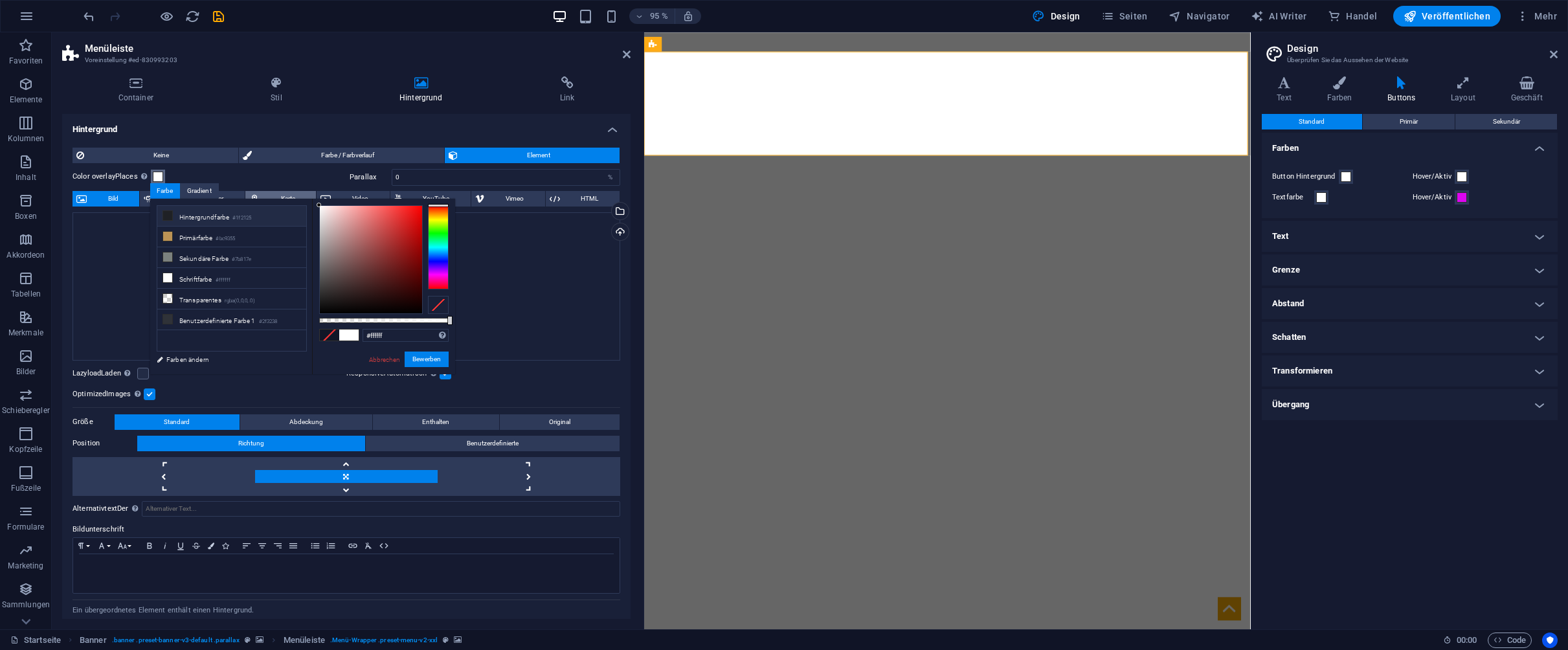 drag, startPoint x: 334, startPoint y: 228, endPoint x: 312, endPoint y: 198, distance: 37.20215 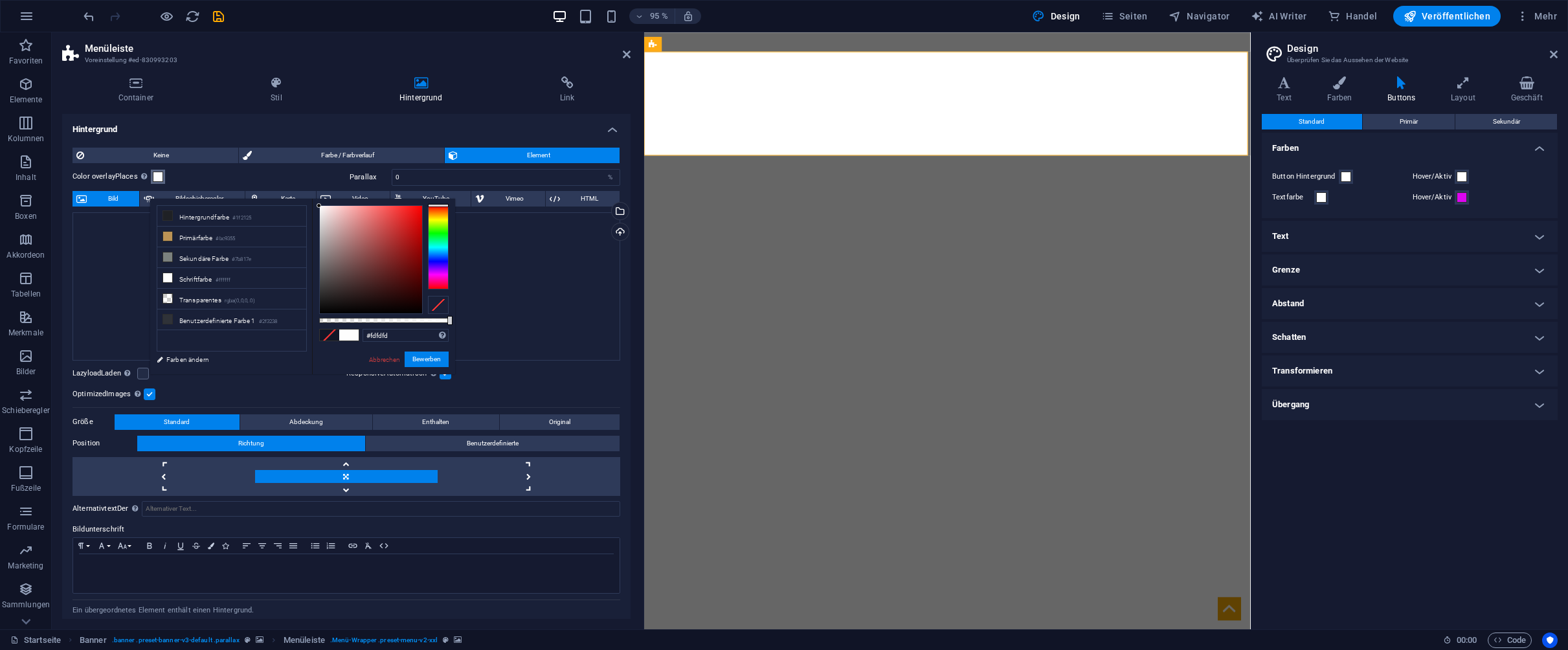 type on "#ffffff" 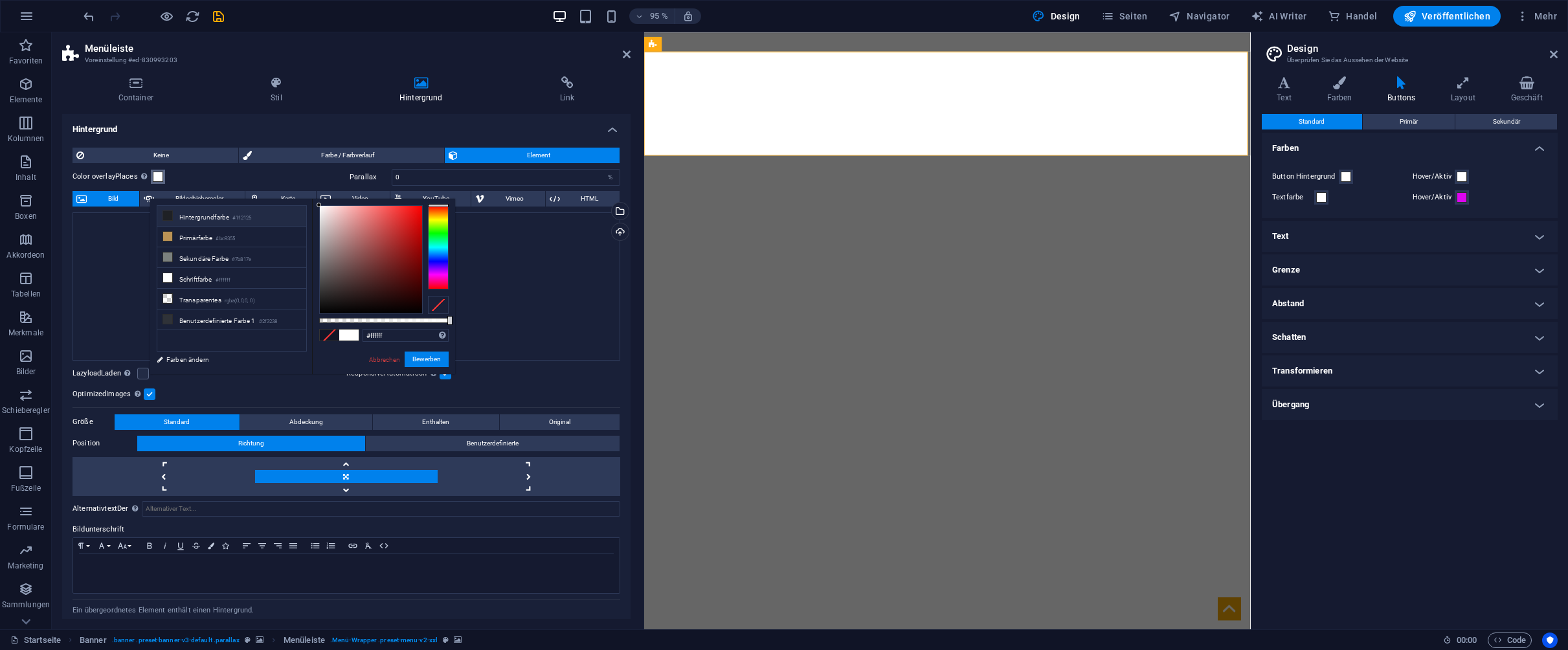 click on "#ffffff Unterstützte Formate #0852ed rgb(8, 82, 237) rgba(8, 82, 237, 90%) hsv(221,97,93) hsl(221, 93%, 48%) Abbrechen Bewerben" at bounding box center (383, 380) 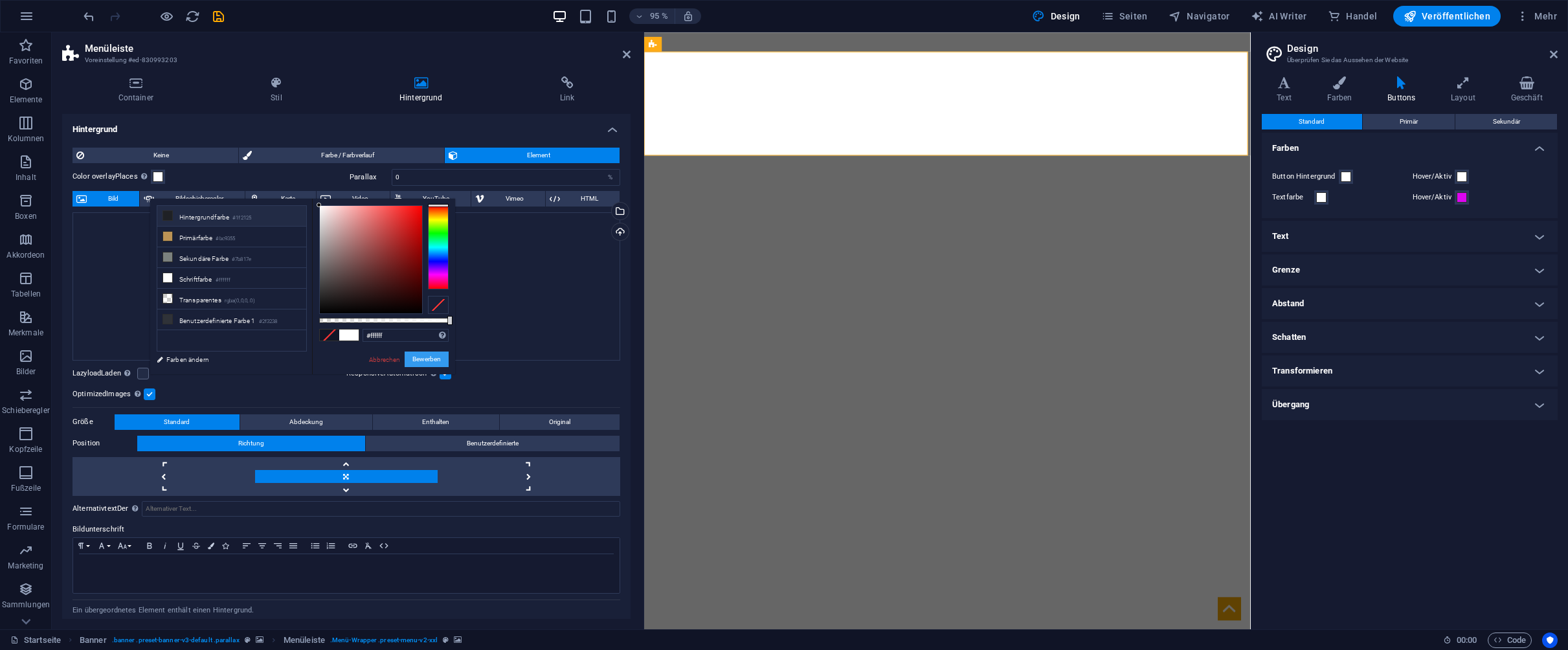 click on "Bewerben" at bounding box center (427, 359) 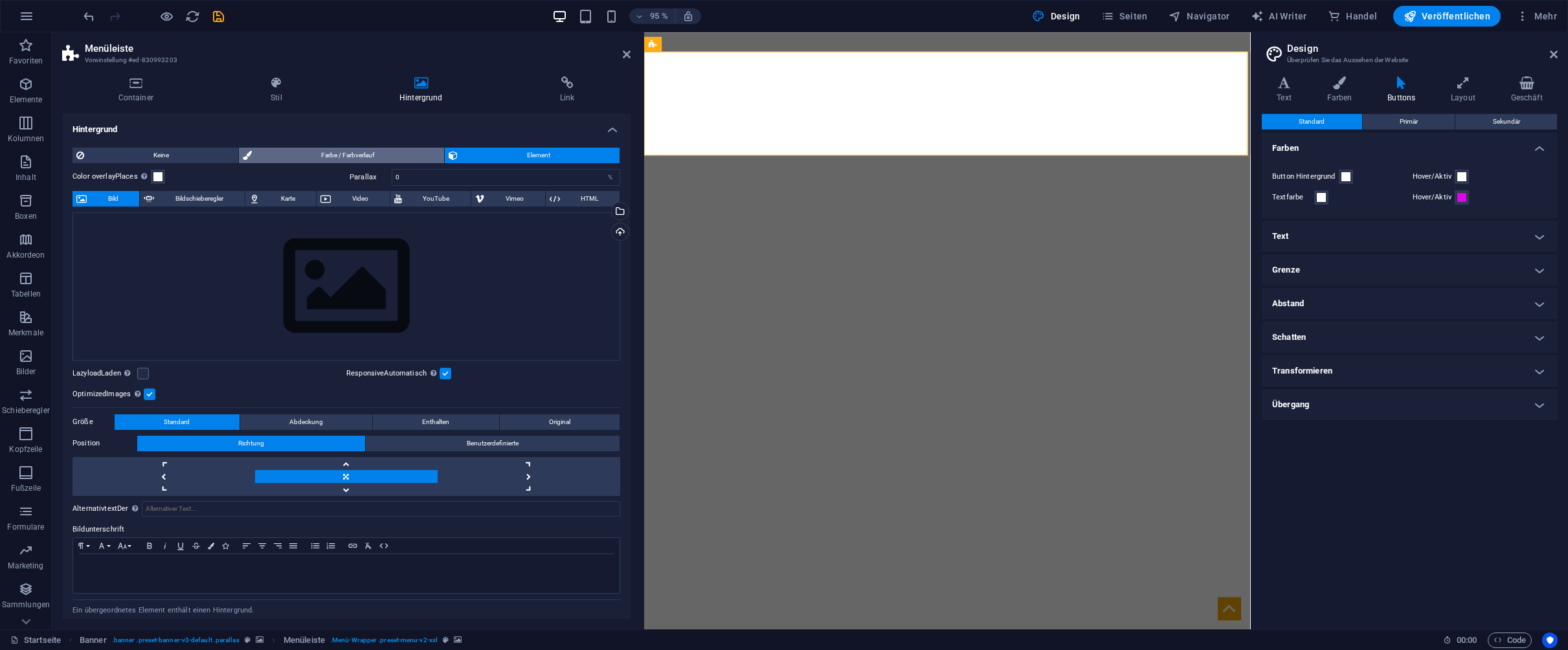click on "Farbe / Farbverlauf" at bounding box center [348, 155] 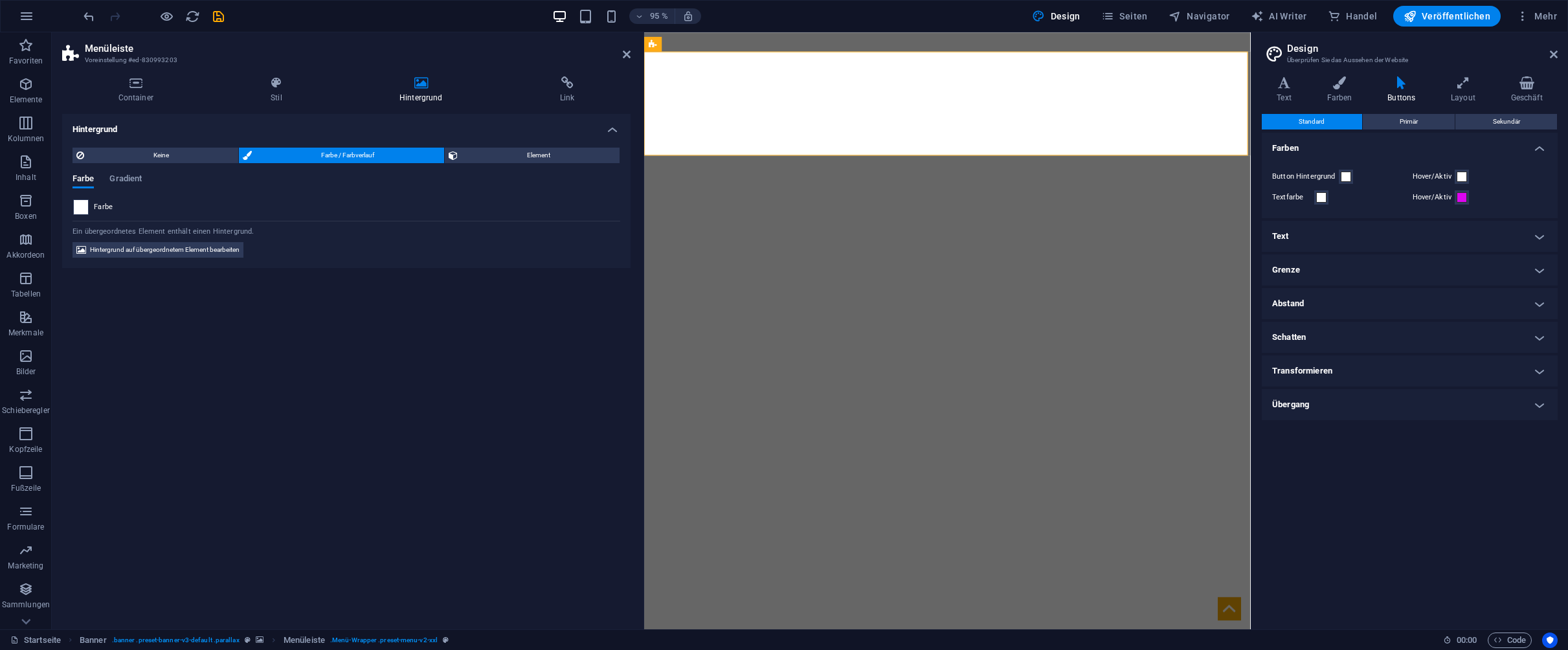 click at bounding box center [81, 207] 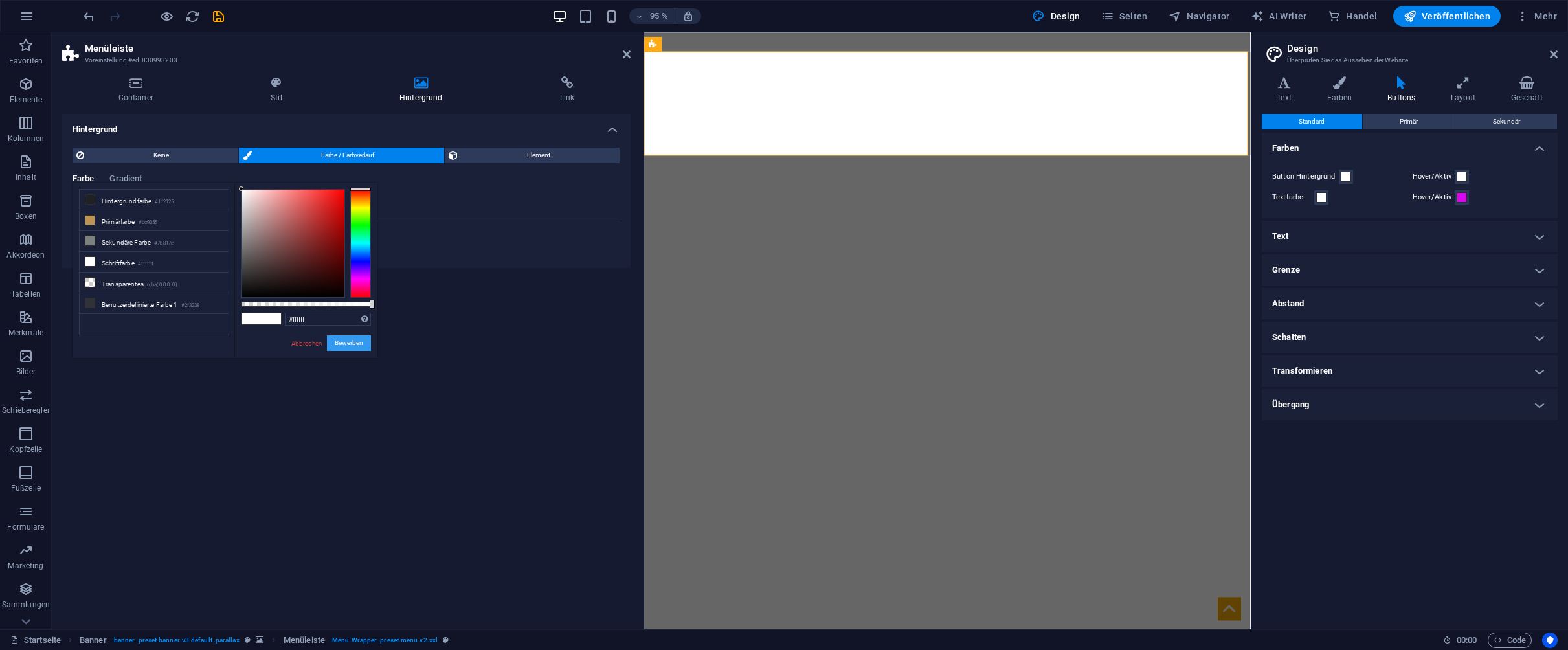 click on "Bewerben" at bounding box center (349, 343) 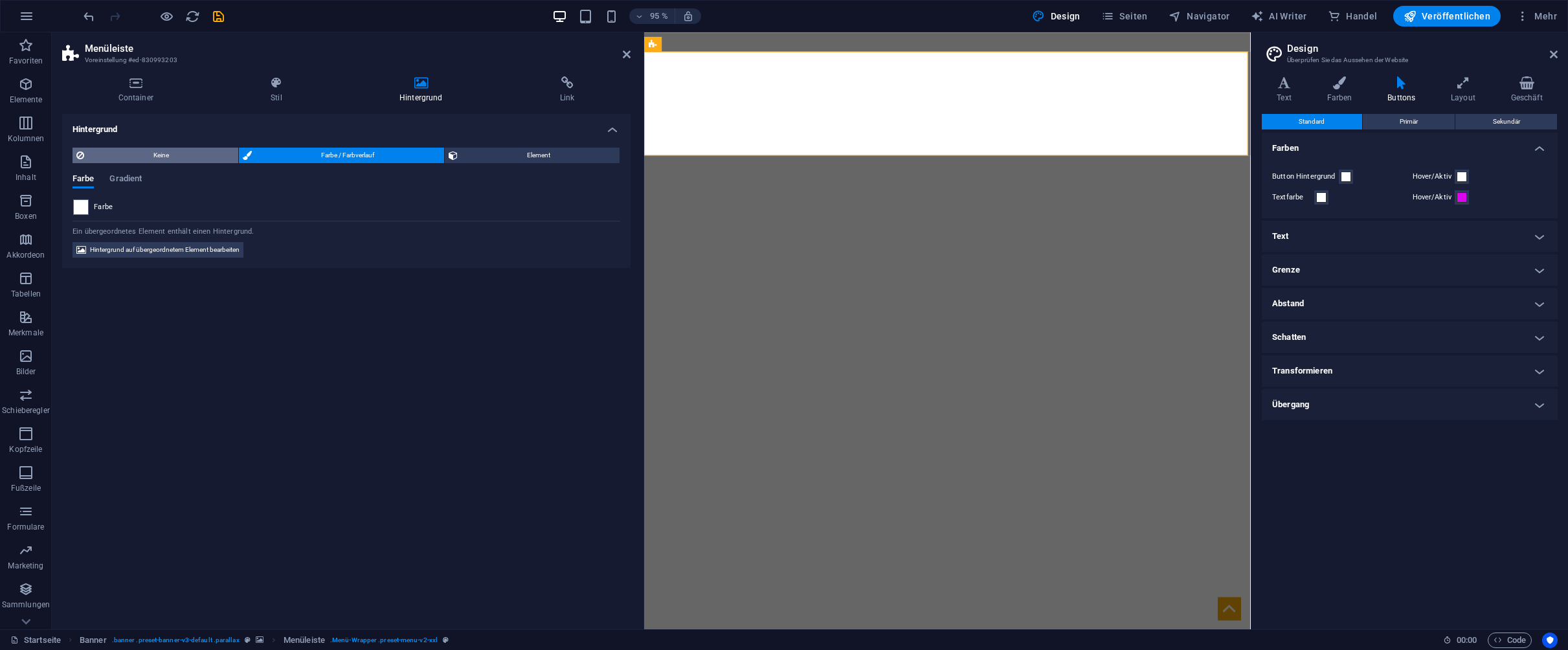 click on "Keine" at bounding box center [161, 155] 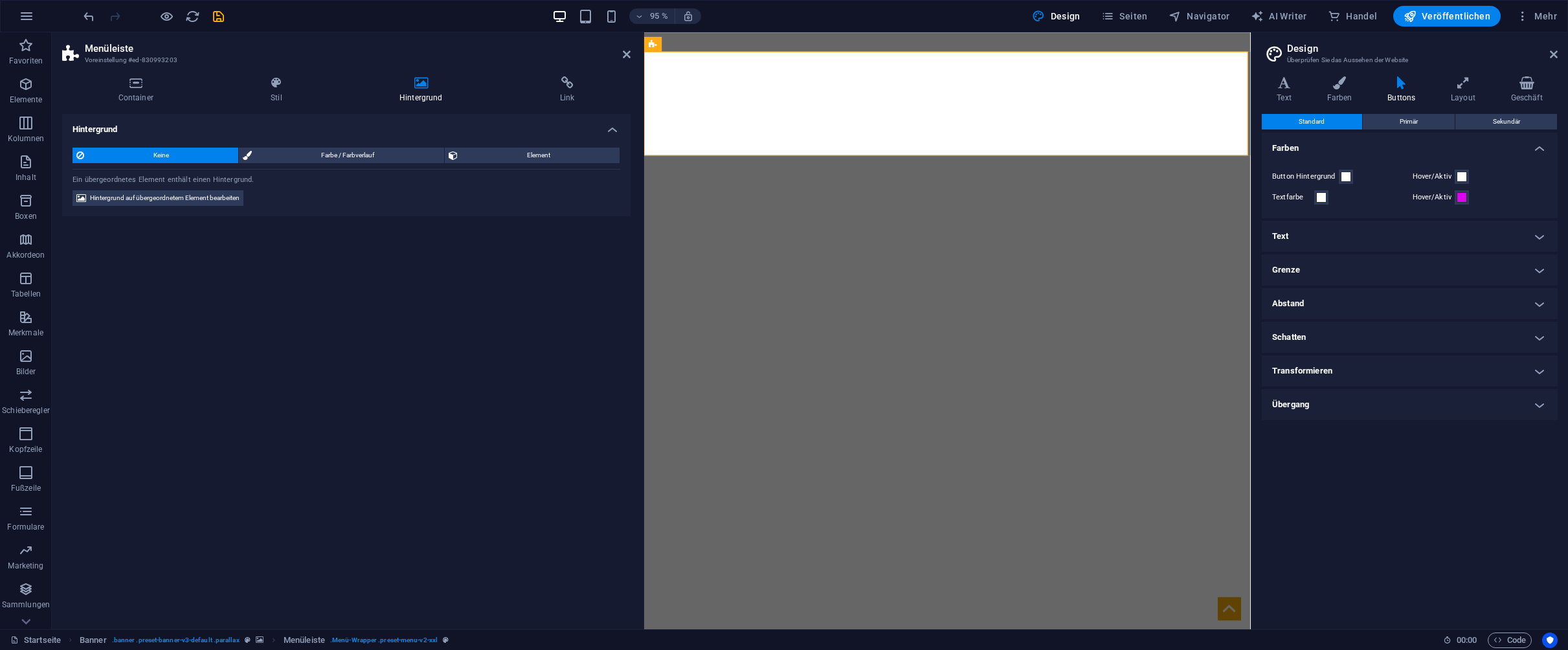 click on "Keine" at bounding box center (161, 155) 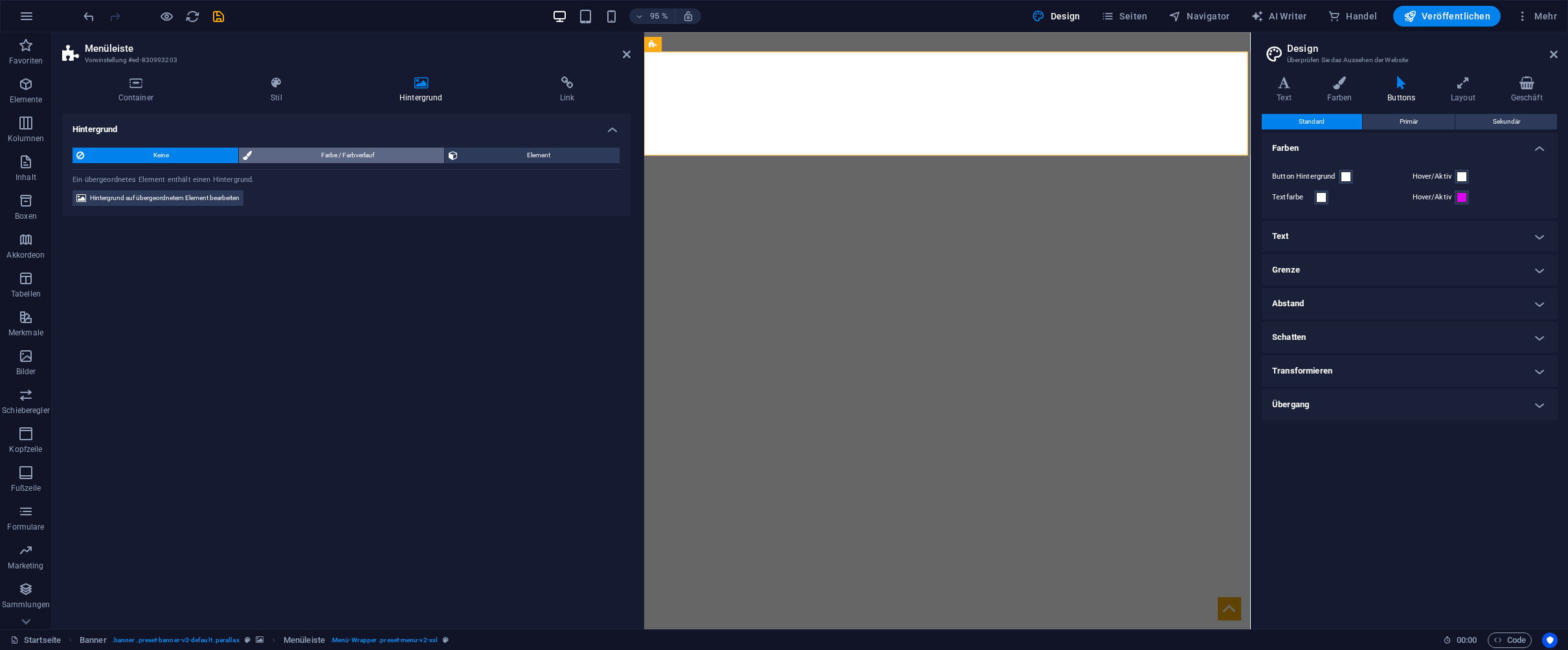 drag, startPoint x: 316, startPoint y: 153, endPoint x: 308, endPoint y: 153, distance: 8 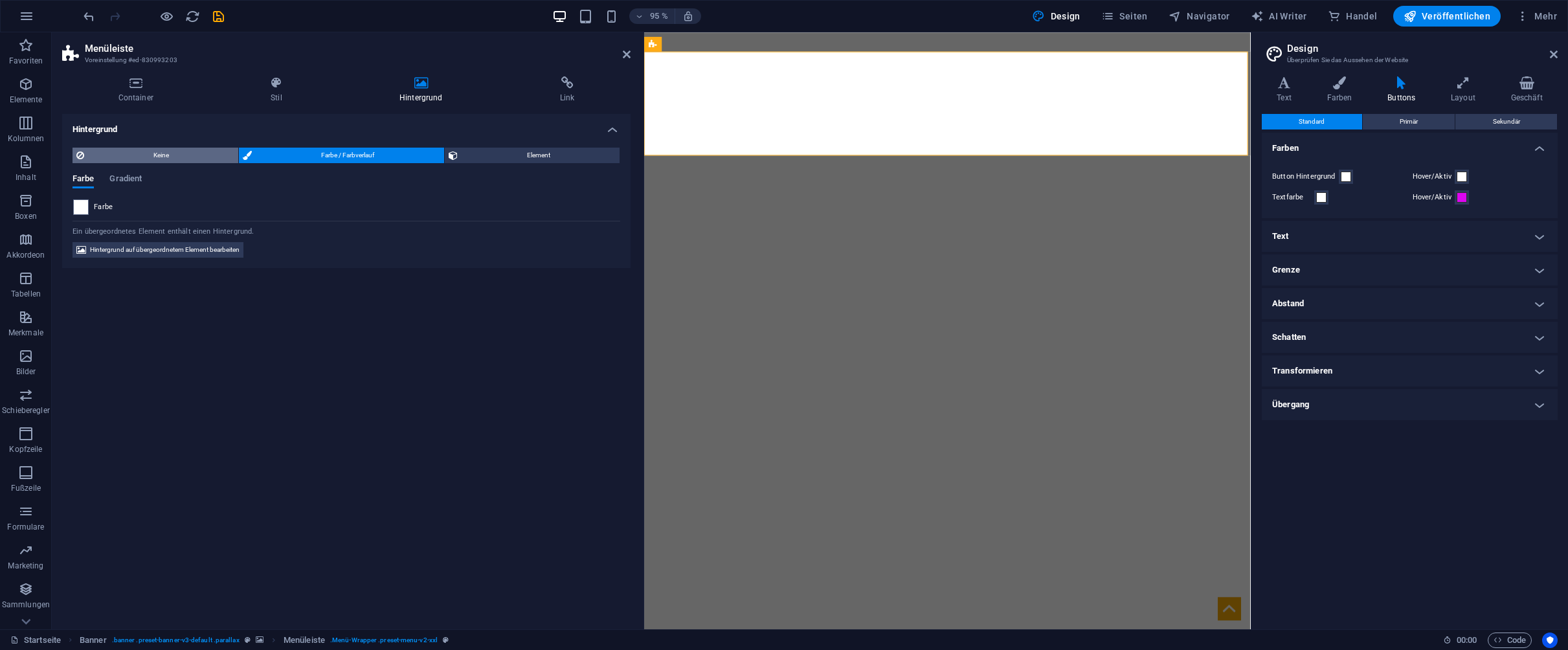 click on "Keine" at bounding box center [161, 155] 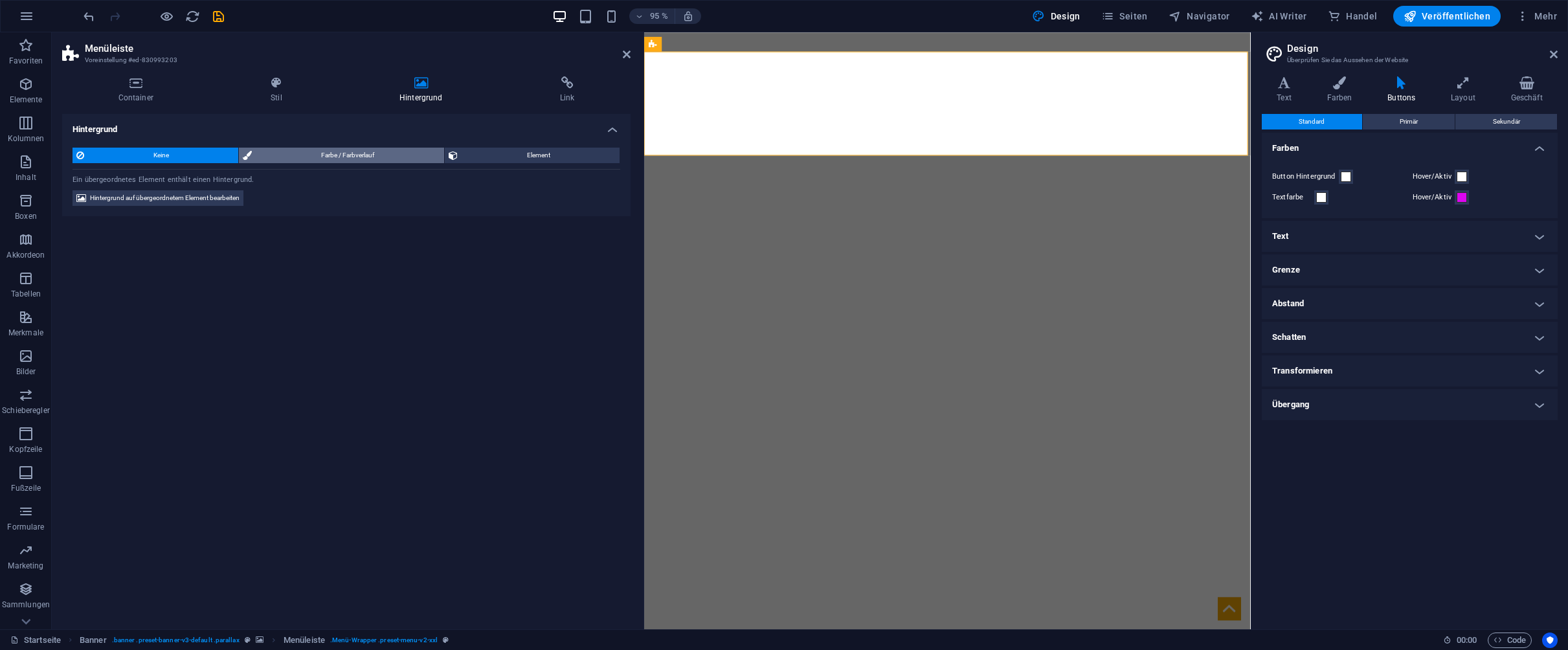click on "Farbe / Farbverlauf" at bounding box center [348, 155] 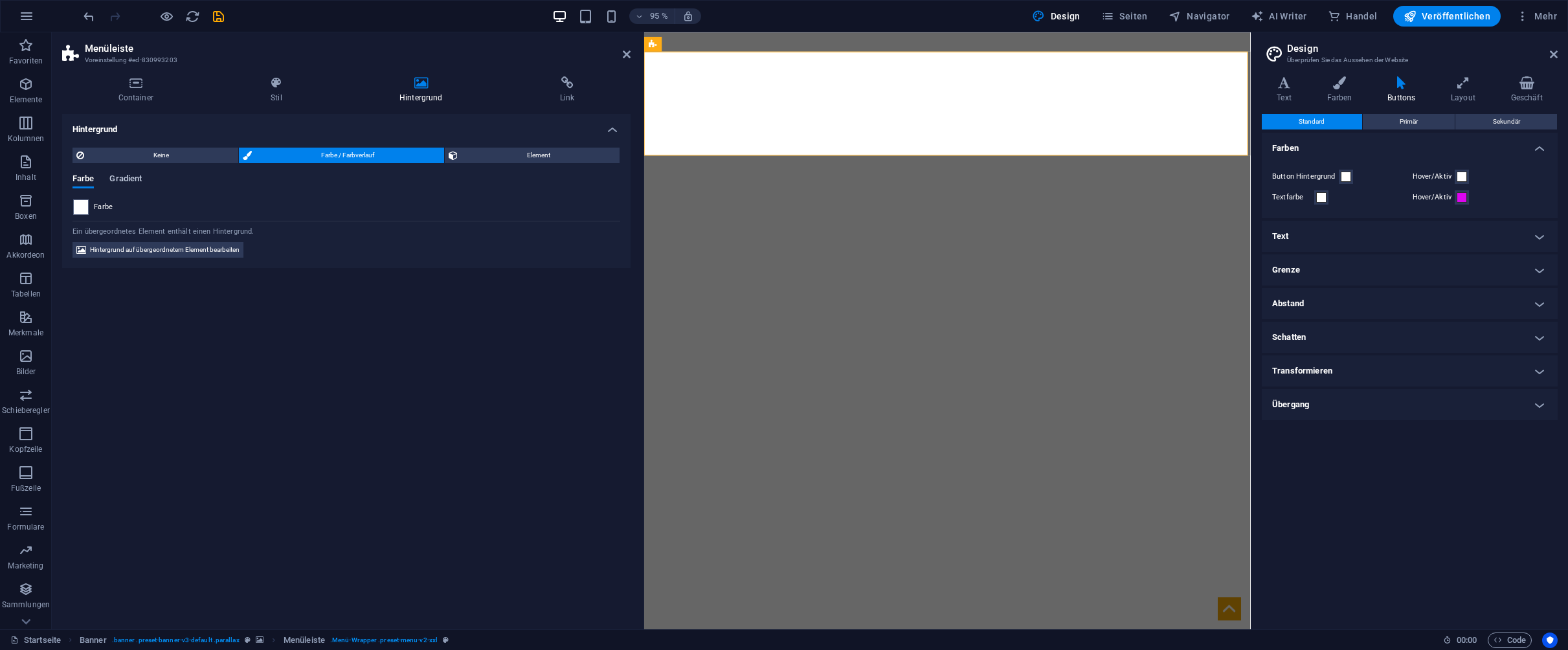 click on "Gradient" at bounding box center [126, 180] 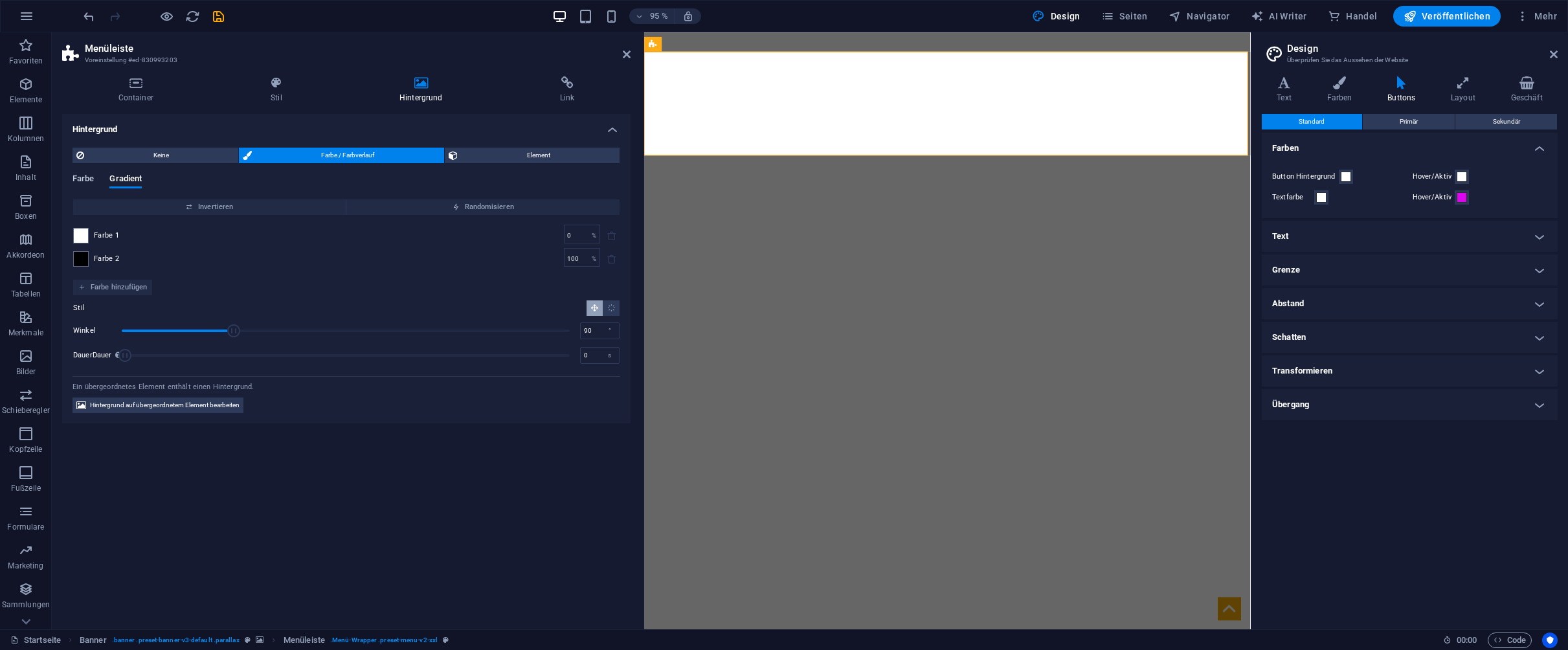 click on "Farbe" at bounding box center (83, 180) 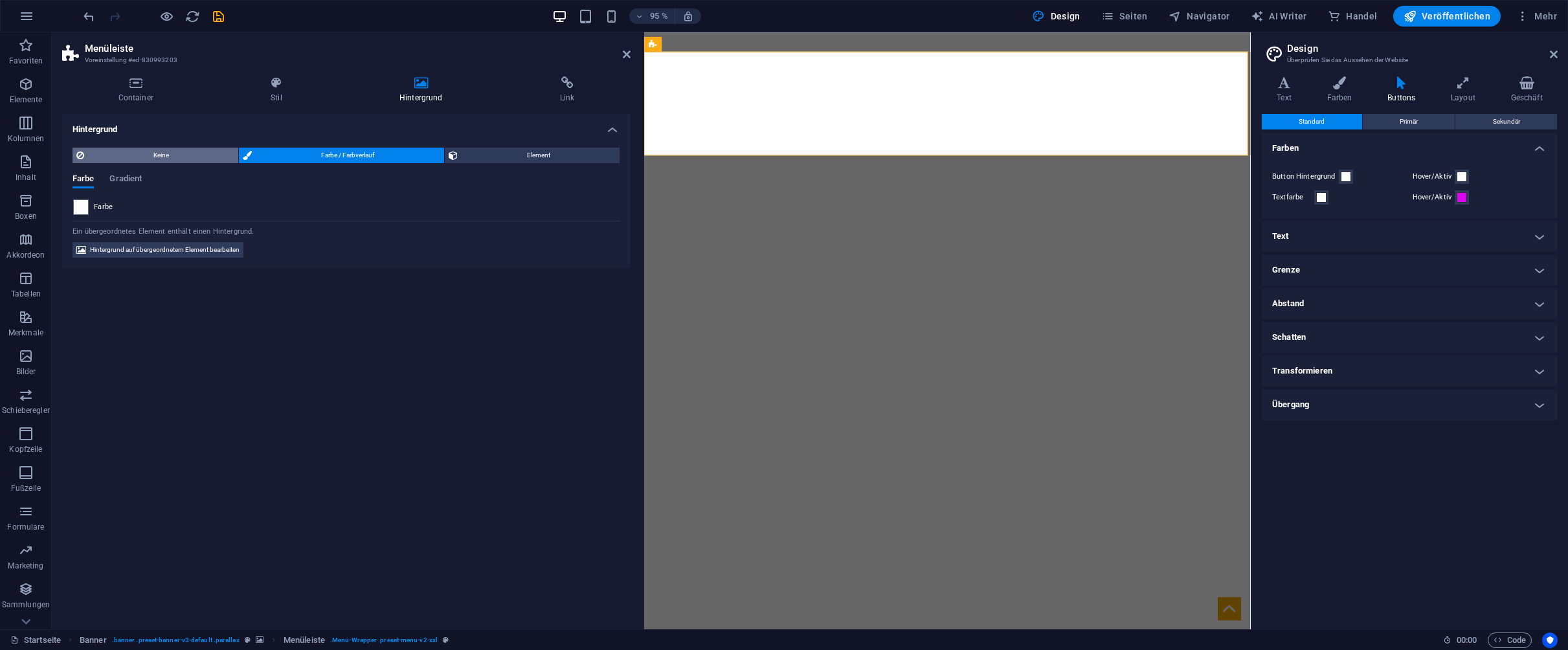 click on "Keine" at bounding box center [161, 155] 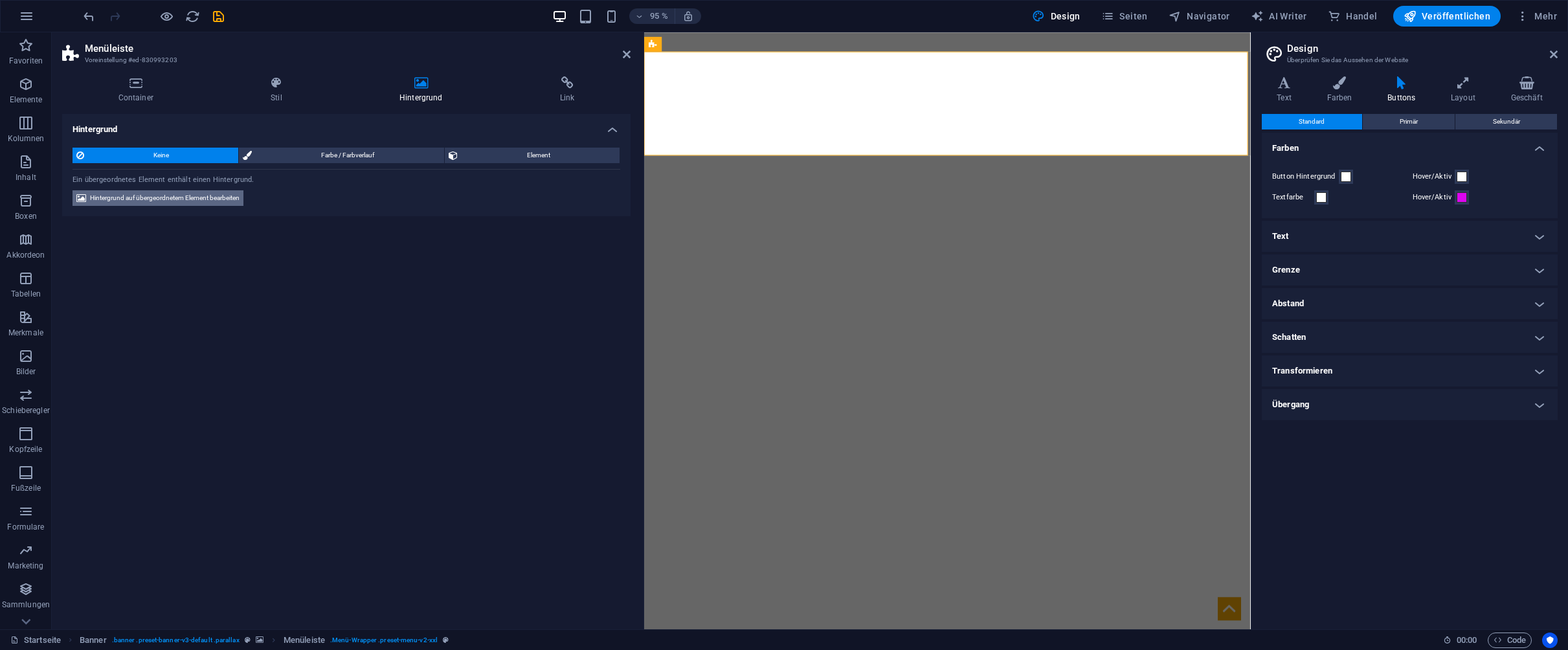 click at bounding box center (81, 198) 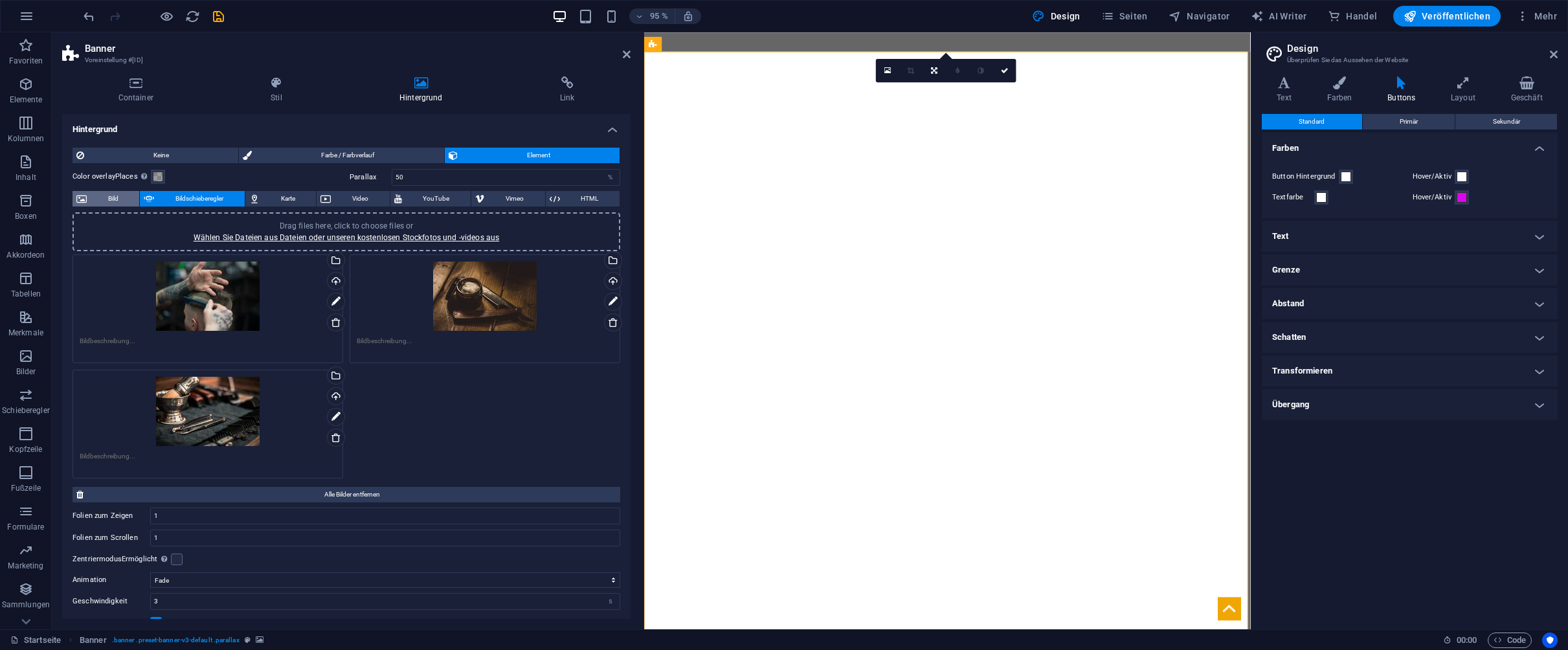 click on "Bild" at bounding box center (113, 199) 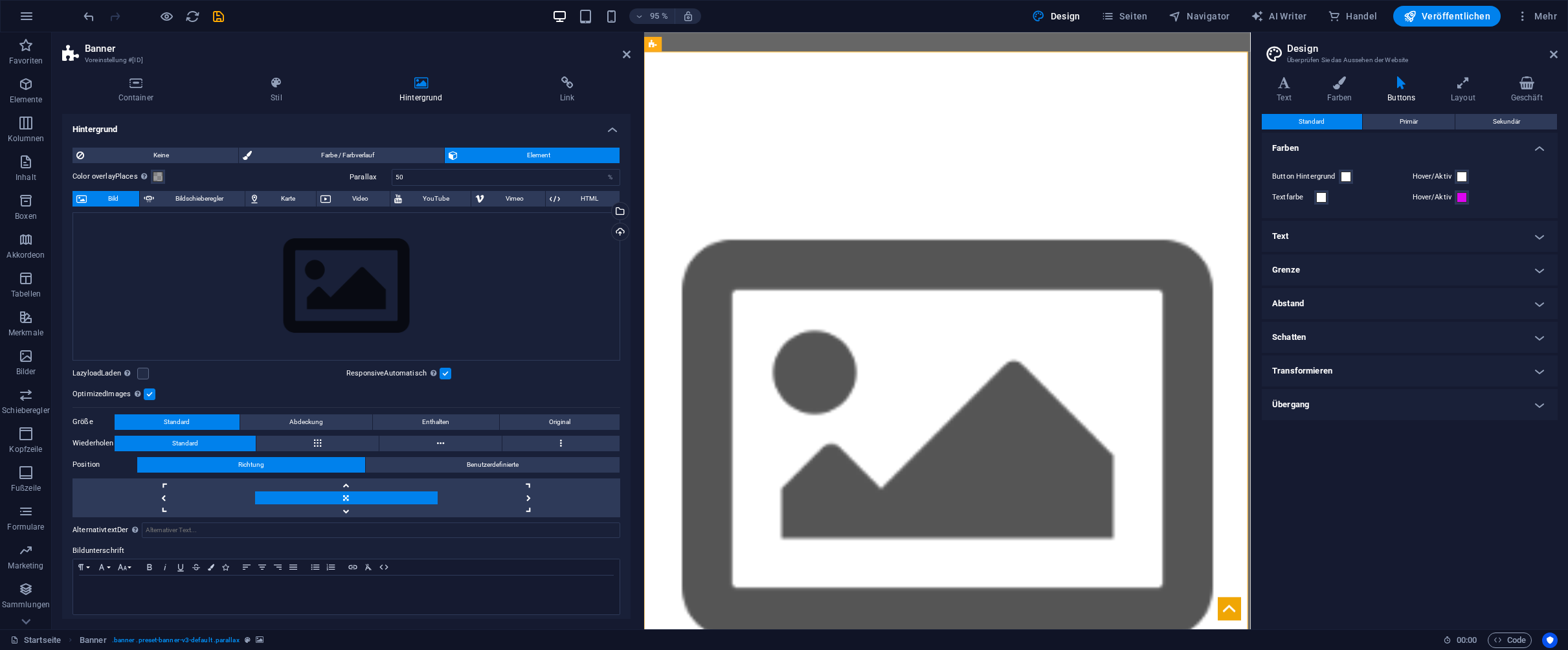 click on "95 % Design Seiten Navigator AI Writer Handel Veröffentlichen Mehr" at bounding box center [784, 16] 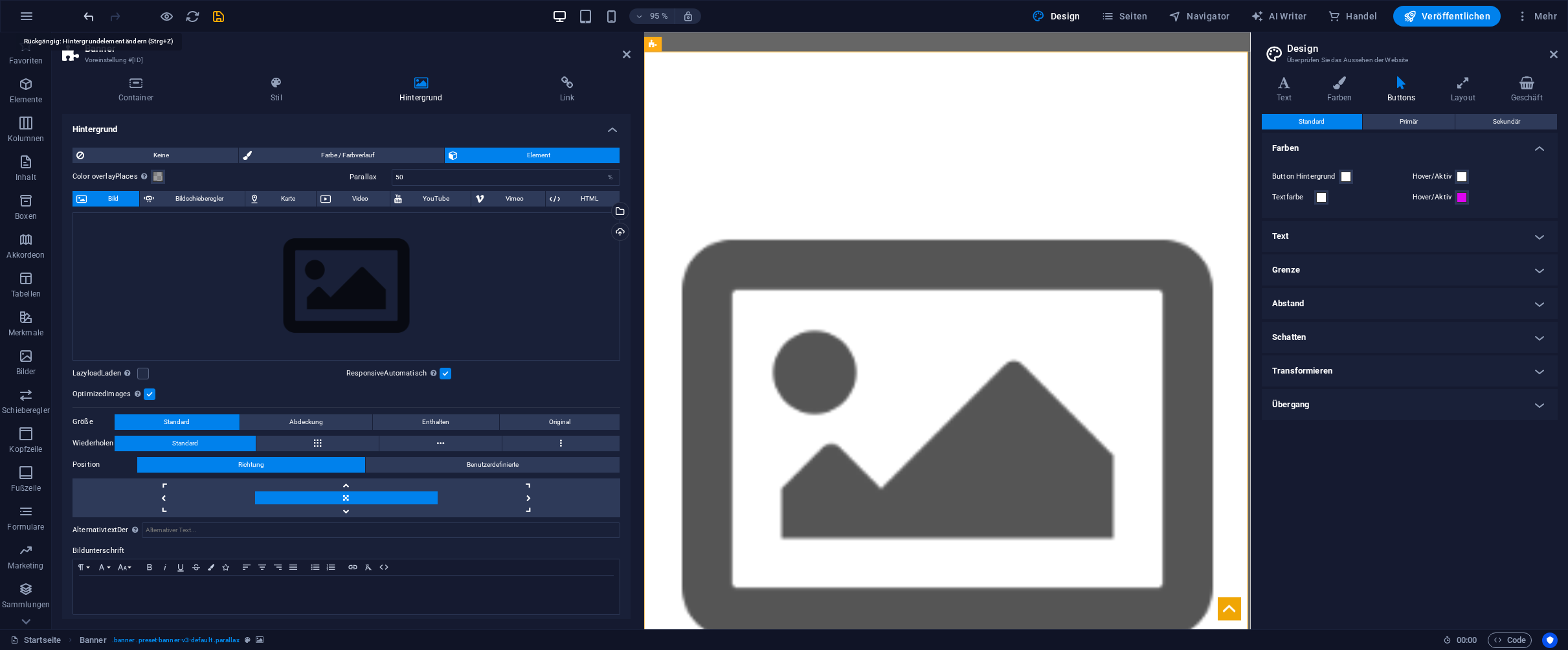 click at bounding box center (89, 16) 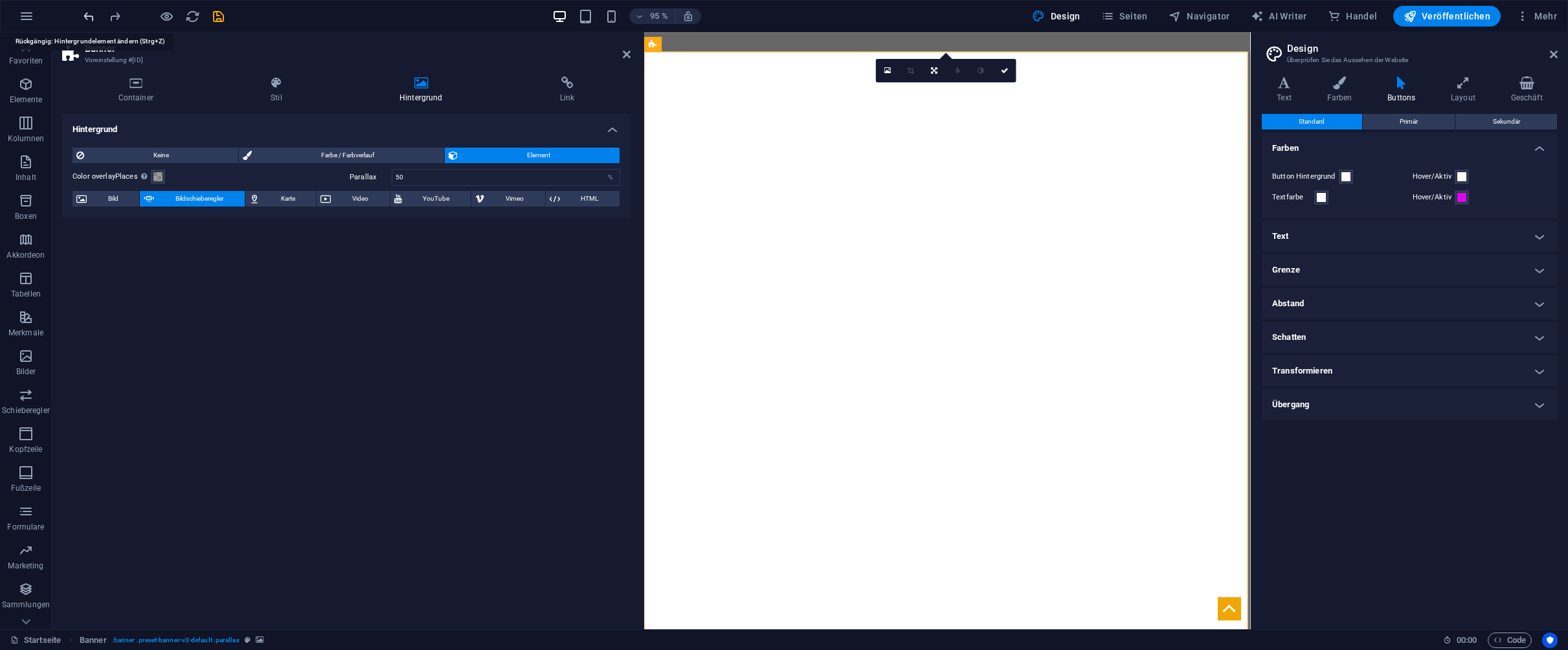click at bounding box center (89, 16) 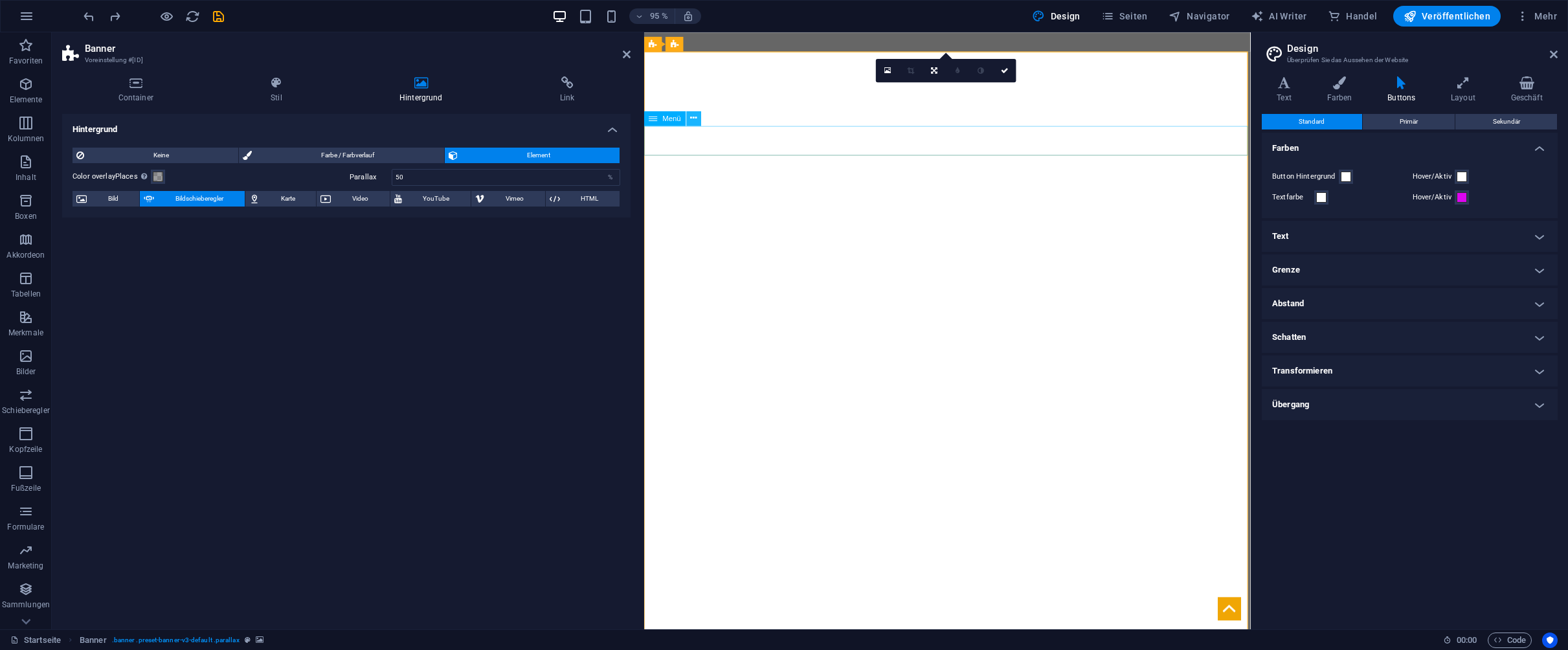 click at bounding box center (694, 118) 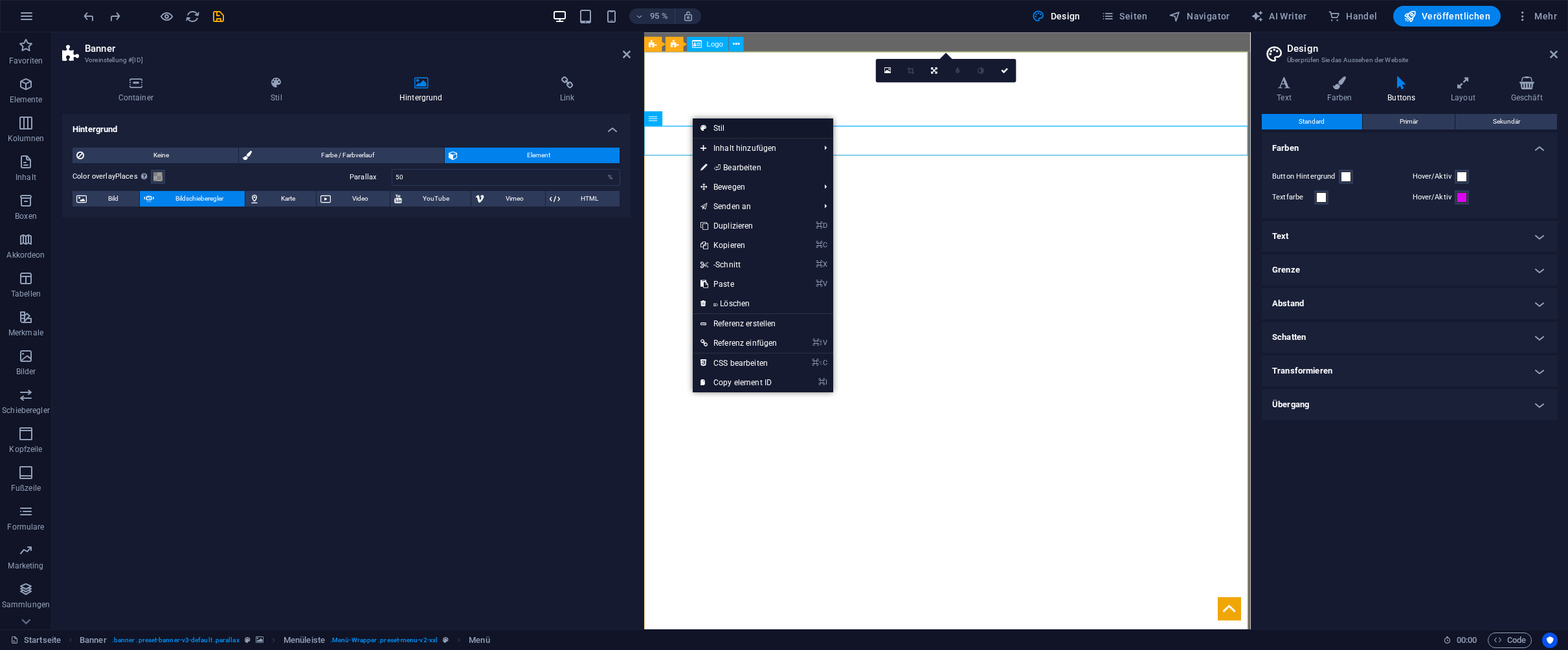 drag, startPoint x: 718, startPoint y: 127, endPoint x: 78, endPoint y: 100, distance: 640.5693 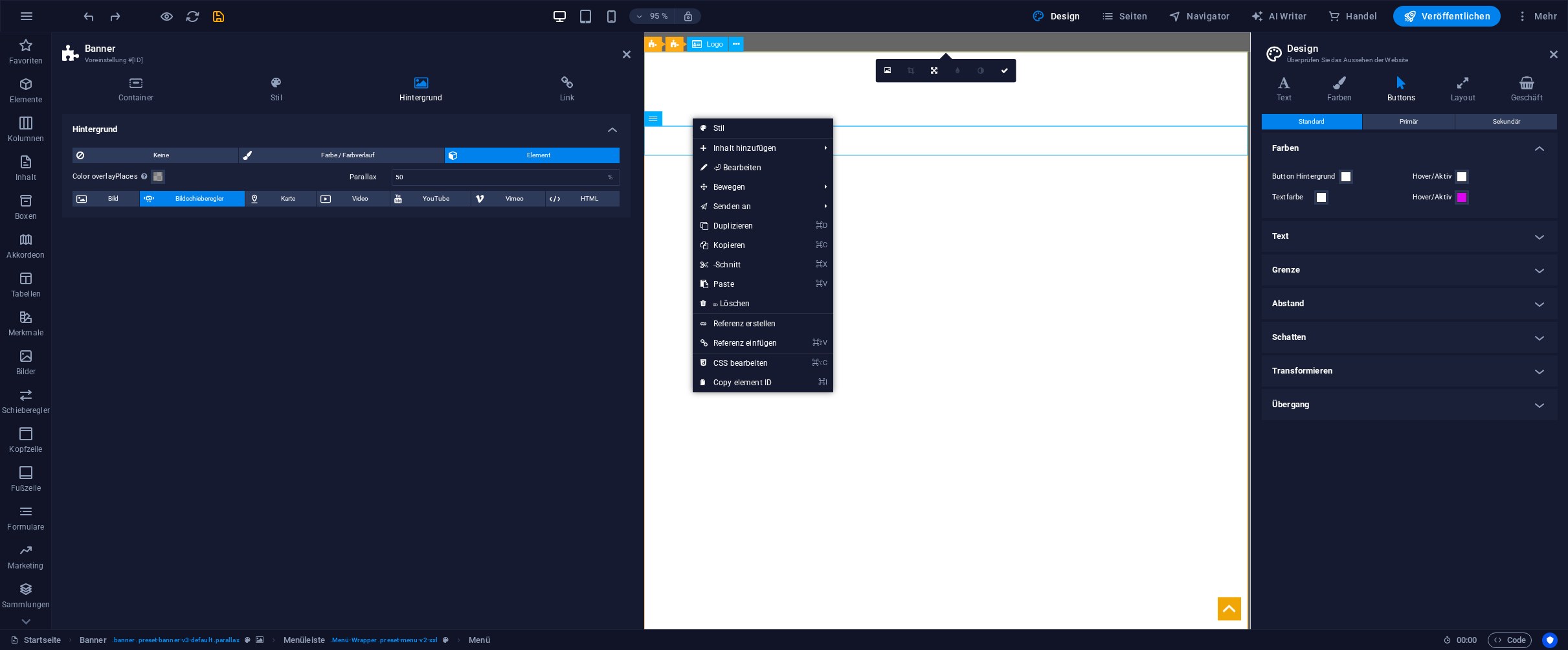 select on "sticky_menu" 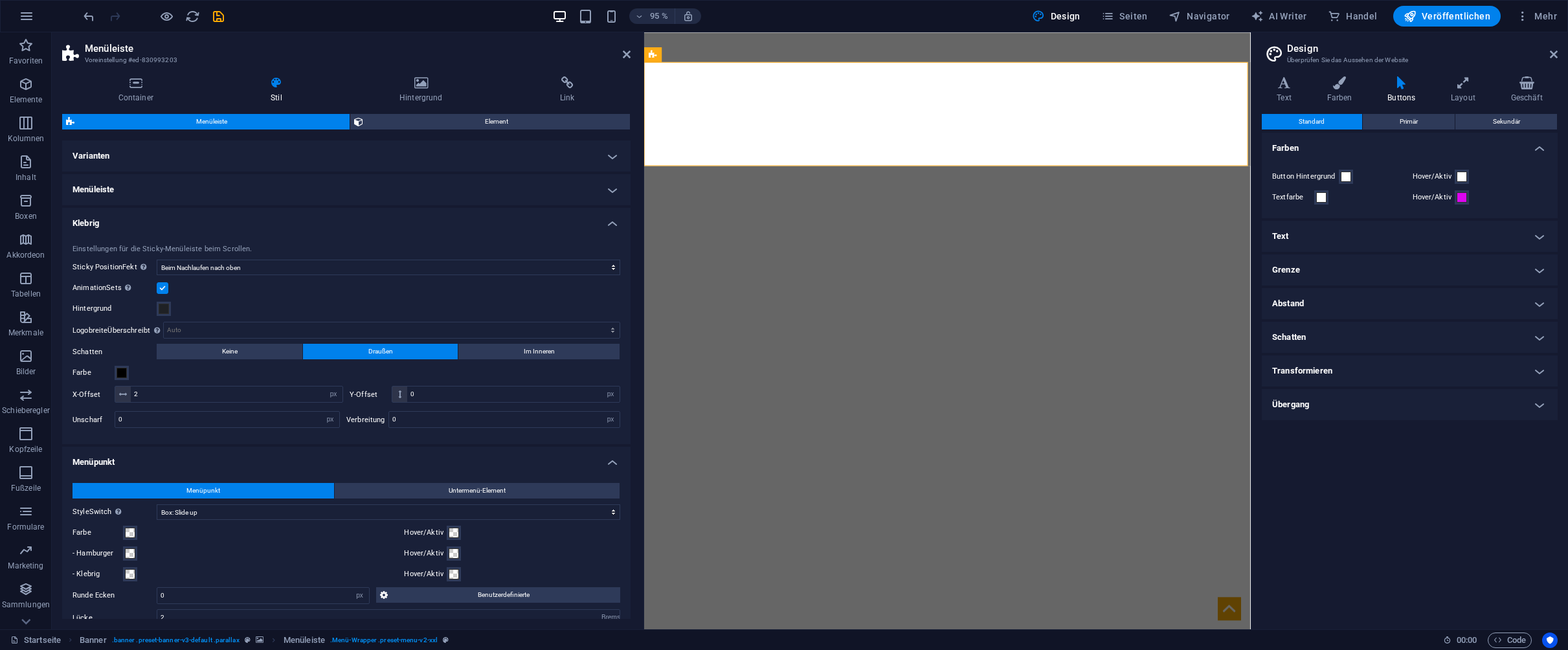 scroll, scrollTop: 0, scrollLeft: 0, axis: both 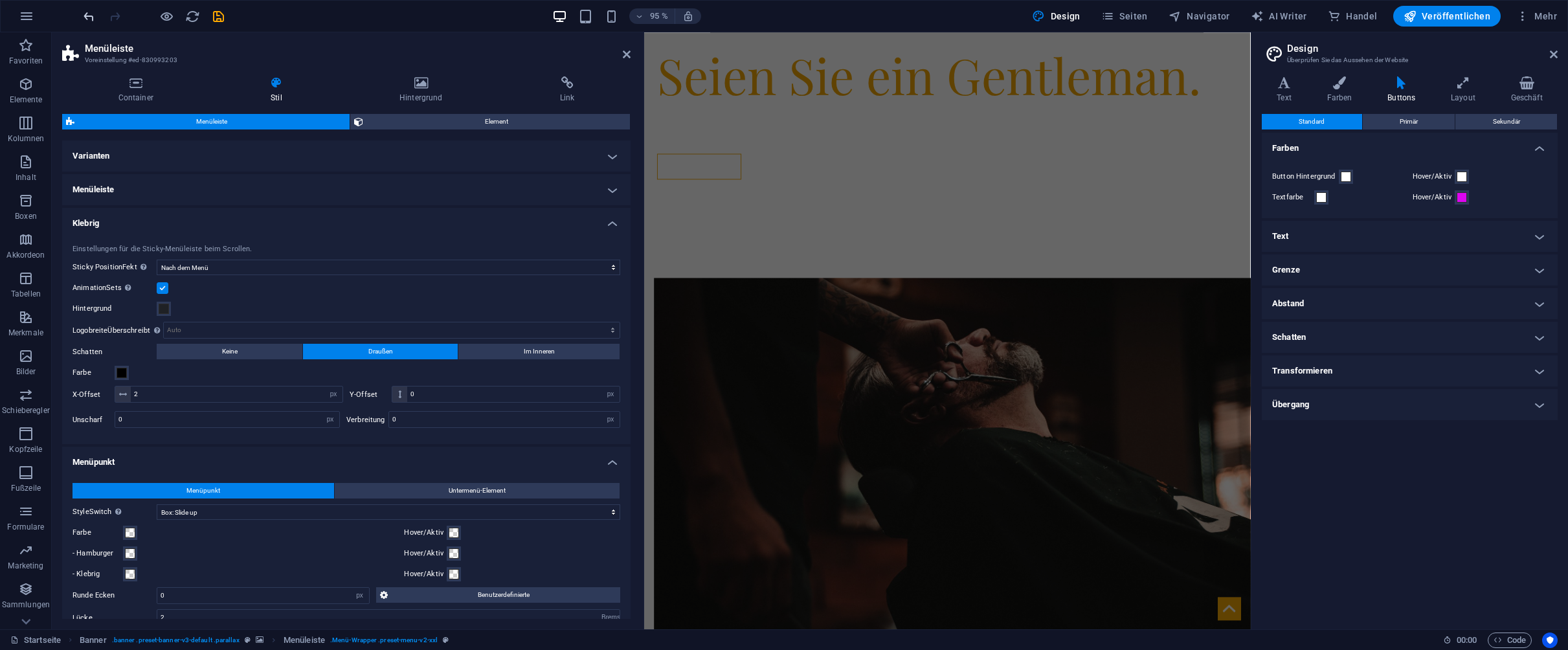 click at bounding box center [89, 16] 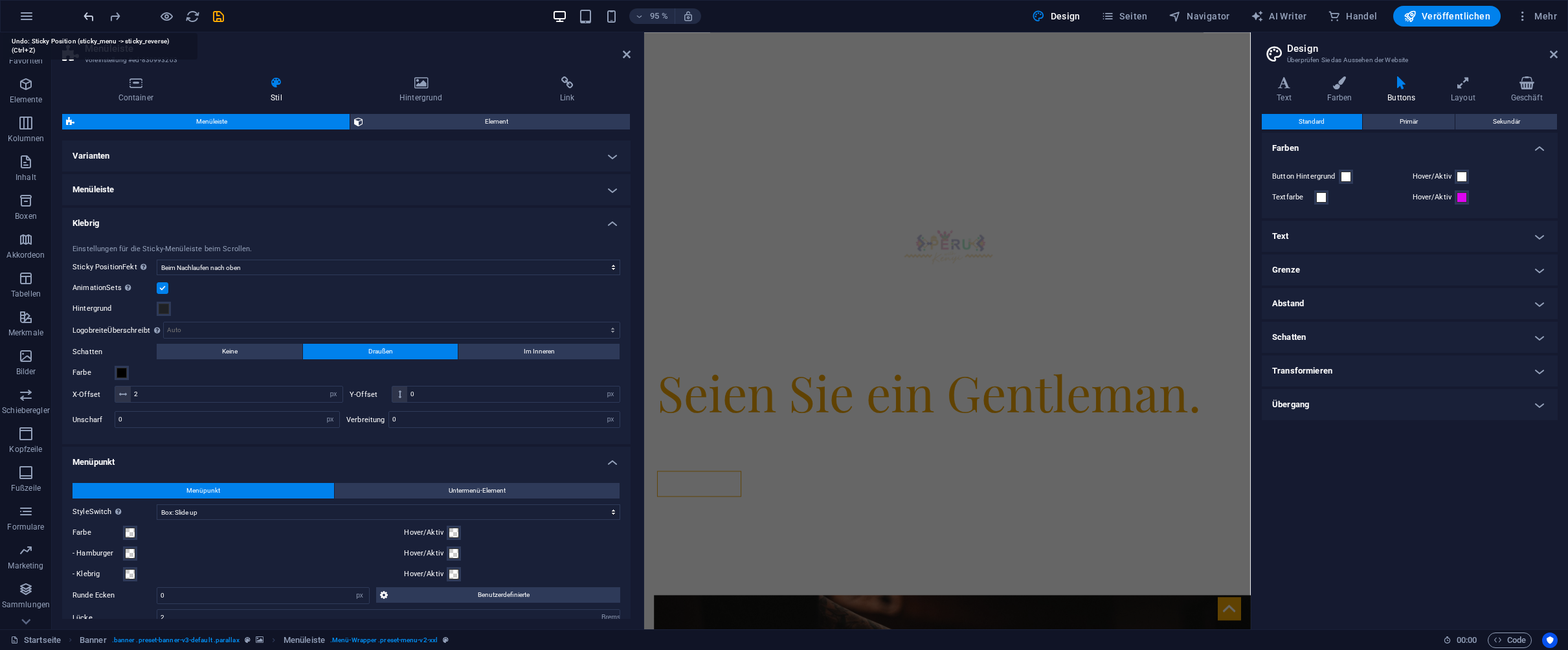 scroll, scrollTop: 0, scrollLeft: 0, axis: both 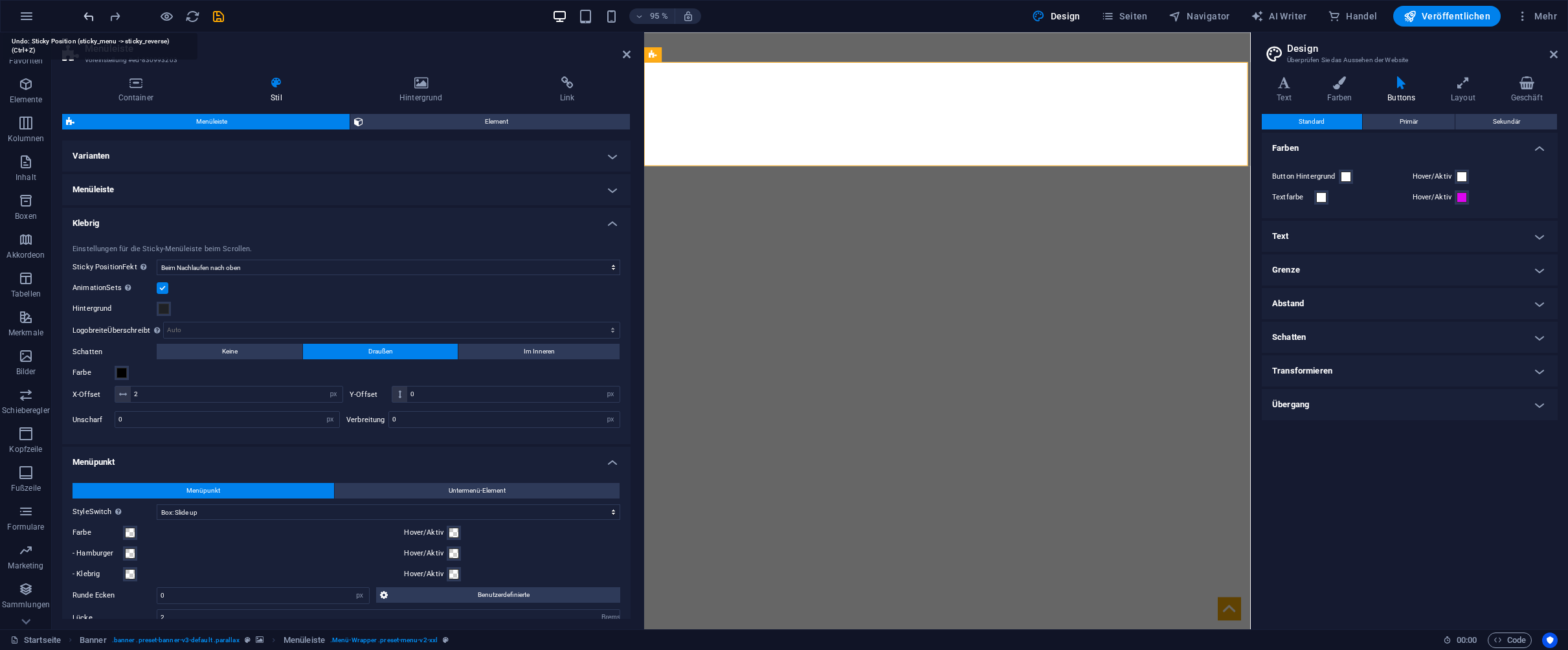 click at bounding box center [89, 16] 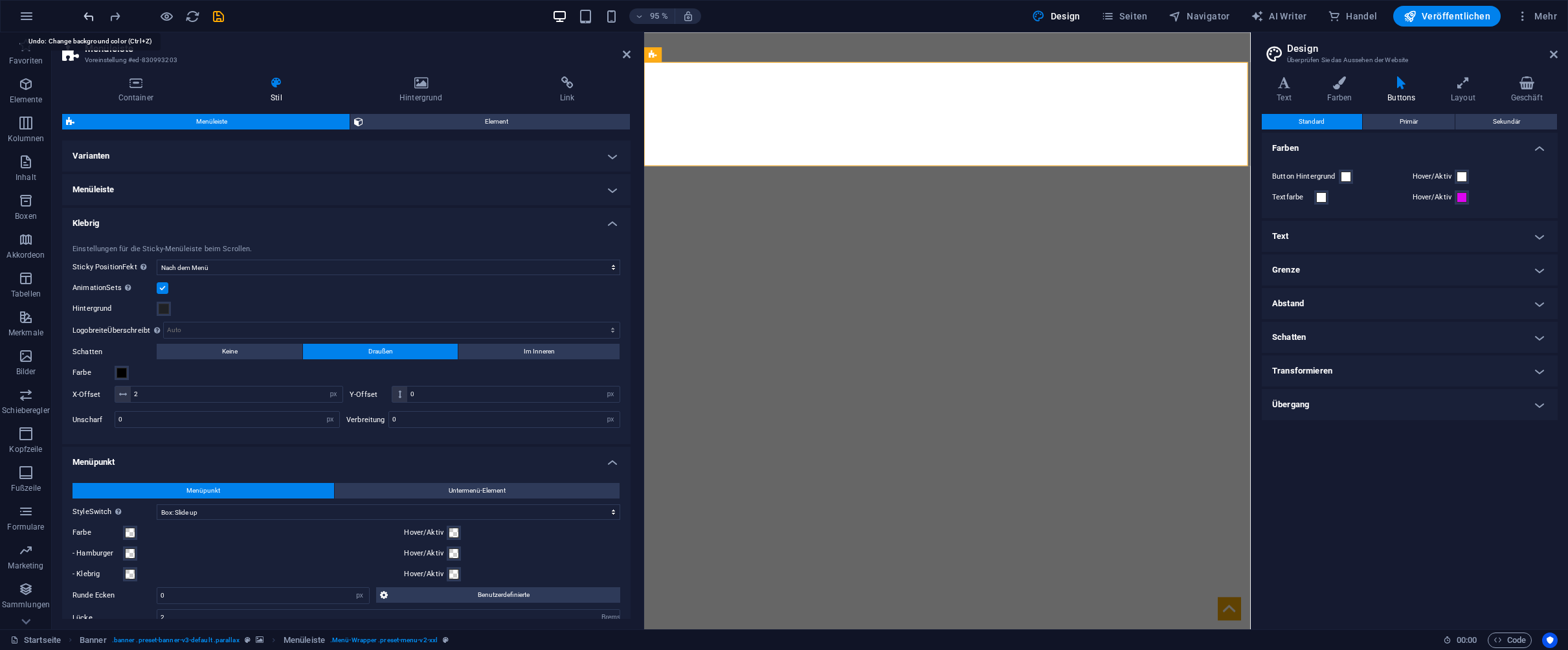 click at bounding box center [89, 16] 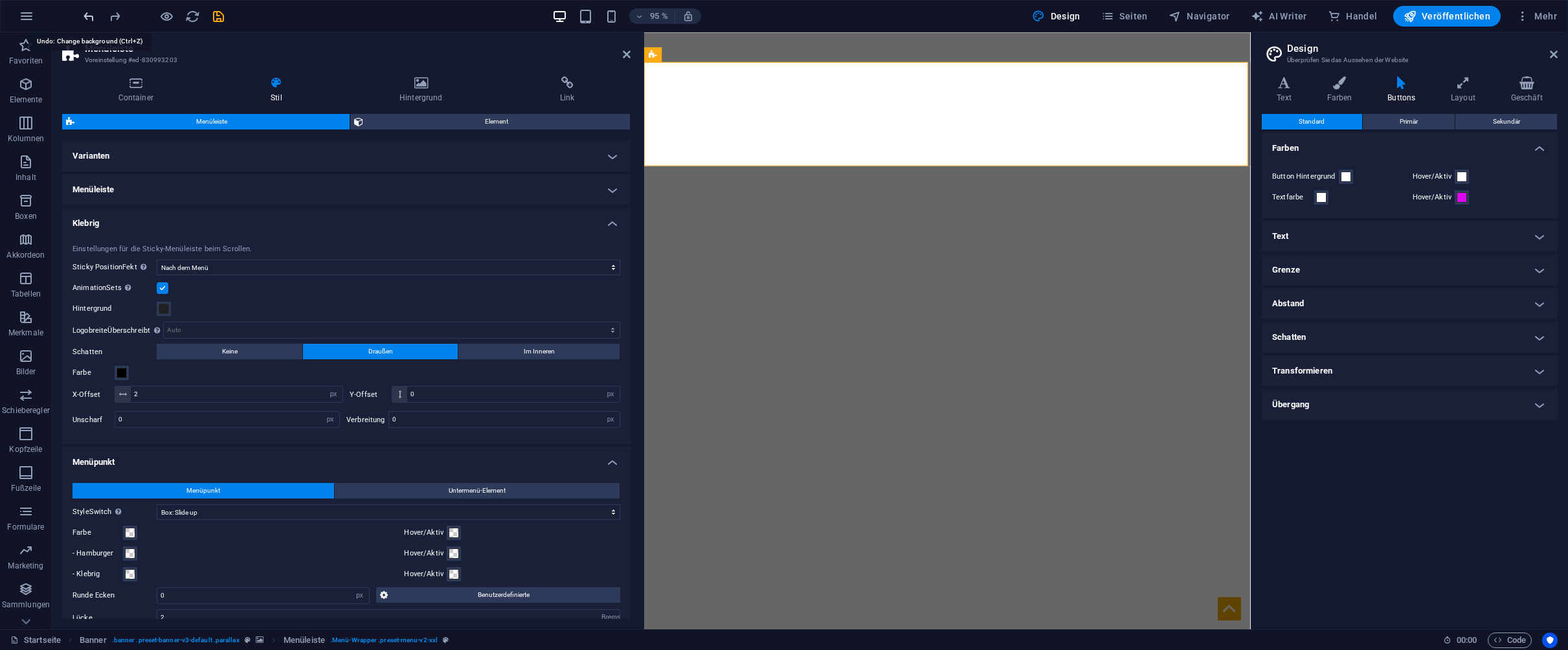 click at bounding box center [89, 16] 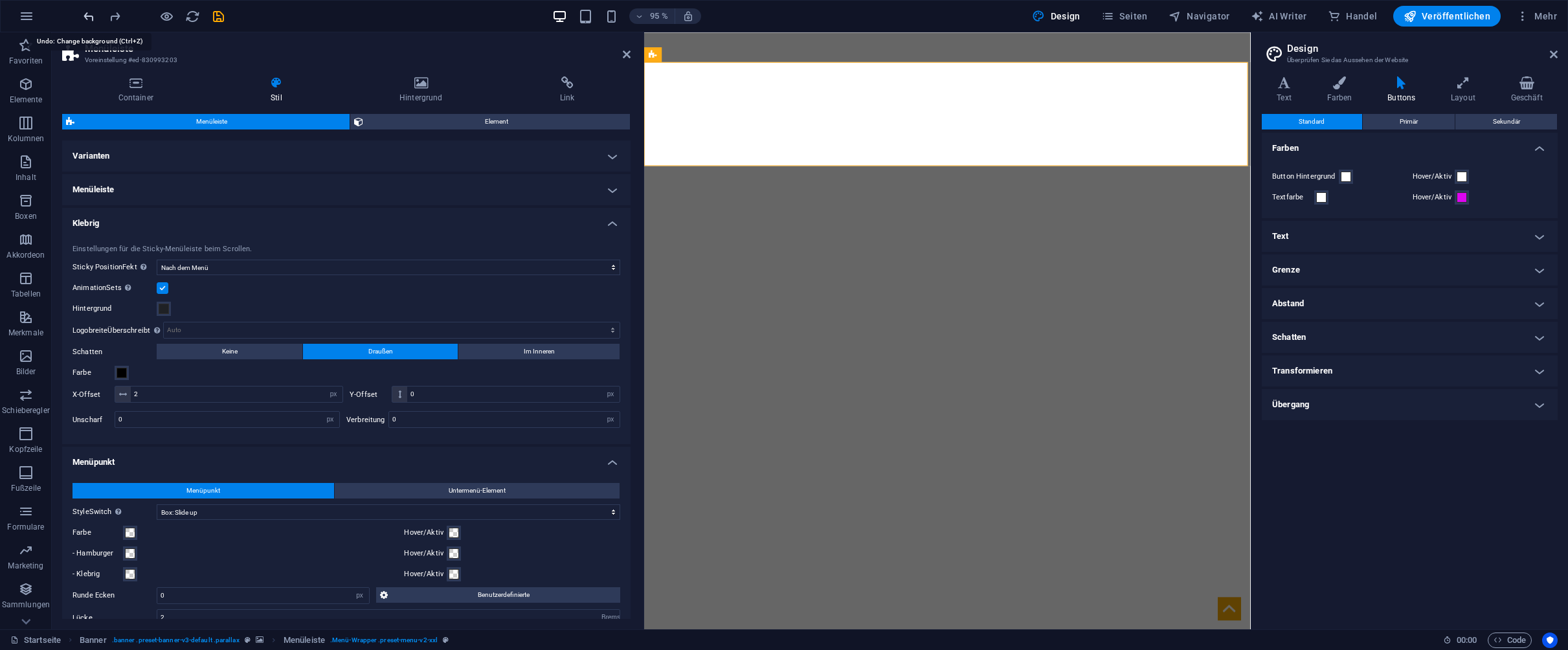 click at bounding box center [89, 16] 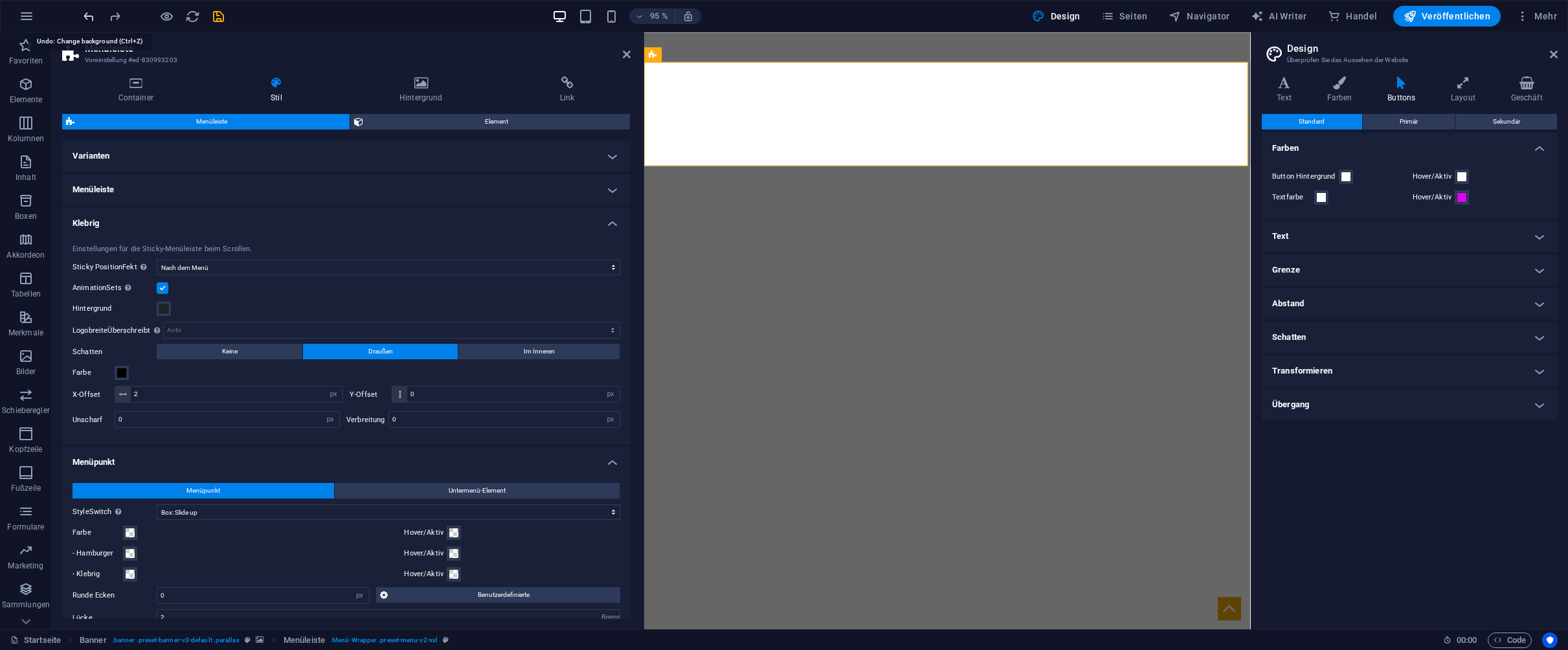 click at bounding box center (89, 16) 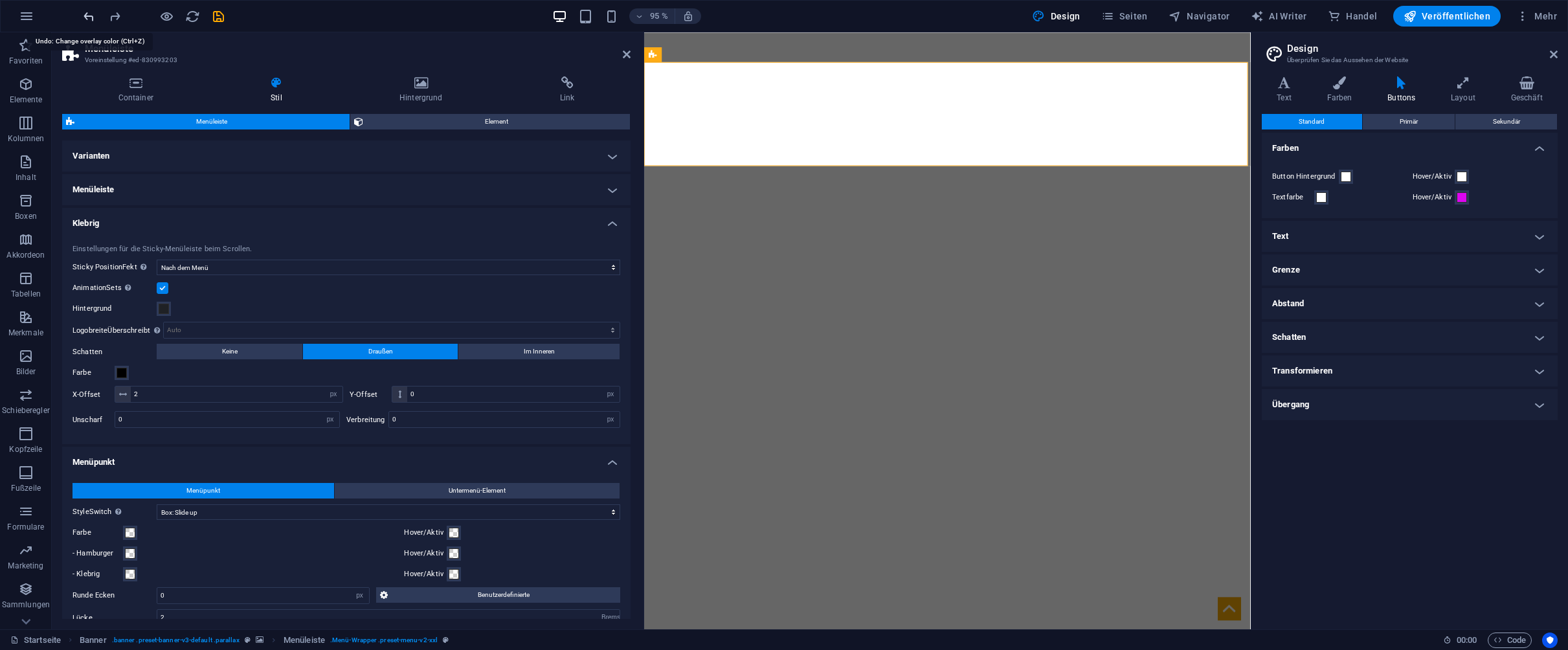 click at bounding box center [89, 16] 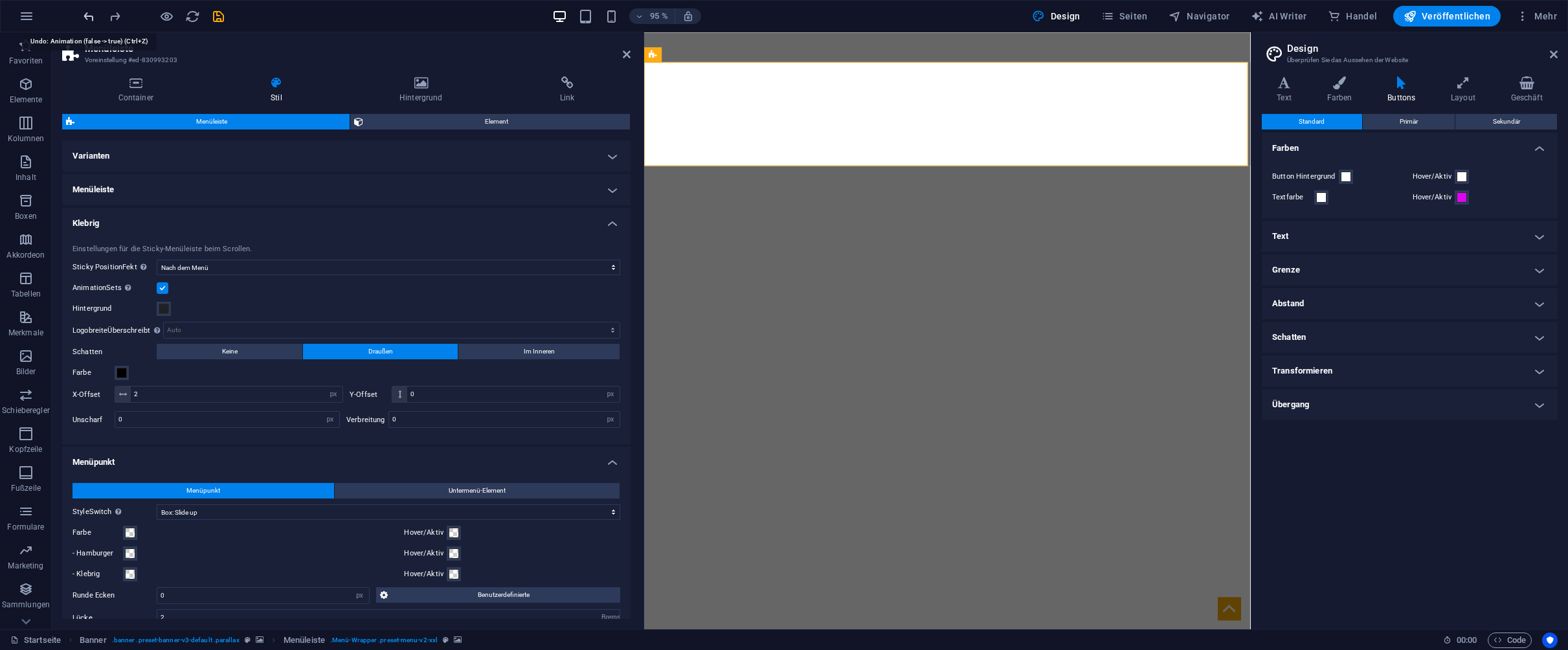 click at bounding box center [89, 16] 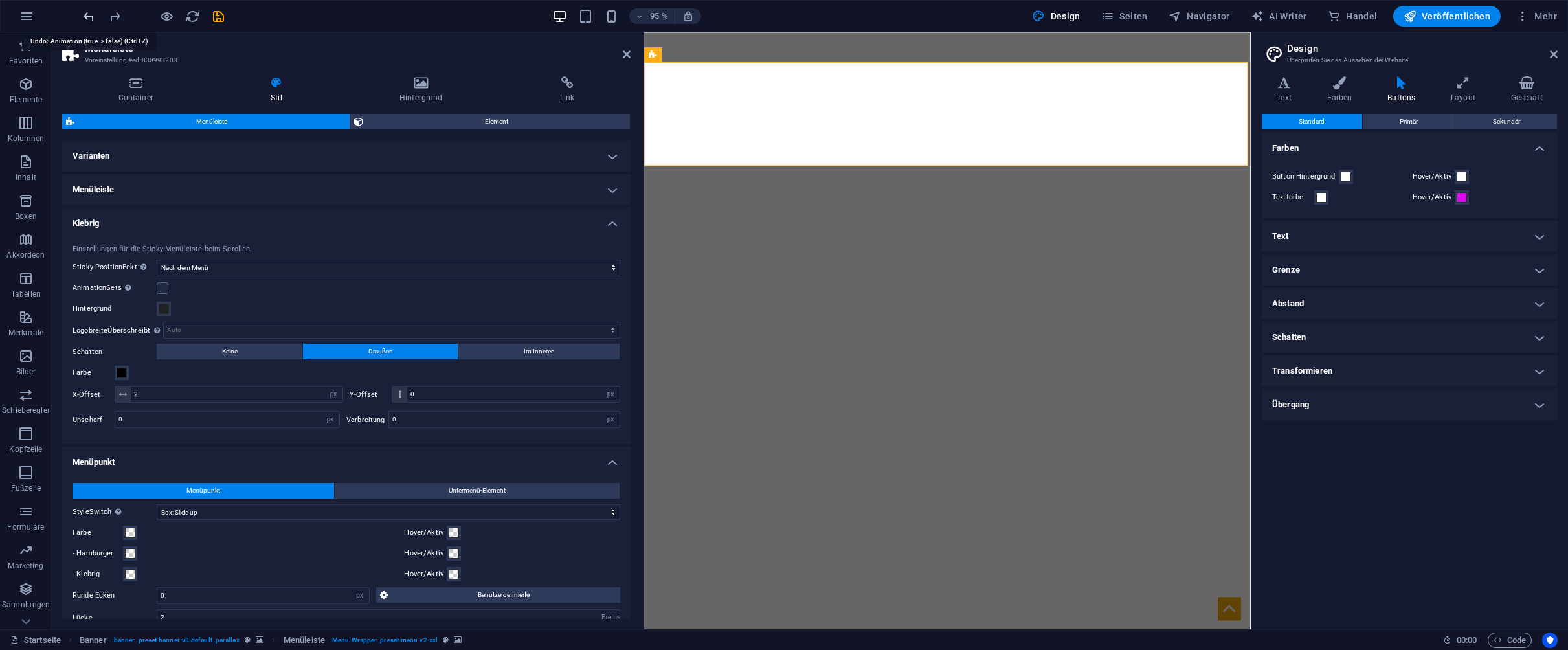 click at bounding box center (89, 16) 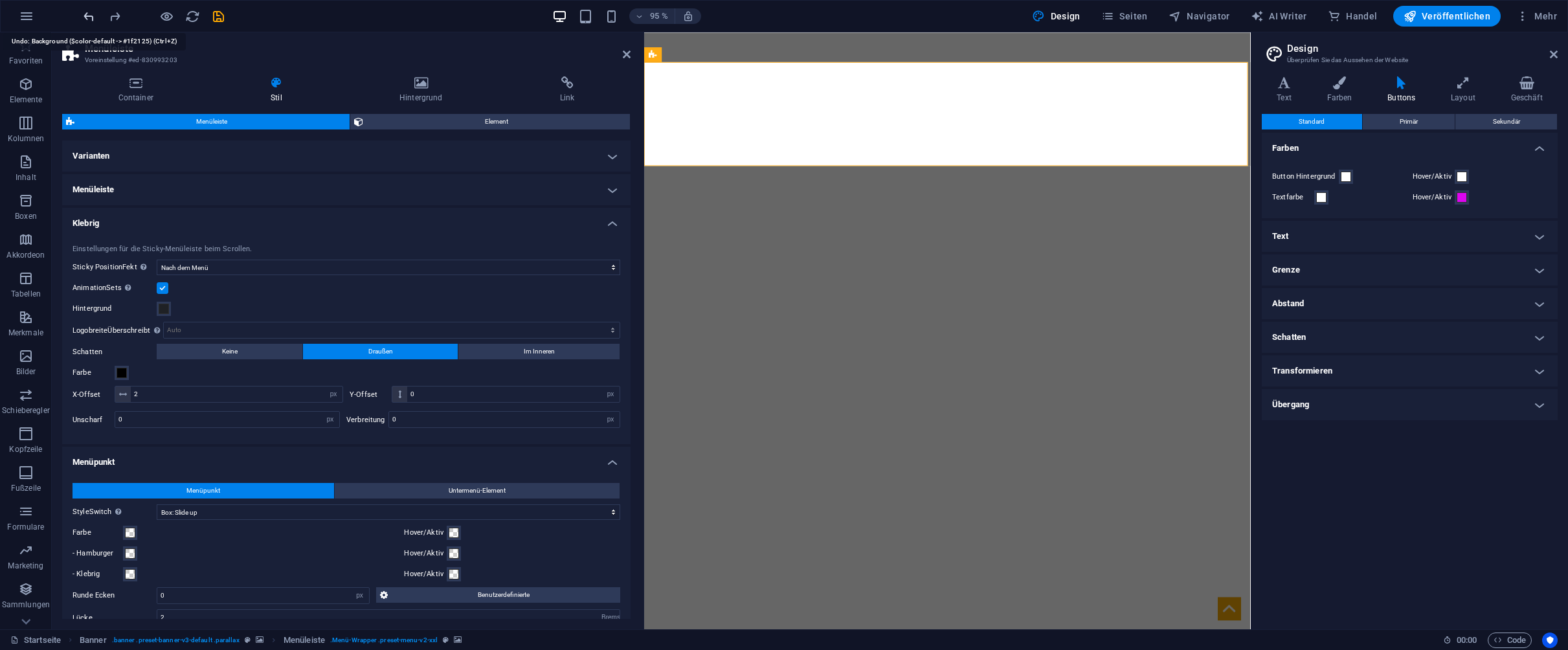 click at bounding box center (89, 16) 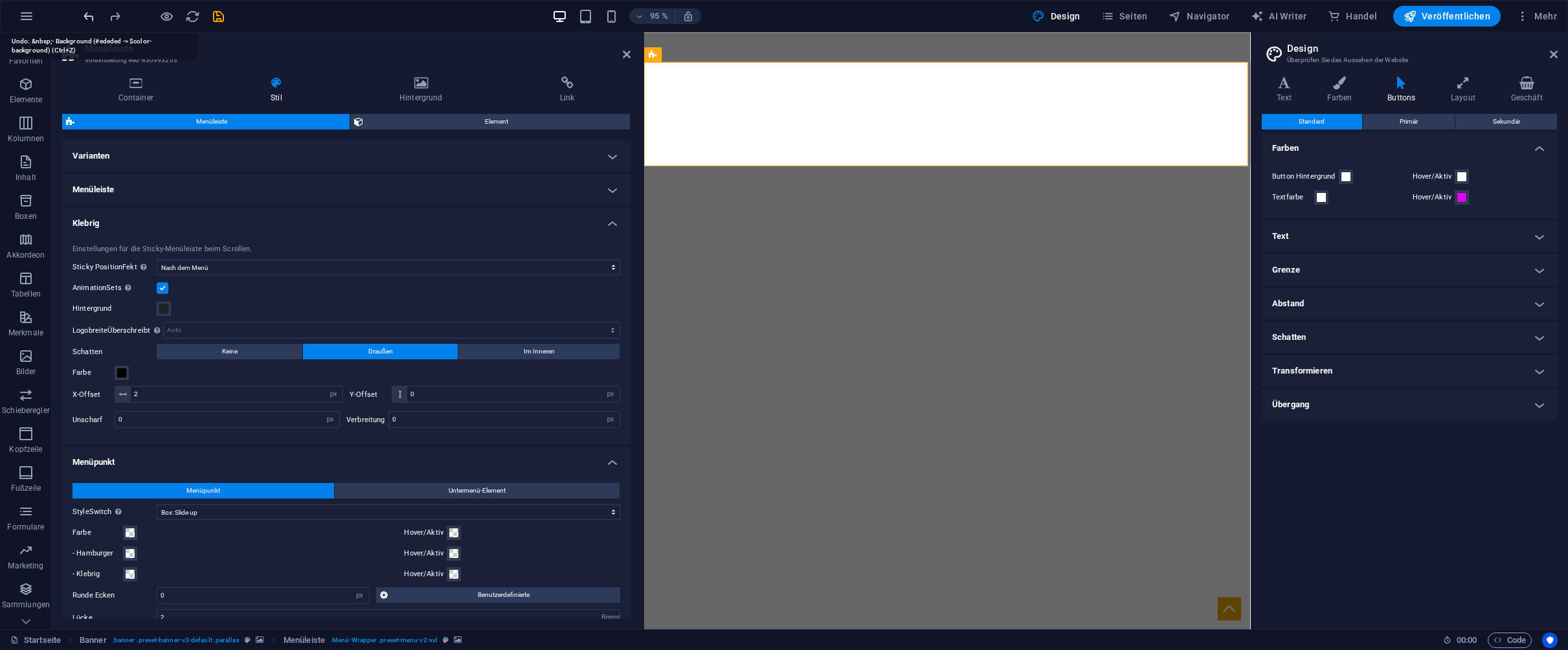 click at bounding box center [89, 16] 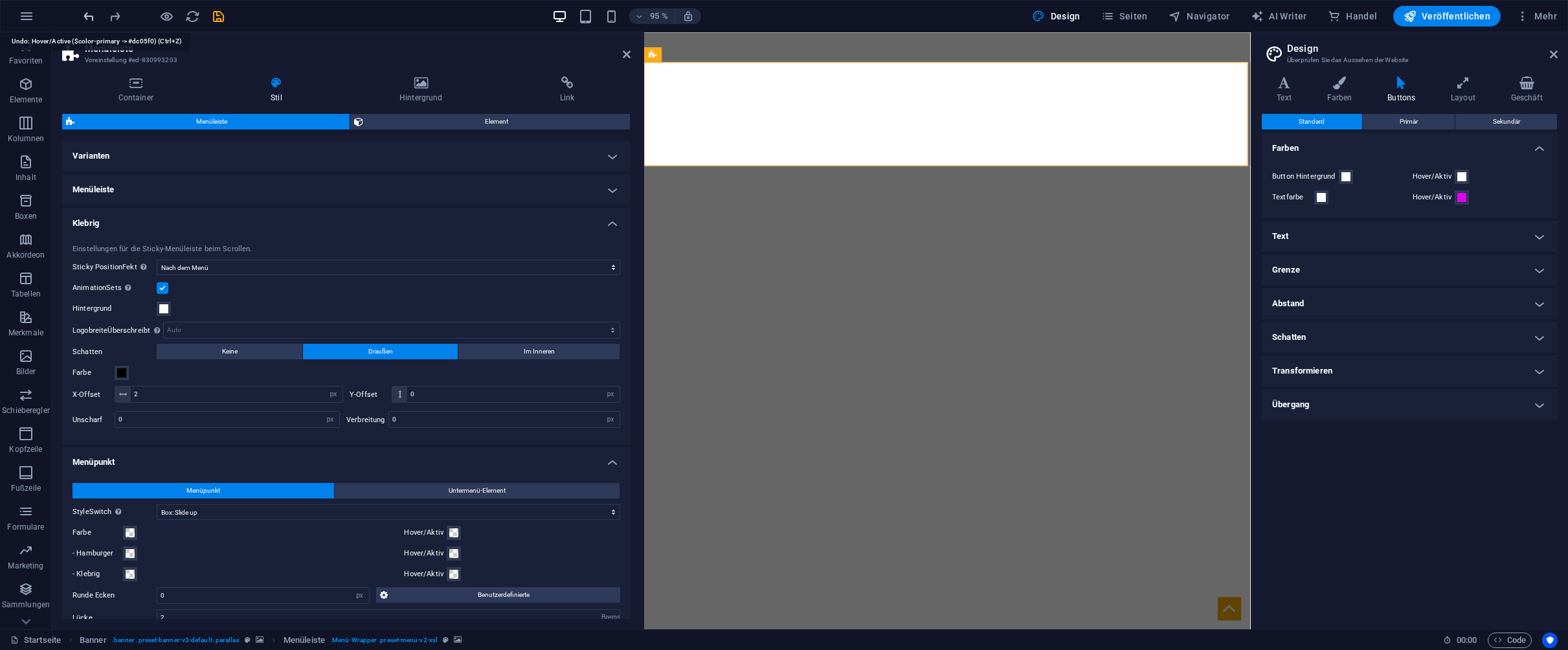 click at bounding box center [89, 16] 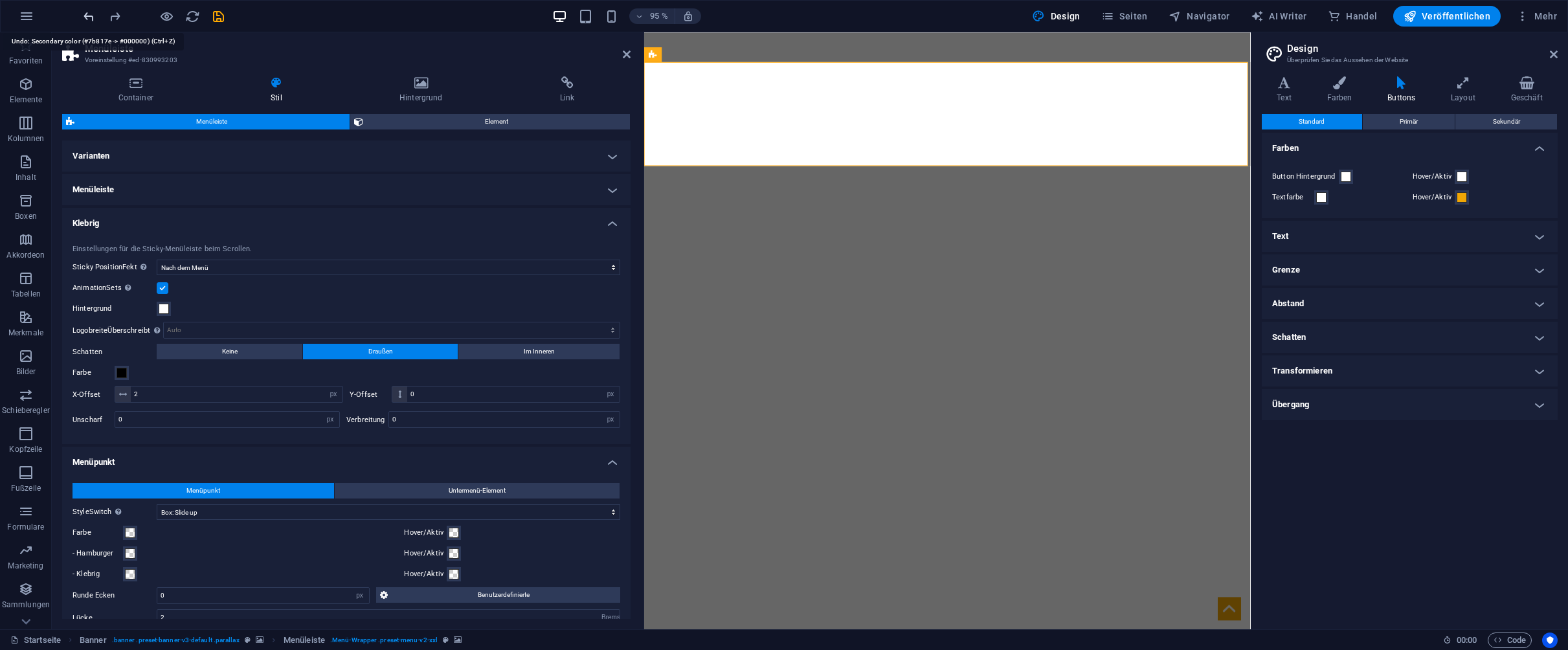 click at bounding box center (89, 16) 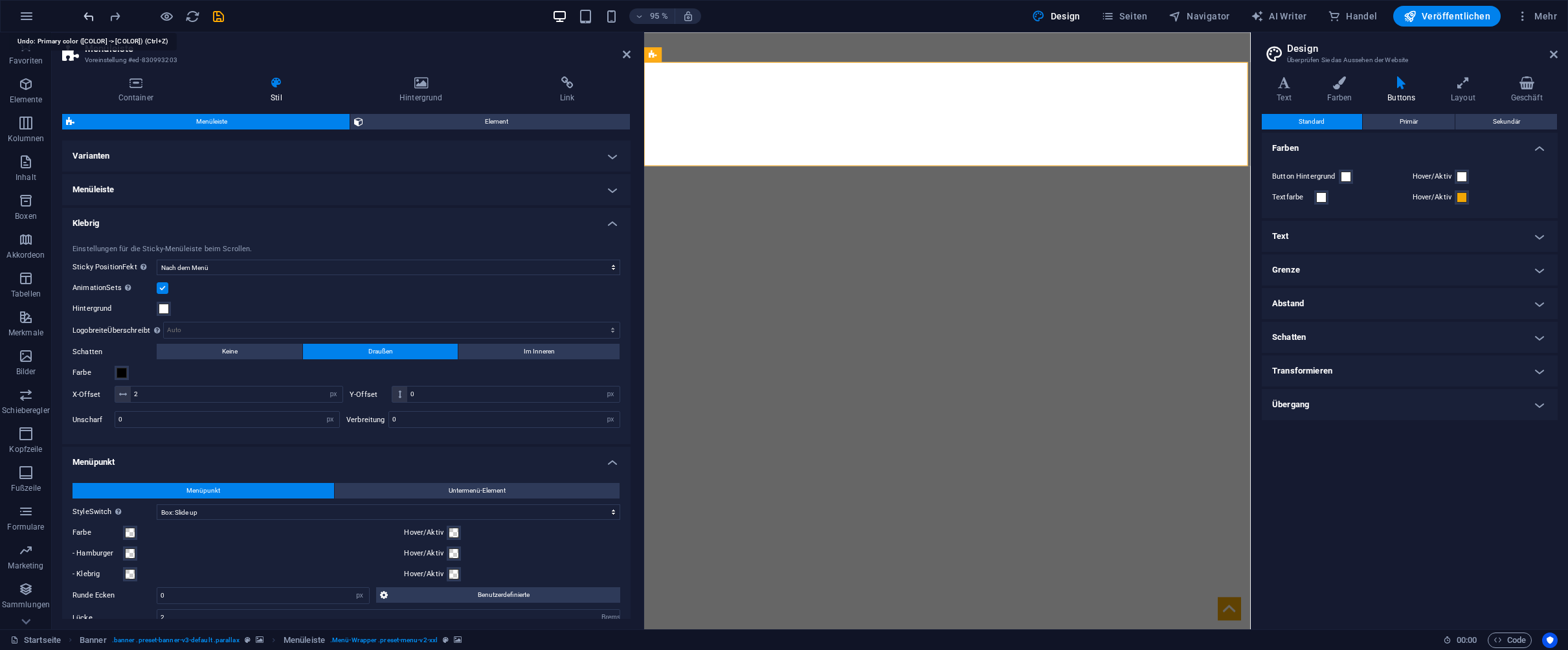 click at bounding box center [89, 16] 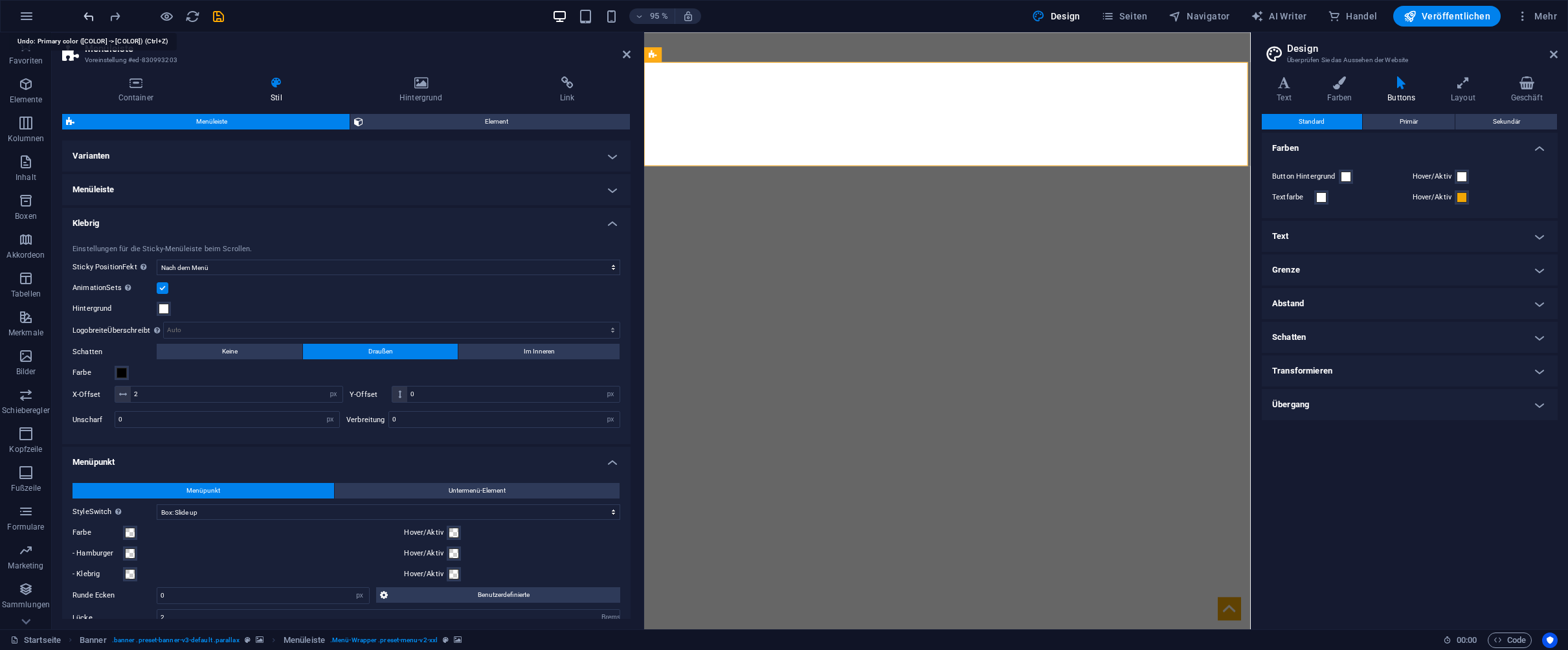click at bounding box center (89, 16) 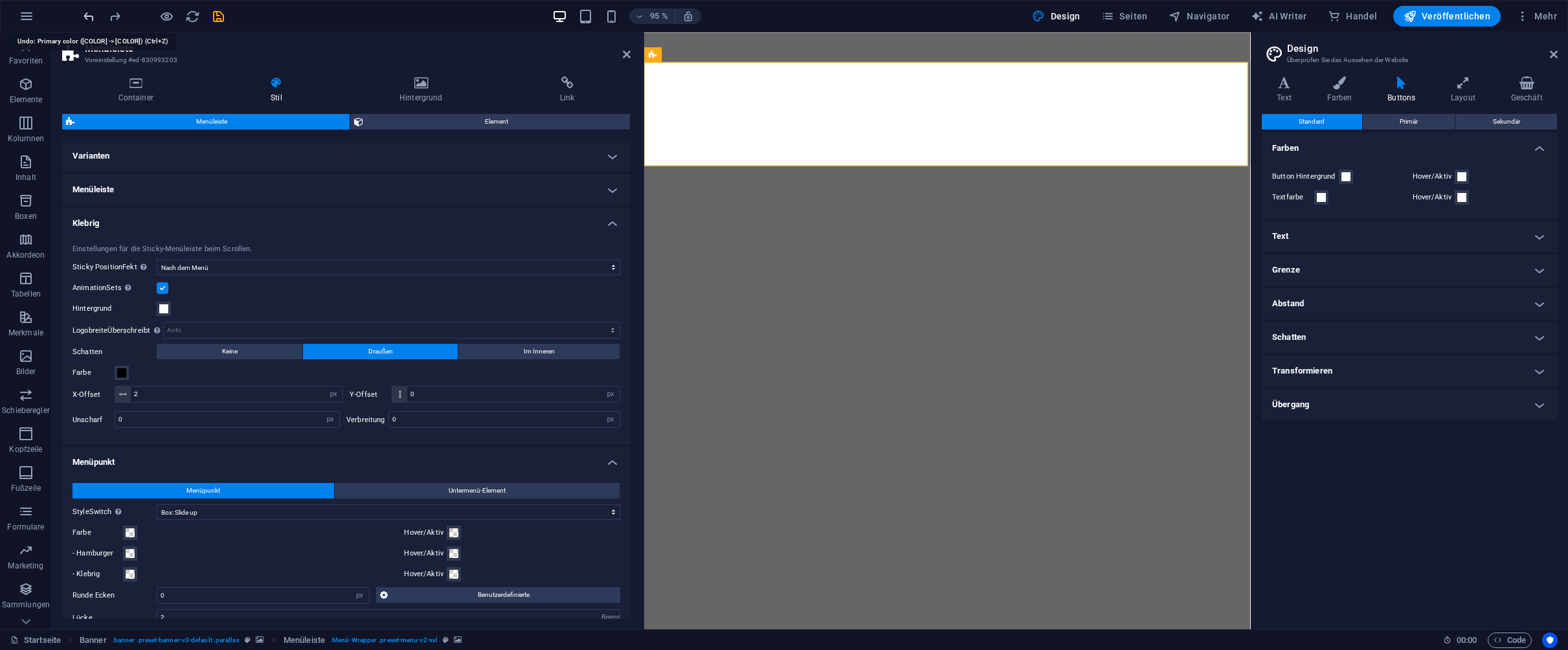 click at bounding box center (89, 16) 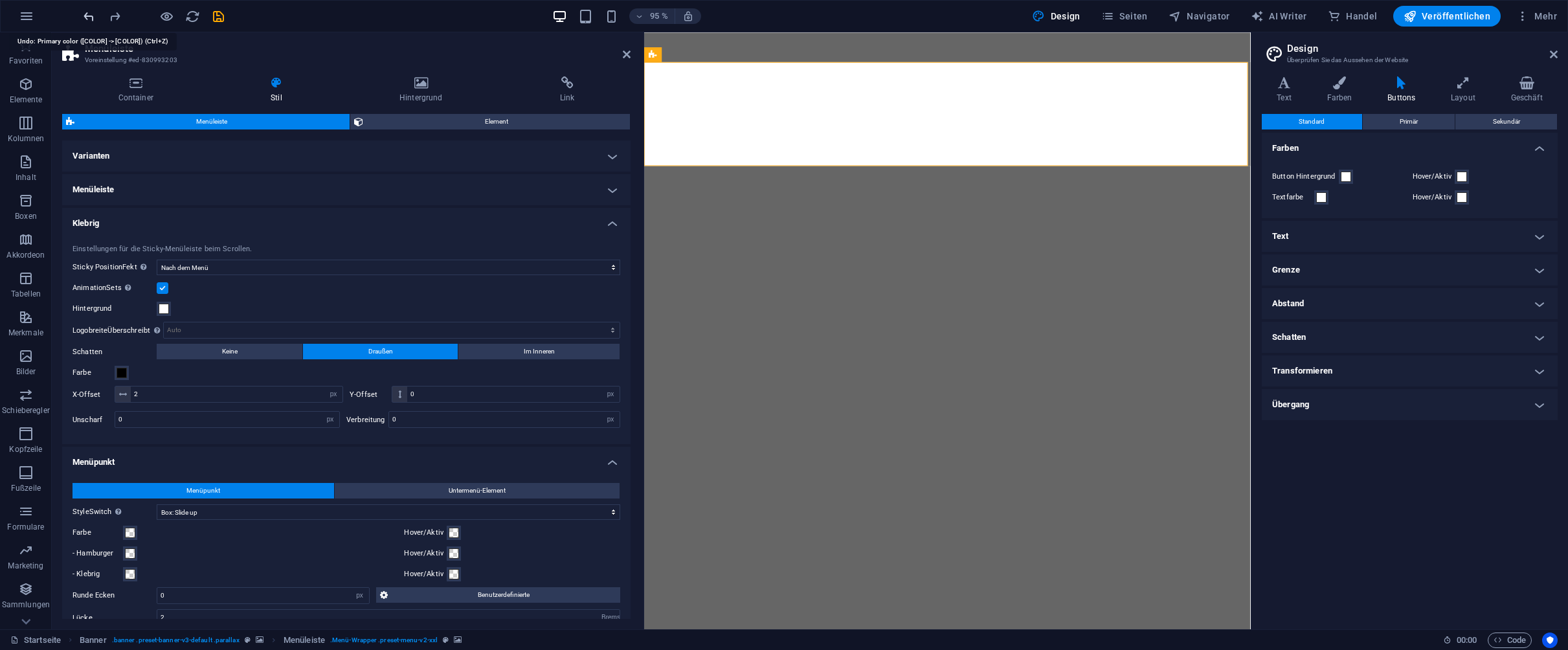 click at bounding box center [89, 16] 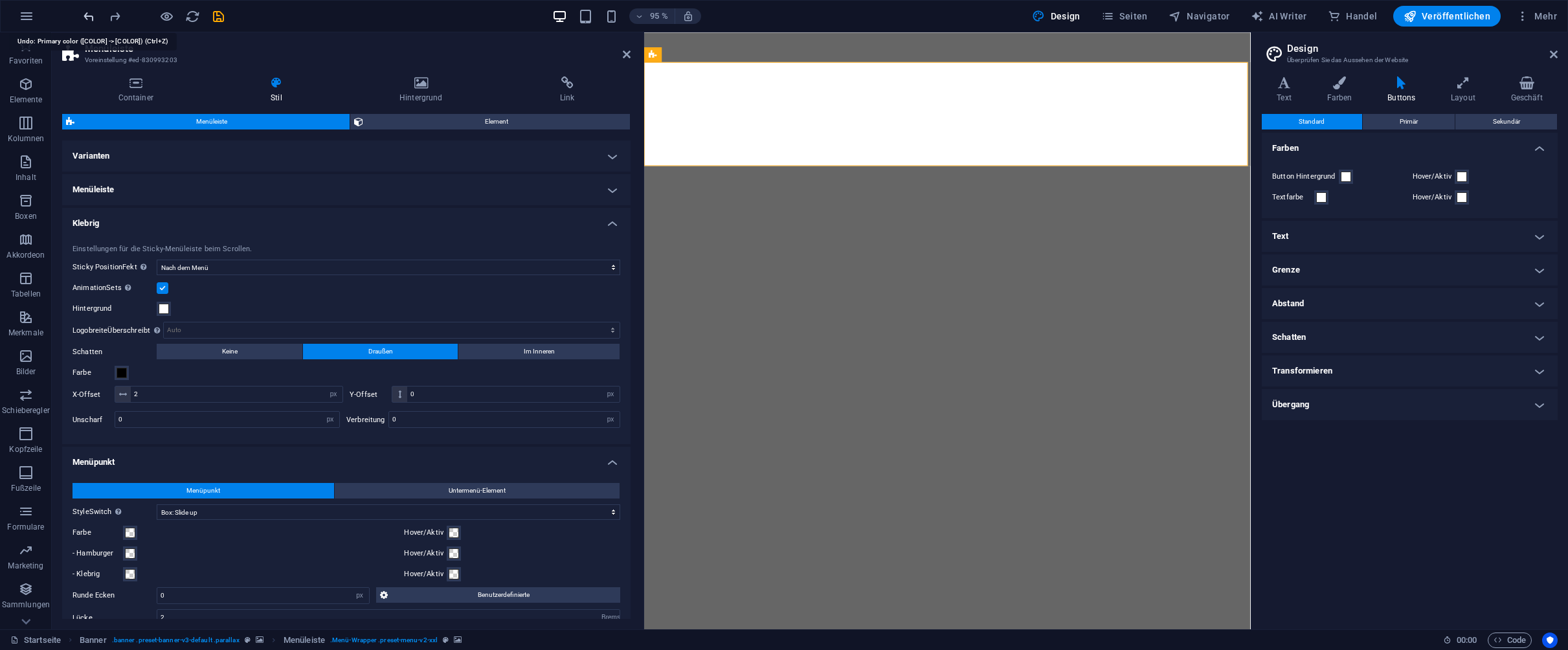 click at bounding box center (89, 16) 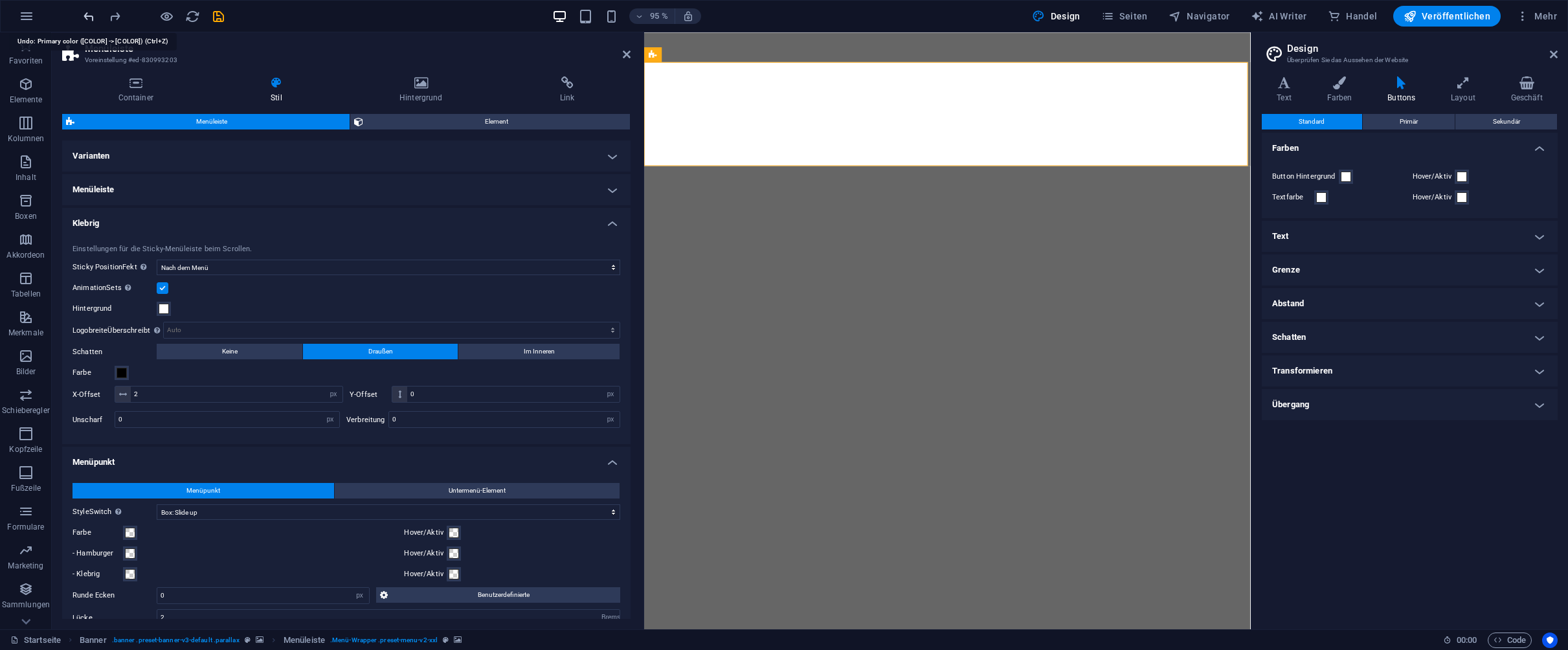 click at bounding box center (89, 16) 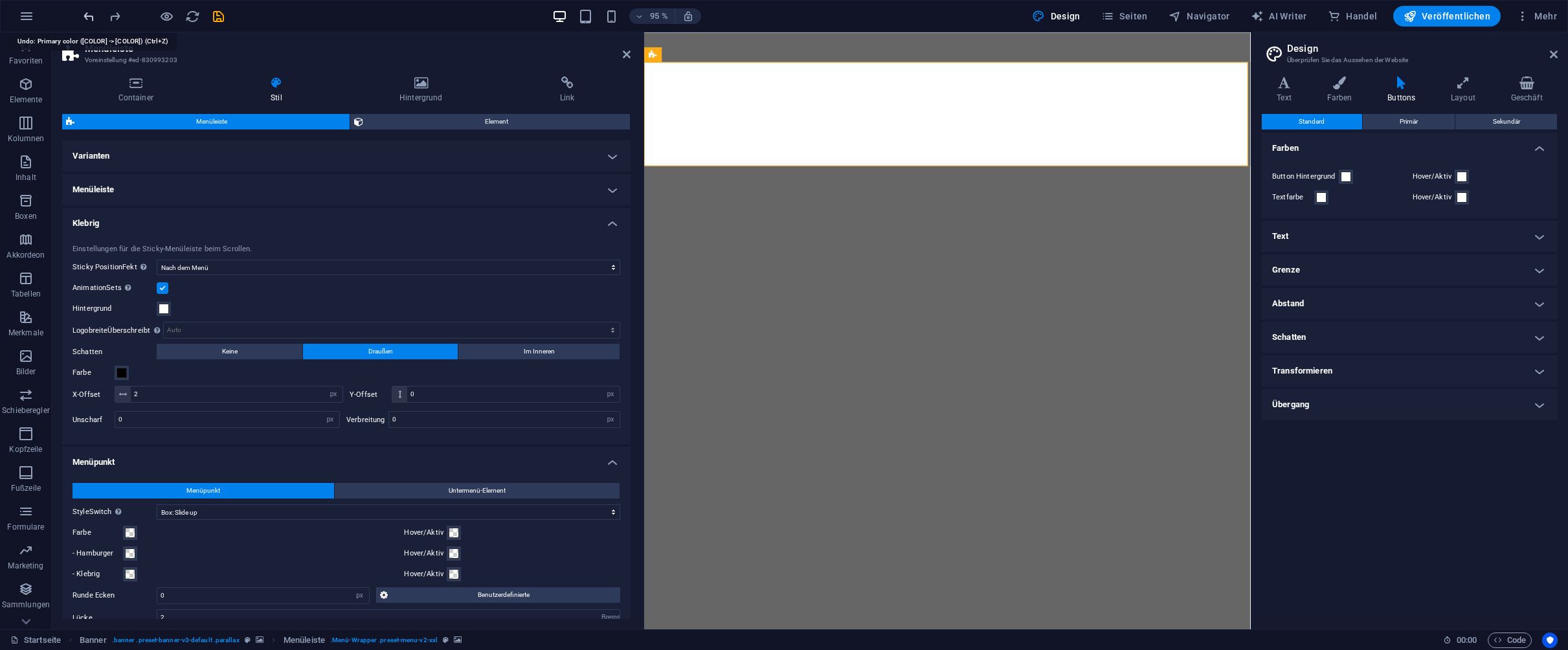 click at bounding box center [89, 16] 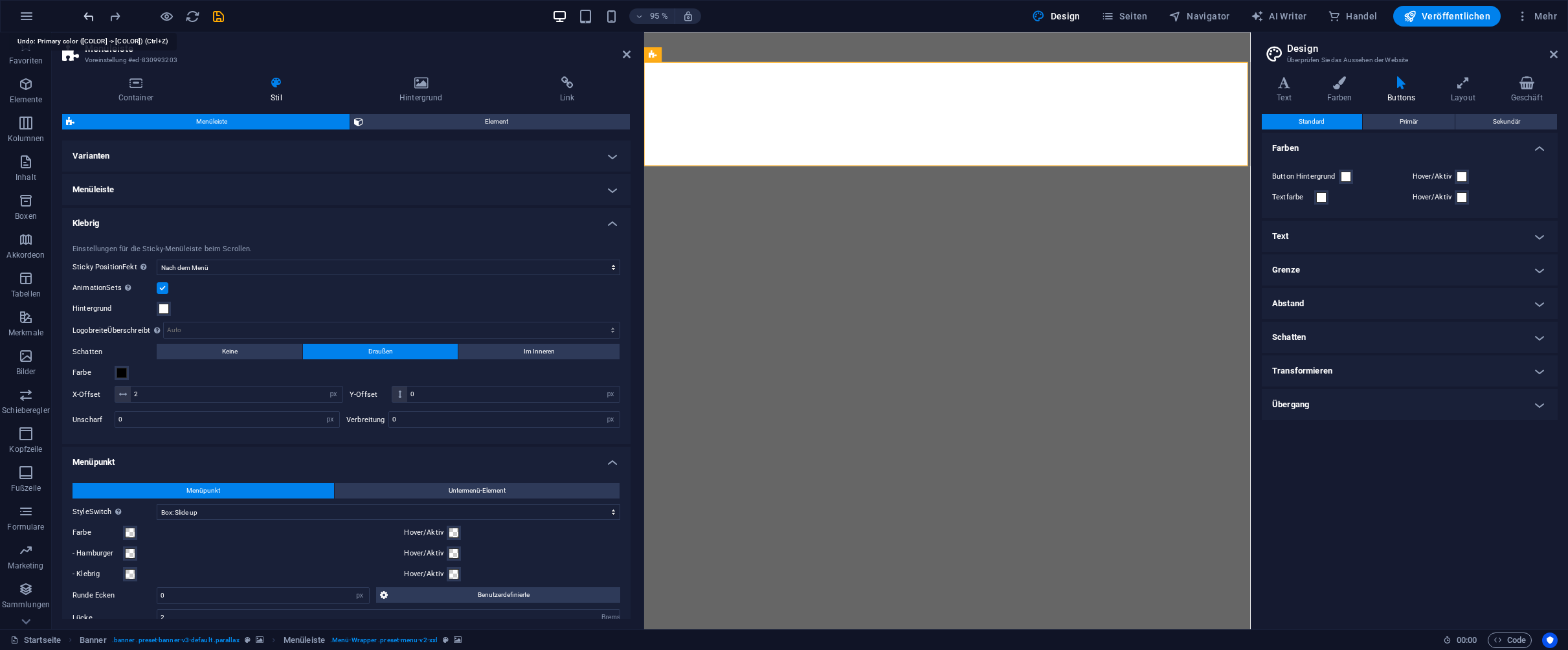 click at bounding box center [89, 16] 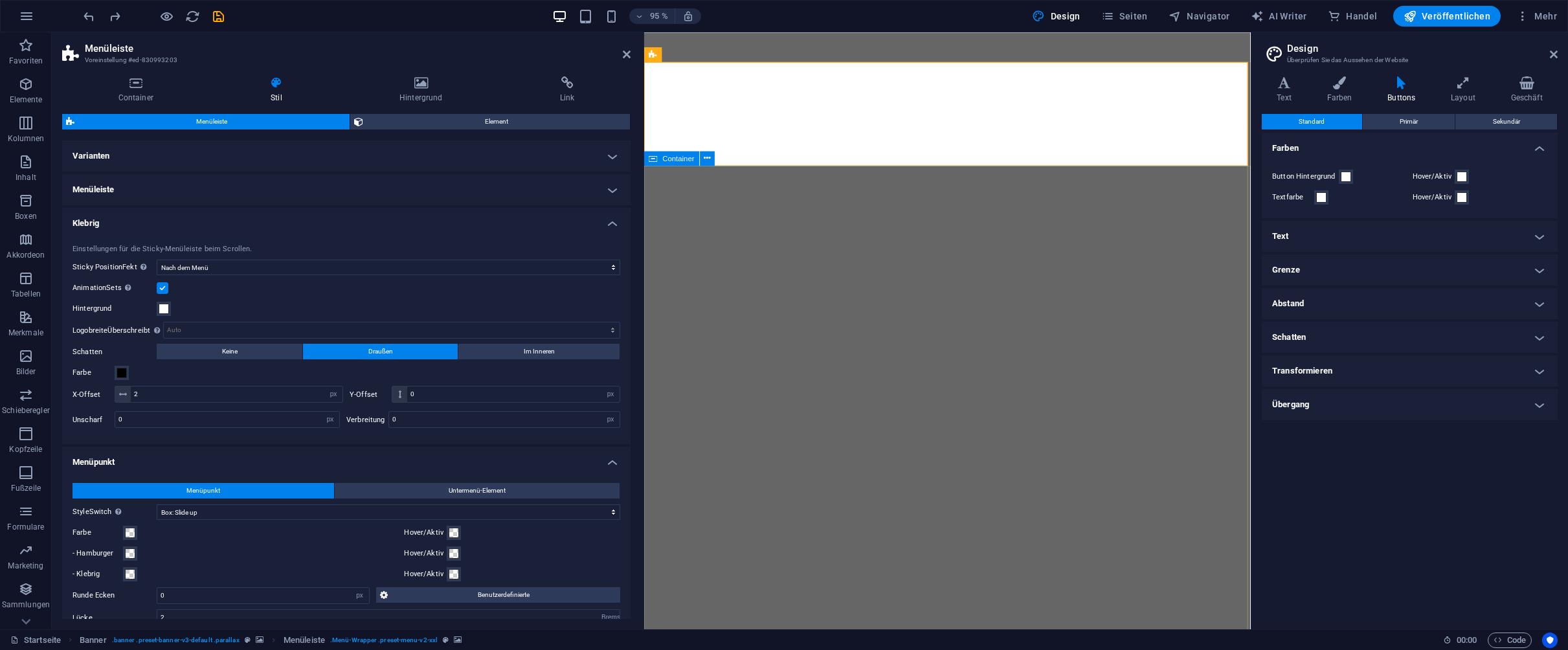 click on "Seien Sie ein Gentleman. THE ORIGINAL BARBER SHOP IN NEW YORK Mehr erfahren" at bounding box center [963, 1141] 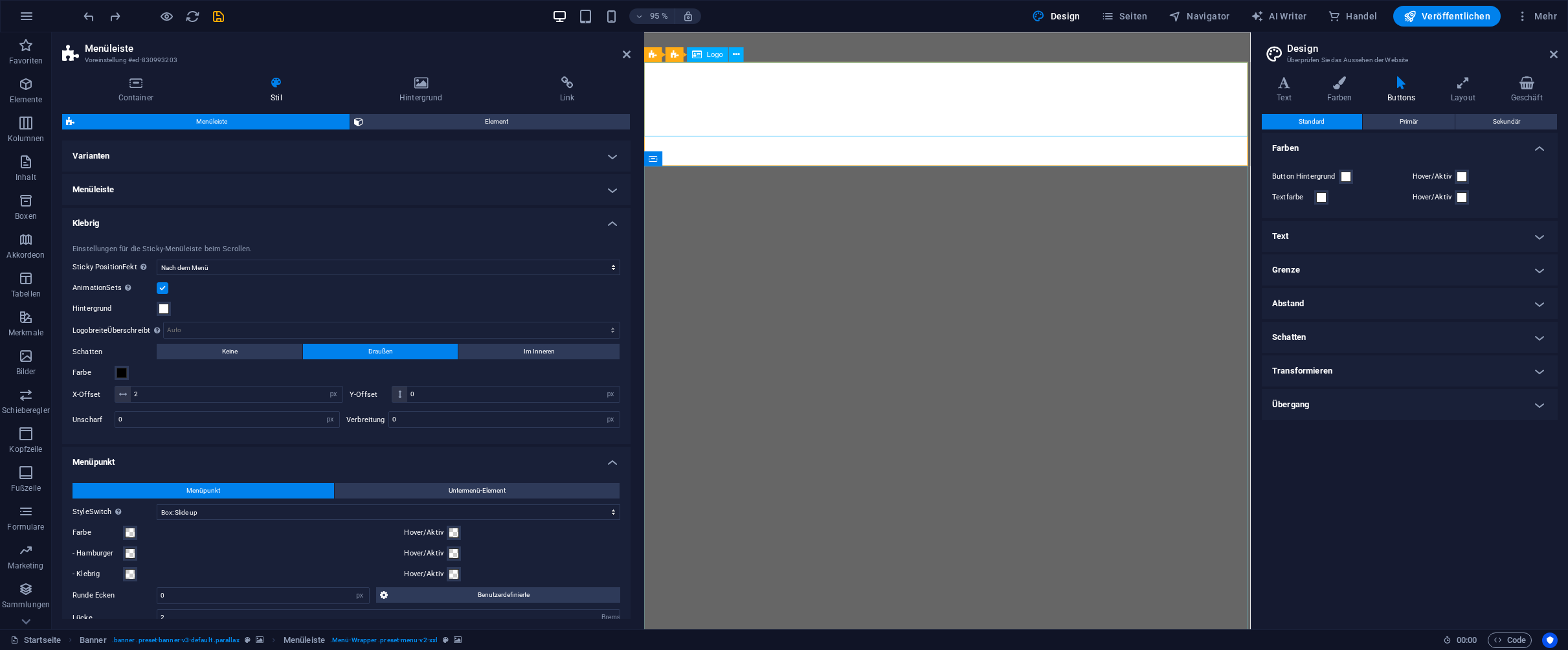 click at bounding box center [963, 948] 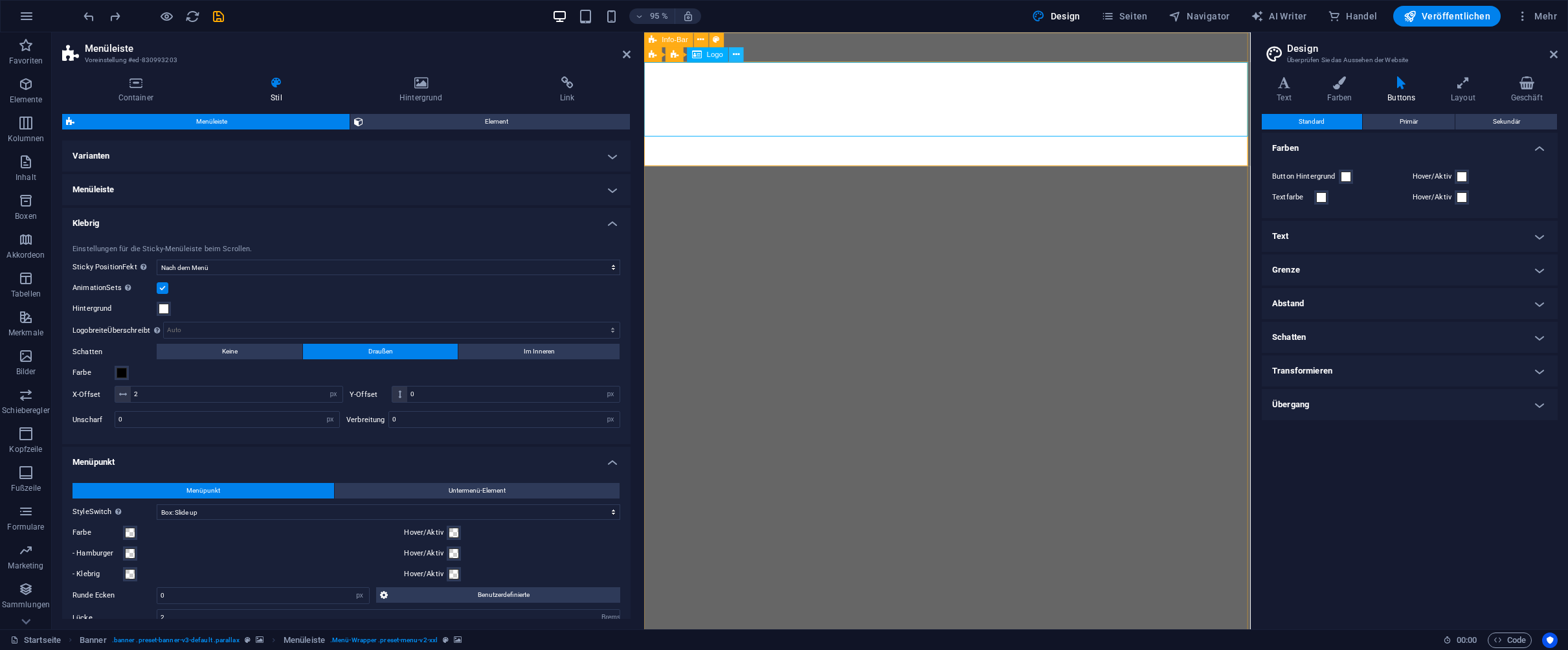 click at bounding box center (736, 54) 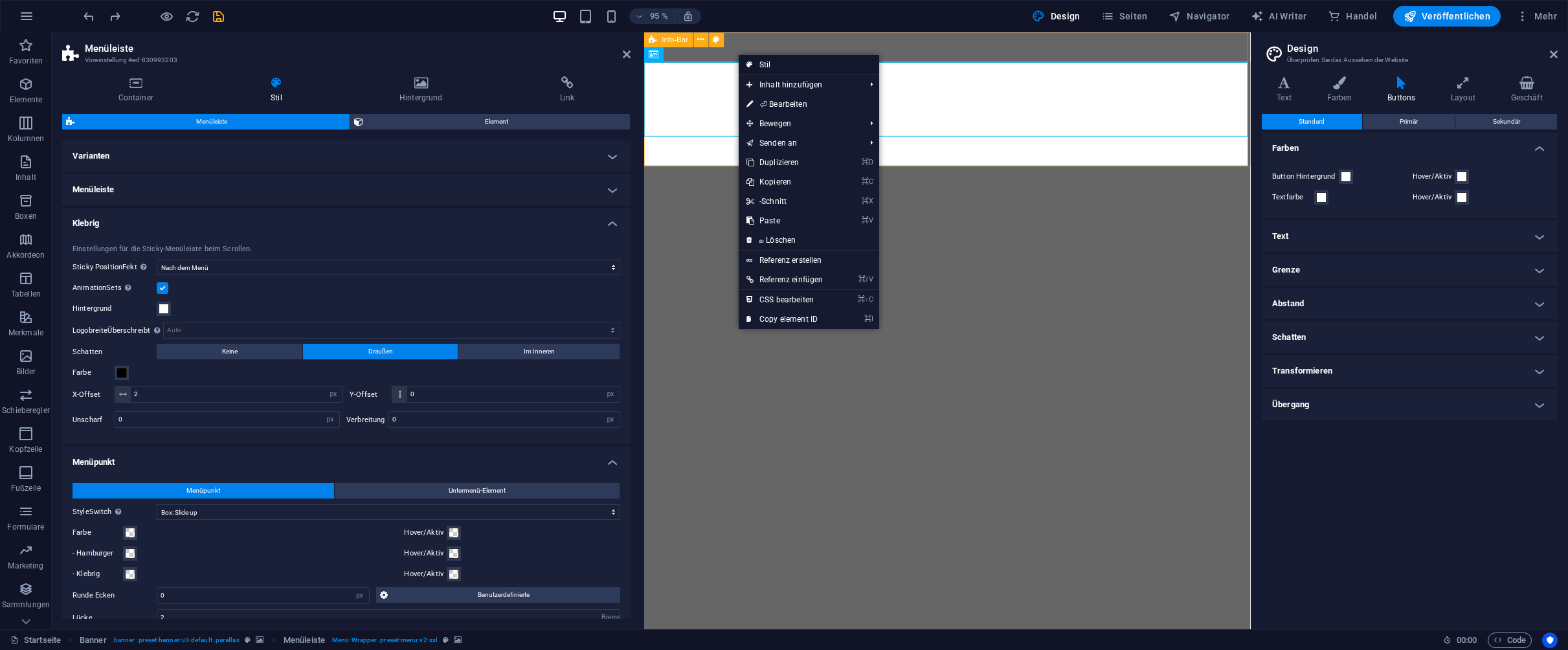 click on "Stil" at bounding box center (809, 65) 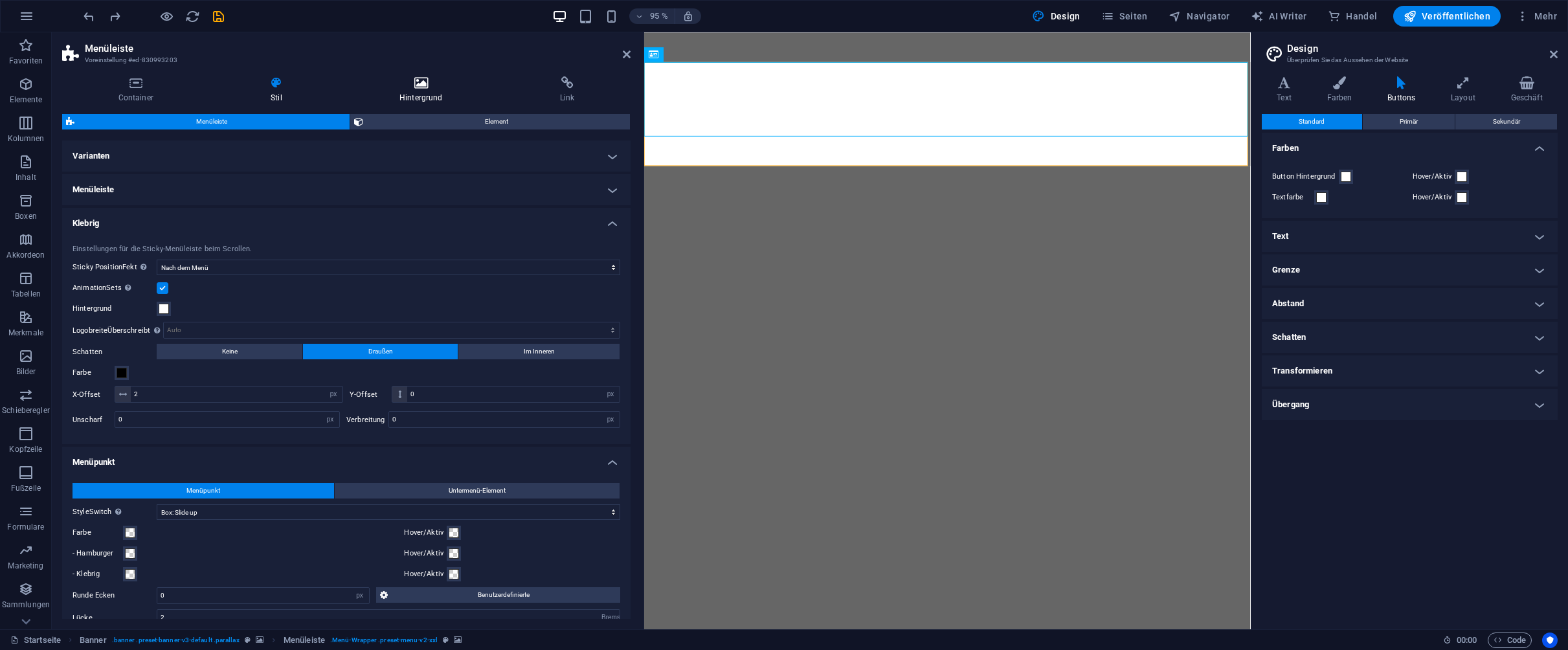 click on "Hintergrund" at bounding box center (423, 90) 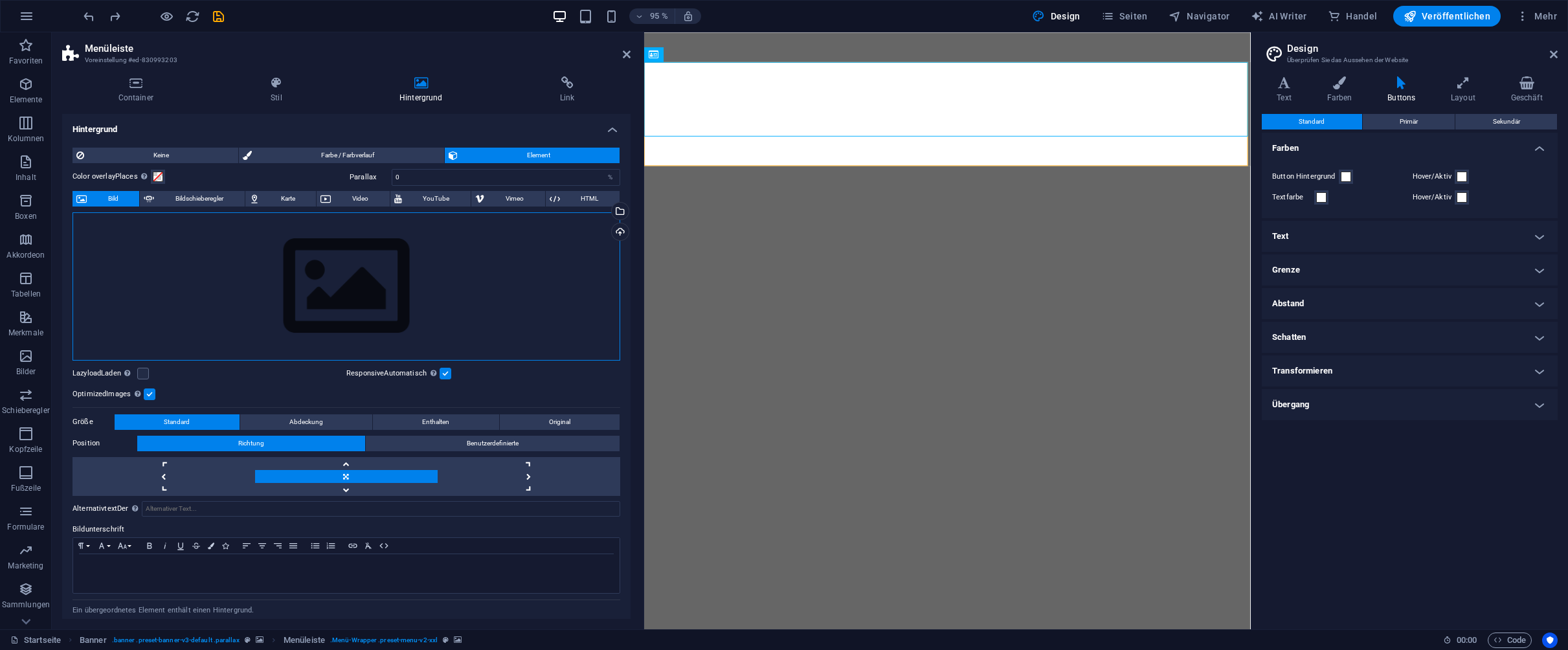 click on "Drag files here, click to choose files or select files from Files or our free stock photos & videos" at bounding box center (346, 286) 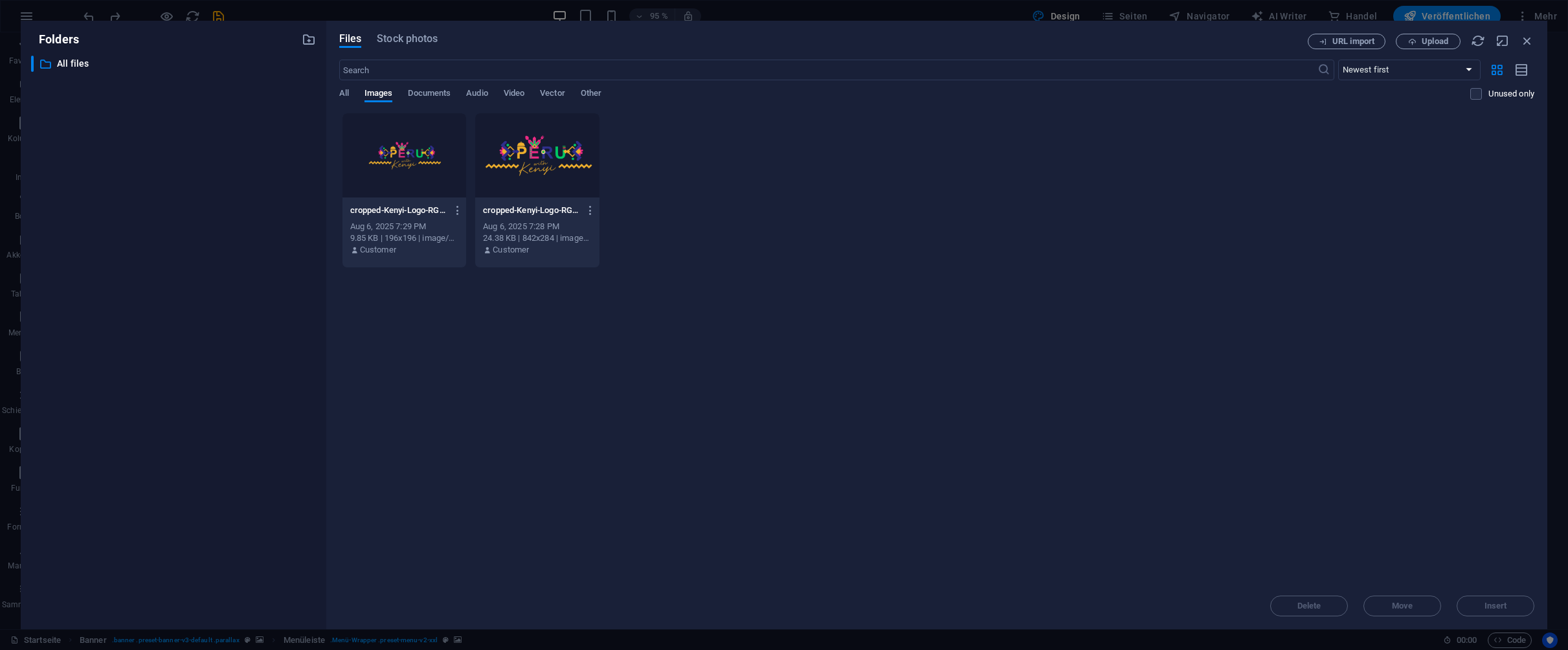 click on "Drop files here to upload them instantly cropped-Kenyi-Logo-RGB-gelb-1-gpNM90WbU9s-VUc1y9NYeg-gNuSOG9qV4rOSLvvNYDdmA.png cropped-Kenyi-Logo-RGB-gelb-1-gpNM90WbU9s-VUc1y9NYeg-gNuSOG9qV4rOSLvvNYDdmA.png Aug 6, 2025 7:29 PM 9.85 KB | 196x196 | image/png Customer cropped-Kenyi-Logo-RGB-gelb-1-gpNM90WbU9s-VUc1y9NYeg.png cropped-Kenyi-Logo-RGB-gelb-1-gpNM90WbU9s-VUc1y9NYeg.png Aug 6, 2025 7:28 PM 24.38 KB | 842x284 | image/png Customer" at bounding box center (937, 348) 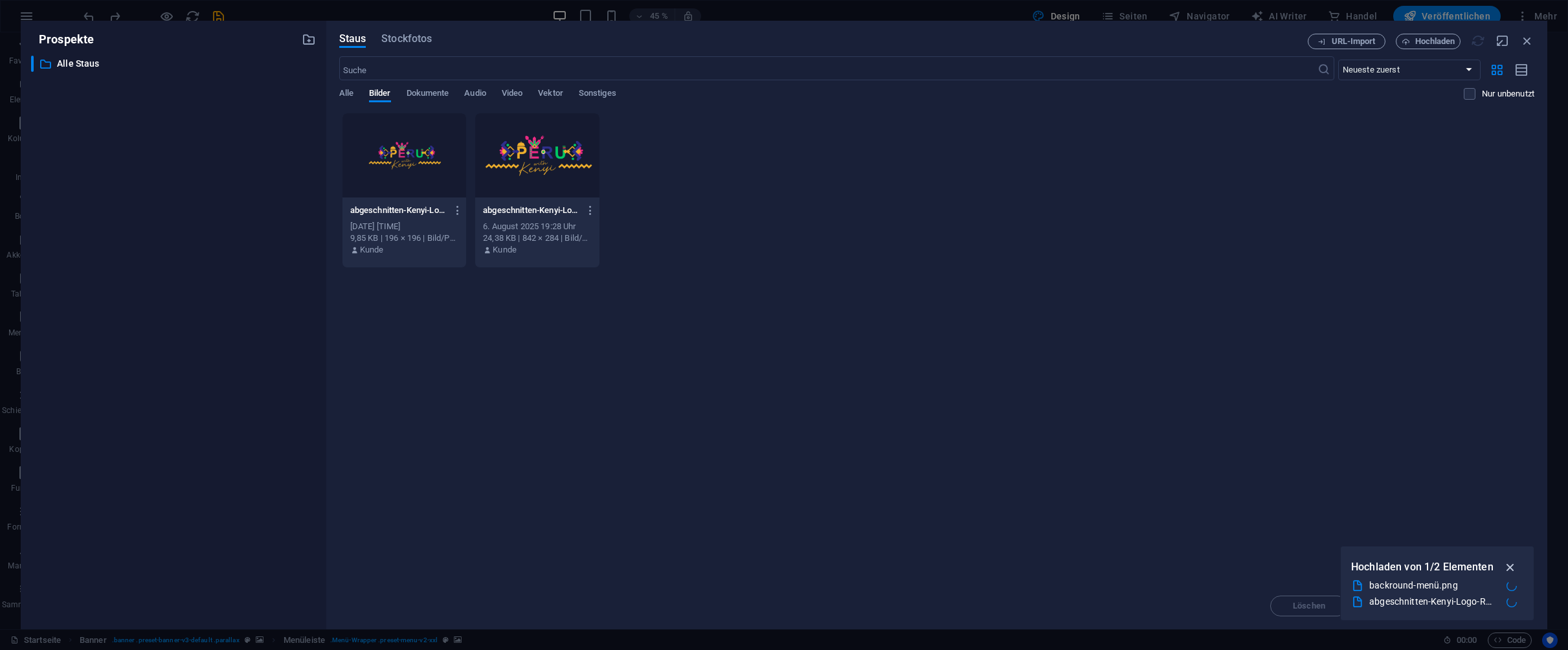 click at bounding box center (1510, 567) 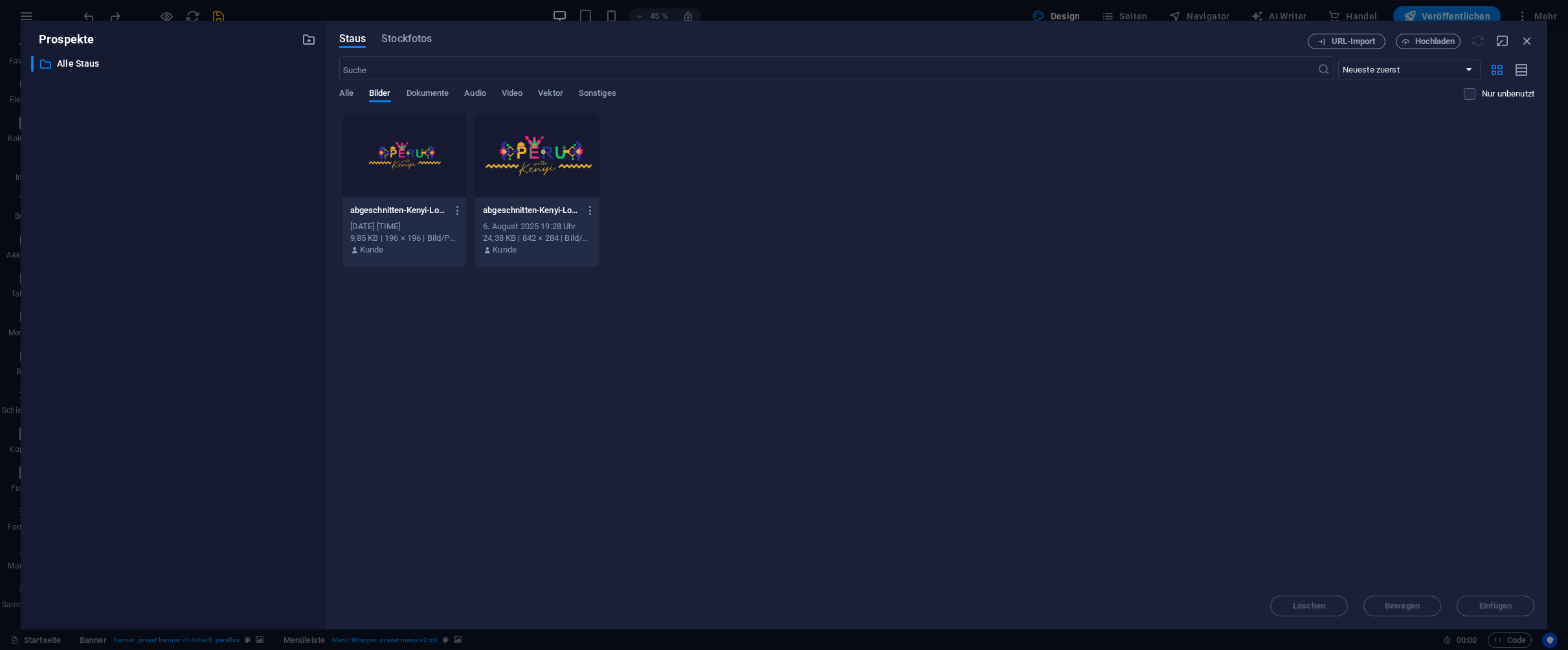 drag, startPoint x: 841, startPoint y: 241, endPoint x: 966, endPoint y: 139, distance: 161.33506 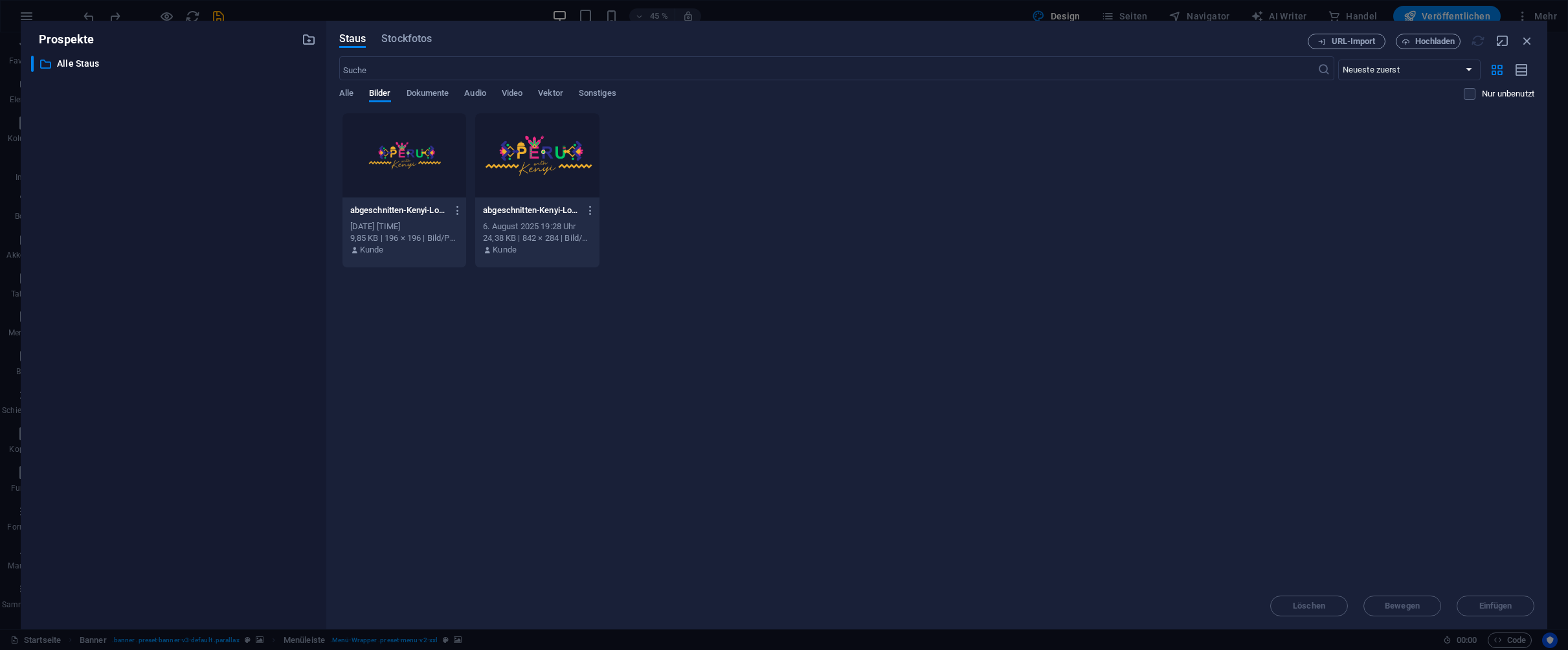 click on "cropped-Kenyi-Logo-RGB-gelb-1-gpNM90WbU9s-VUc1y9NYeg-gNuSOG9qV4rOSLvvNYDdmA.png abgeschnitten-Kenyi-Logo-RGB-gelb-1-gpNM90WbU9s-VUc1y9NYeg-gNuSOG9qV4rOSLvvNYDdmA.png 6. August 2025 19:29 Uhr 9,85 KB | 196 × 196 | Bild/PNG Kunde cropped-Kenyi-Logo-RGB-gelb-1-gpNM90WbU9s-VUc1y9NYeg.png abgeschnitten-Kenyi-Logo-RGB-gelb-1-gpNM90WbU9s-VUc1y9NYeg.png 6. August 2025 19:28 Uhr 24,38 KB | 842 × 284 | Bild/png Kunde" at bounding box center (937, 190) 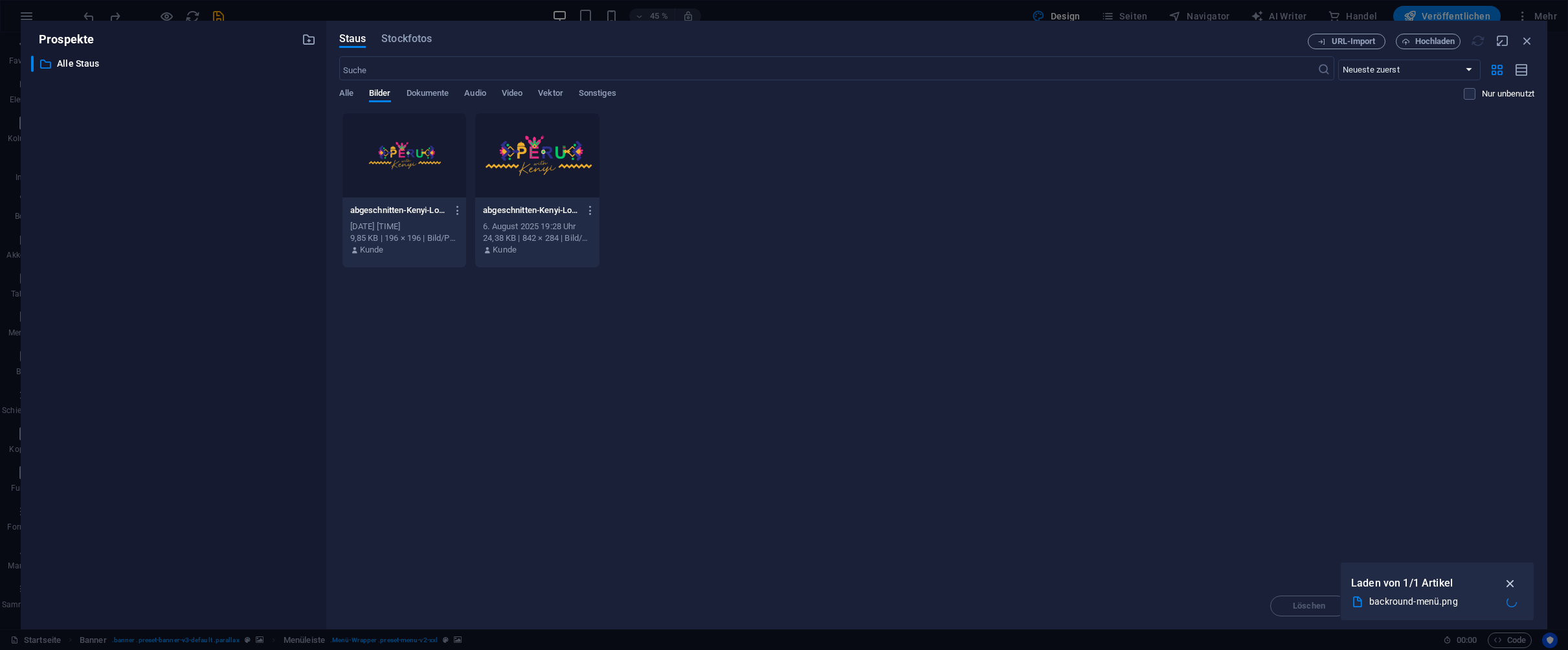 click at bounding box center [1510, 583] 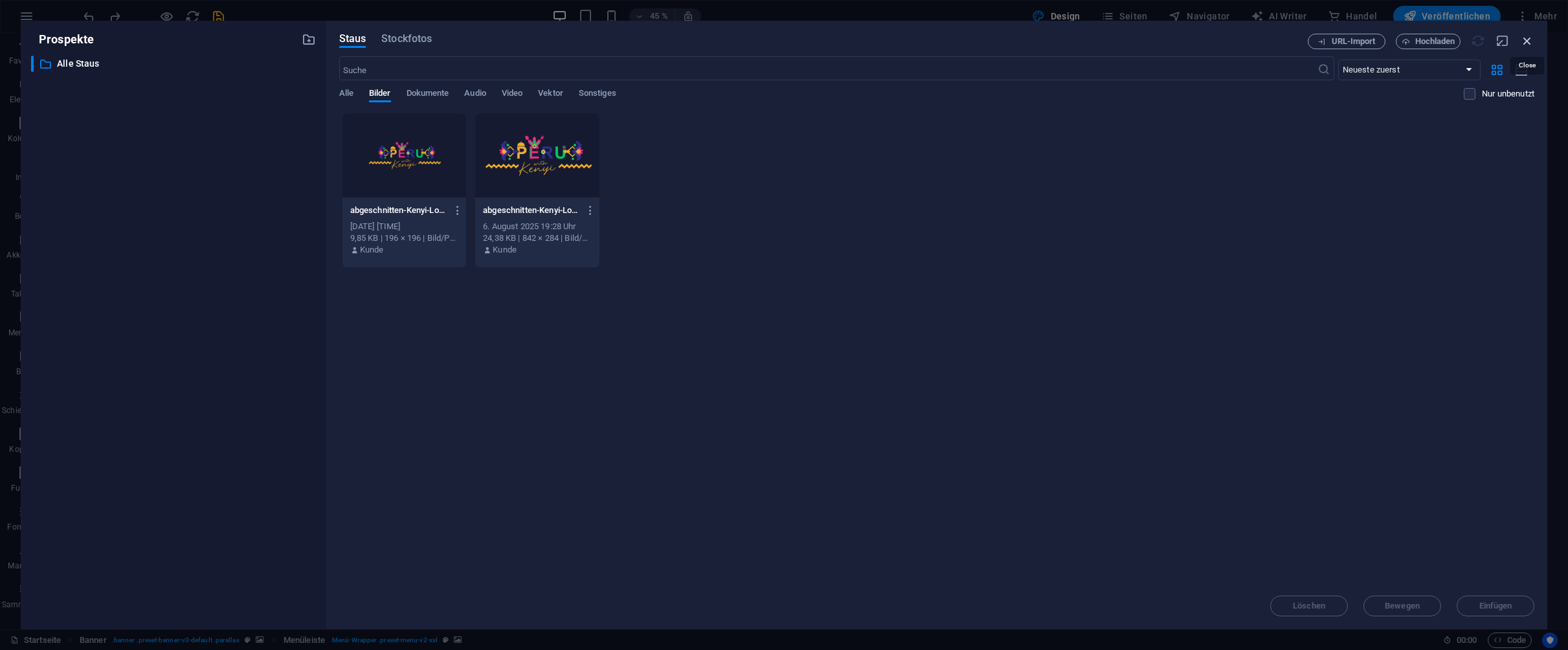 click at bounding box center [1527, 41] 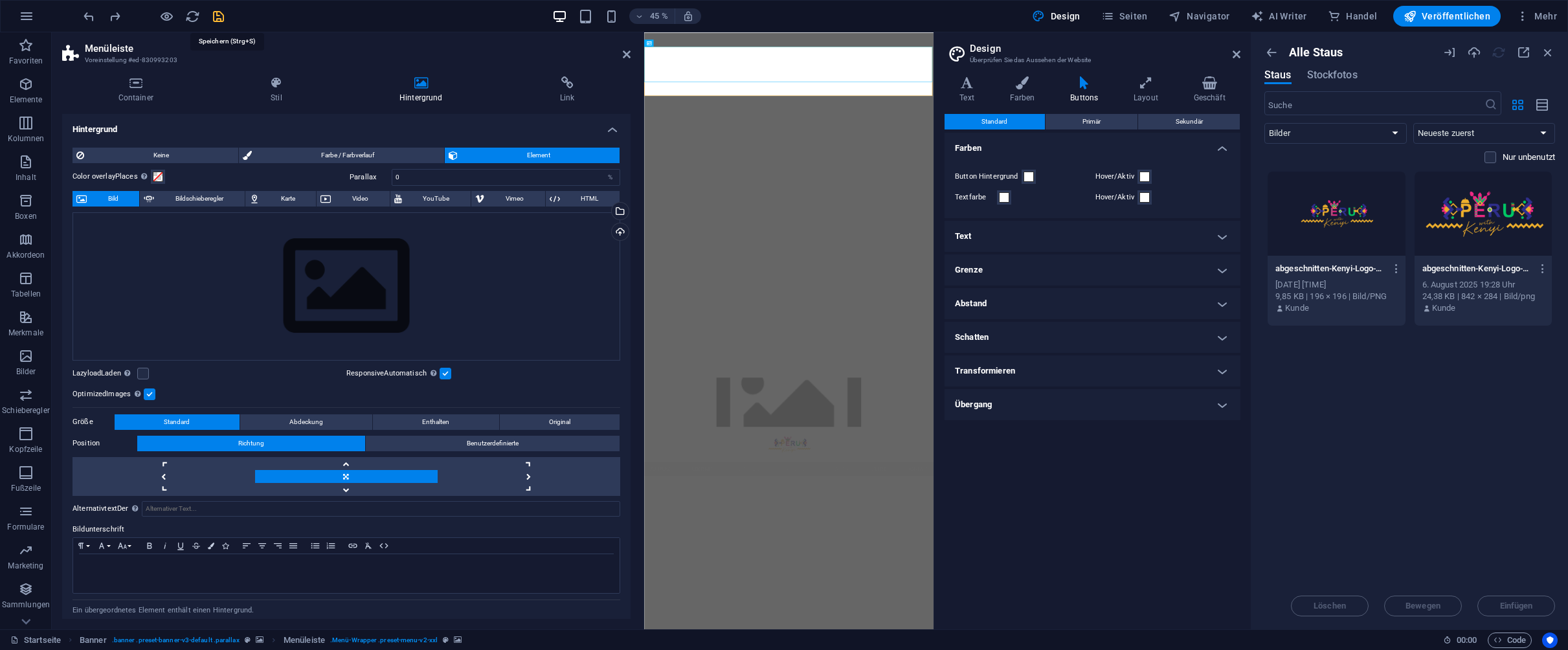 click at bounding box center [218, 16] 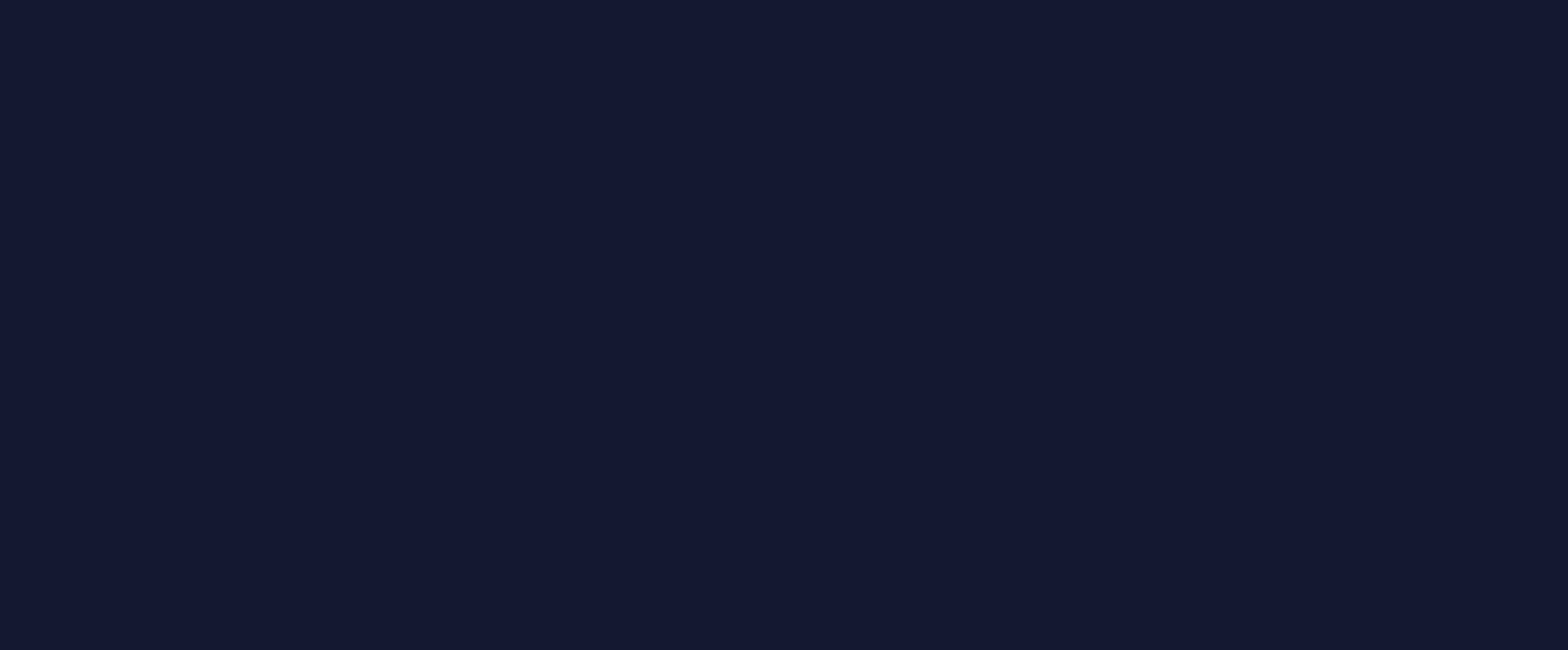 scroll, scrollTop: 0, scrollLeft: 0, axis: both 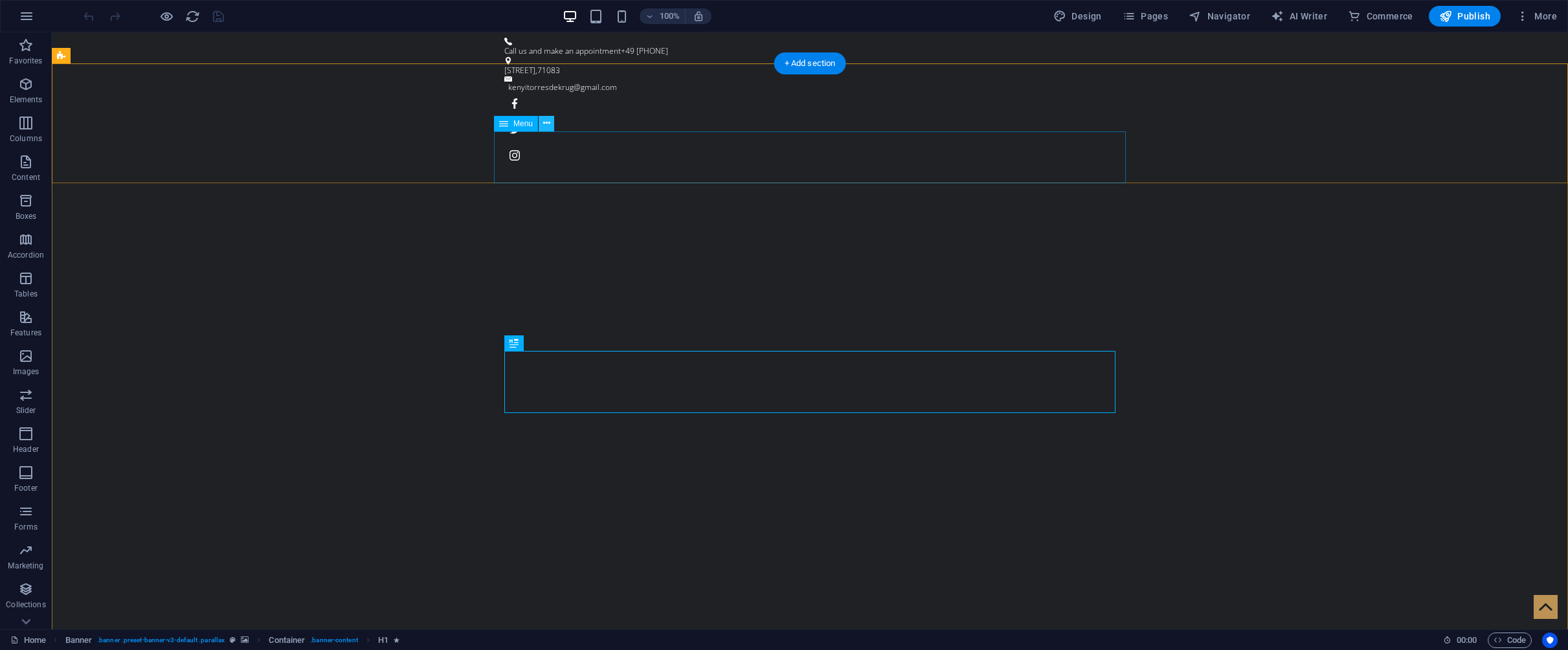 click at bounding box center (546, 123) 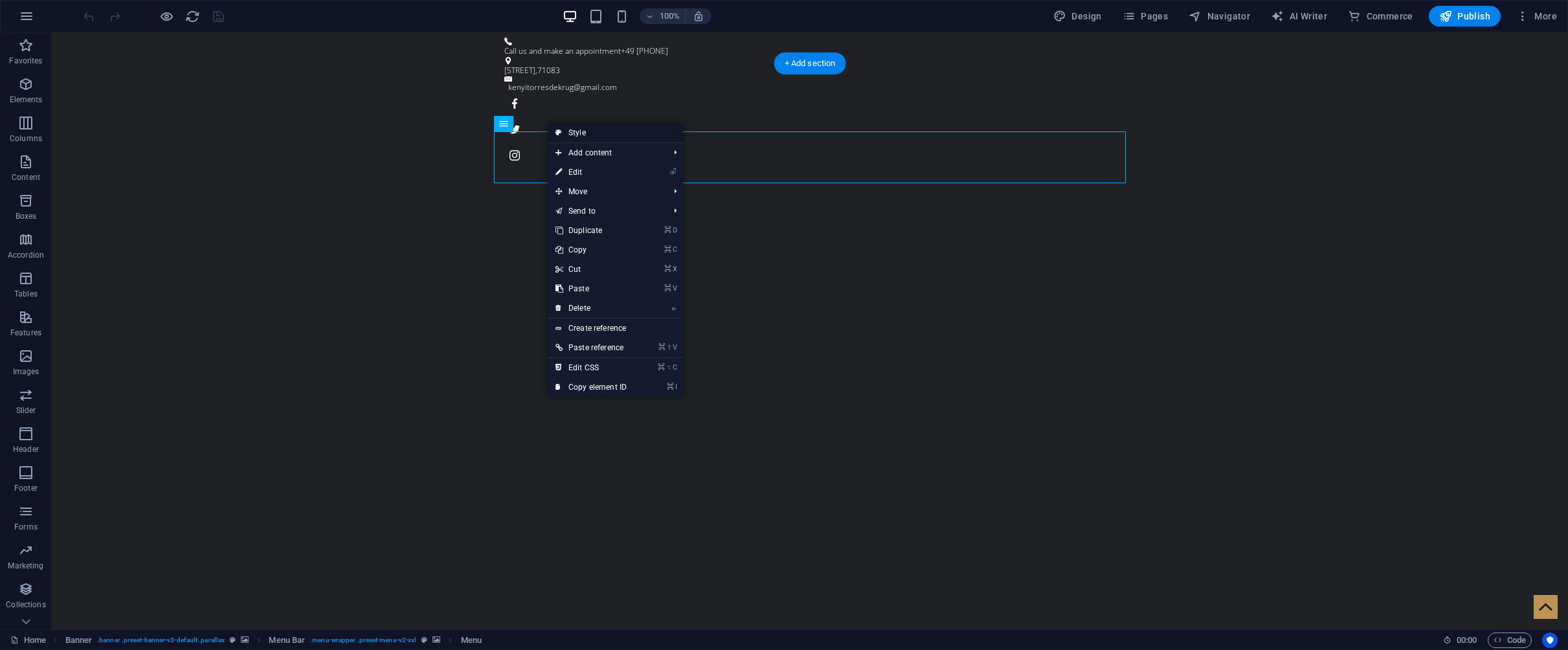 click on "Style" at bounding box center (615, 133) 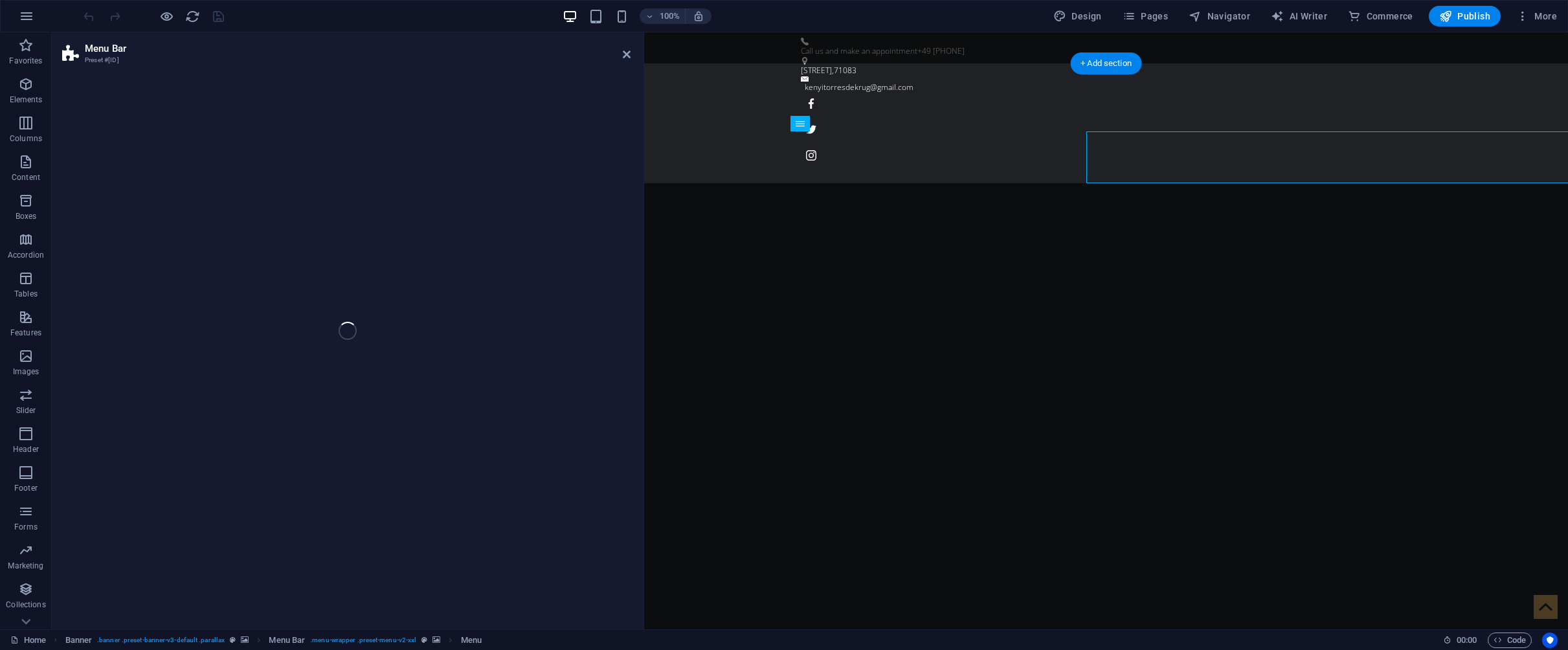 select on "rem" 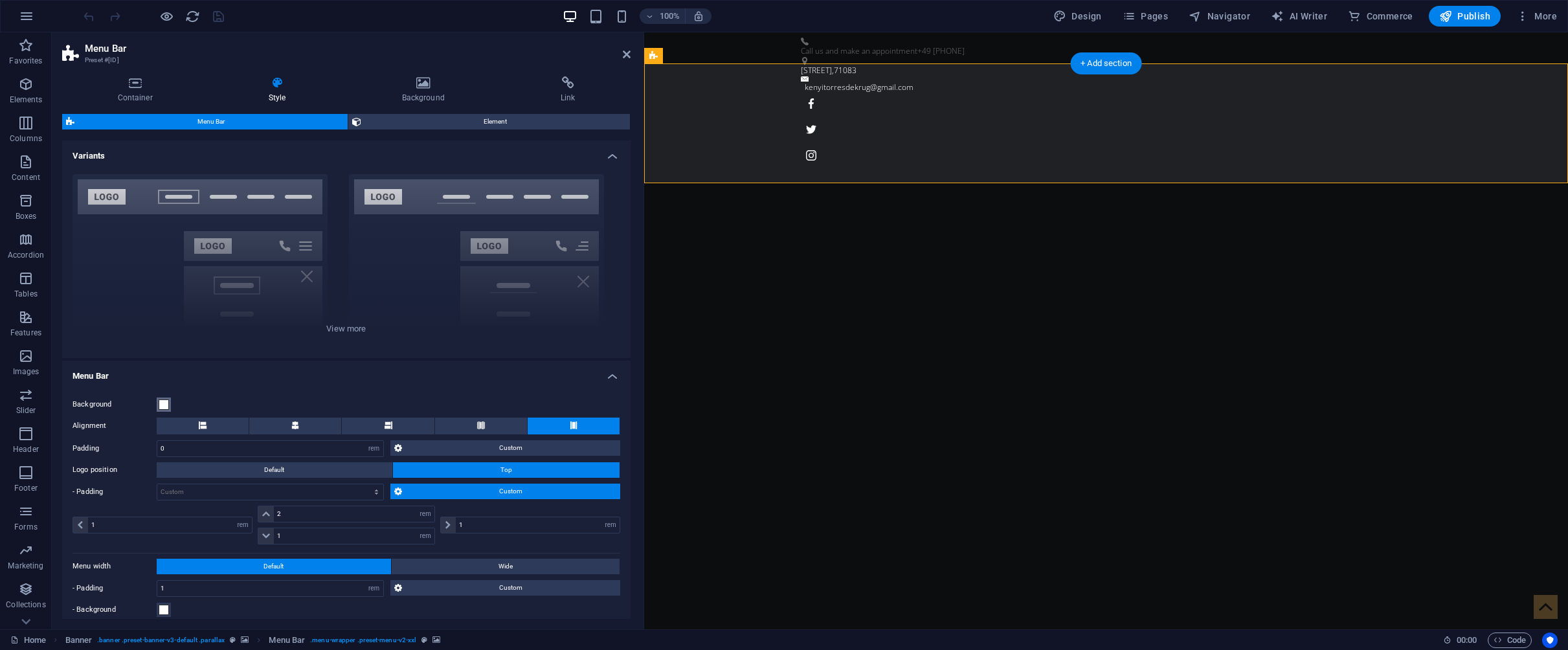 click at bounding box center [164, 405] 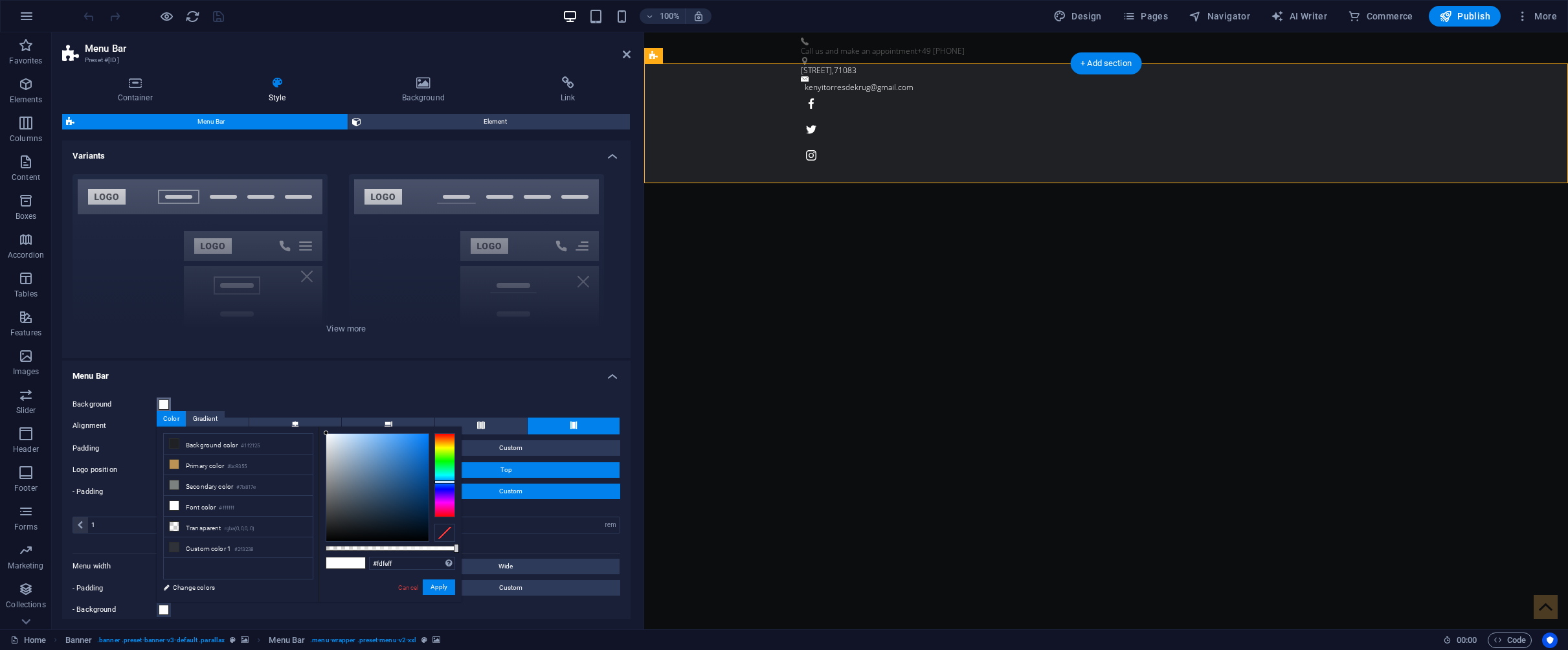 drag, startPoint x: 445, startPoint y: 548, endPoint x: 615, endPoint y: 550, distance: 170.0118 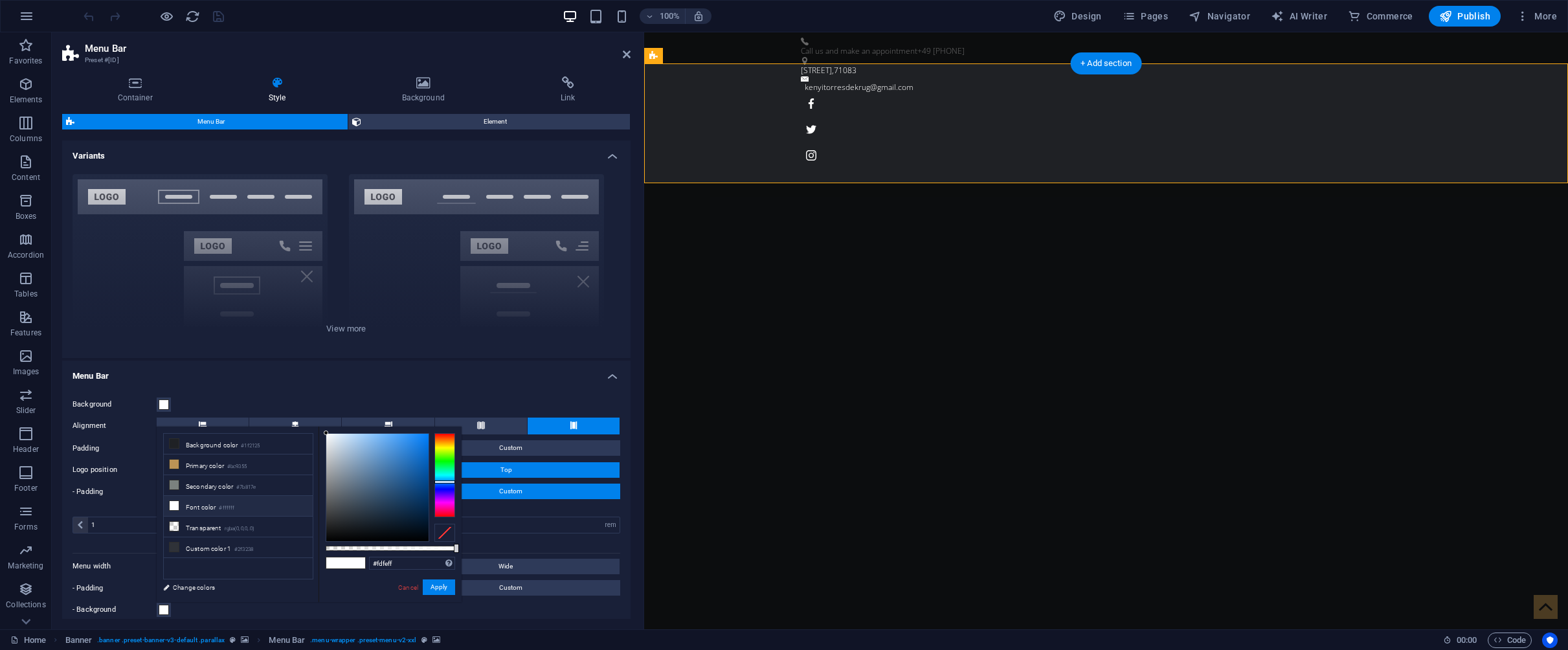 click on "Font color
#ffffff" at bounding box center (238, 506) 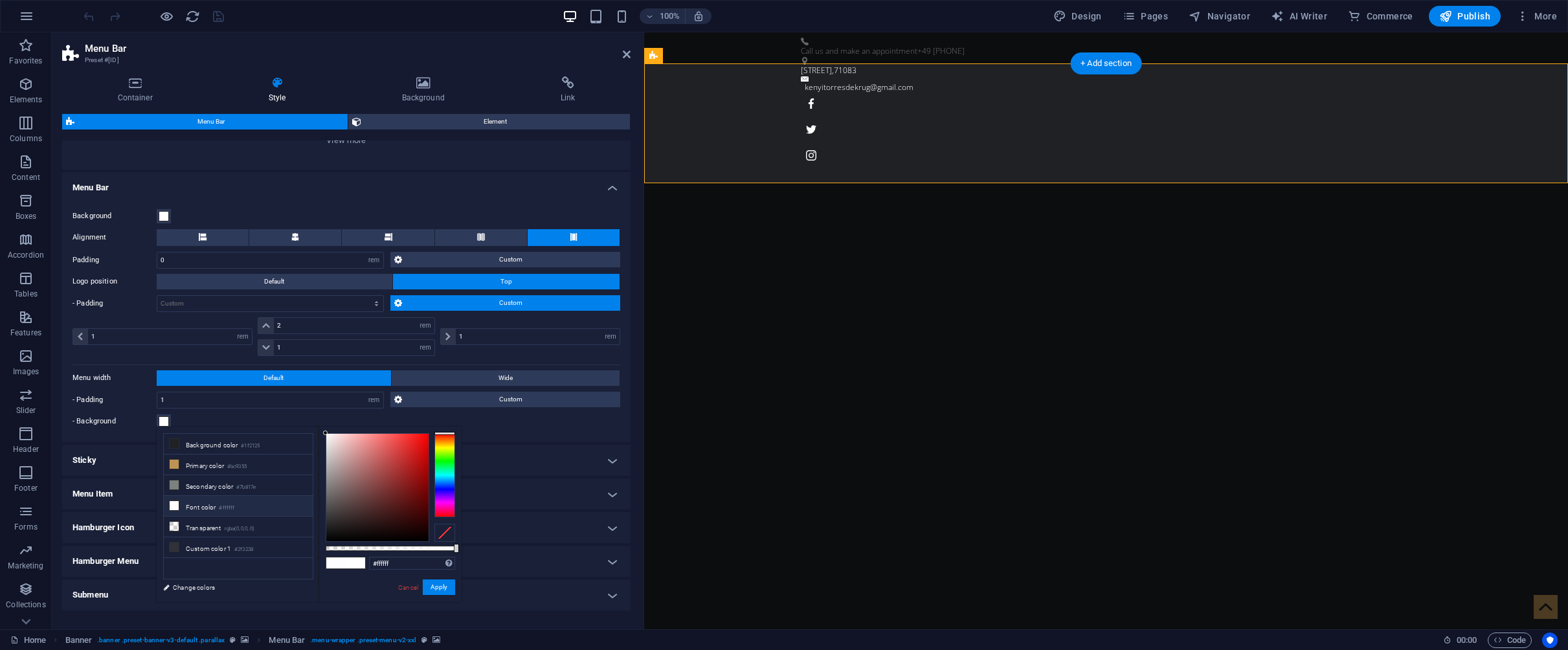 scroll, scrollTop: 190, scrollLeft: 0, axis: vertical 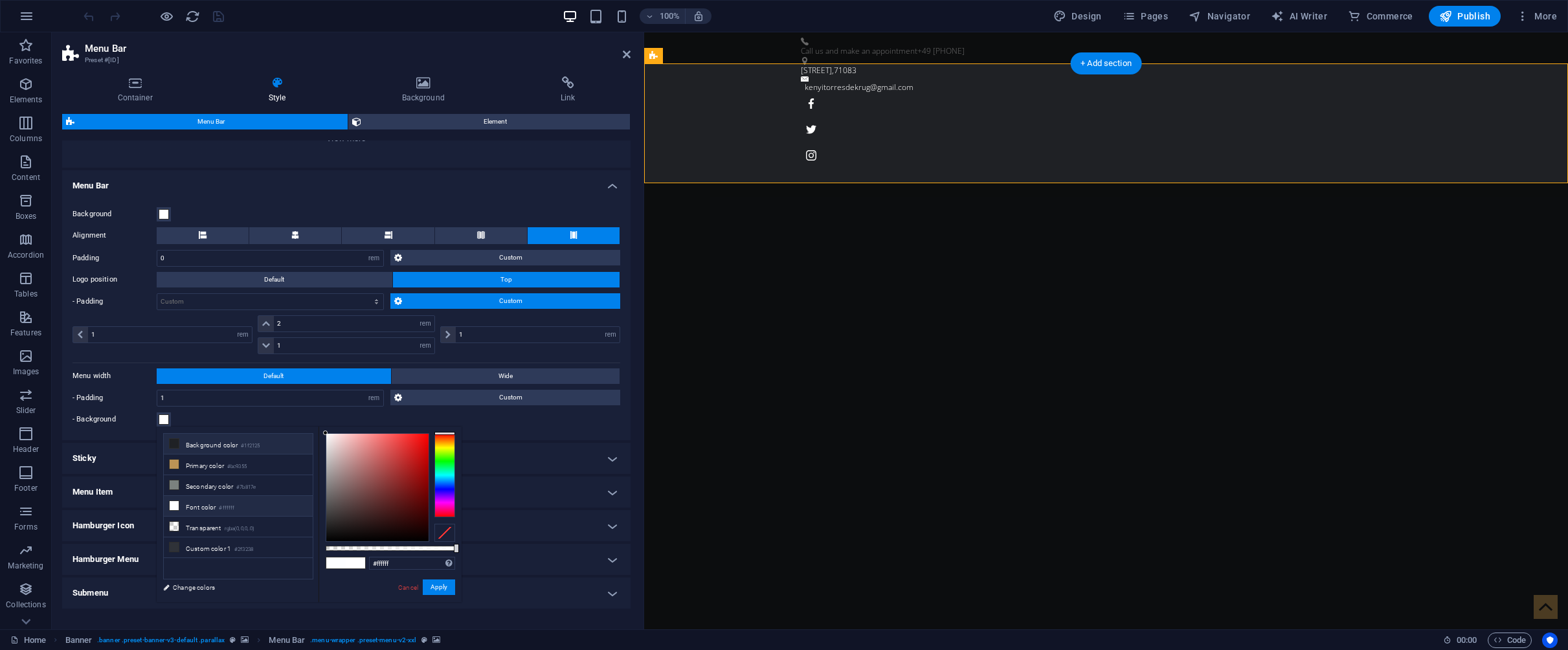 click on "Background color
#1f2125" at bounding box center [238, 444] 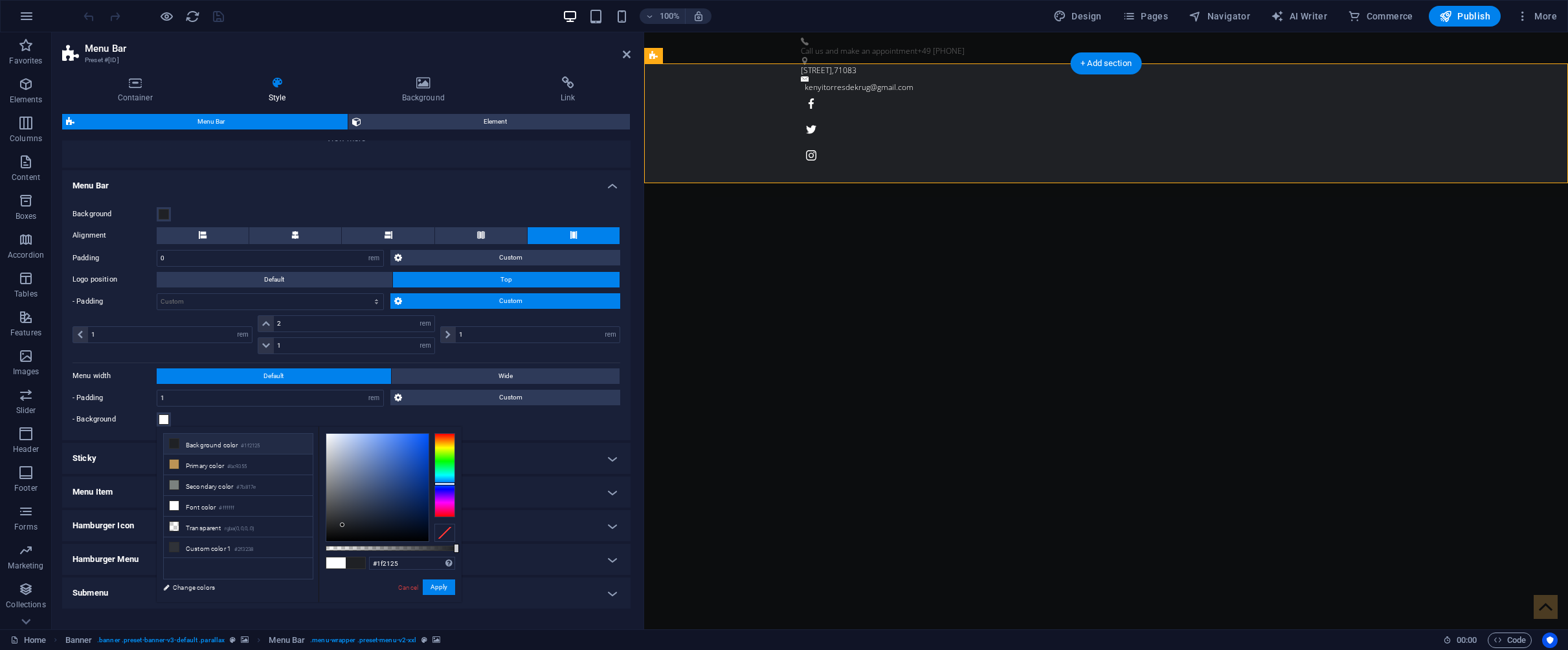 click on "Background color
#1f2125" at bounding box center (238, 444) 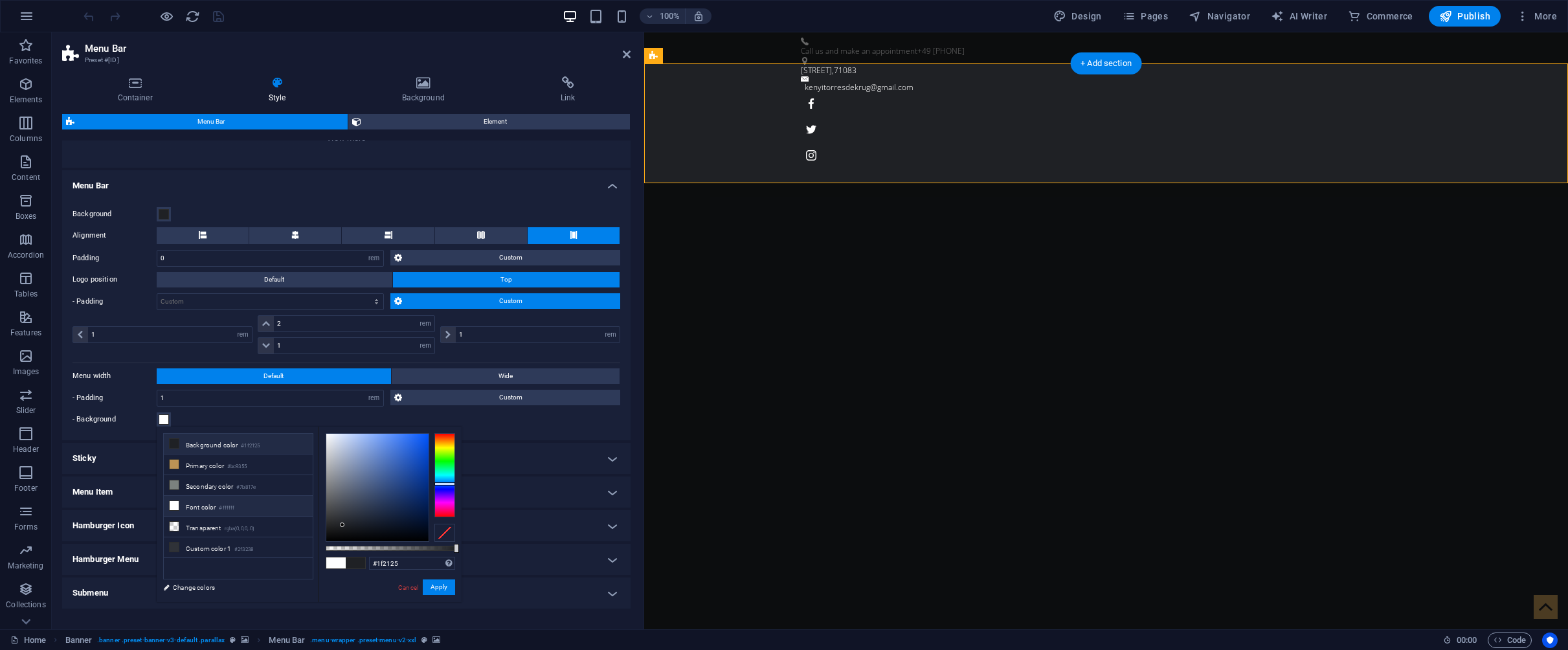 click on "Font color
#ffffff" at bounding box center [238, 506] 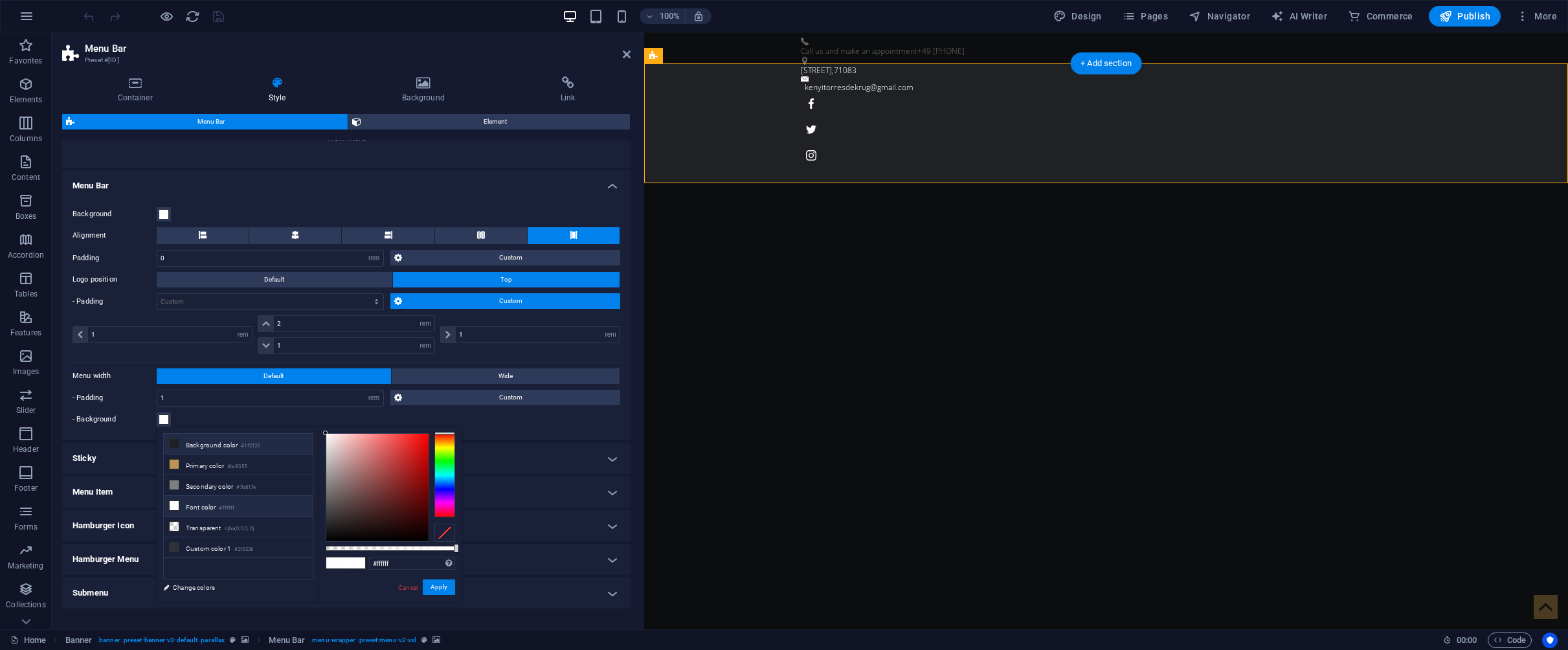 click on "Background color
#1f2125" at bounding box center (238, 444) 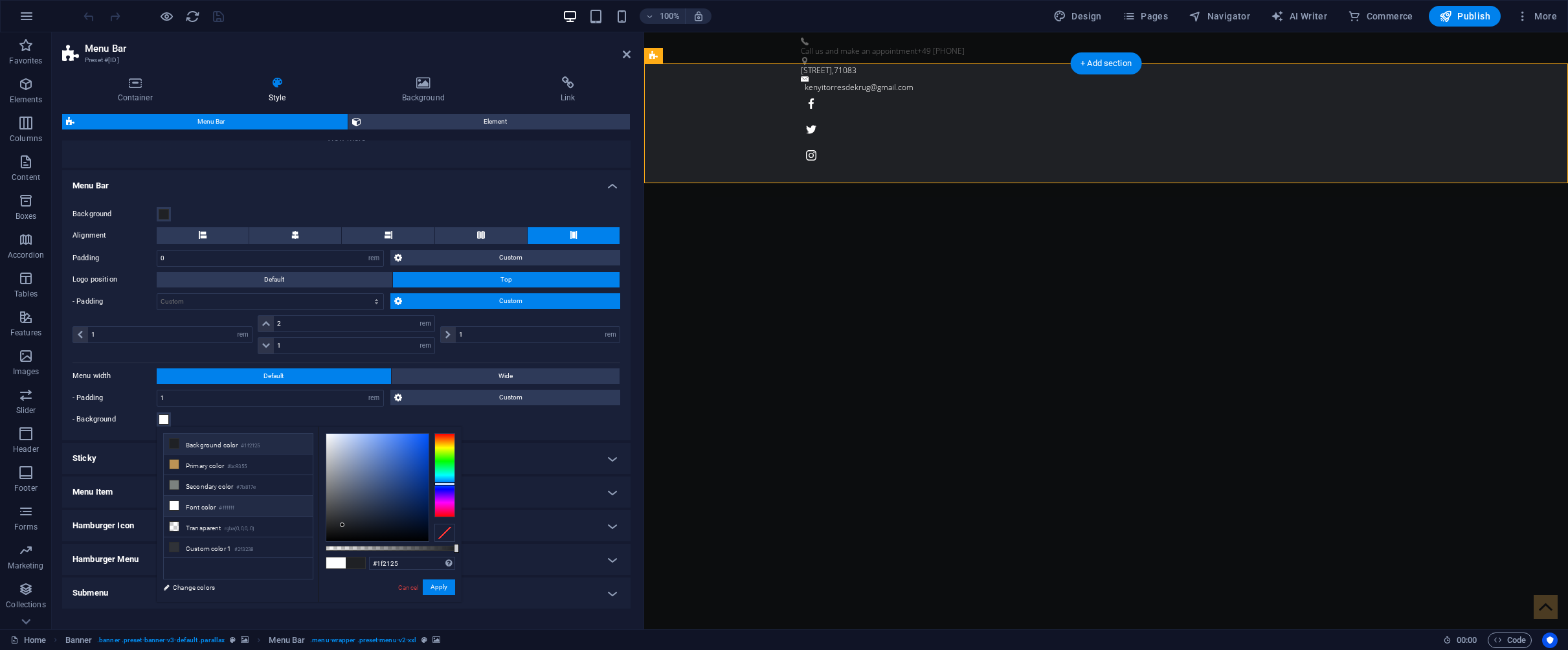 click on "Font color
#ffffff" at bounding box center [238, 506] 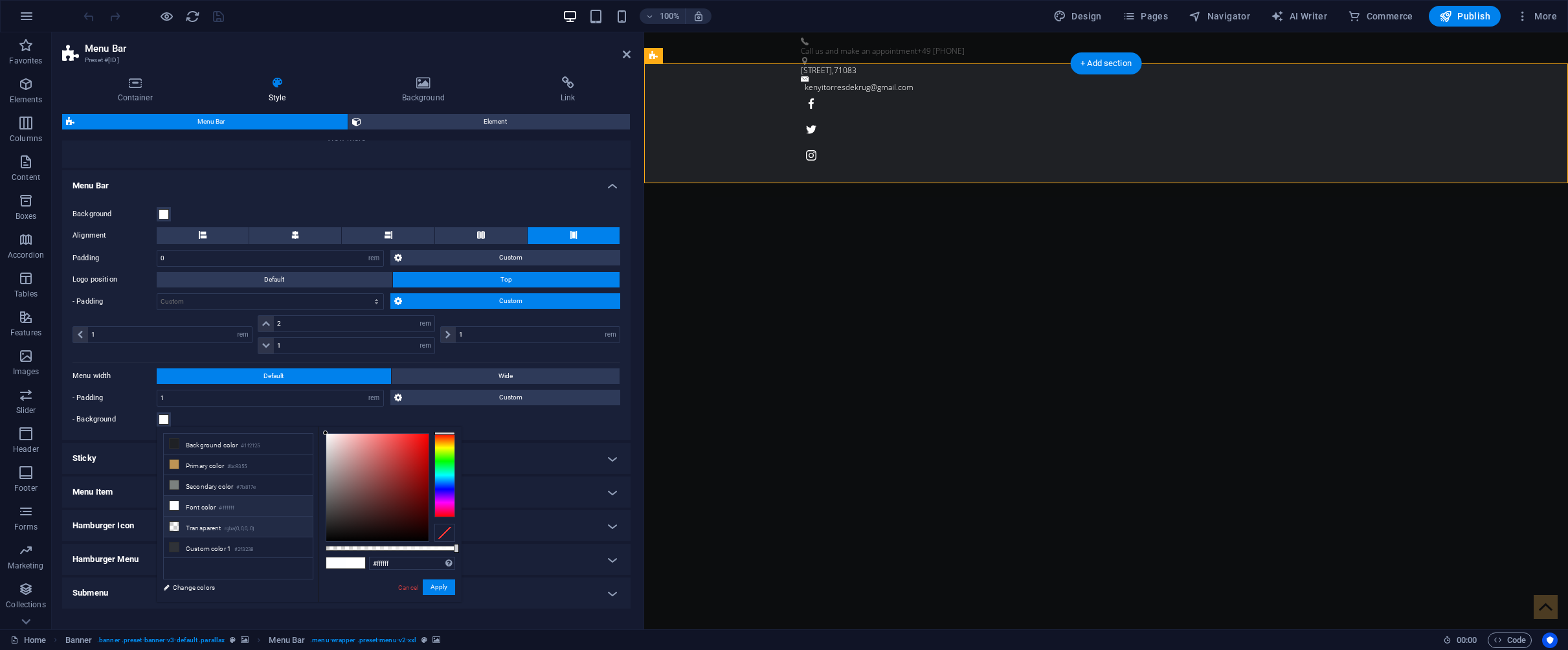 click on "Transparent
rgba(0,0,0,.0)" at bounding box center [238, 527] 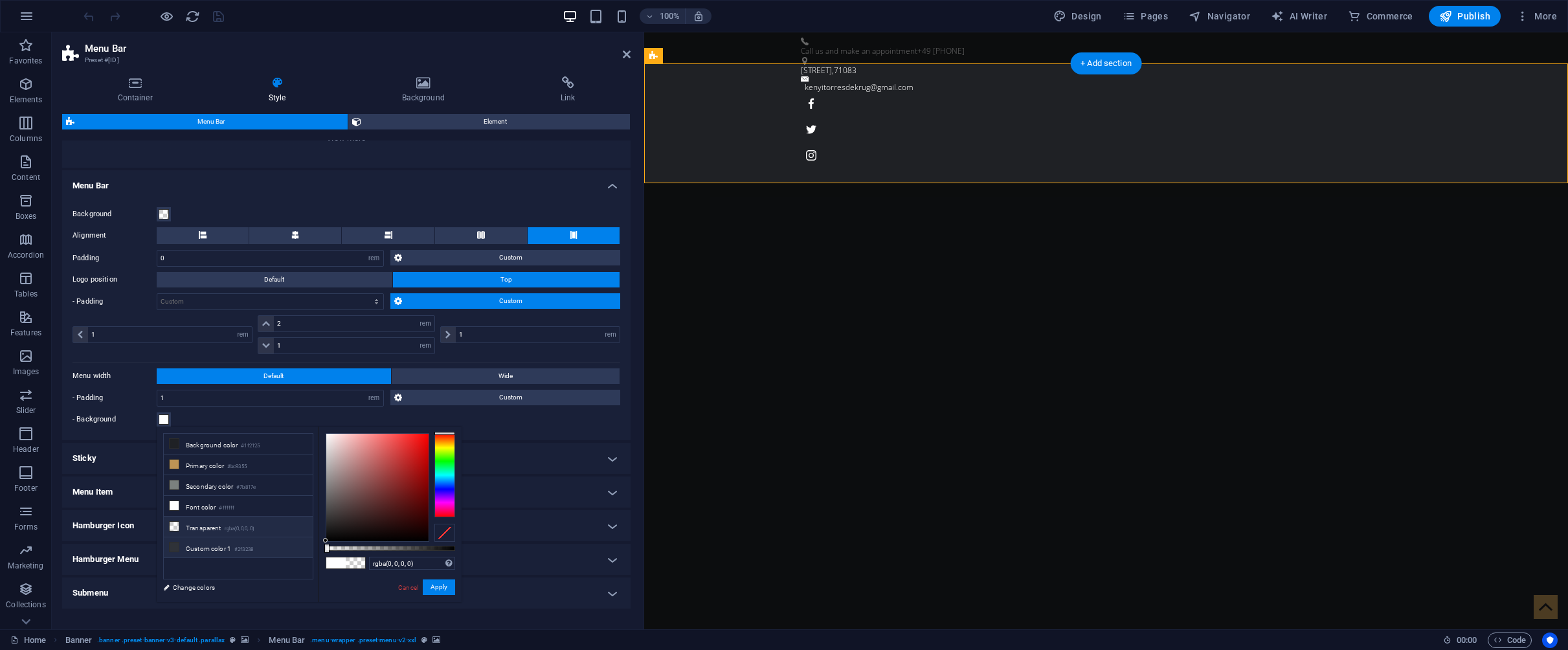 click on "Custom color 1
#2f3238" at bounding box center (238, 548) 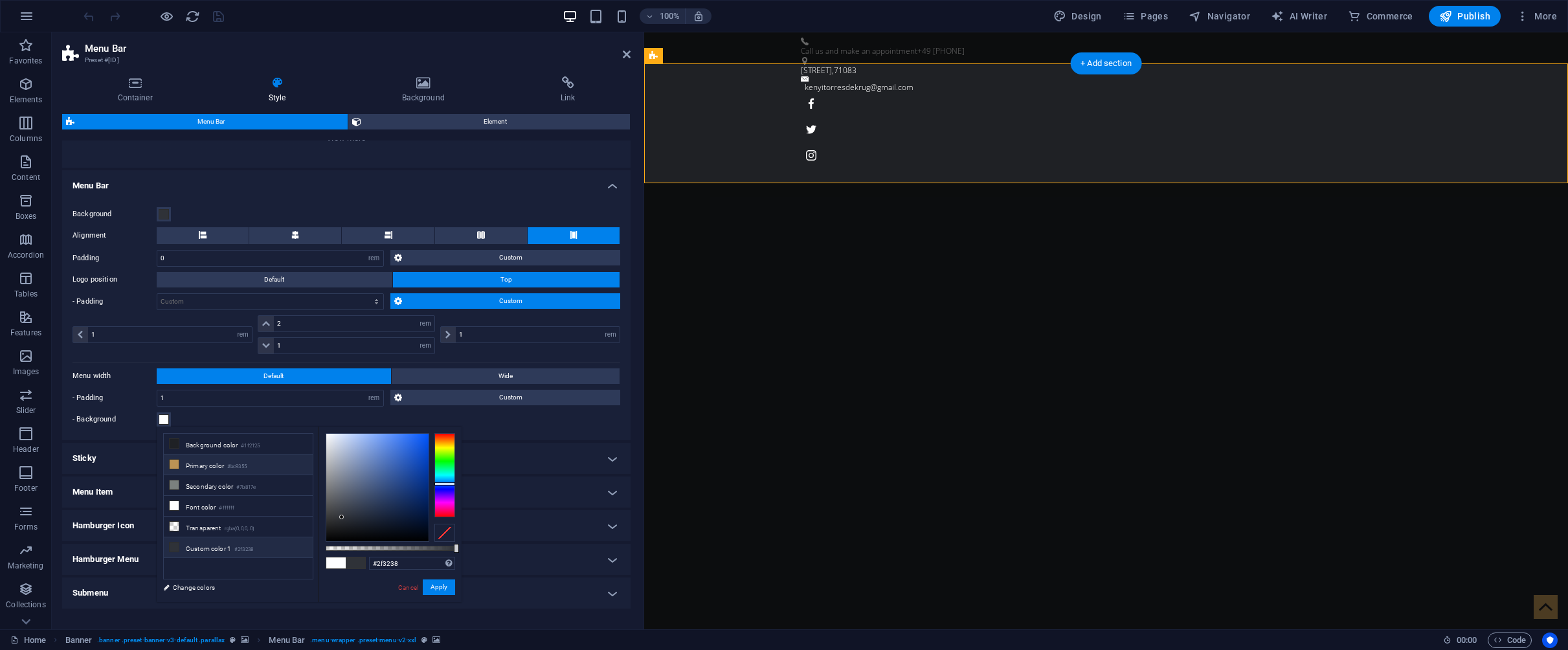 drag, startPoint x: 211, startPoint y: 467, endPoint x: 218, endPoint y: 454, distance: 14.764823 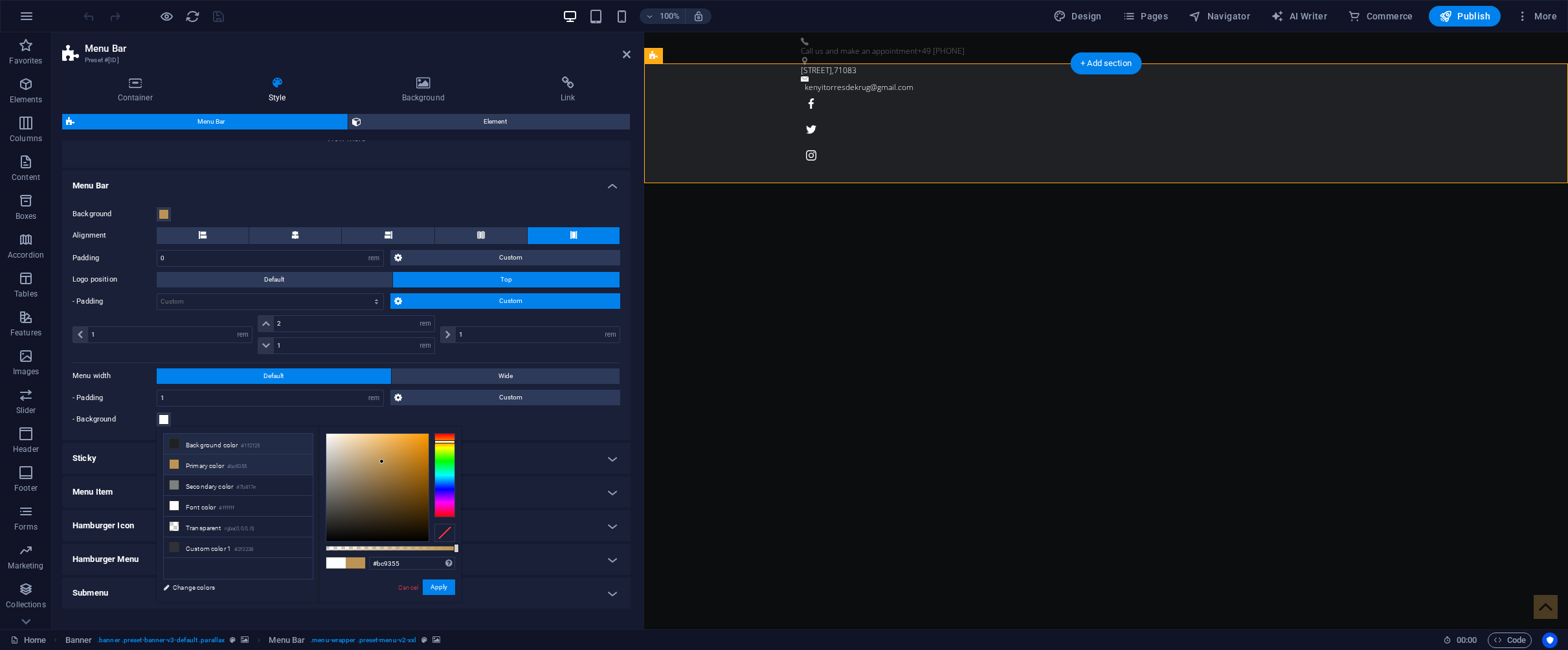 click on "Background color
#1f2125" at bounding box center (238, 444) 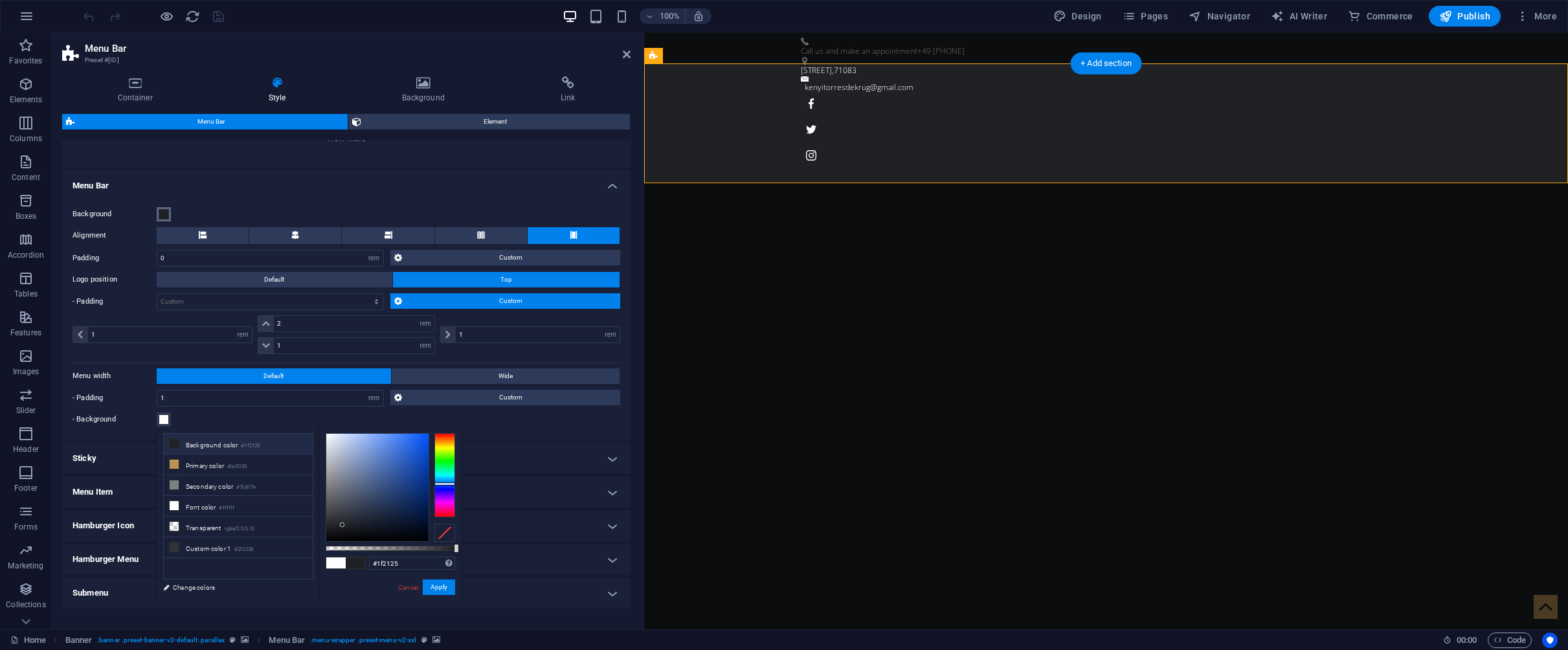 click at bounding box center (164, 214) 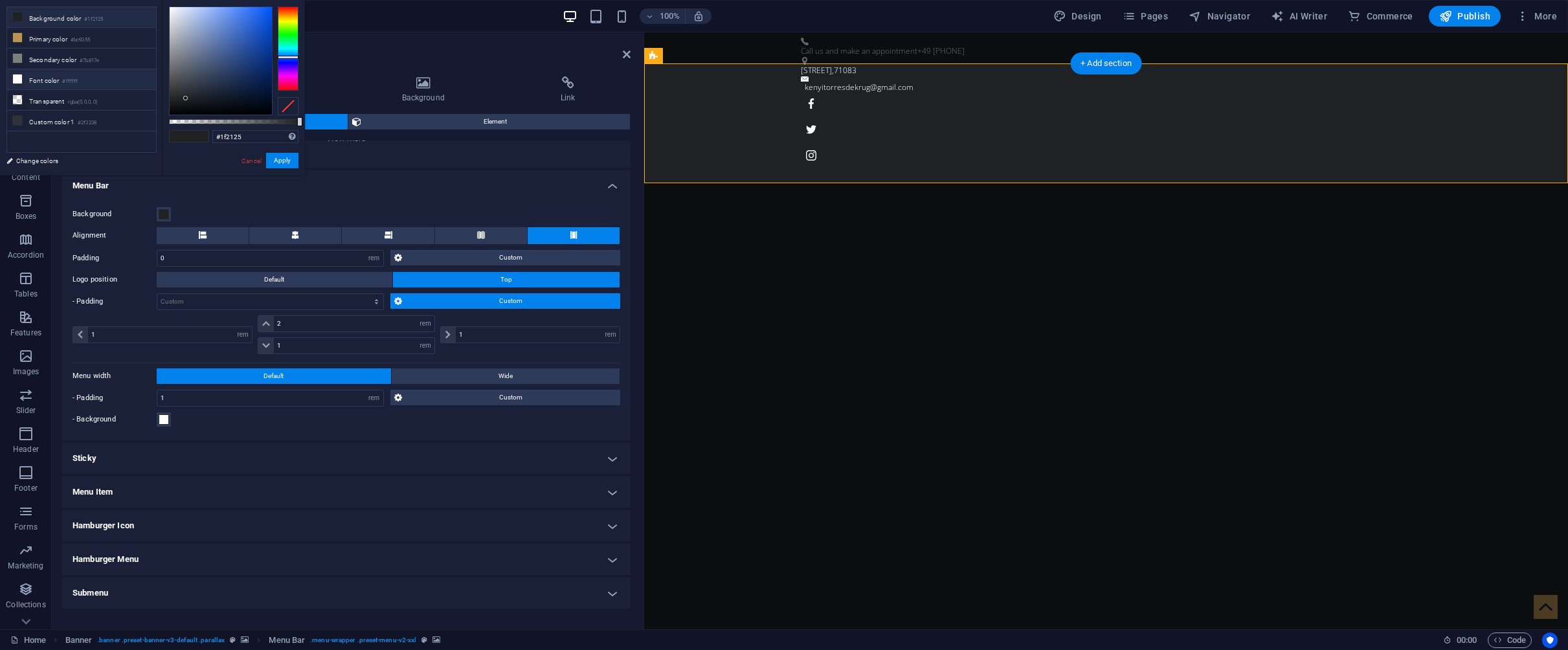 click on "Font color
#ffffff" at bounding box center [82, 80] 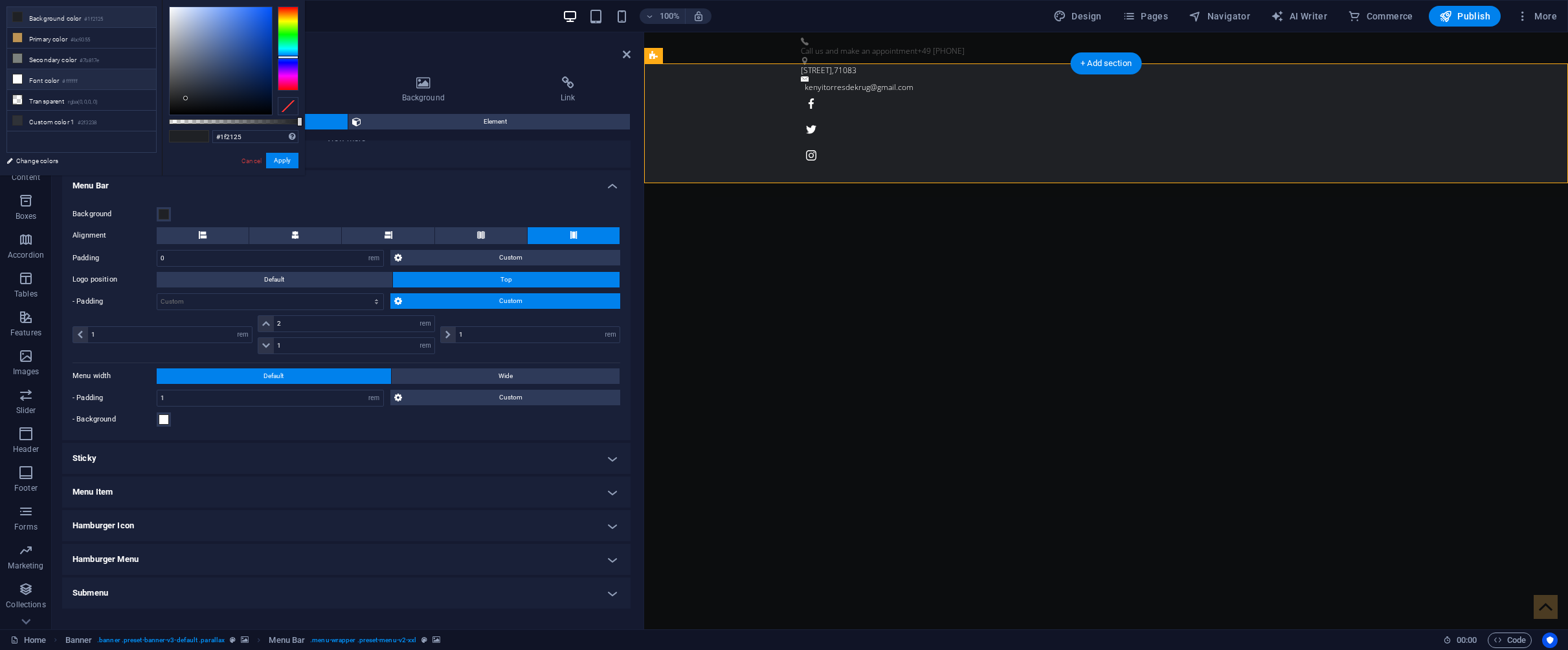 type on "#ffffff" 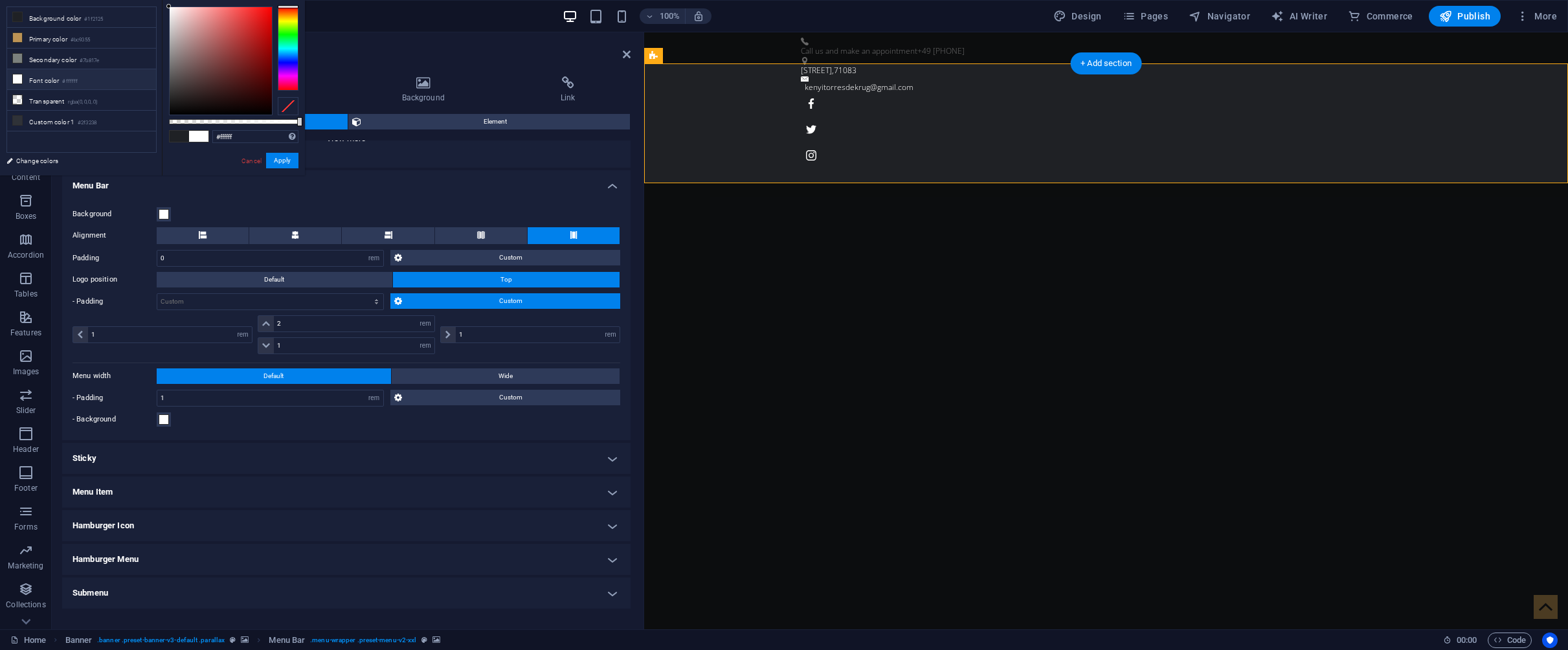 click on "Apply" at bounding box center [282, 161] 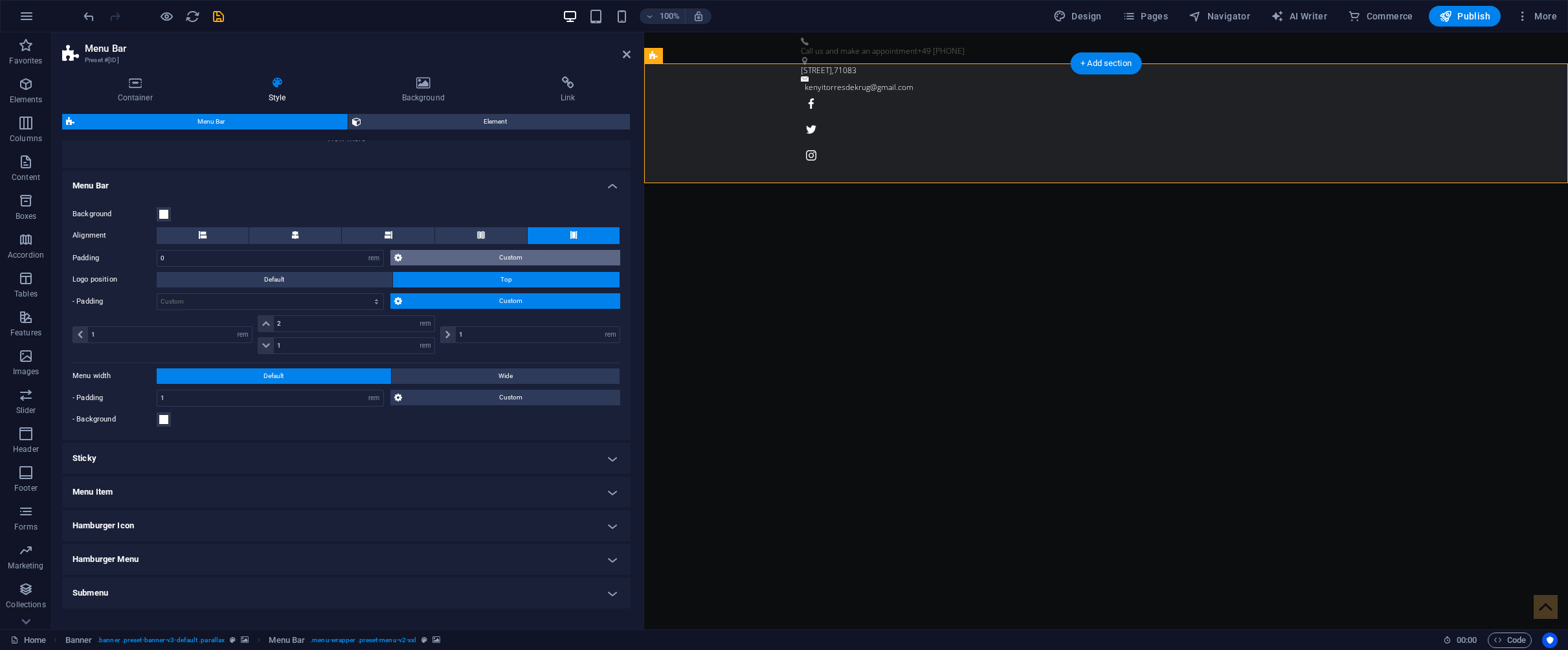 click on "Custom" at bounding box center [511, 258] 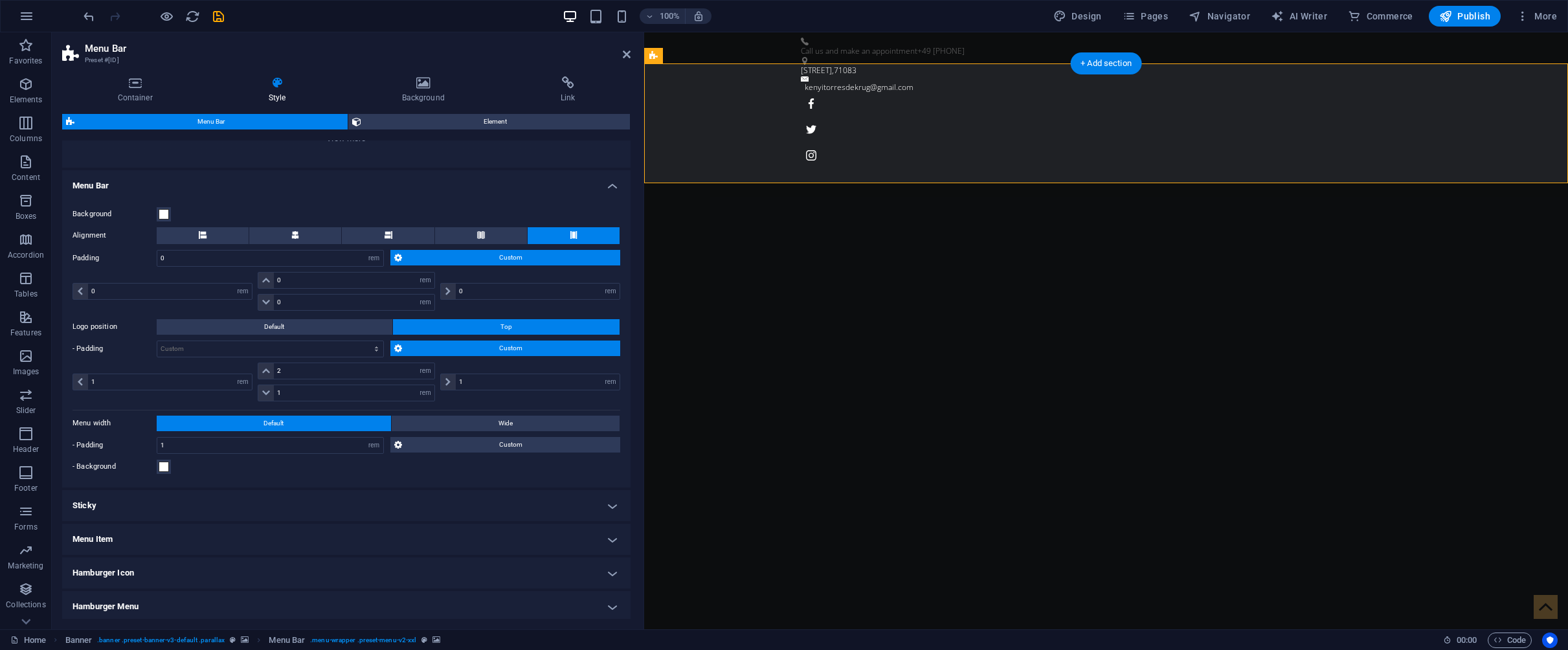 click on "Custom" at bounding box center (511, 258) 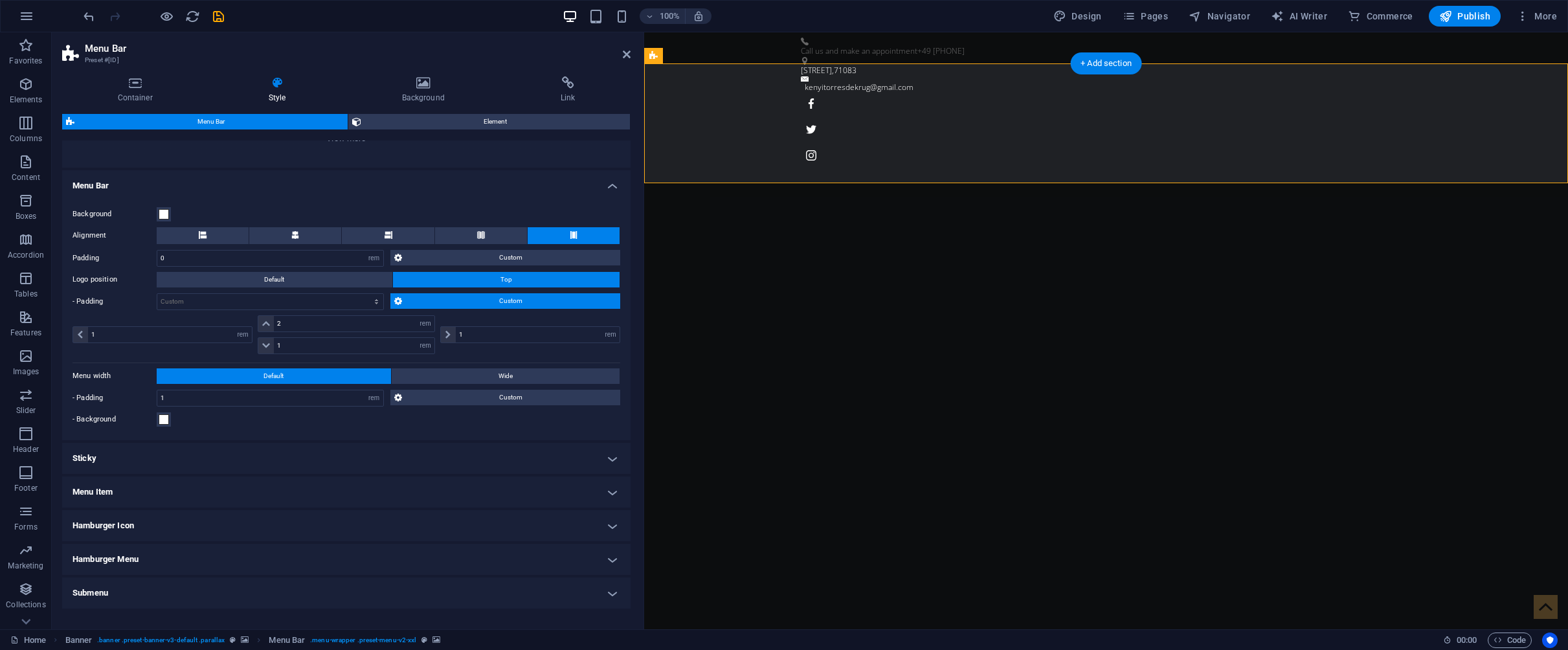 click on "Top" at bounding box center [506, 280] 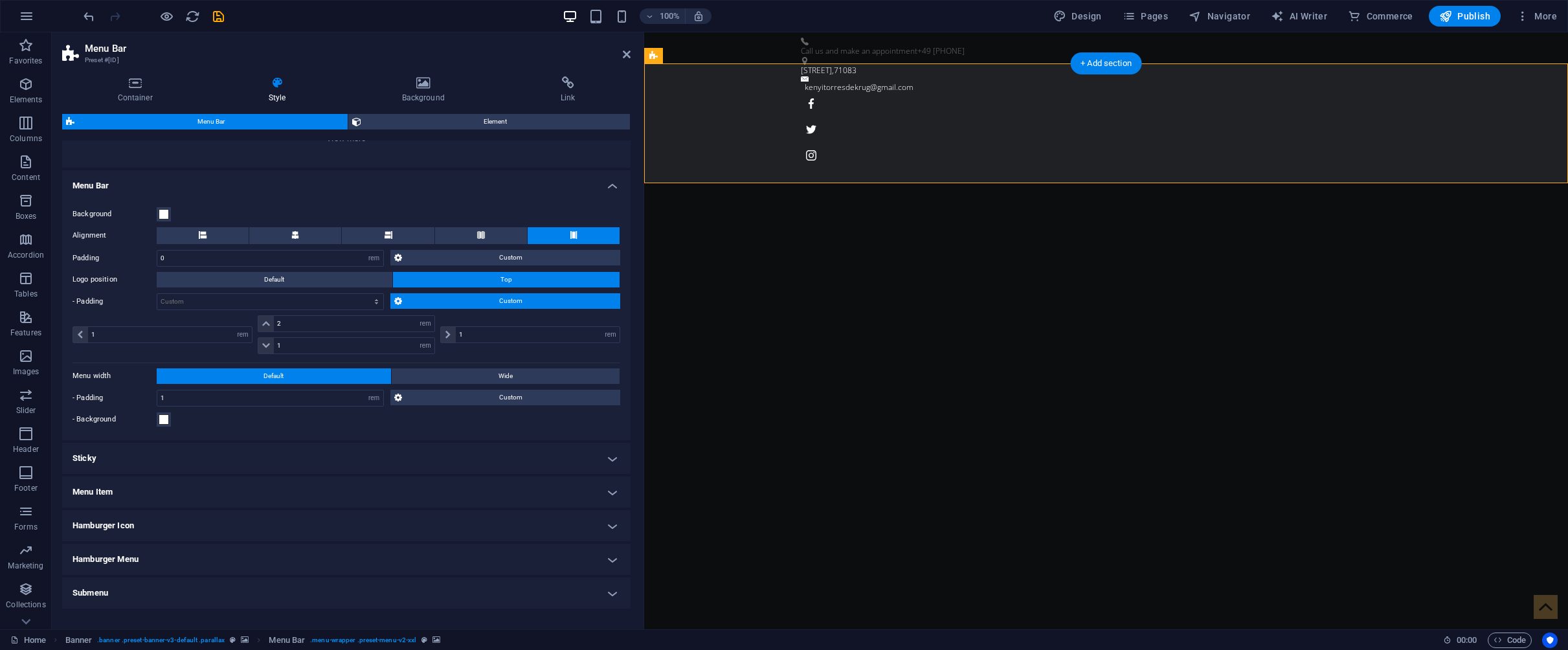 click on "Default" at bounding box center (274, 280) 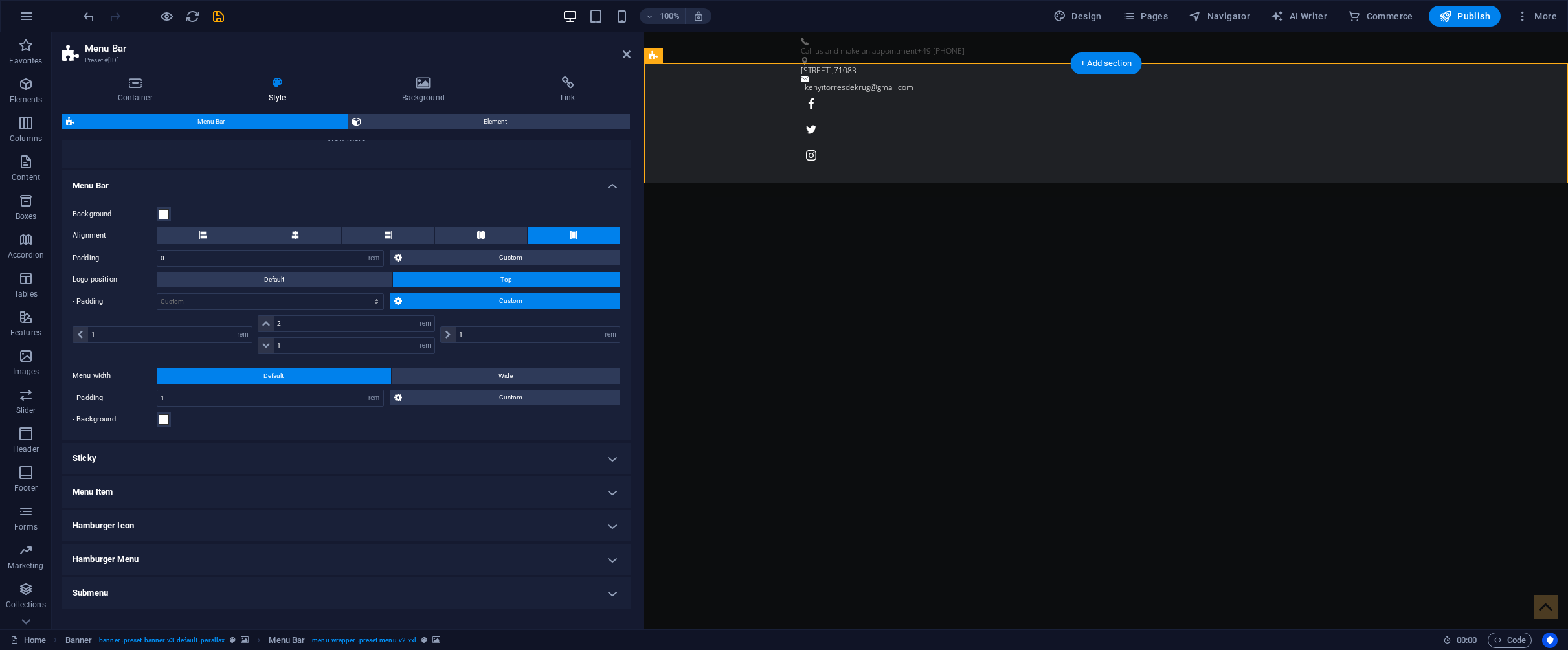 scroll, scrollTop: 92, scrollLeft: 0, axis: vertical 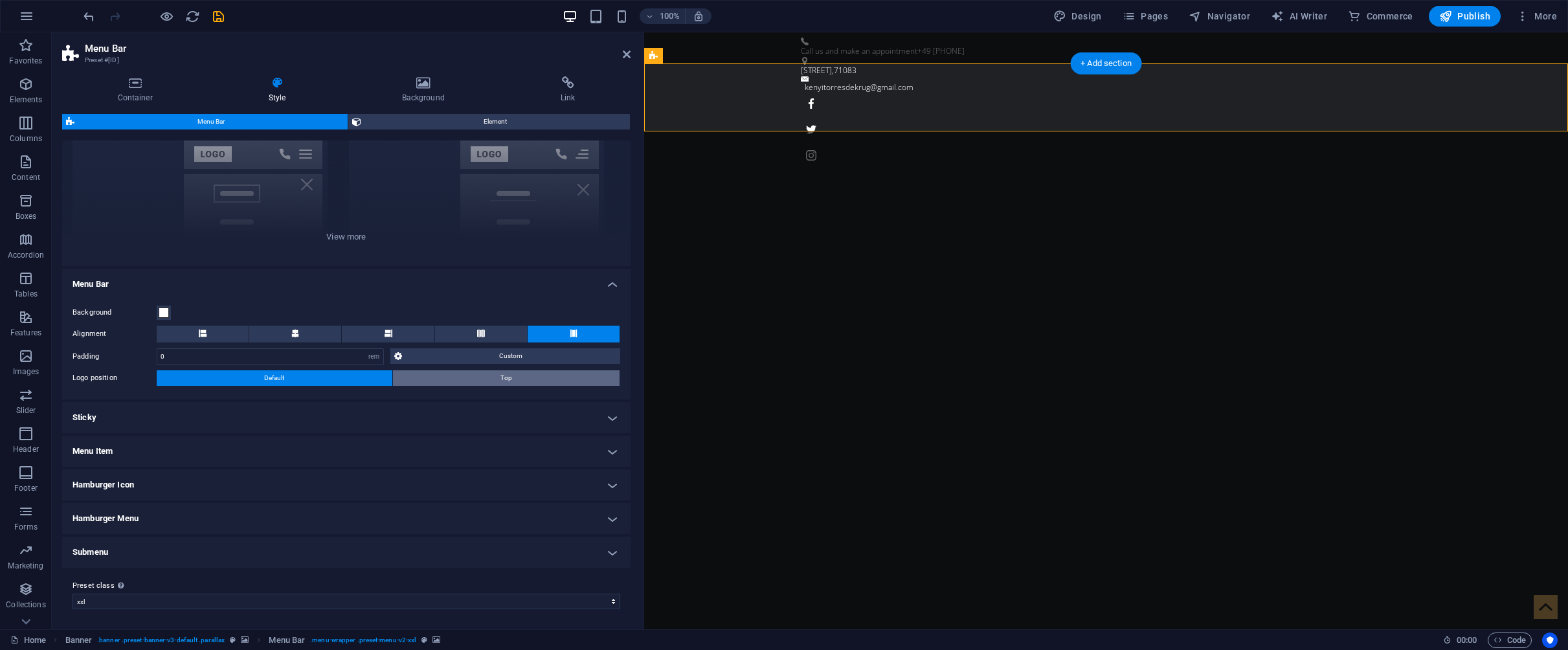 click on "Top" at bounding box center [506, 378] 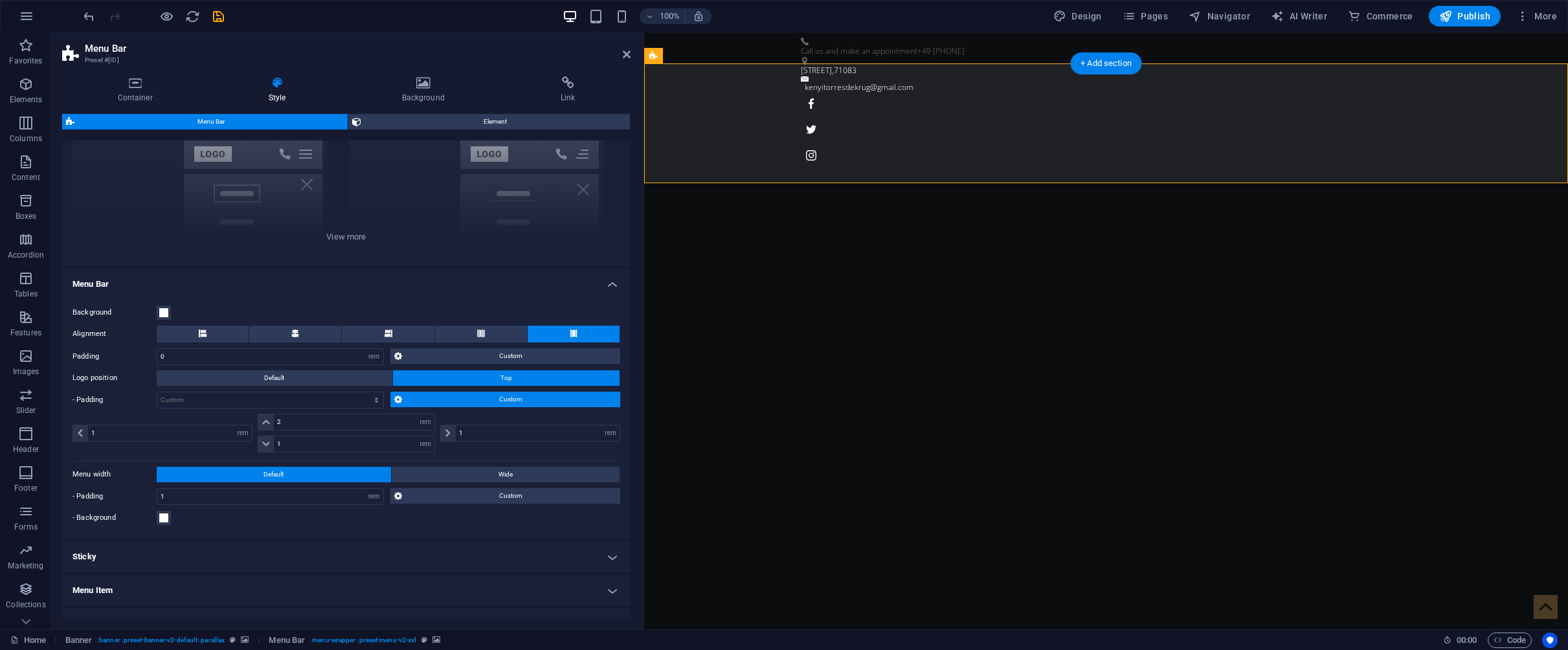 click on "Custom" at bounding box center [511, 399] 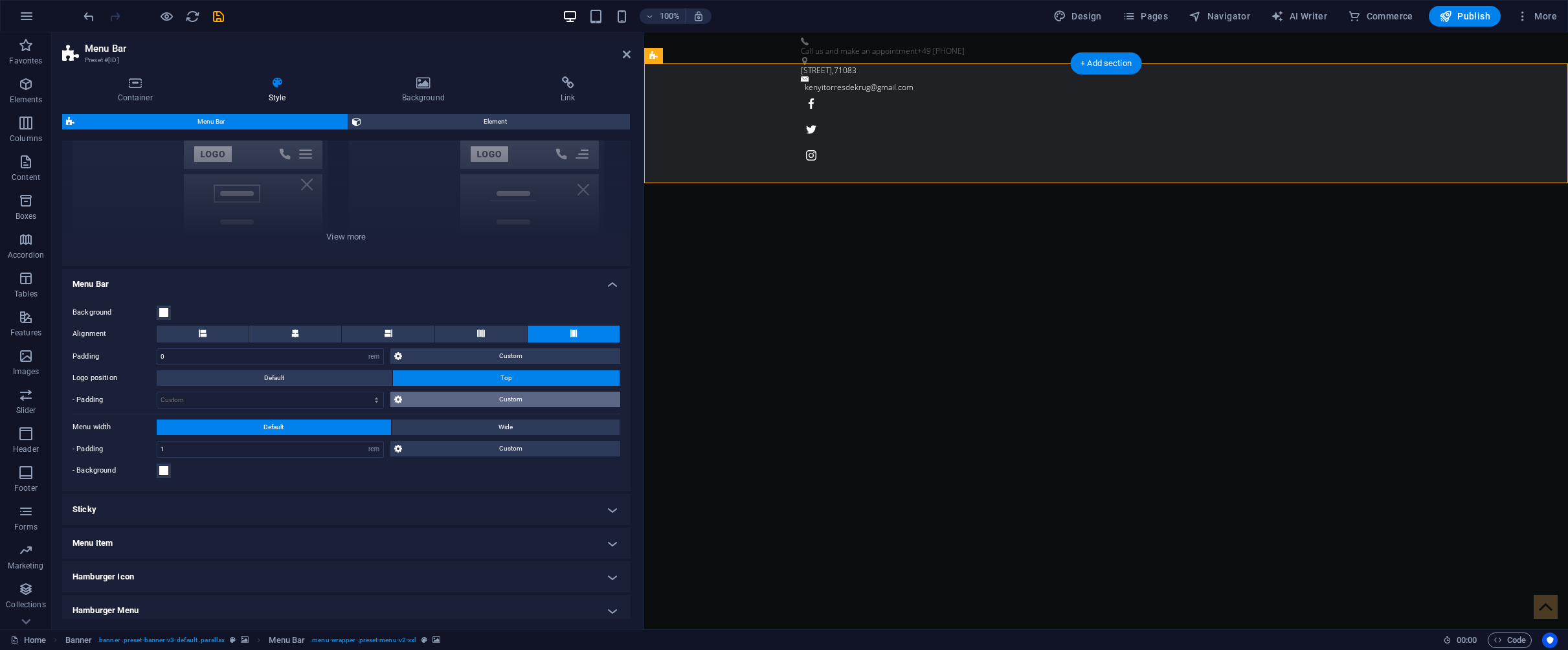click on "Custom" at bounding box center (511, 399) 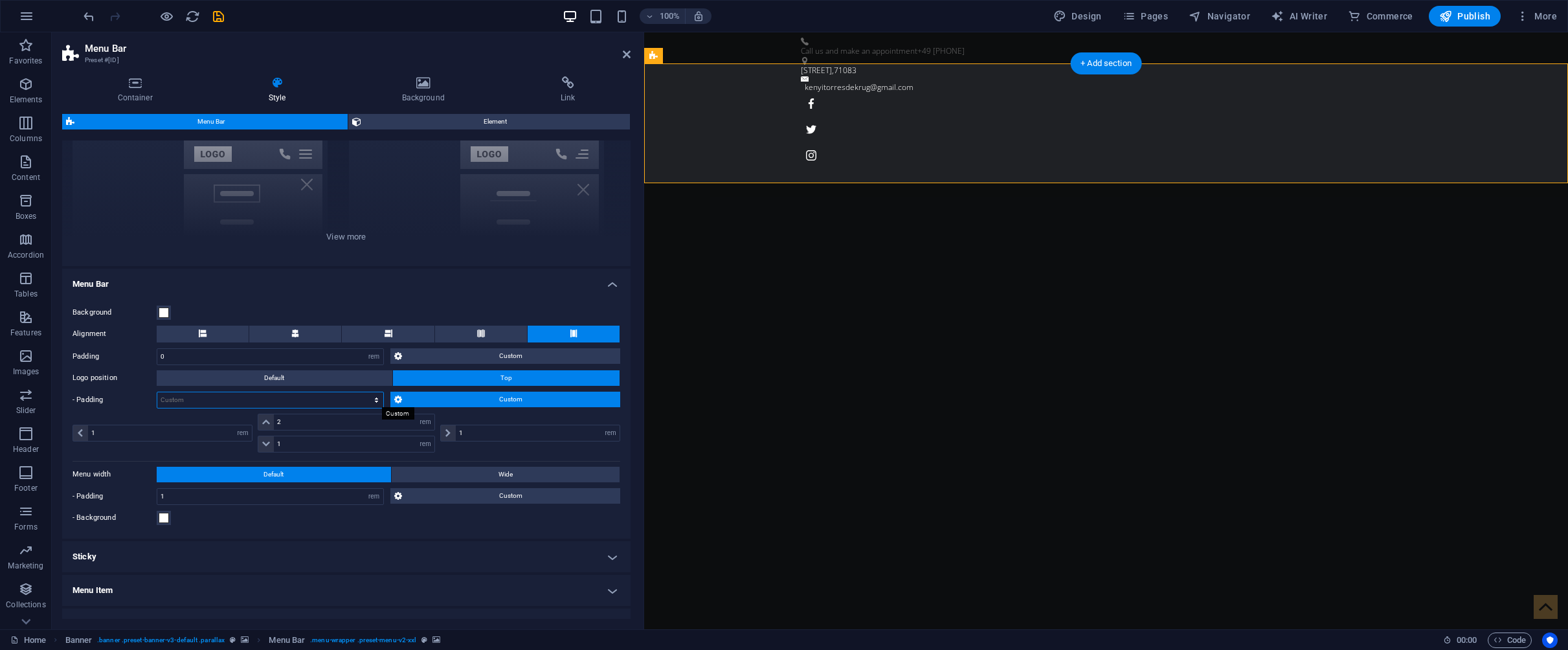select on "rem" 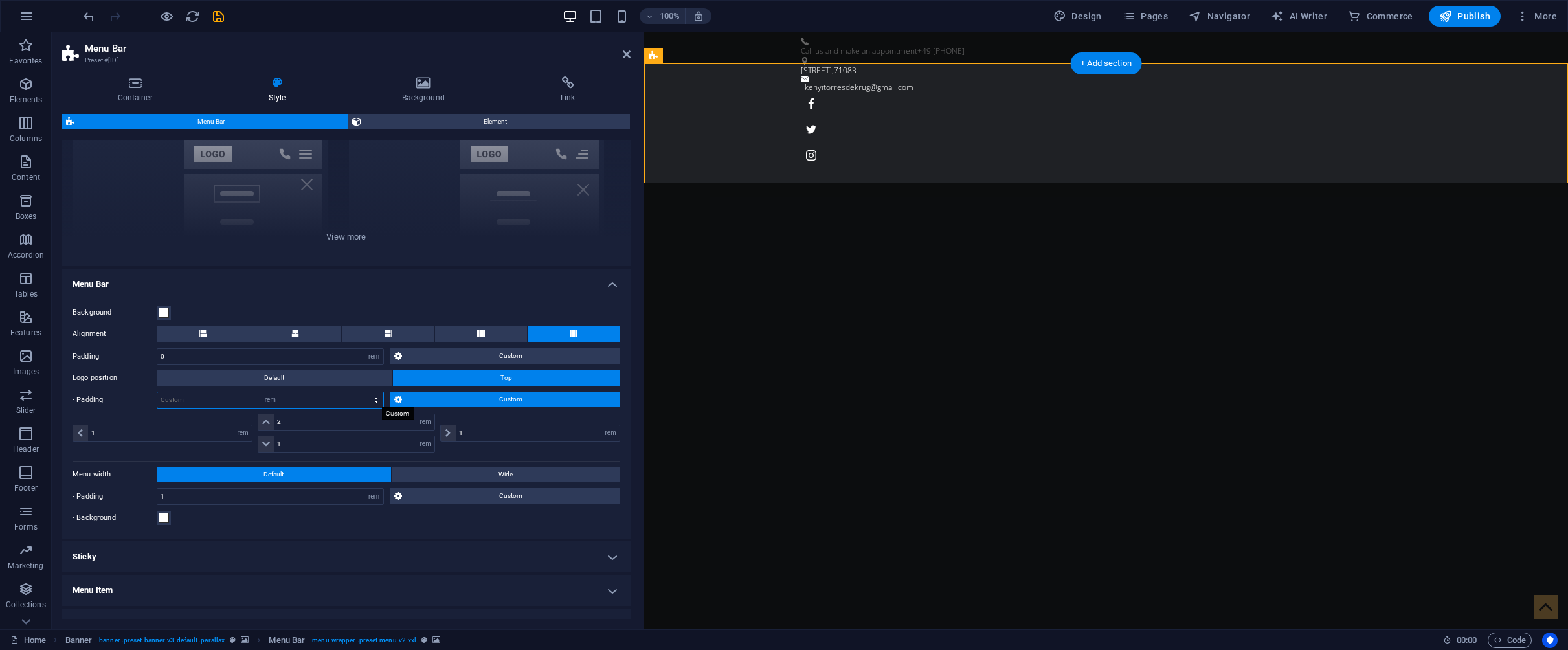 type on "0" 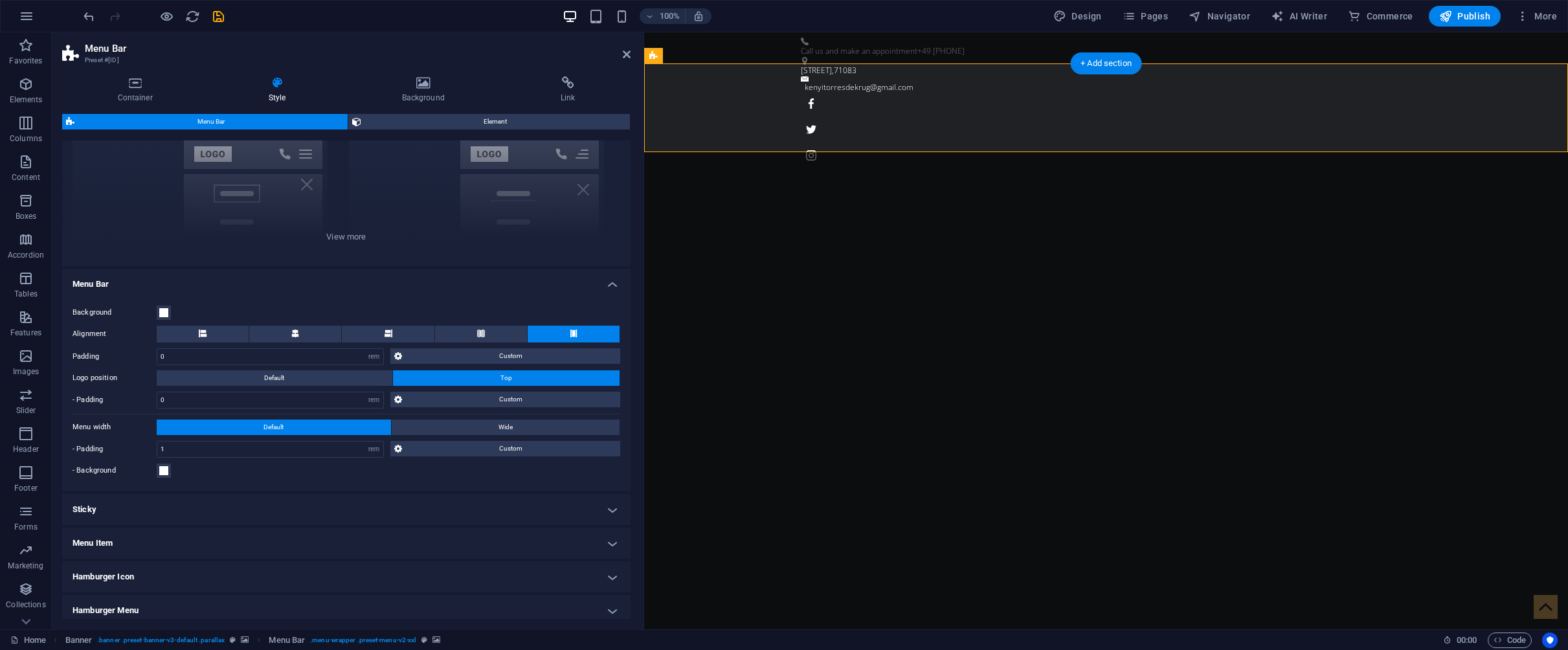 click on "Logo position Default Top" at bounding box center [346, 378] 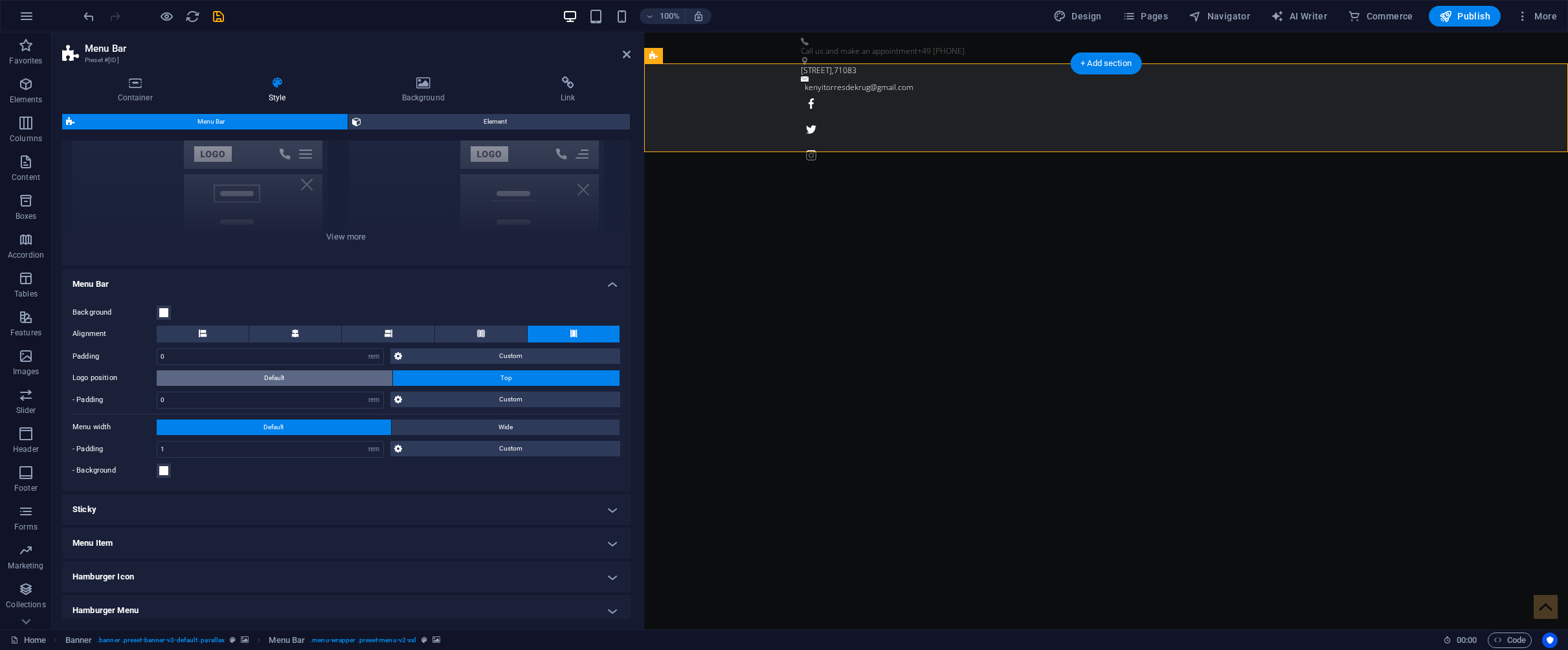 click on "Default" at bounding box center (274, 378) 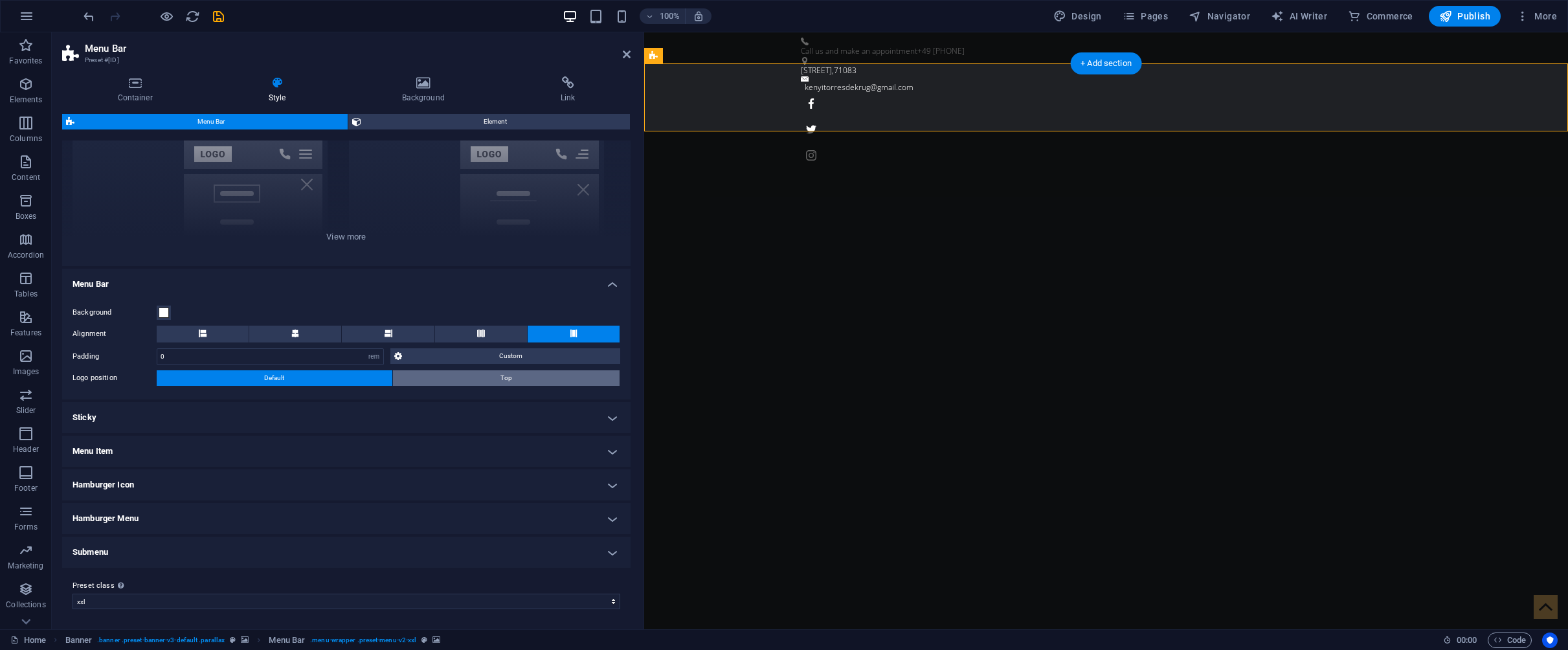 click on "Top" at bounding box center [506, 378] 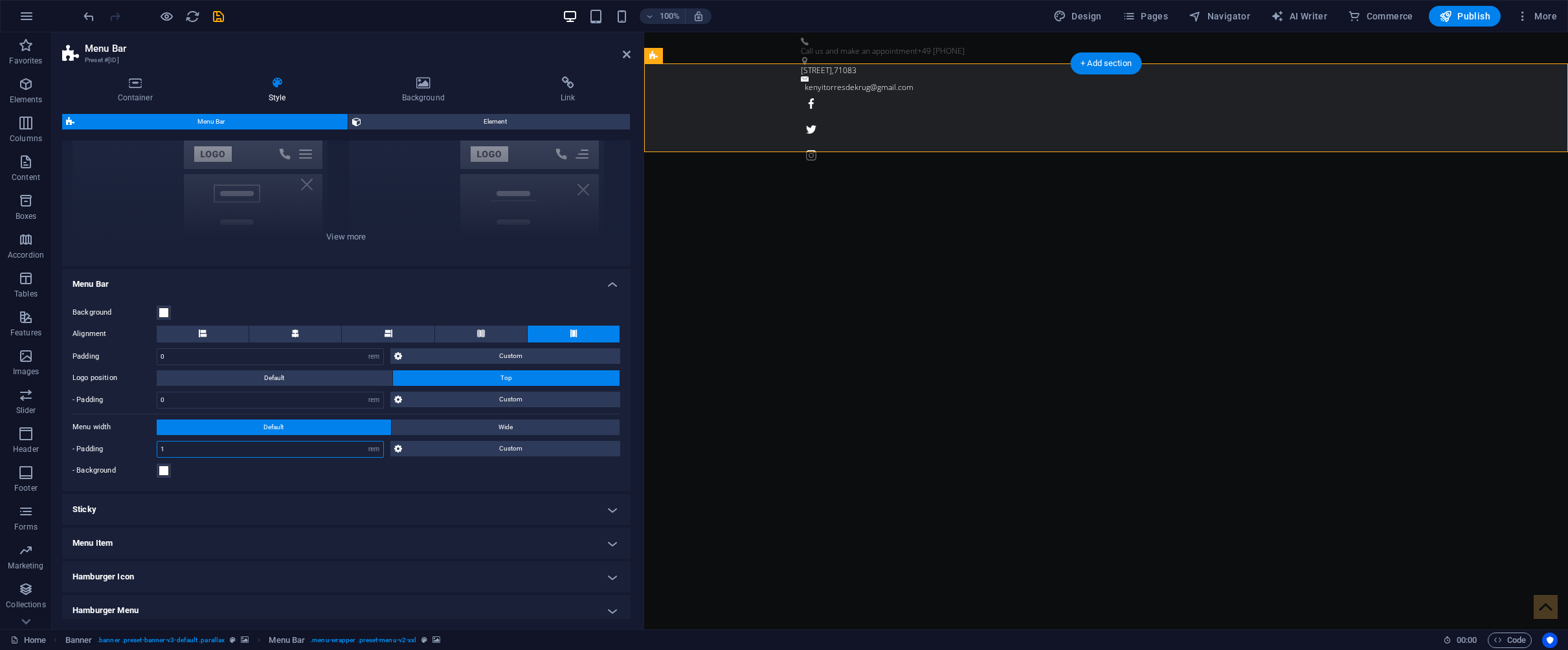click on "1" at bounding box center (270, 449) 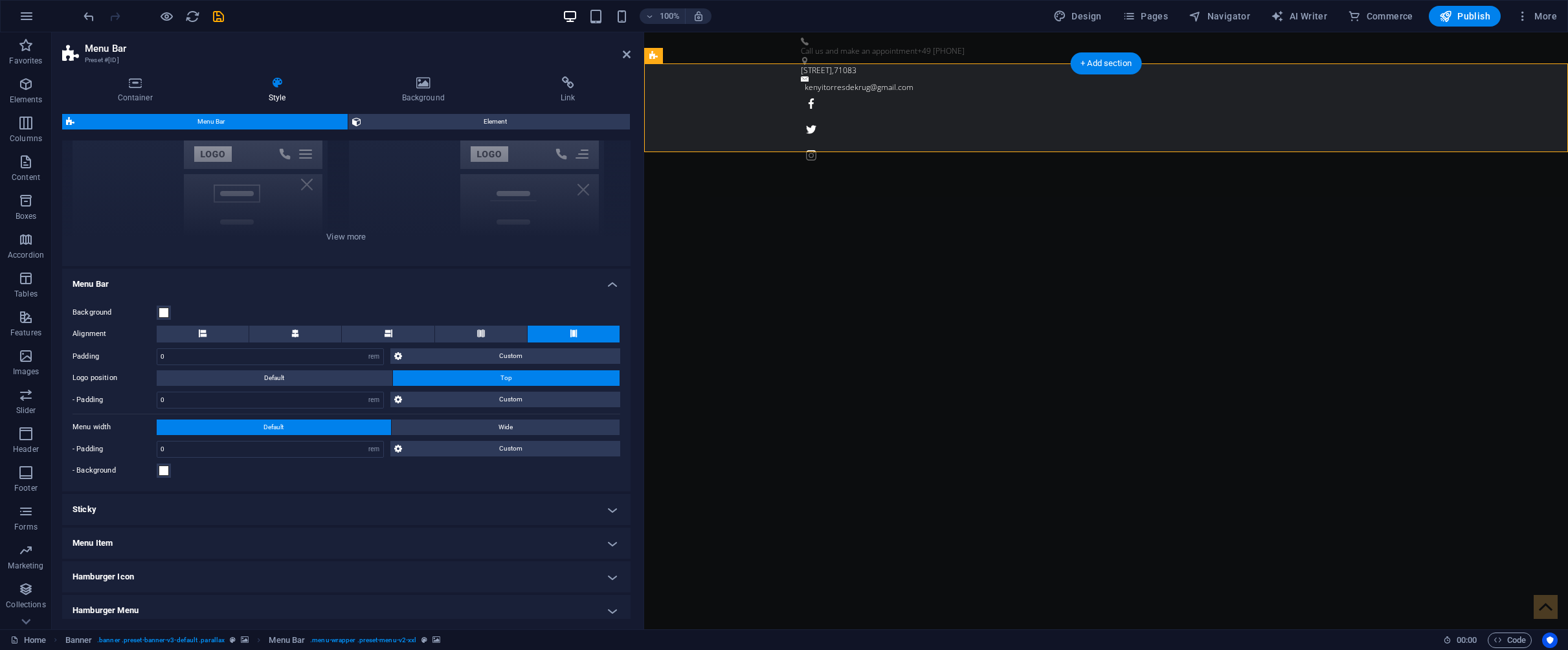 click on "- Background" at bounding box center [346, 471] 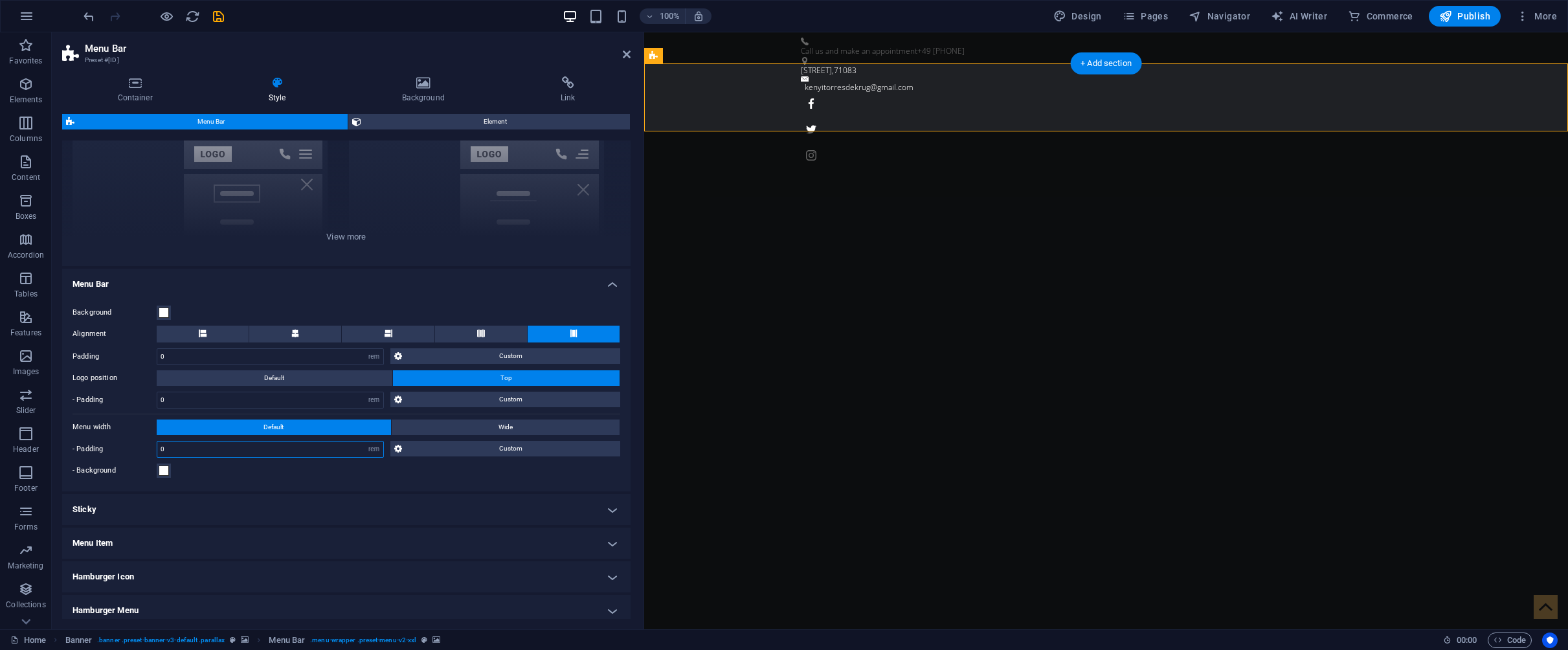 drag, startPoint x: 231, startPoint y: 448, endPoint x: 153, endPoint y: 443, distance: 78.16009 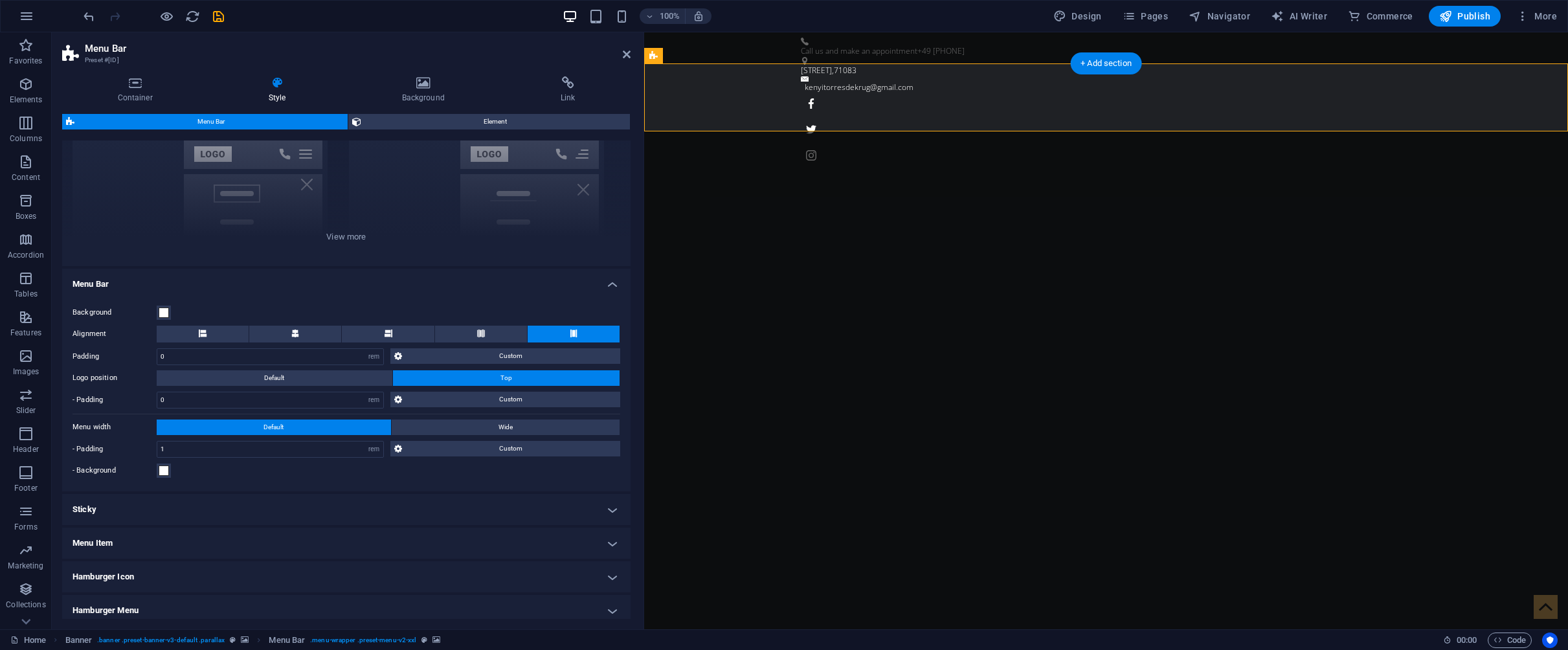 click on "Background Alignment Padding 0 px rem % vh vw Custom Custom 0 px rem % vh vw 0 px rem % vh vw 0 px rem % vh vw 0 px rem % vh vw Logo position Default Top  - Padding 0 px rem % vh vw Custom Custom 0 px rem % vh vw 0 px rem % vh vw 0 px rem % vh vw 0 px rem % vh vw Menu width Default Wide  - Padding 1 px rem % vh vw Custom Custom 1 px rem % vh vw 1 px rem % vh vw 1 px rem % vh vw 1 px rem % vh vw  - Background" at bounding box center [346, 392] 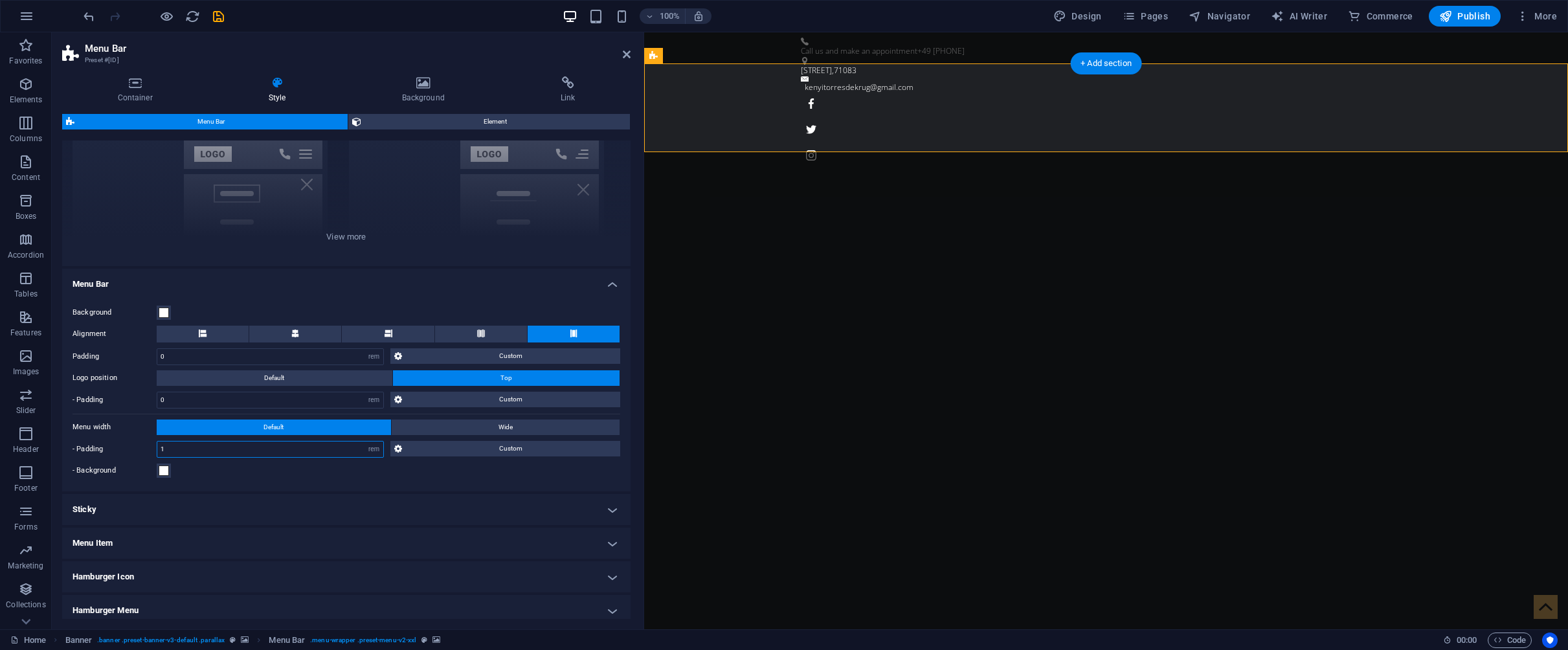drag, startPoint x: 155, startPoint y: 451, endPoint x: 139, endPoint y: 451, distance: 16 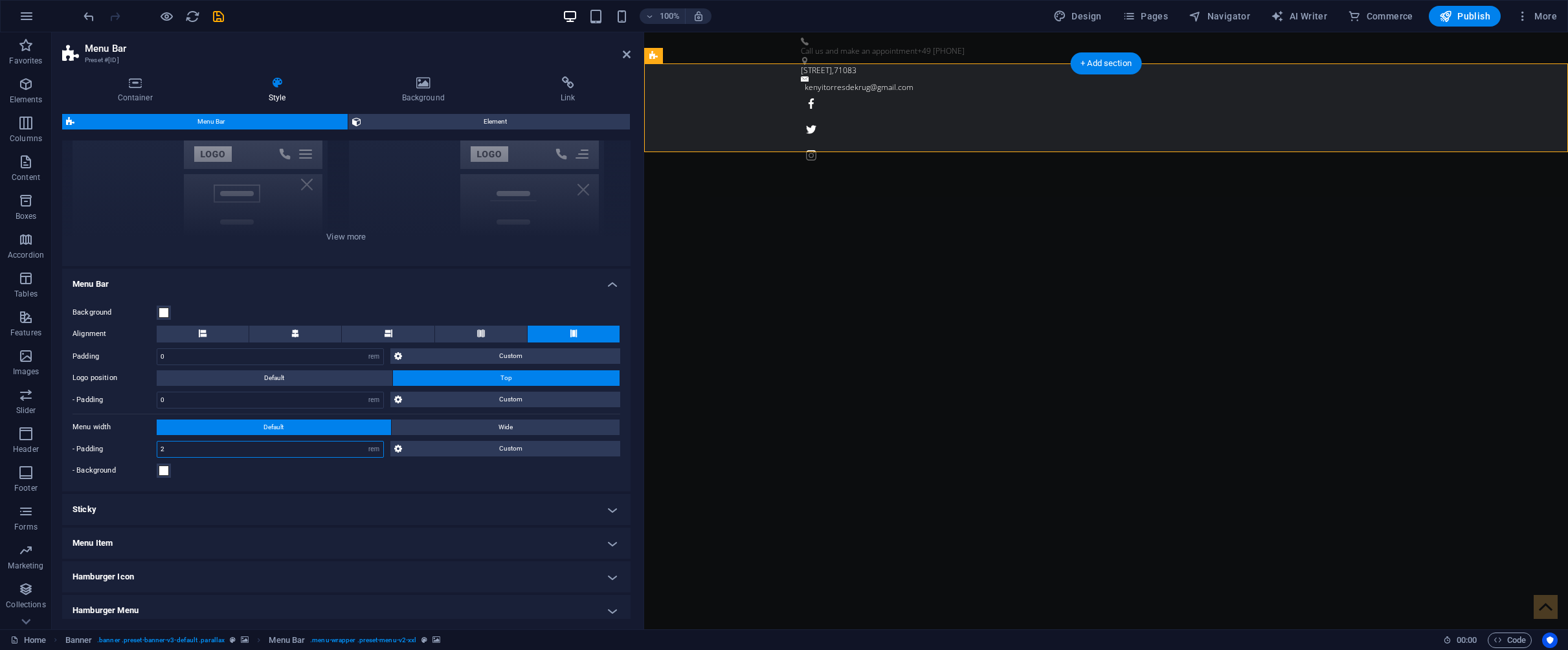 type on "2" 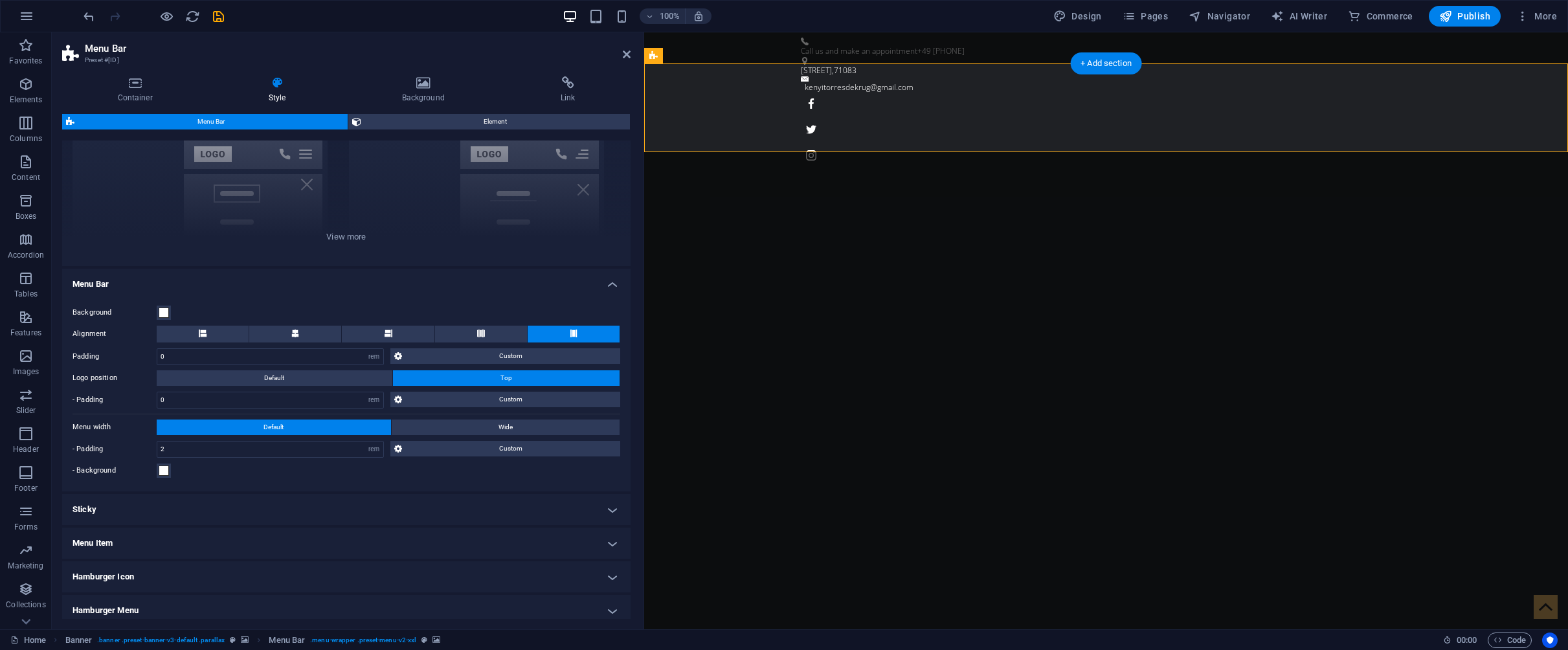 click on "- Background" at bounding box center (346, 471) 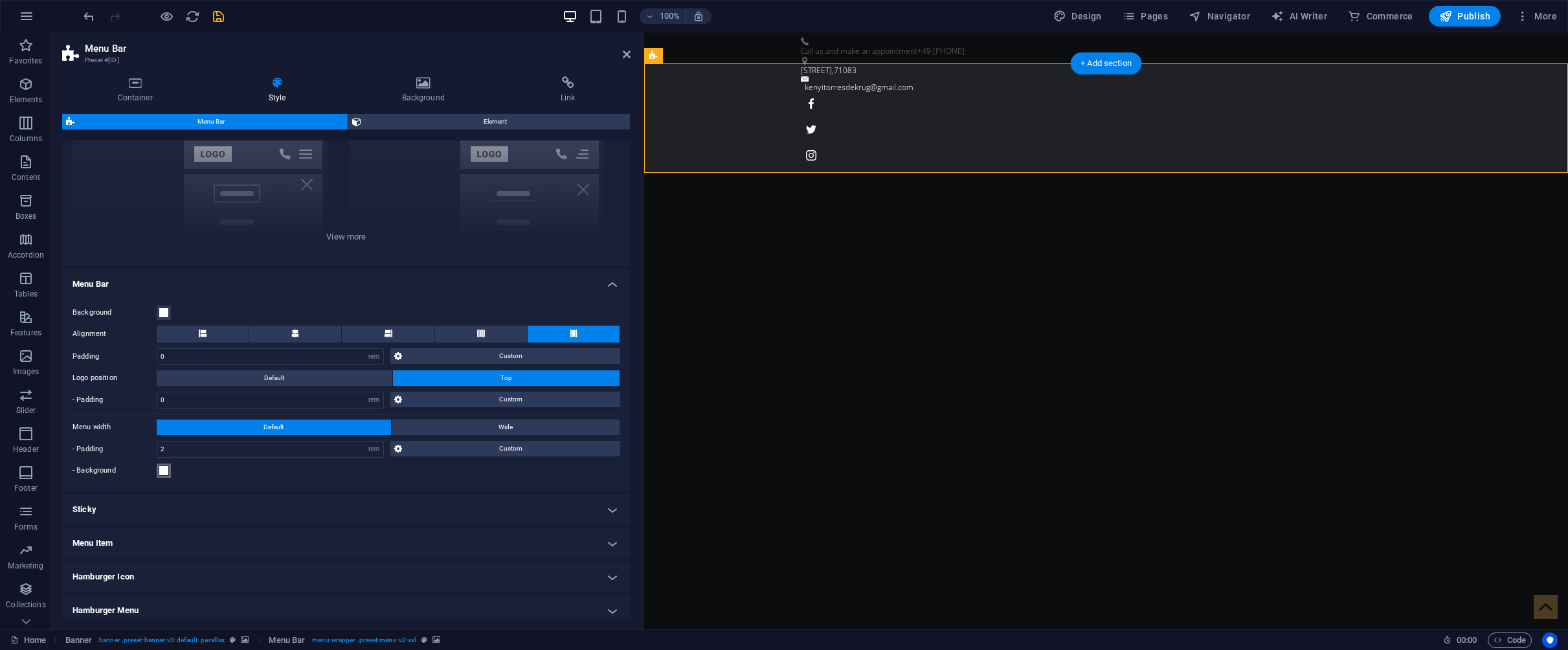 click at bounding box center [164, 471] 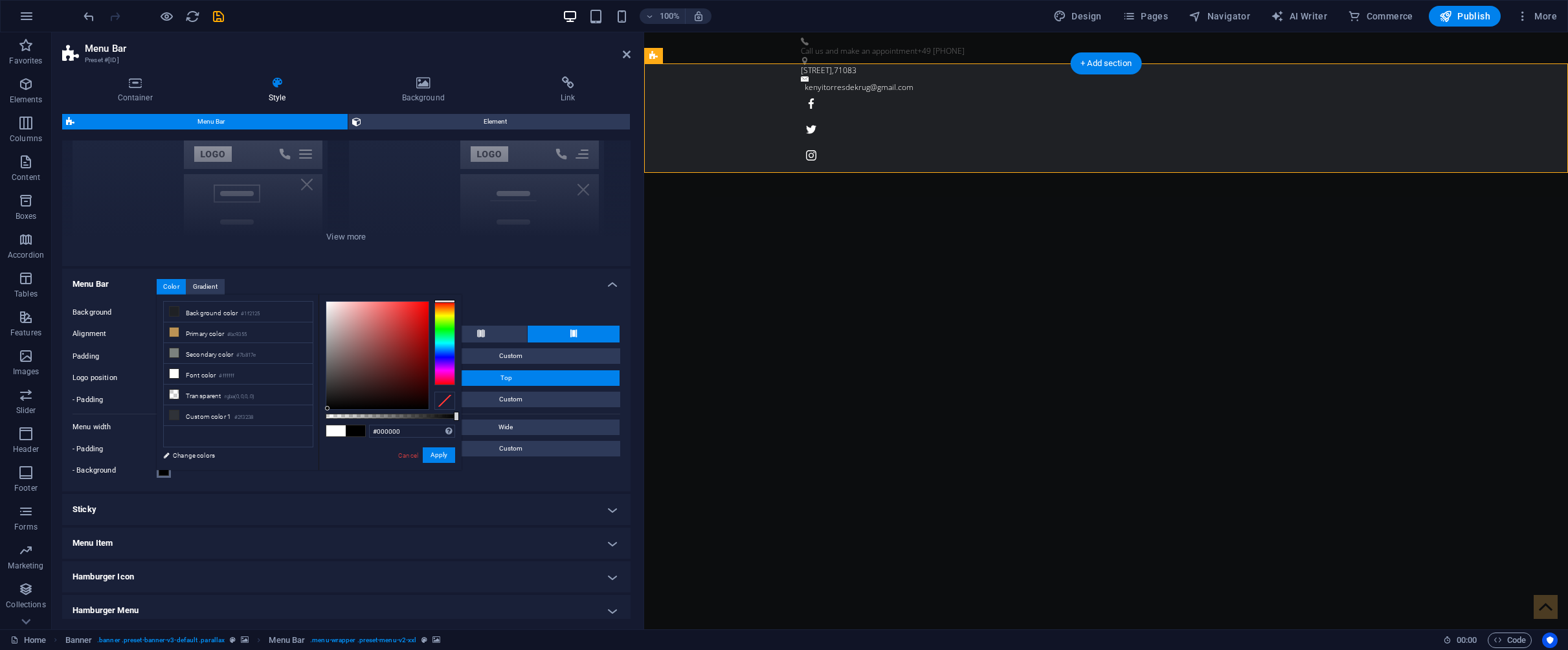 drag, startPoint x: 325, startPoint y: 299, endPoint x: 328, endPoint y: 425, distance: 126.03571 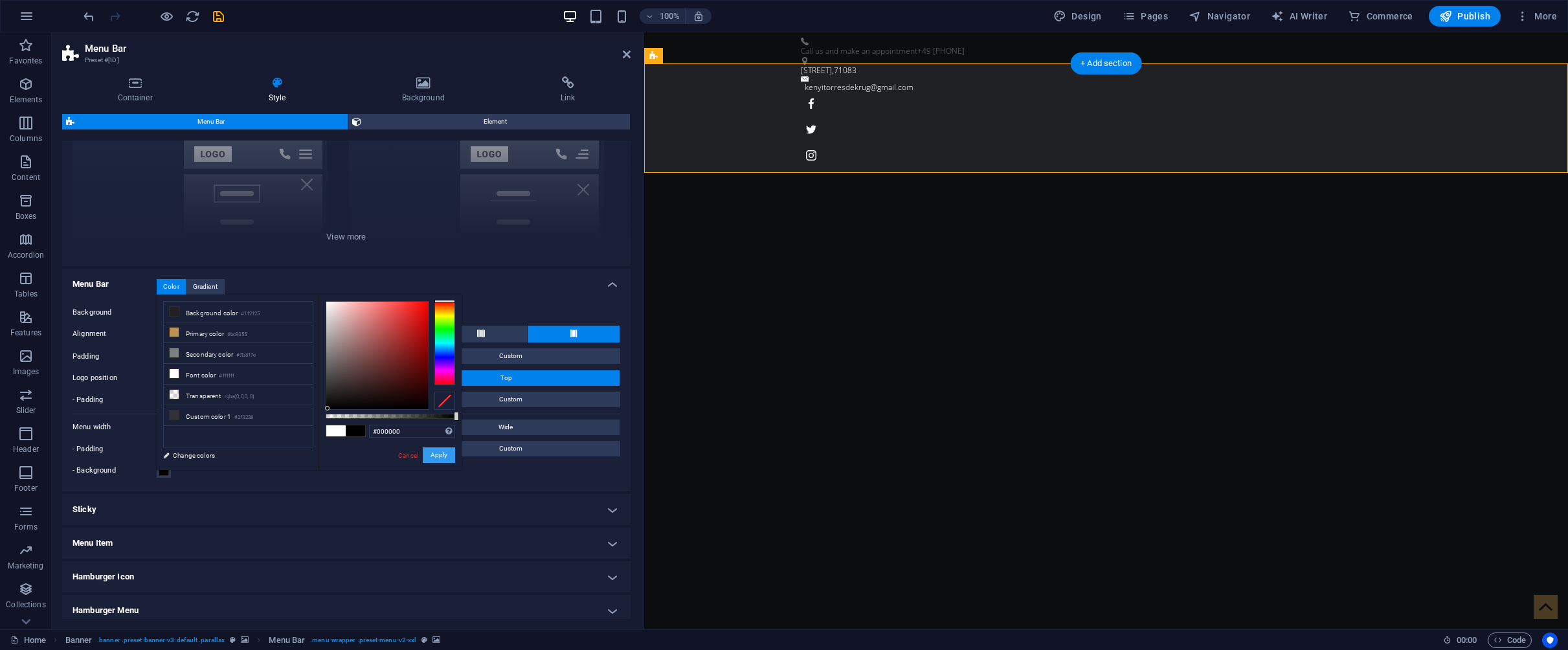 click on "Apply" at bounding box center [439, 455] 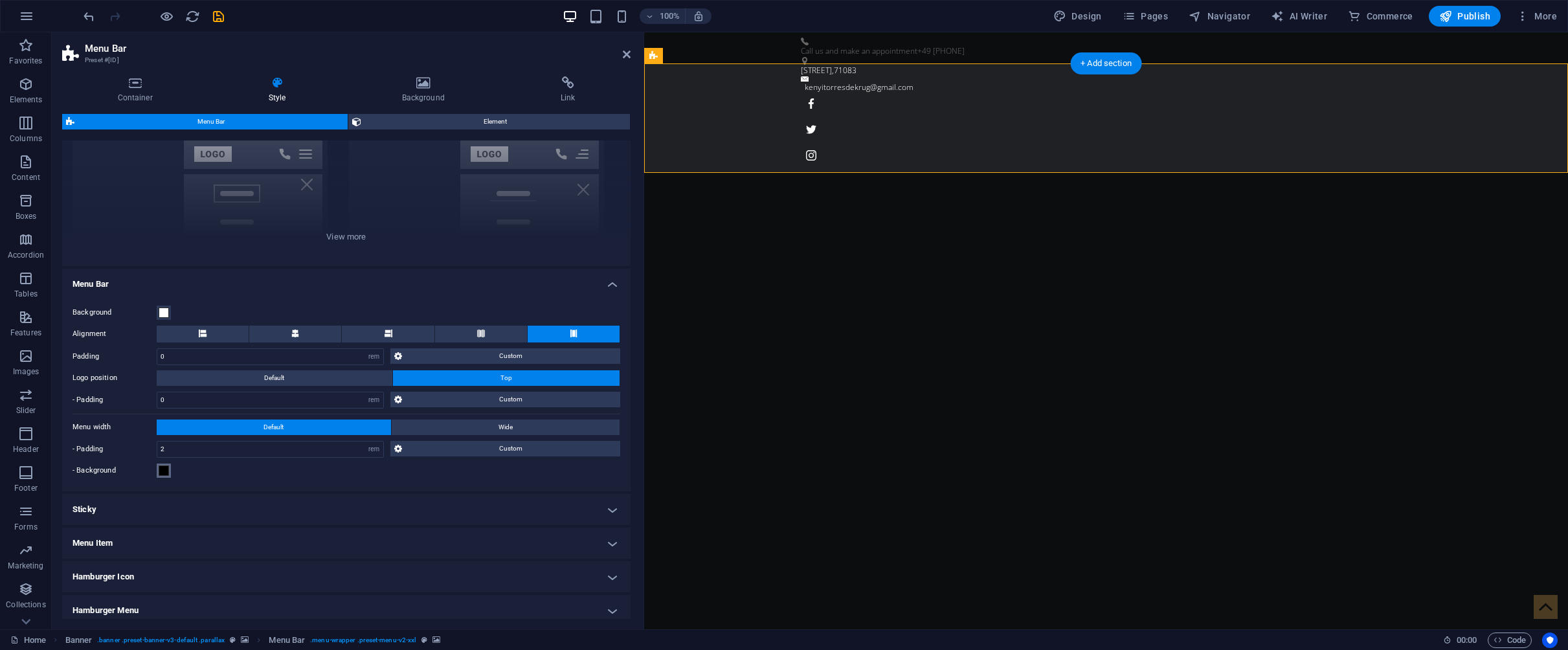 click at bounding box center (164, 471) 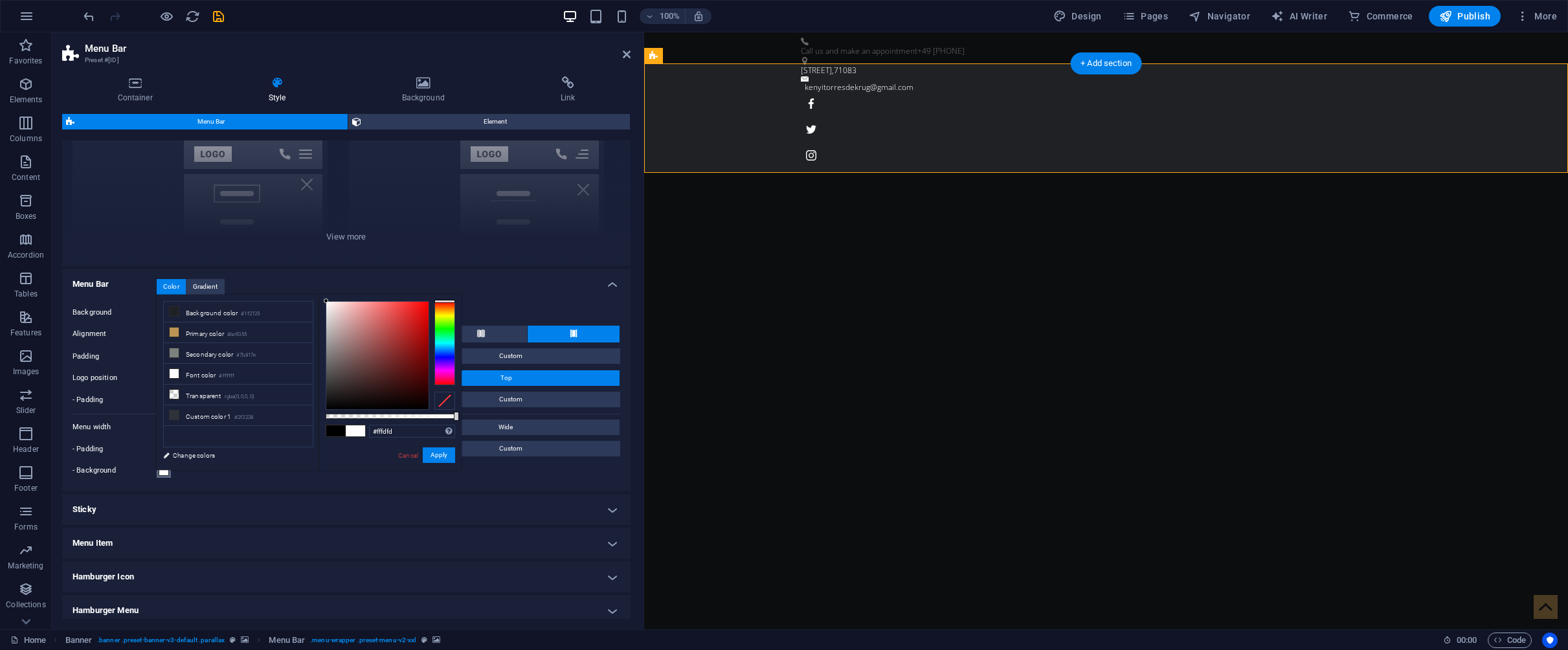 drag, startPoint x: 328, startPoint y: 407, endPoint x: 326, endPoint y: 283, distance: 124.01613 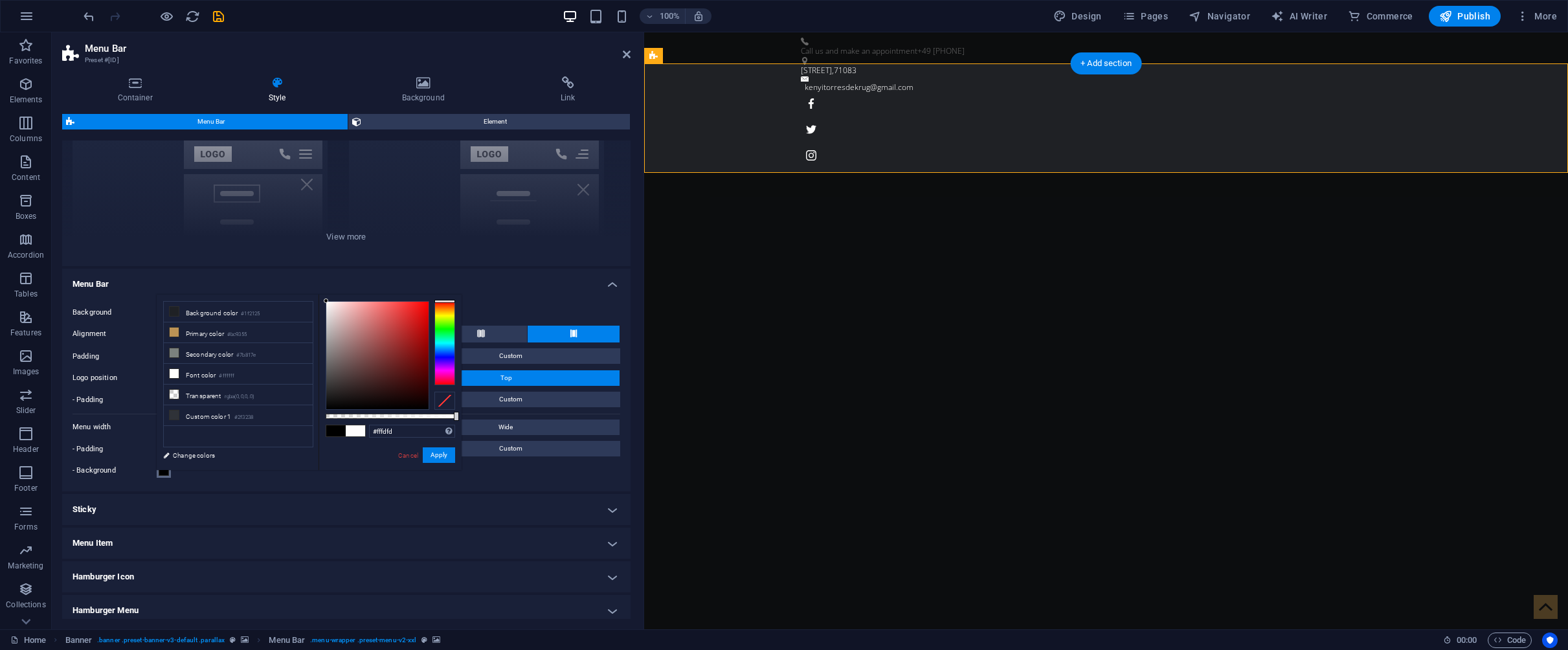 type on "#ffffff" 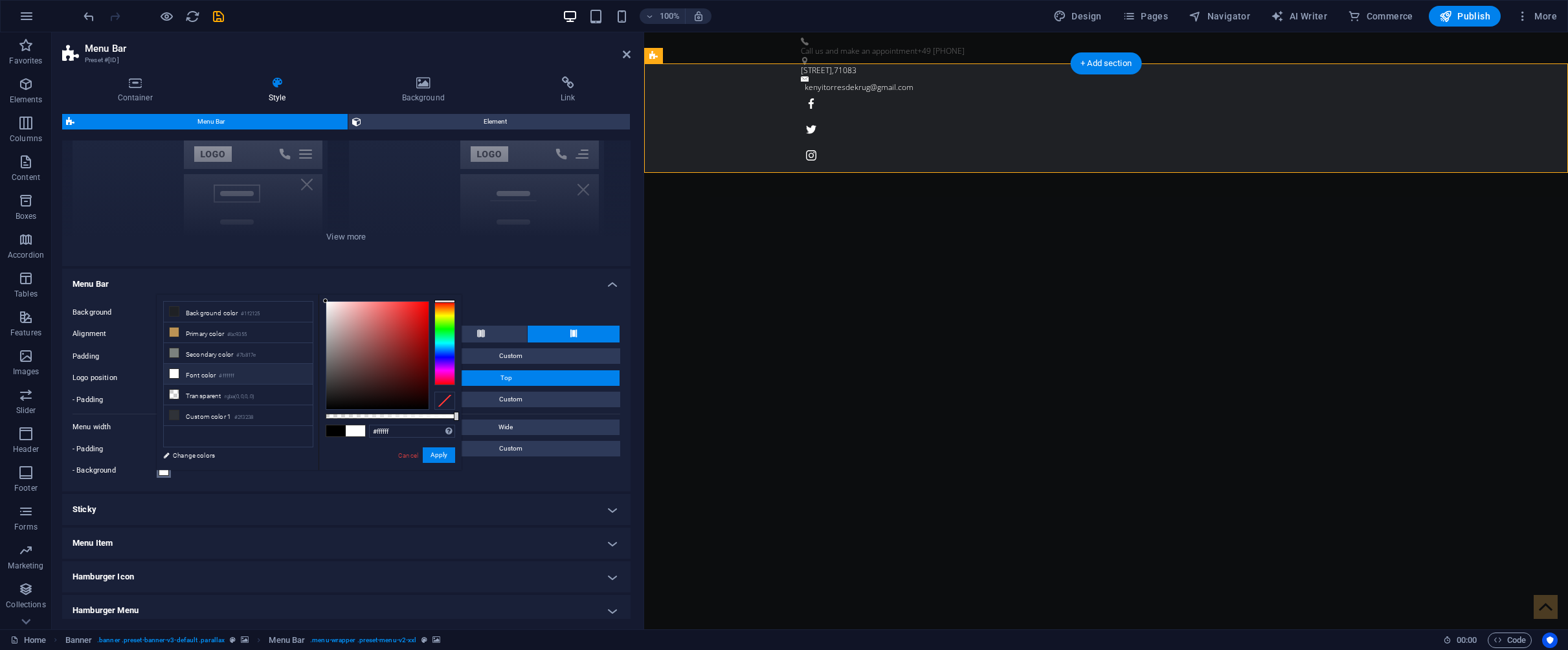 drag, startPoint x: 327, startPoint y: 300, endPoint x: 315, endPoint y: 299, distance: 12.041595 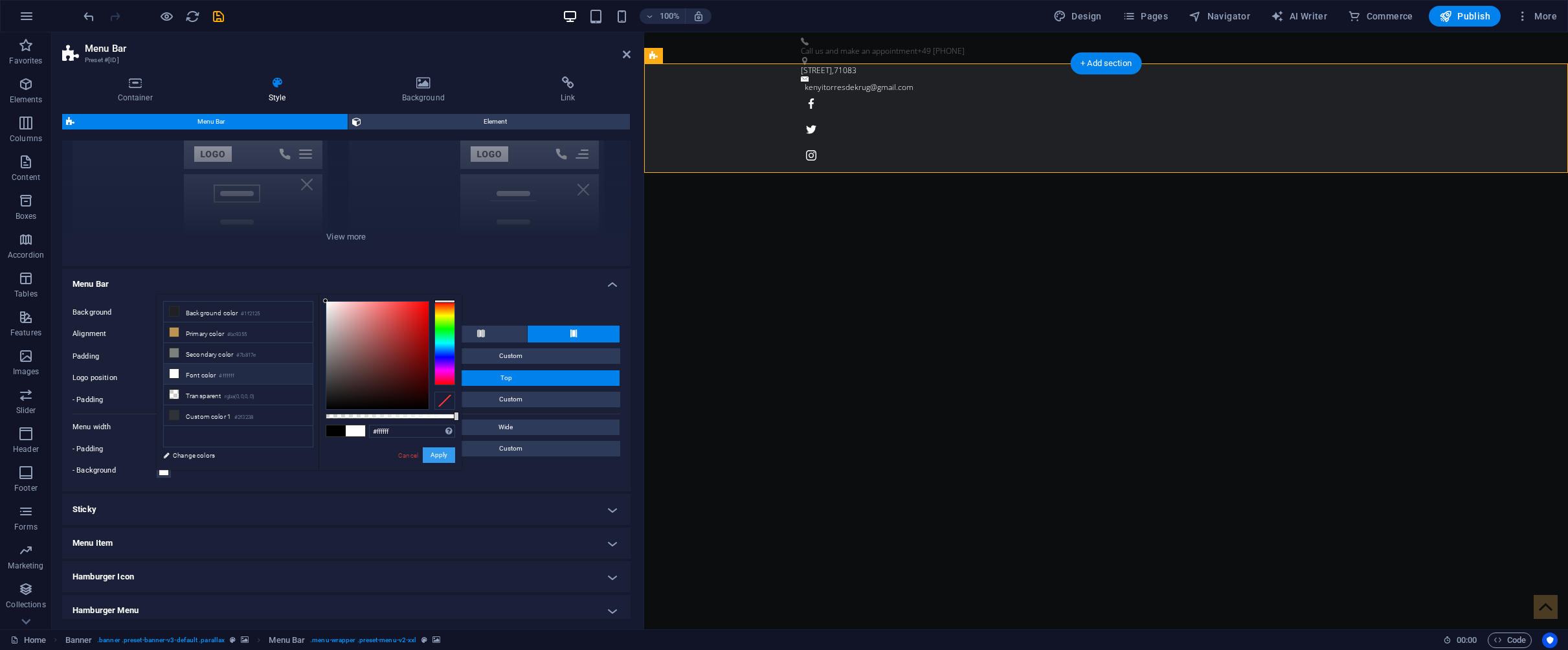 click on "Apply" at bounding box center [439, 455] 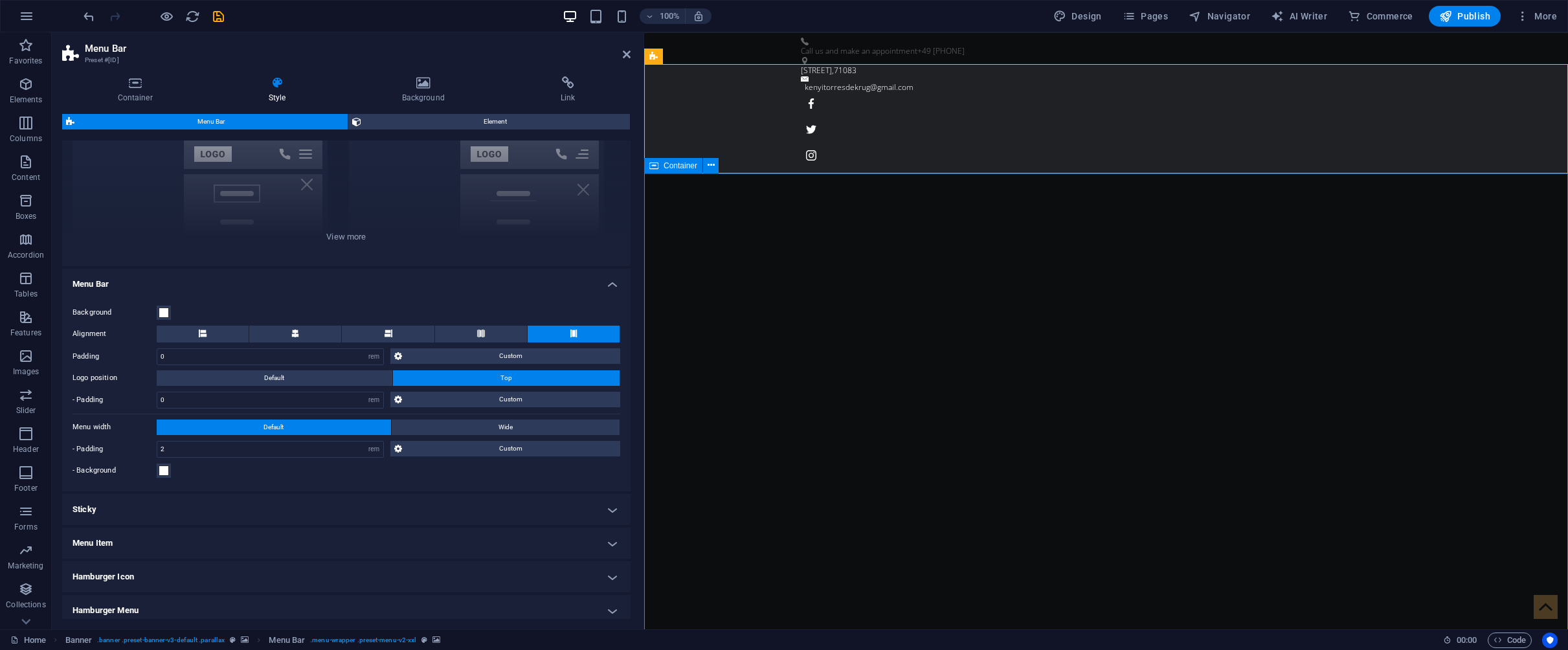 scroll, scrollTop: 0, scrollLeft: 0, axis: both 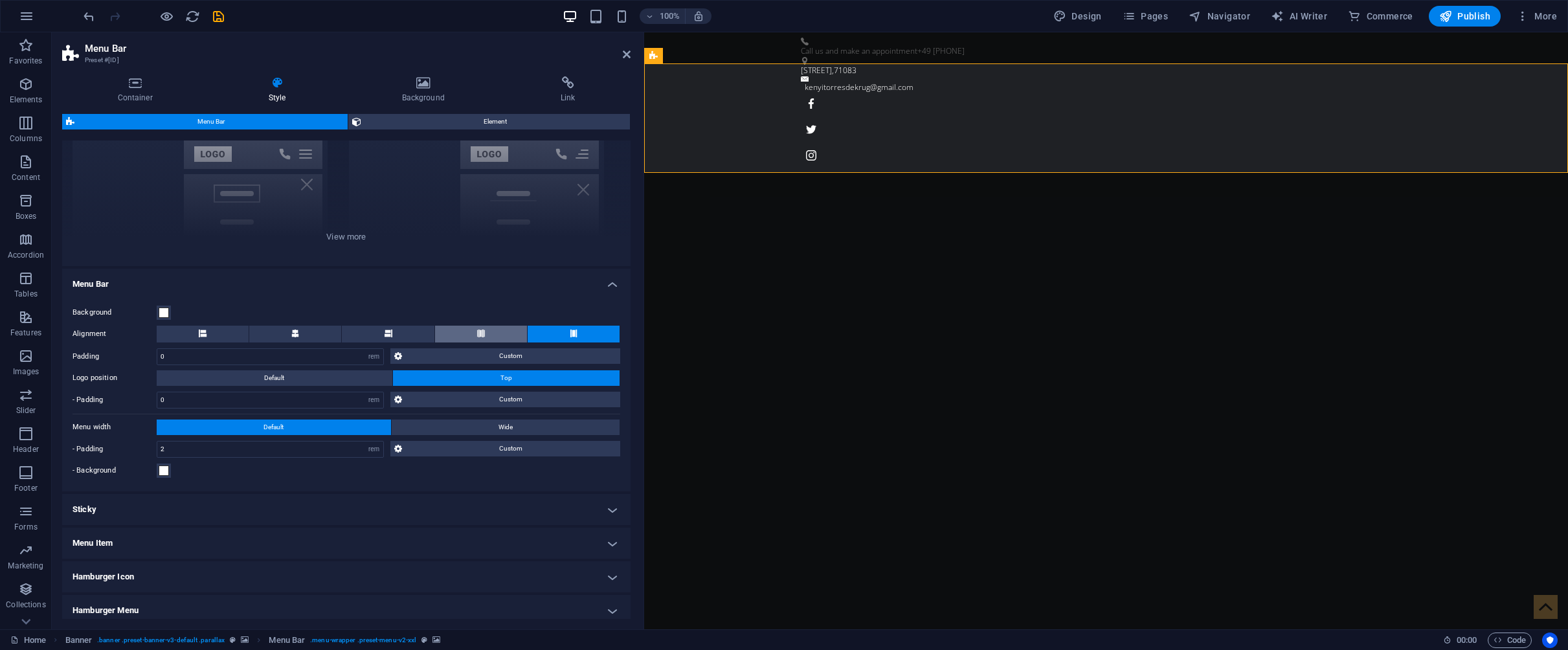 click at bounding box center [481, 334] 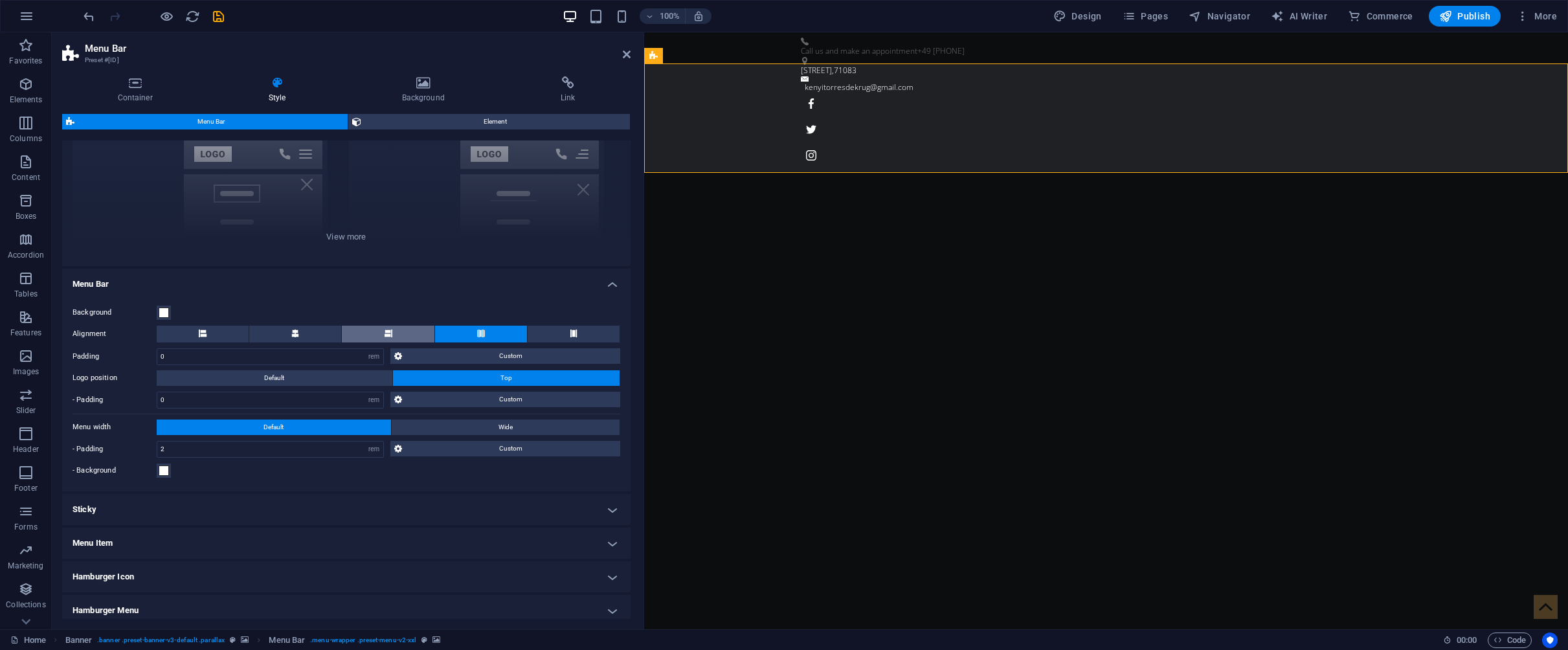 click at bounding box center (388, 334) 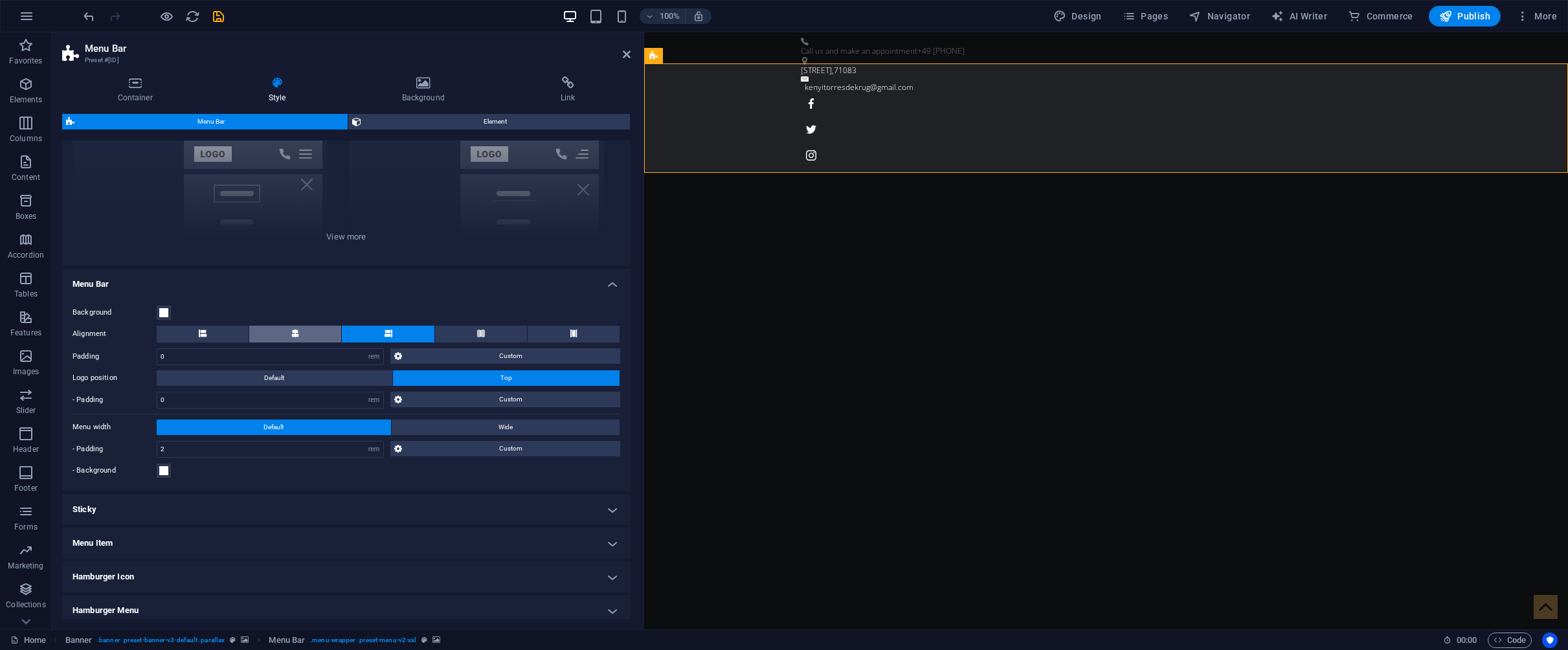 click at bounding box center (295, 334) 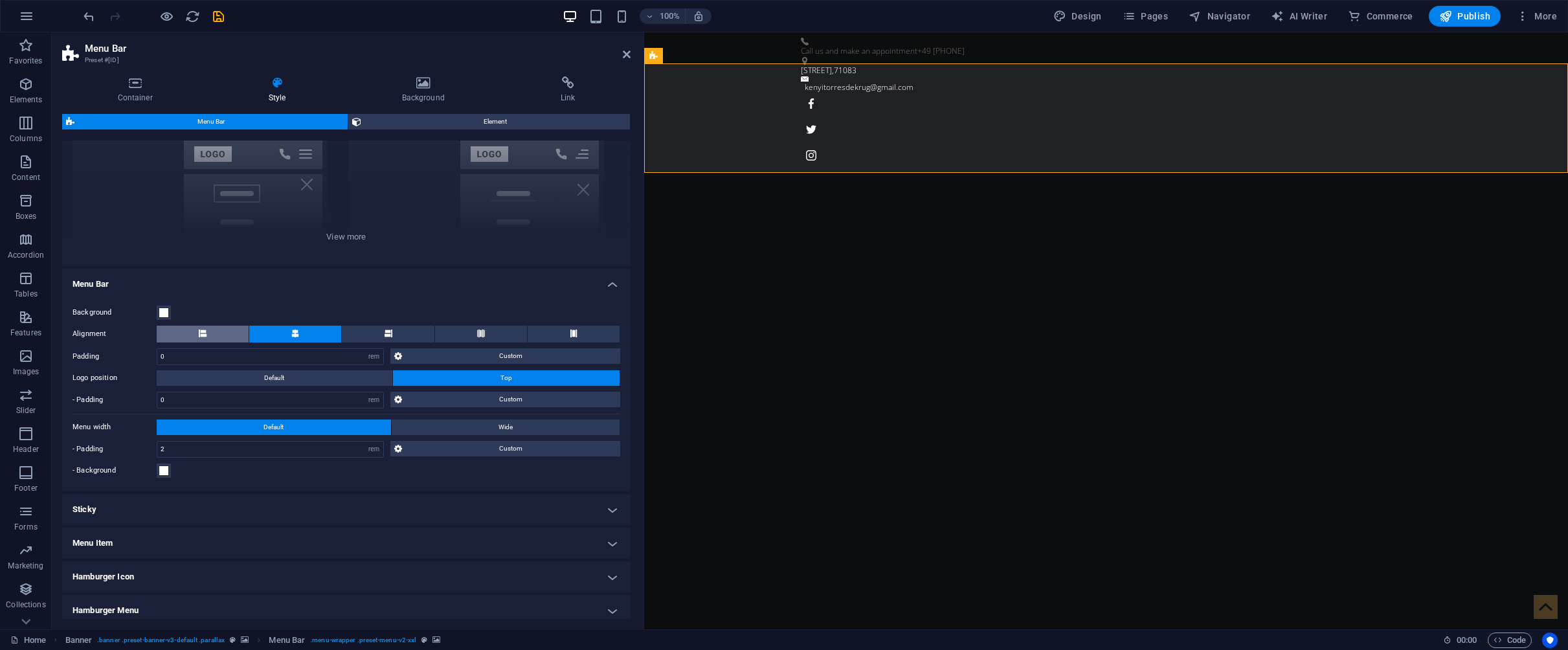click at bounding box center (203, 333) 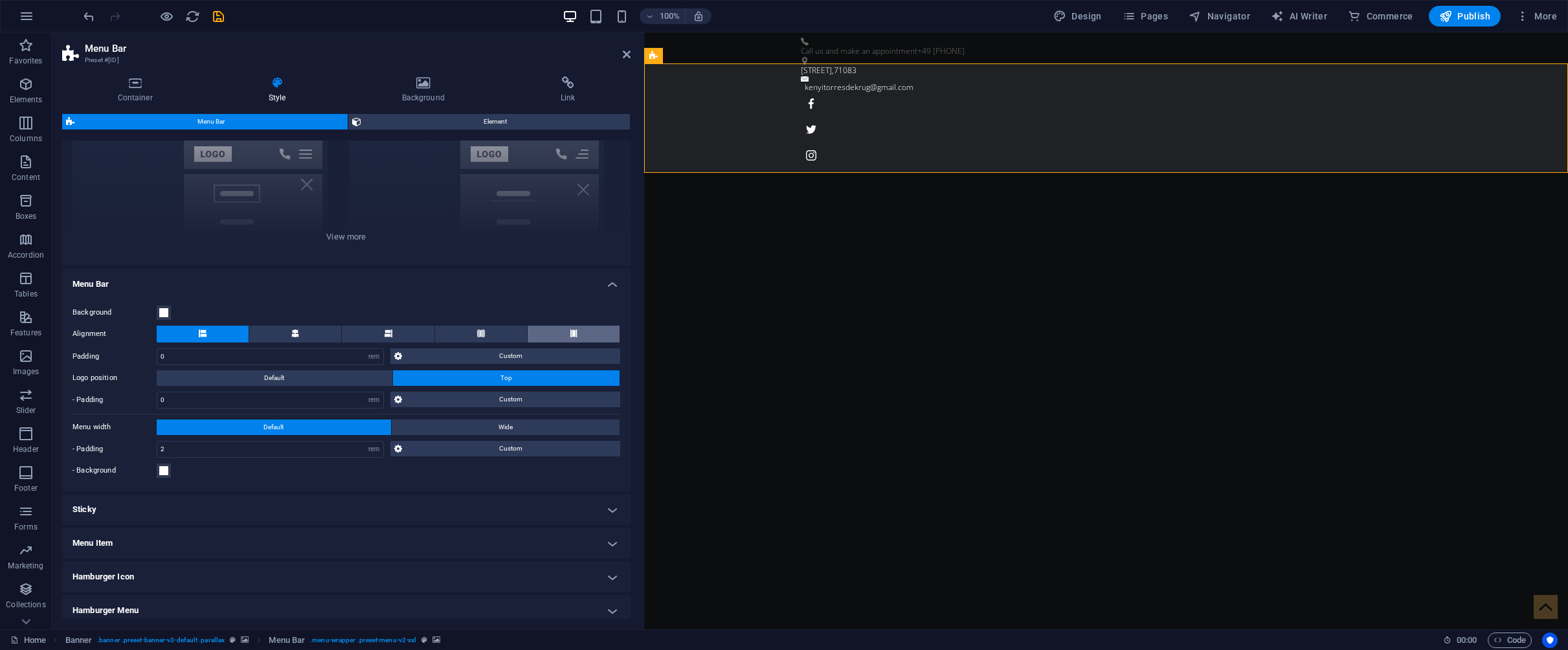 click at bounding box center (574, 334) 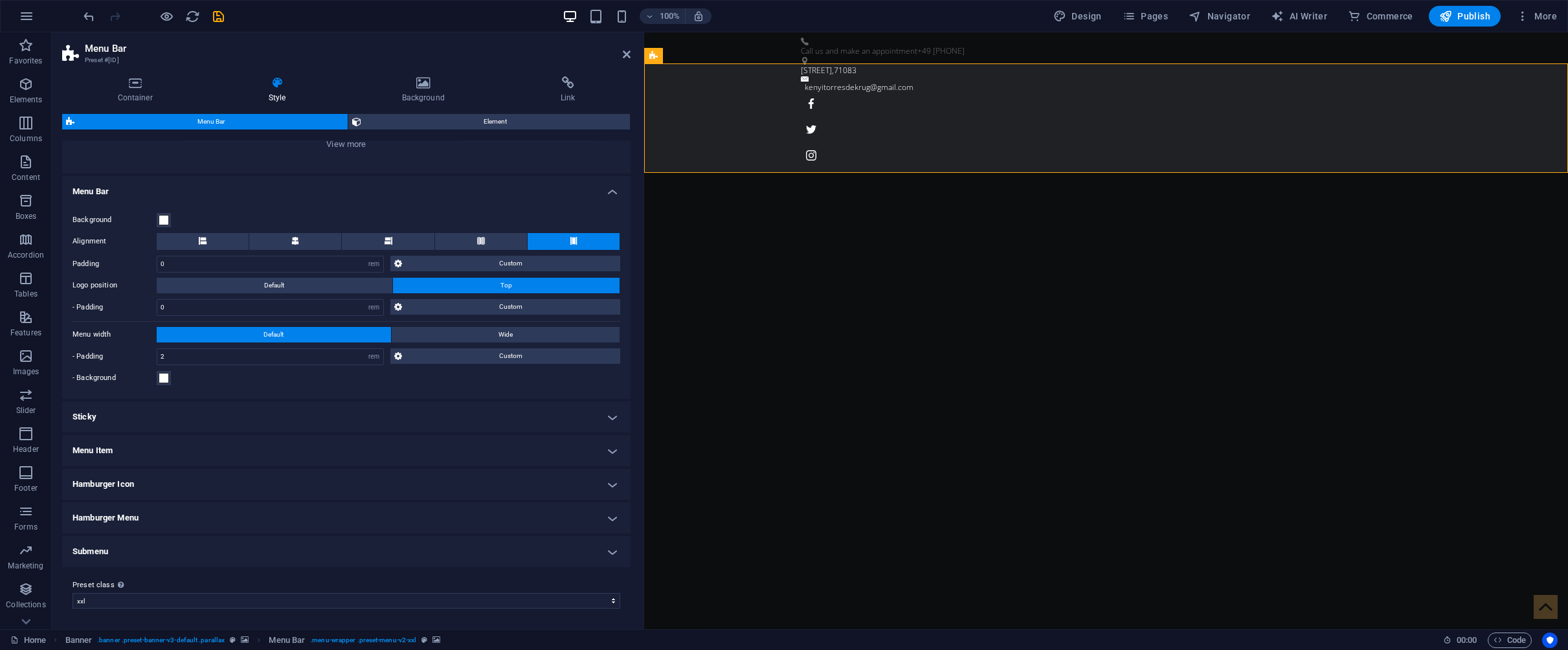 scroll, scrollTop: 184, scrollLeft: 0, axis: vertical 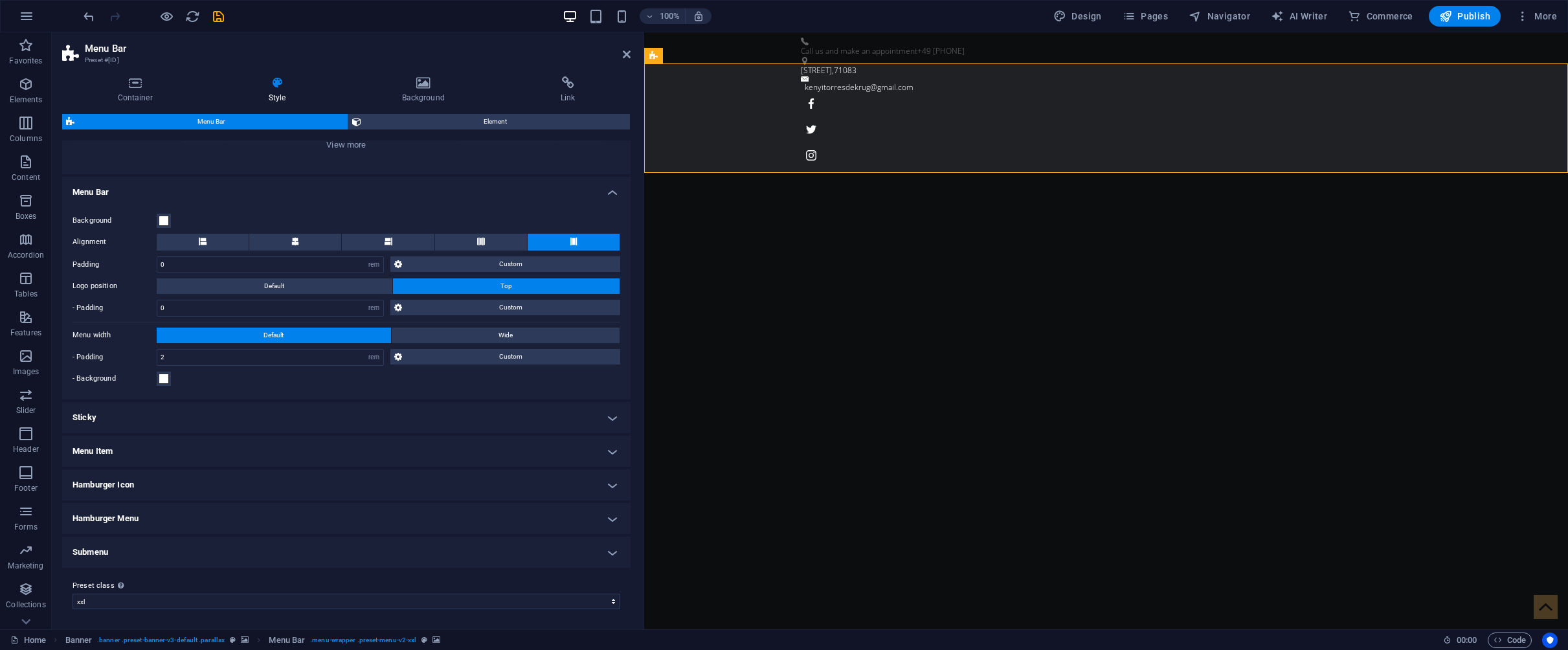 click on "Sticky" at bounding box center [346, 418] 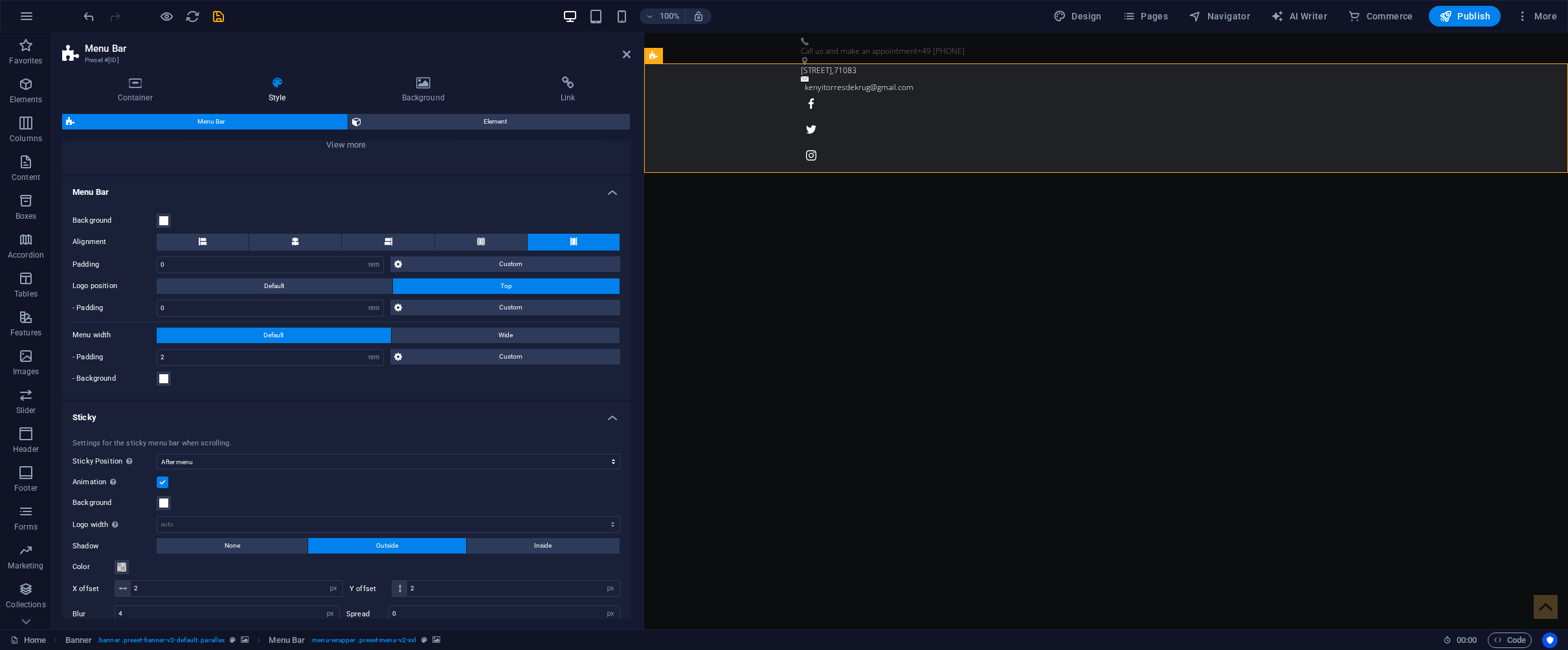 click at bounding box center [162, 482] 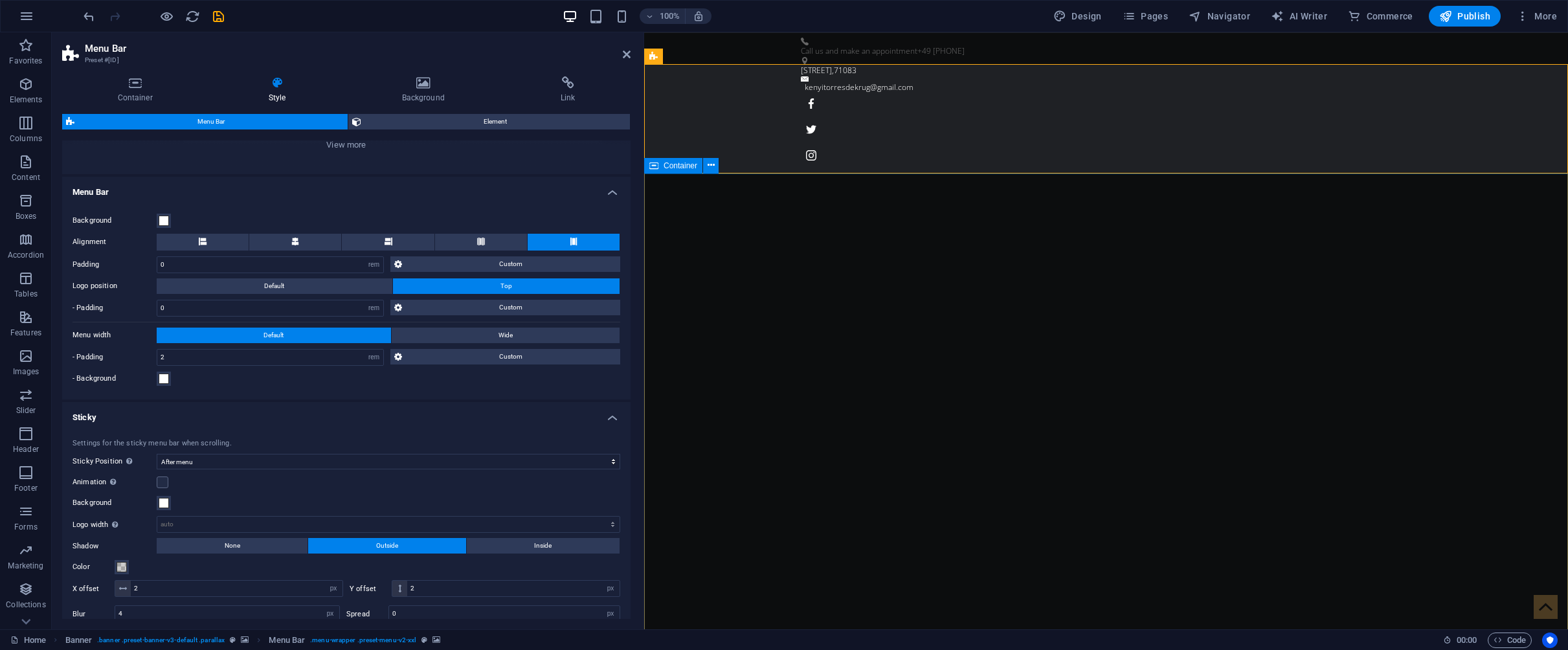 scroll, scrollTop: 0, scrollLeft: 0, axis: both 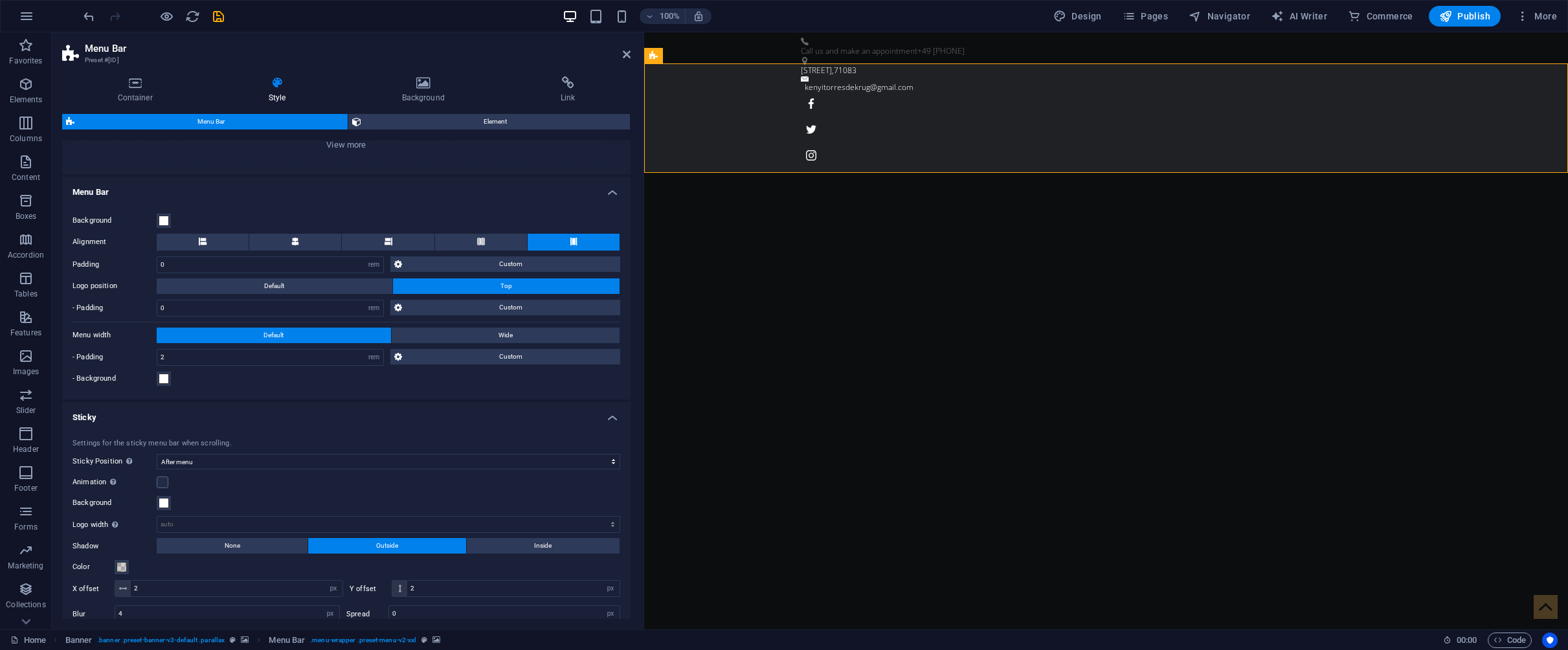 drag, startPoint x: 164, startPoint y: 480, endPoint x: 207, endPoint y: 480, distance: 43 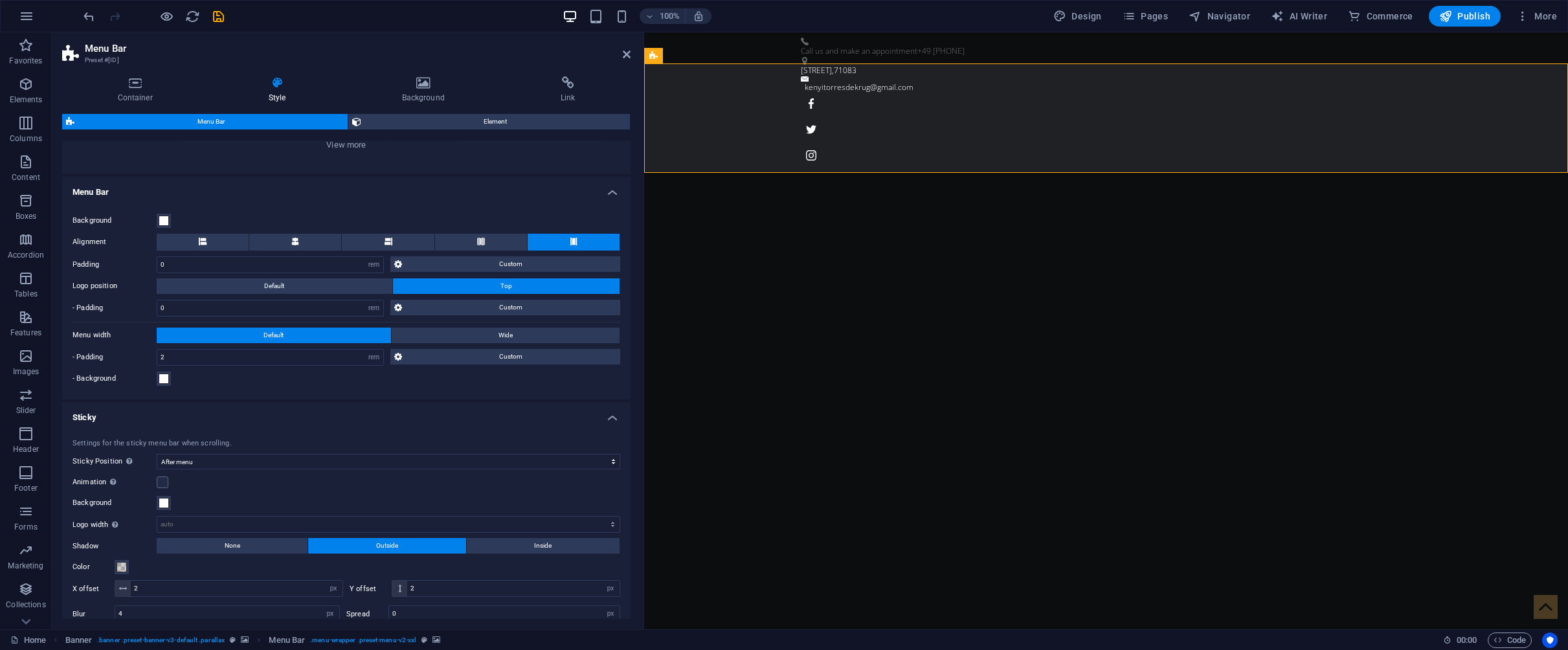 click at bounding box center [162, 482] 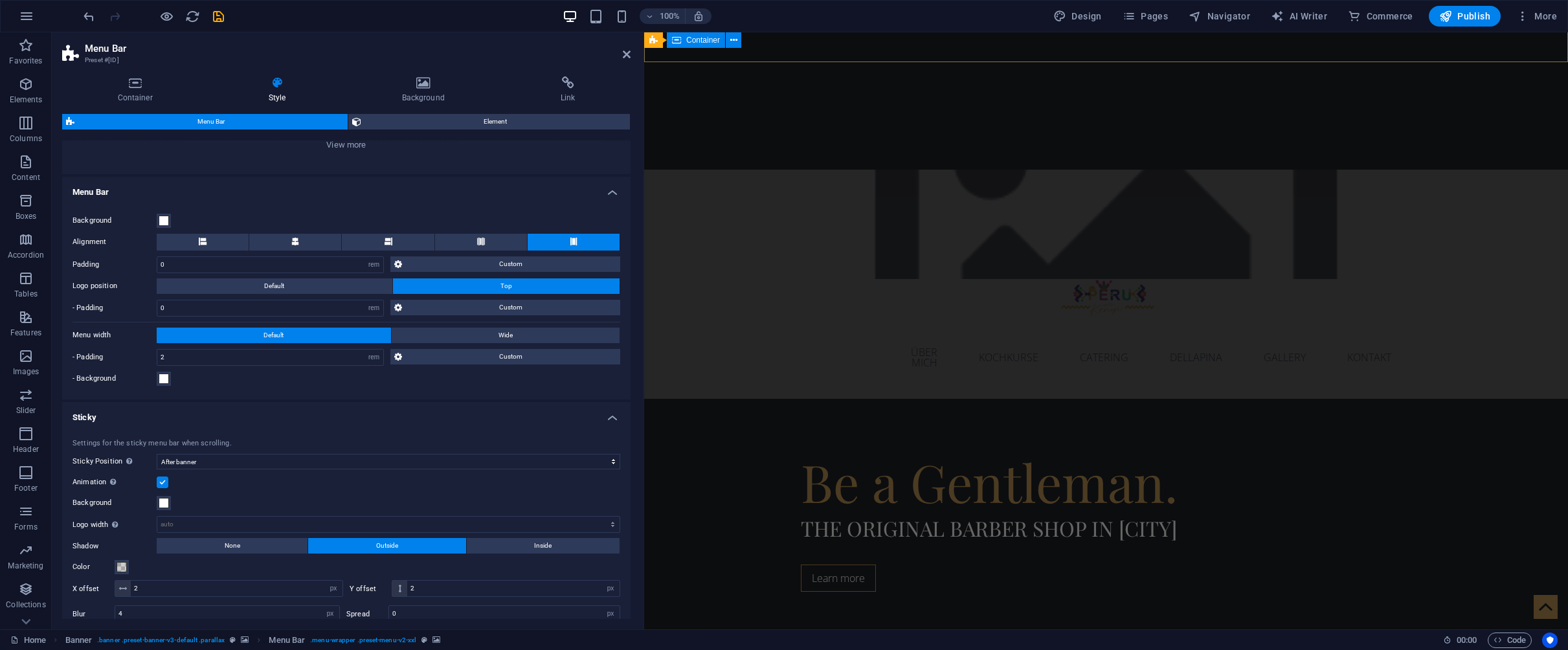 scroll, scrollTop: 597, scrollLeft: 0, axis: vertical 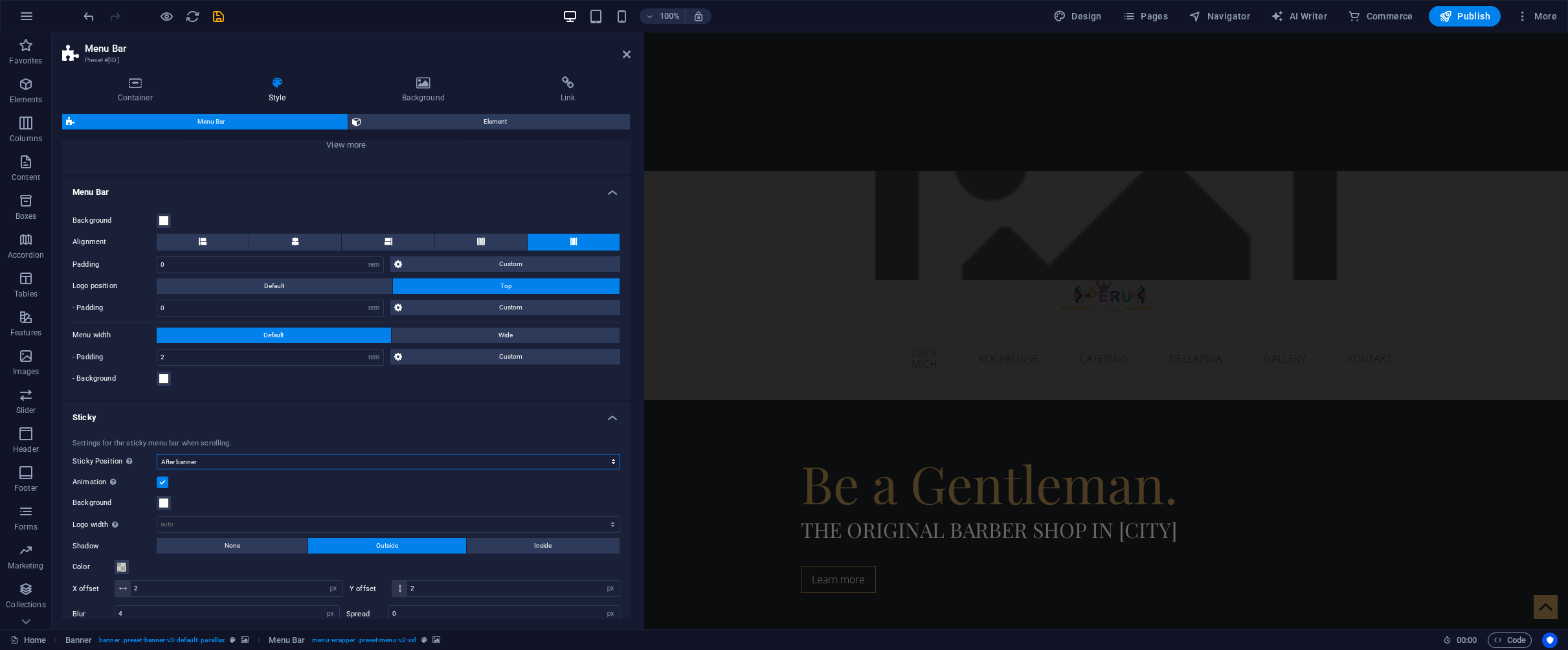 select on "sticky_menu" 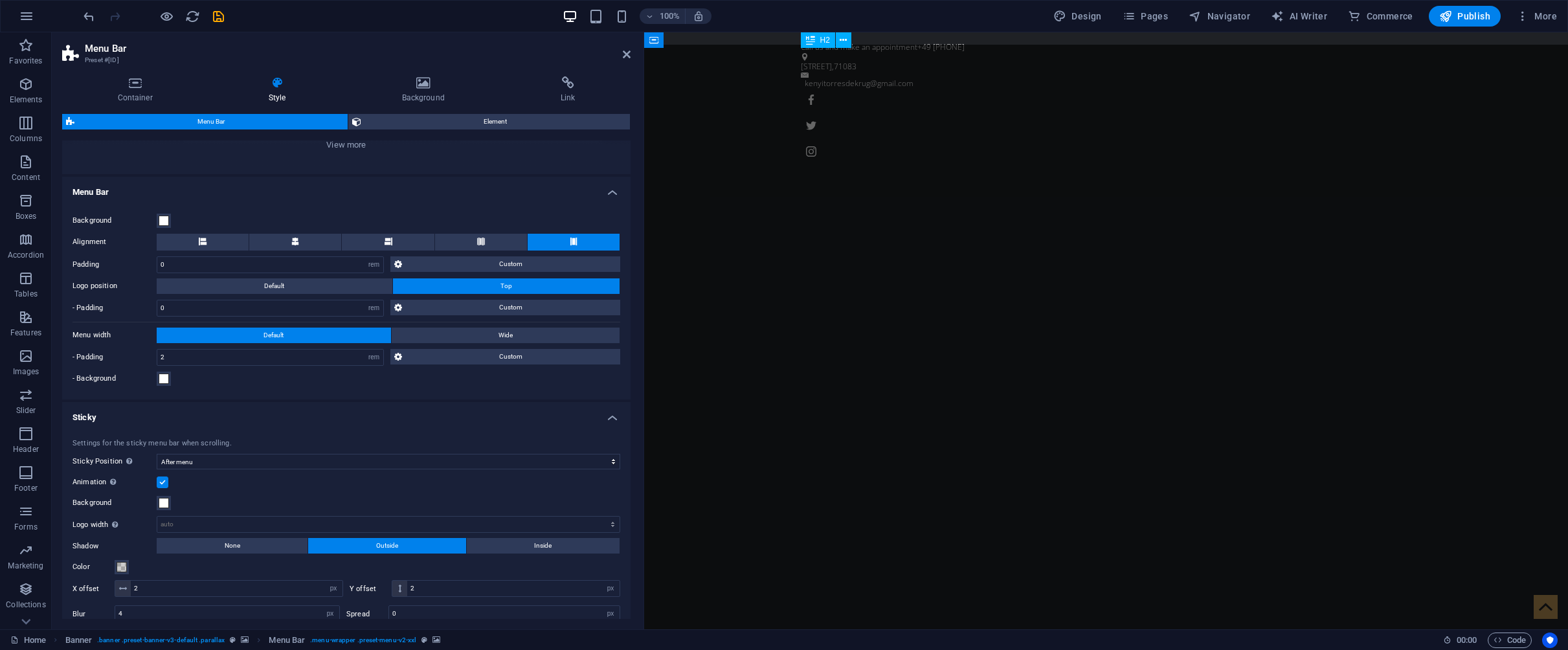 scroll, scrollTop: 0, scrollLeft: 0, axis: both 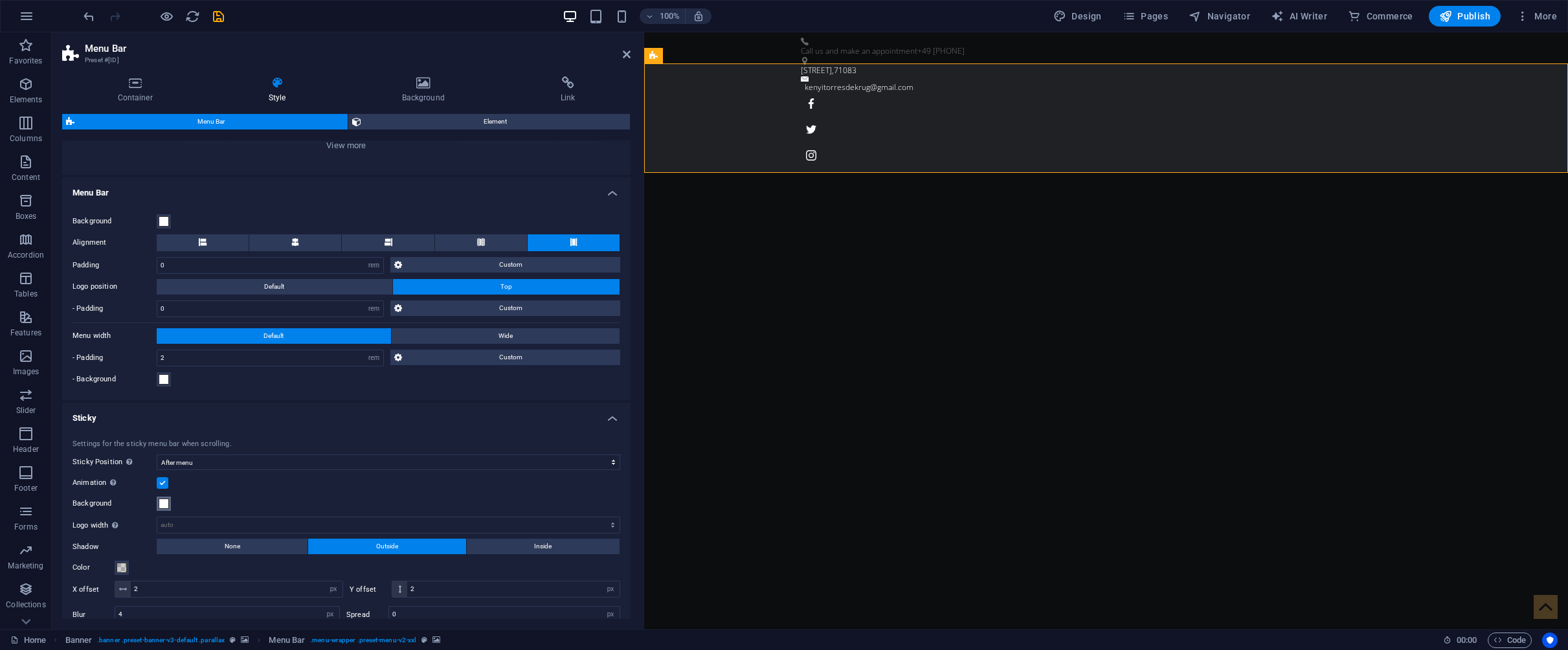 click at bounding box center (164, 504) 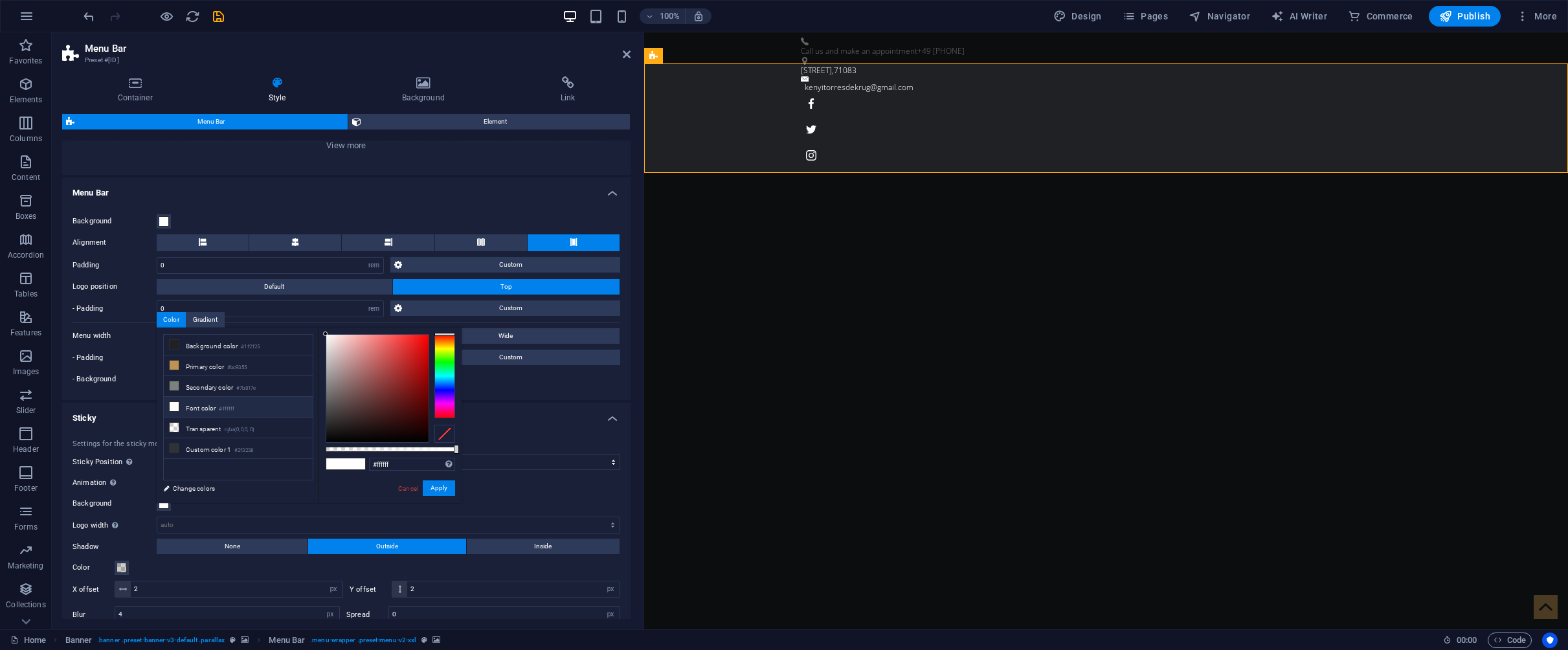 click on "Apply" at bounding box center [439, 488] 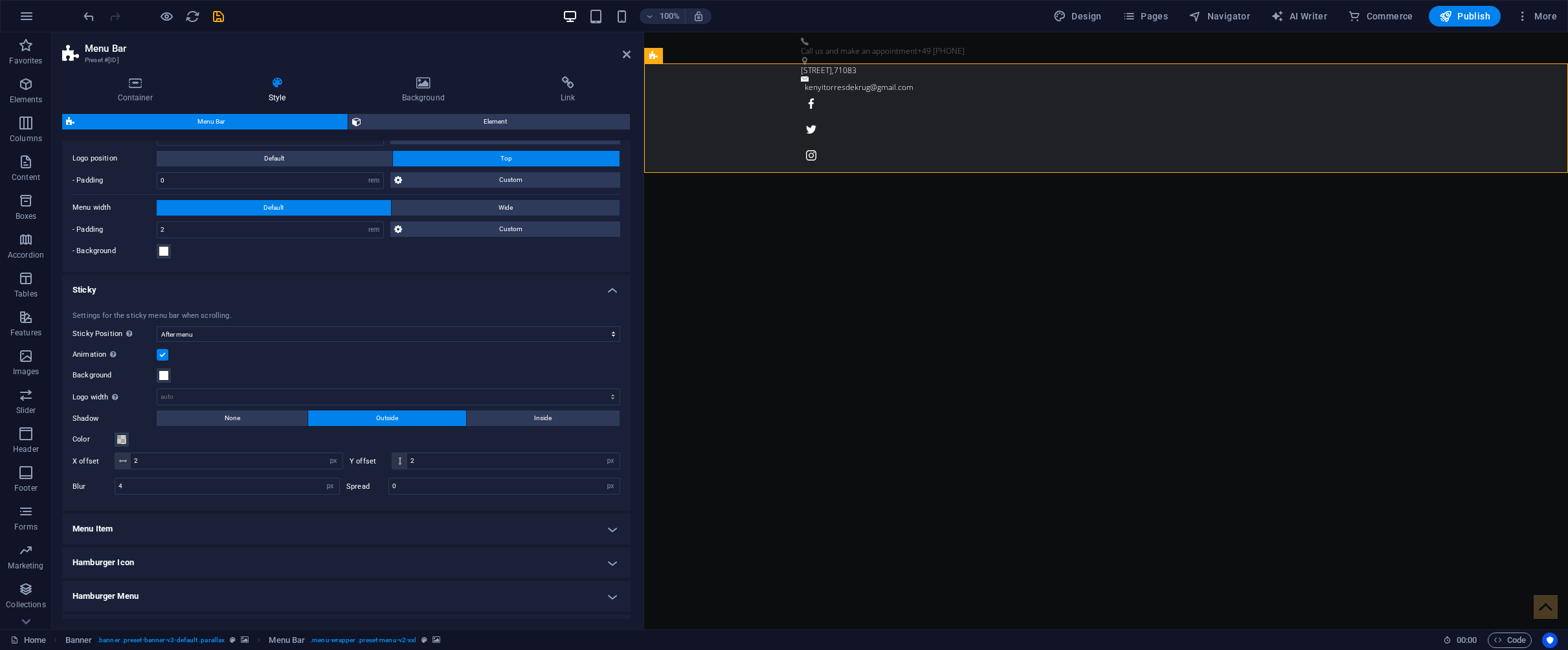 scroll, scrollTop: 313, scrollLeft: 0, axis: vertical 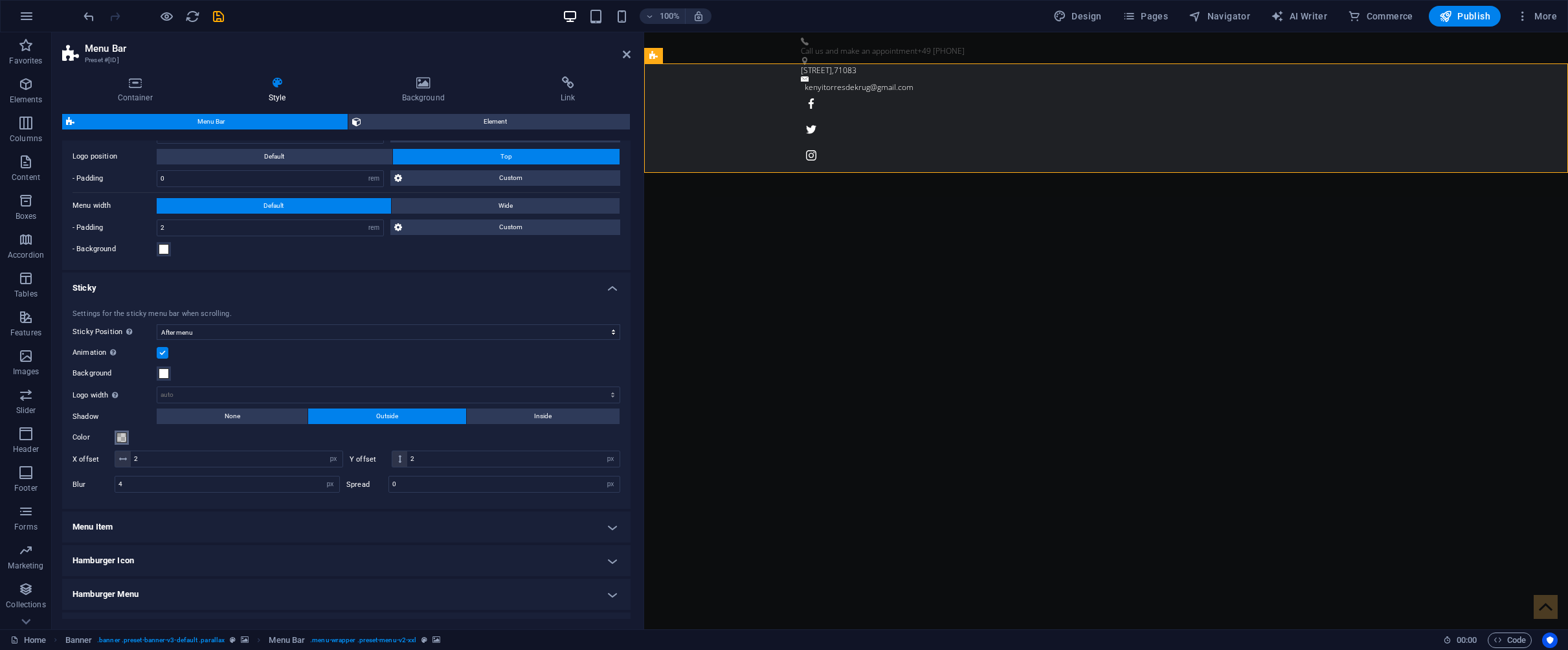 click at bounding box center (122, 438) 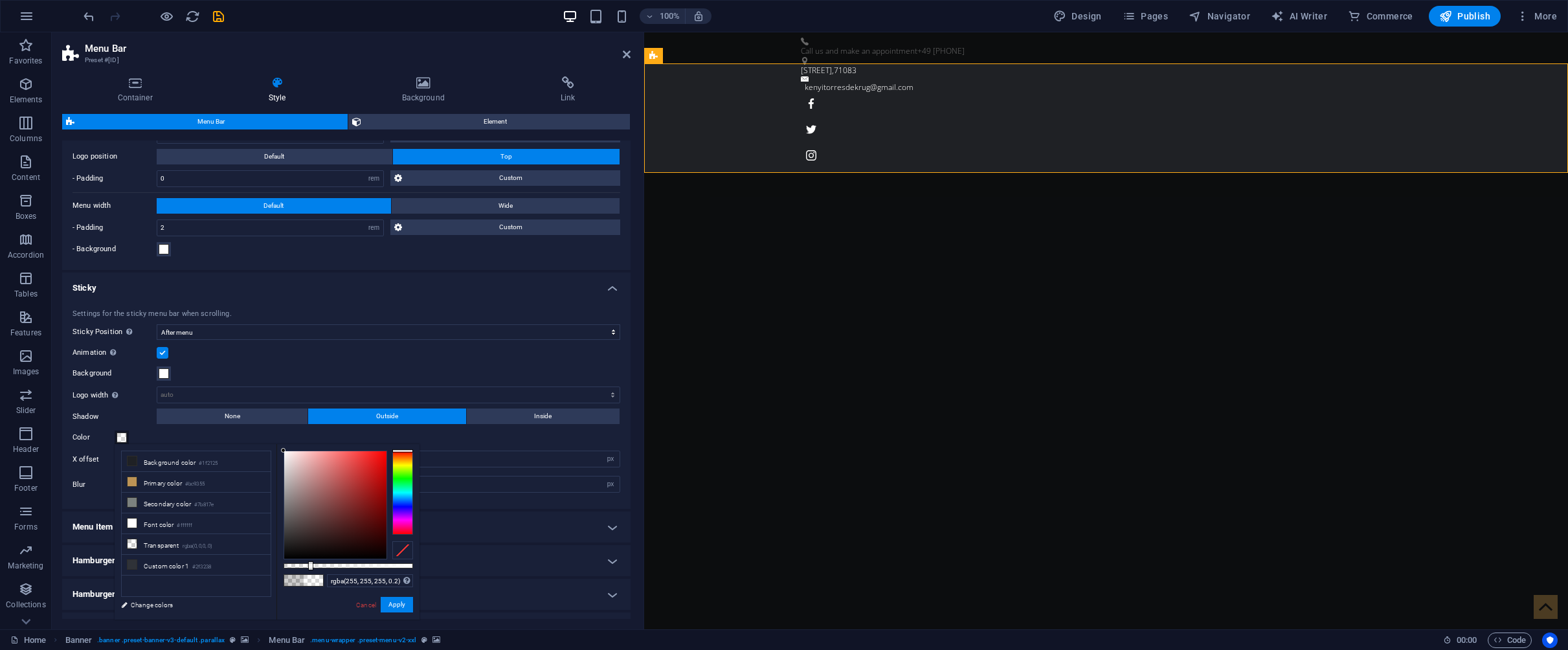 drag, startPoint x: 302, startPoint y: 518, endPoint x: 276, endPoint y: 438, distance: 84.11896 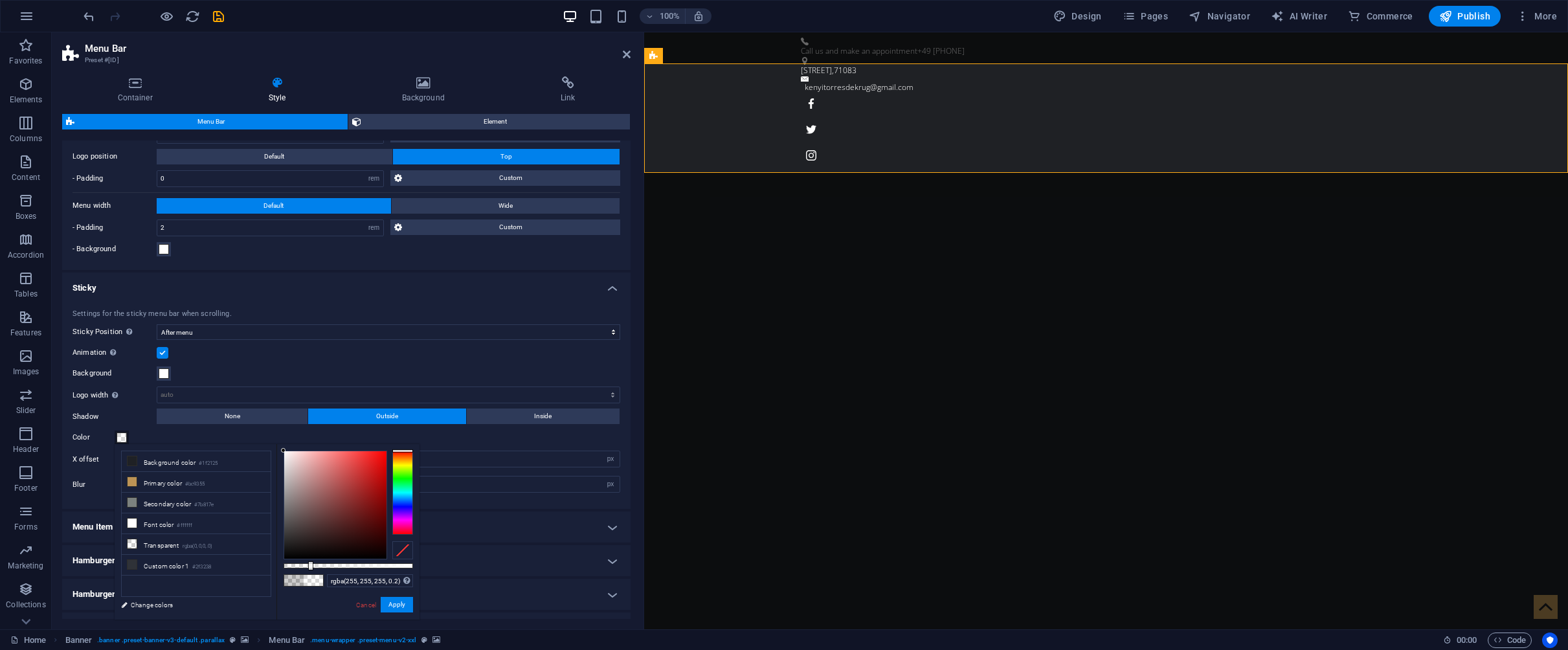 click on "peruwithkenyi.de Home Favorites Elements Columns Content Boxes Accordion Tables Features Images Slider Header Footer Forms Marketing Collections Commerce Menu Bar Preset #ed-830993203
Container Style Background Link Size Height Default px rem % vh vw Min. height None px rem % vh vw Width Default px rem % em vh vw Min. width None px rem % vh vw Content width Default Custom width Width Default px rem % em vh vw Min. width None px rem % vh vw Default padding Custom spacing Default content width and padding can be changed under Design. Edit design Layout (Flexbox) Alignment Determines the flex direction. Default Main axis Determine how elements should behave along the main axis inside this container (justify content). Default Side axis Control the vertical direction of the element inside of the container (align items). Default Wrap Default On Off Fill Default Accessibility Role None Alert Article Banner Comment Dialog" at bounding box center [784, 325] 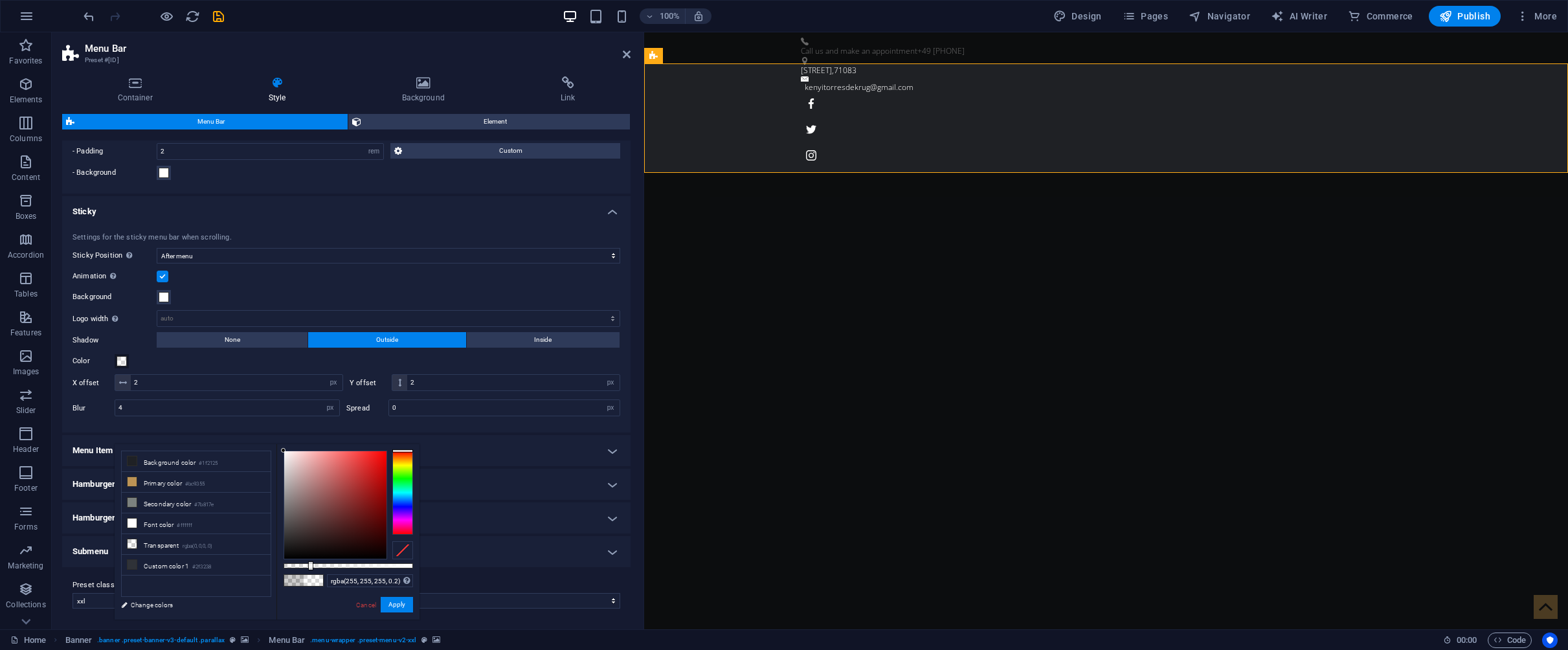 scroll, scrollTop: 389, scrollLeft: 0, axis: vertical 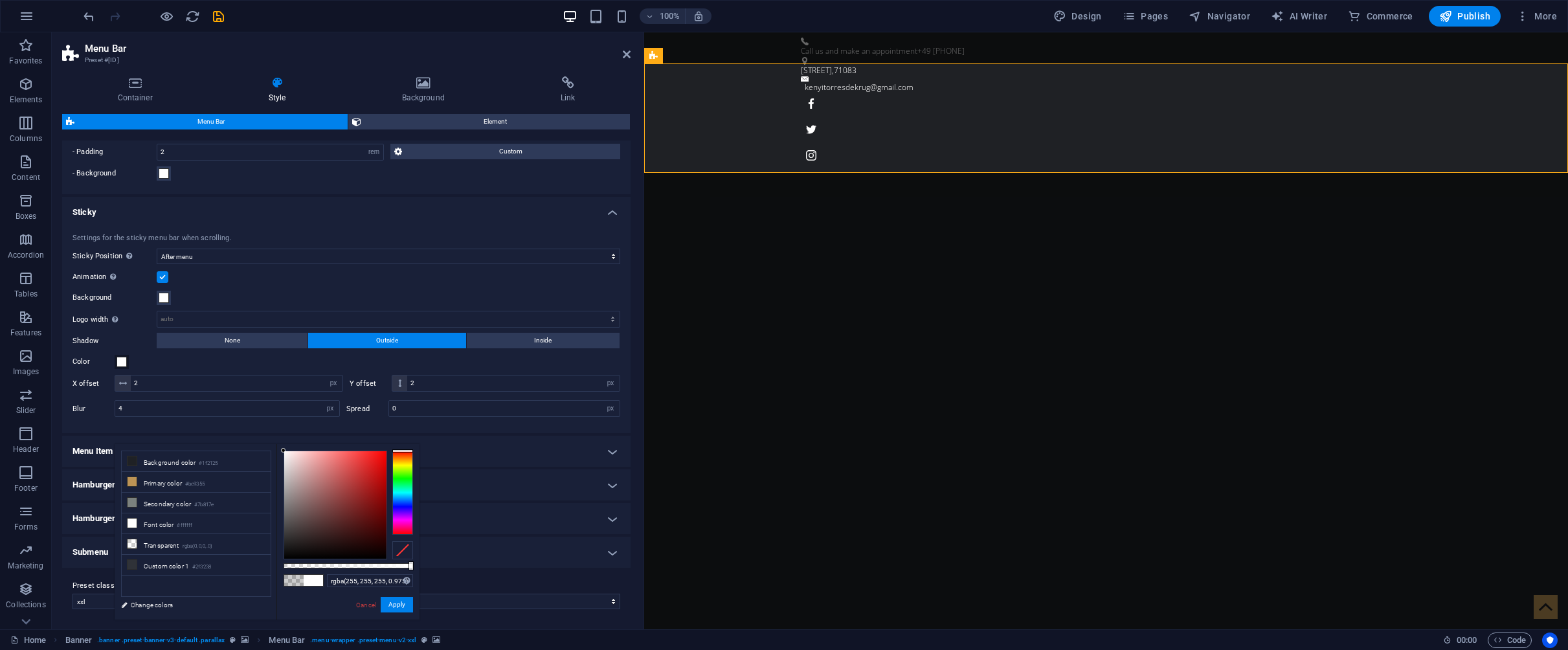 type on "#ffffff" 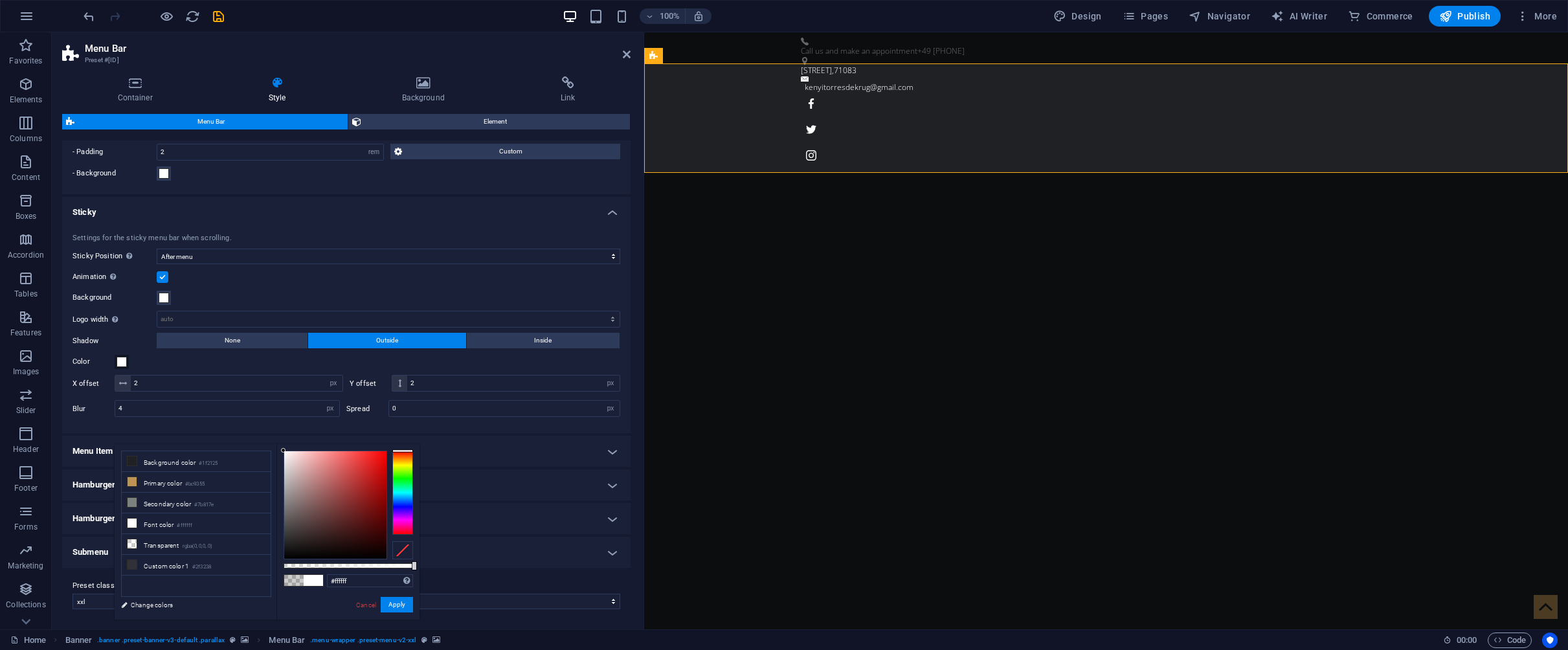 drag, startPoint x: 319, startPoint y: 566, endPoint x: 432, endPoint y: 568, distance: 113.0177 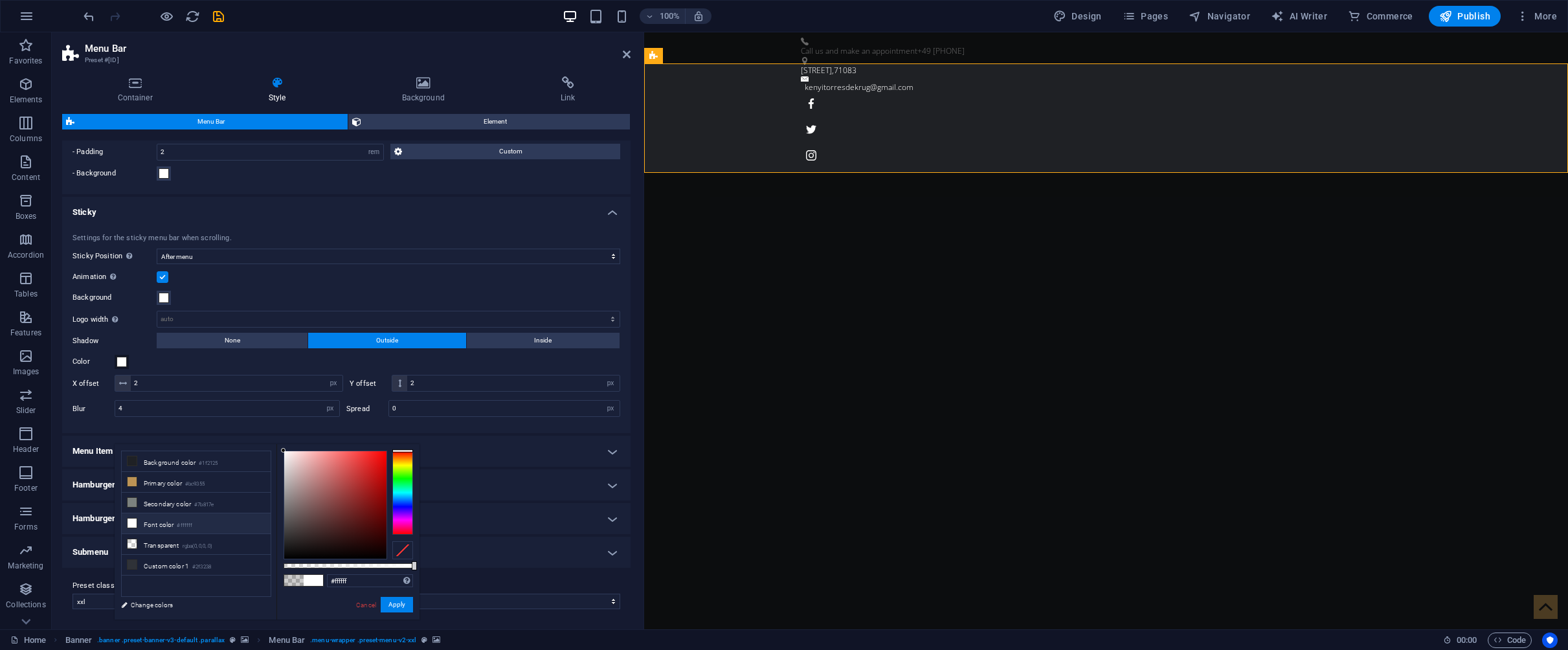 click on "#ffffff" at bounding box center [185, 526] 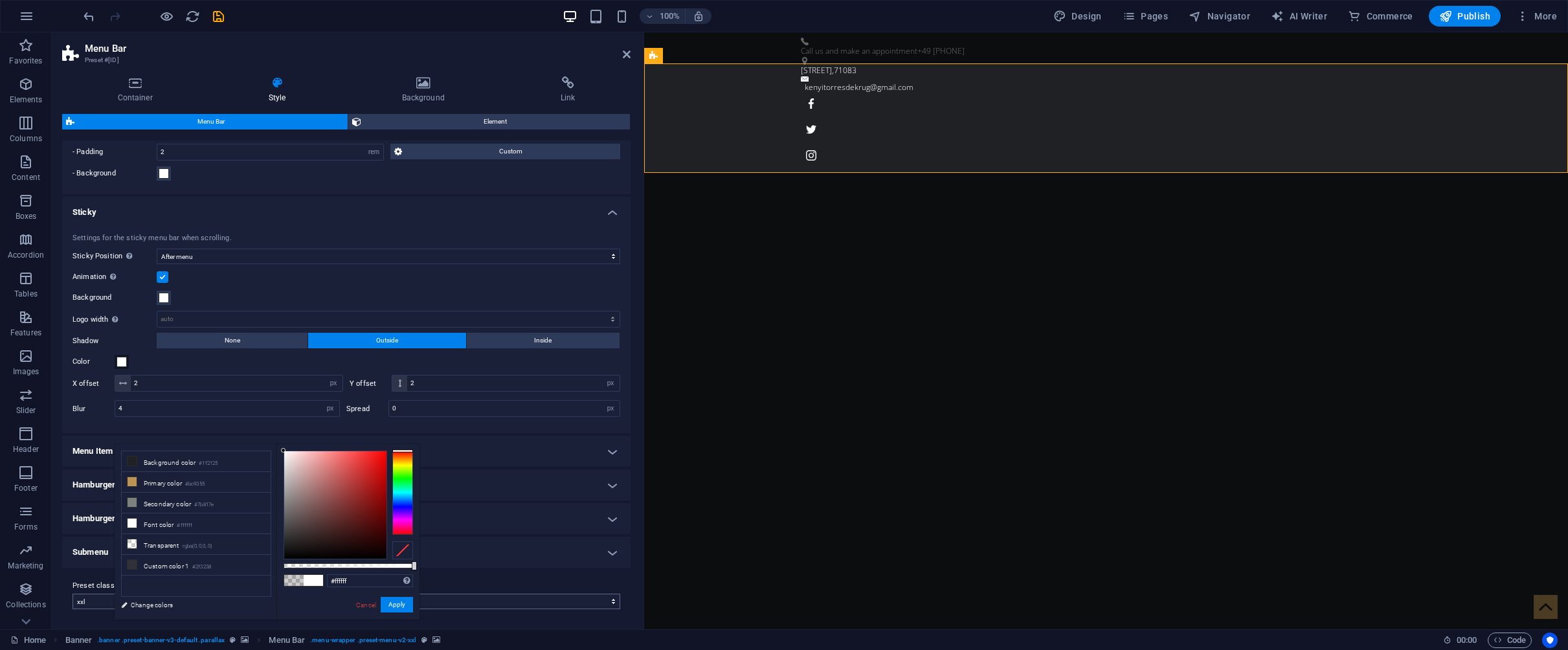drag, startPoint x: 403, startPoint y: 603, endPoint x: 424, endPoint y: 603, distance: 21 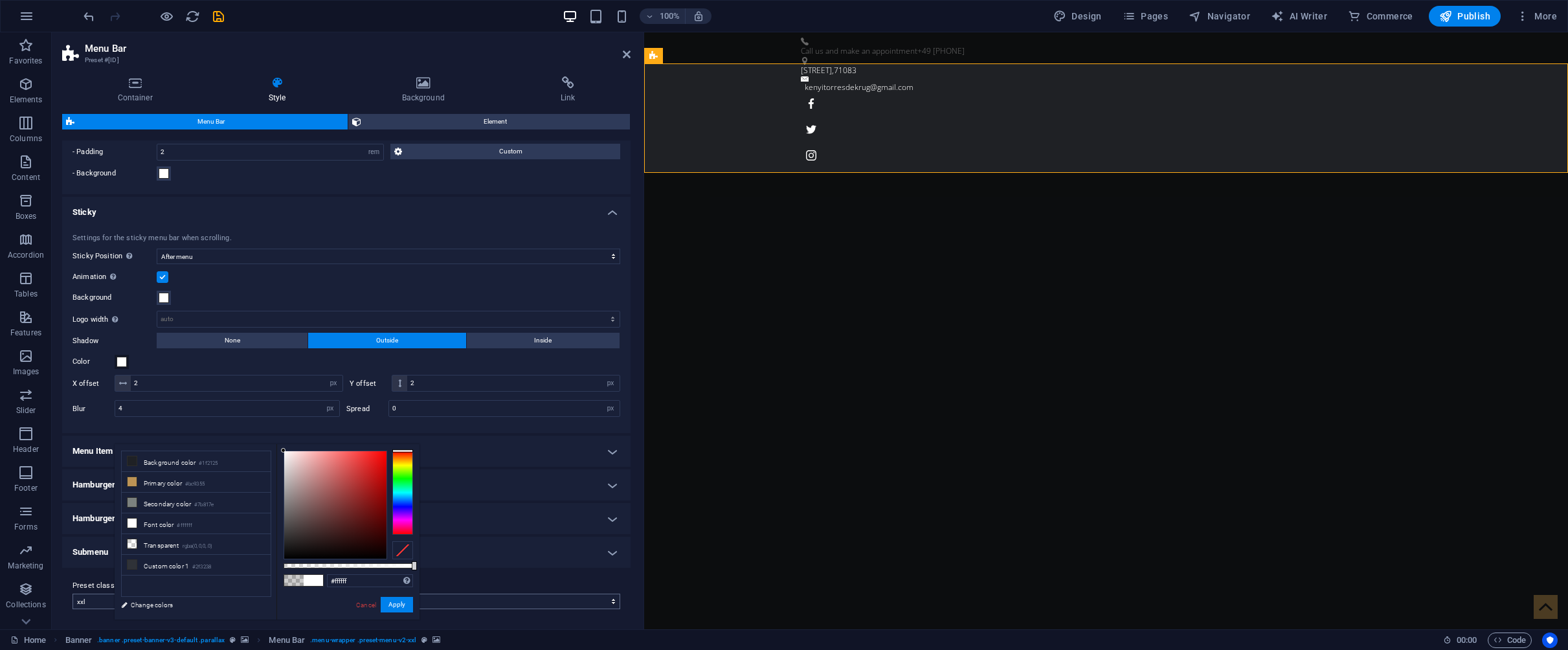 click on "Apply" at bounding box center (397, 605) 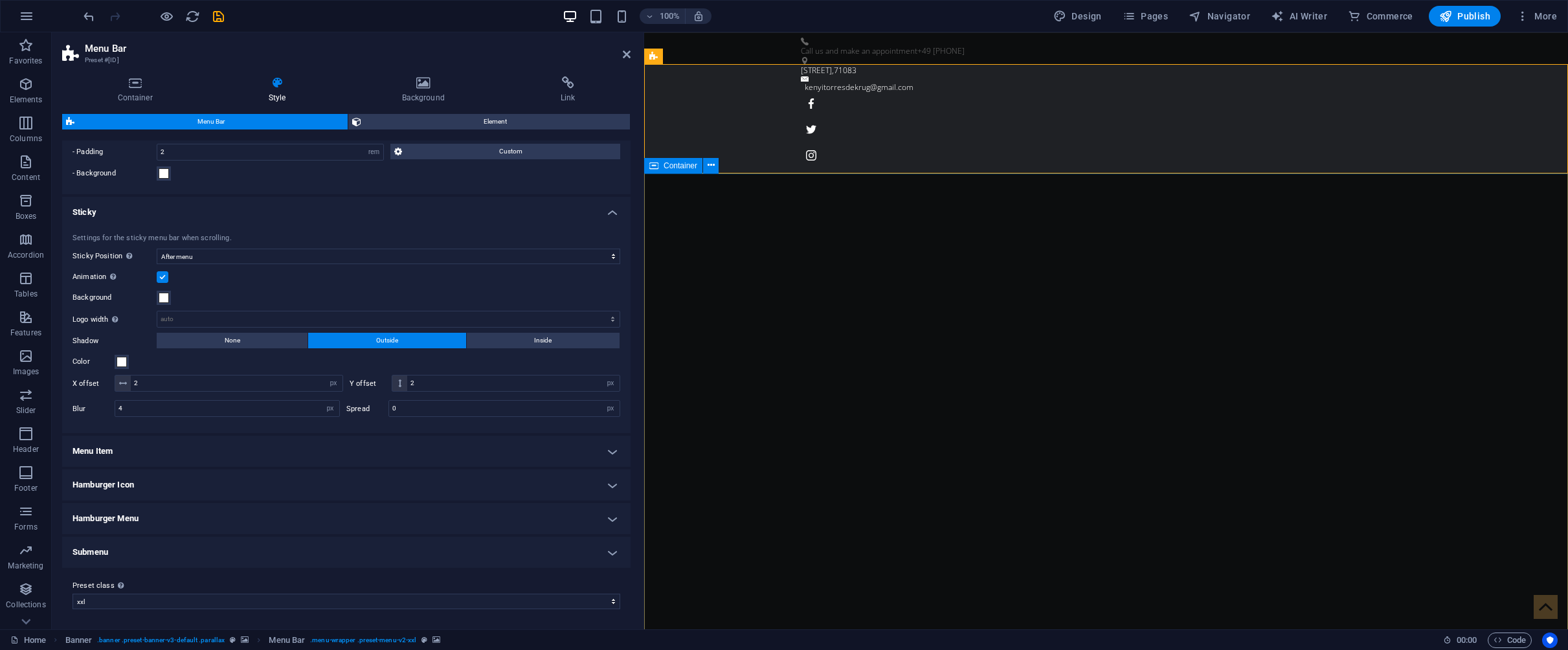 scroll, scrollTop: 0, scrollLeft: 0, axis: both 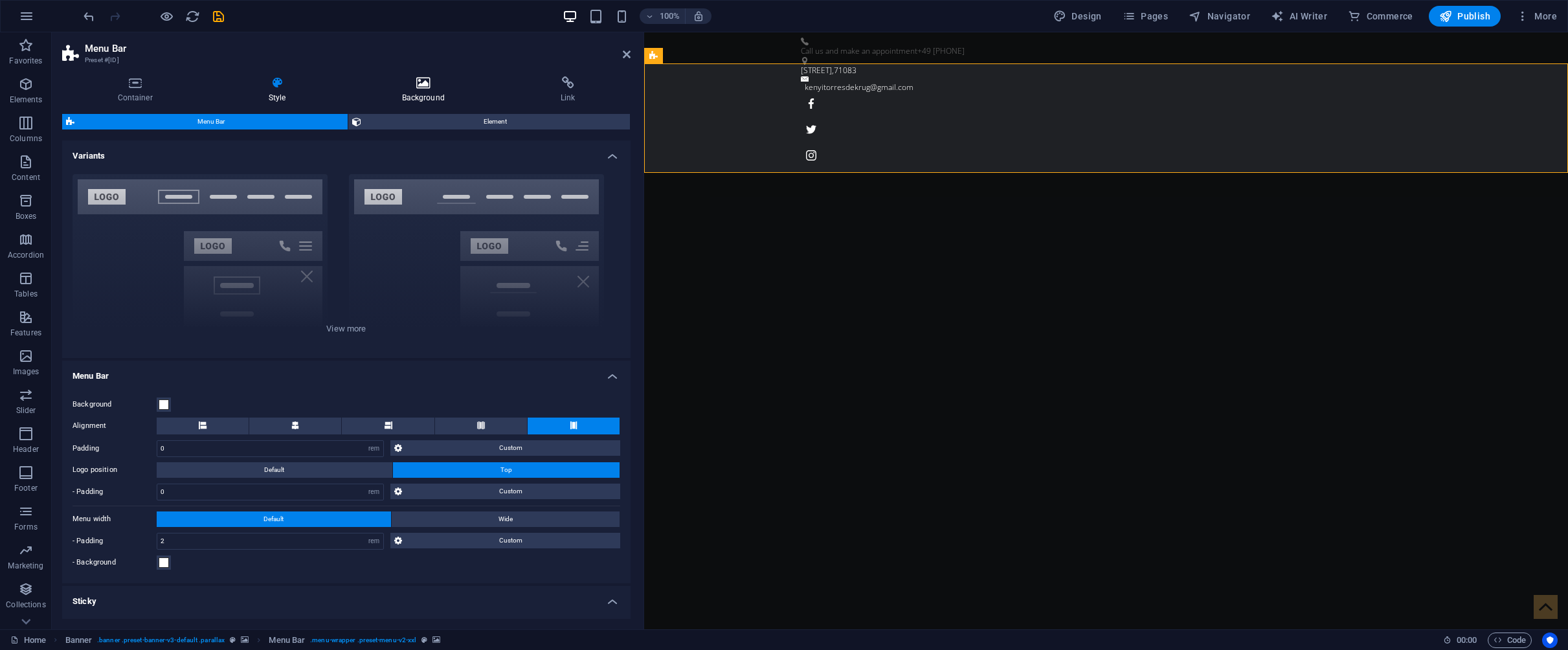 click on "Background" at bounding box center [425, 90] 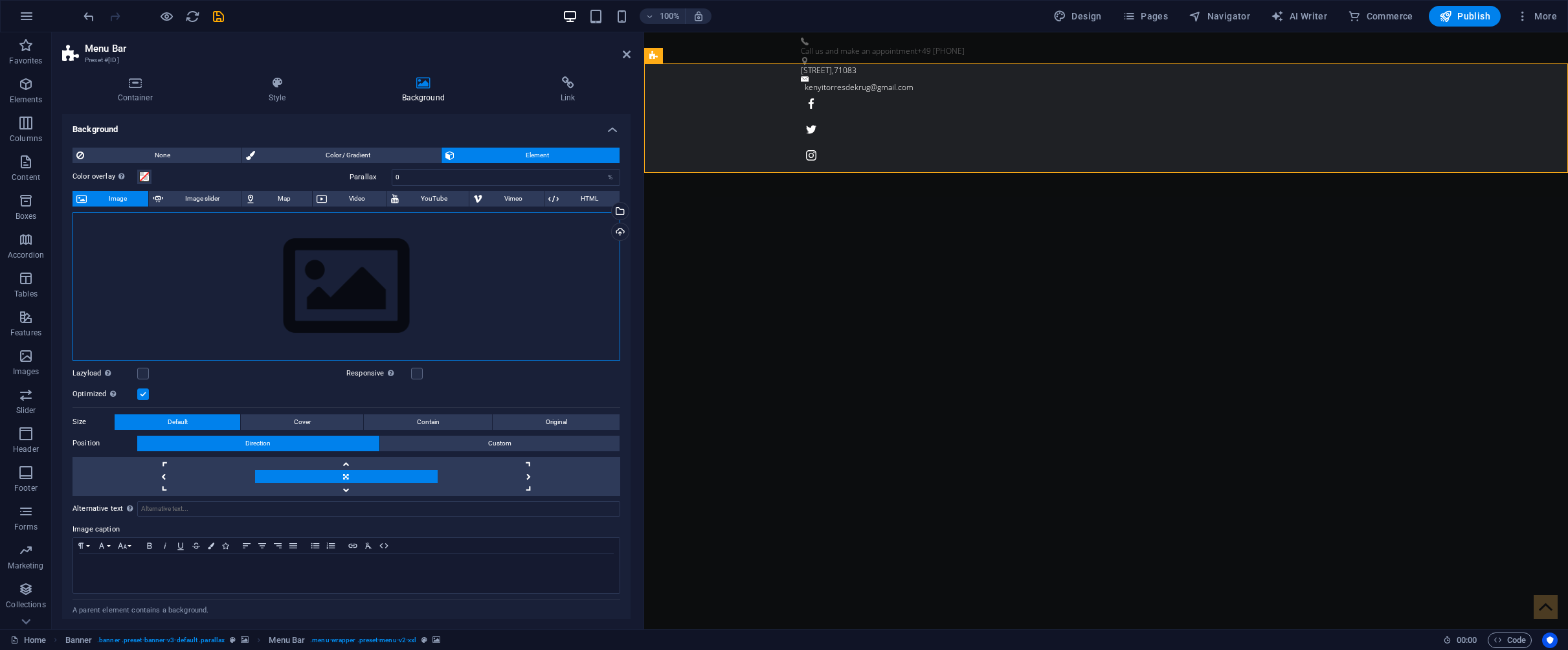 click on "Drag files here, click to choose files or select files from Files or our free stock photos & videos" at bounding box center [346, 286] 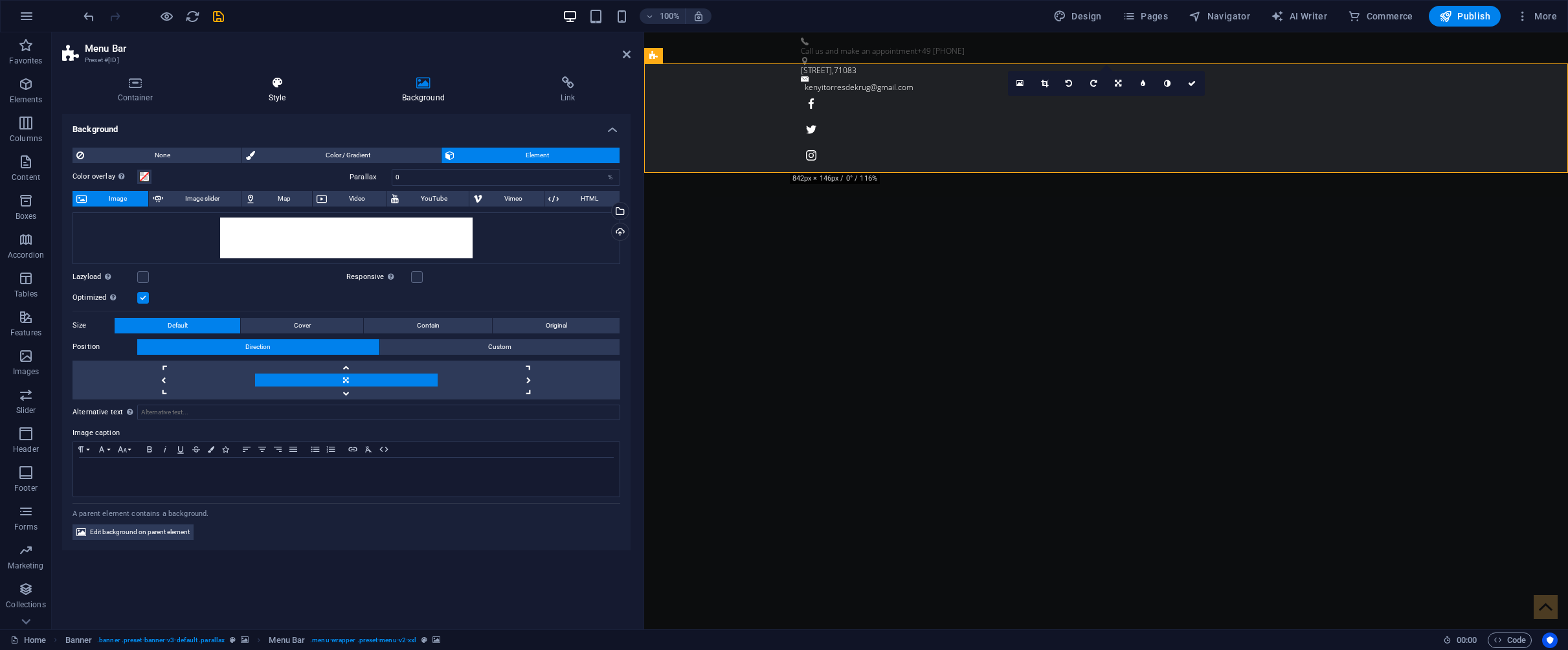 click at bounding box center [277, 83] 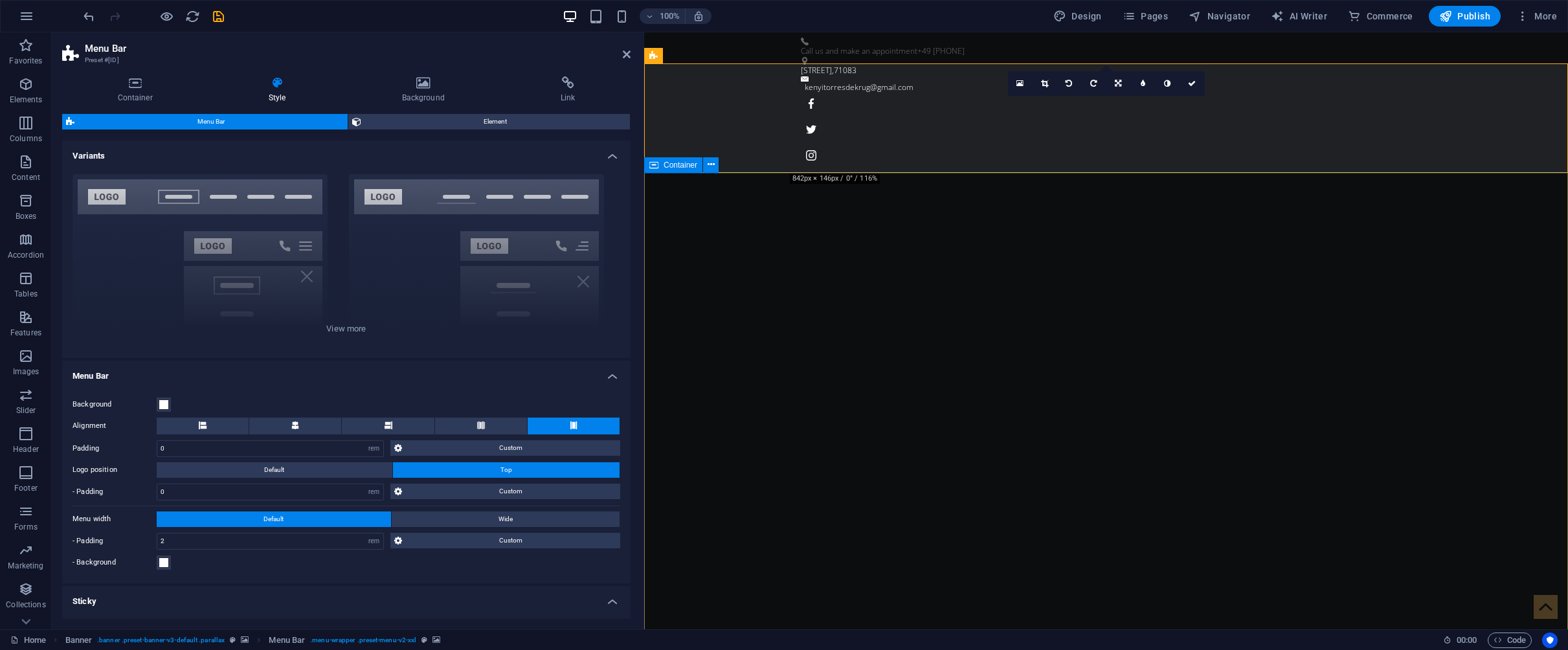 click on "Be a Gentleman. The original Barber Shop in New York Learn more" at bounding box center (1106, 1119) 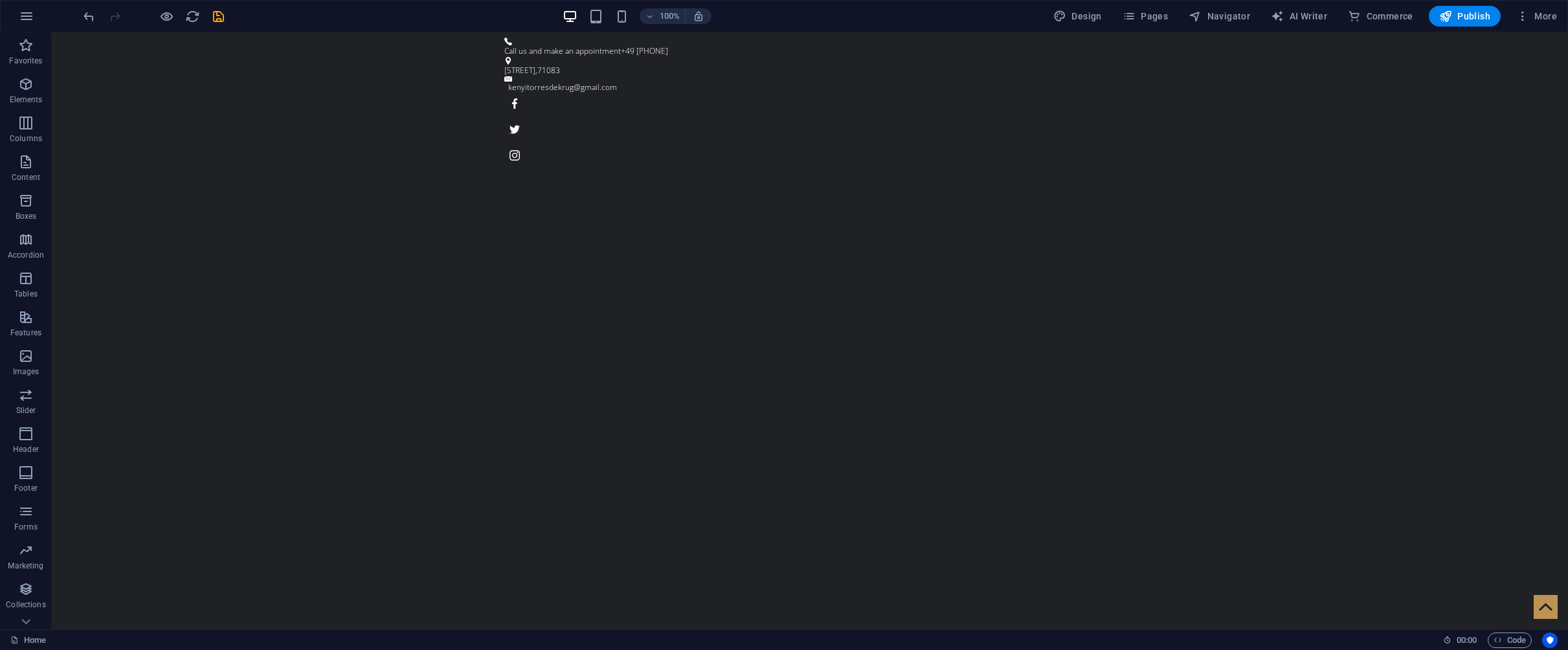 scroll, scrollTop: 0, scrollLeft: 0, axis: both 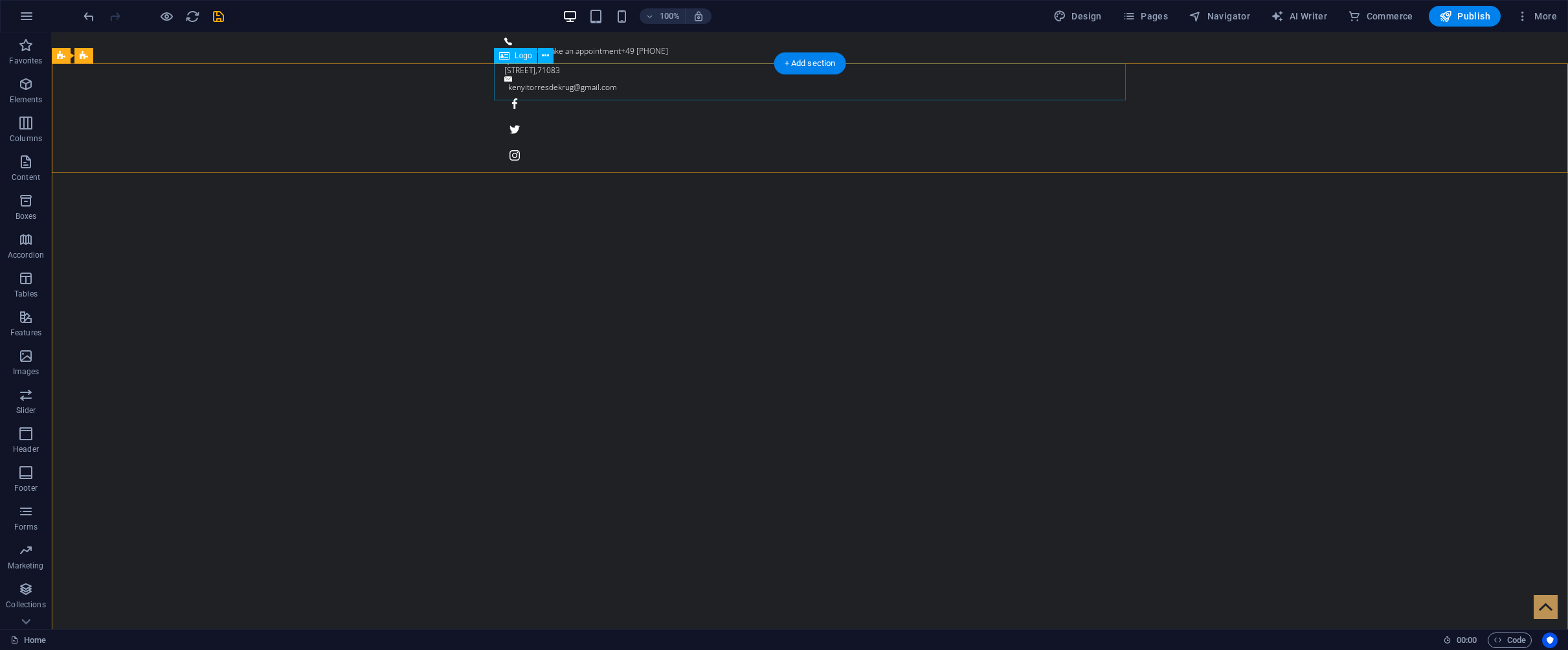 click at bounding box center [810, 895] 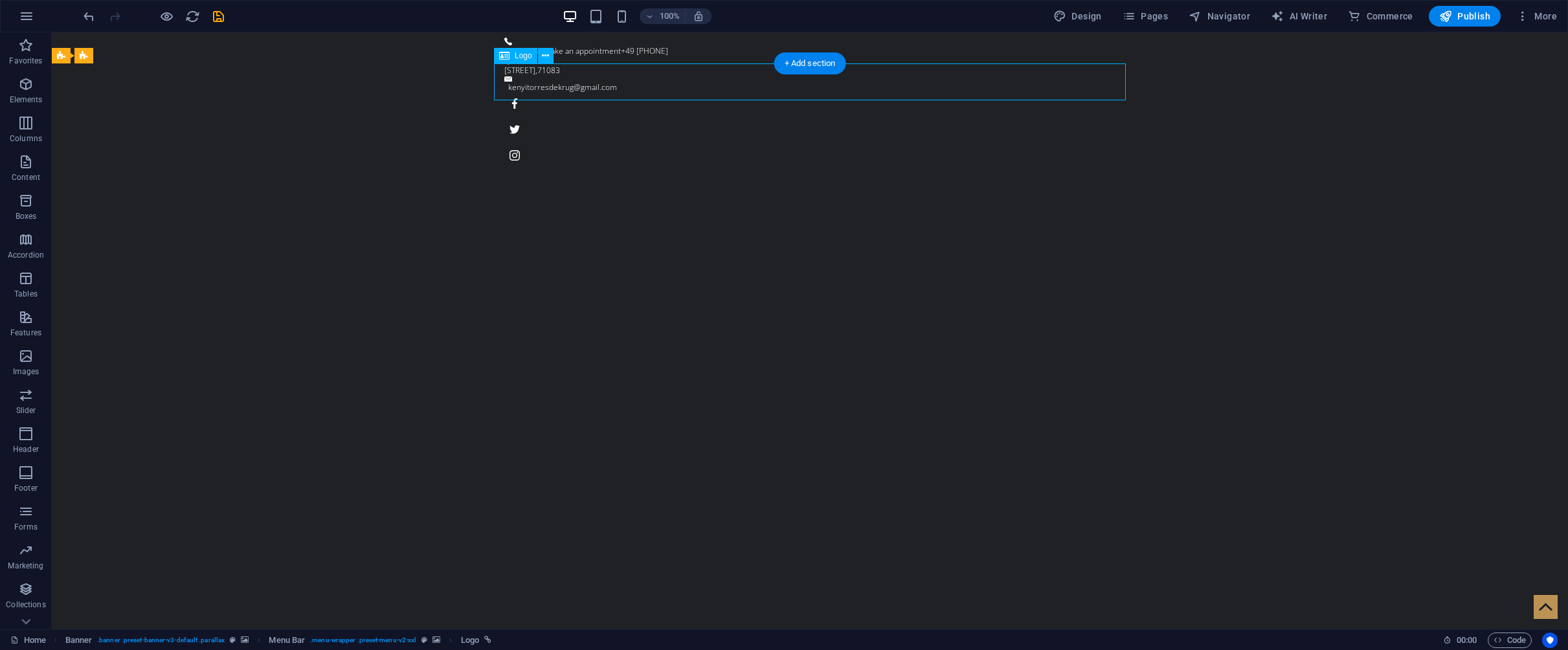 click at bounding box center [810, 895] 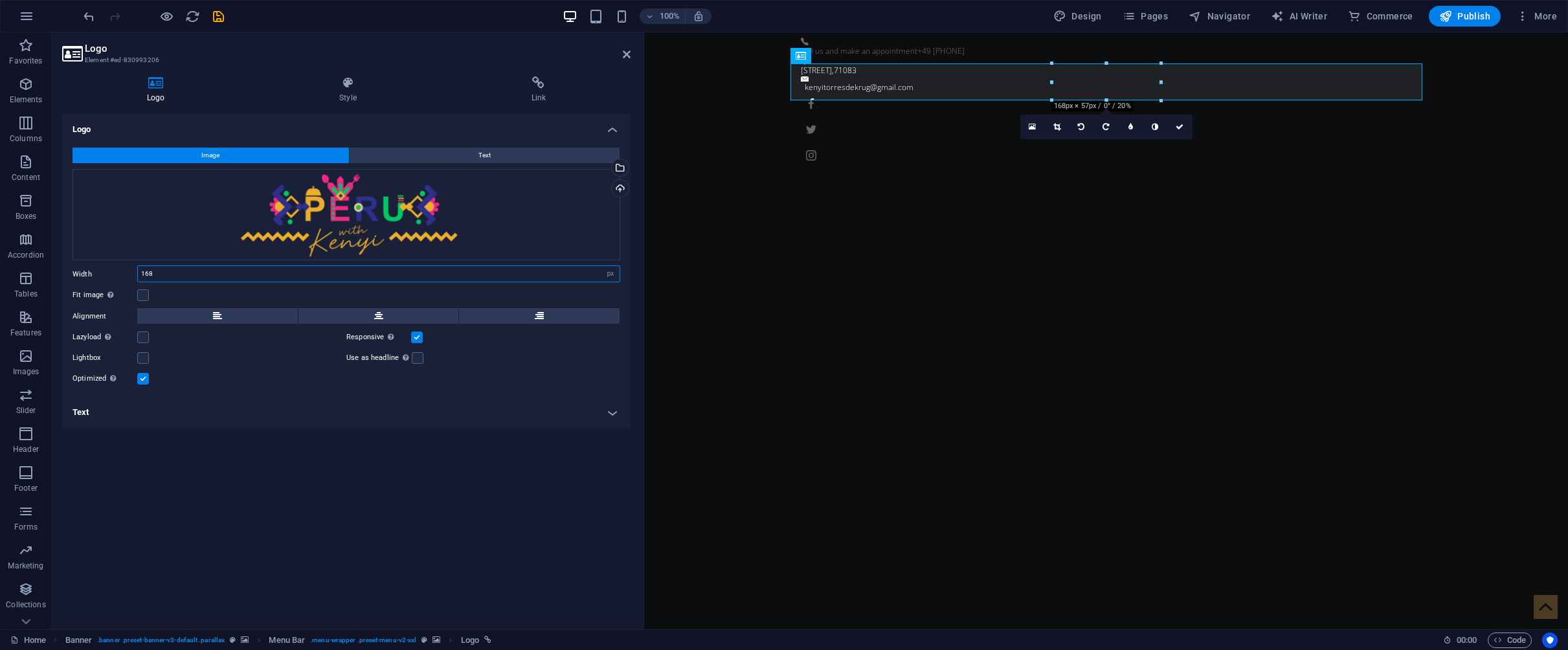 click on "168" at bounding box center [379, 274] 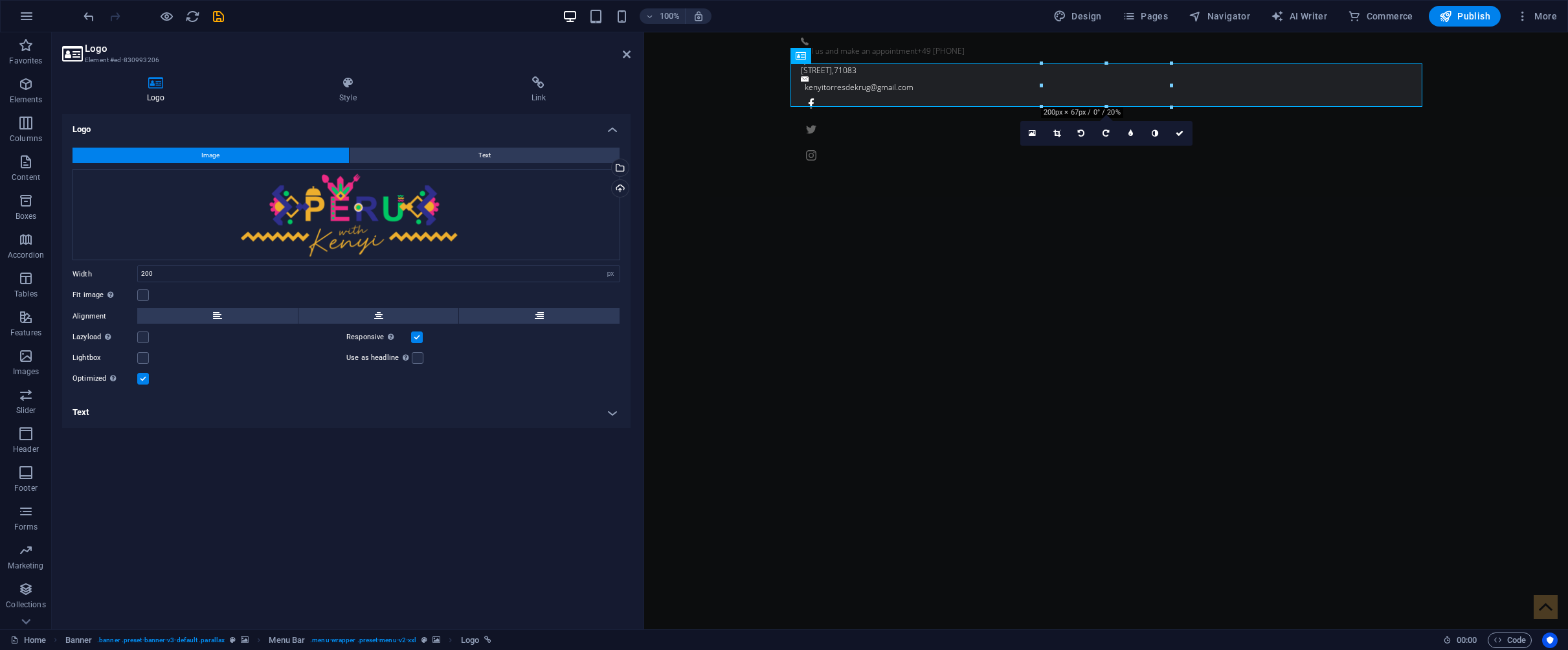 click on "Image Text Drag files here, click to choose files or select files from Files or our free stock photos & videos Select files from the file manager, stock photos, or upload file(s) Upload Width 200 Default auto px rem % em vh vw Fit image Automatically fit image to a fixed width and height Height Default auto px Alignment Lazyload Loading images after the page loads improves page speed. Responsive Automatically load retina image and smartphone optimized sizes. Lightbox Use as headline The image will be wrapped in an H1 headline tag. Useful for giving alternative text the weight of an H1 headline, e.g. for the logo. Leave unchecked if uncertain. Optimized Images are compressed to improve page speed. Position Direction Custom X offset 50 px rem % vh vw Y offset 50 px rem % vh vw Edit design" at bounding box center (346, 267) 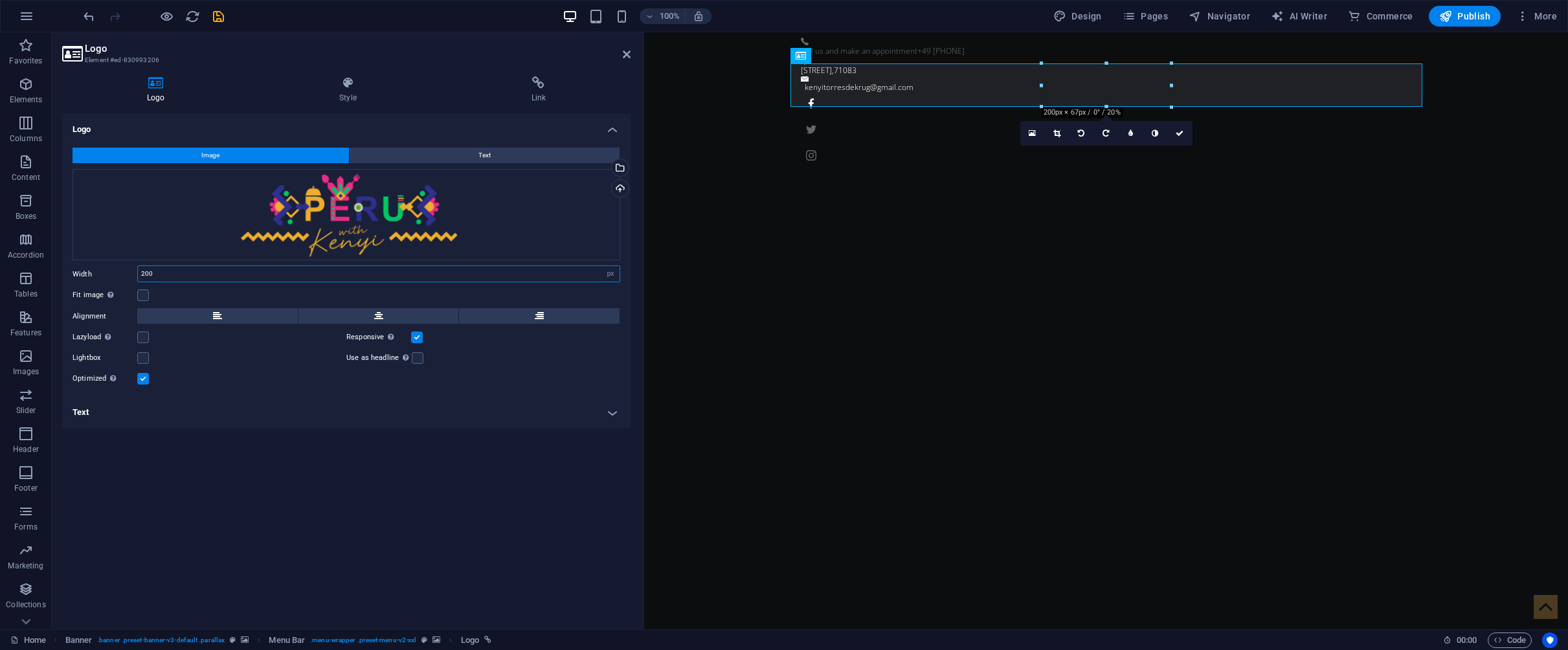 drag, startPoint x: 172, startPoint y: 278, endPoint x: 122, endPoint y: 269, distance: 50.80354 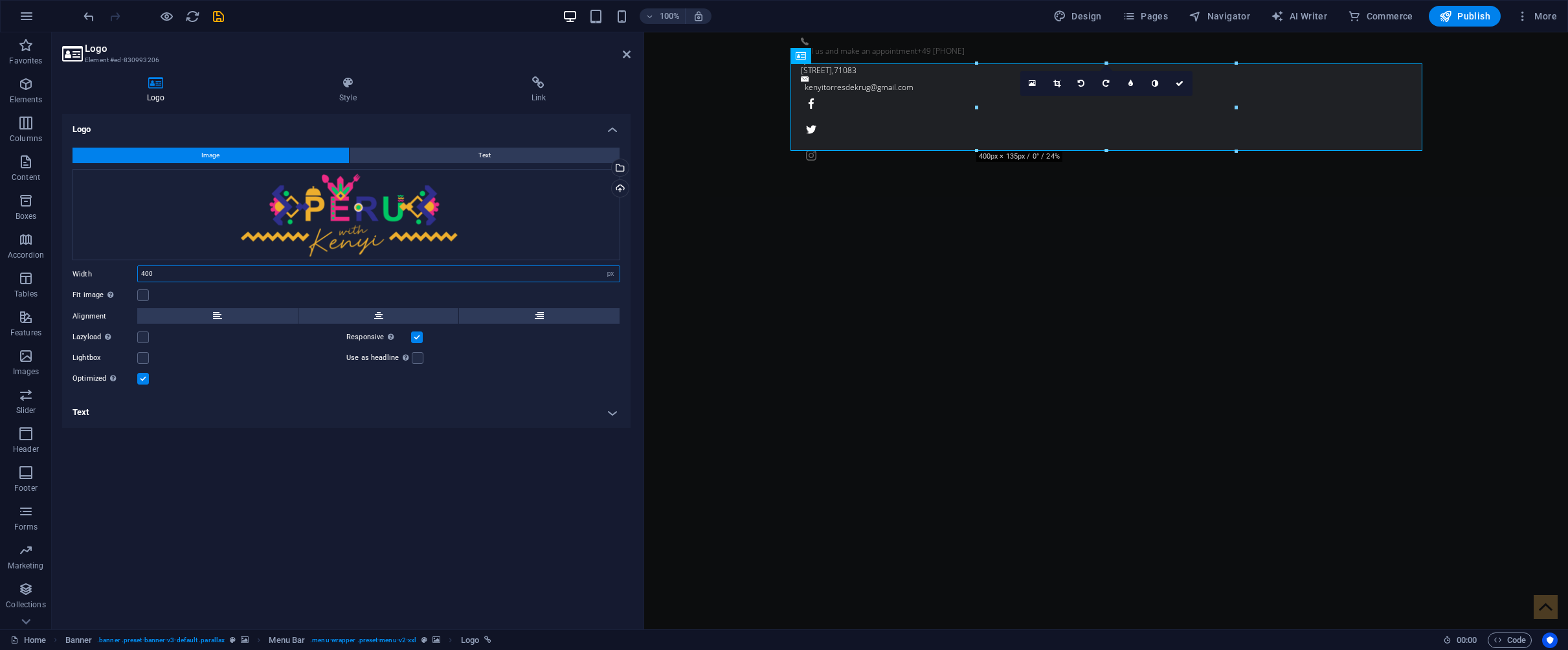 type on "400" 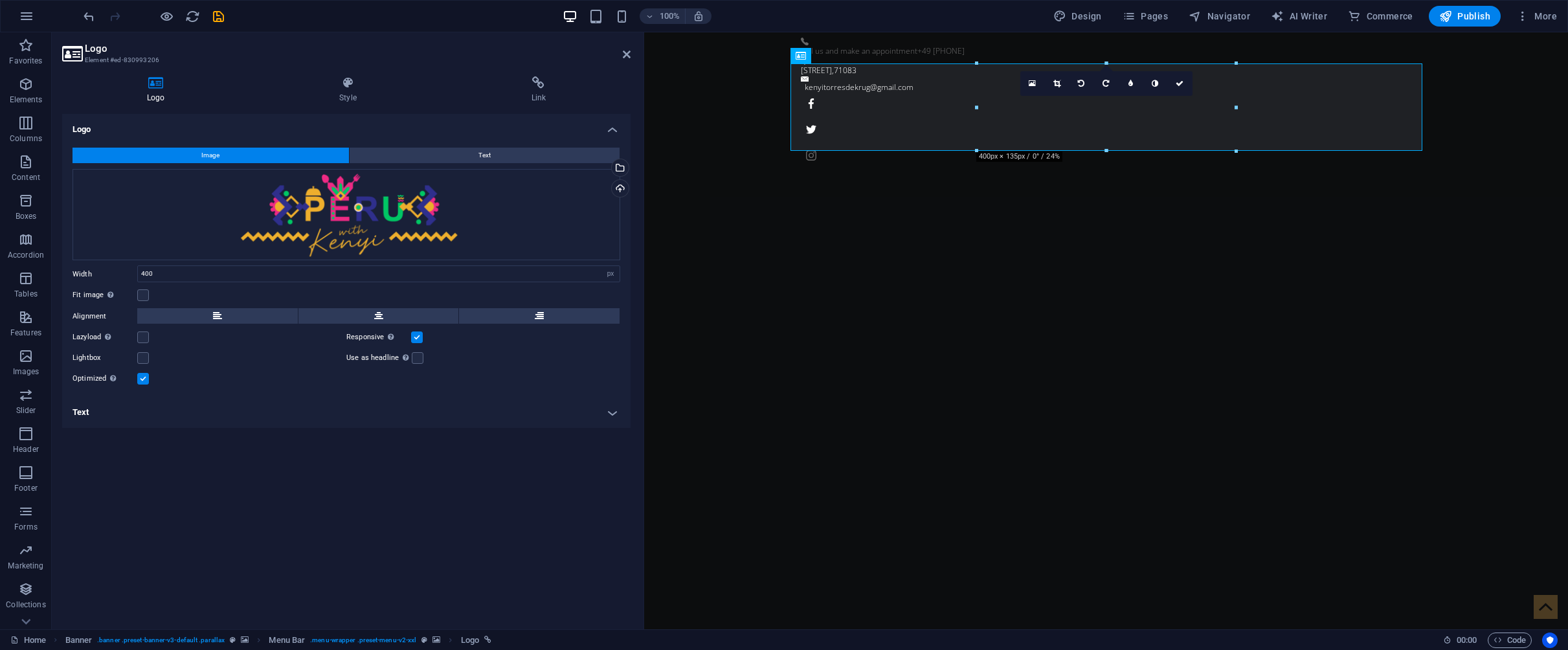 click on "Logo Image Text Drag files here, click to choose files or select files from Files or our free stock photos & videos Select files from the file manager, stock photos, or upload file(s) Upload Width 400 Default auto px rem % em vh vw Fit image Automatically fit image to a fixed width and height Height Default auto px Alignment Lazyload Loading images after the page loads improves page speed. Responsive Automatically load retina image and smartphone optimized sizes. Lightbox Use as headline The image will be wrapped in an H1 headline tag. Useful for giving alternative text the weight of an H1 headline, e.g. for the logo. Leave unchecked if uncertain. Optimized Images are compressed to improve page speed. Position Direction Custom X offset 50 px rem % vh vw Y offset 50 px rem % vh vw Edit design Text Float No float Image left Image right Determine how text should behave around the image. Text Alternative text peruwithkenyi.de Image caption Paragraph Format Normal Heading 1 Heading 2 Heading 3 Heading 4 Heading 5" at bounding box center [346, 366] 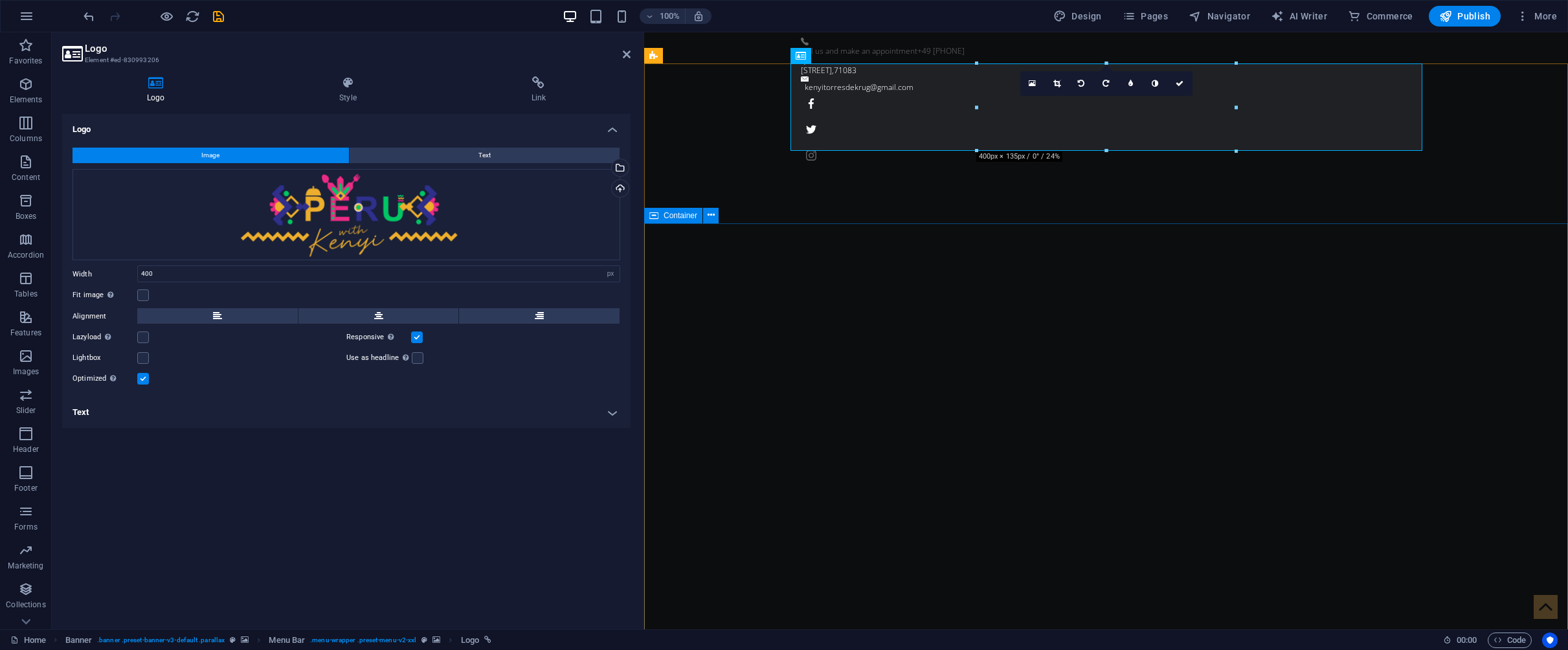 click on "Be a Gentleman. The original Barber Shop in New York Learn more" at bounding box center (1106, 1221) 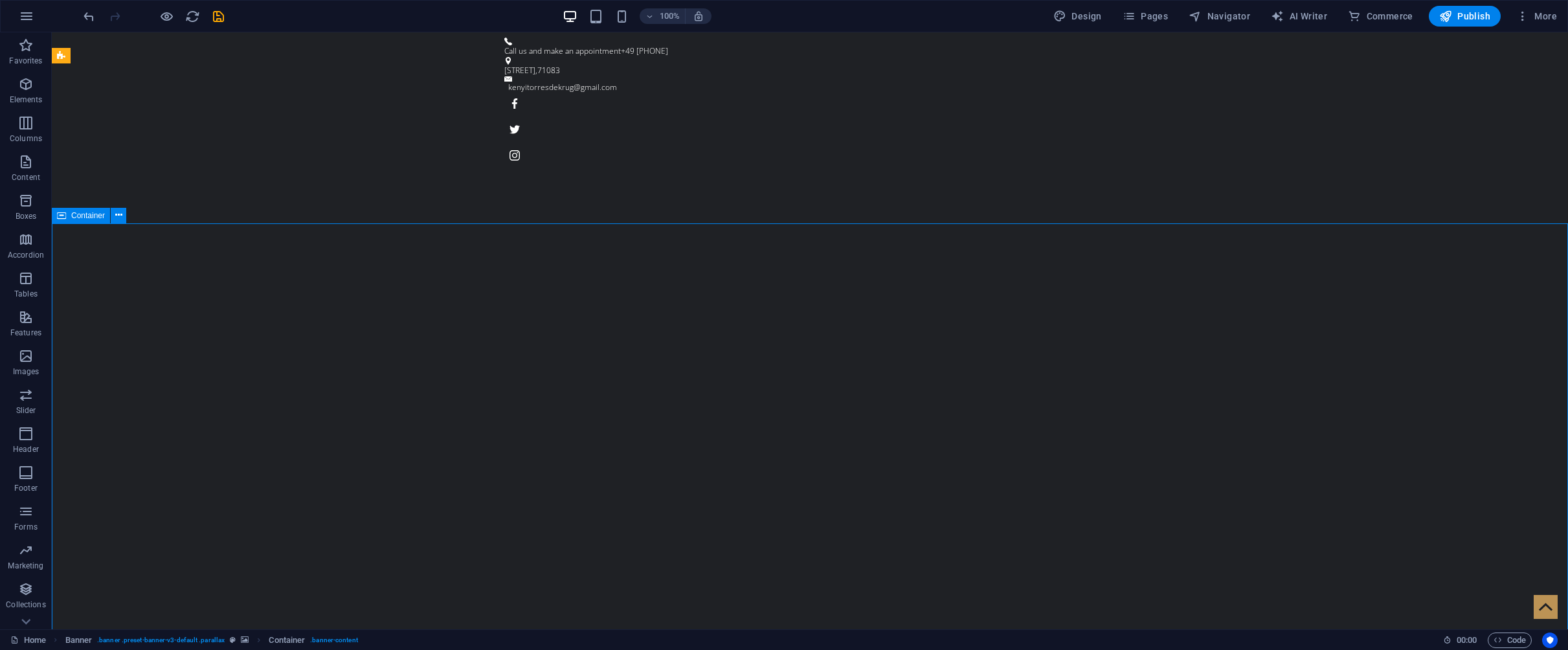 scroll, scrollTop: 0, scrollLeft: 0, axis: both 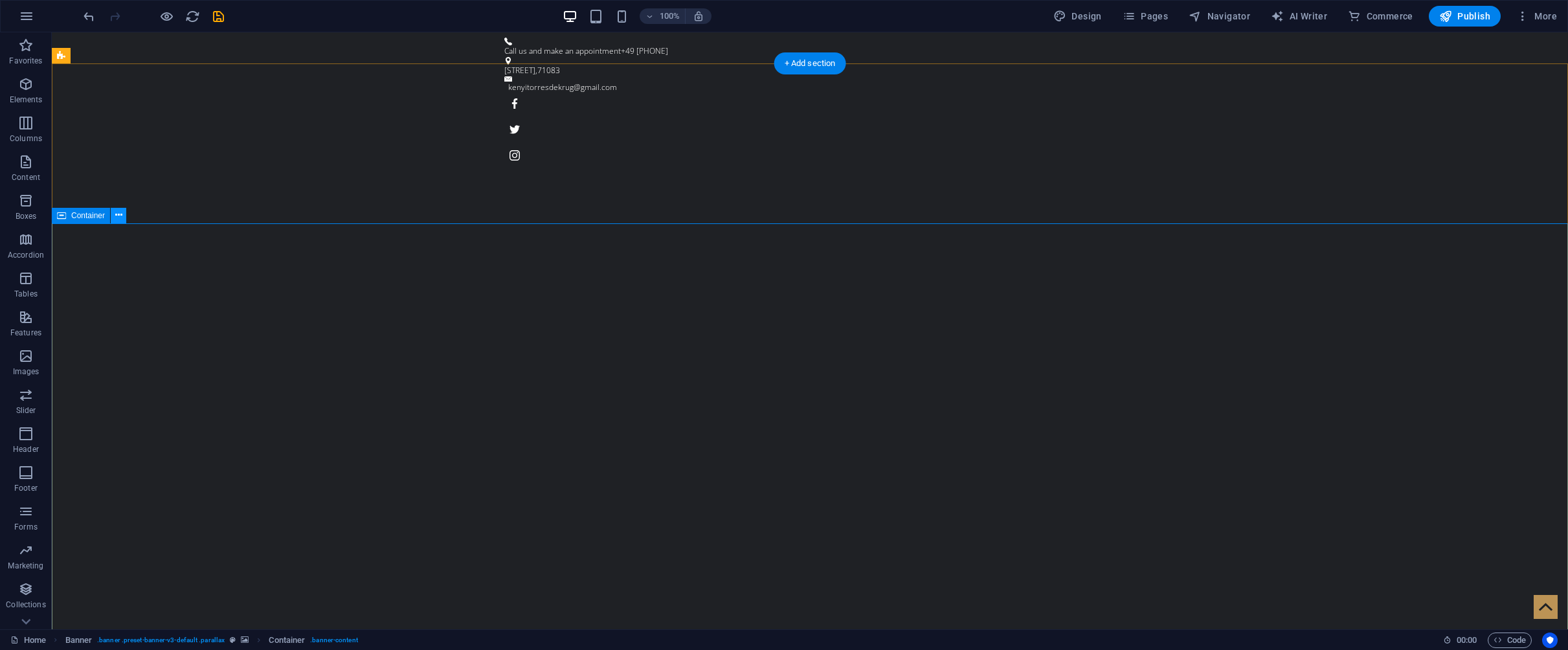 click at bounding box center [118, 215] 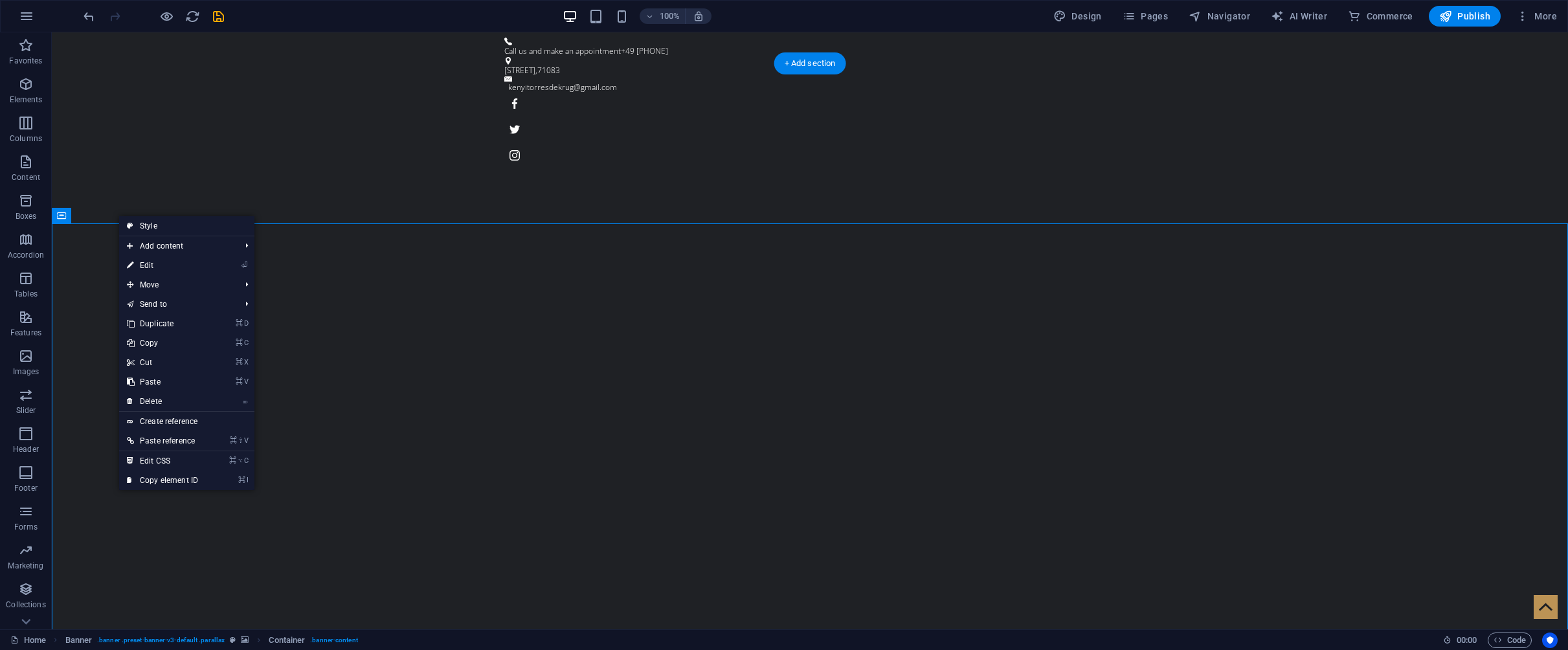 drag, startPoint x: 80, startPoint y: 114, endPoint x: 77, endPoint y: 93, distance: 21.2132 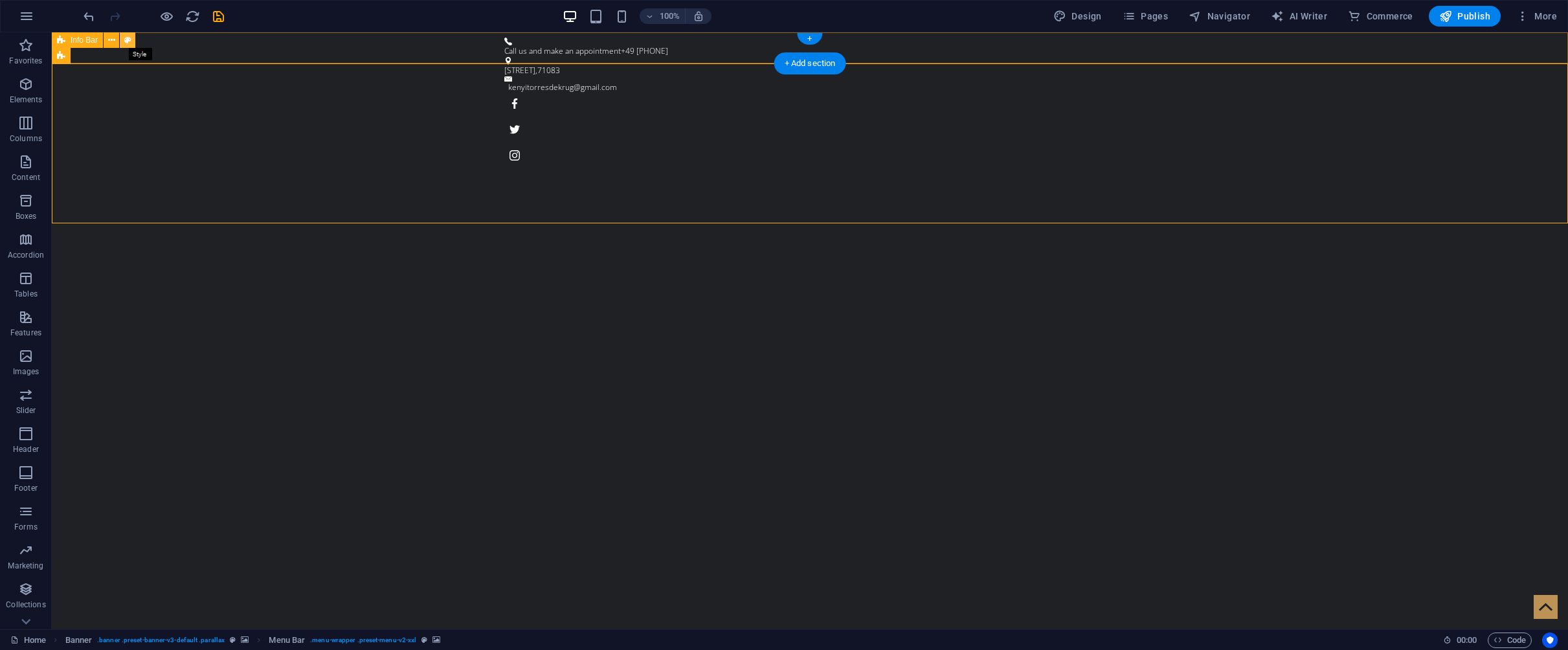 click at bounding box center [128, 40] 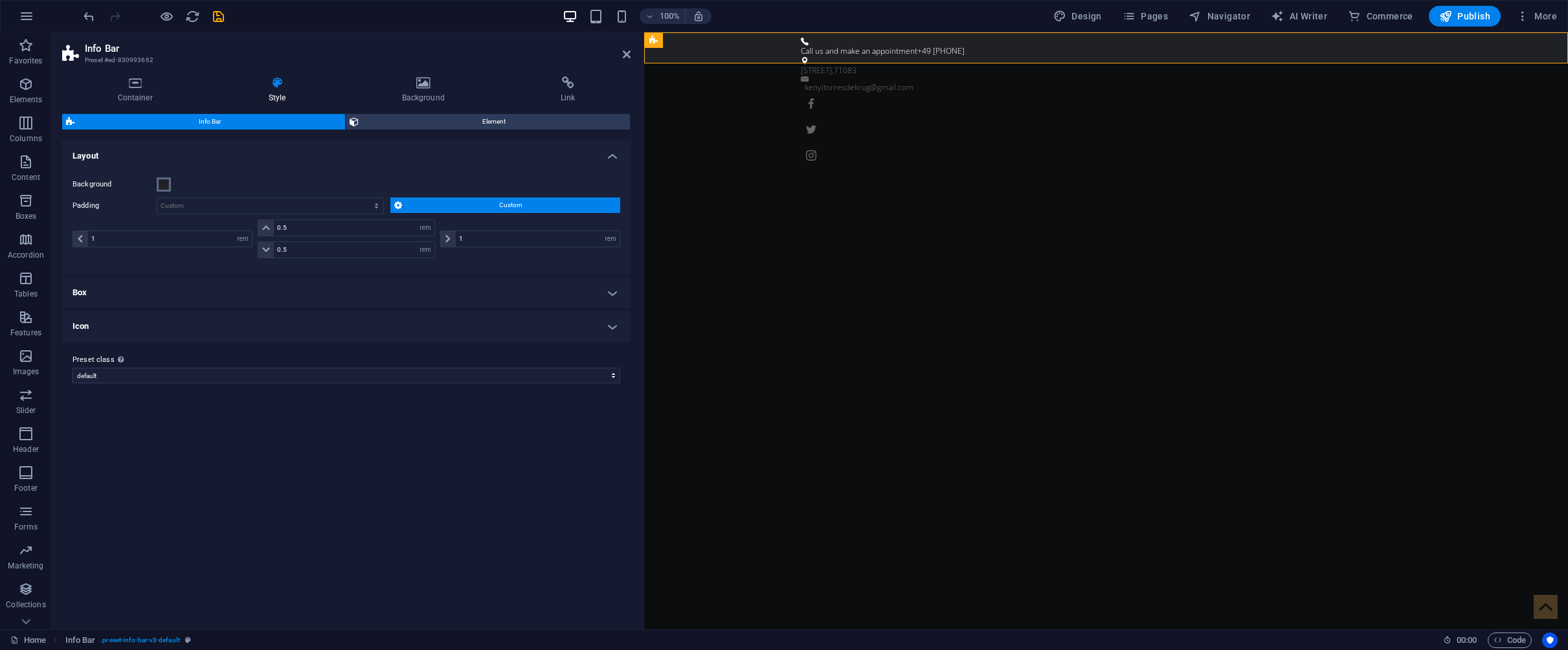 click at bounding box center [164, 185] 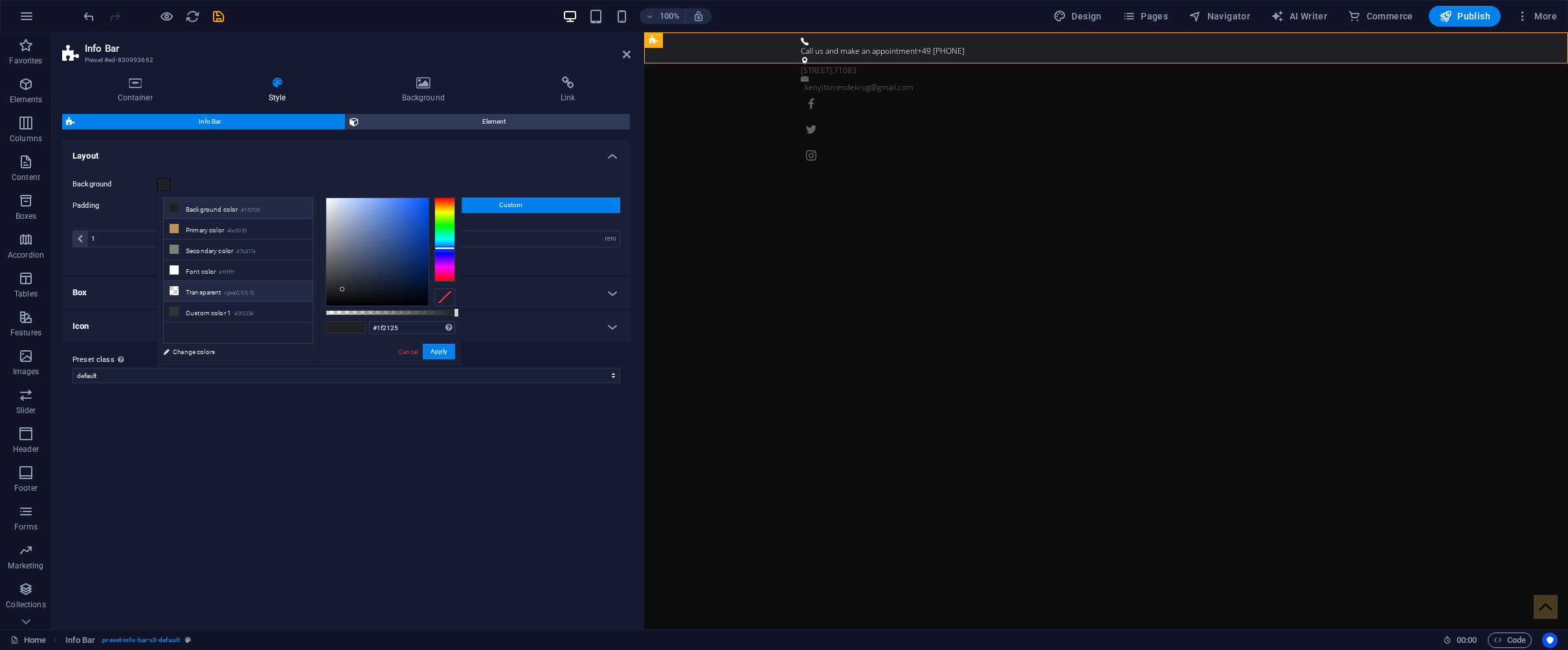 click on "Transparent
rgba(0,0,0,.0)" at bounding box center [238, 291] 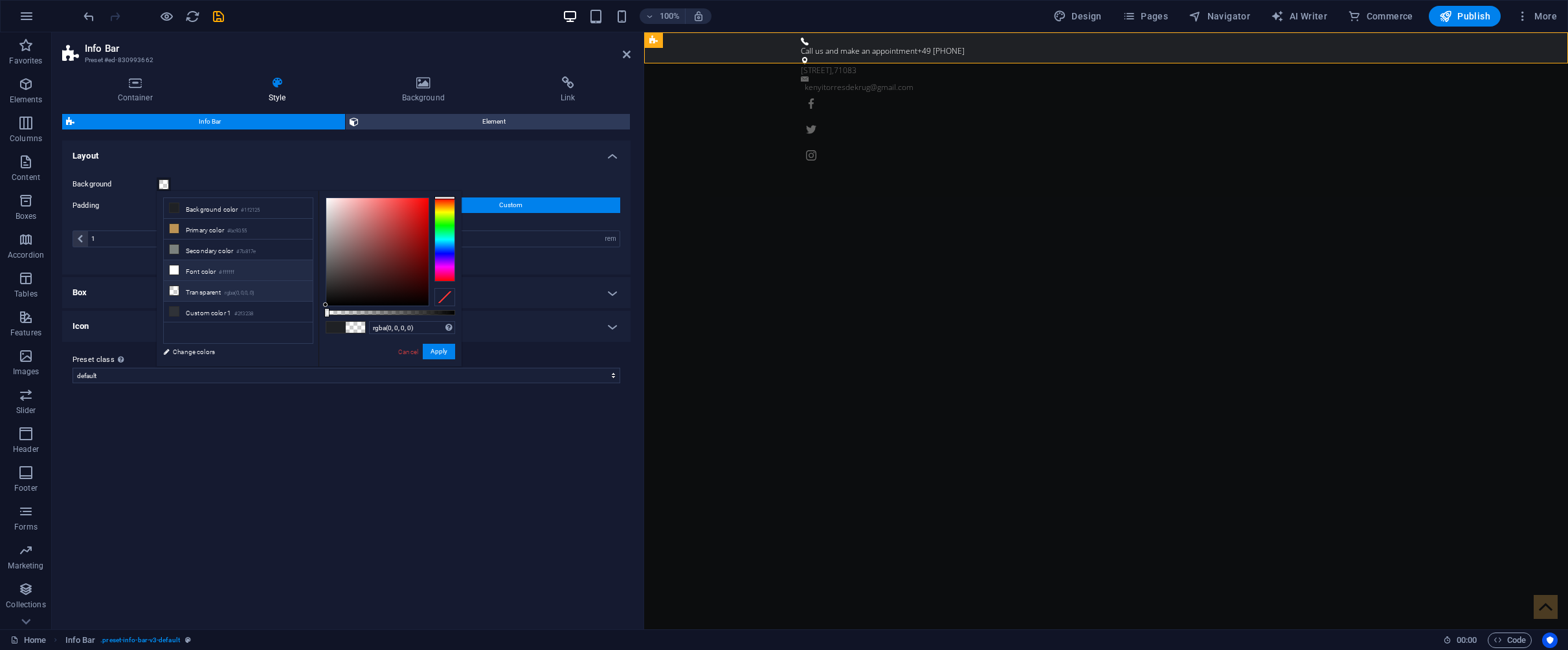click on "Font color
#ffffff" at bounding box center [238, 271] 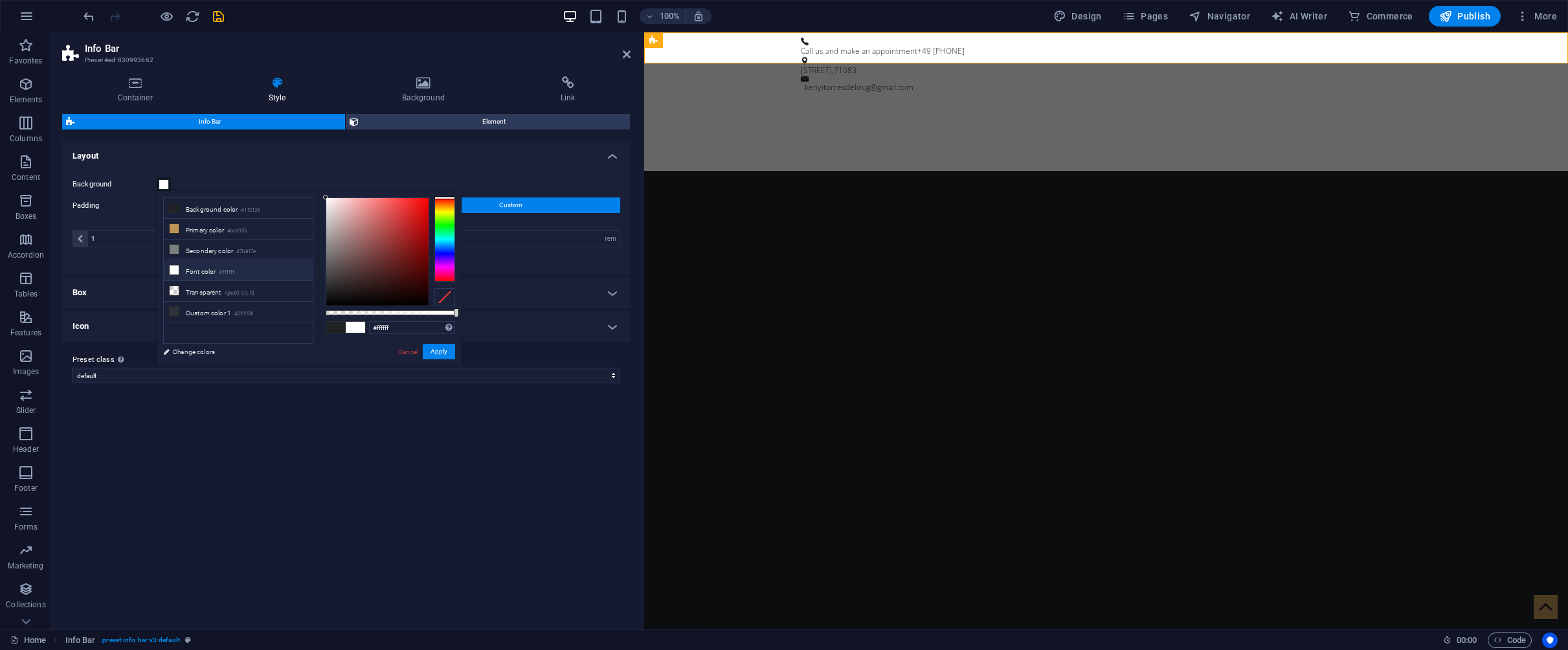 click on "Apply" at bounding box center [439, 352] 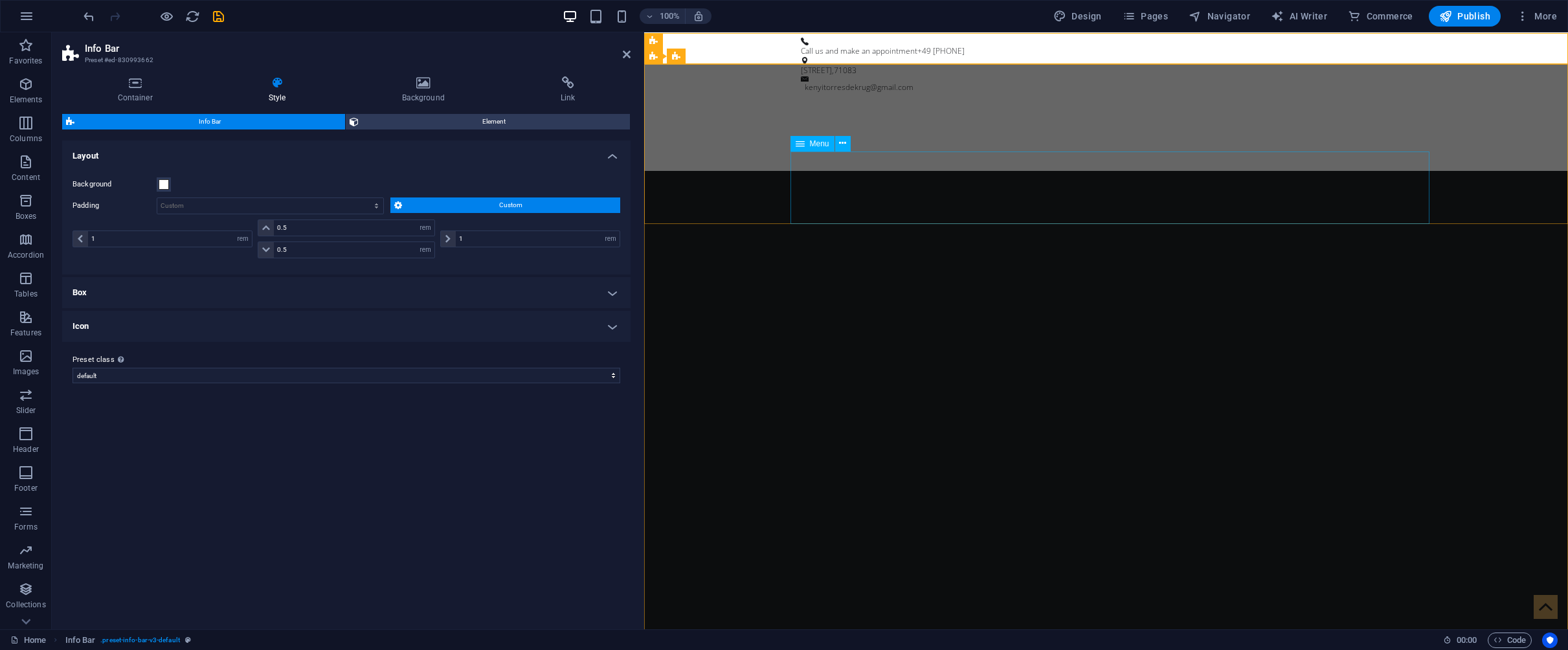scroll, scrollTop: 0, scrollLeft: 0, axis: both 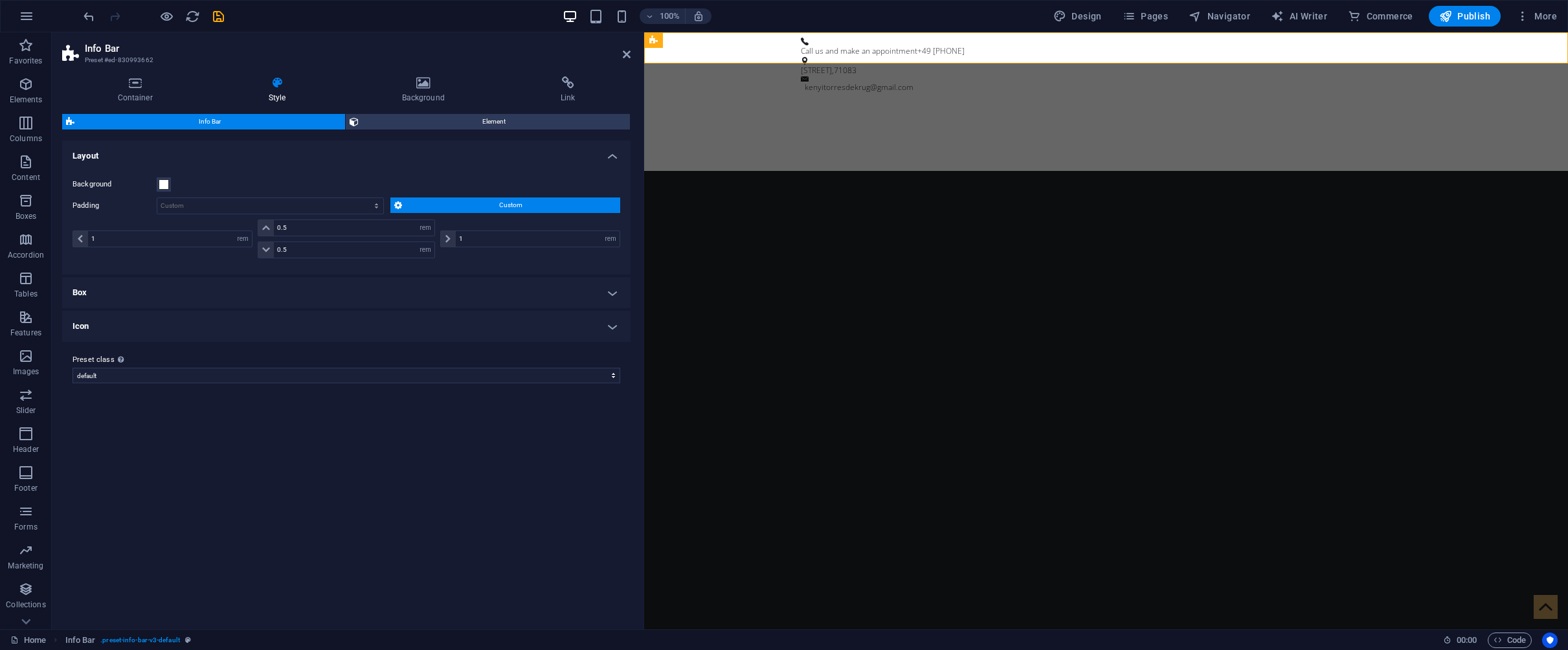 click on "Box" at bounding box center [346, 293] 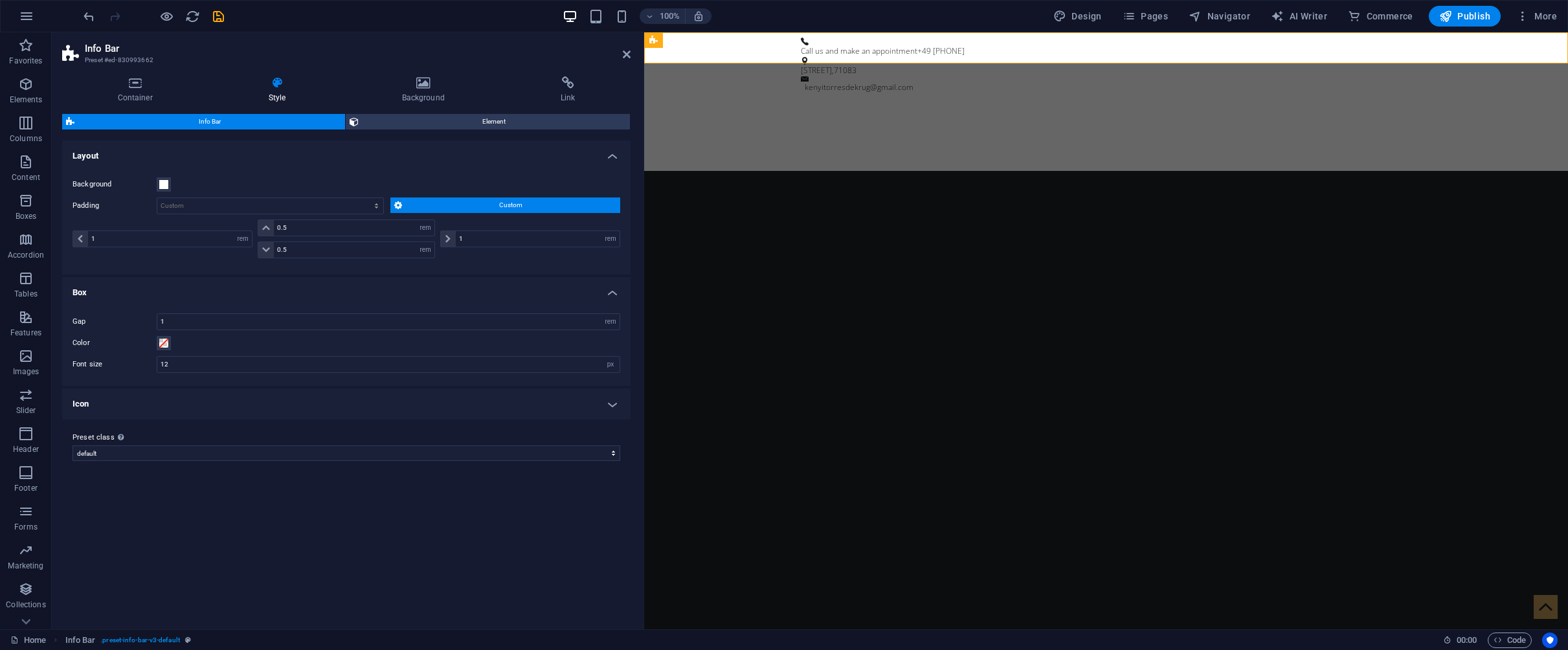 click on "Icon" at bounding box center (346, 404) 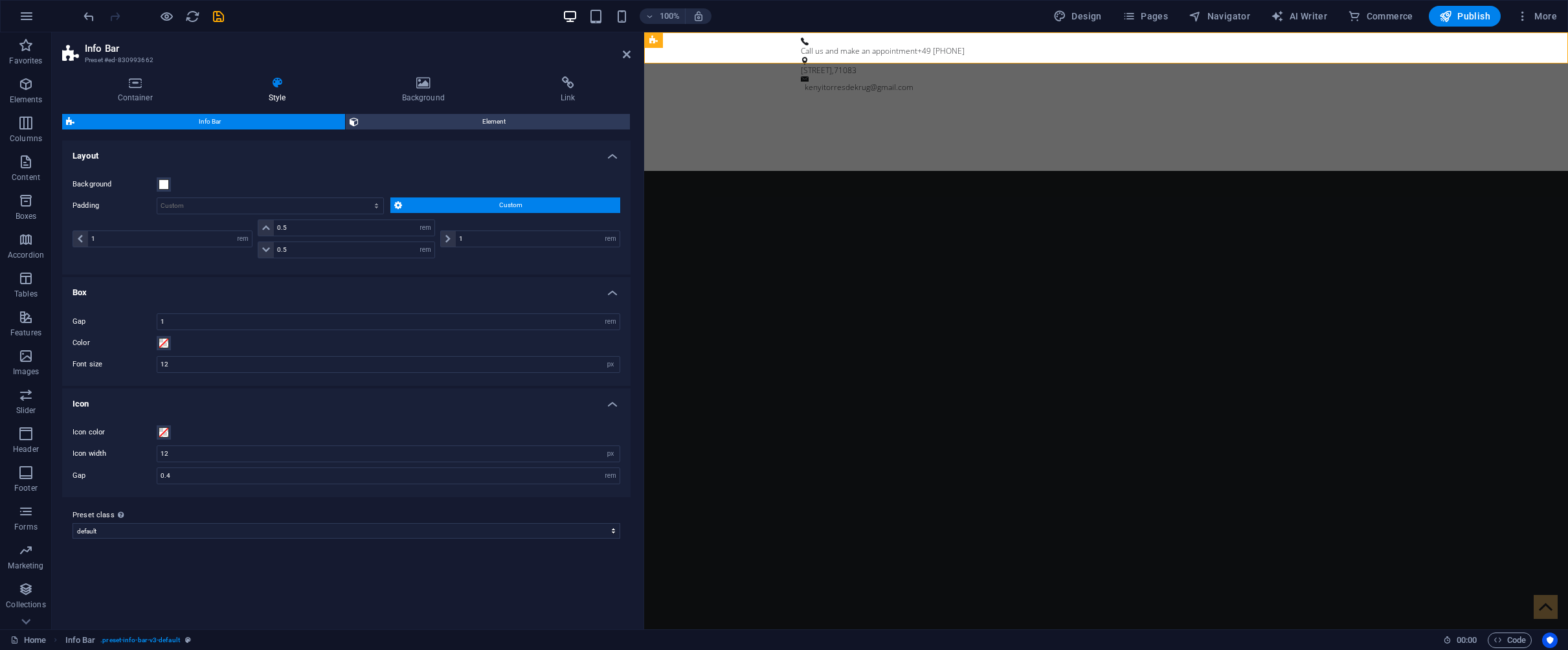 click at bounding box center (1106, 847) 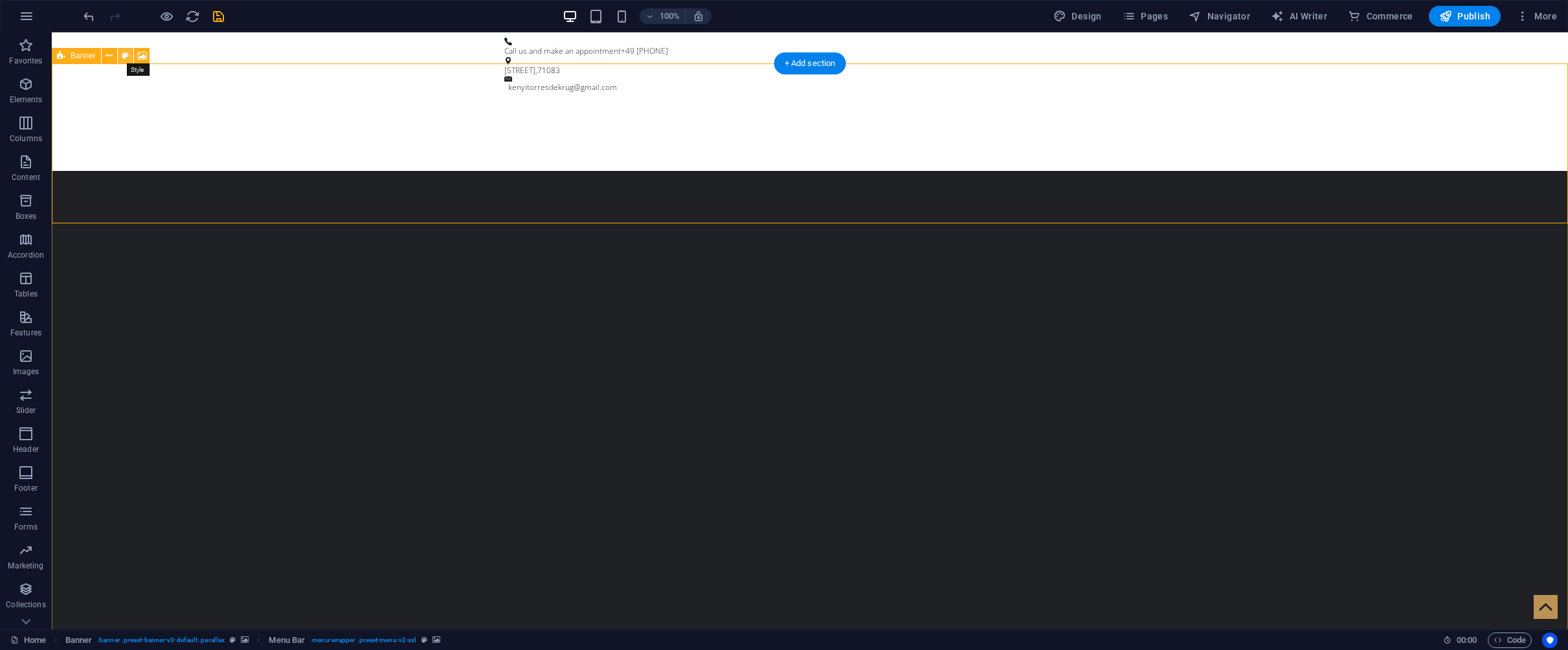 click at bounding box center (125, 56) 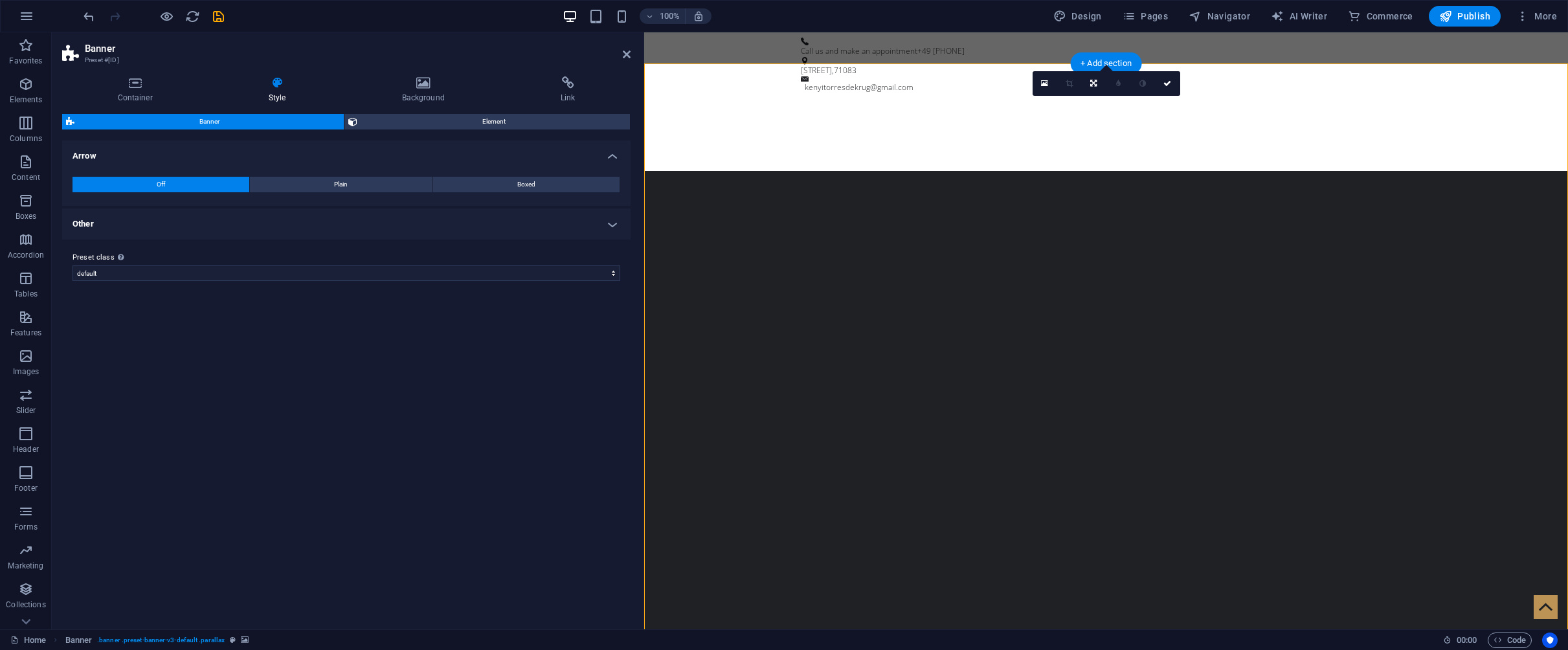 click on "Arrow" at bounding box center [346, 152] 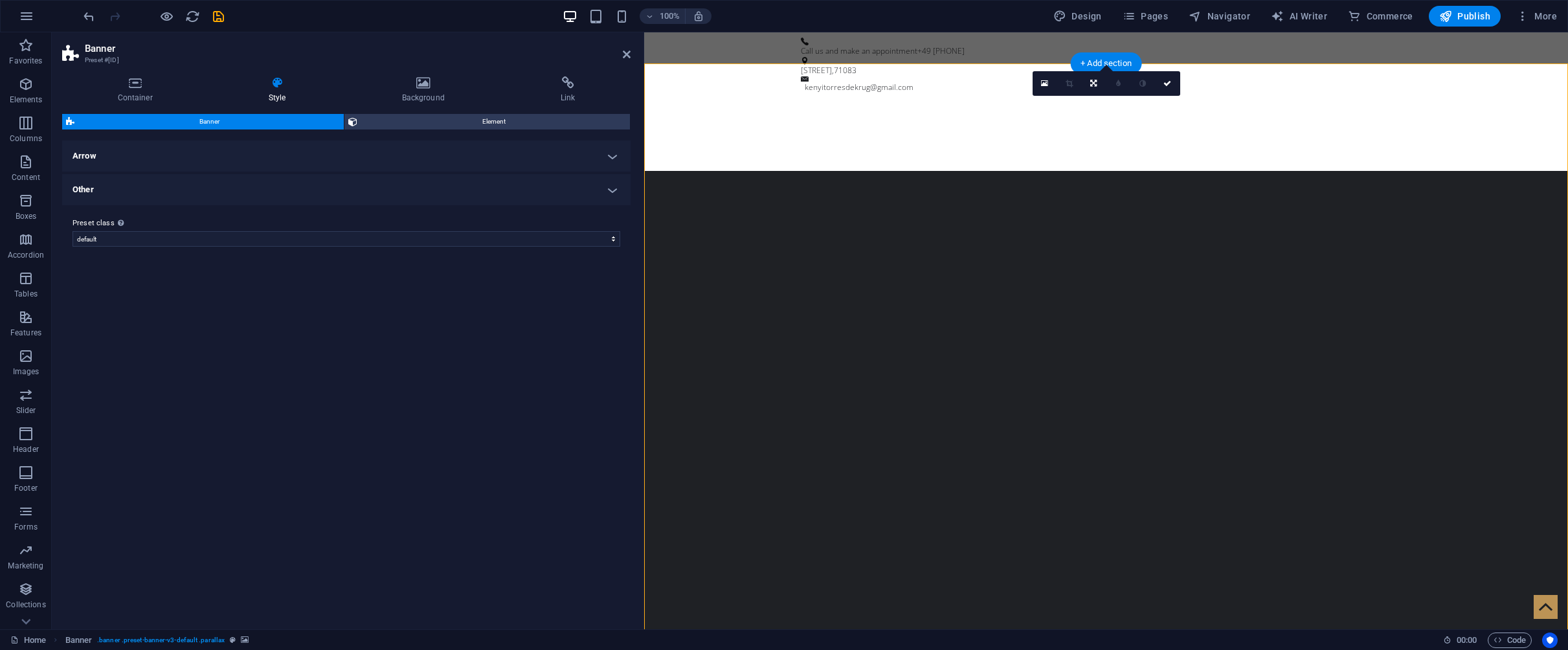 click on "Other" at bounding box center (346, 190) 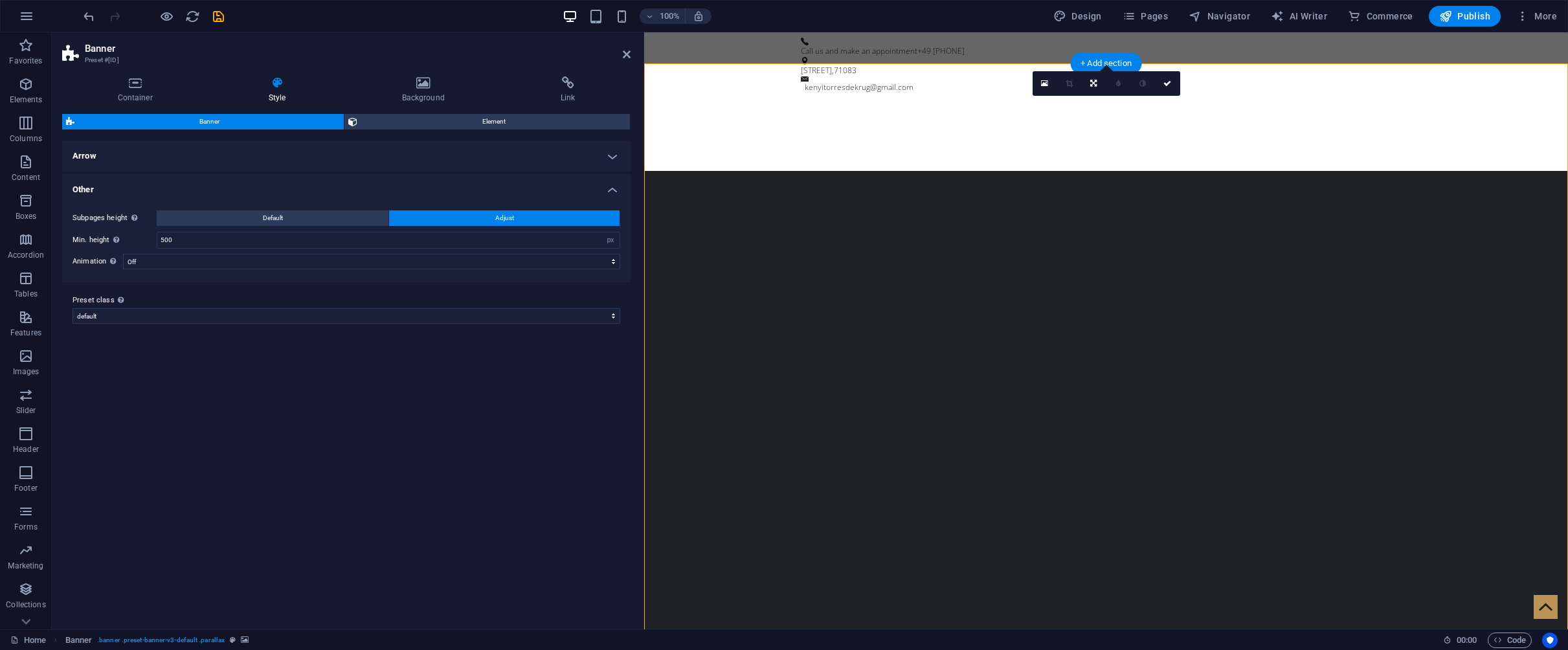 click on "Adjust" at bounding box center [504, 218] 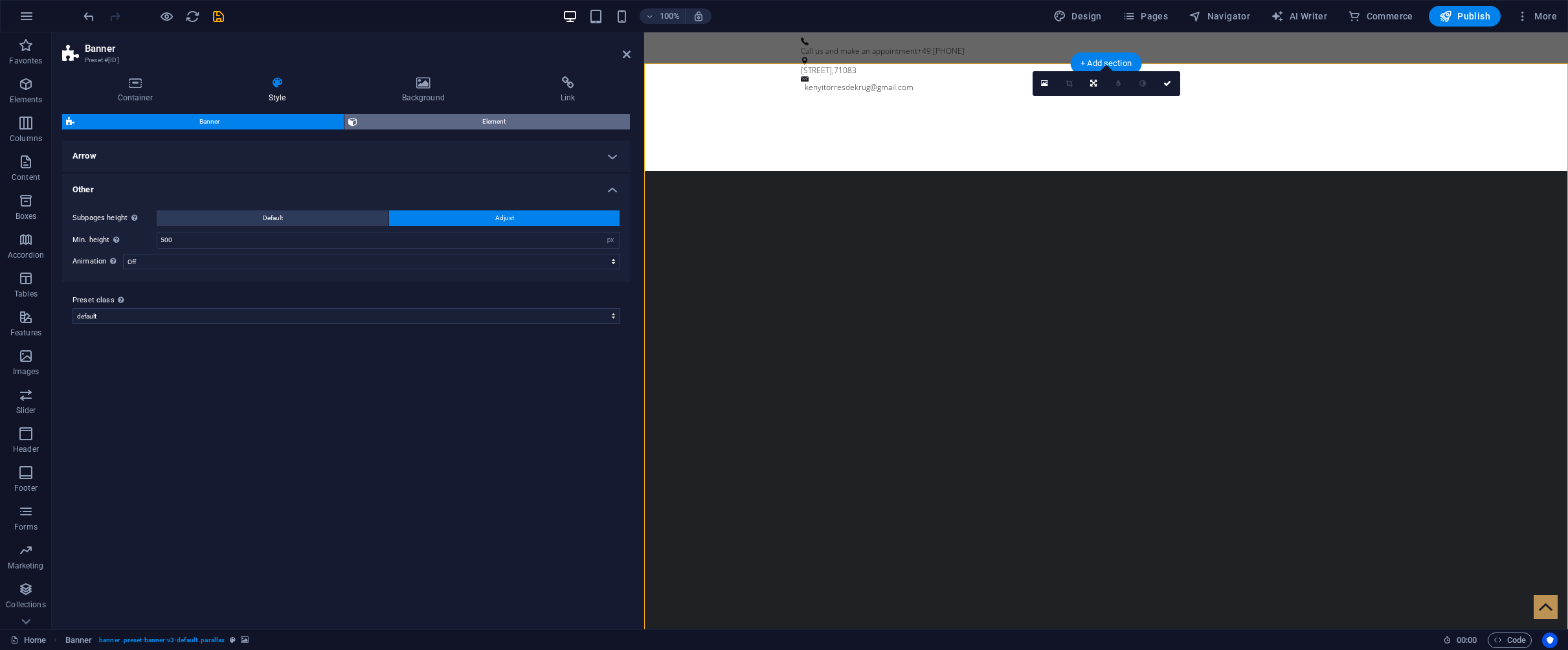 click on "Element" at bounding box center [493, 122] 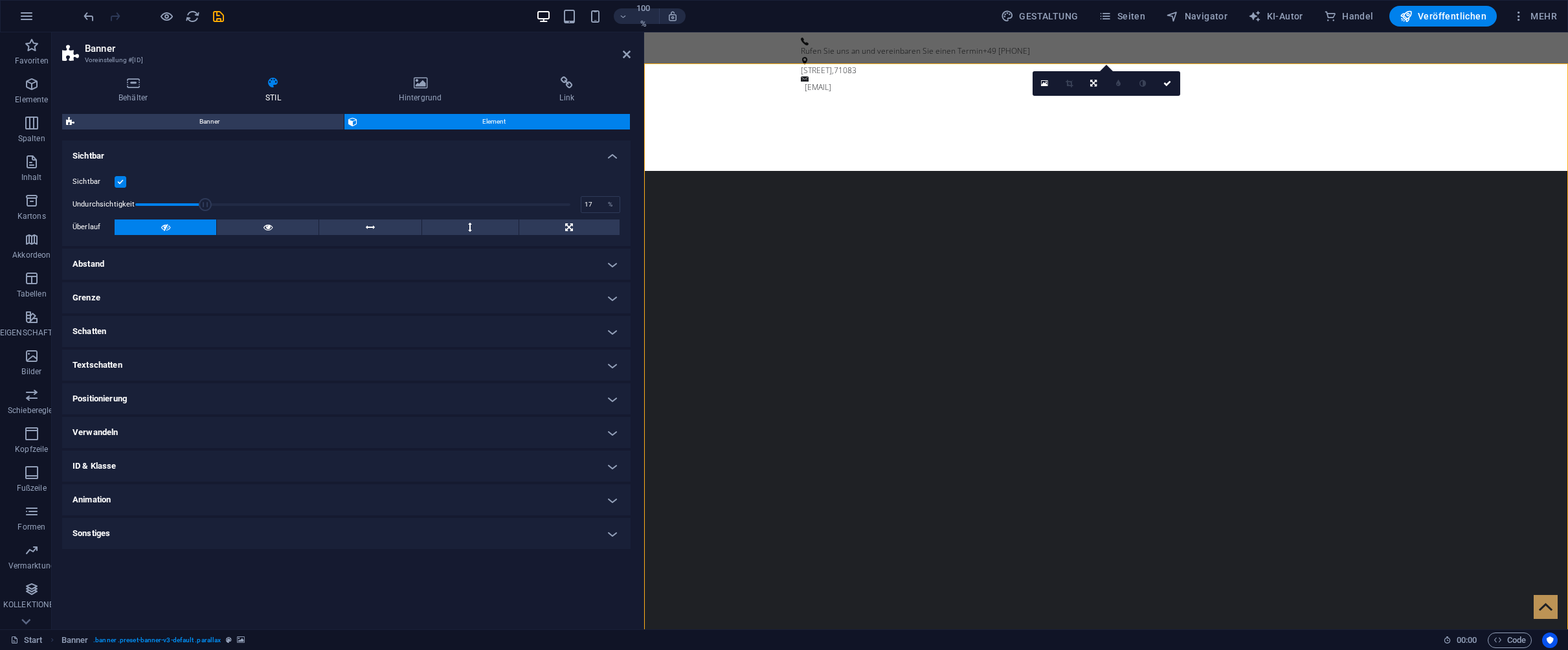 drag, startPoint x: 567, startPoint y: 205, endPoint x: 204, endPoint y: 201, distance: 363.022 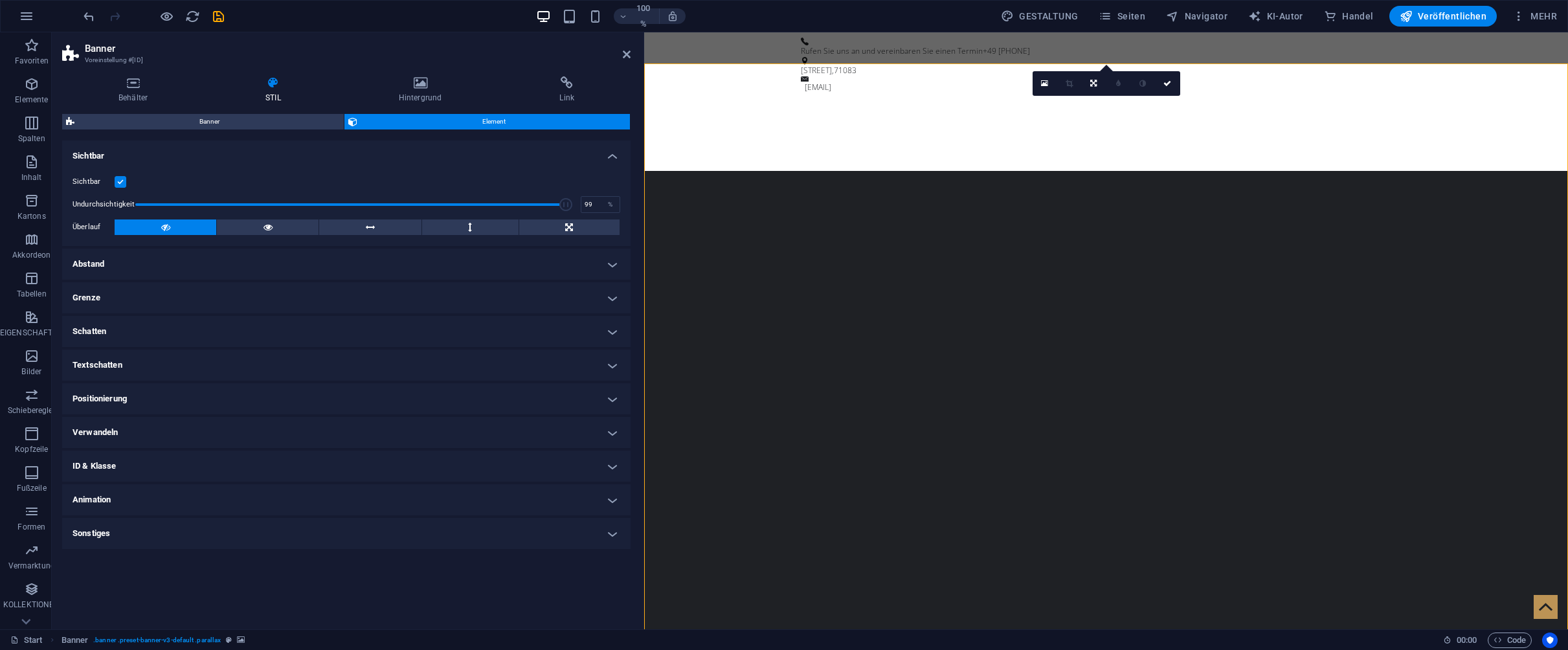 type on "100" 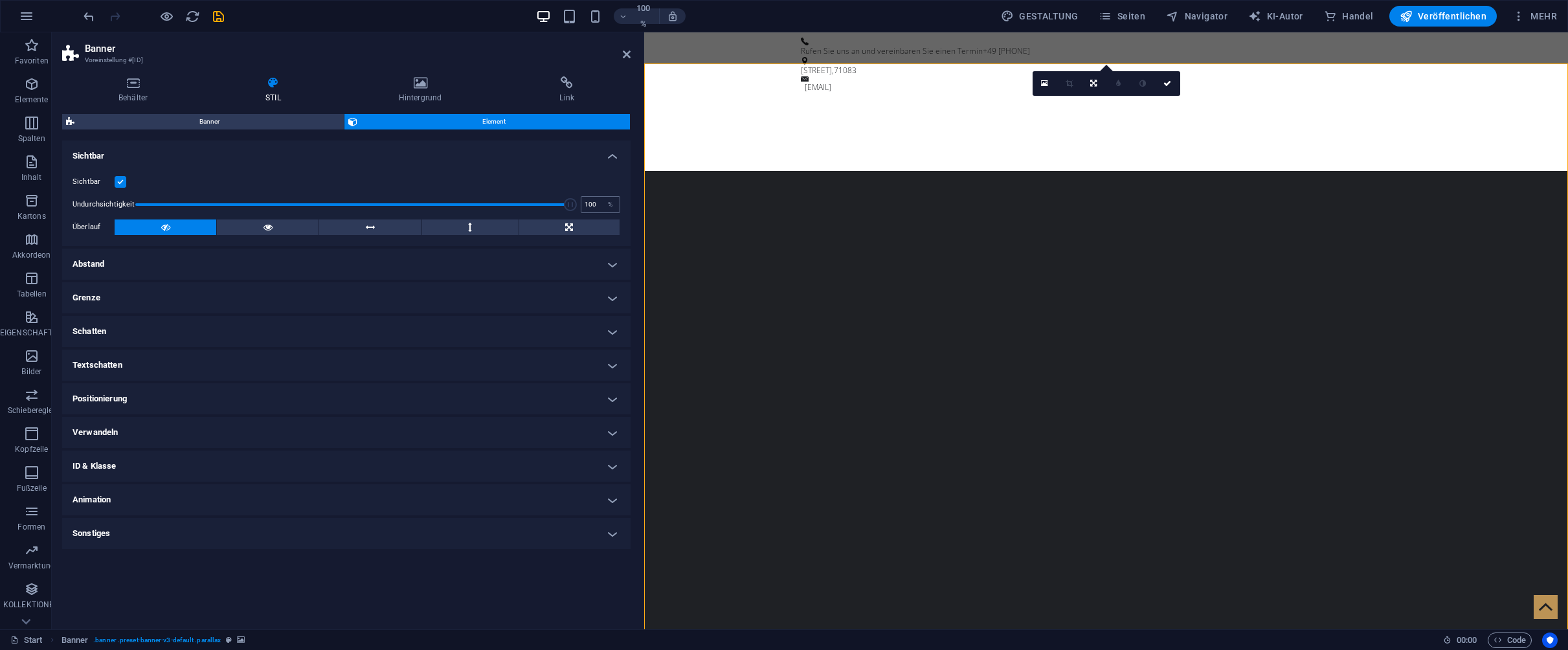 drag, startPoint x: 204, startPoint y: 201, endPoint x: 581, endPoint y: 208, distance: 377.06498 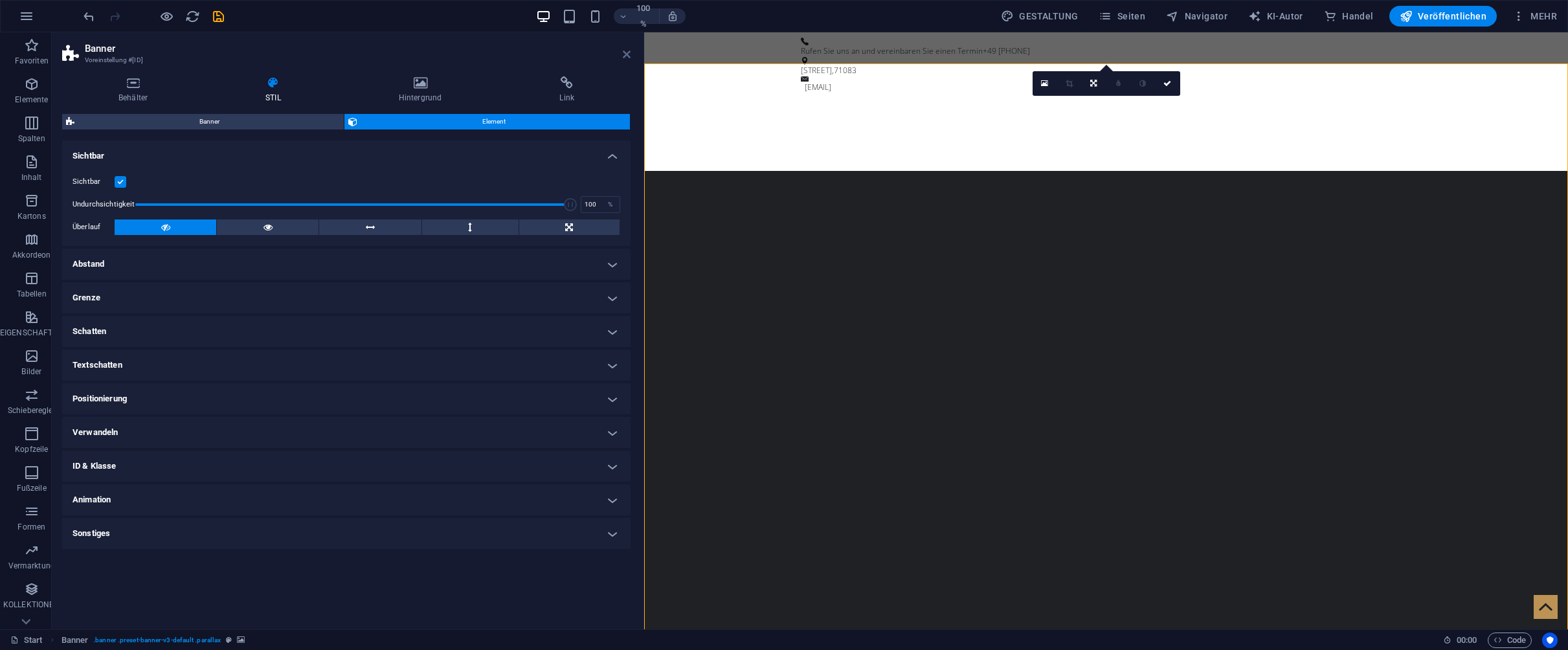 click at bounding box center (627, 54) 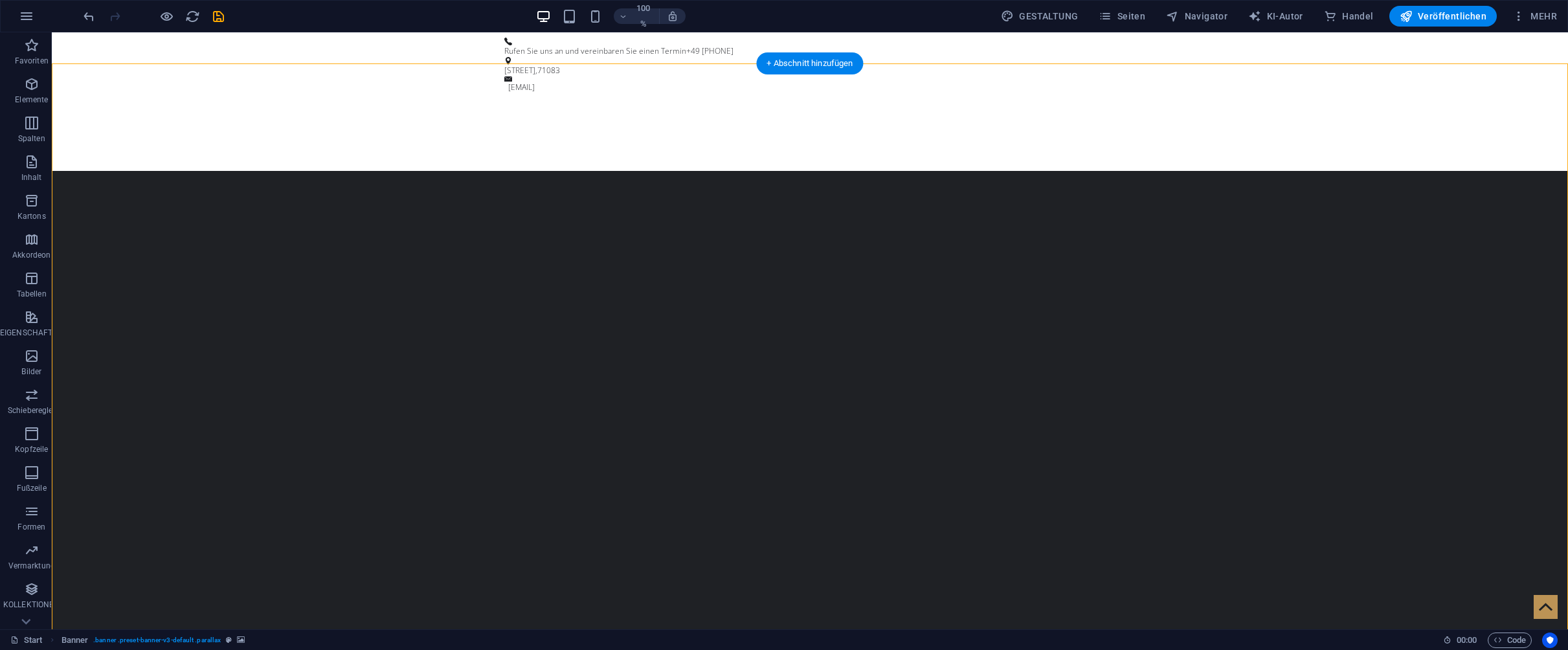 click at bounding box center [810, 847] 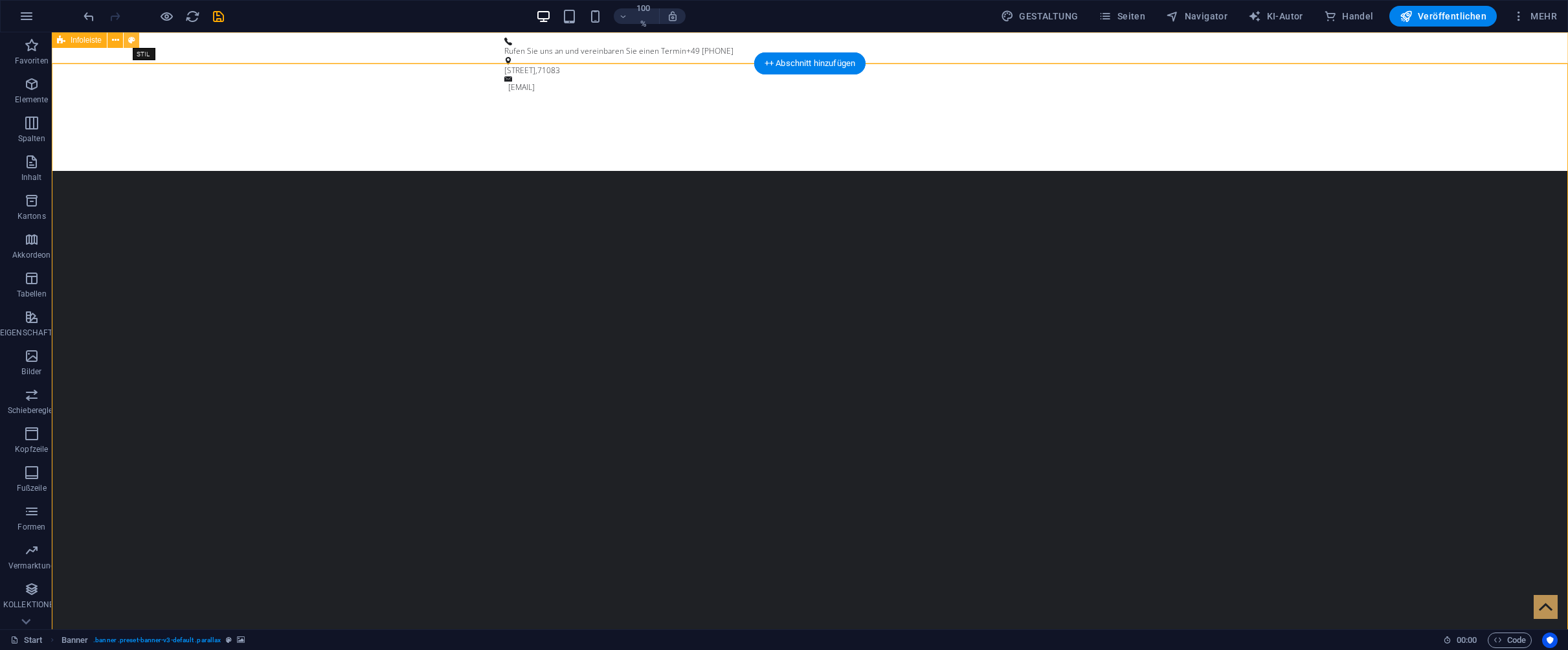 click at bounding box center [131, 40] 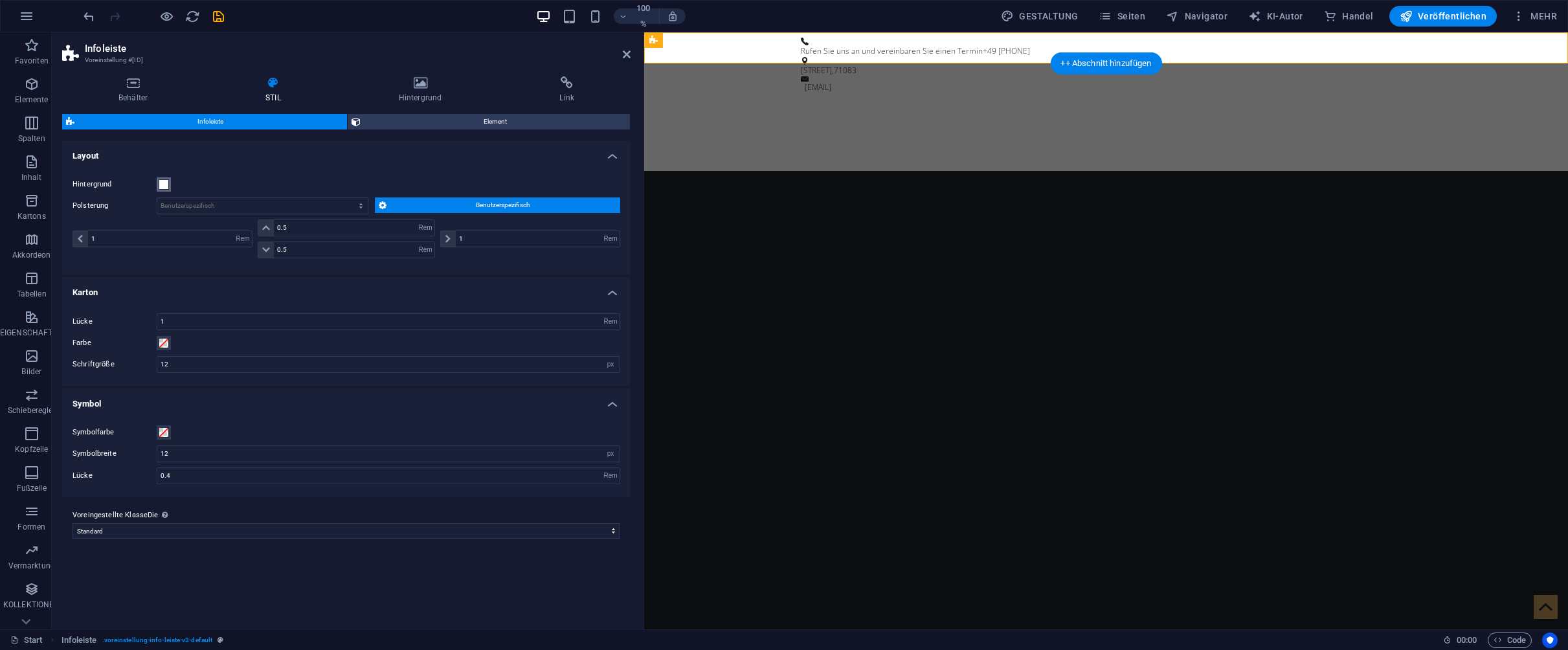 click at bounding box center (164, 185) 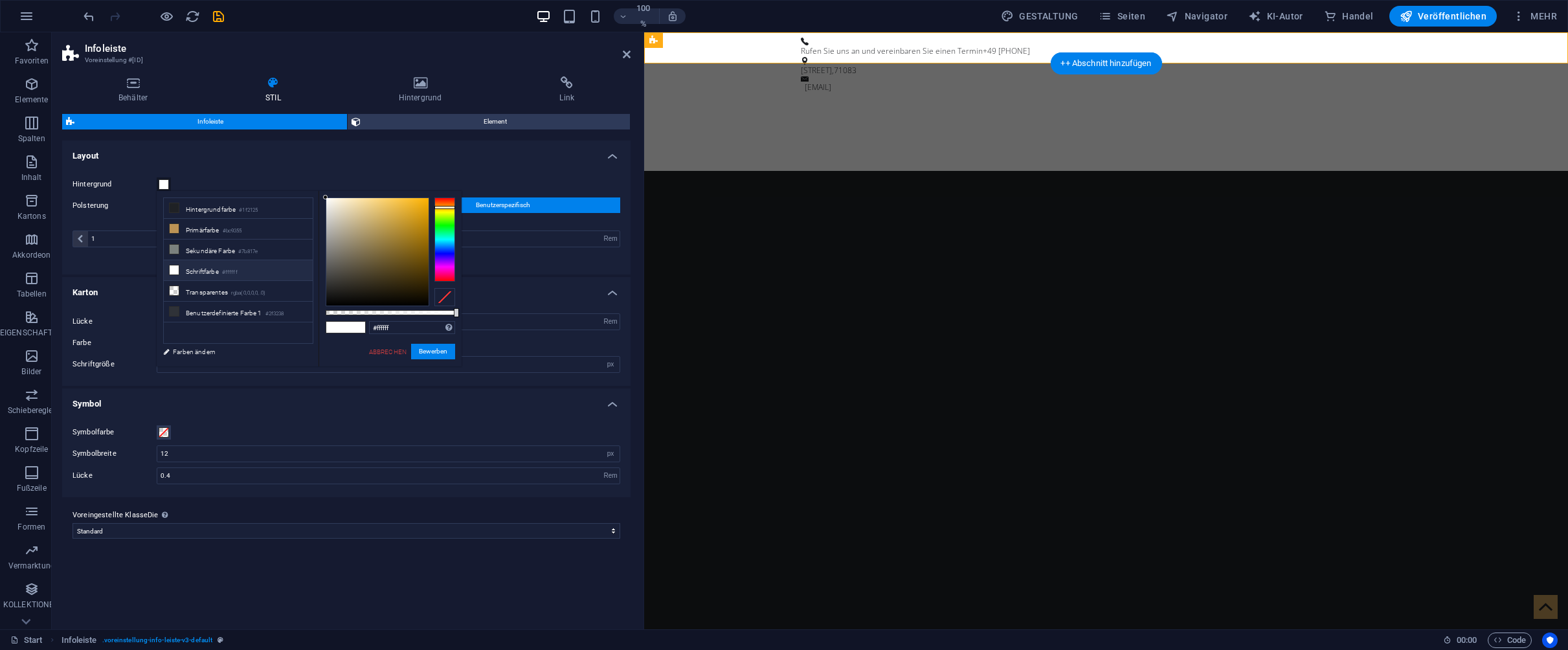 drag, startPoint x: 445, startPoint y: 216, endPoint x: 447, endPoint y: 207, distance: 9.2195445 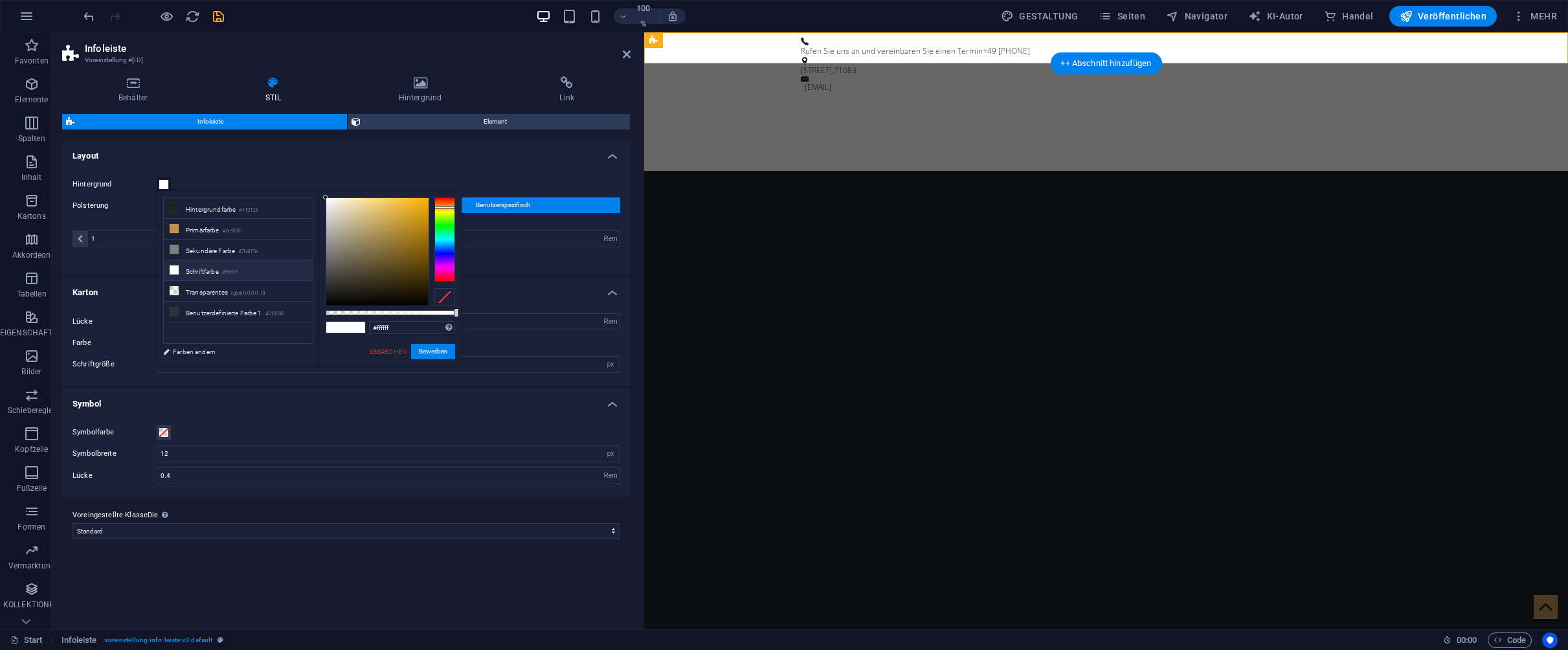 drag, startPoint x: 327, startPoint y: 194, endPoint x: 340, endPoint y: 194, distance: 13 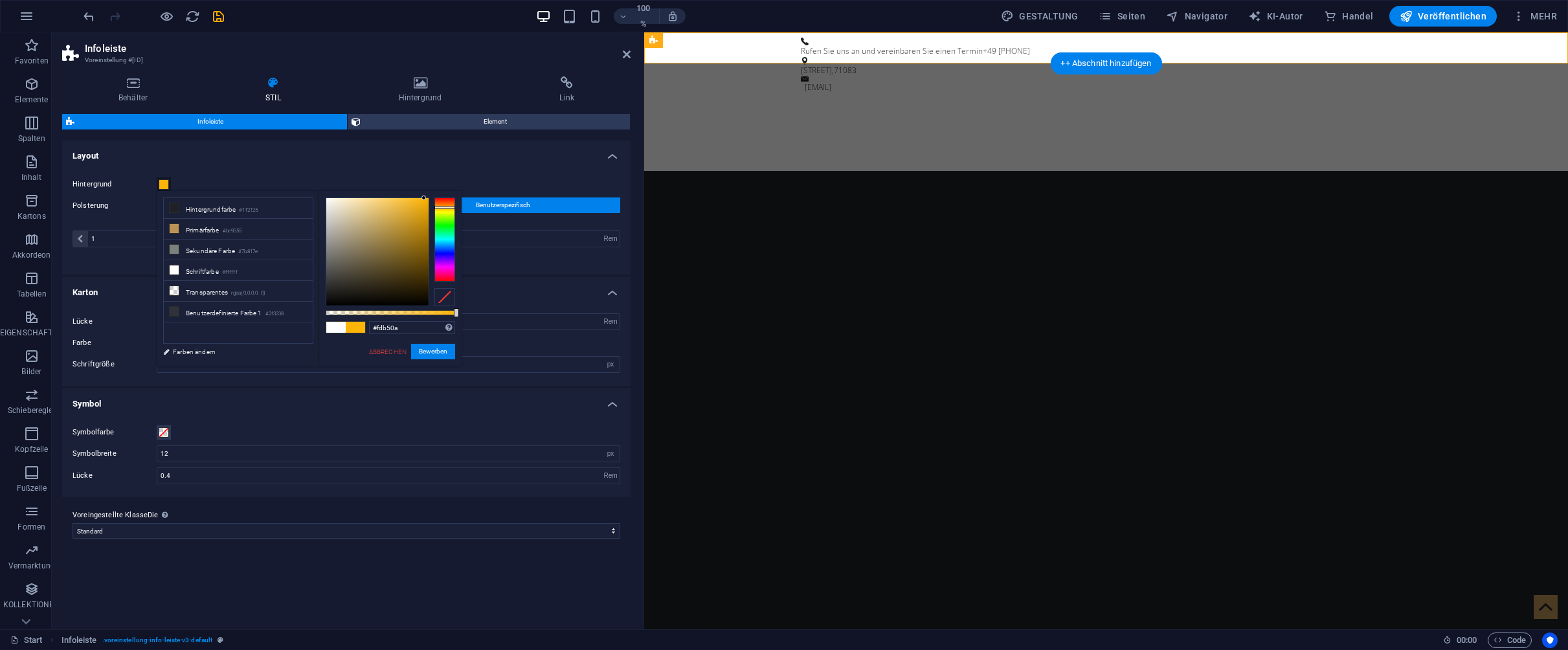 drag, startPoint x: 324, startPoint y: 197, endPoint x: 424, endPoint y: 198, distance: 100.005 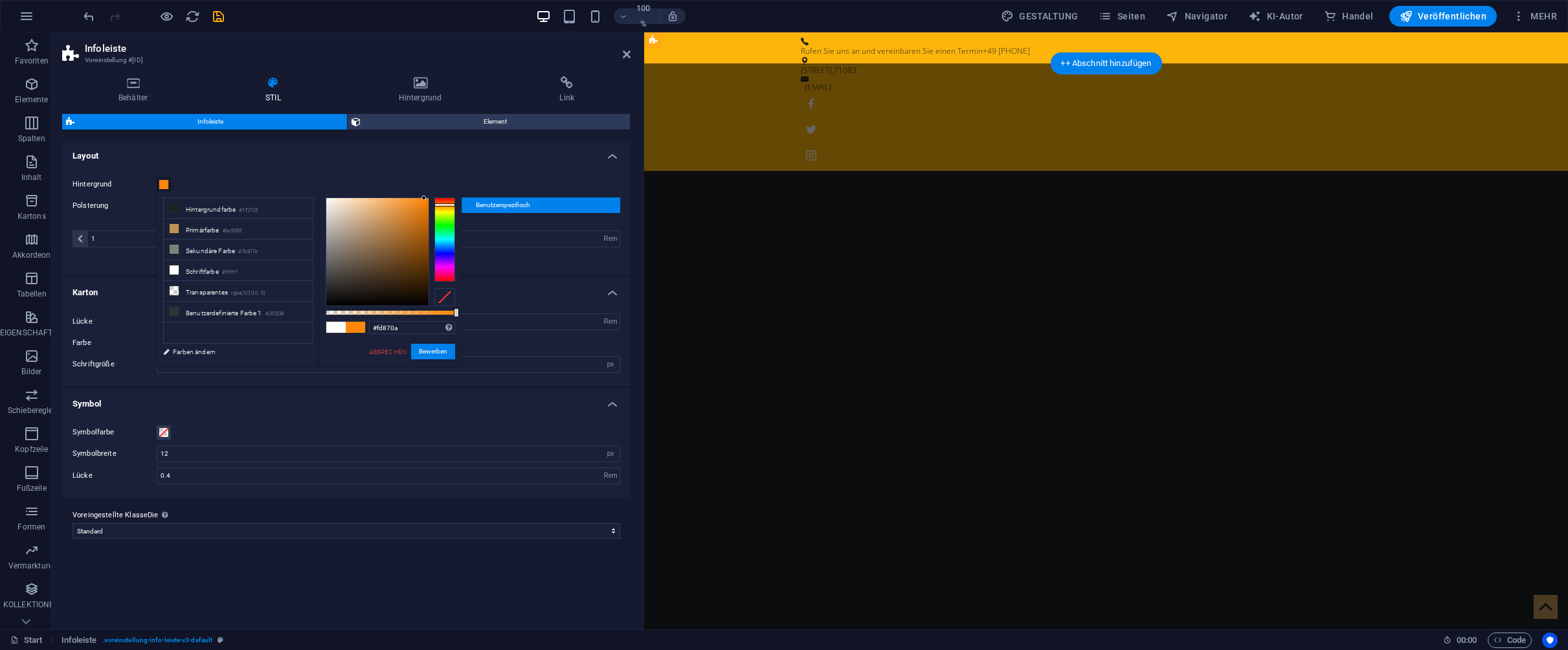 click at bounding box center (445, 205) 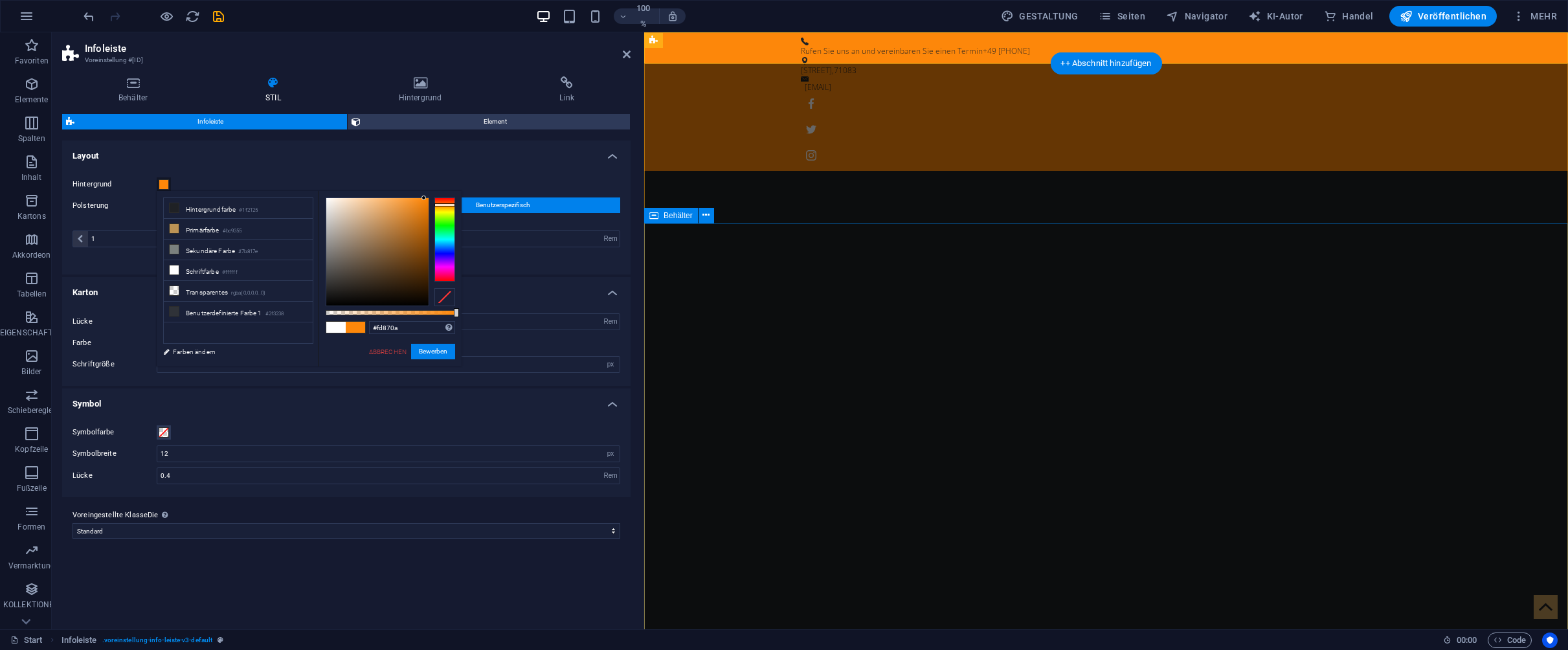 click on "Sei ein Gentleman. DER URSPRÜNGLICHE FRISEURSALON IN NEW YORK mehr erfahren" at bounding box center (1106, 1221) 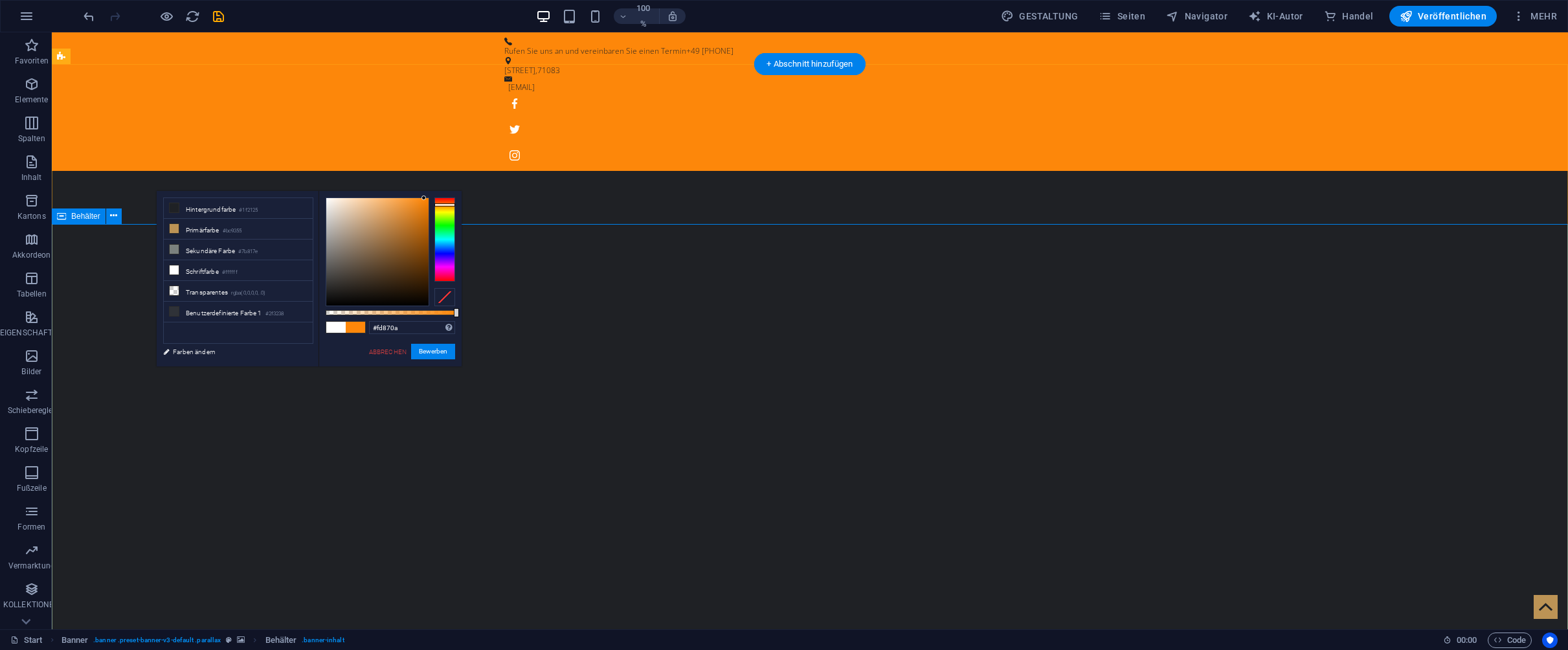 scroll, scrollTop: 0, scrollLeft: 0, axis: both 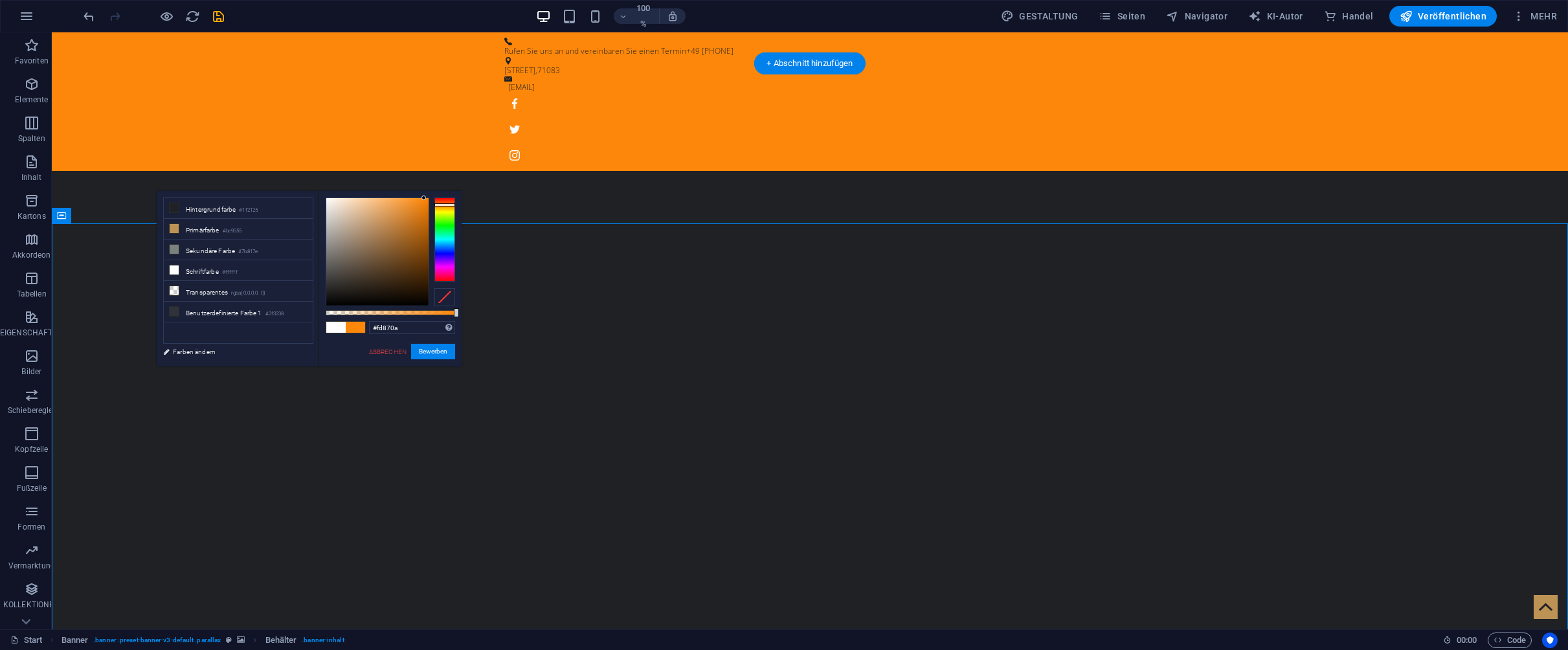 click at bounding box center [810, 847] 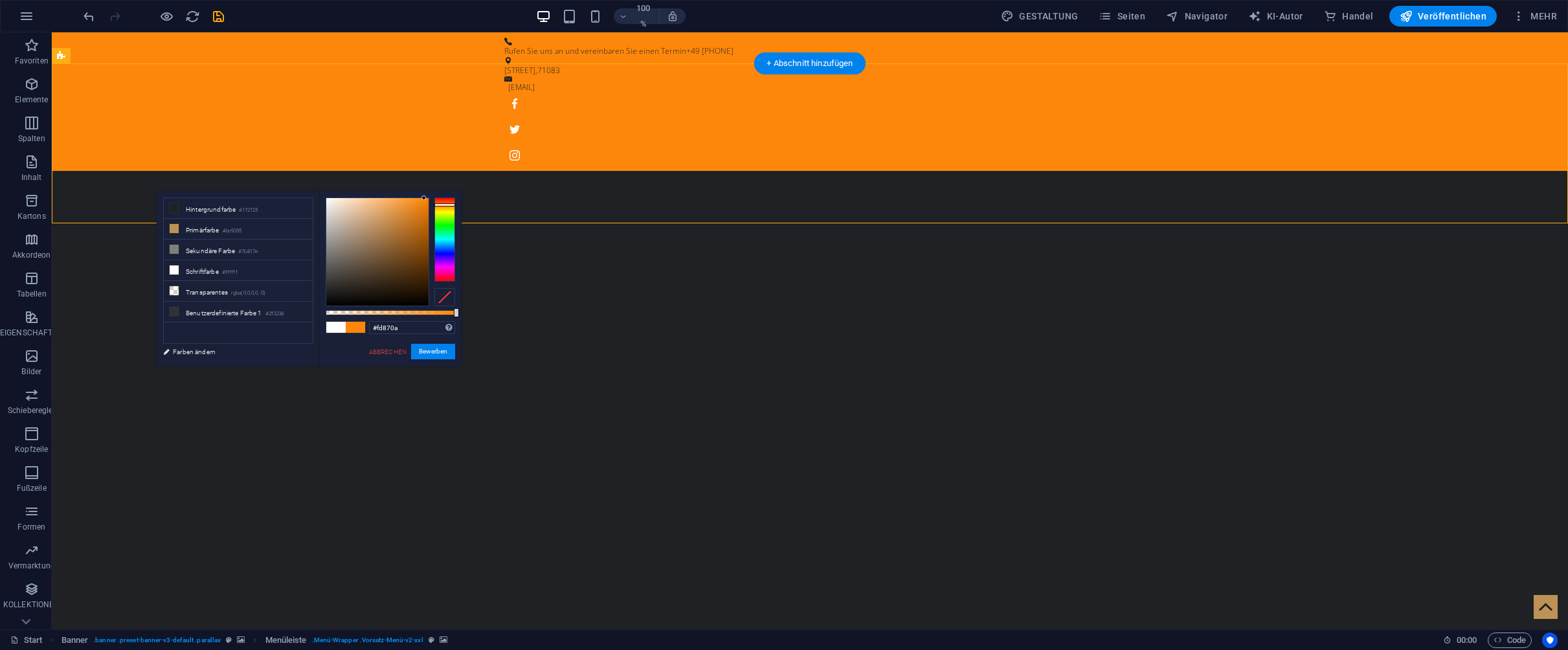 click at bounding box center (336, 327) 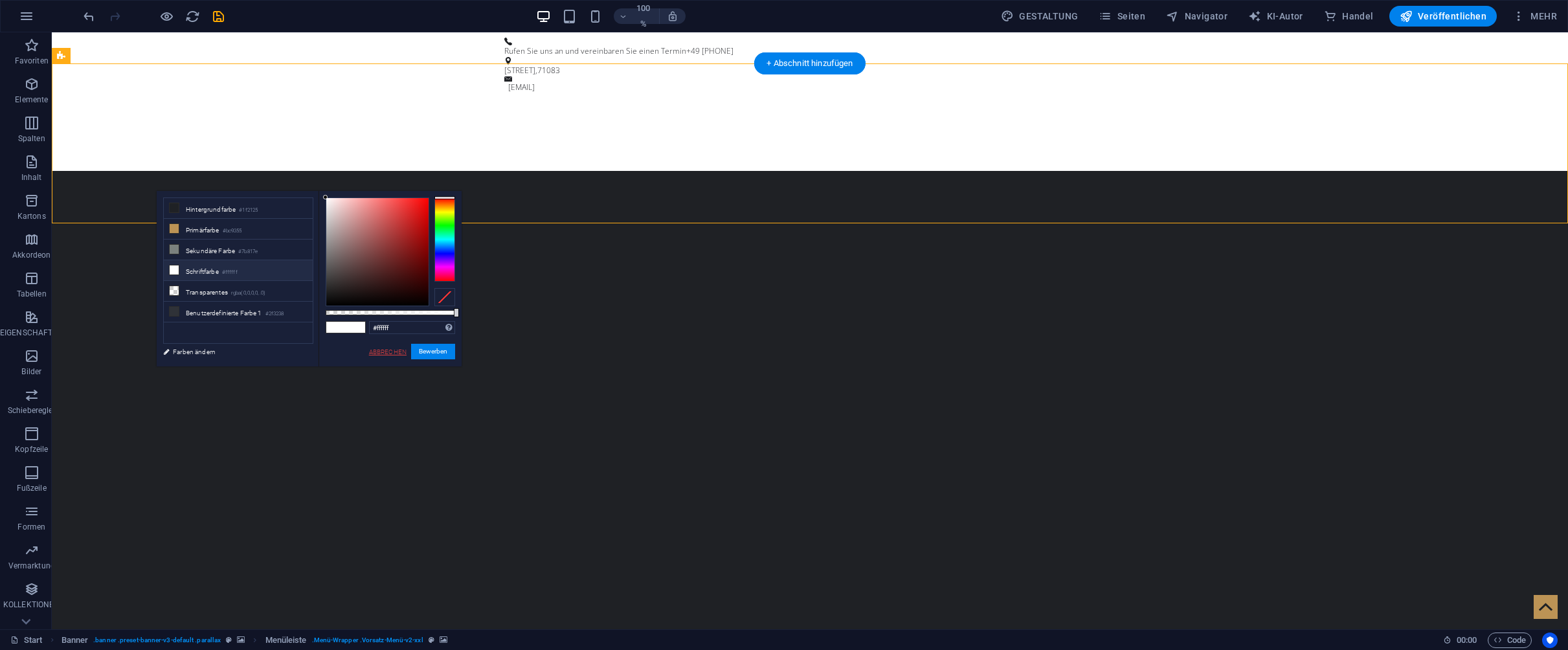 click on "ABBRECHEN" at bounding box center (388, 352) 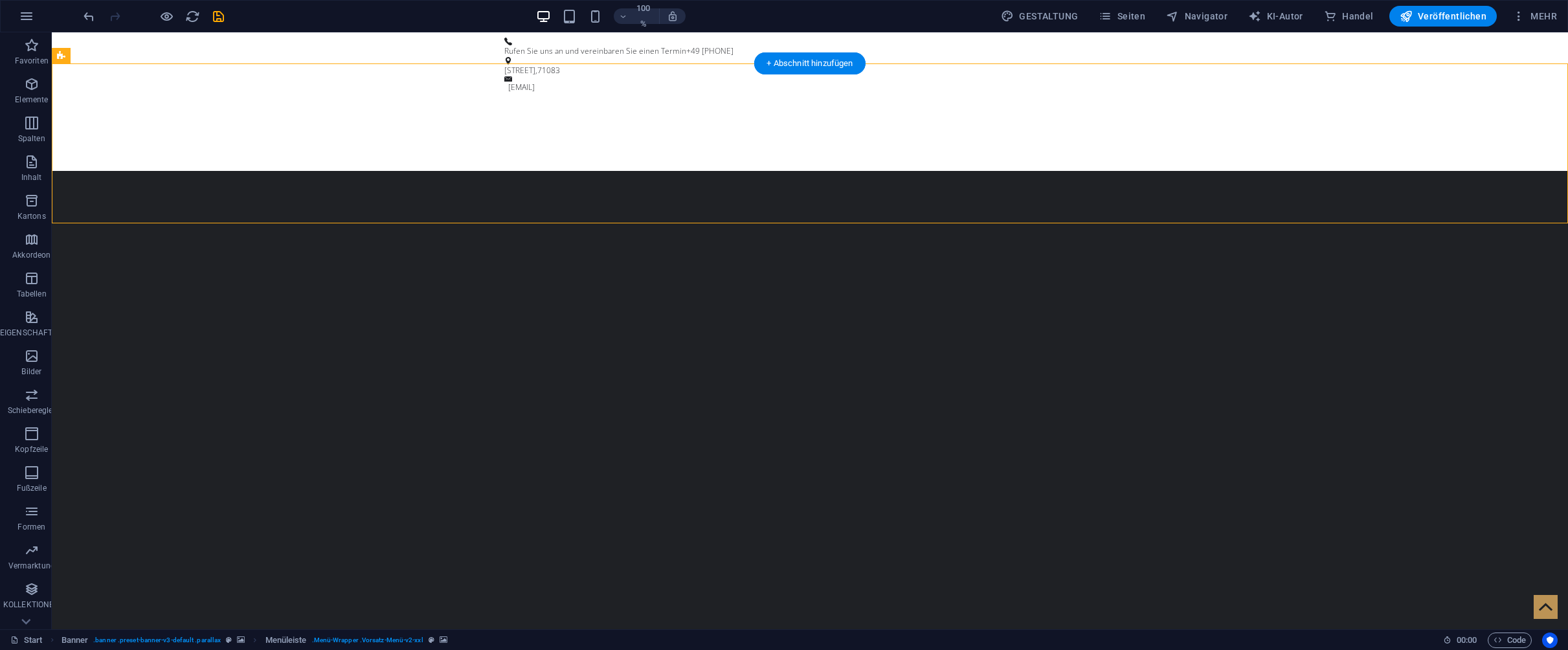 click at bounding box center (810, 847) 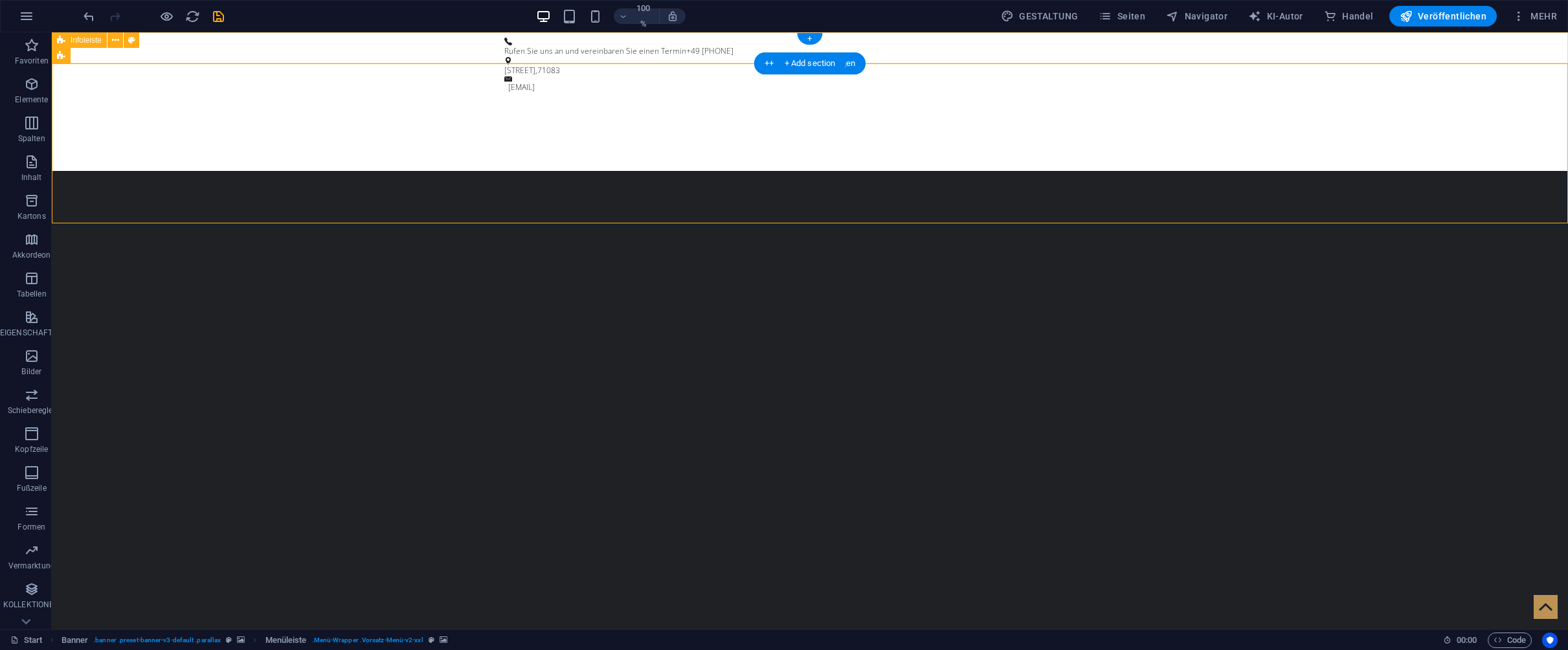 click on "Rufen Sie uns an und vereinbaren Sie einen Termin  +49 173 661 8117 Zeisigweg 8 ,  71083 Kenyitorresdekrug@gmail.com" at bounding box center (810, 102) 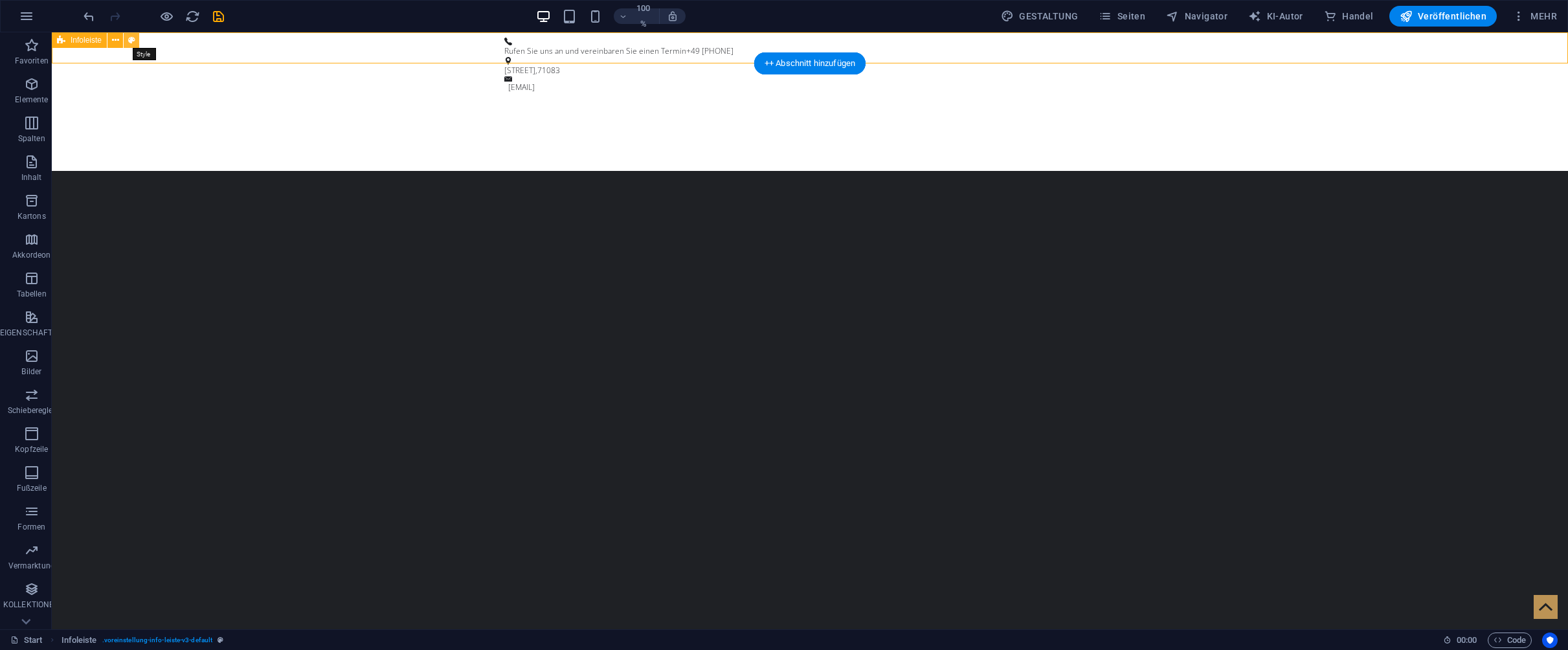 click at bounding box center [131, 40] 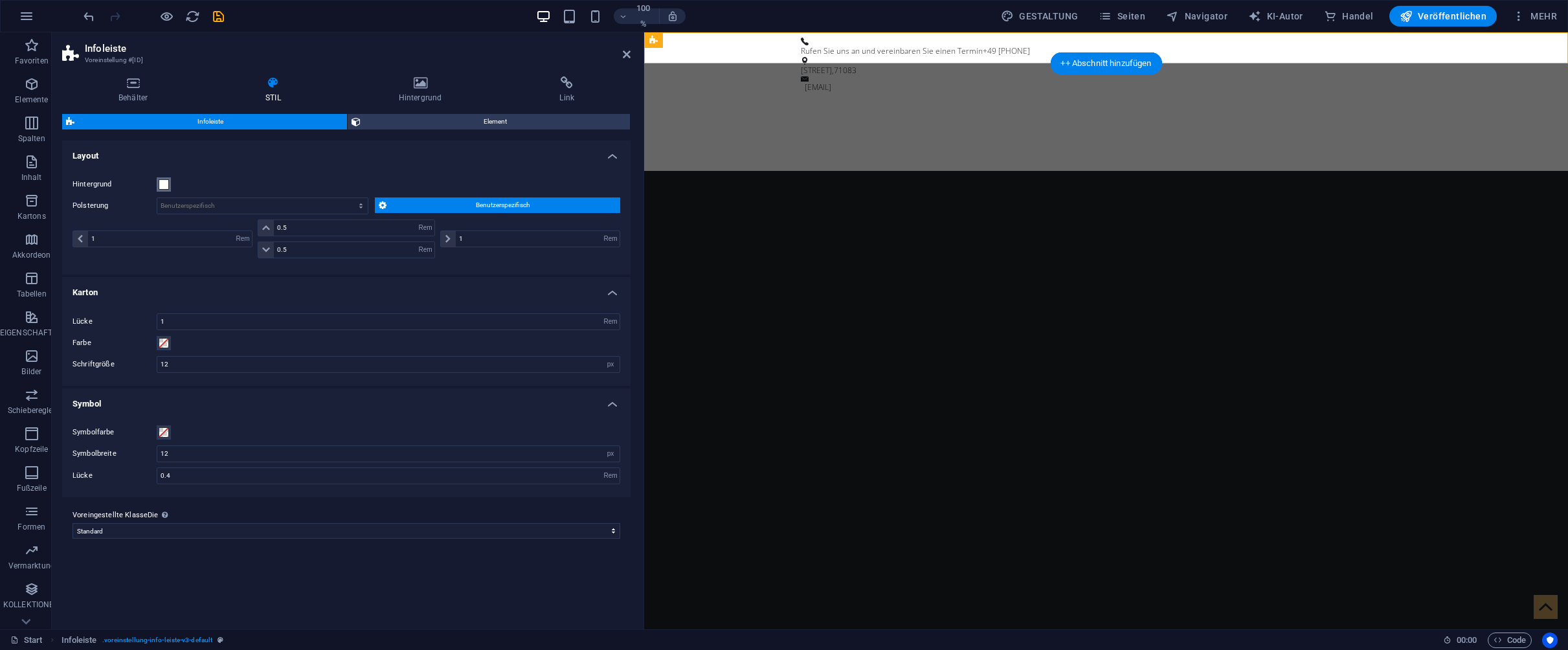 click at bounding box center (164, 185) 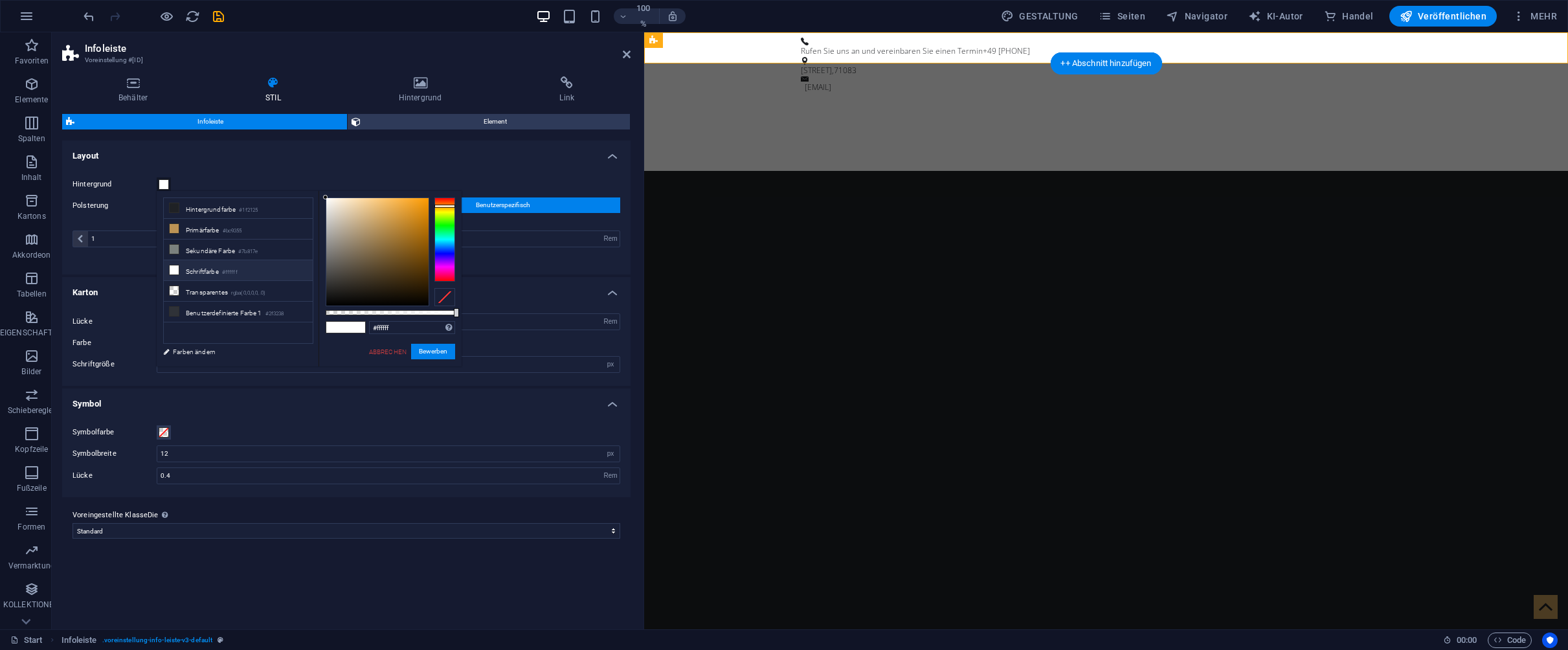 click at bounding box center [445, 240] 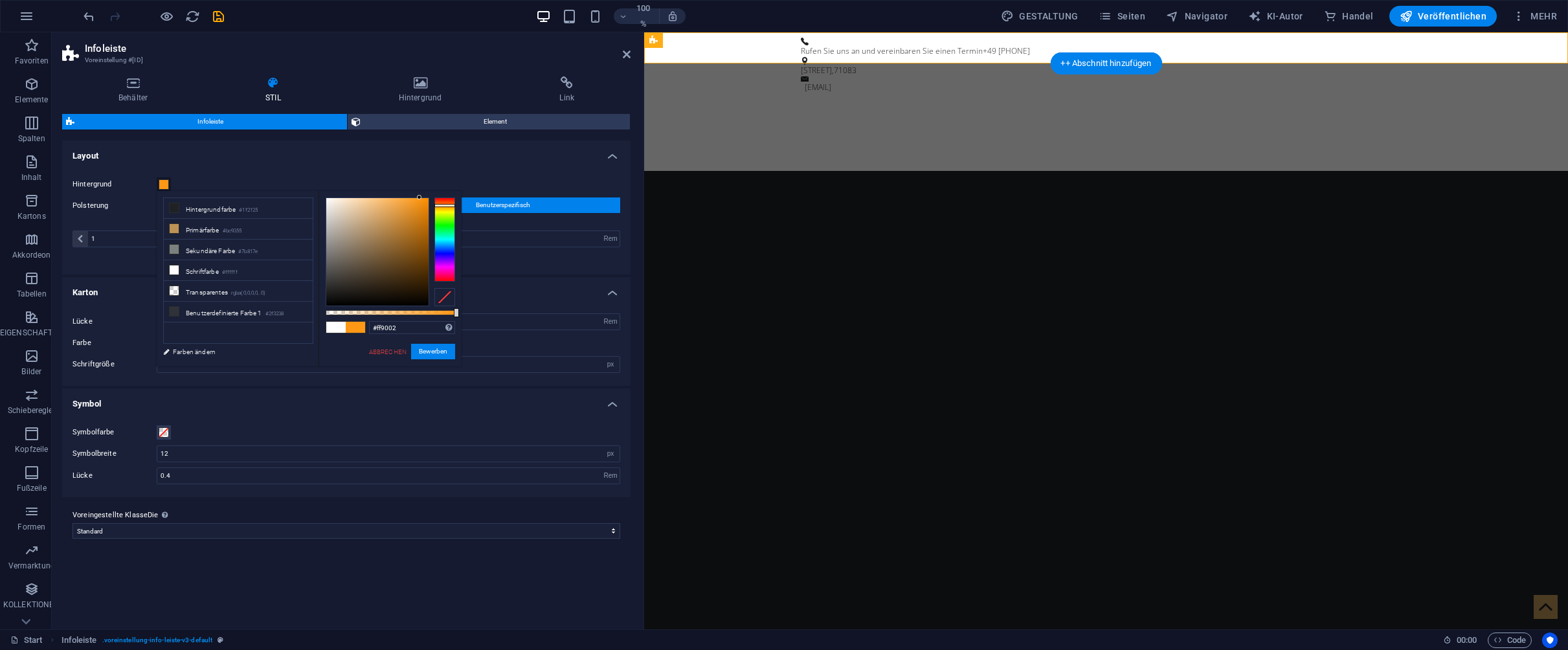 type on "#ff8f00" 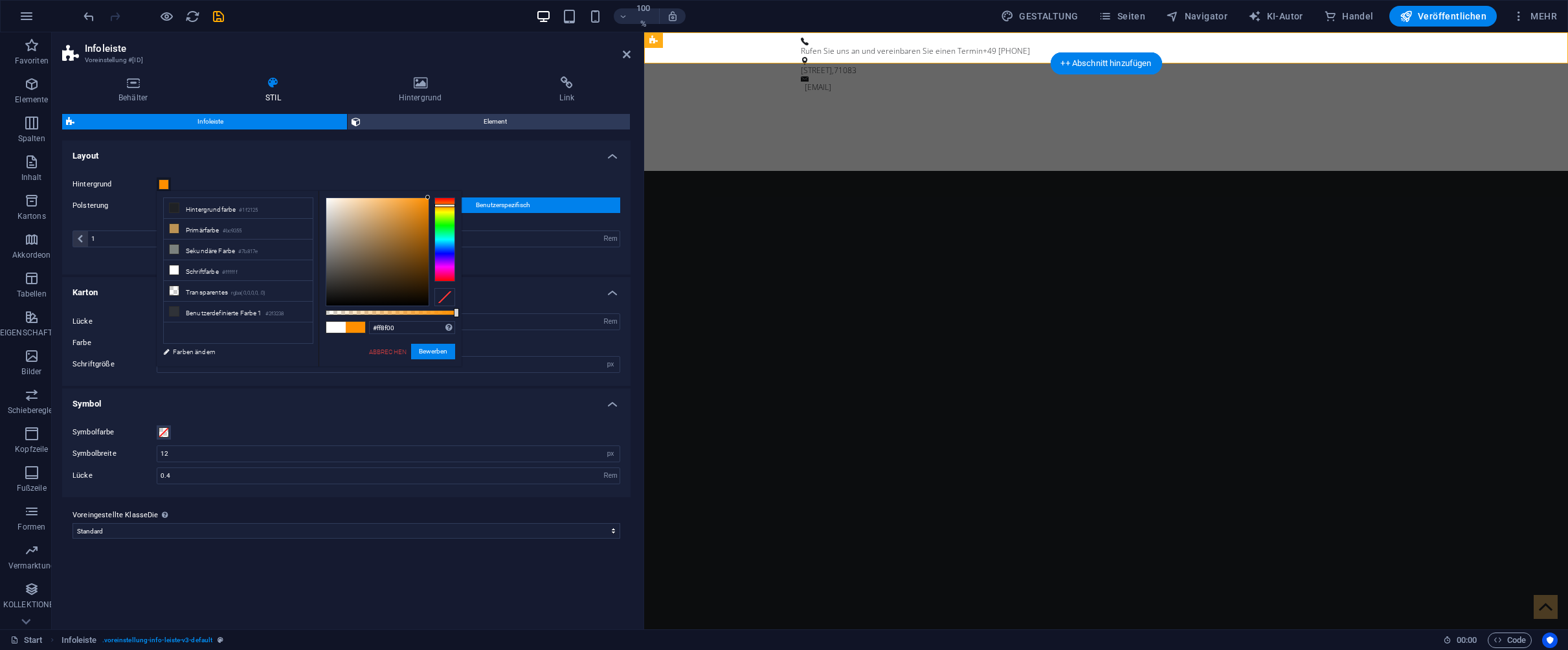 drag, startPoint x: 409, startPoint y: 210, endPoint x: 430, endPoint y: 194, distance: 26.40076 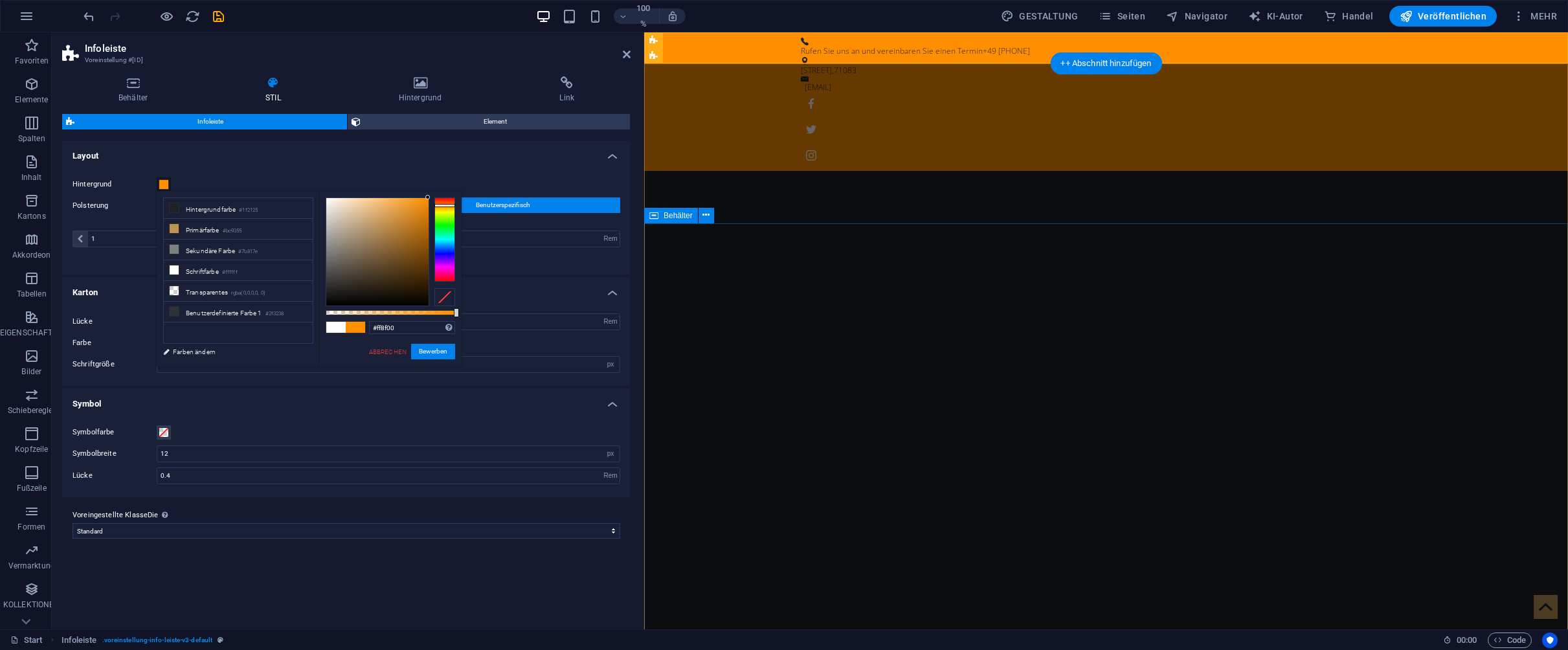 click on "Sei ein Gentleman. DER URSPRÜNGLICHE FRISEURSALON IN NEW YORK mehr erfahren" at bounding box center [1106, 1221] 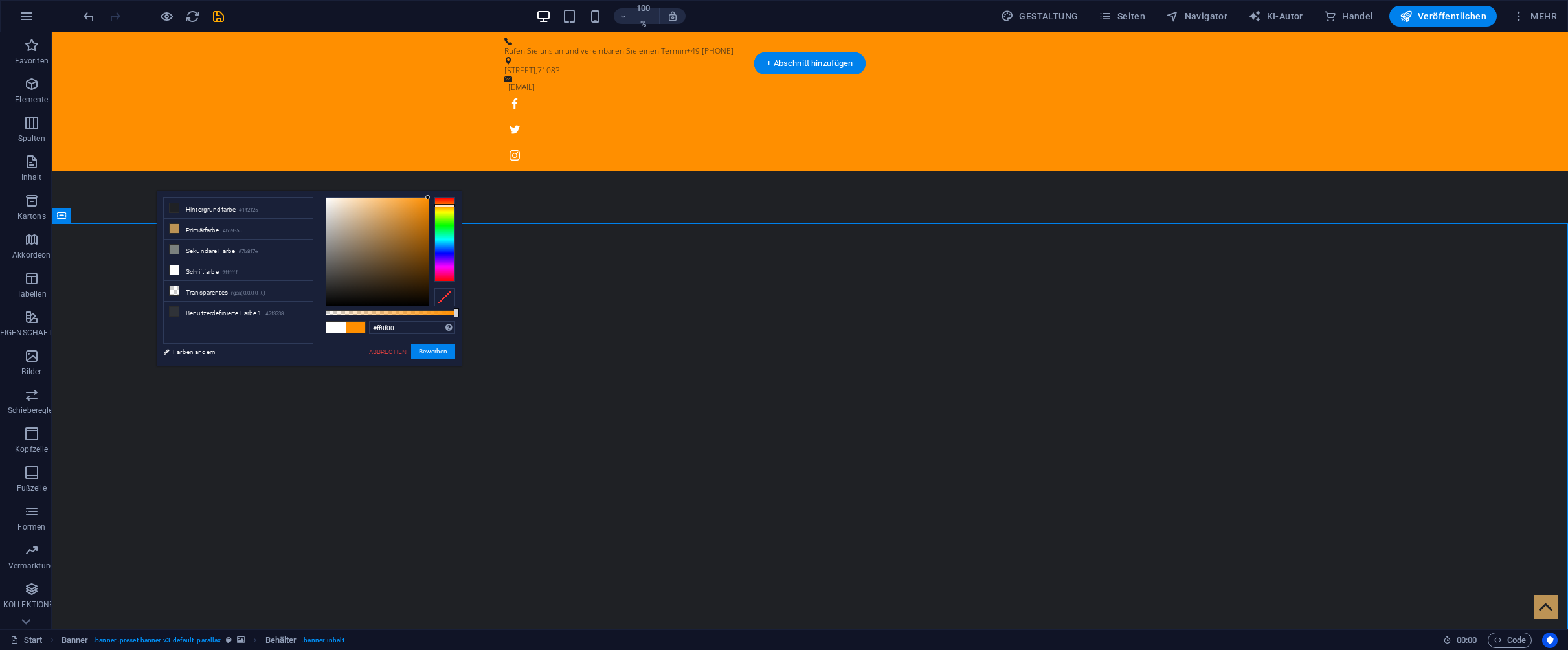 click at bounding box center [810, 847] 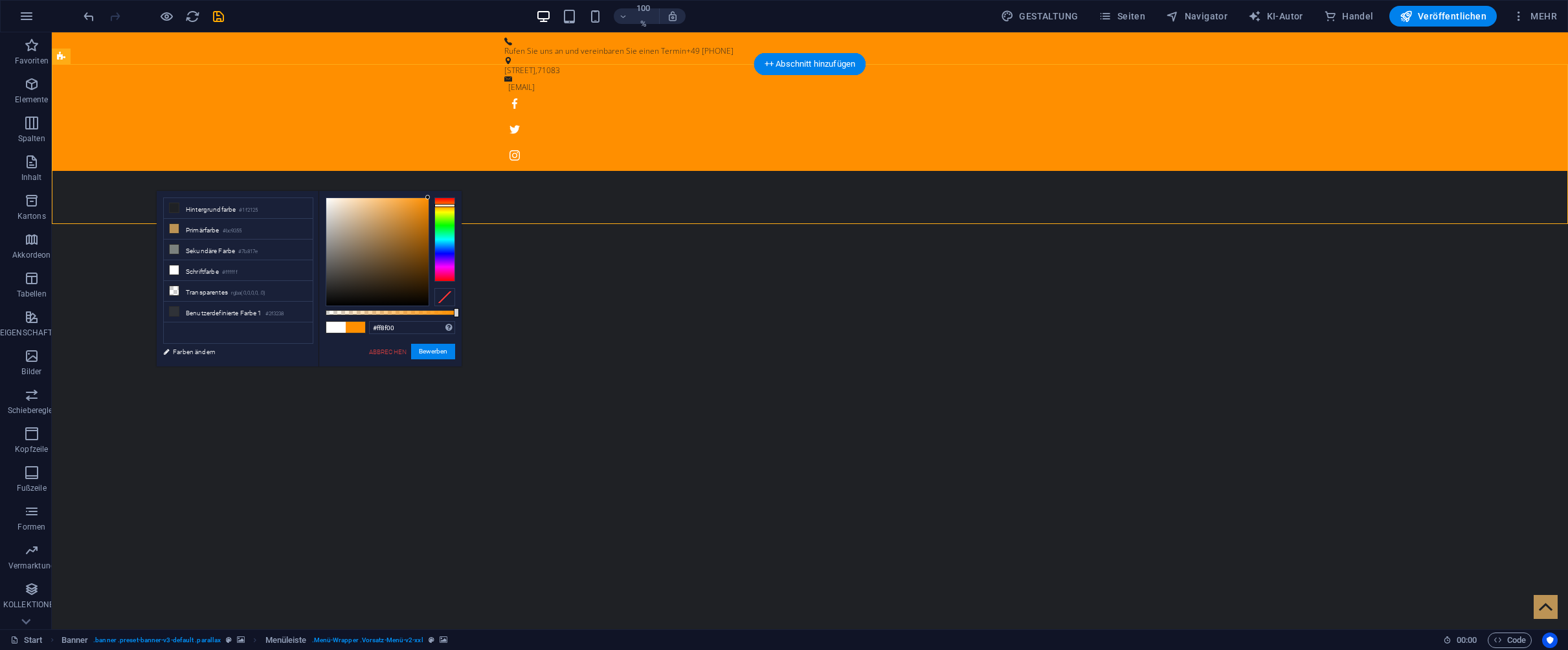 scroll, scrollTop: 0, scrollLeft: 0, axis: both 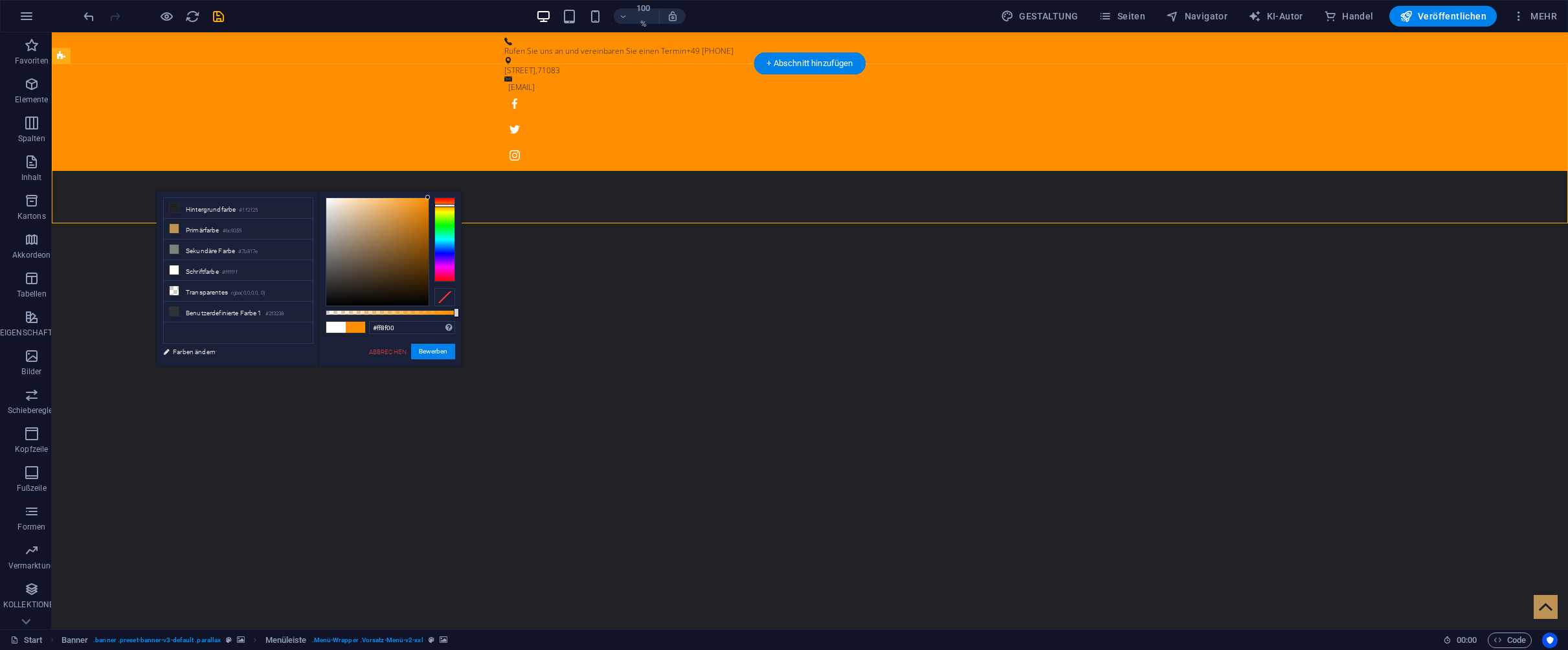 click at bounding box center (810, 847) 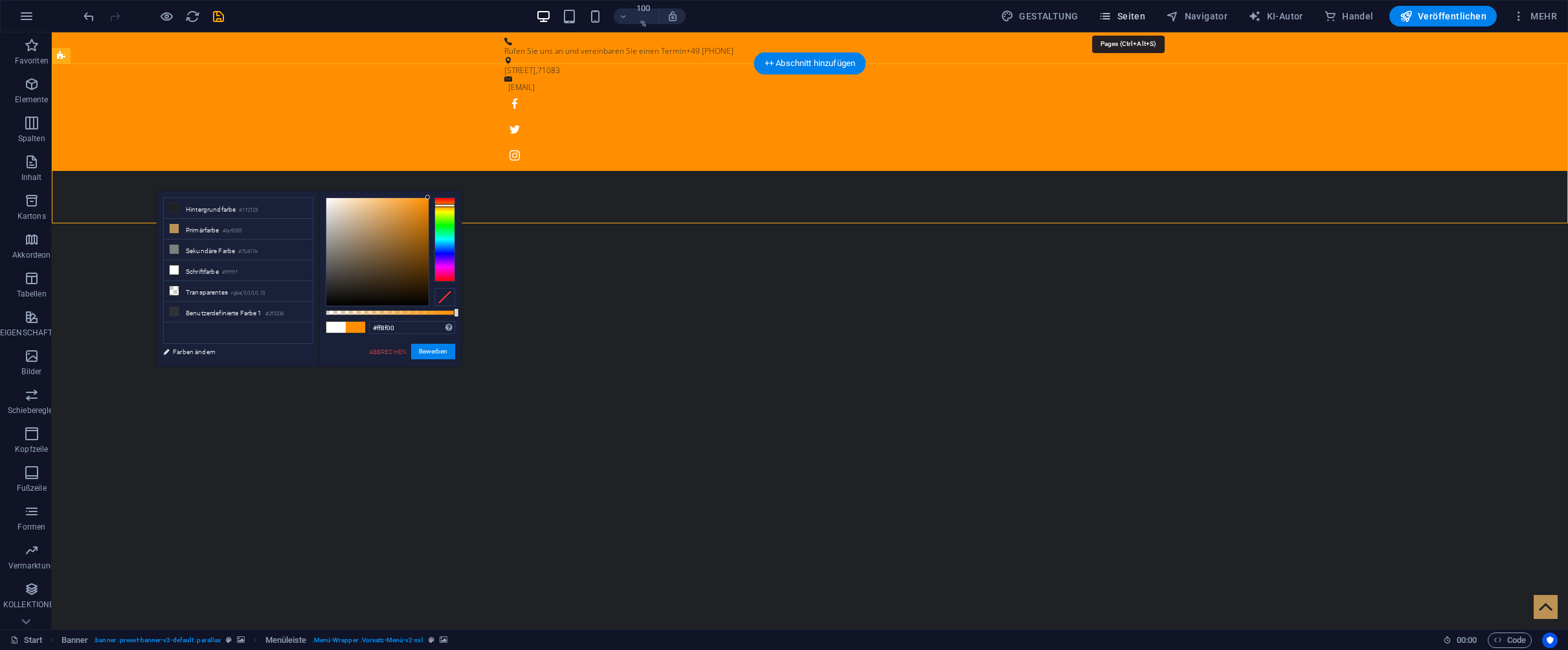 click on "Seiten" at bounding box center [1122, 16] 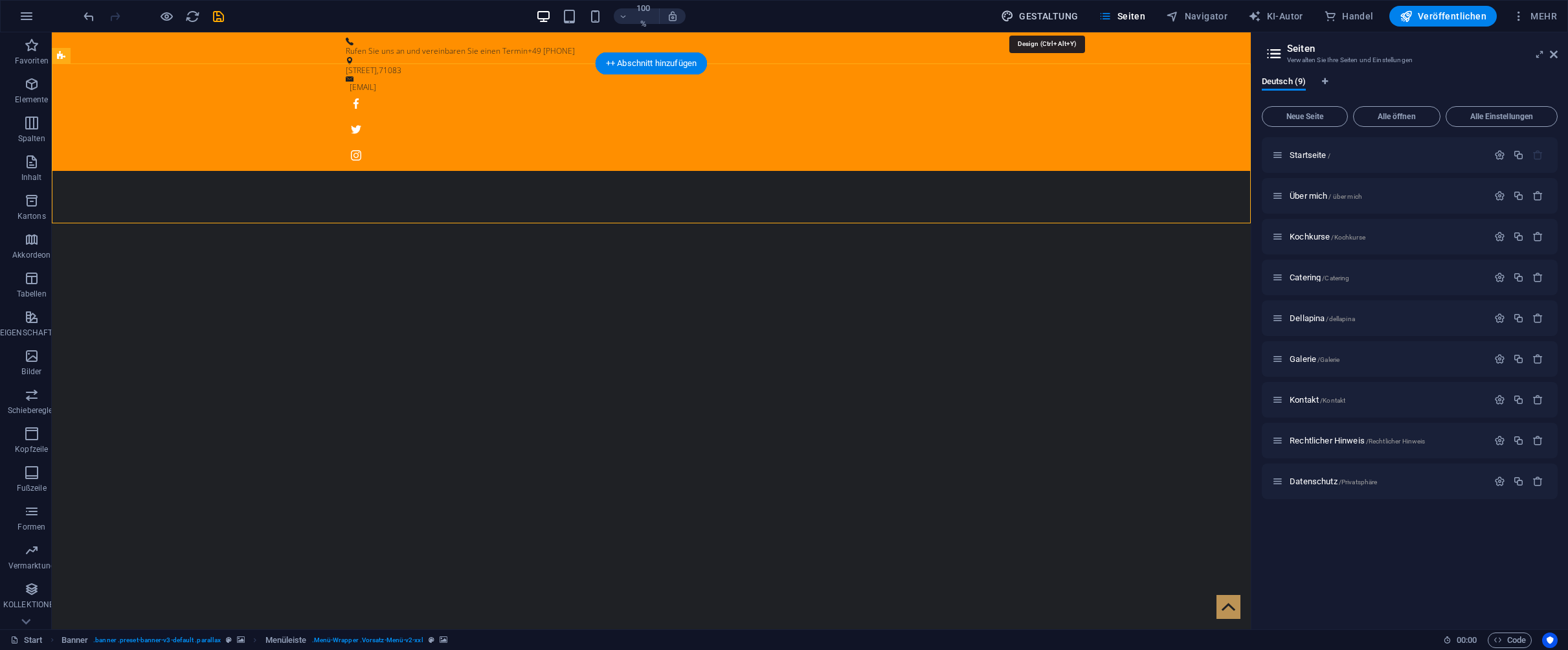 click on "GESTALTUNG" at bounding box center [1039, 16] 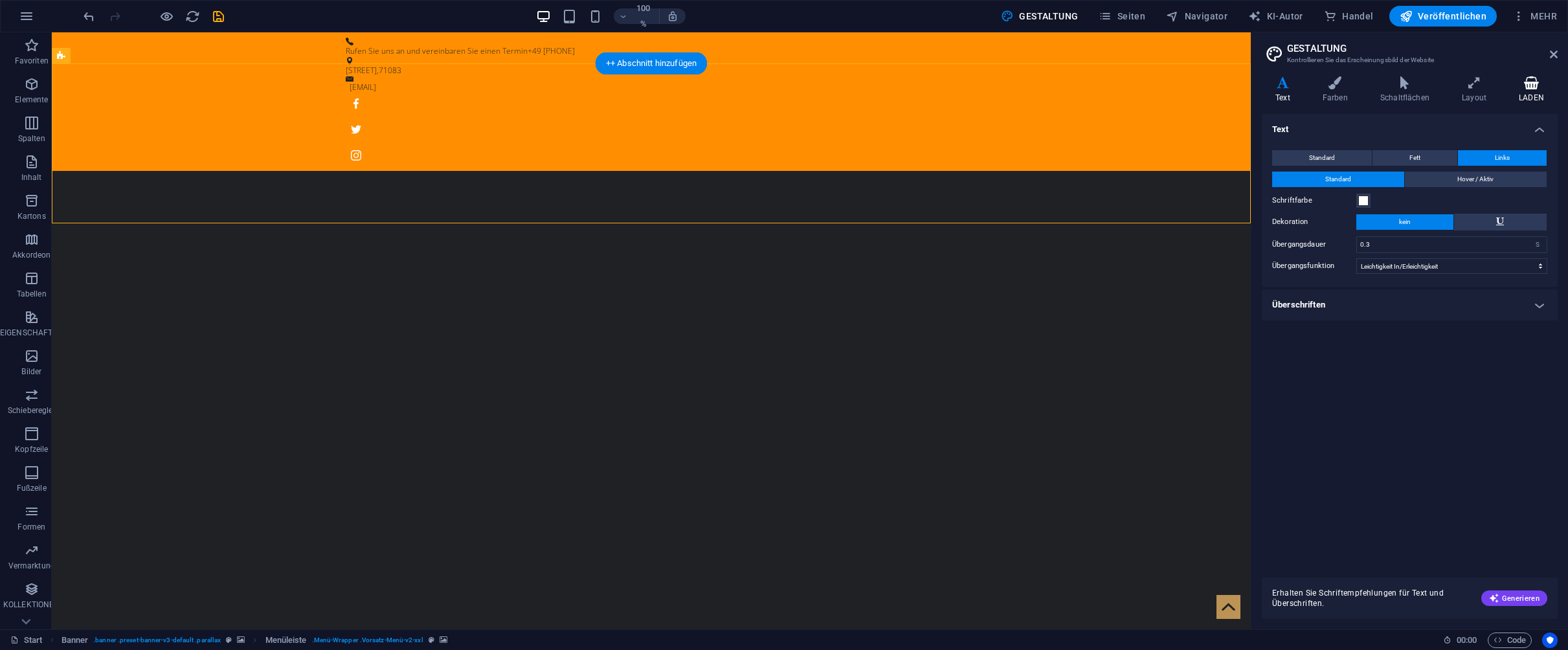 click on "LADEN" at bounding box center [1531, 90] 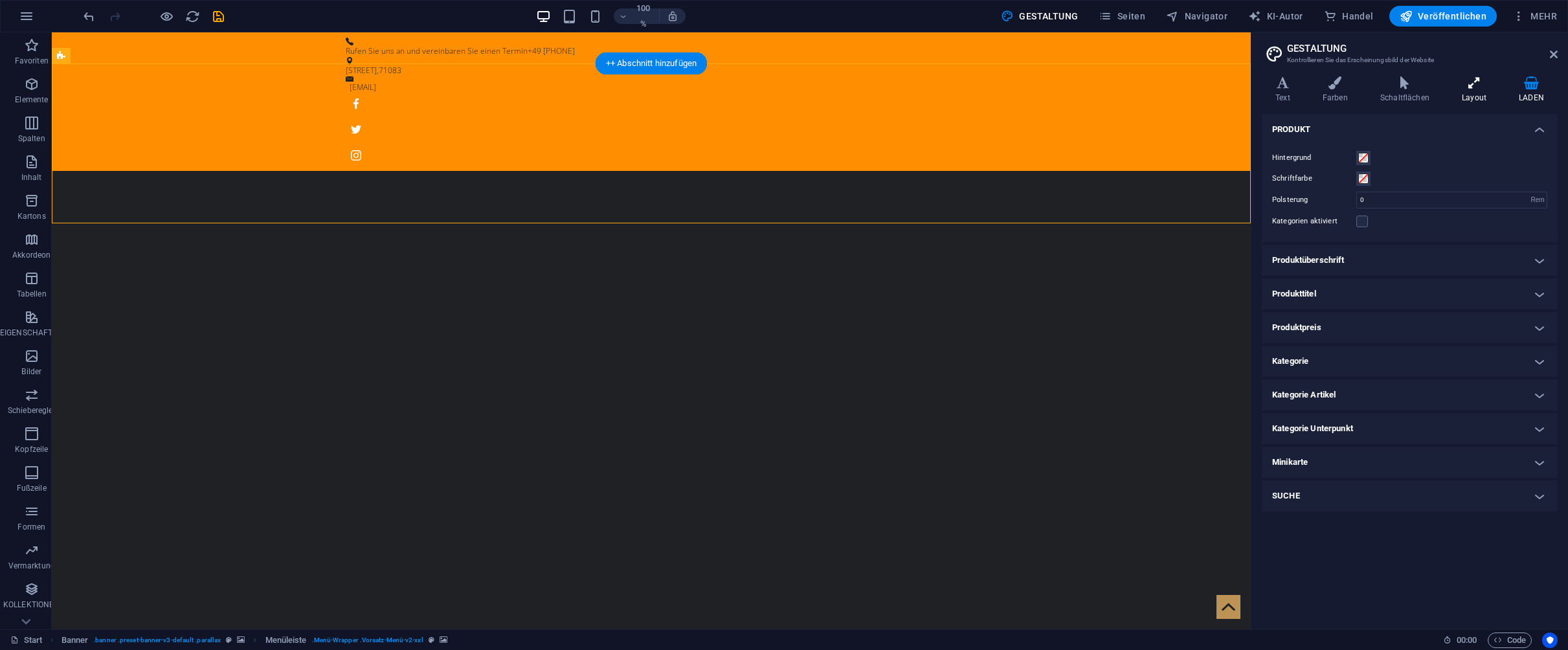 click on "Layout" at bounding box center [1477, 90] 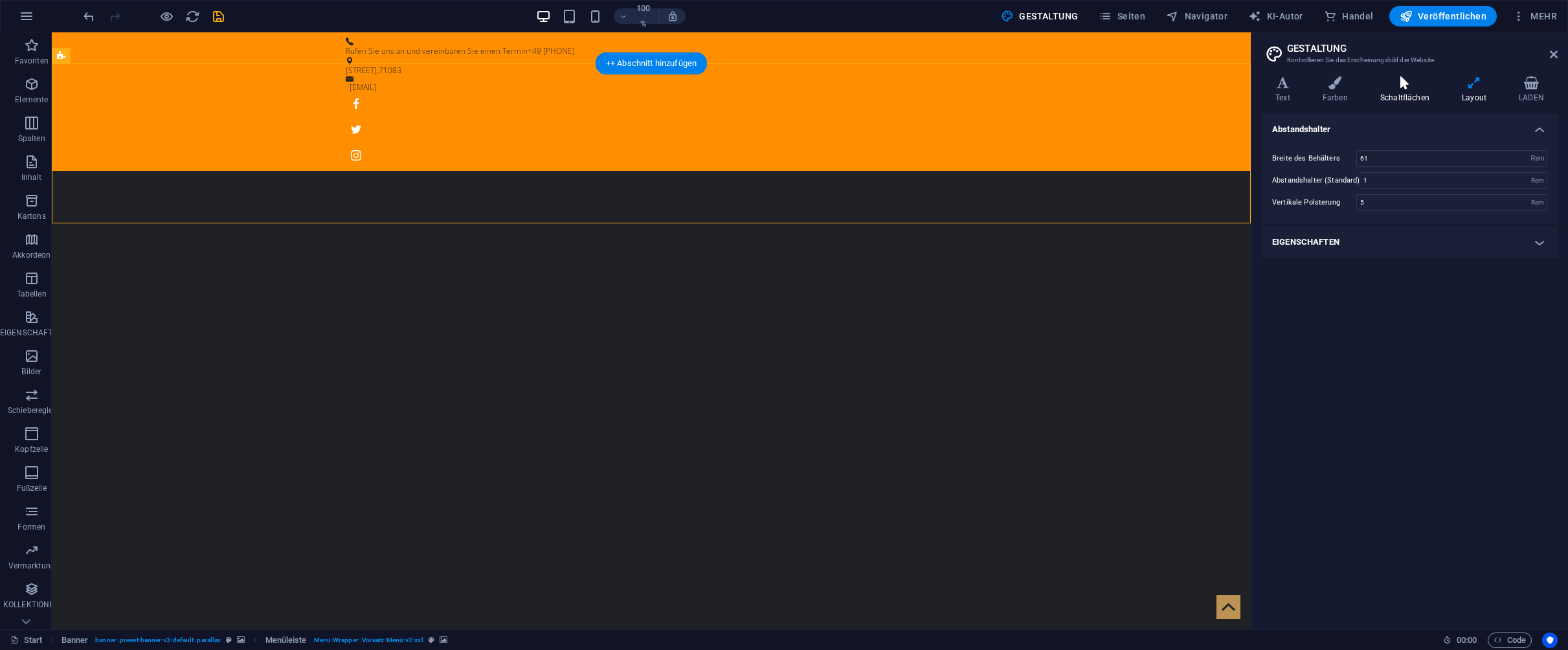 click on "Schaltflächen" at bounding box center (1407, 90) 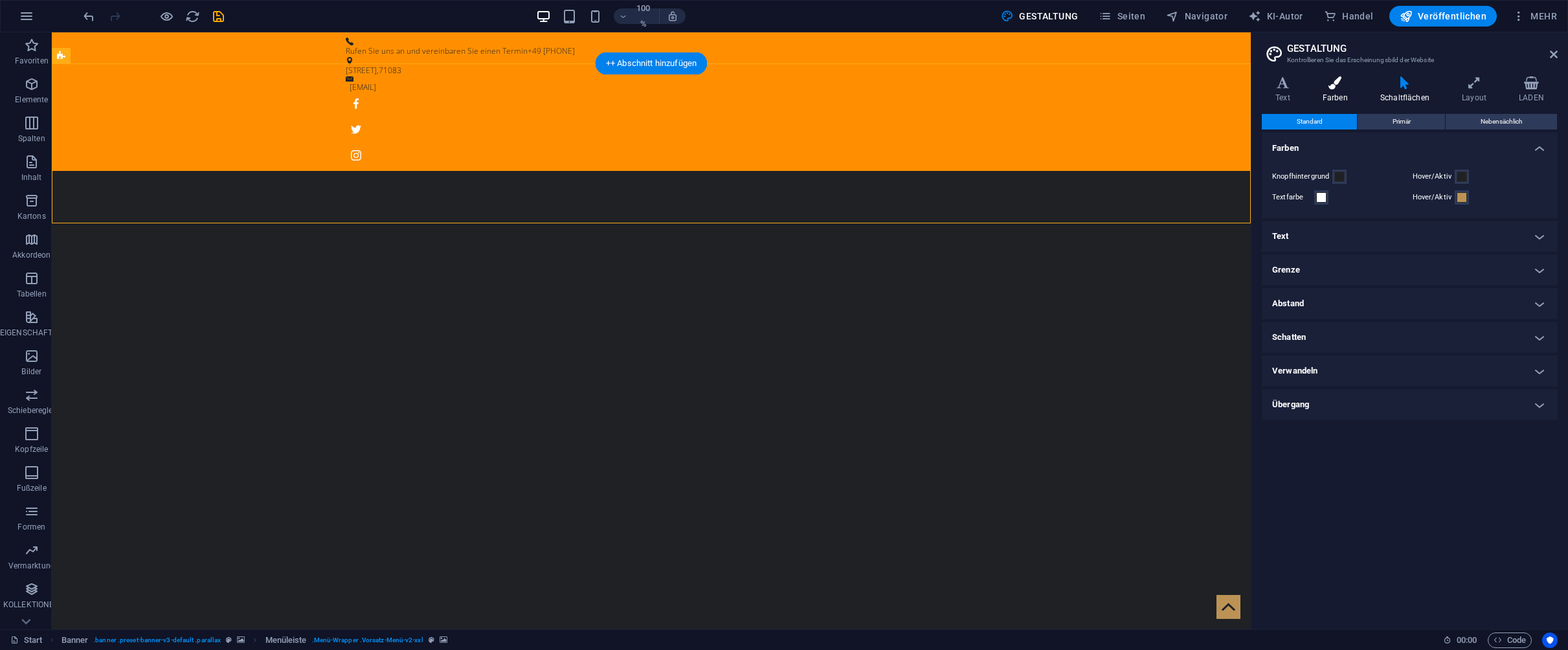 click on "Farben" at bounding box center (1338, 90) 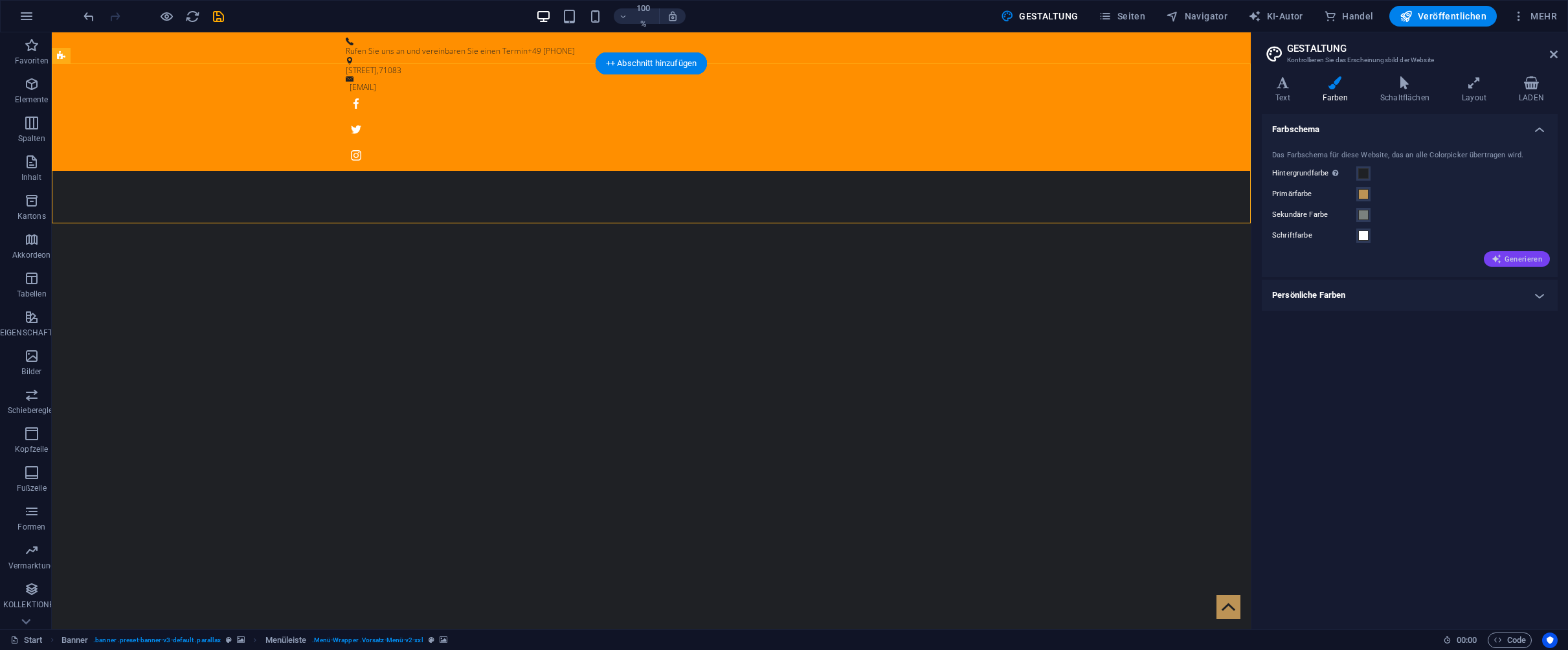 click on "Generieren" at bounding box center [1517, 259] 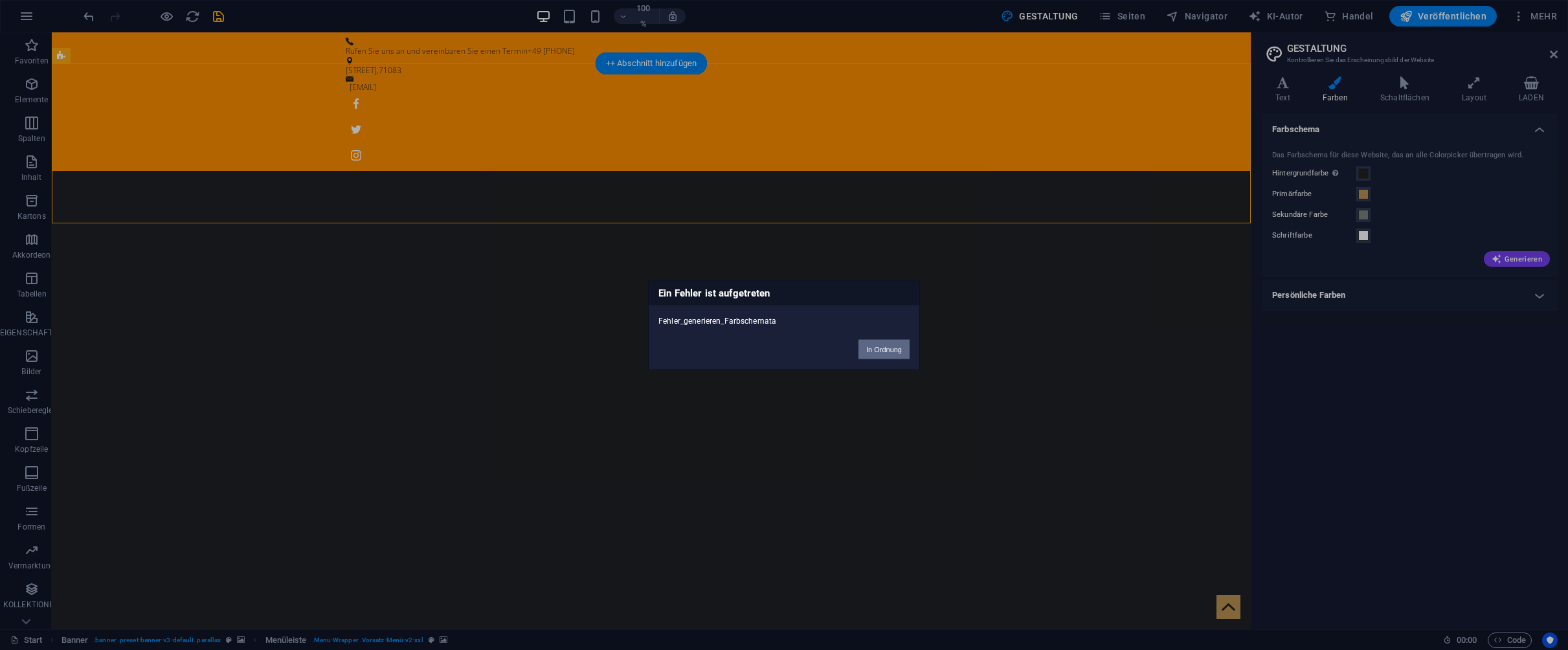 click on "In Ordnung" at bounding box center (884, 350) 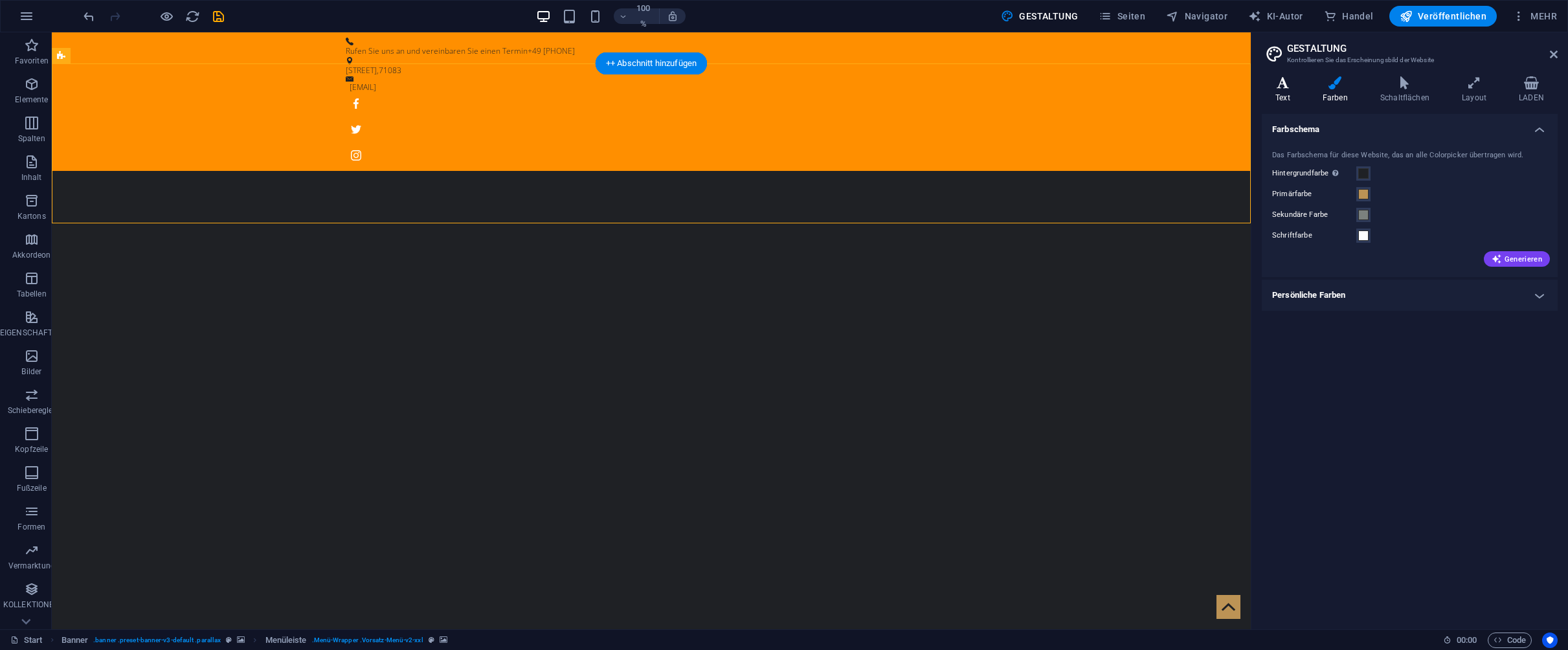 click on "Text" at bounding box center [1285, 90] 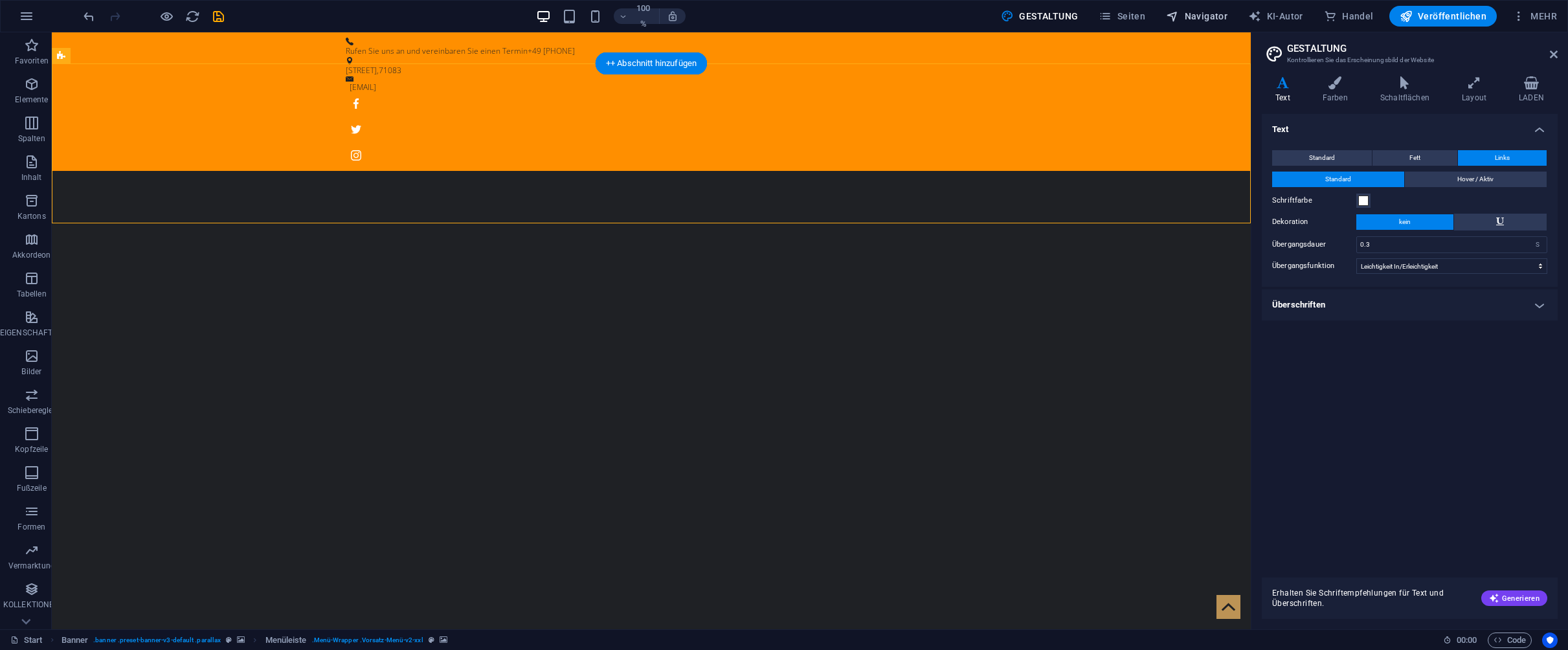 click on "Navigator" at bounding box center (1196, 16) 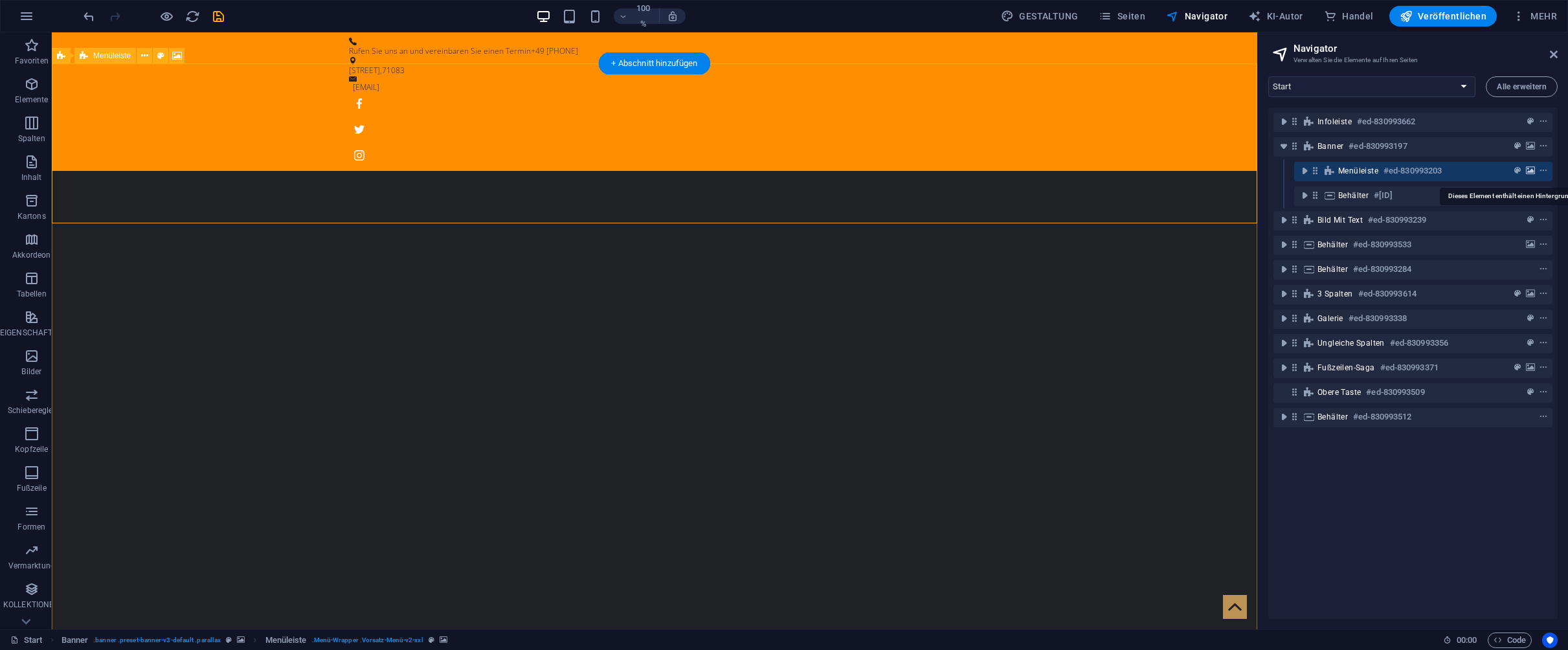 click at bounding box center [1530, 171] 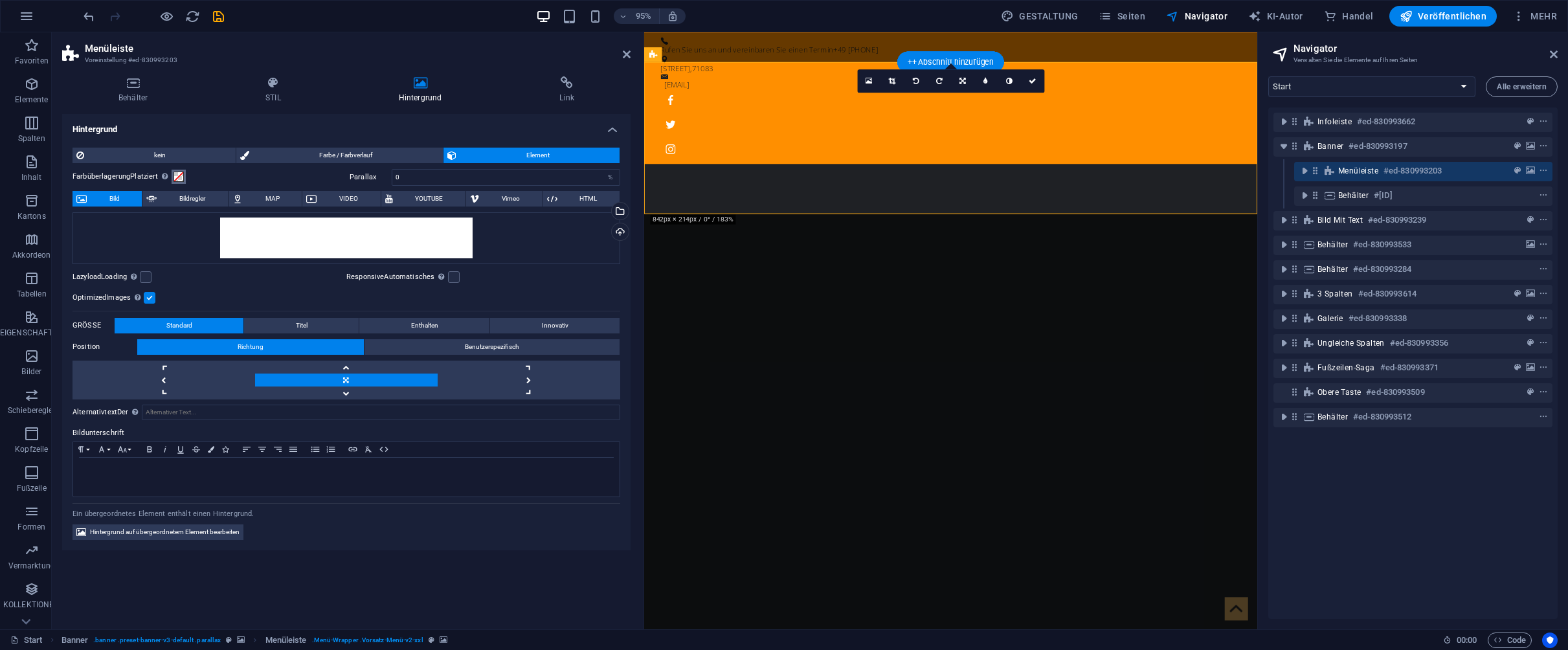 click at bounding box center (179, 177) 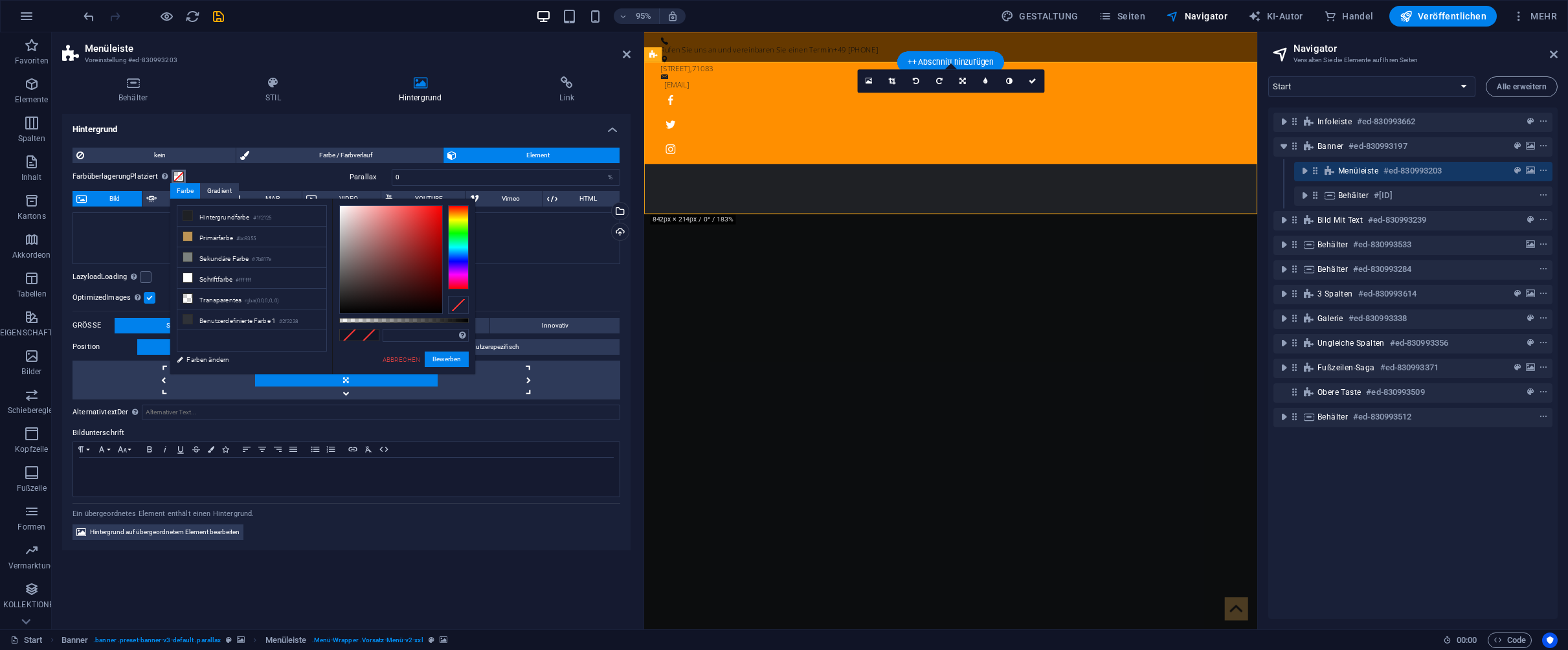 click at bounding box center (179, 177) 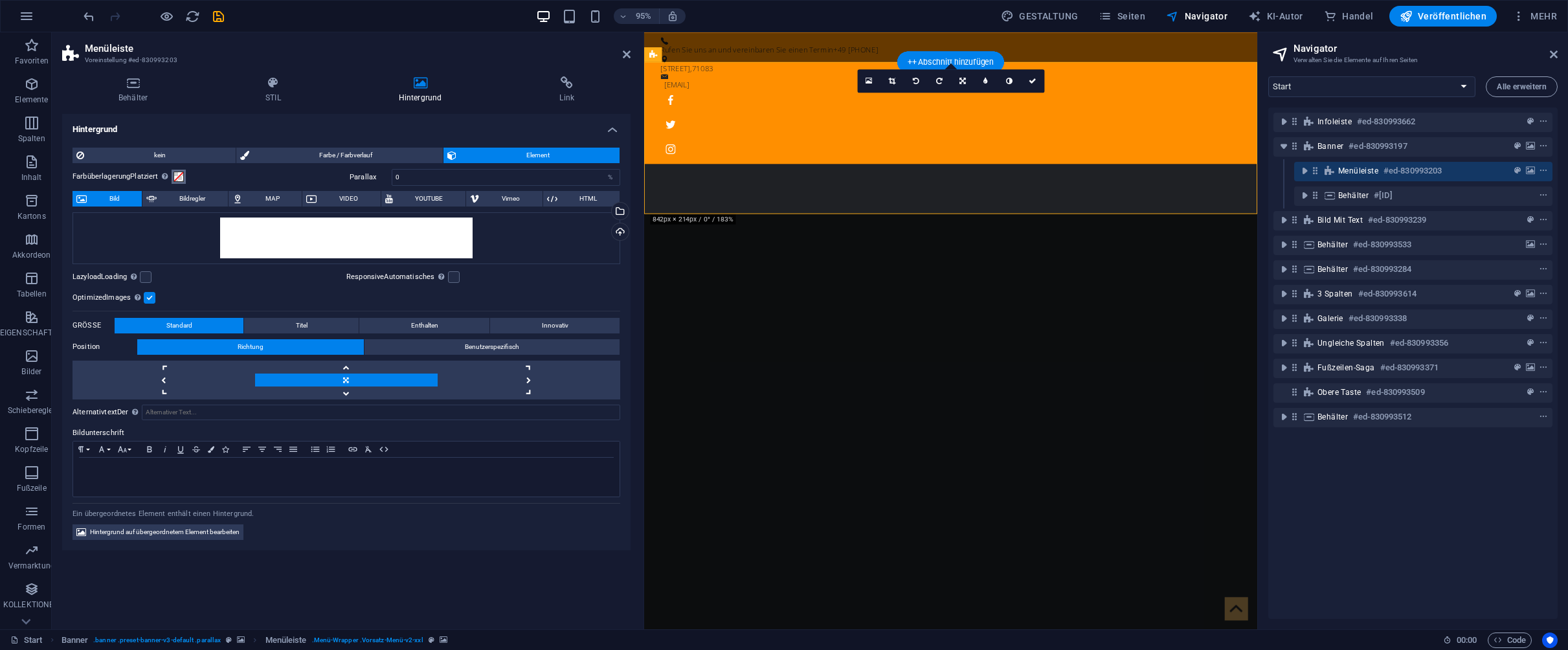 click at bounding box center [179, 177] 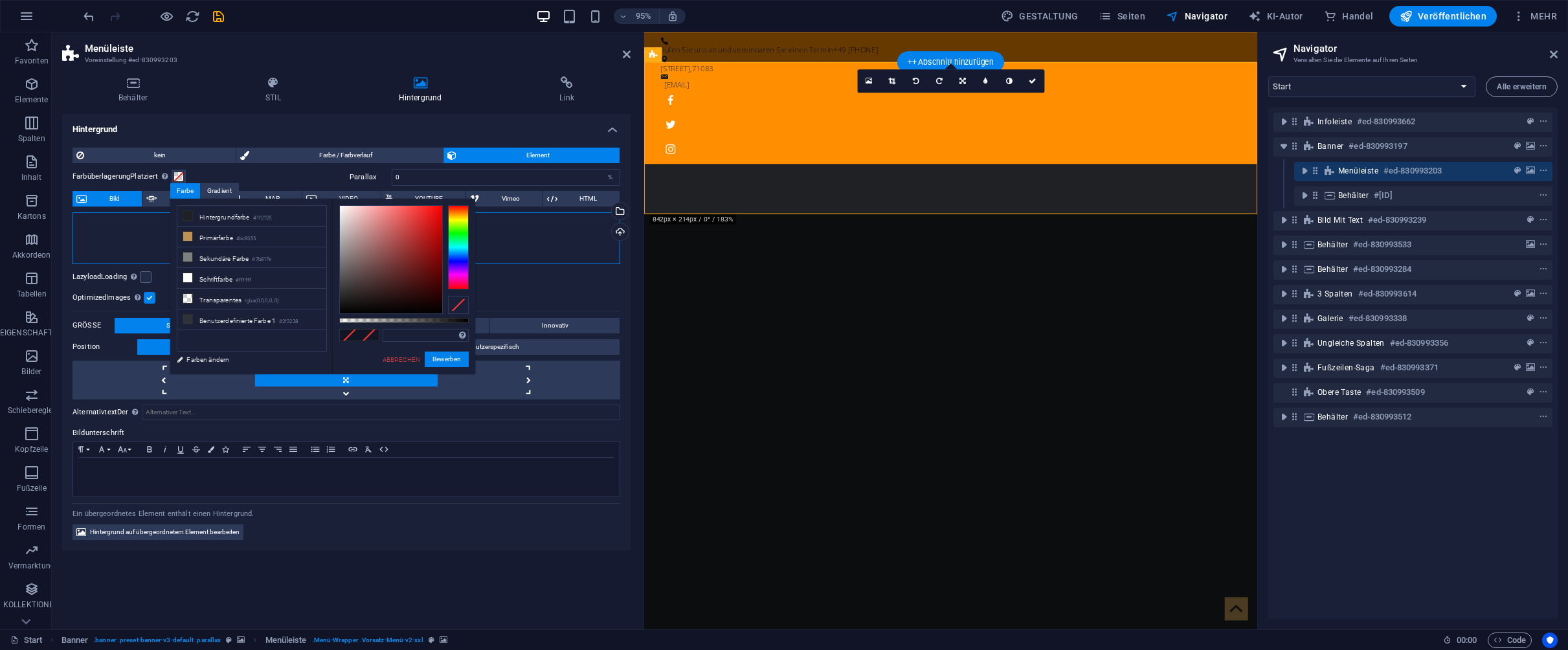 click on "Drag files here, click to choose files or select files from Files or our free stock photos & videos" at bounding box center (346, 238) 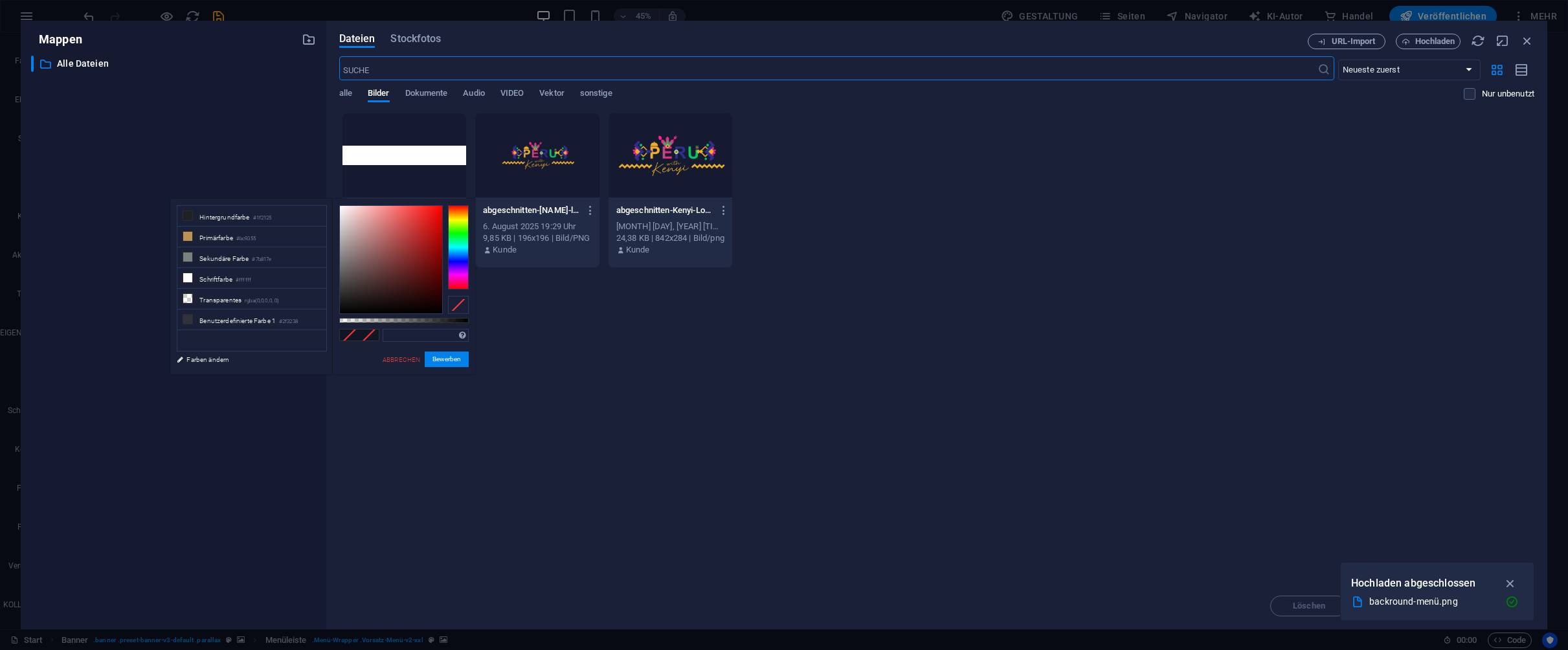 drag, startPoint x: 612, startPoint y: 428, endPoint x: 294, endPoint y: 17, distance: 519.65854 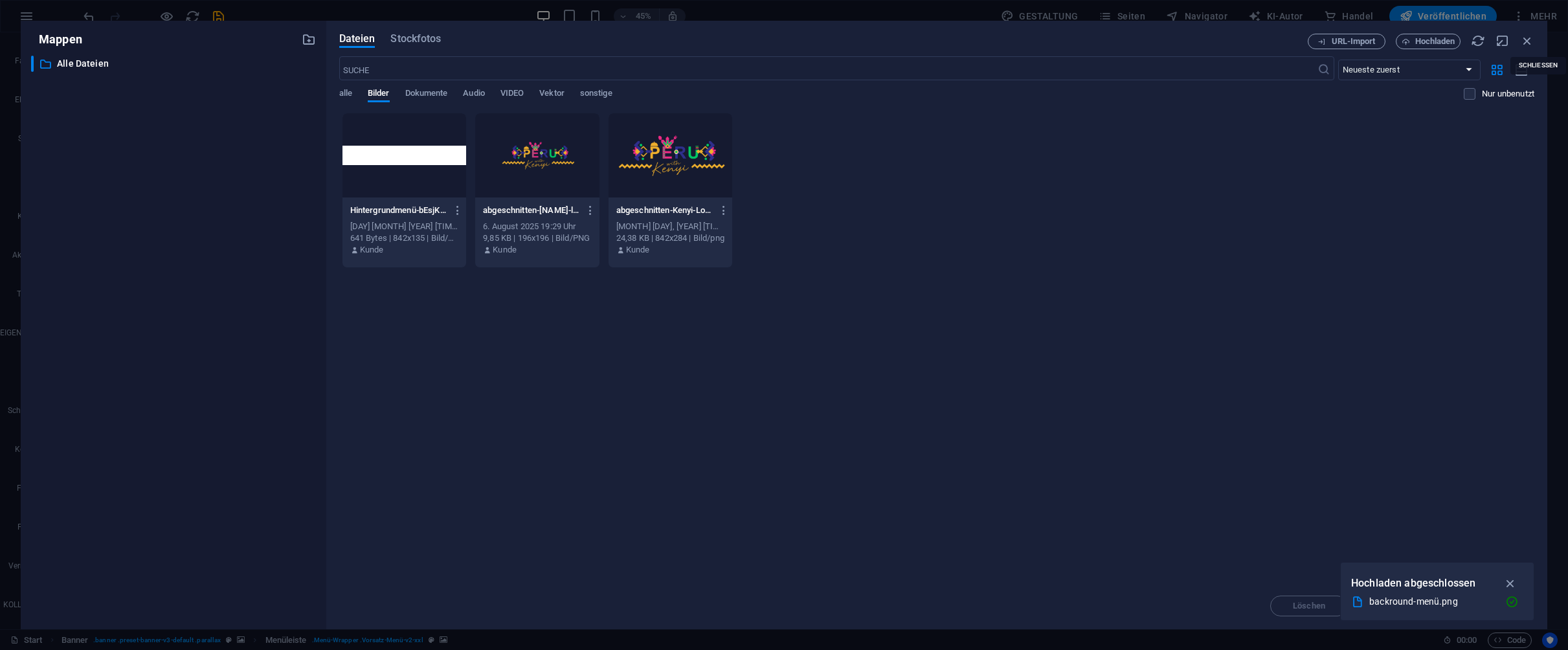 click at bounding box center [1527, 41] 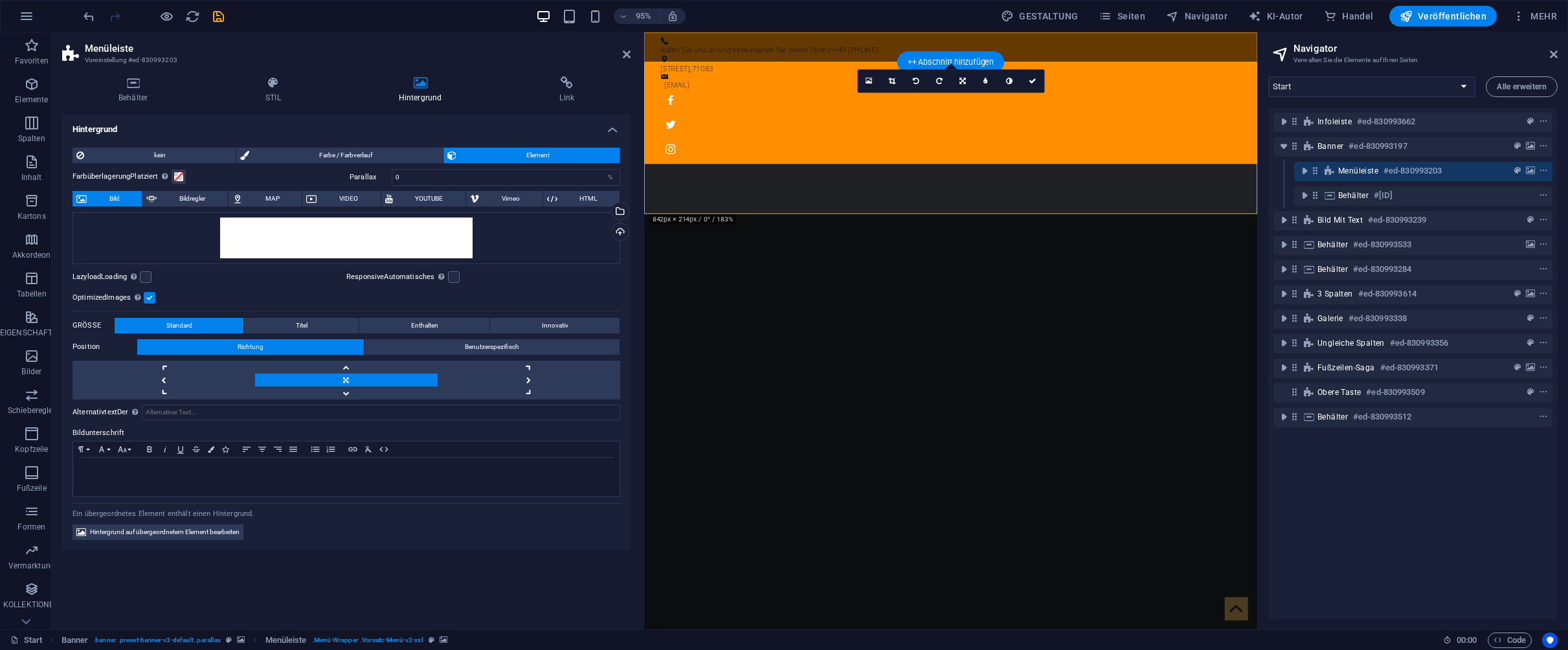 click at bounding box center (150, 298) 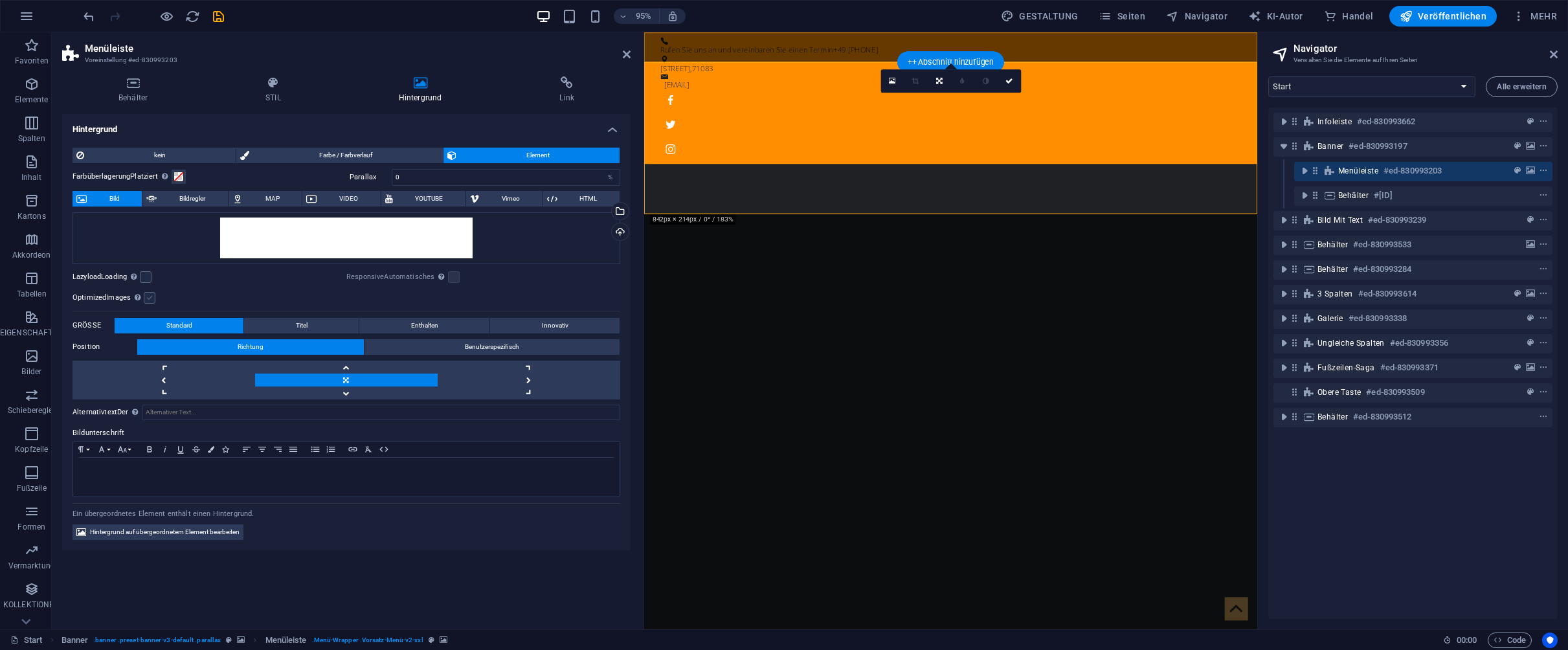 click at bounding box center [150, 298] 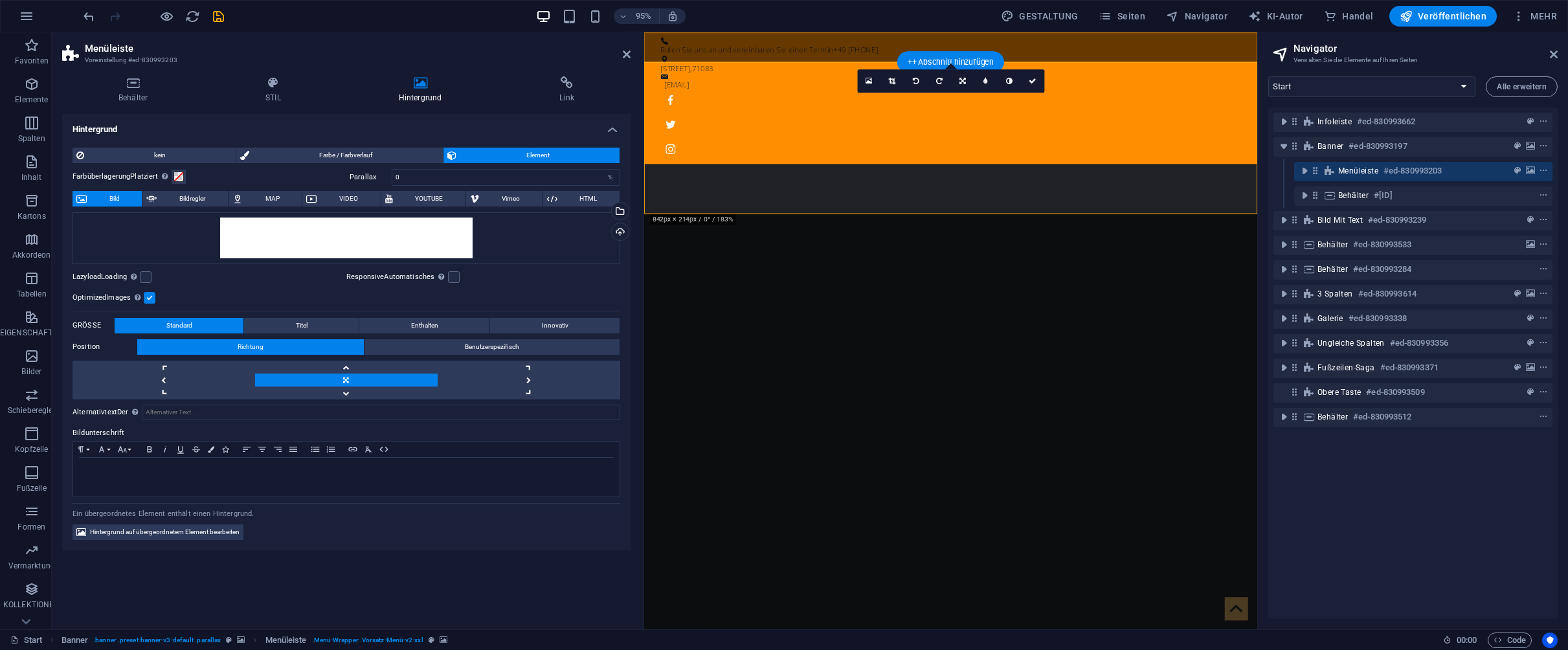 click at bounding box center [150, 298] 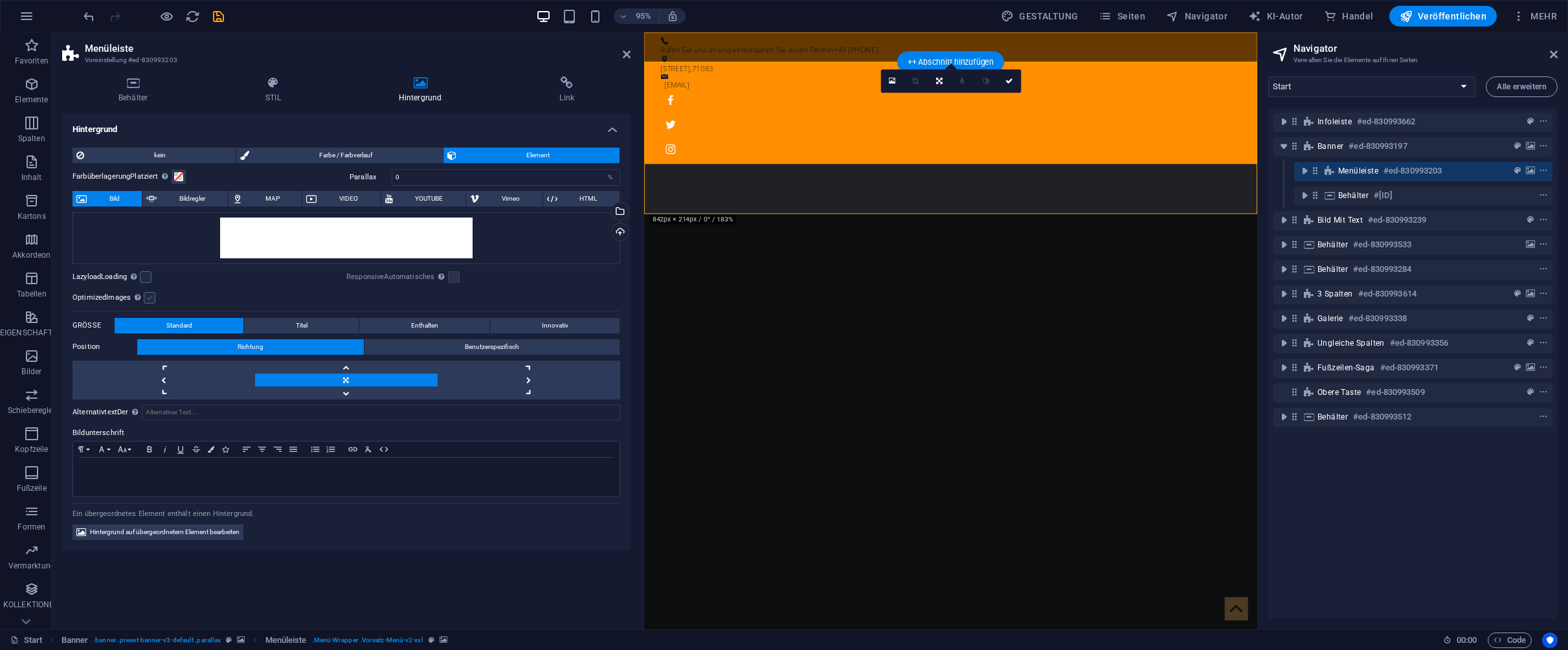 click at bounding box center (150, 298) 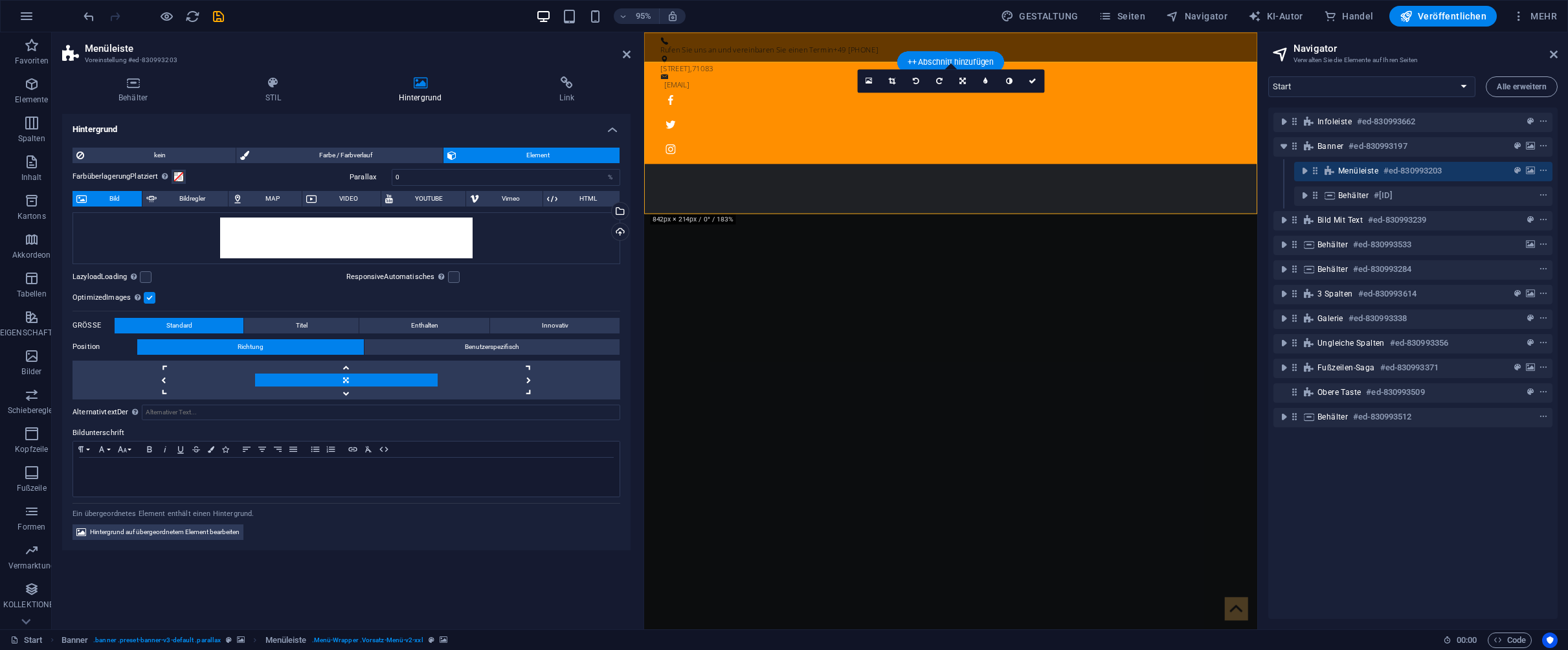 click at bounding box center (150, 298) 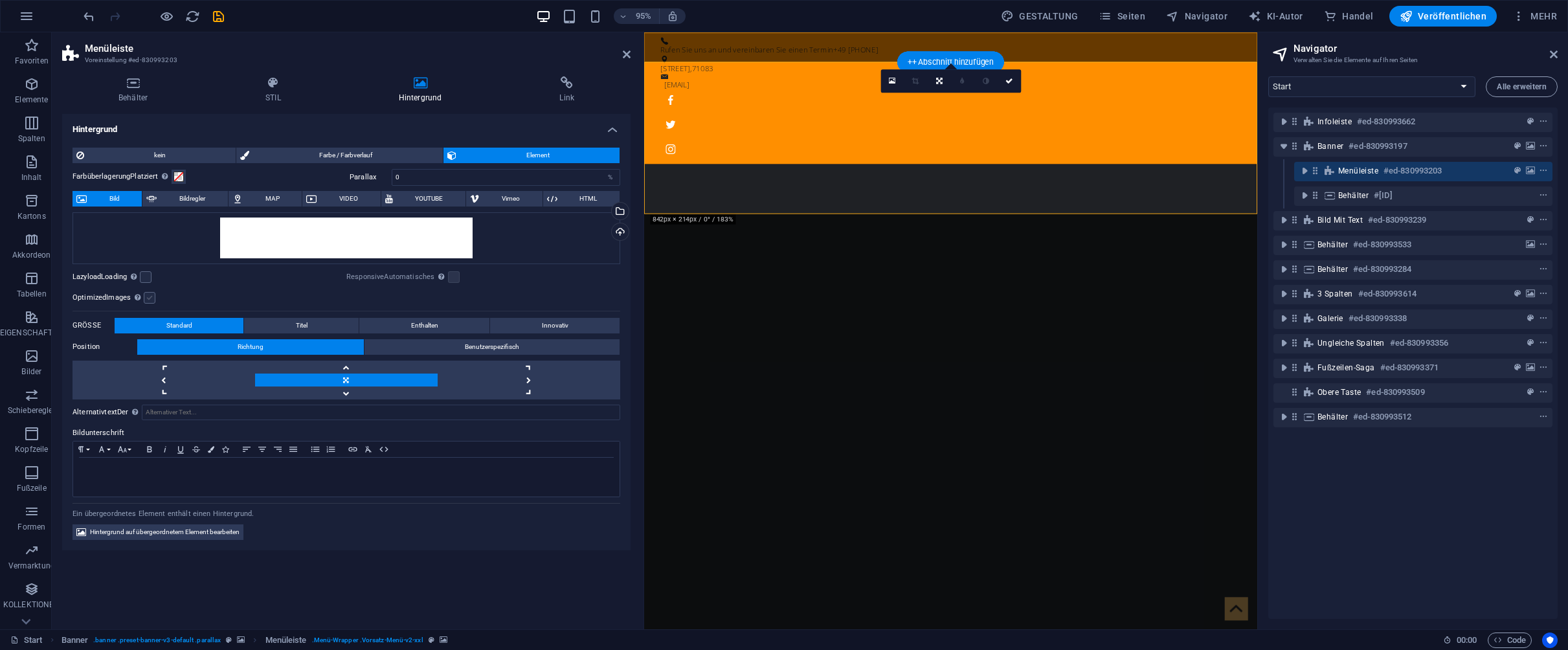 click at bounding box center [150, 298] 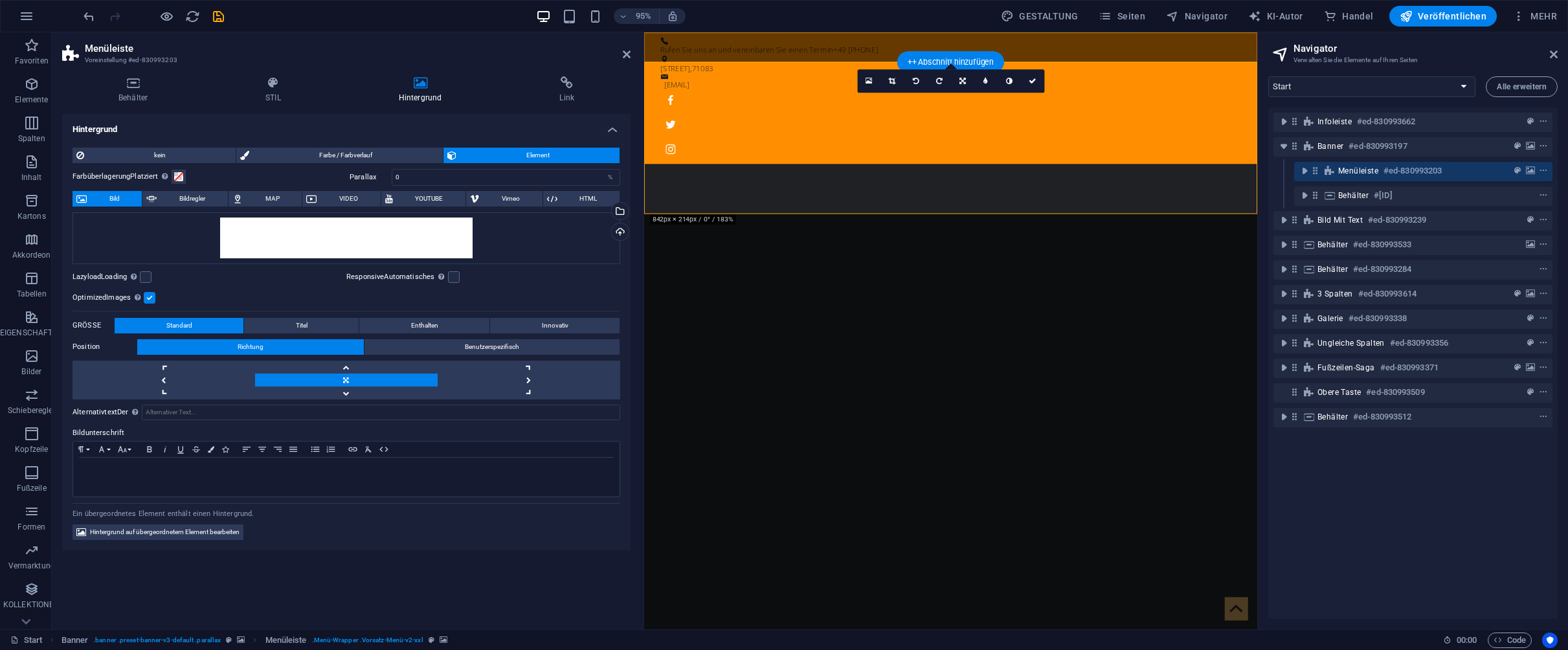 click at bounding box center (150, 298) 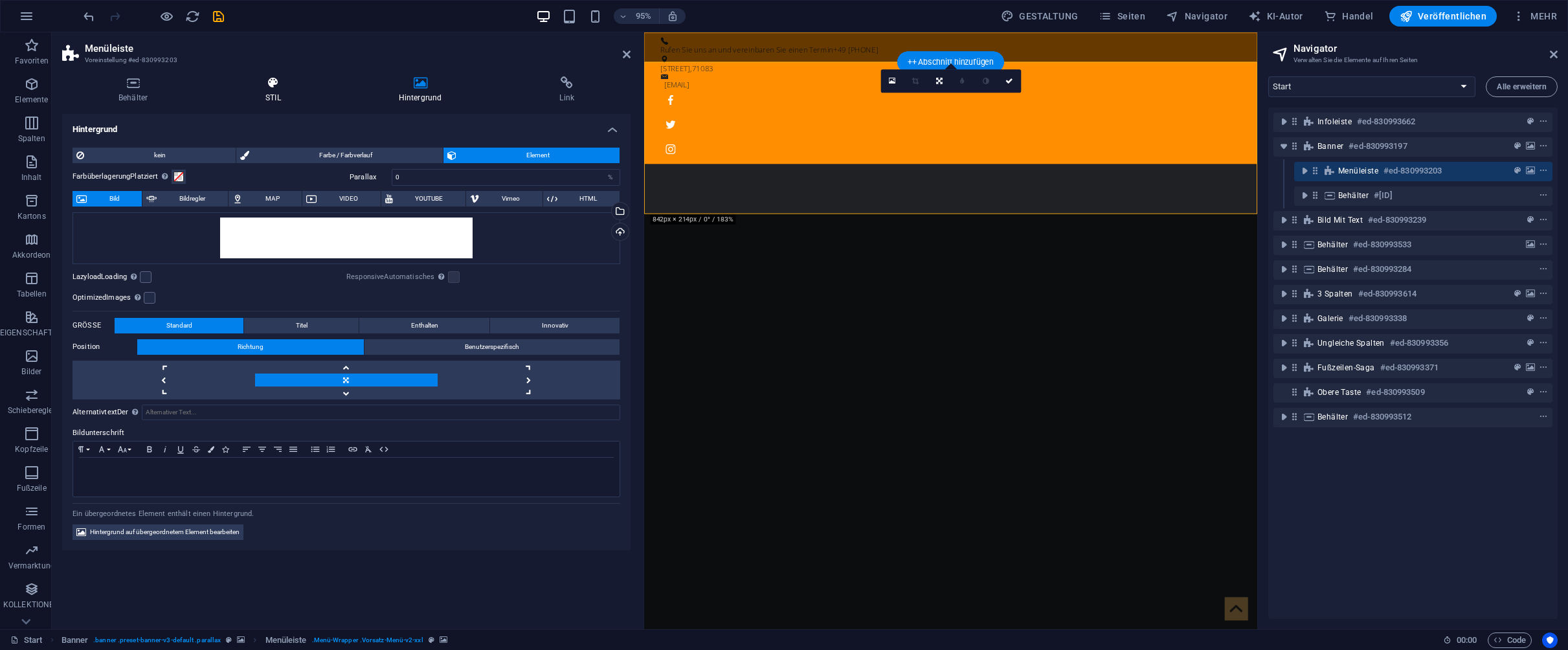 click at bounding box center [273, 83] 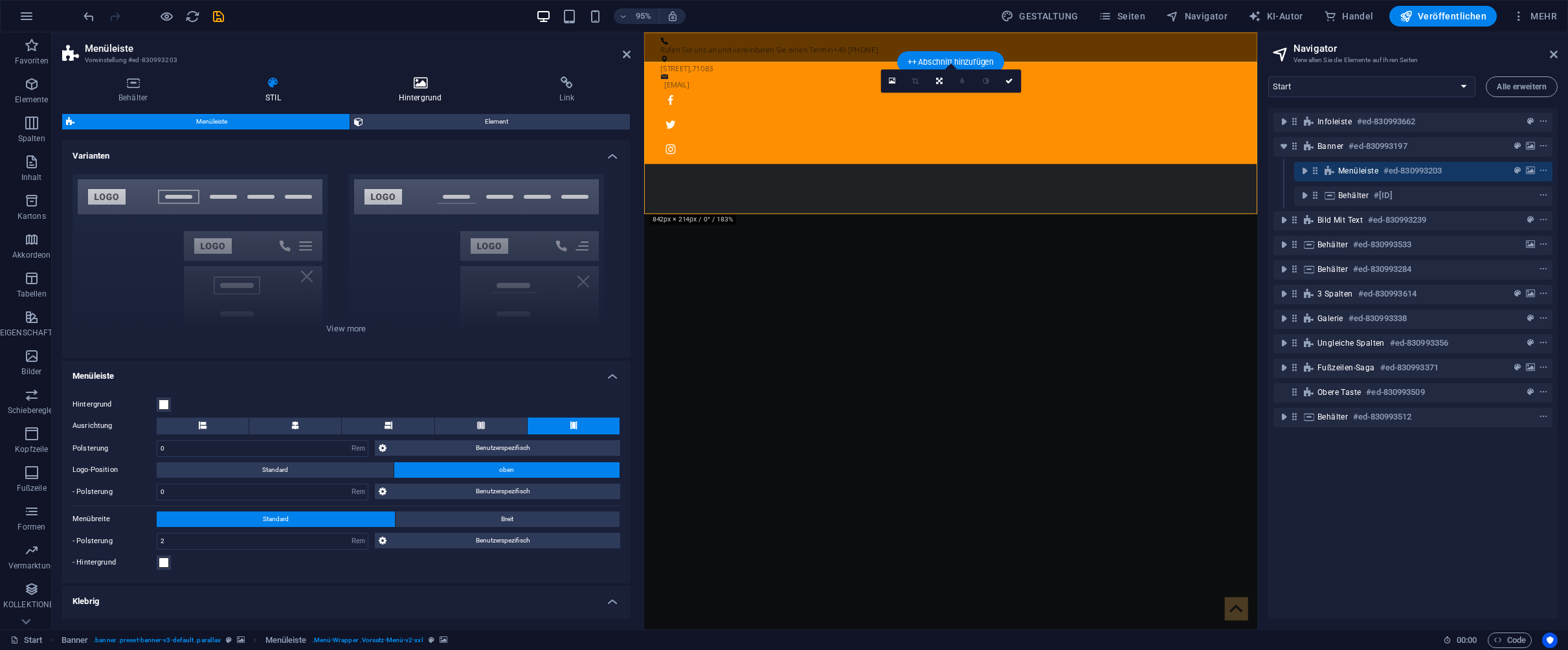 click at bounding box center (420, 83) 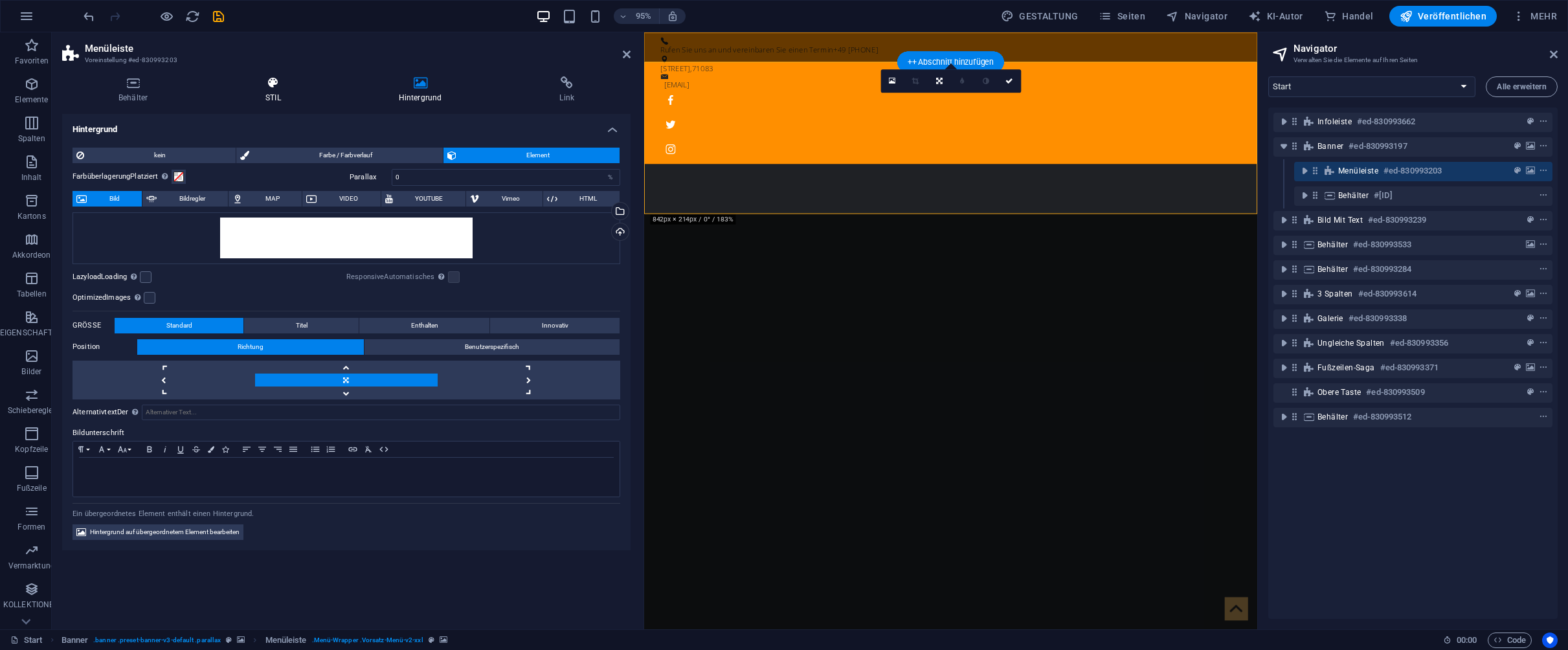 click at bounding box center (273, 83) 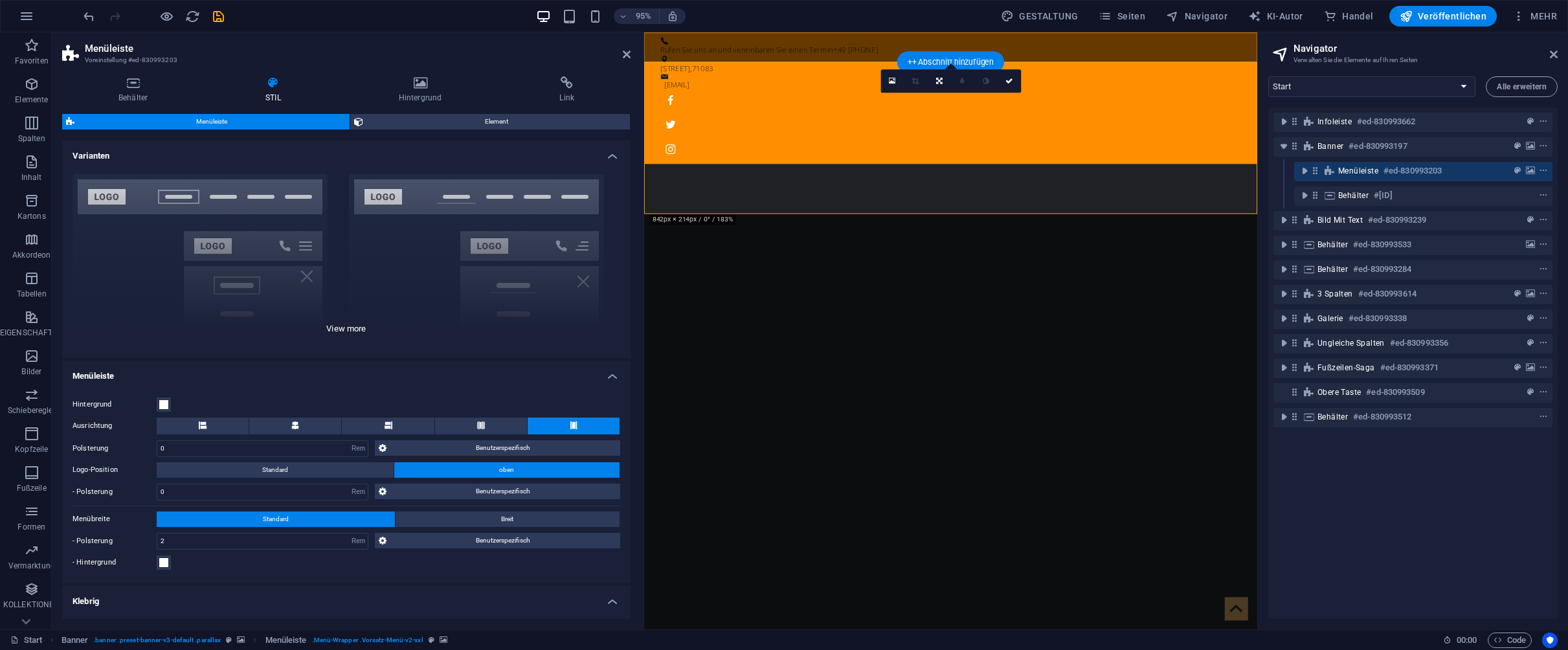 click on "Border Centered Default Fixed Loki Trigger Wide XXL" at bounding box center (346, 261) 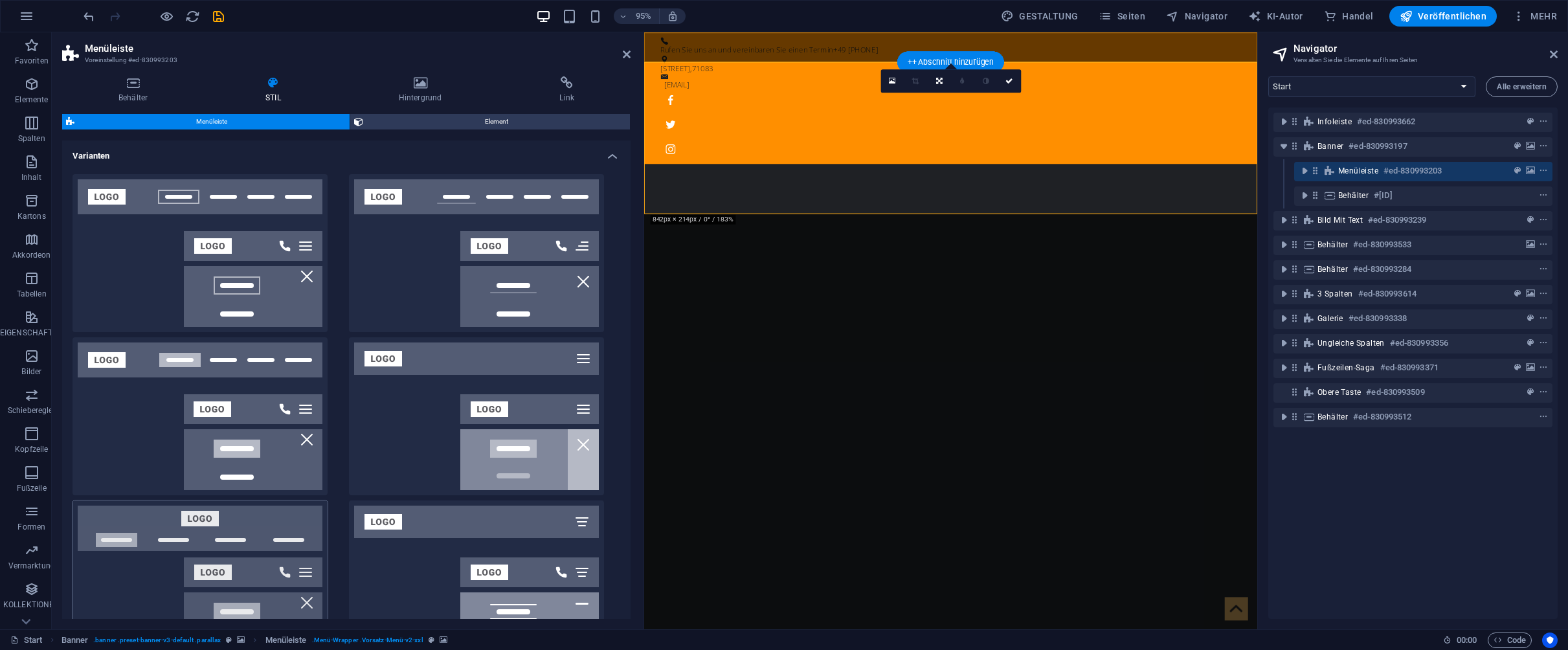 click on "Loki" at bounding box center (200, 579) 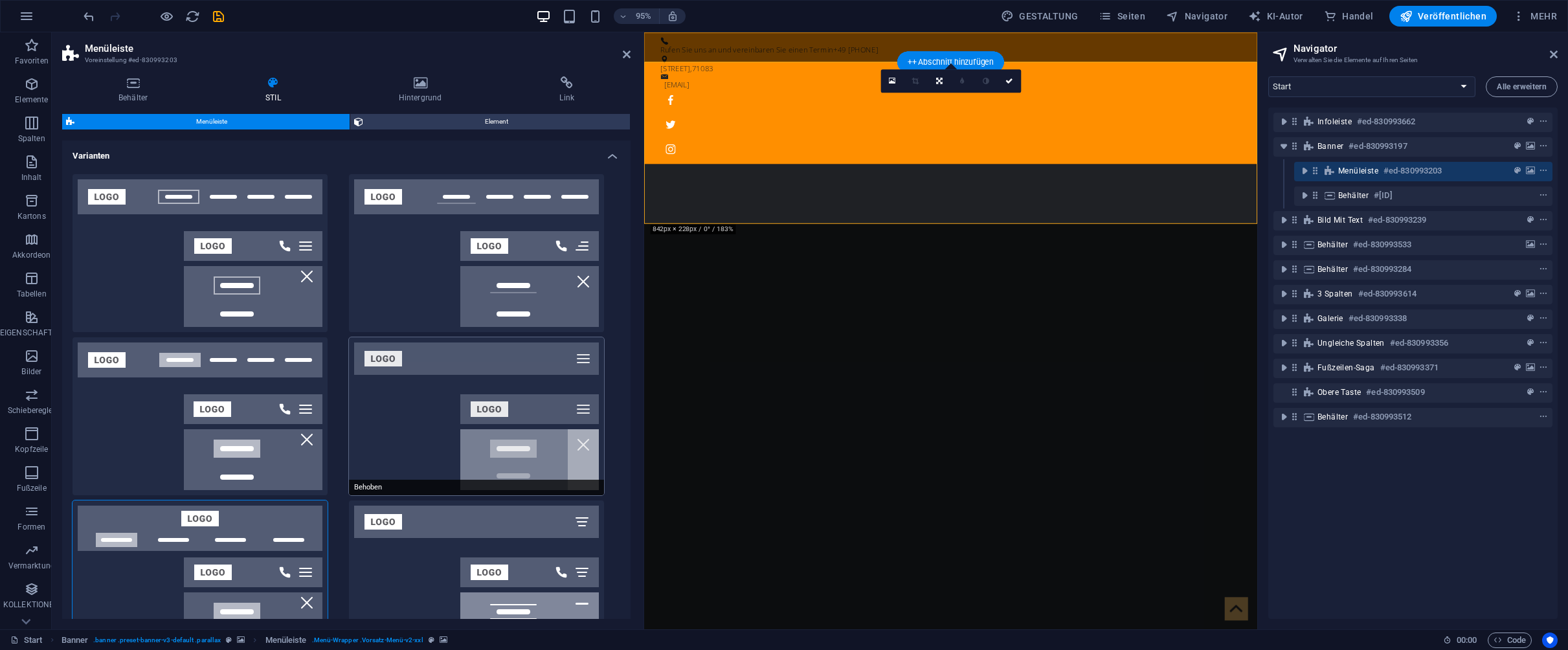 click on "Behoben" at bounding box center [476, 416] 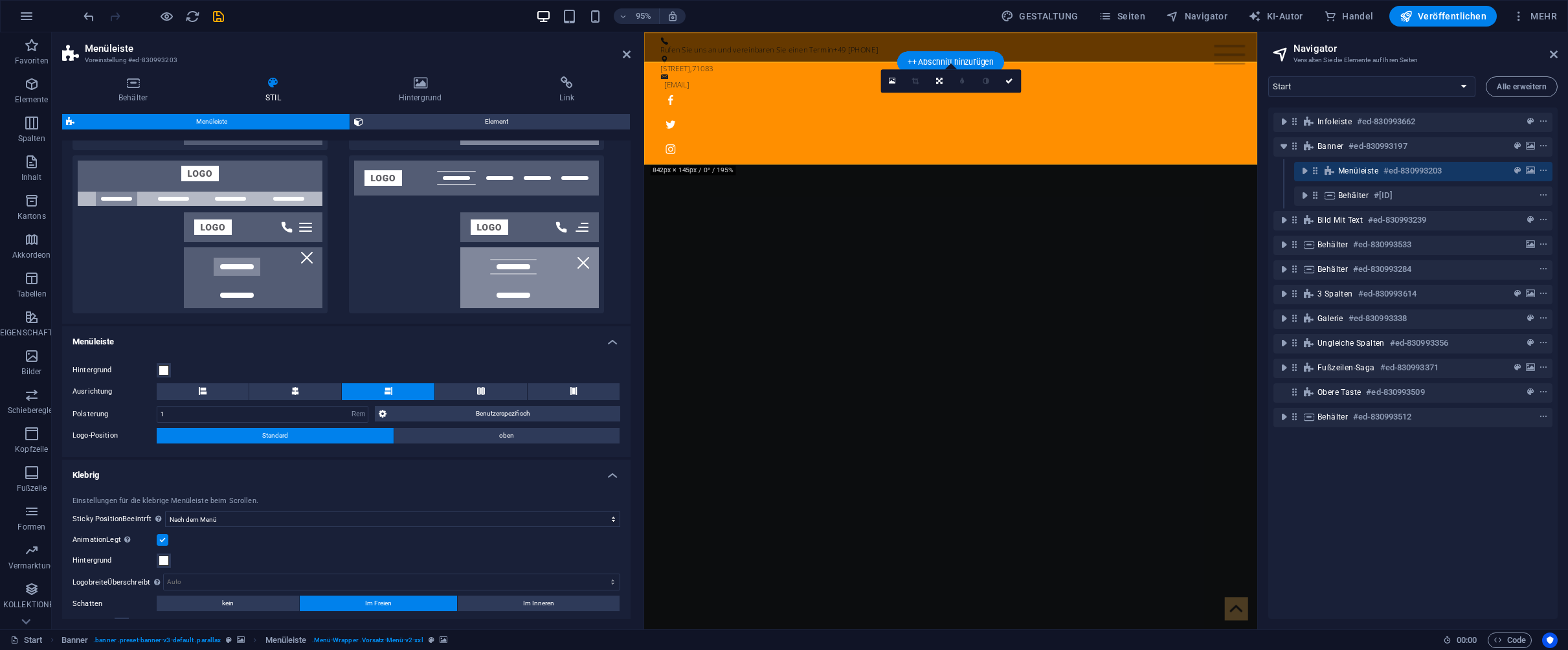 scroll, scrollTop: 391, scrollLeft: 0, axis: vertical 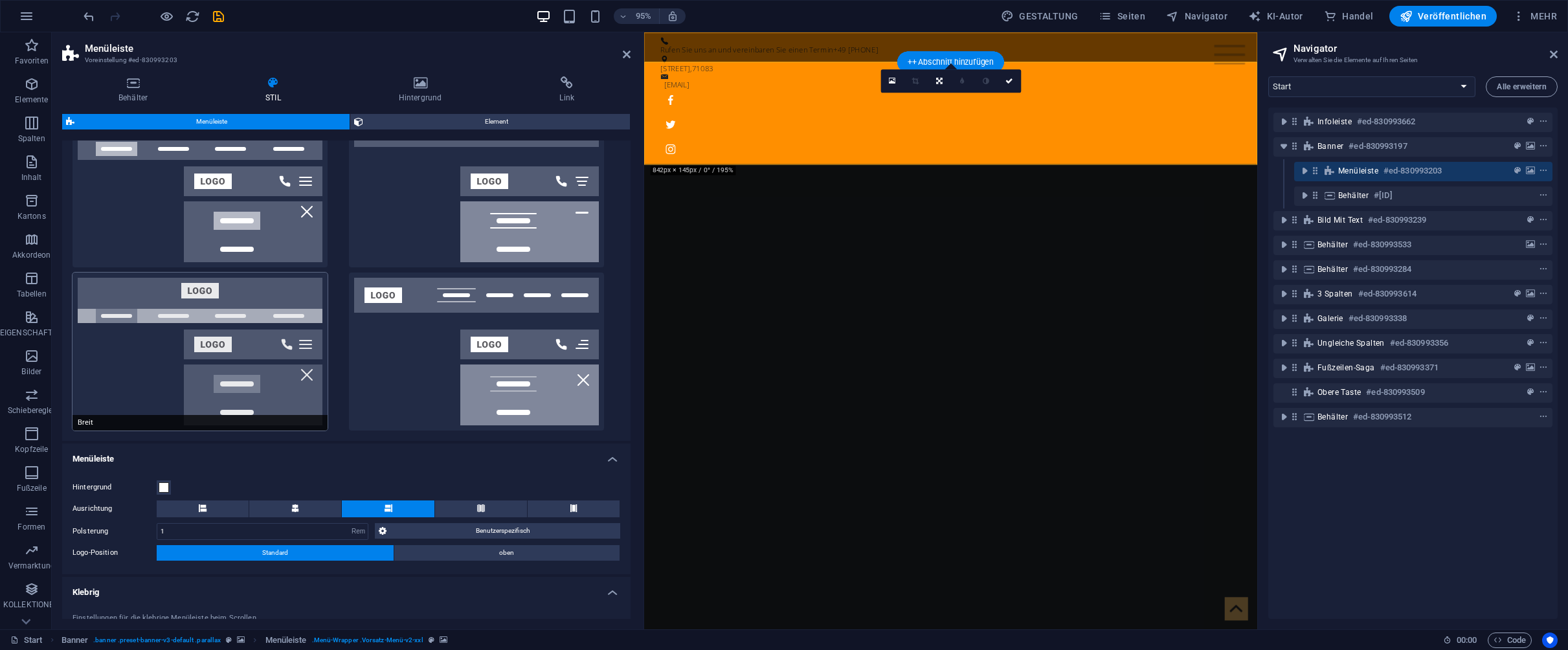 click on "Breit" at bounding box center (200, 352) 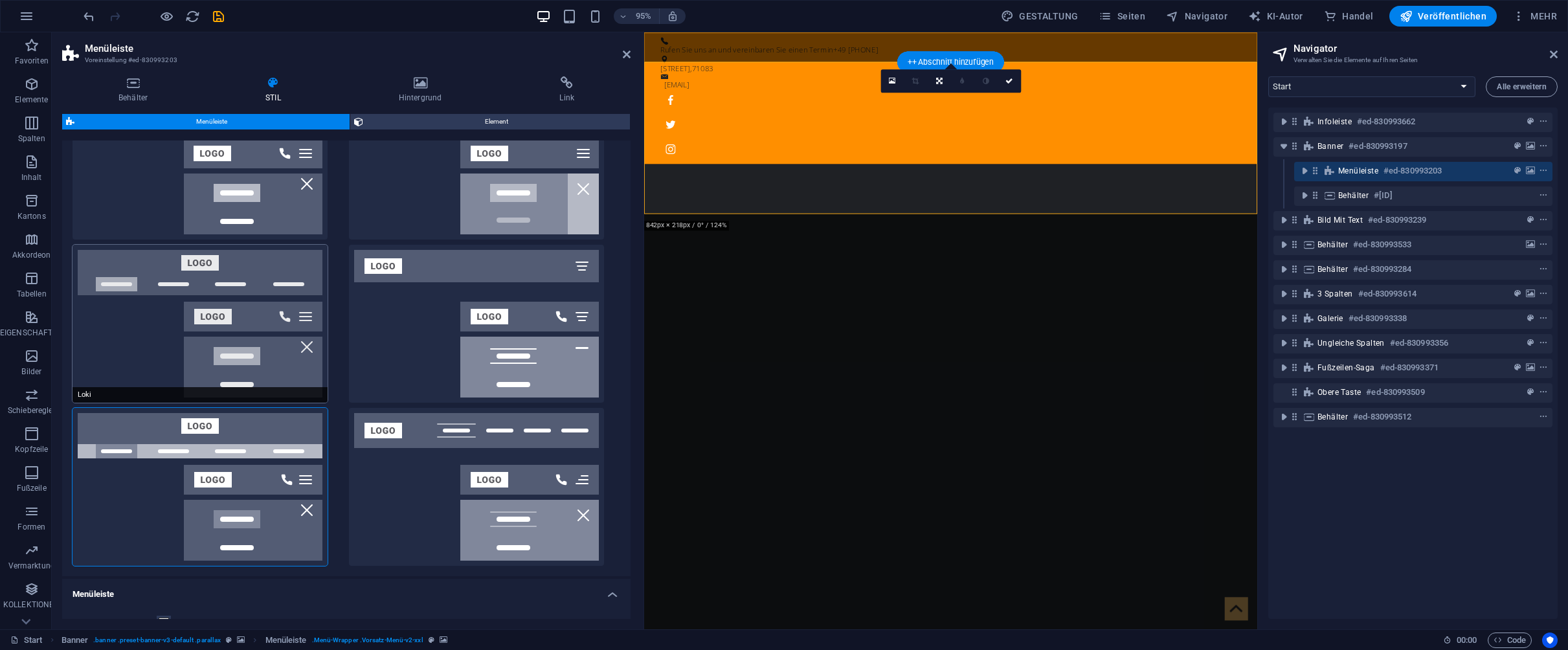 scroll, scrollTop: 255, scrollLeft: 0, axis: vertical 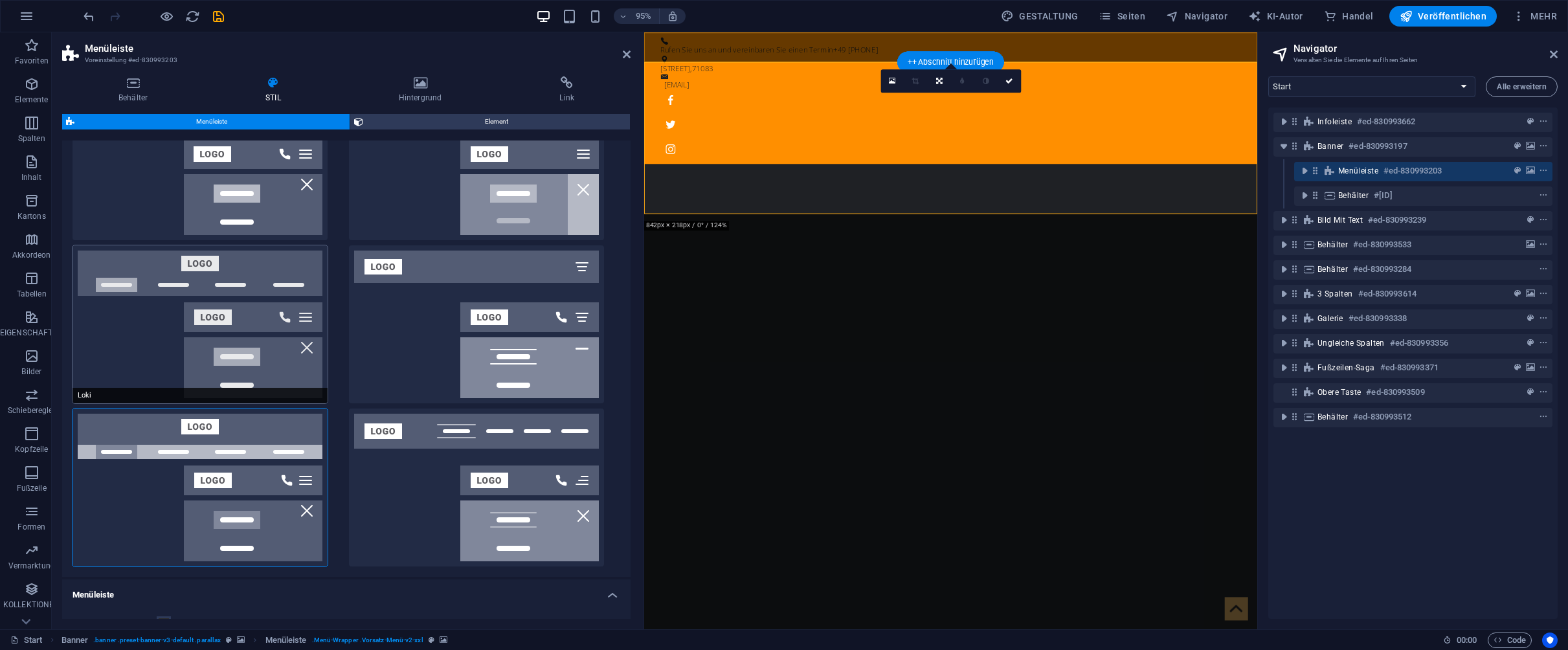 click on "Loki" at bounding box center (200, 324) 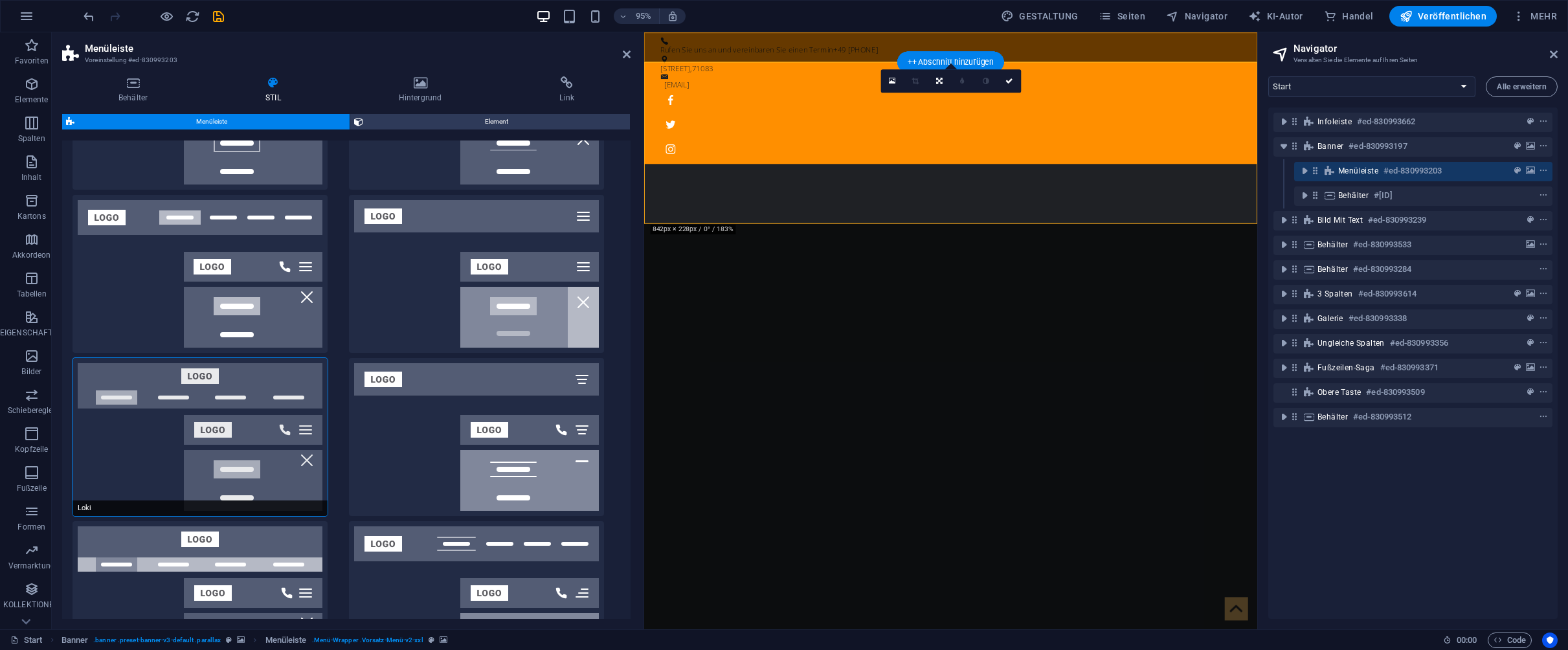 scroll, scrollTop: 142, scrollLeft: 0, axis: vertical 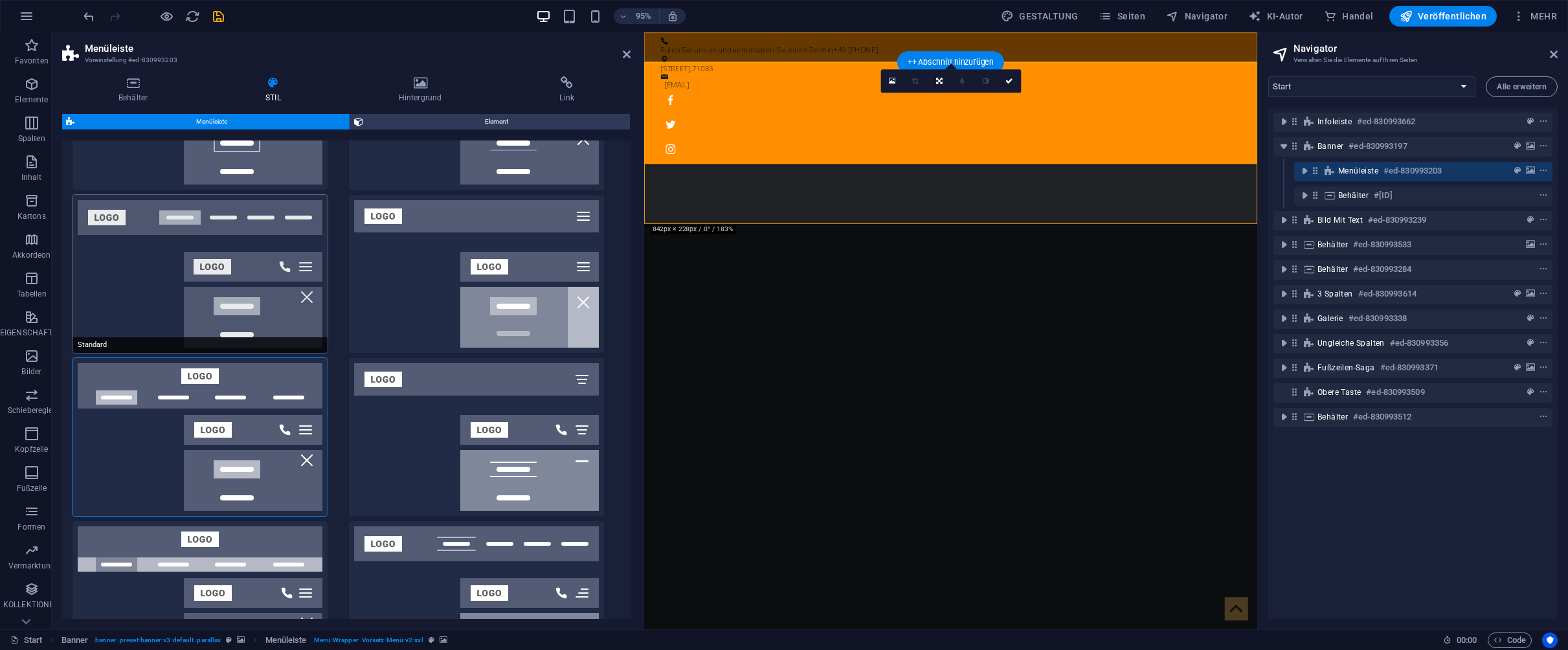 click on "Standard" at bounding box center [200, 274] 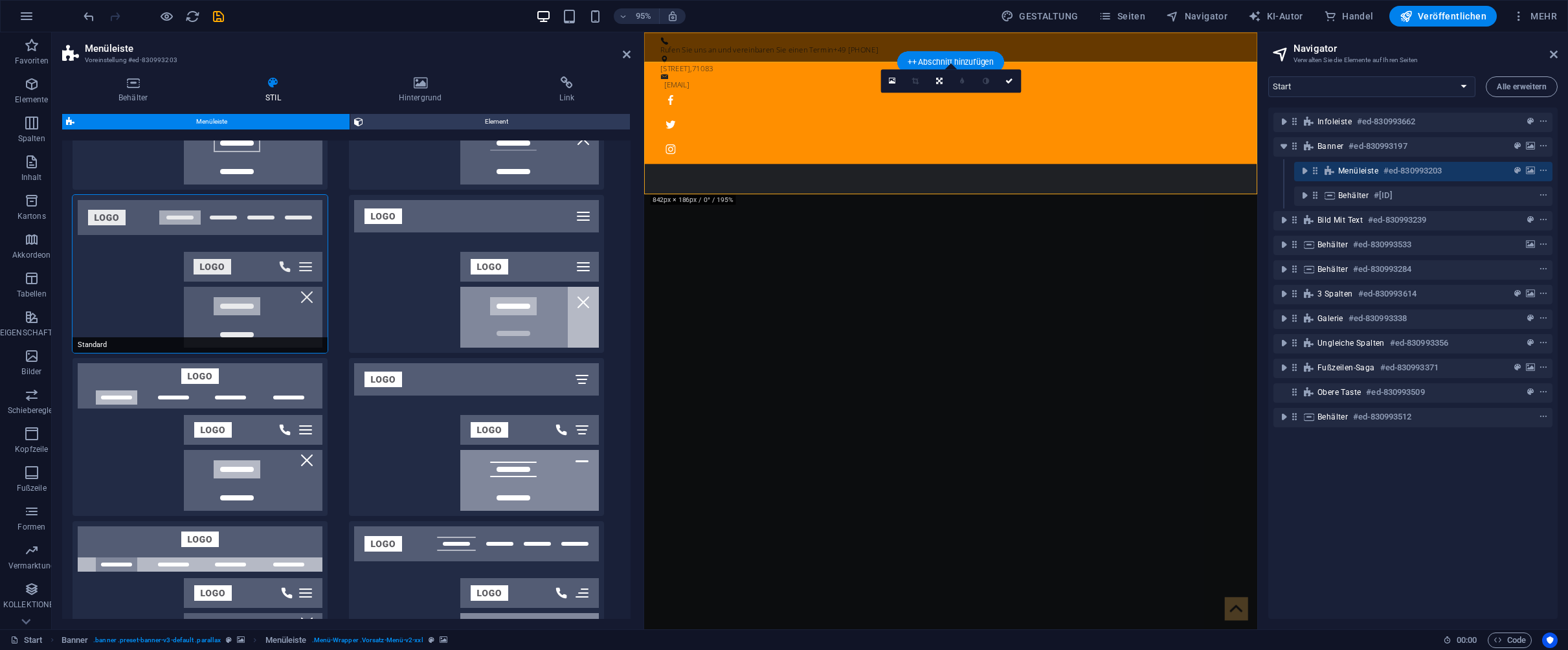 scroll, scrollTop: 10, scrollLeft: 0, axis: vertical 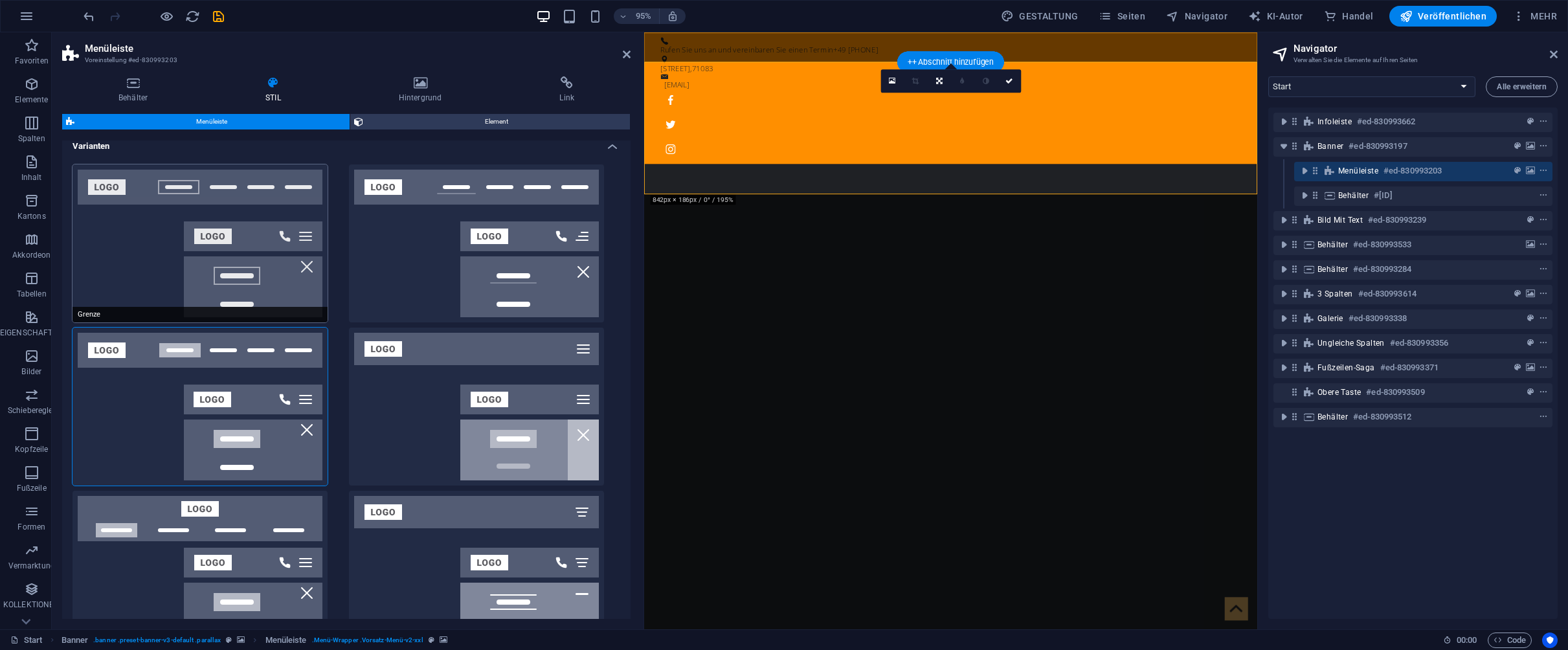 click on "Grenze" at bounding box center [200, 243] 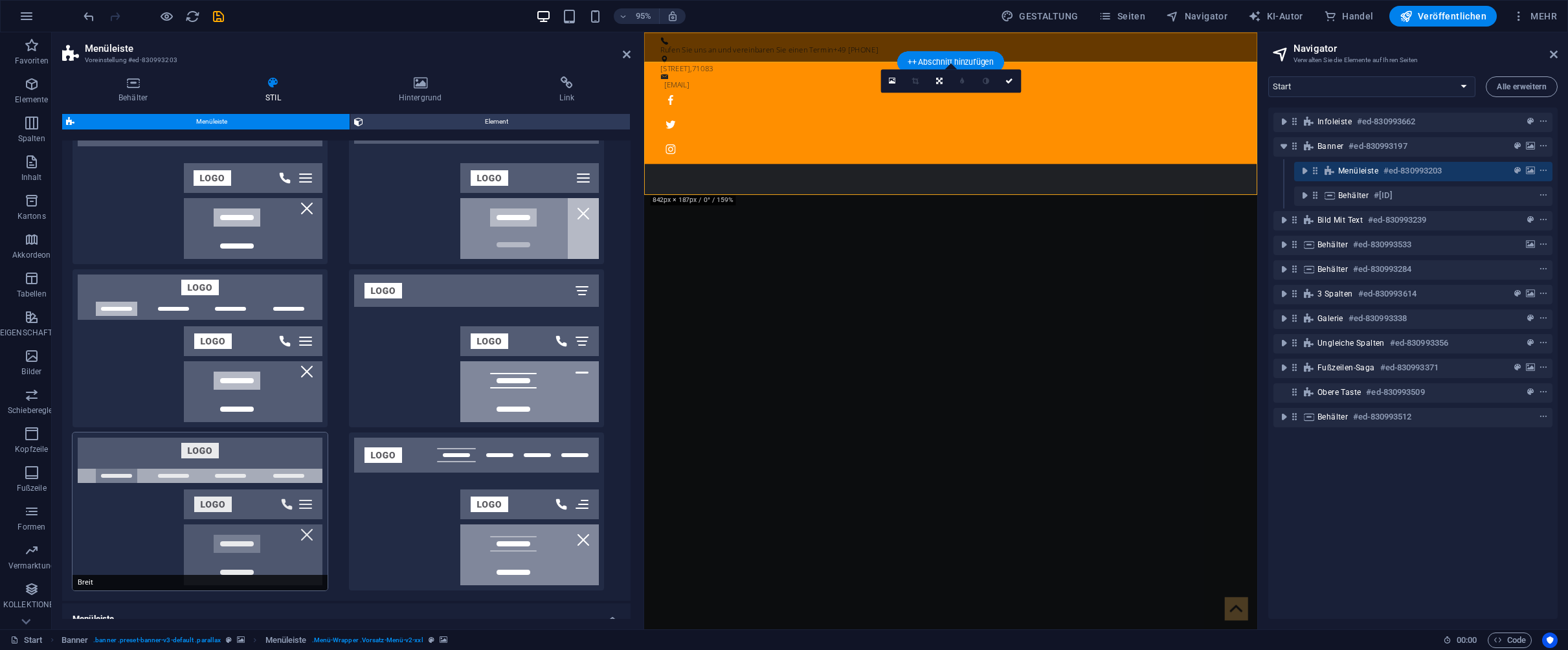 scroll, scrollTop: 232, scrollLeft: 0, axis: vertical 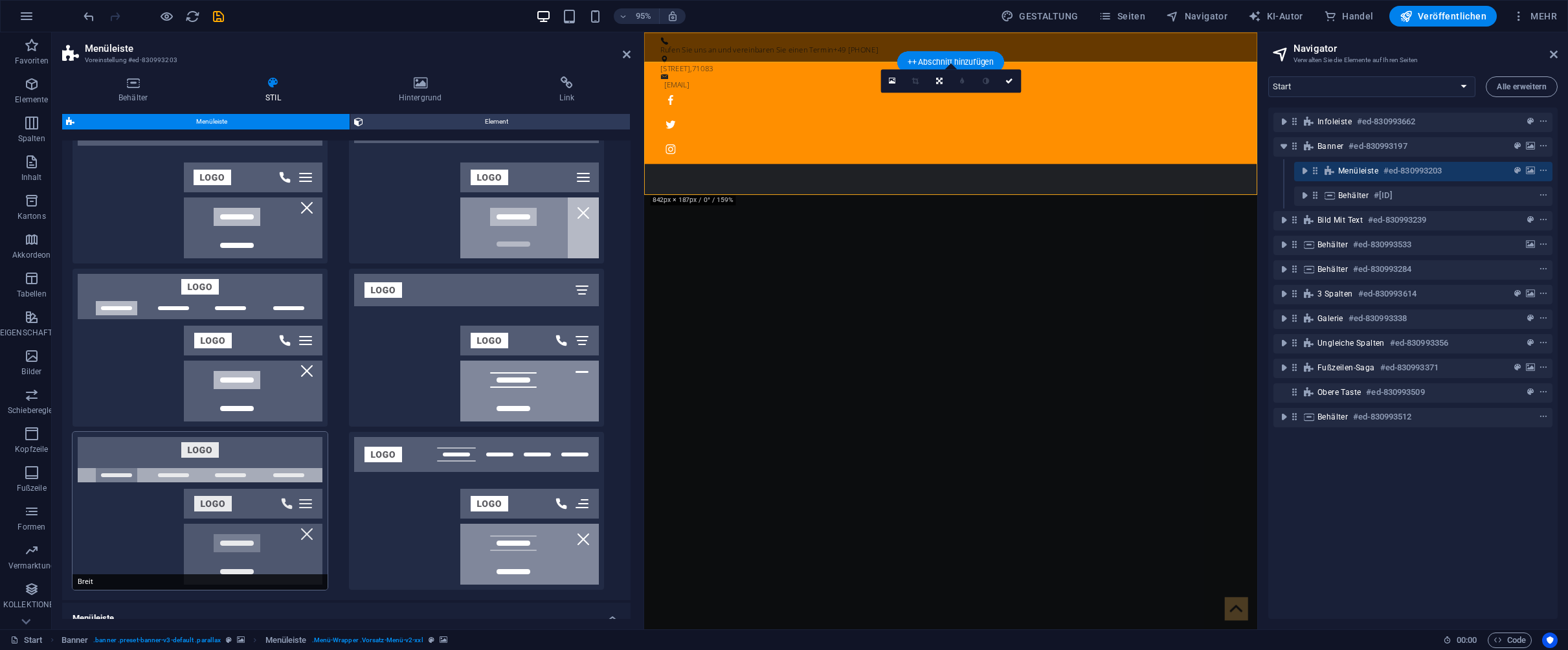 click on "Breit" at bounding box center [200, 511] 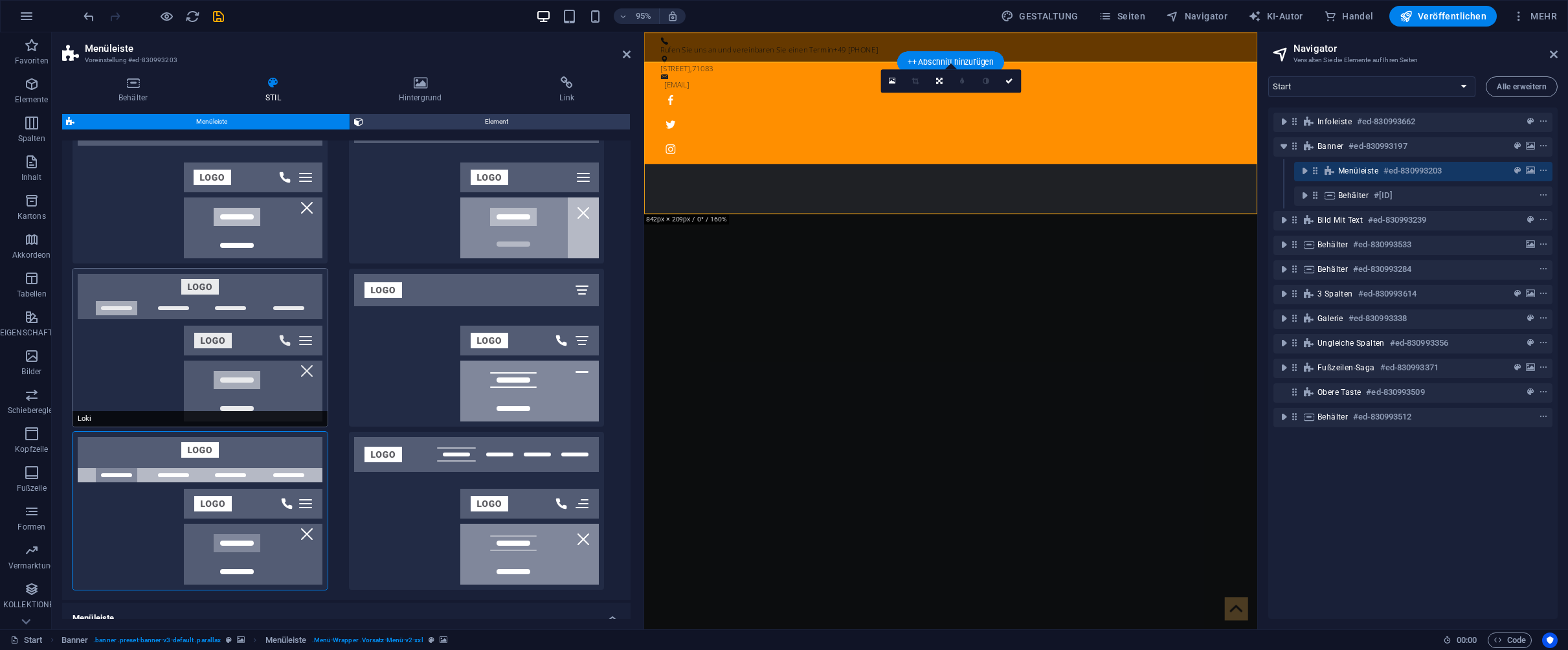click on "Loki" at bounding box center [200, 348] 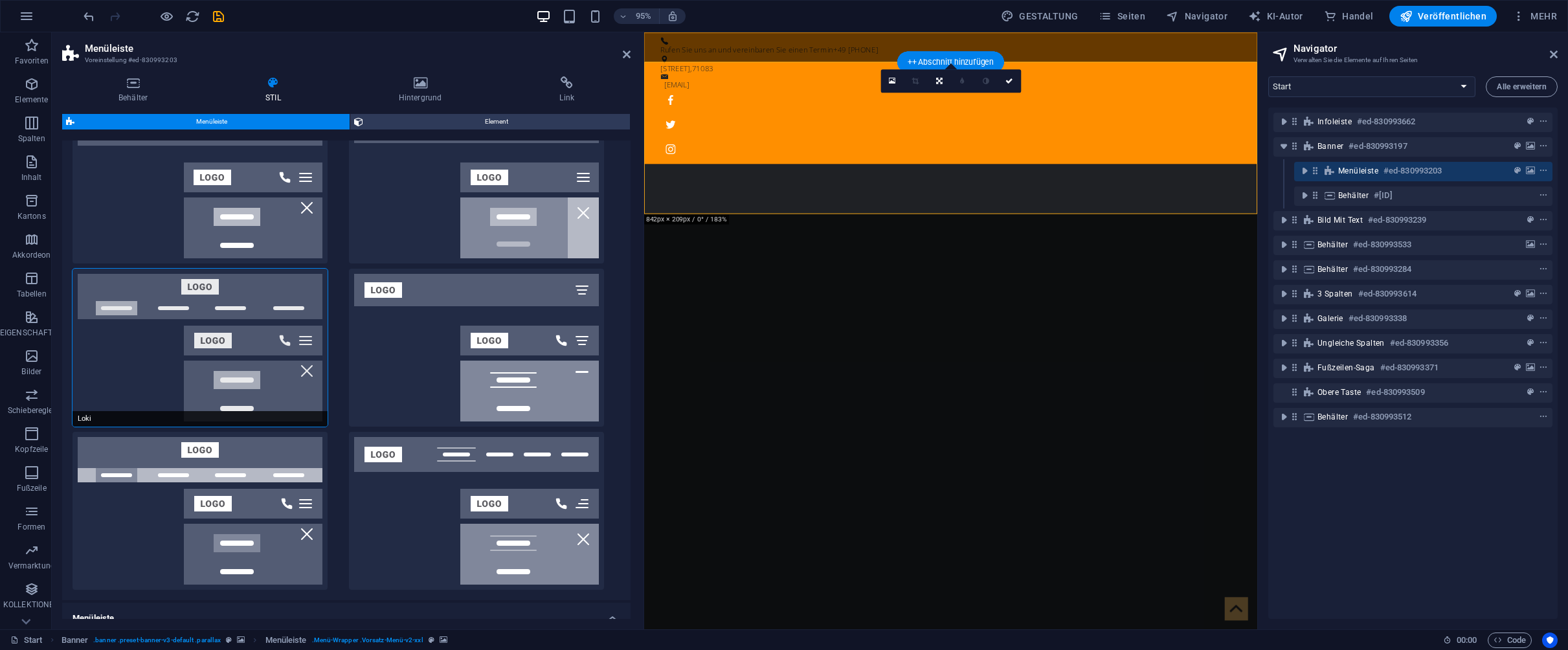 type on "0" 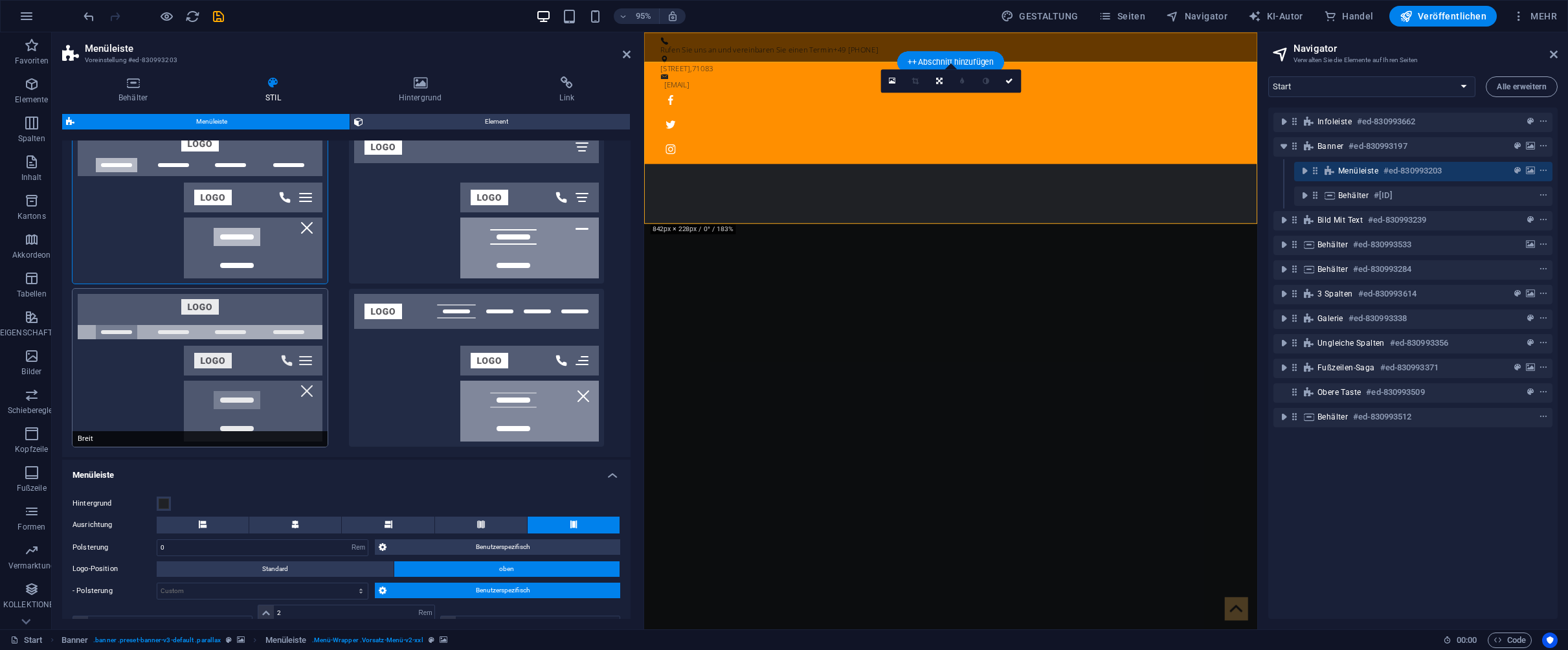 scroll, scrollTop: 372, scrollLeft: 0, axis: vertical 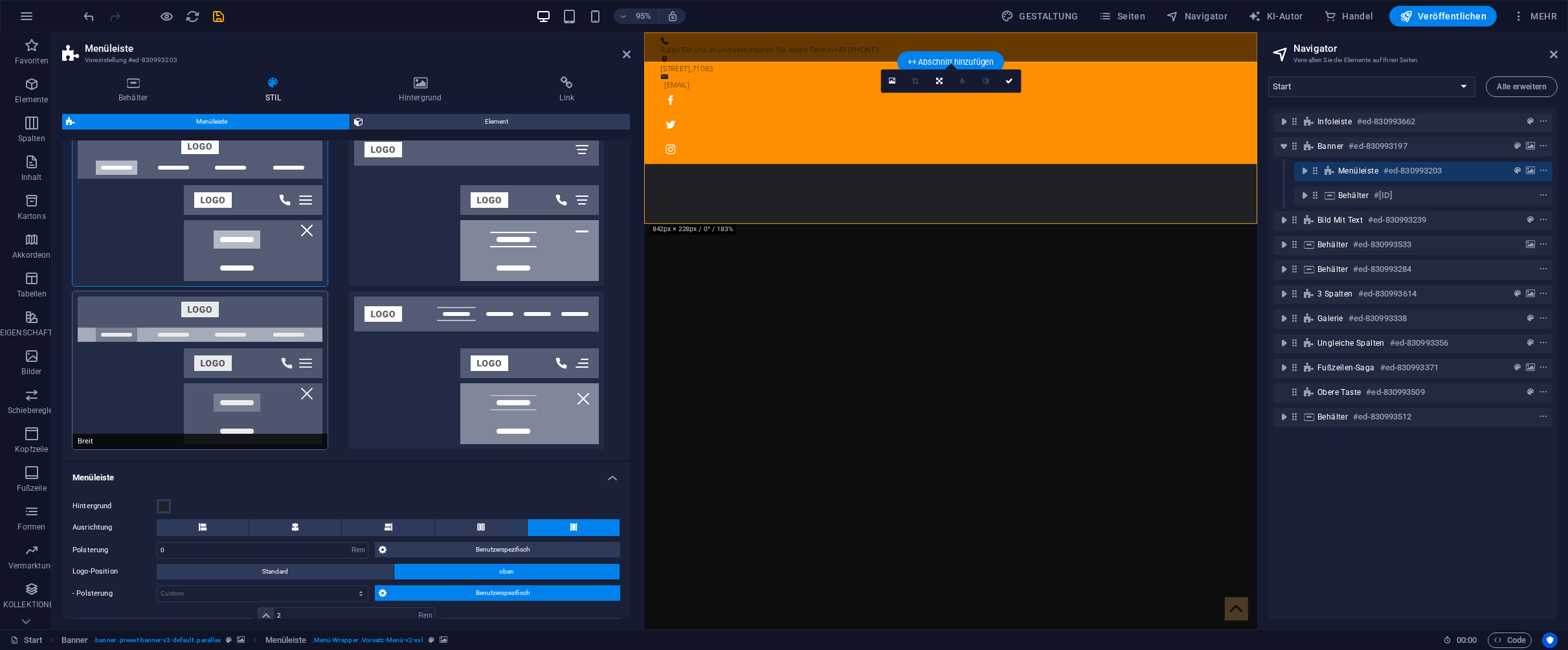 click on "Breit" at bounding box center [200, 370] 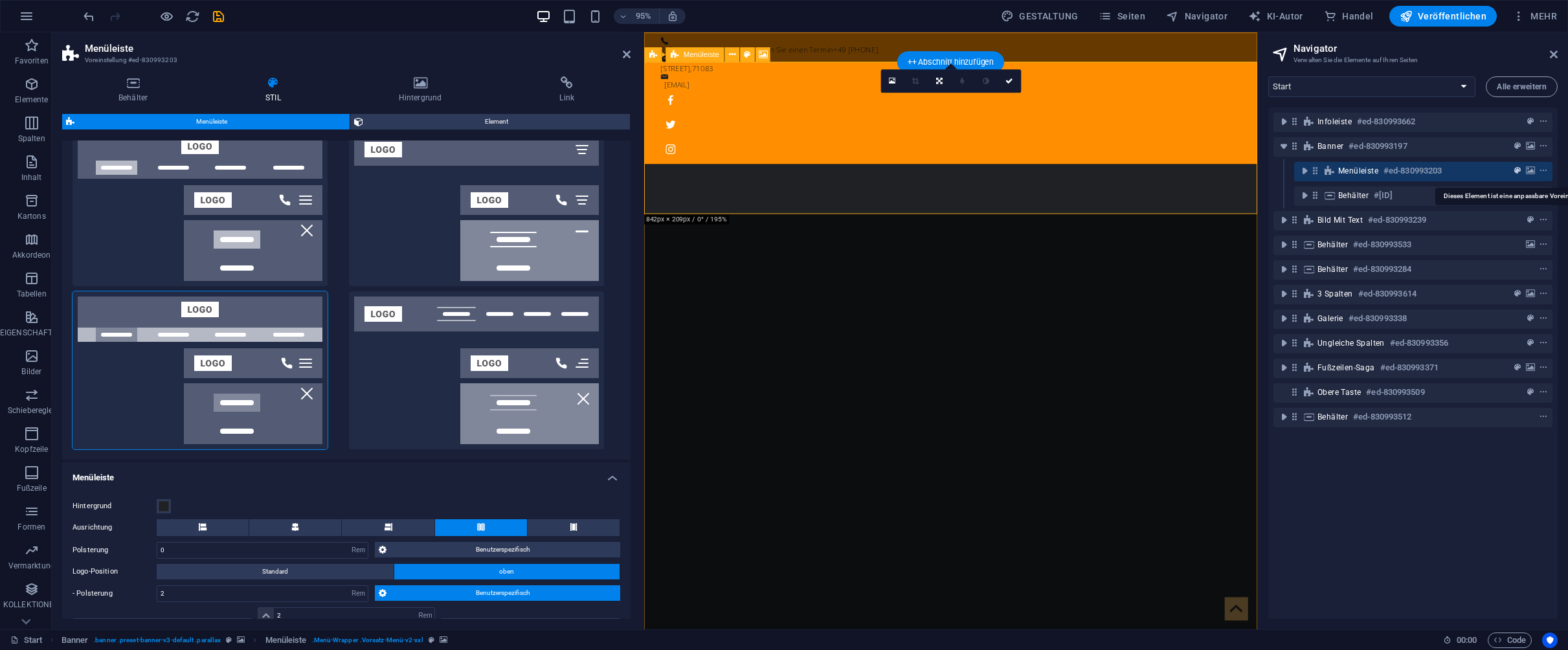click at bounding box center [1518, 171] 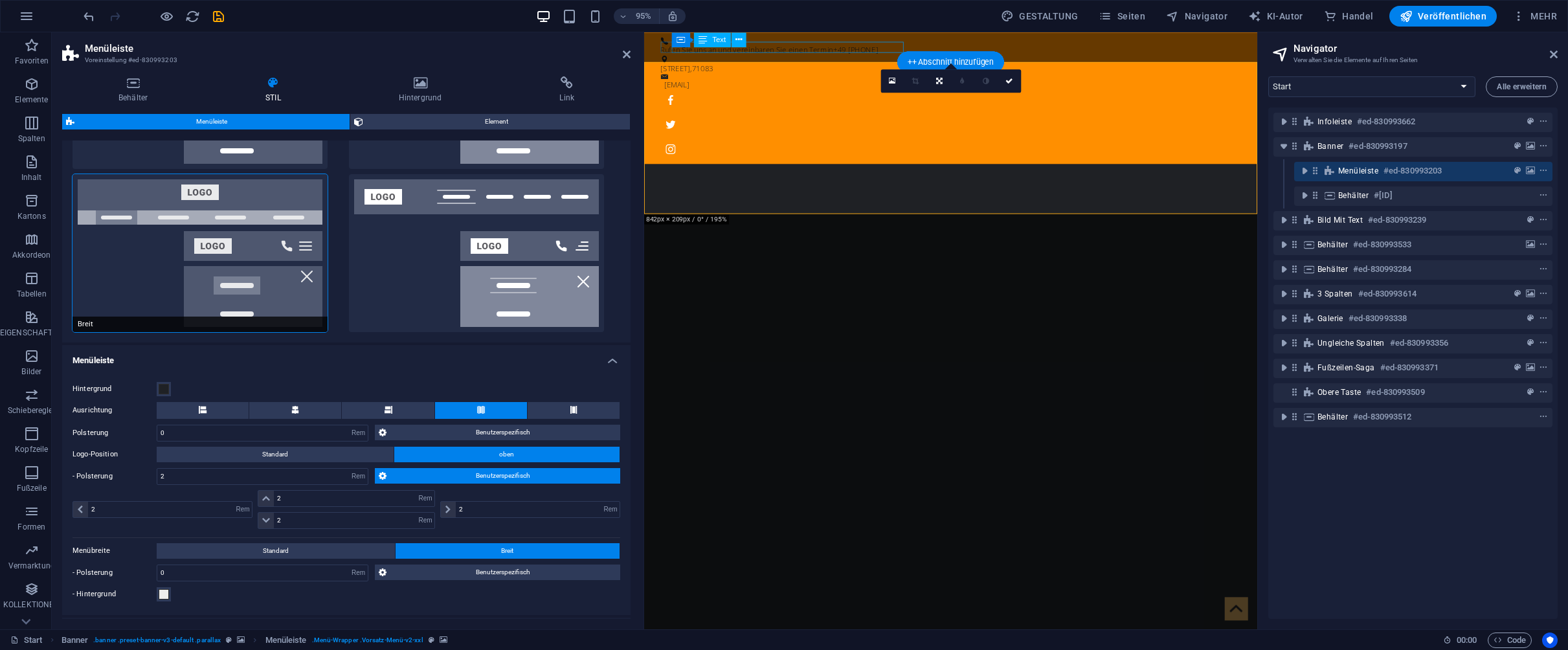 scroll, scrollTop: 495, scrollLeft: 0, axis: vertical 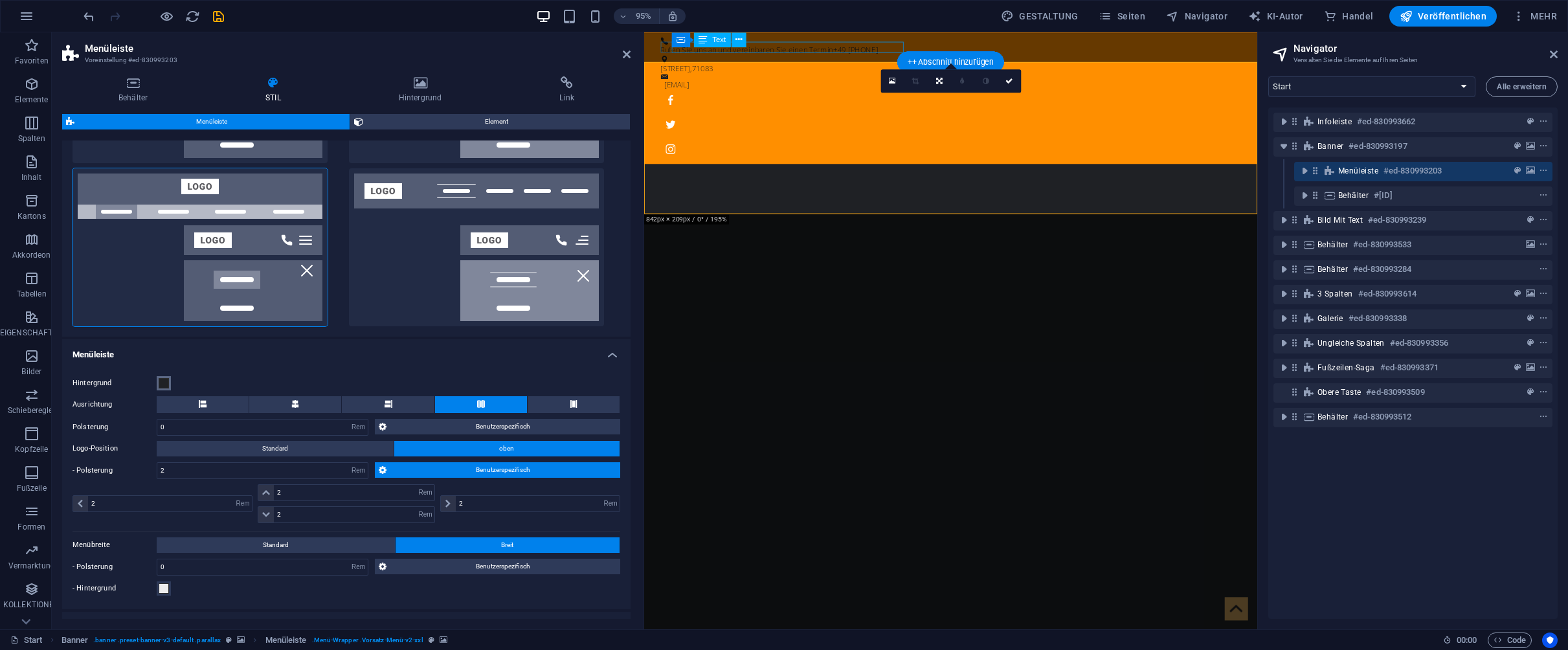 click at bounding box center (164, 383) 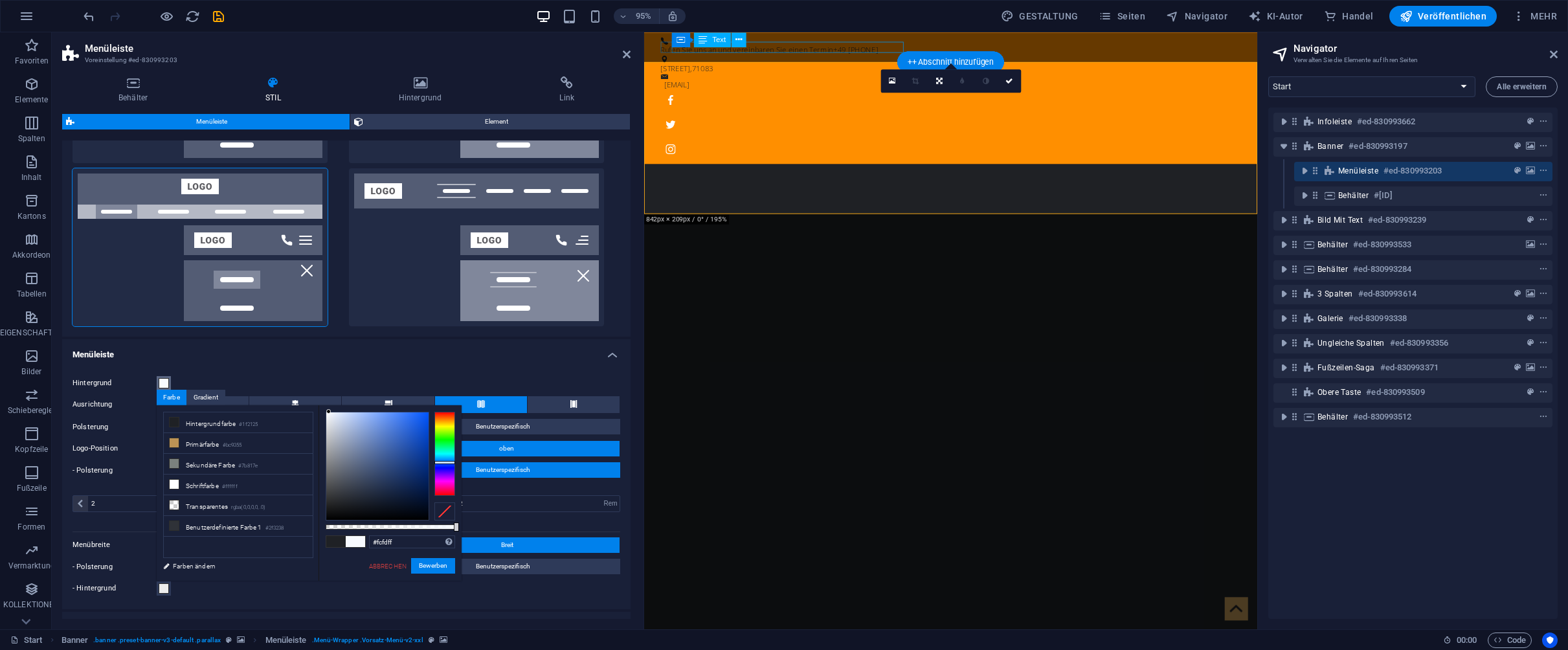 type on "#ffffff" 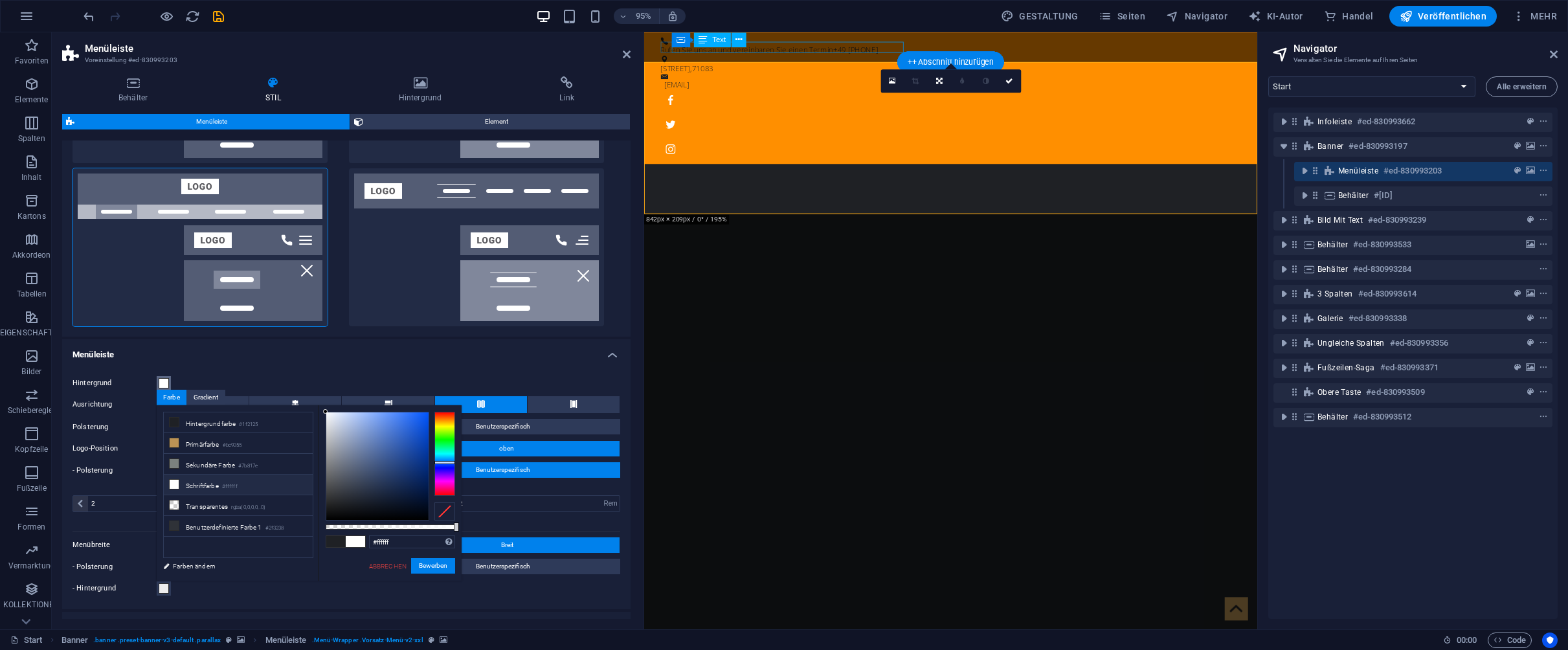 drag, startPoint x: 329, startPoint y: 408, endPoint x: 322, endPoint y: 405, distance: 7.6157731 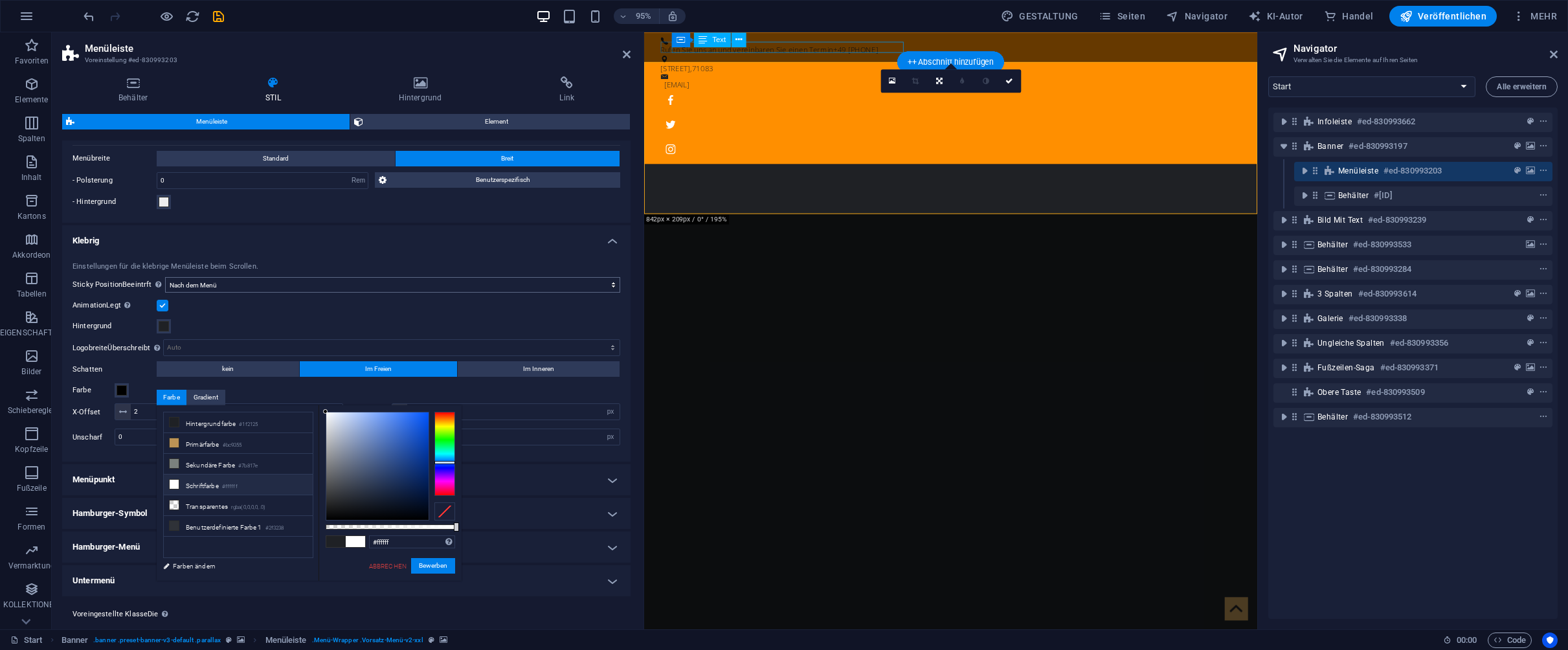 scroll, scrollTop: 887, scrollLeft: 0, axis: vertical 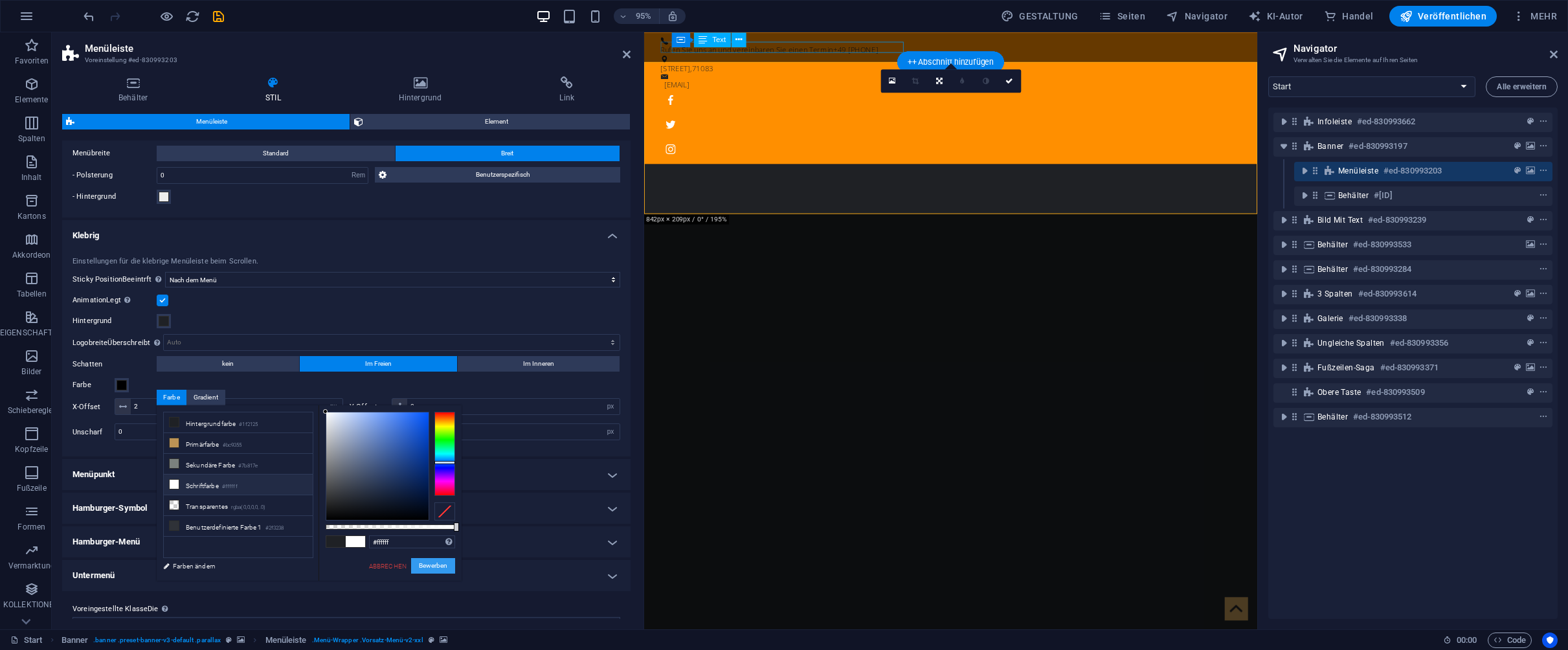 click on "Bewerben" at bounding box center (433, 566) 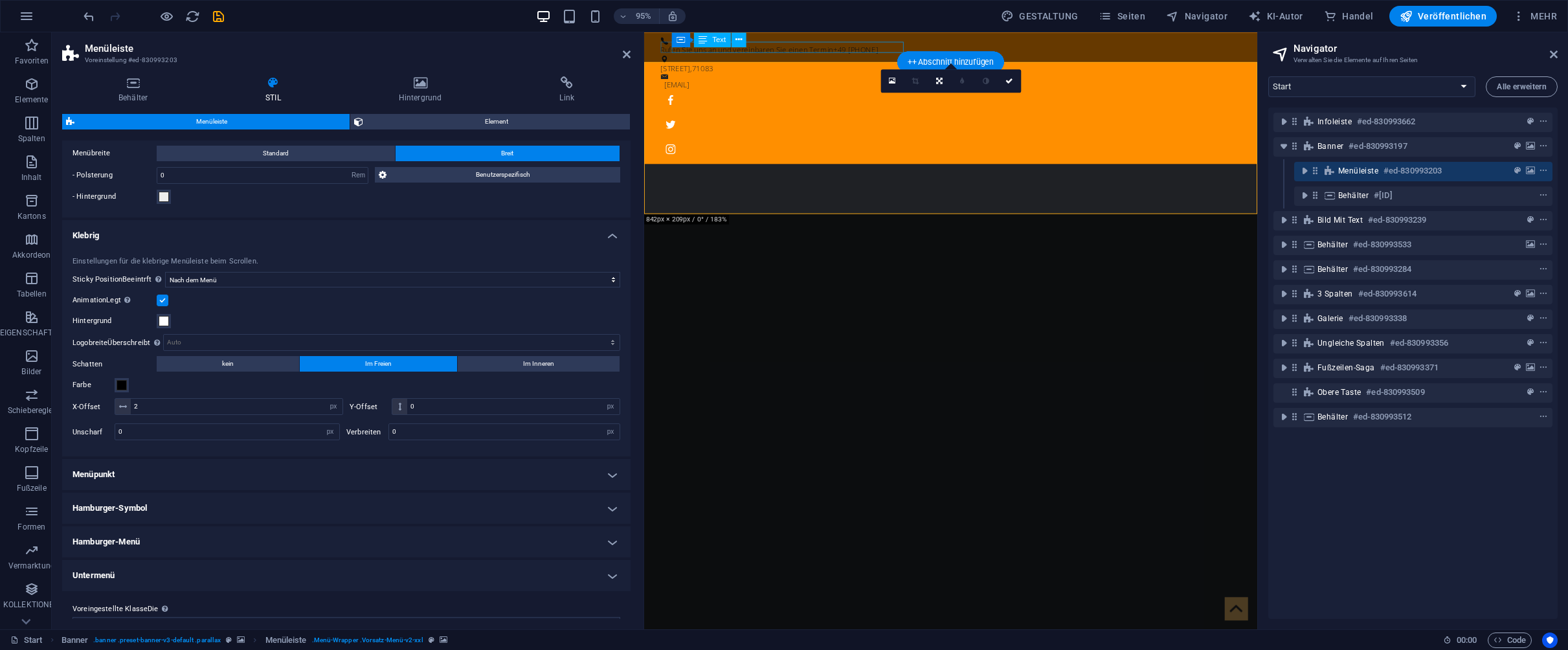 click at bounding box center (162, 300) 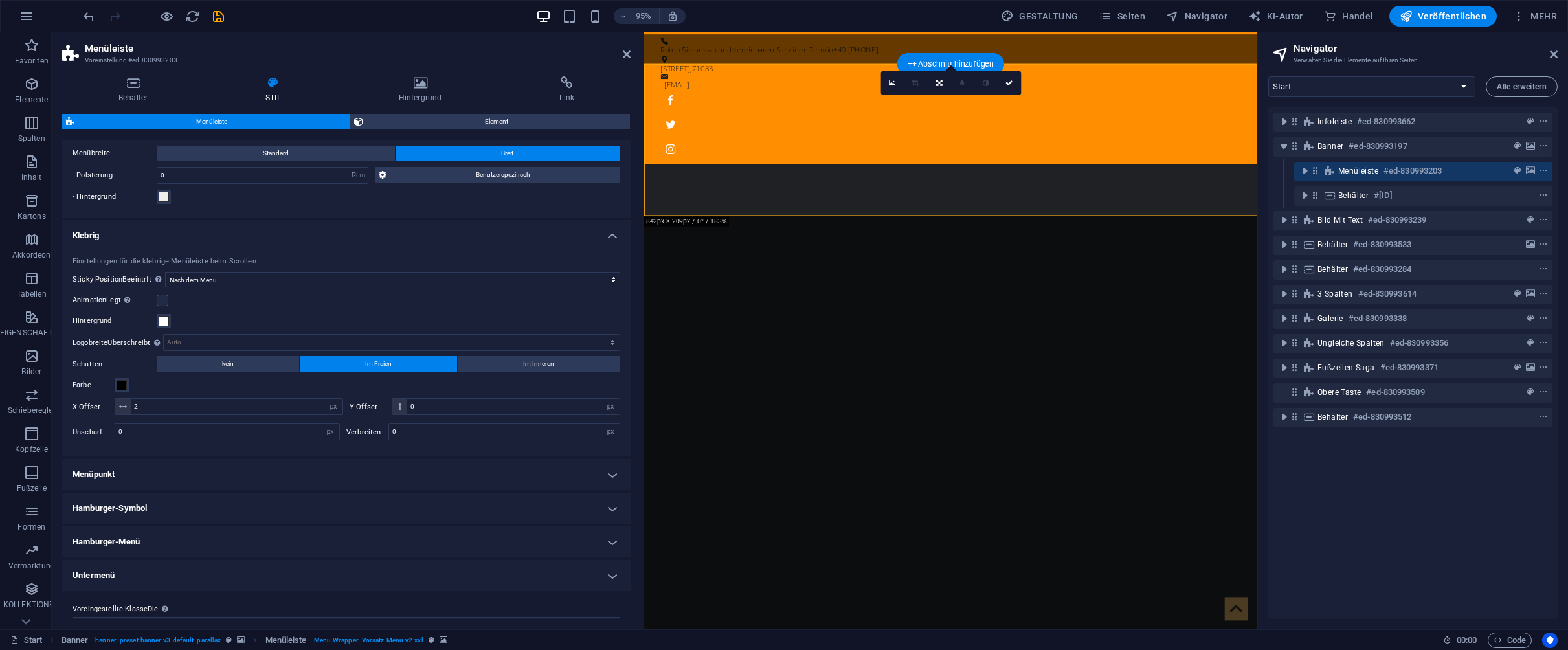 scroll, scrollTop: 0, scrollLeft: 0, axis: both 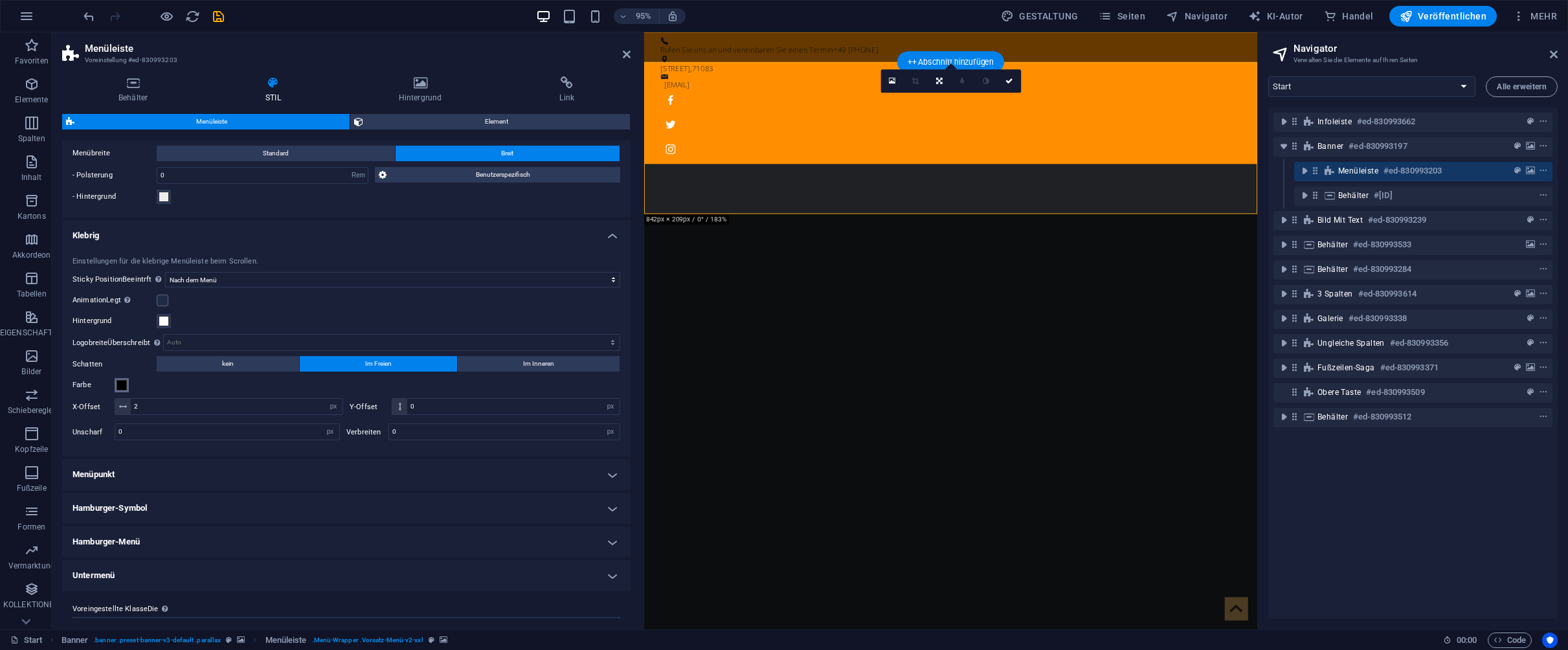 click at bounding box center (122, 385) 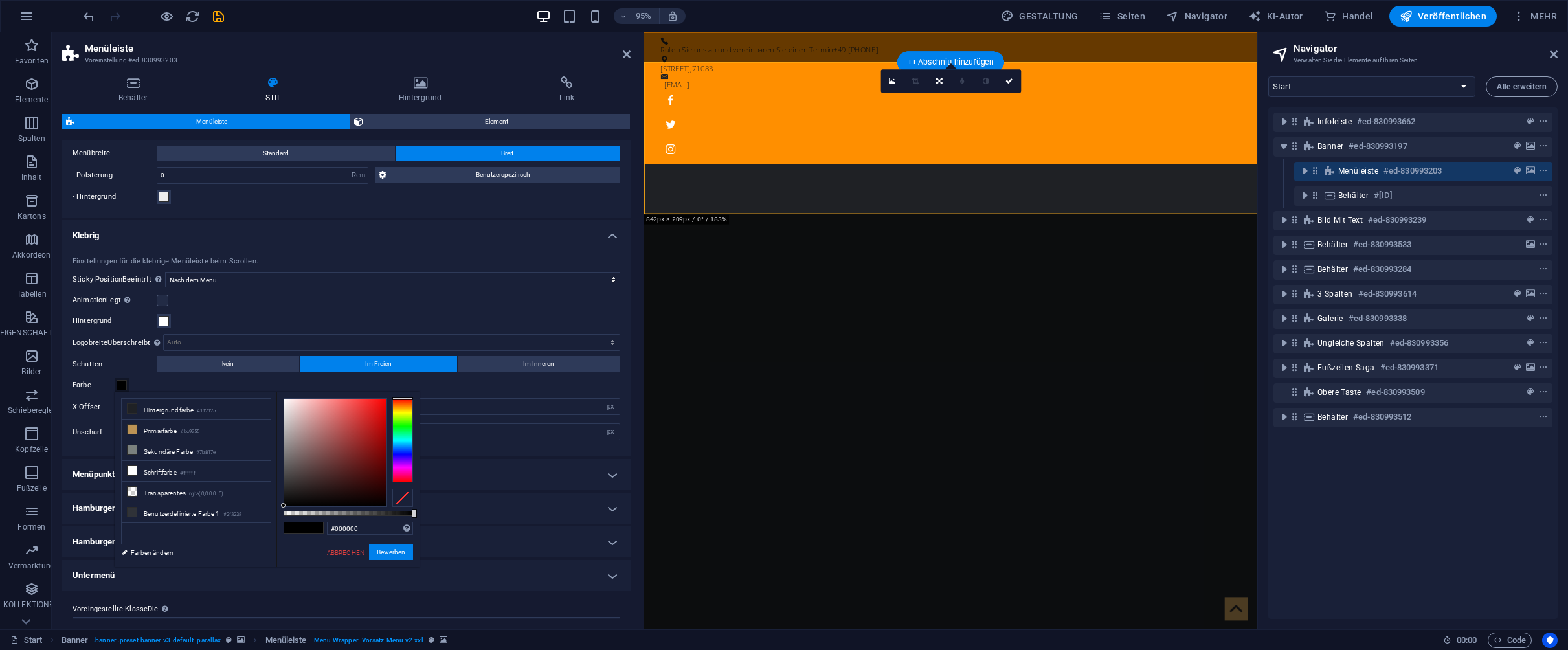 click at bounding box center [122, 385] 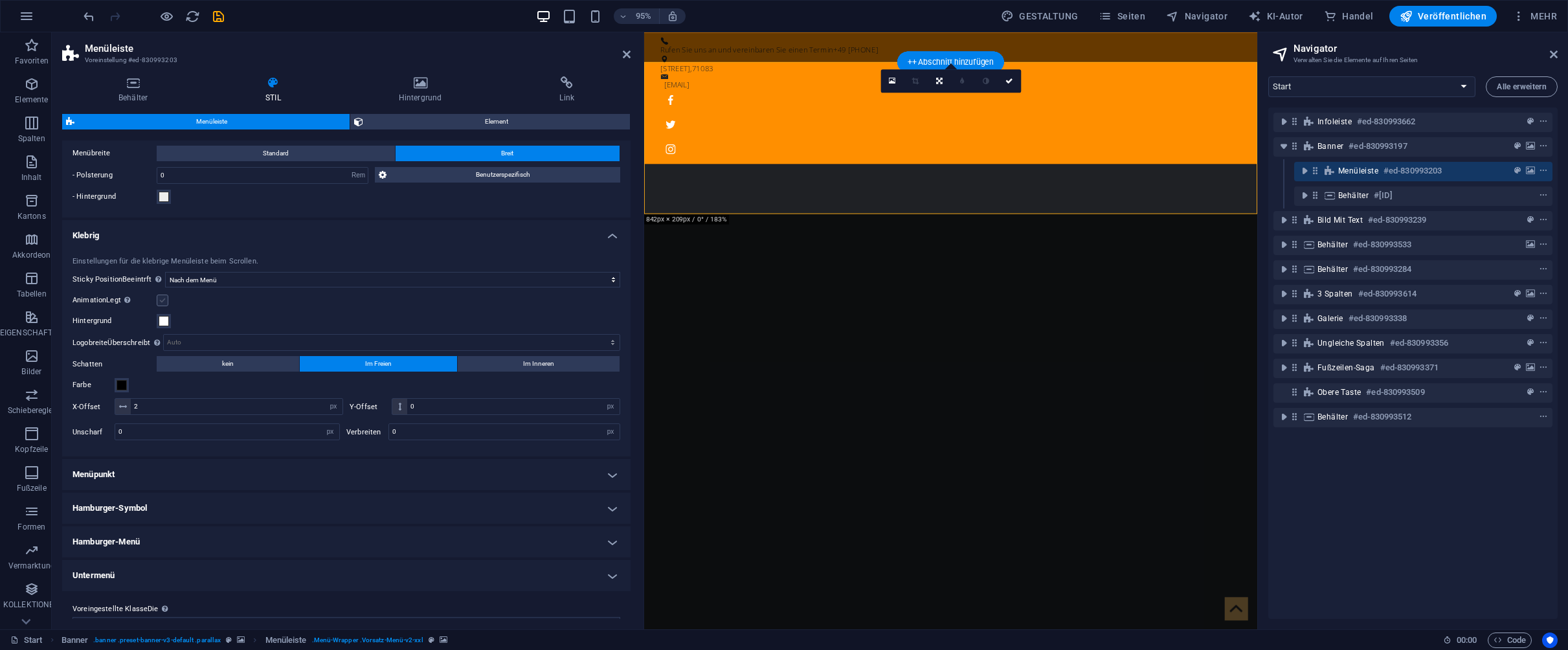 click at bounding box center [162, 300] 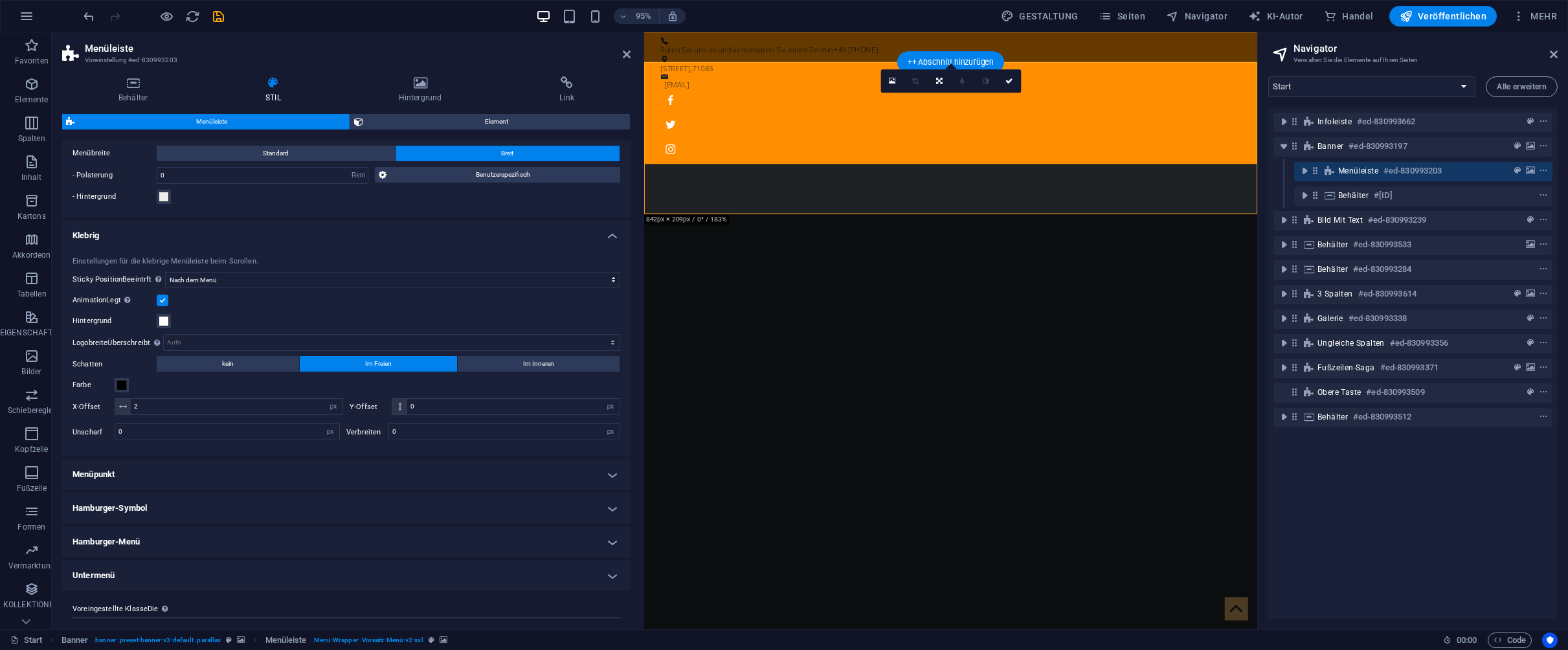 scroll, scrollTop: 0, scrollLeft: 0, axis: both 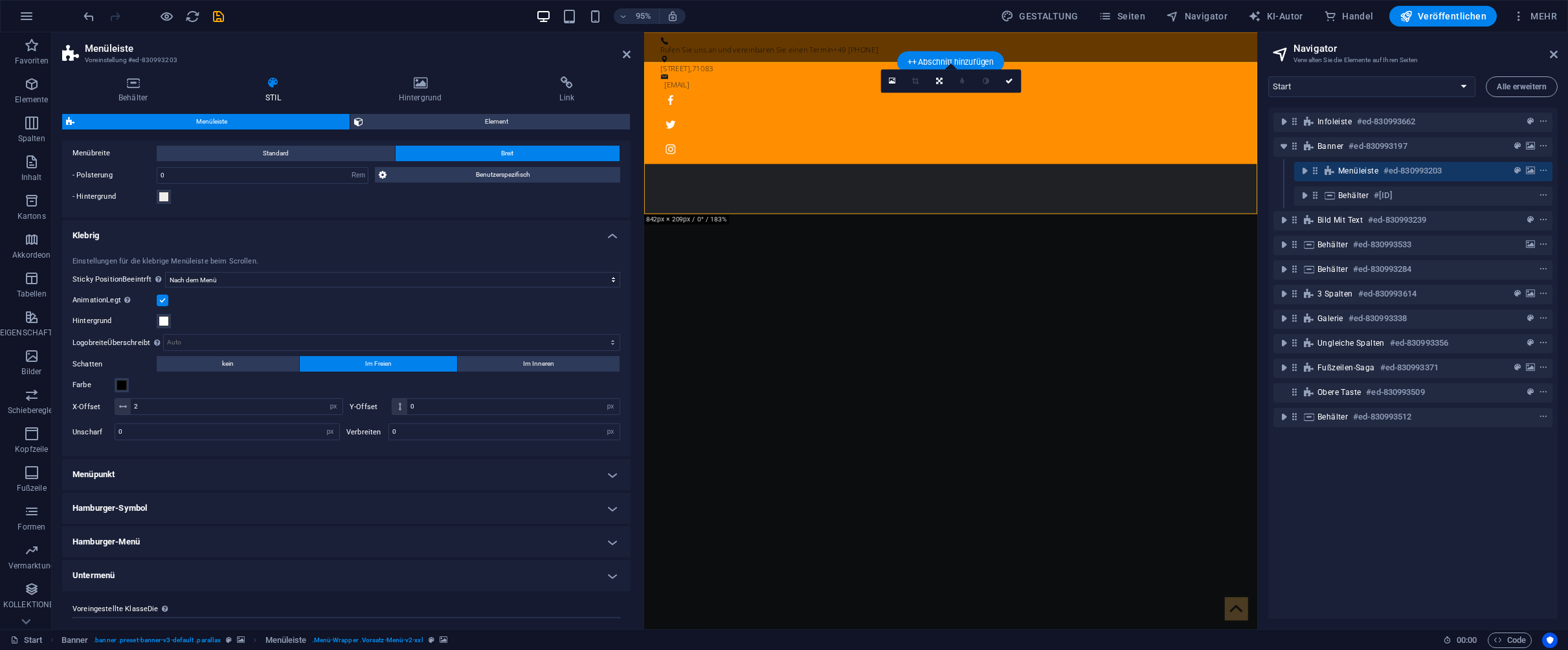click on "Menüpunkt" at bounding box center [346, 475] 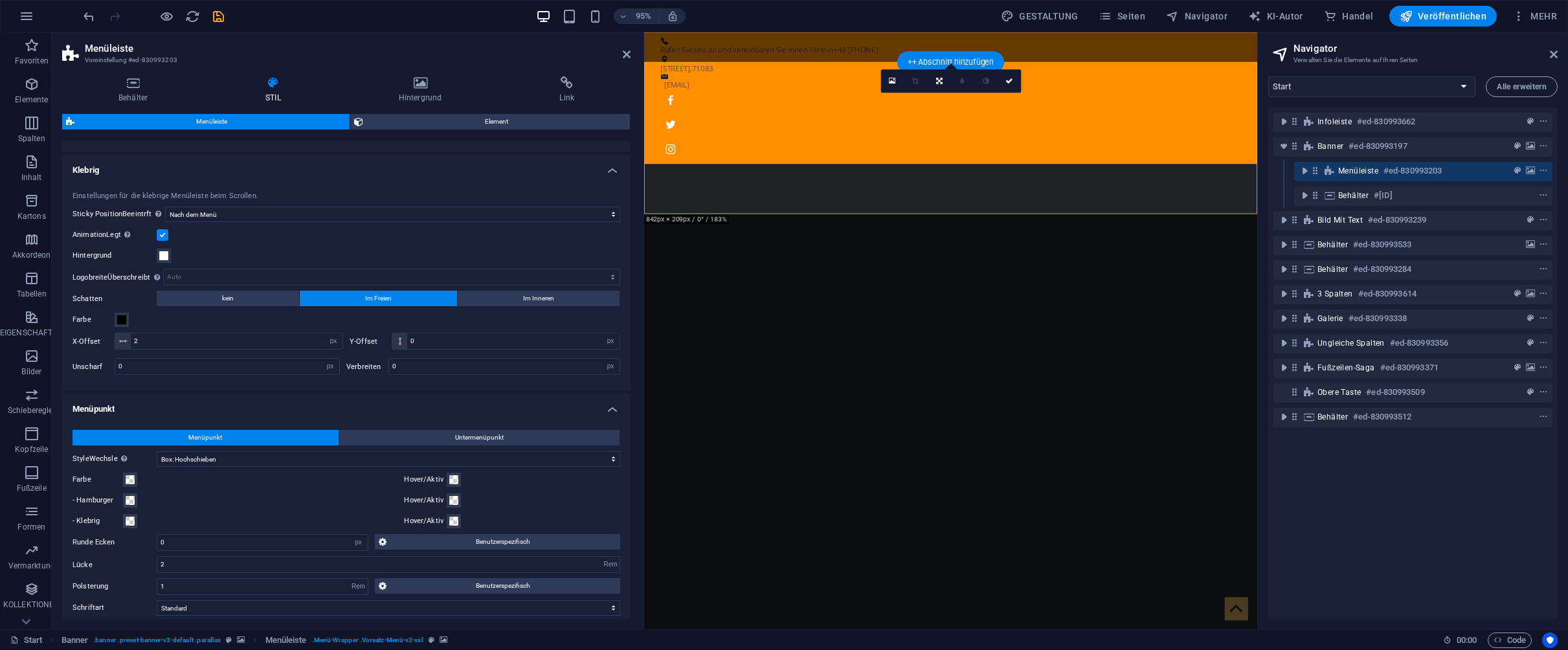scroll, scrollTop: 955, scrollLeft: 0, axis: vertical 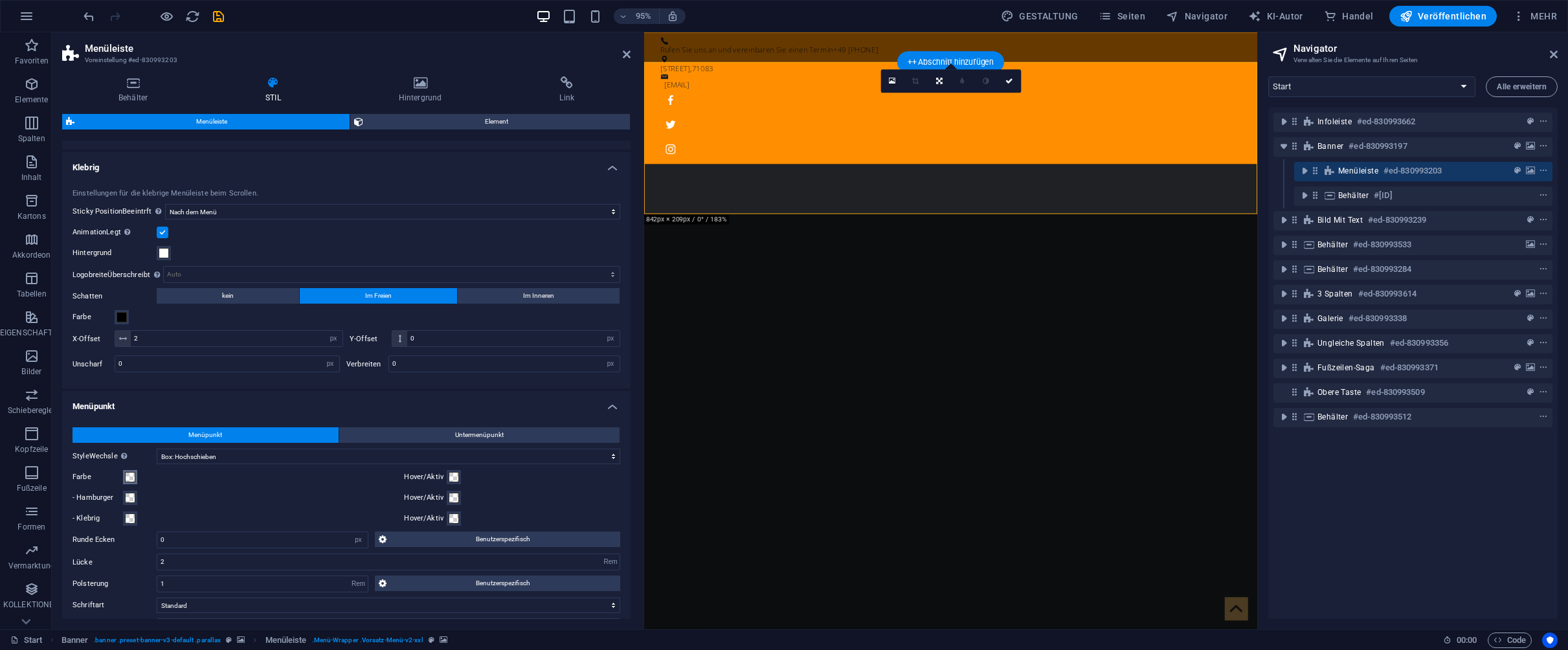 click at bounding box center [130, 477] 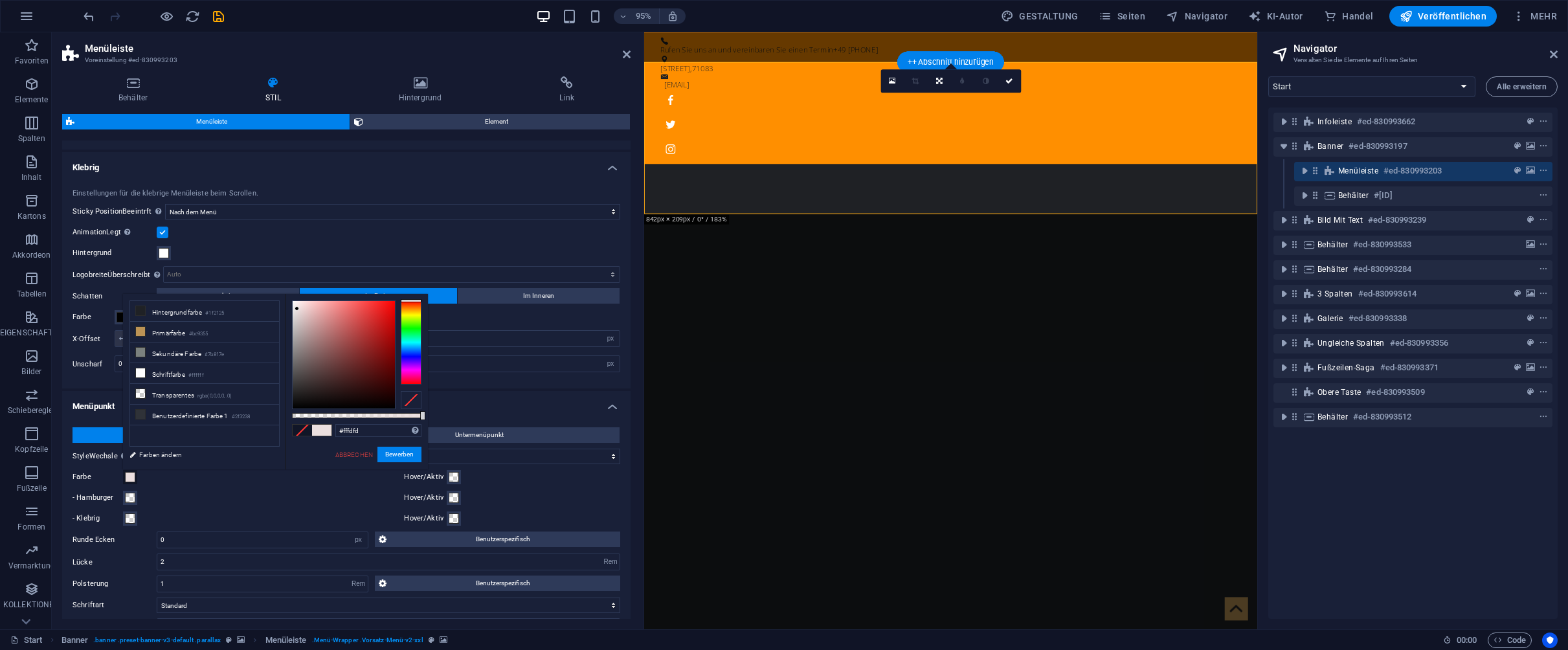 type on "#ffffff" 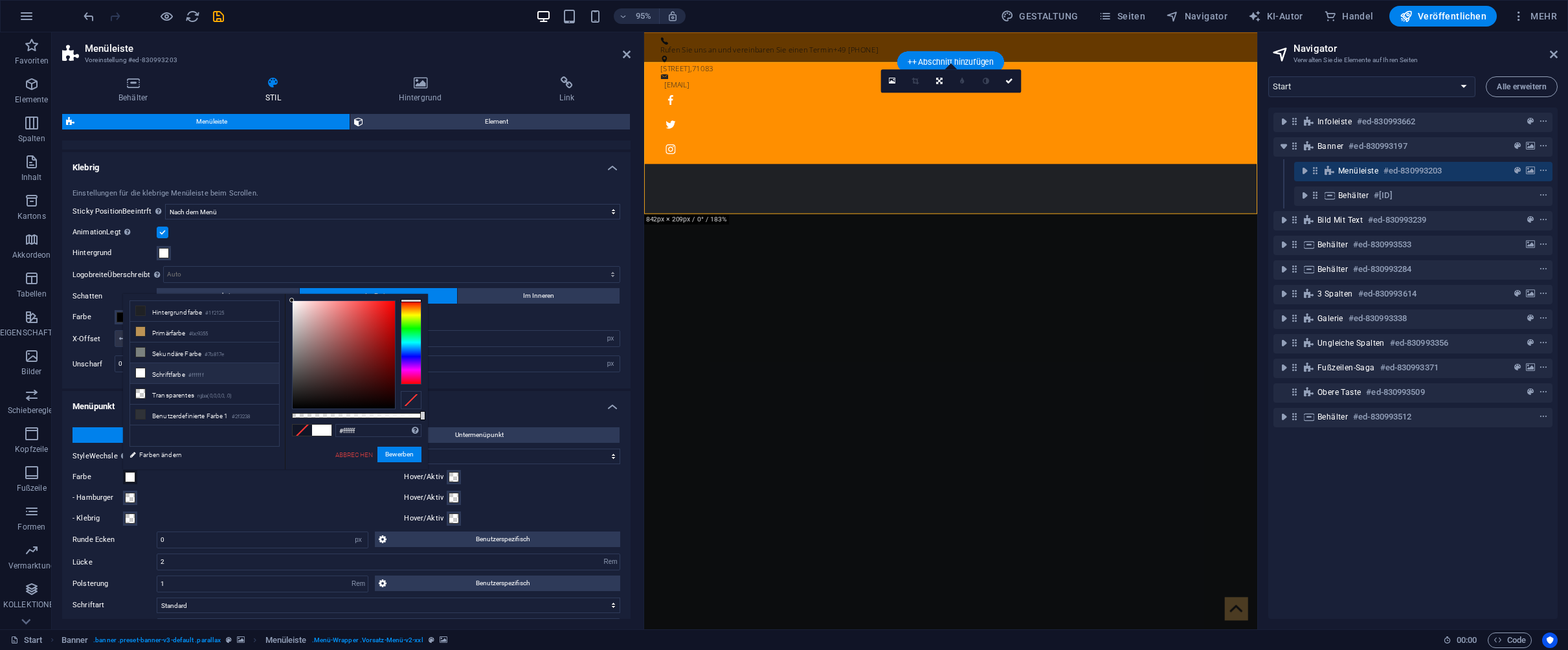 drag, startPoint x: 299, startPoint y: 311, endPoint x: 321, endPoint y: 308, distance: 22.2036 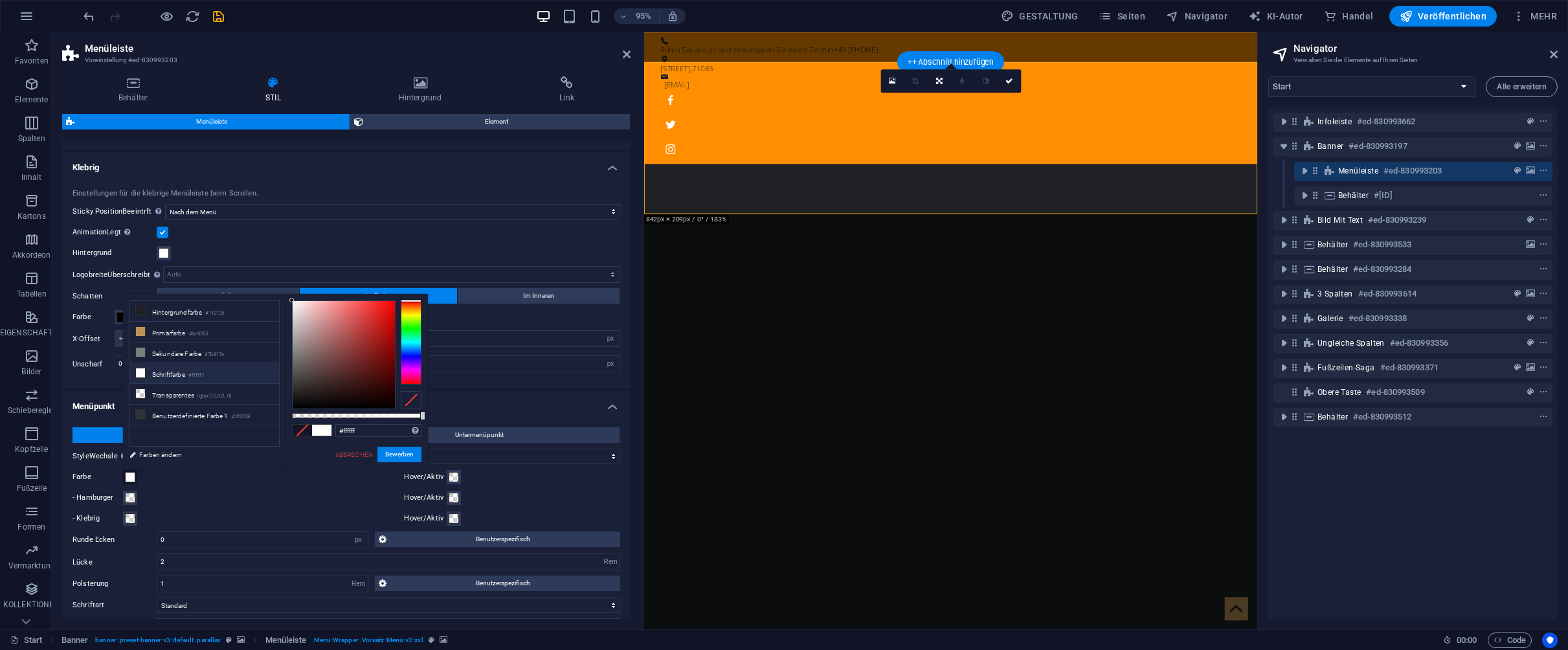 click on "peruwithkenyi.de Home Favoriten Elemente Spalten Inhalt Kartons Akkordeon Tabellen EIGENSCHAFTEN Bilder Schieberegler Kopfzeile Fußzeile Formen Vermarktung KOLLEKTIONEN Handel Menüleiste Voreinstellung #ed-830993203 Behälter STIL Hintergrund Link Size Height Standard px Rem % vh VW Min. height kein px Rem % vh VW Width Standard px Rem % Em vh VW Min. width kein px Rem % vh VW Content width Default Custom width Width Standard px Rem % Em vh VW Min. width kein px Rem % vh VW Default padding Custom spacing Default content width and padding can be changed under Design. Edit design Layout (Flexbox) Alignment Determines the flex direction. Default Main axis Determine how elements should behave along the main axis inside this container (justify content). Default Side axis Control the vertical direction of the element inside of the container (align items). Default Wrap Default On Off Fill Default Accessibility Role kein Hinweis Artikel" at bounding box center [784, 325] 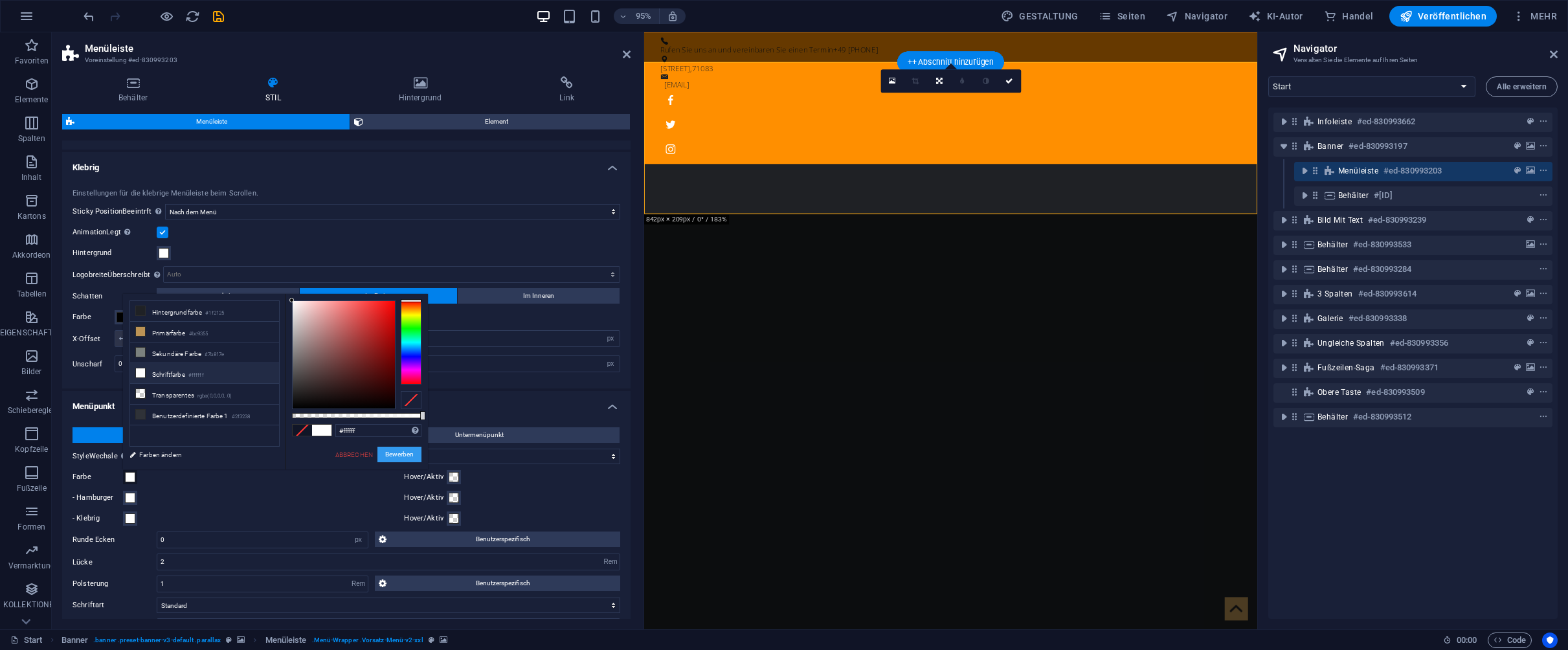 click on "Bewerben" at bounding box center [399, 454] 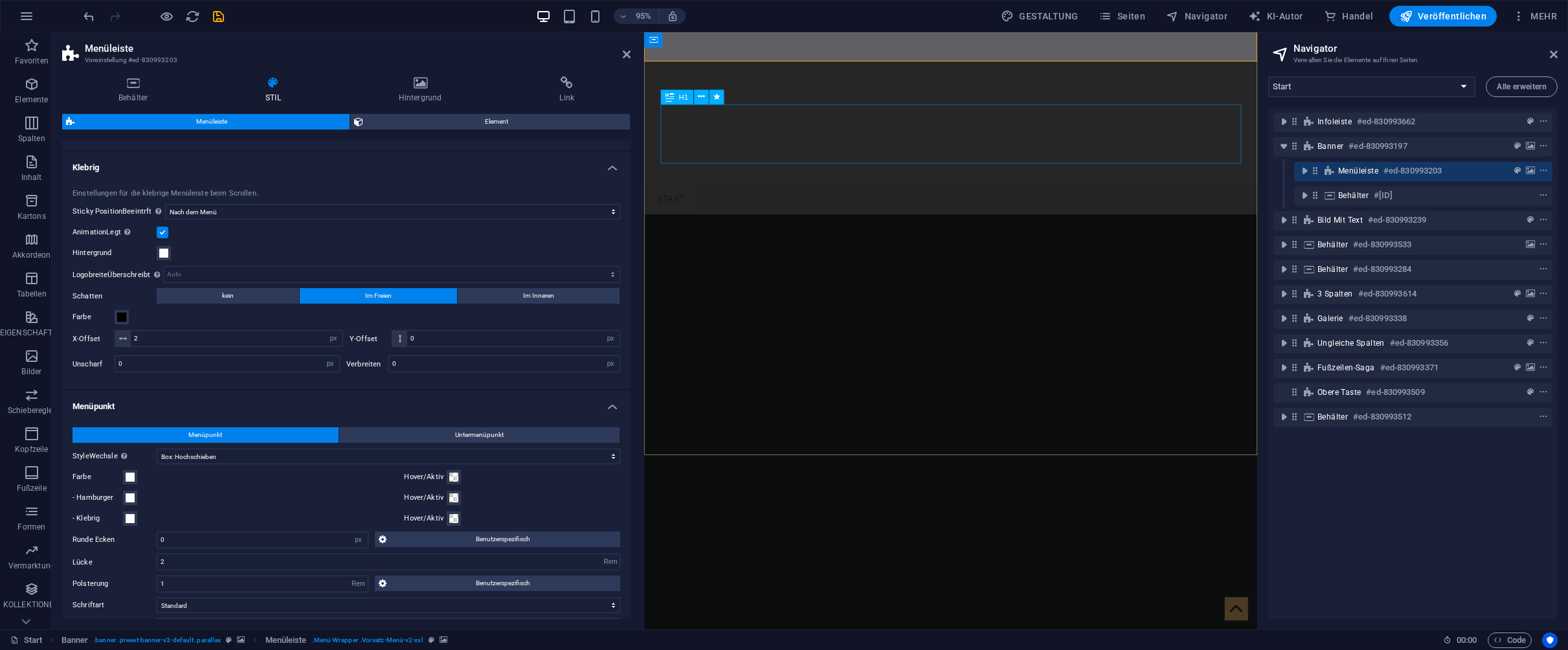 scroll, scrollTop: 216, scrollLeft: 0, axis: vertical 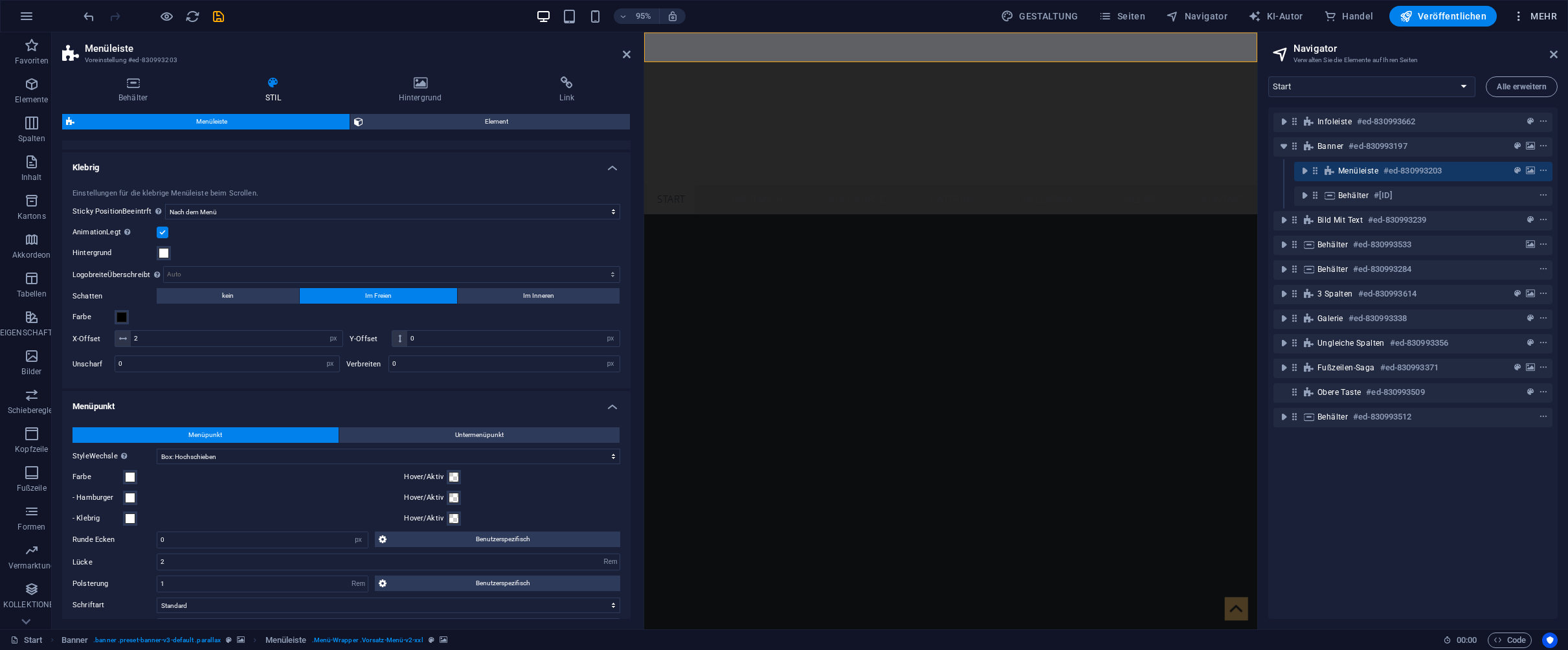 click on "MEHR" at bounding box center [1534, 16] 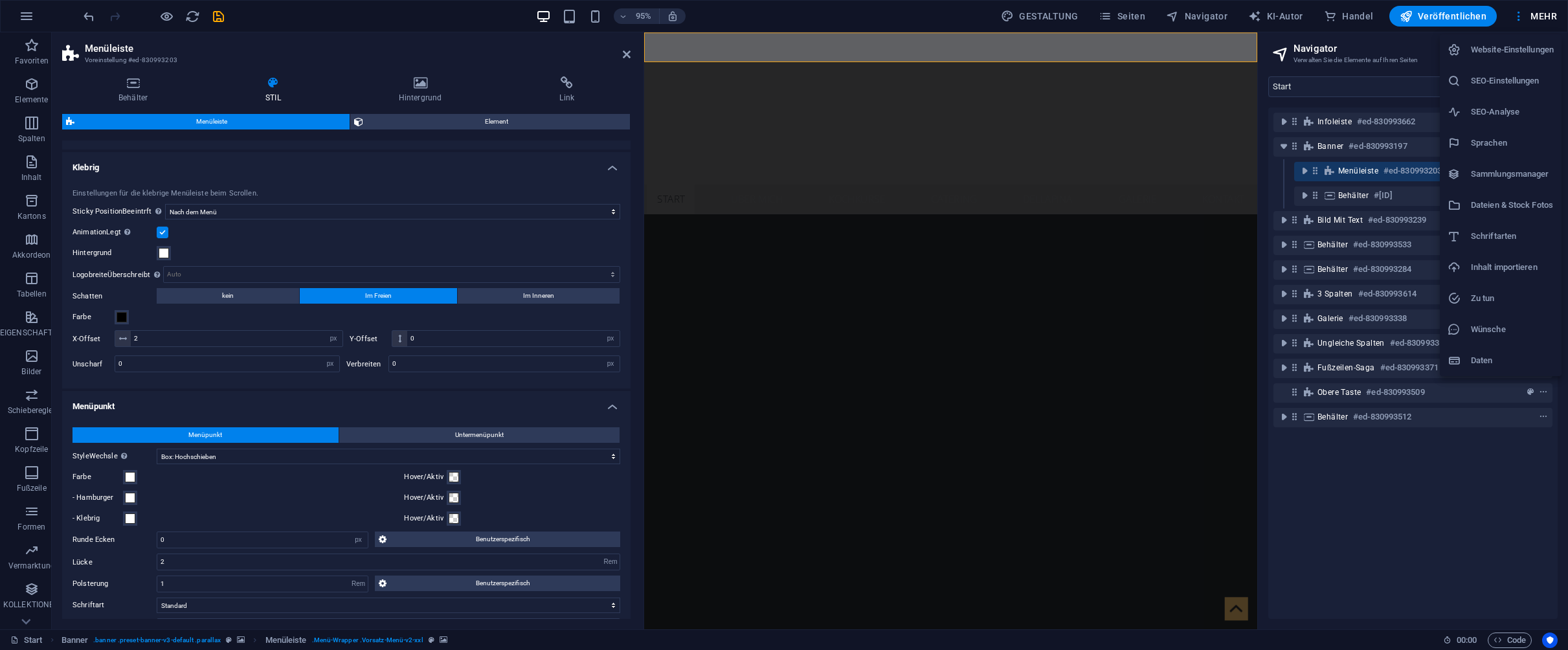 click on "Website-Einstellungen" at bounding box center [1512, 50] 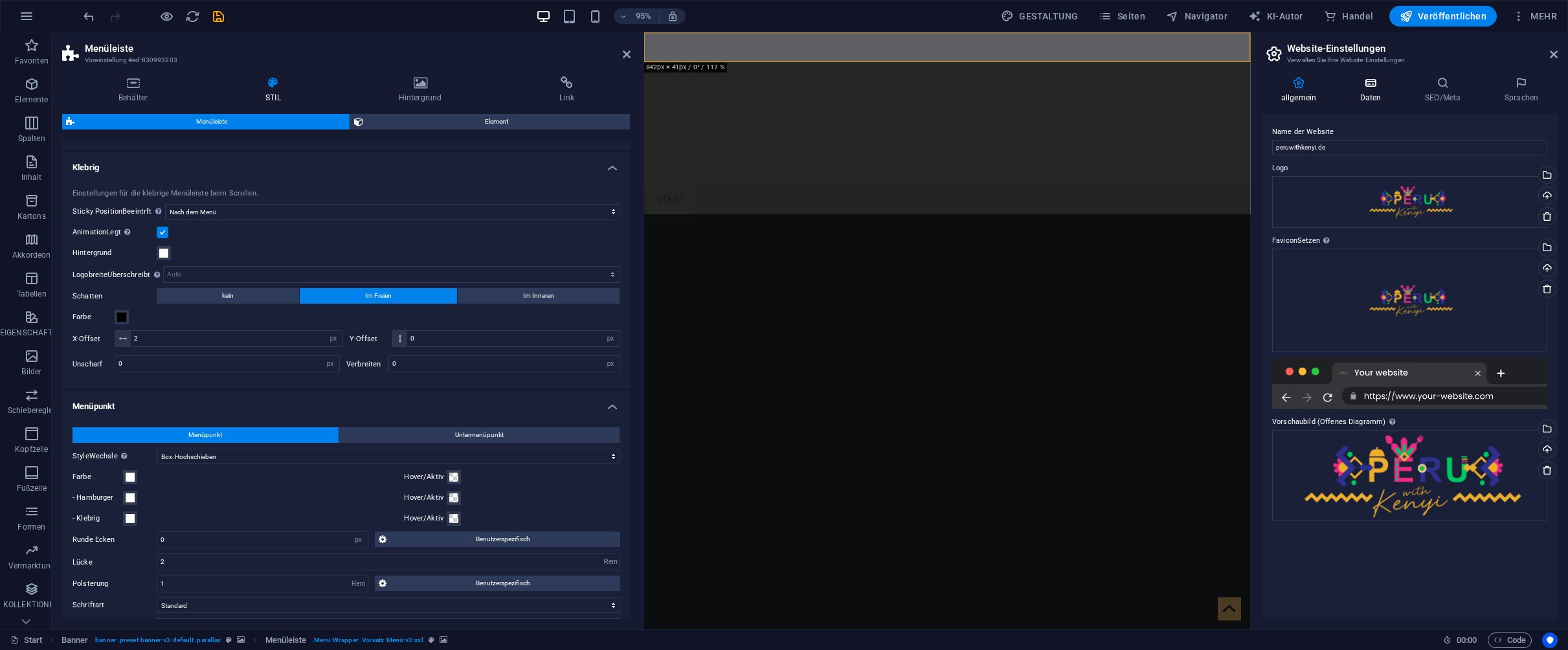 drag, startPoint x: 1369, startPoint y: 84, endPoint x: 1383, endPoint y: 84, distance: 14 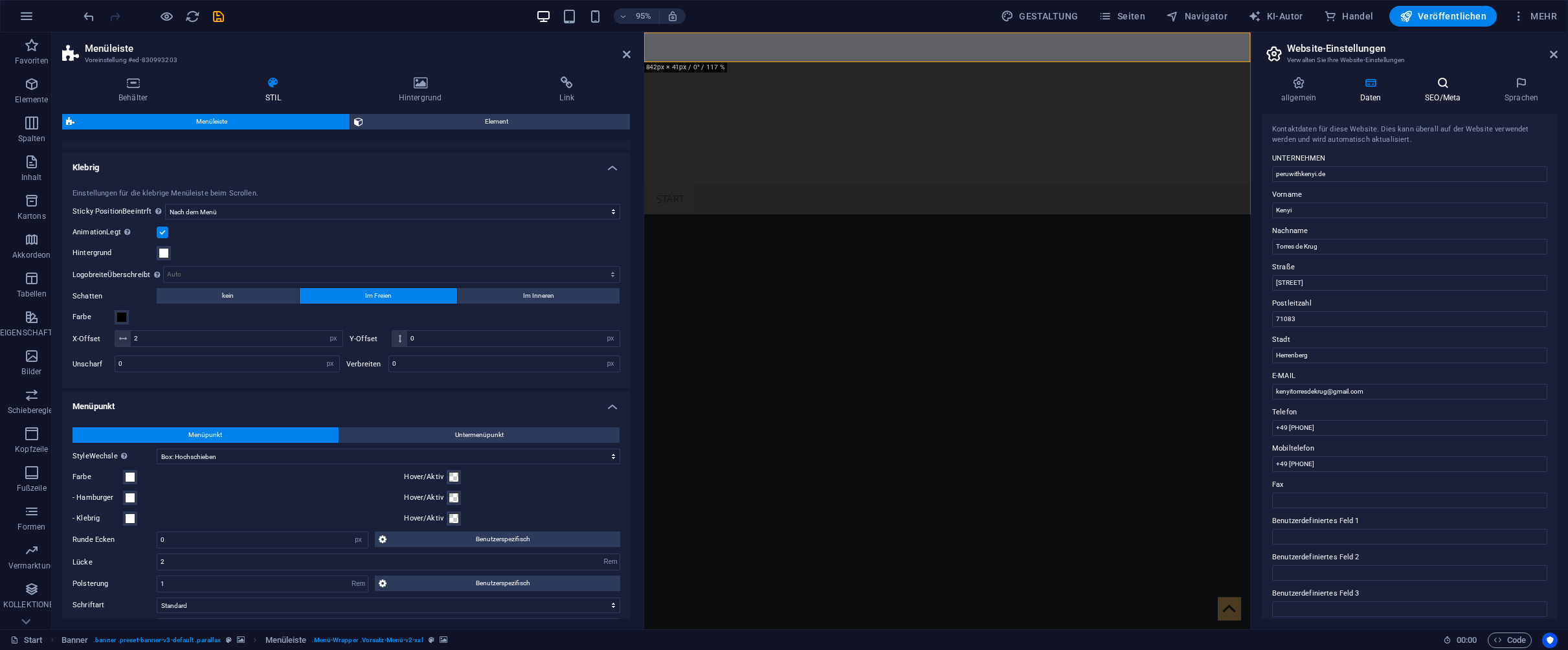 drag, startPoint x: 1433, startPoint y: 89, endPoint x: 1454, endPoint y: 90, distance: 21.0238 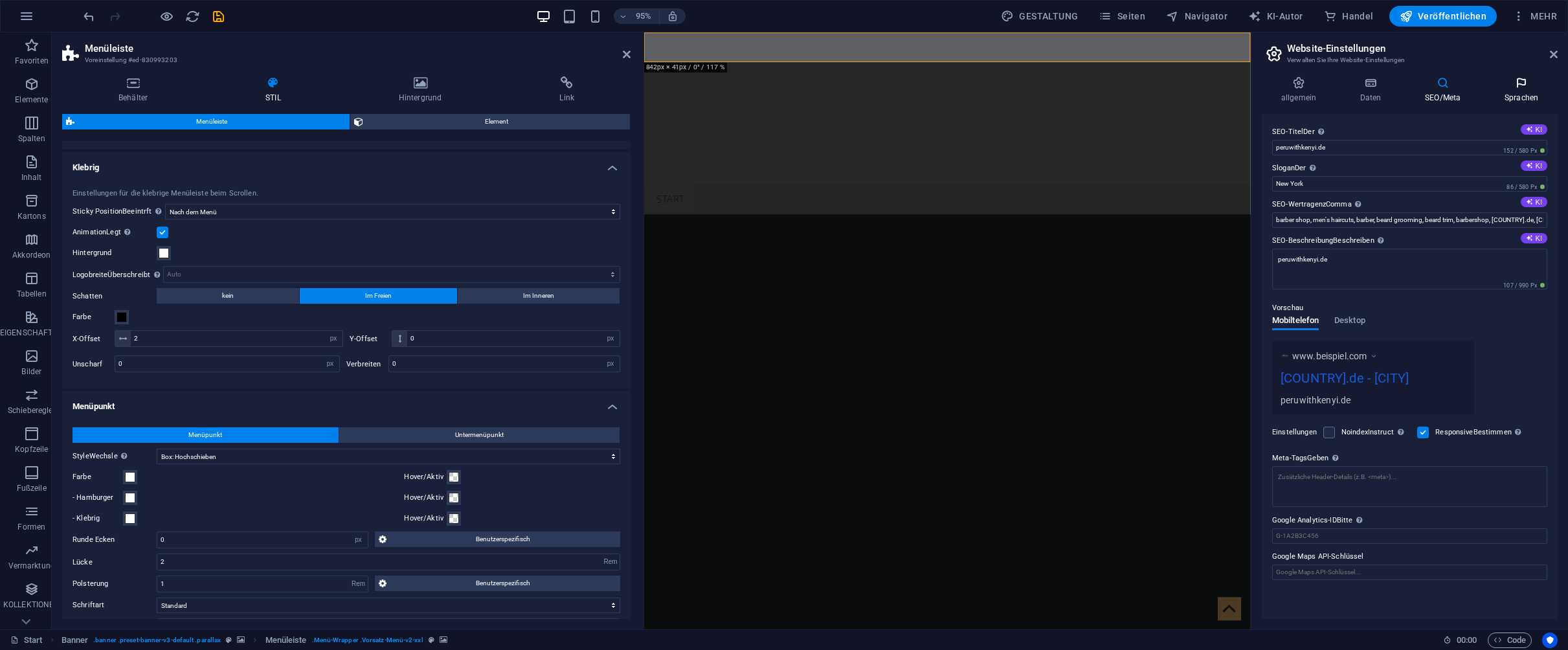 click at bounding box center (1521, 83) 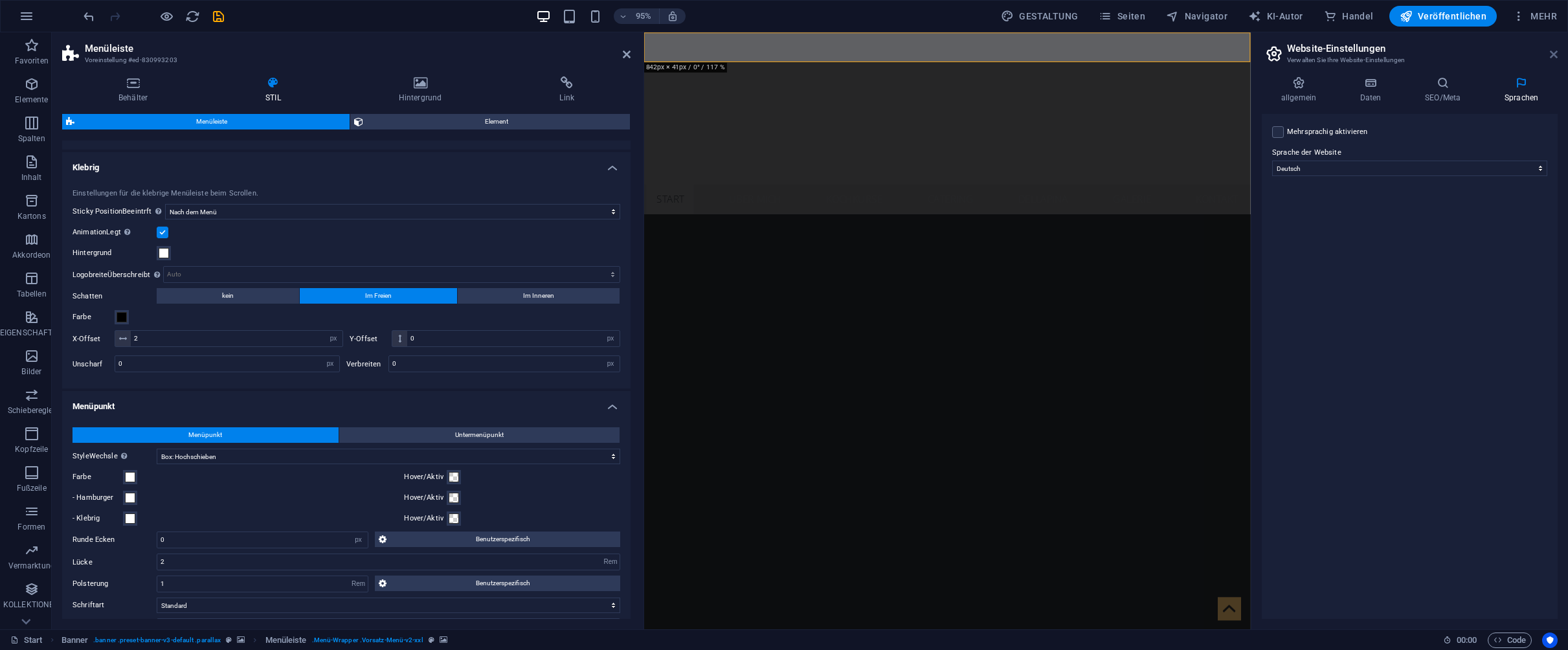 click at bounding box center (1554, 54) 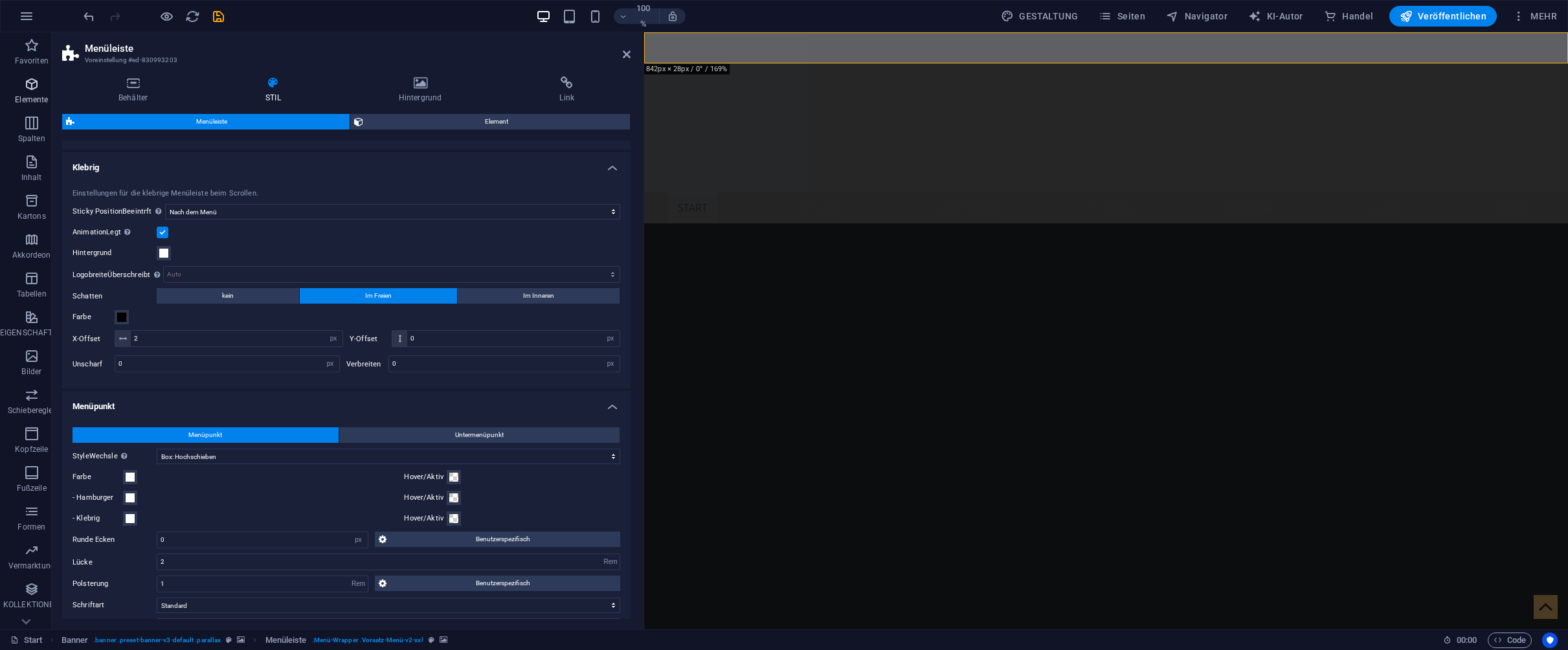 click at bounding box center [32, 84] 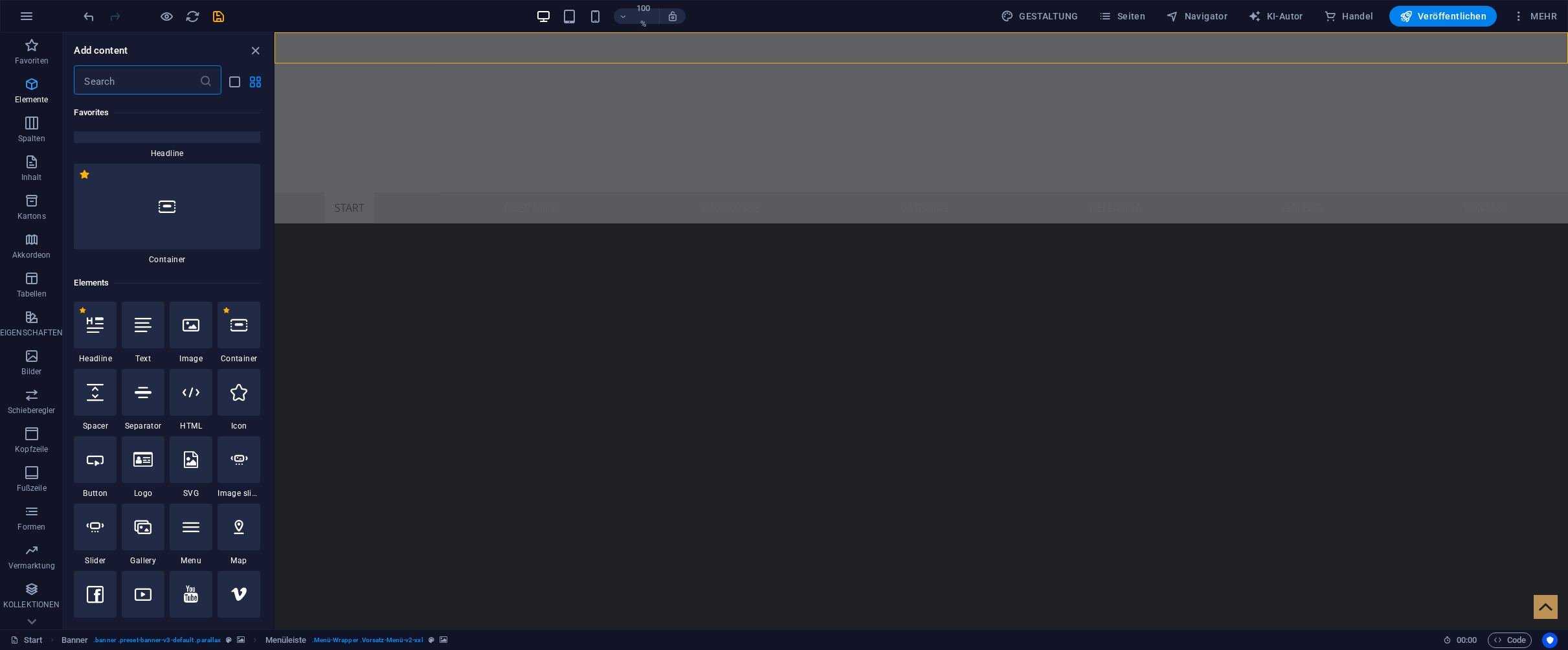 scroll, scrollTop: 138, scrollLeft: 0, axis: vertical 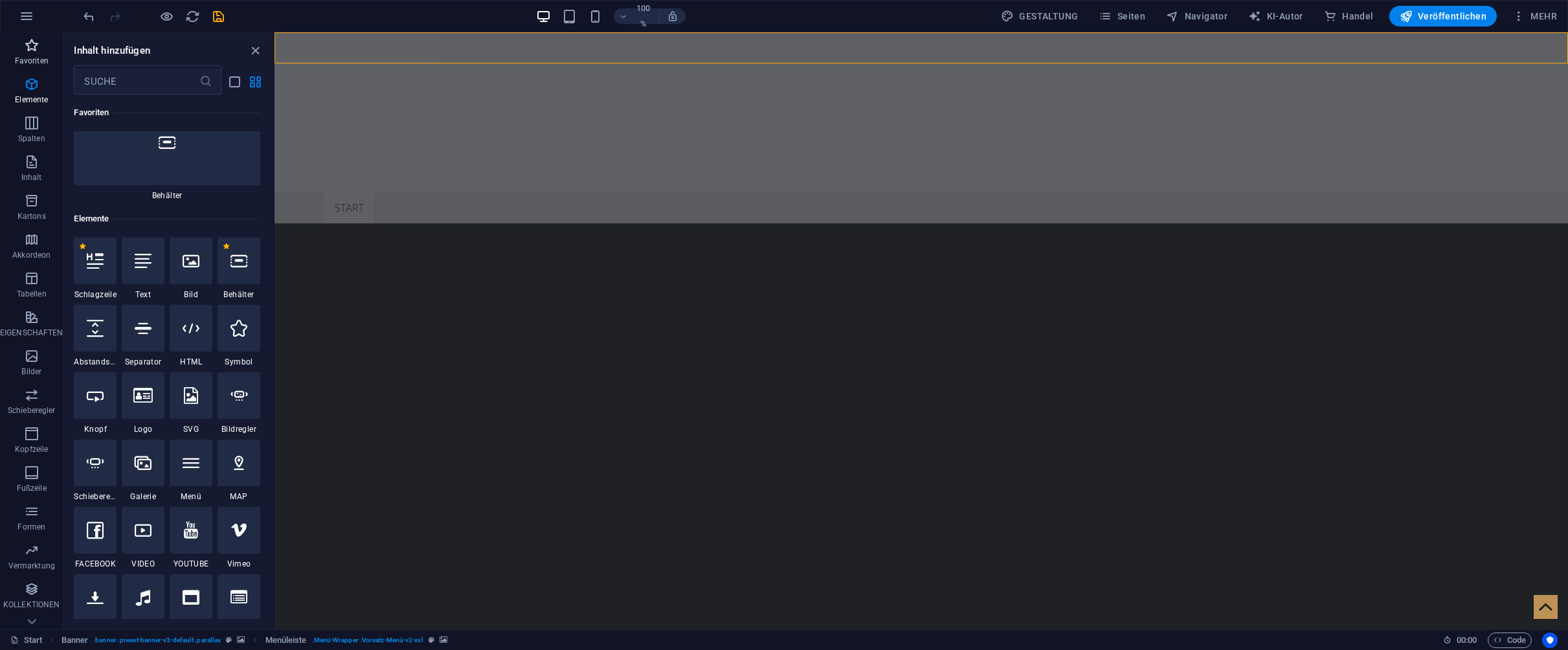click at bounding box center (32, 45) 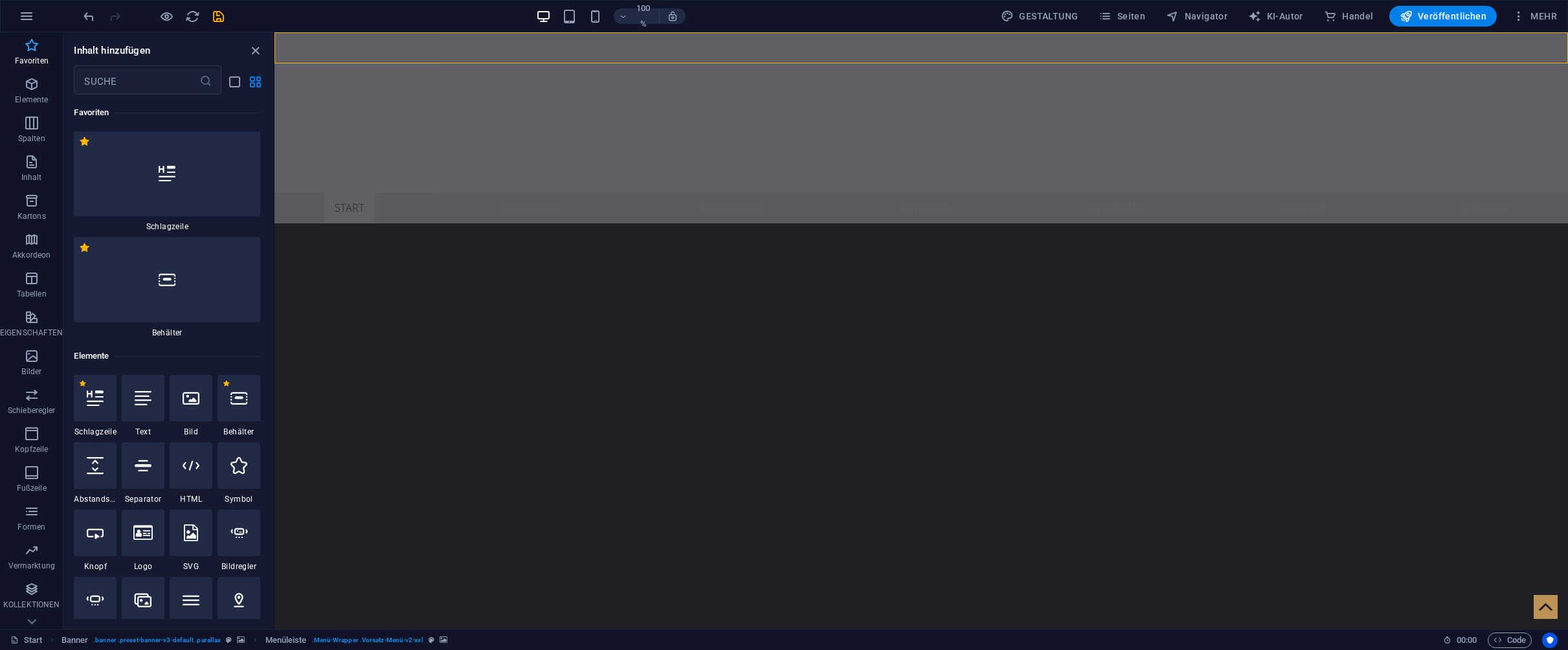 scroll, scrollTop: 0, scrollLeft: 0, axis: both 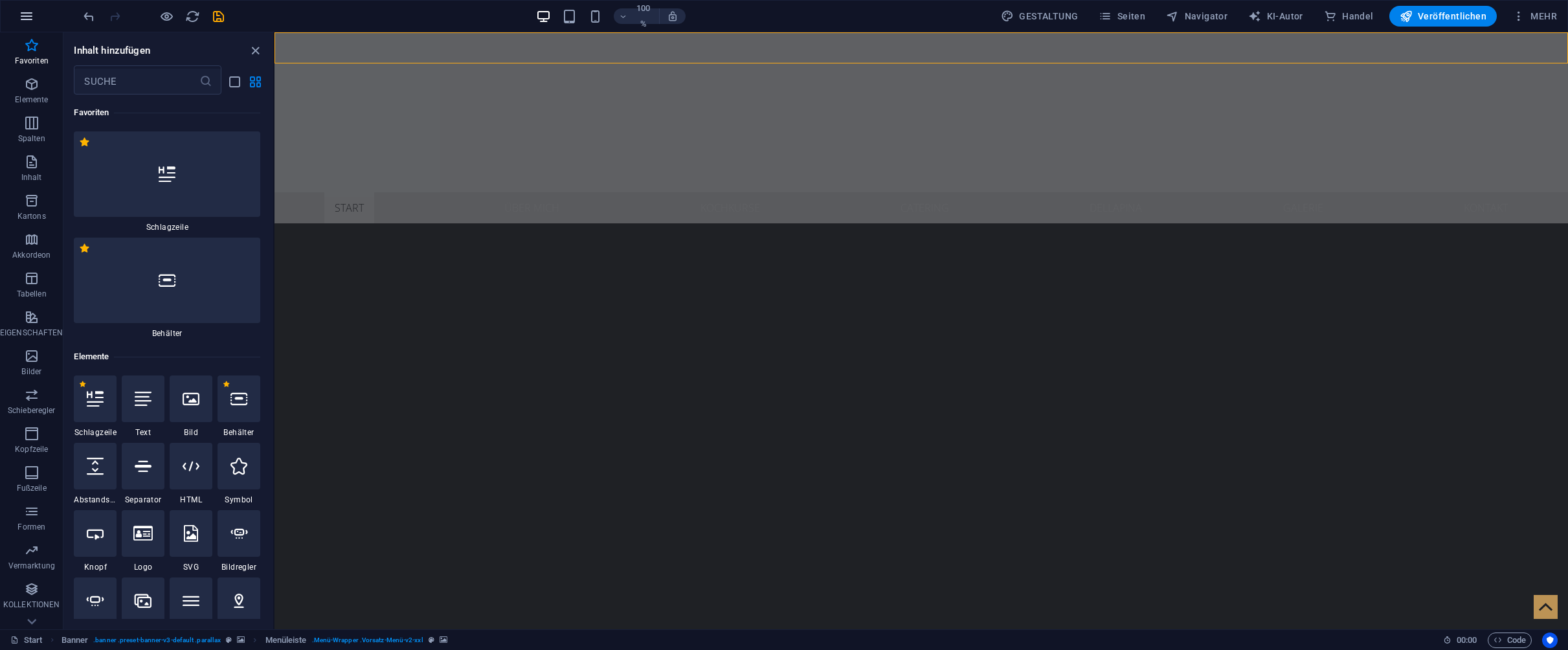 click at bounding box center [27, 16] 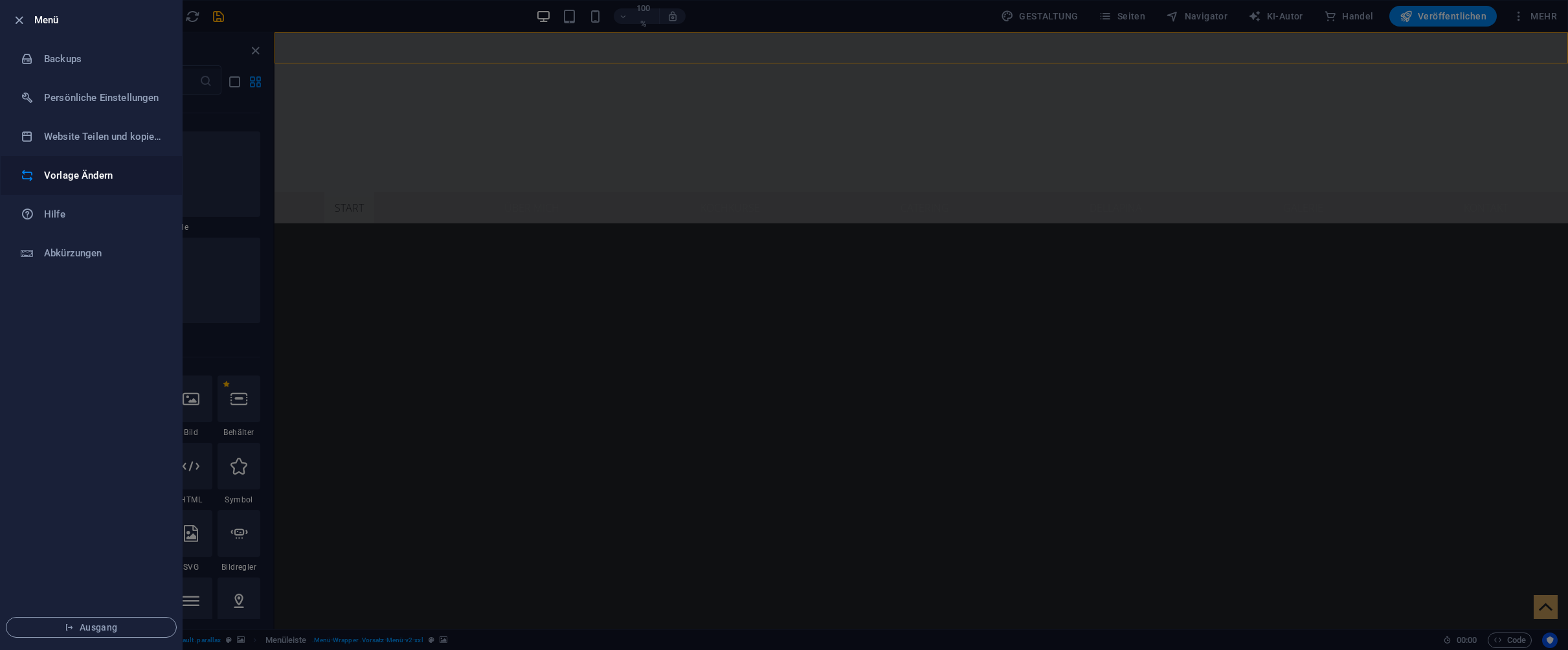 click on "Vorlage Ändern" at bounding box center (104, 175) 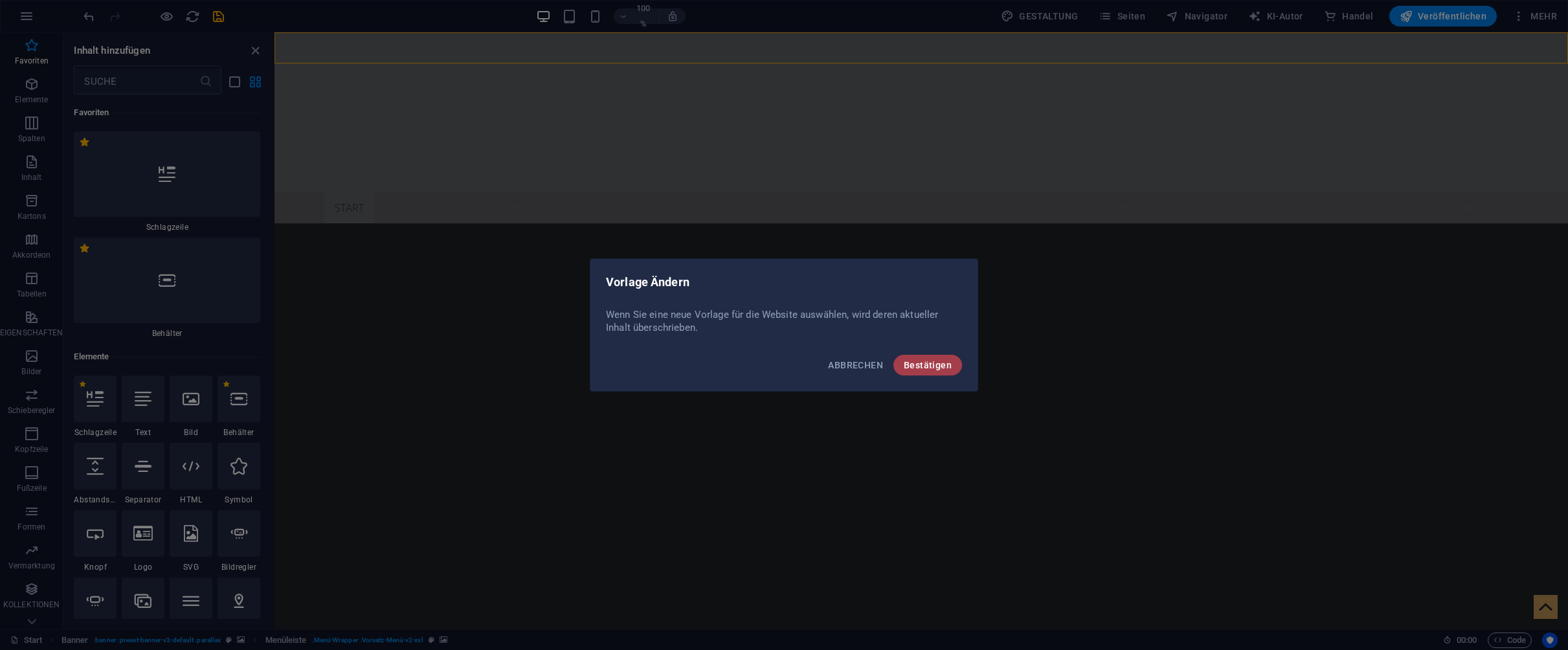 click on "Bestätigen" at bounding box center (928, 365) 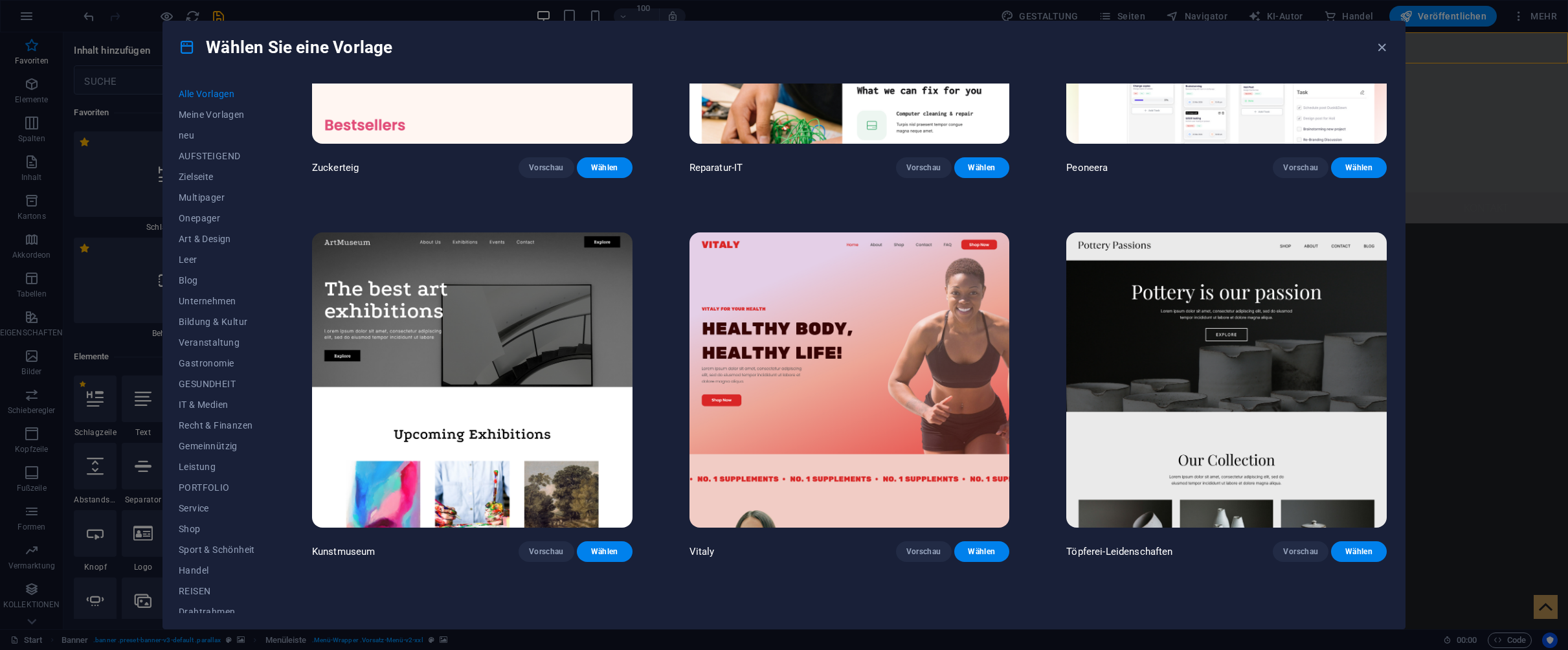 scroll, scrollTop: 374, scrollLeft: 0, axis: vertical 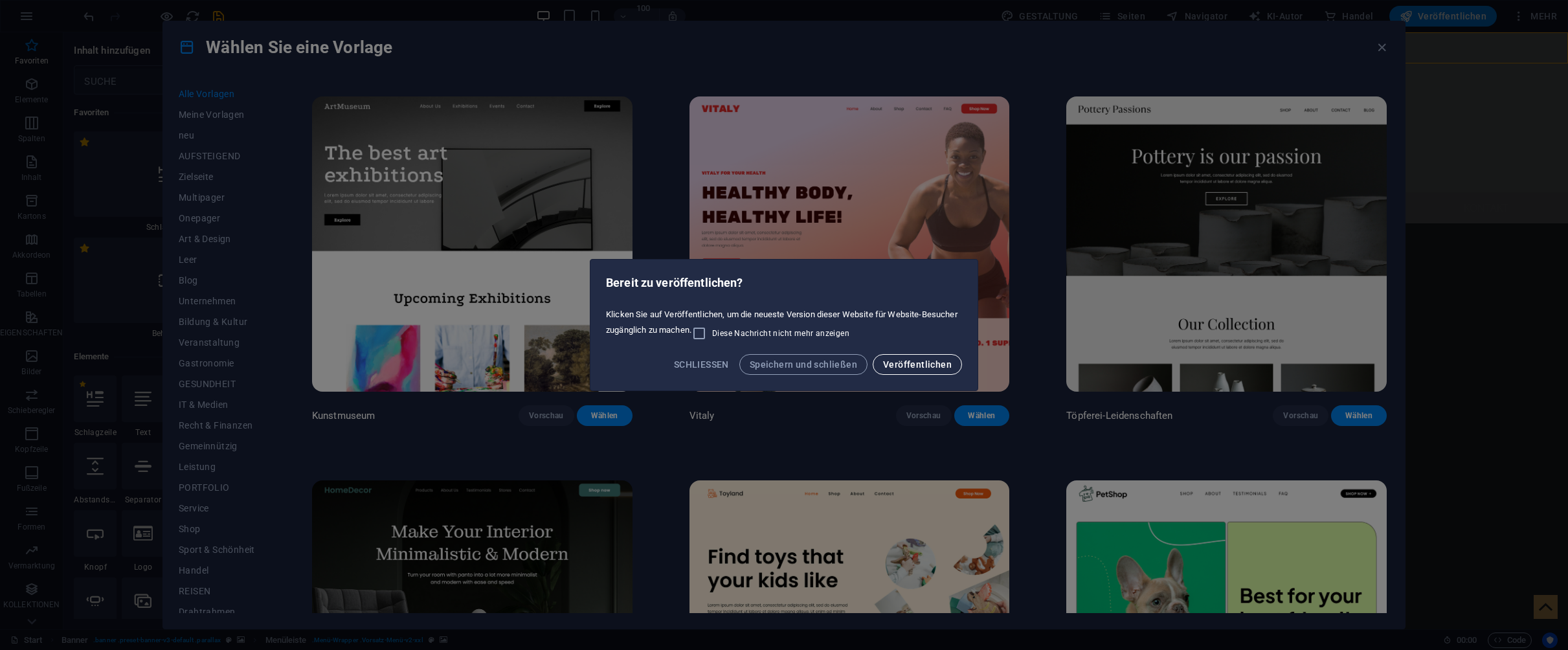 click on "Veröffentlichen" at bounding box center (917, 364) 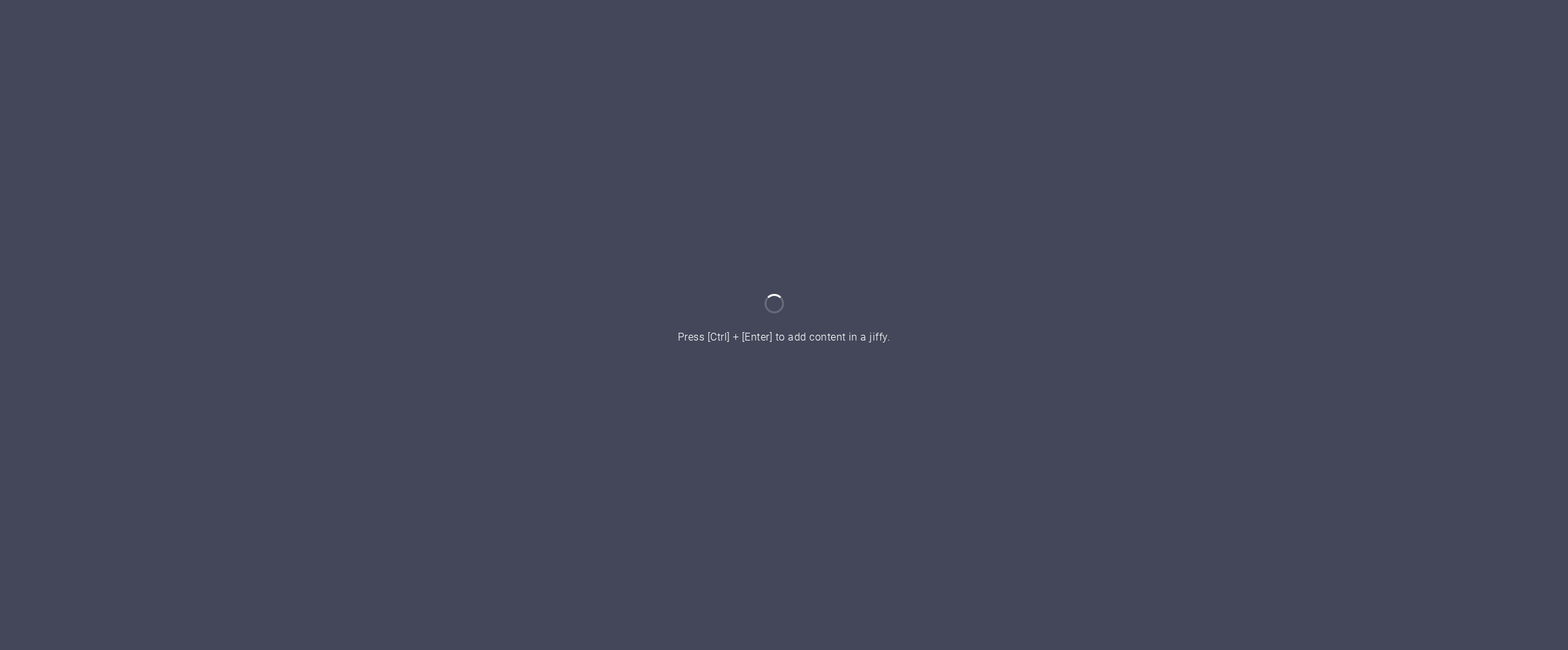 scroll, scrollTop: 0, scrollLeft: 0, axis: both 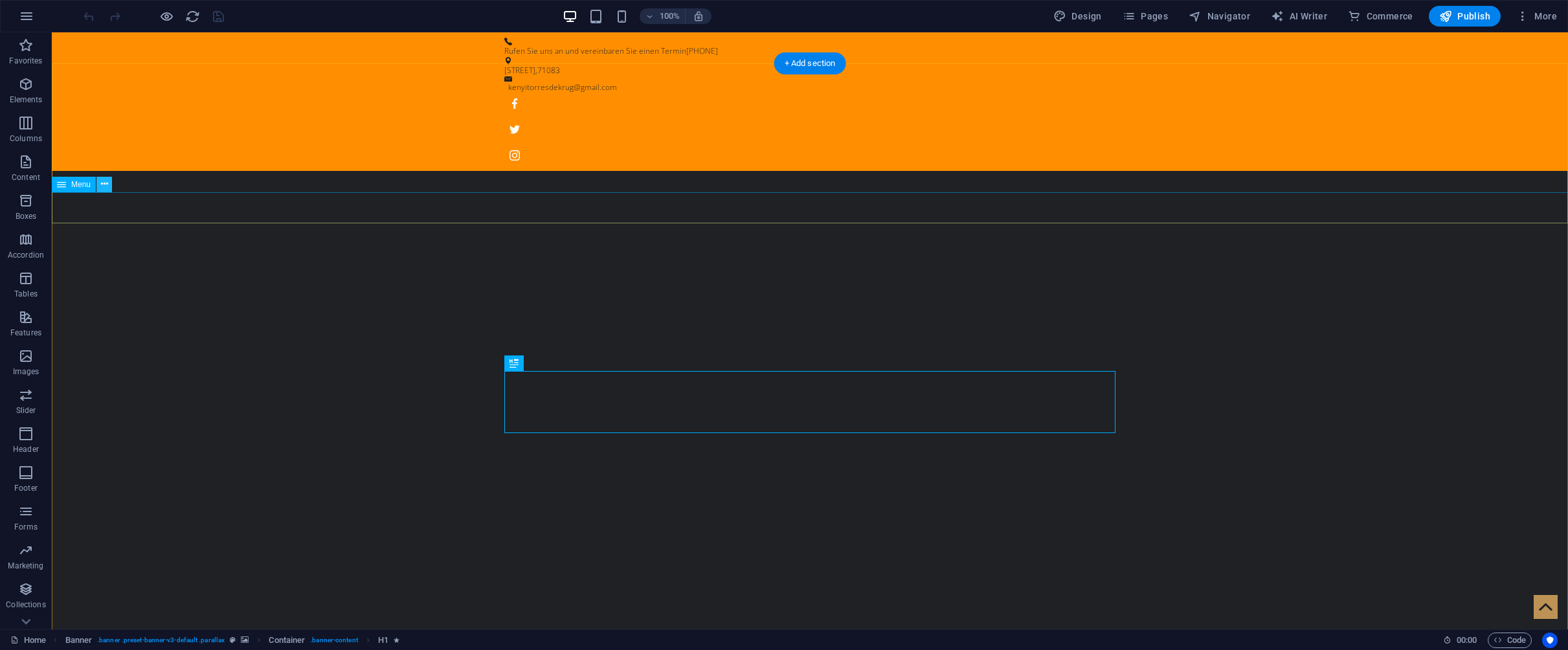 click at bounding box center (104, 184) 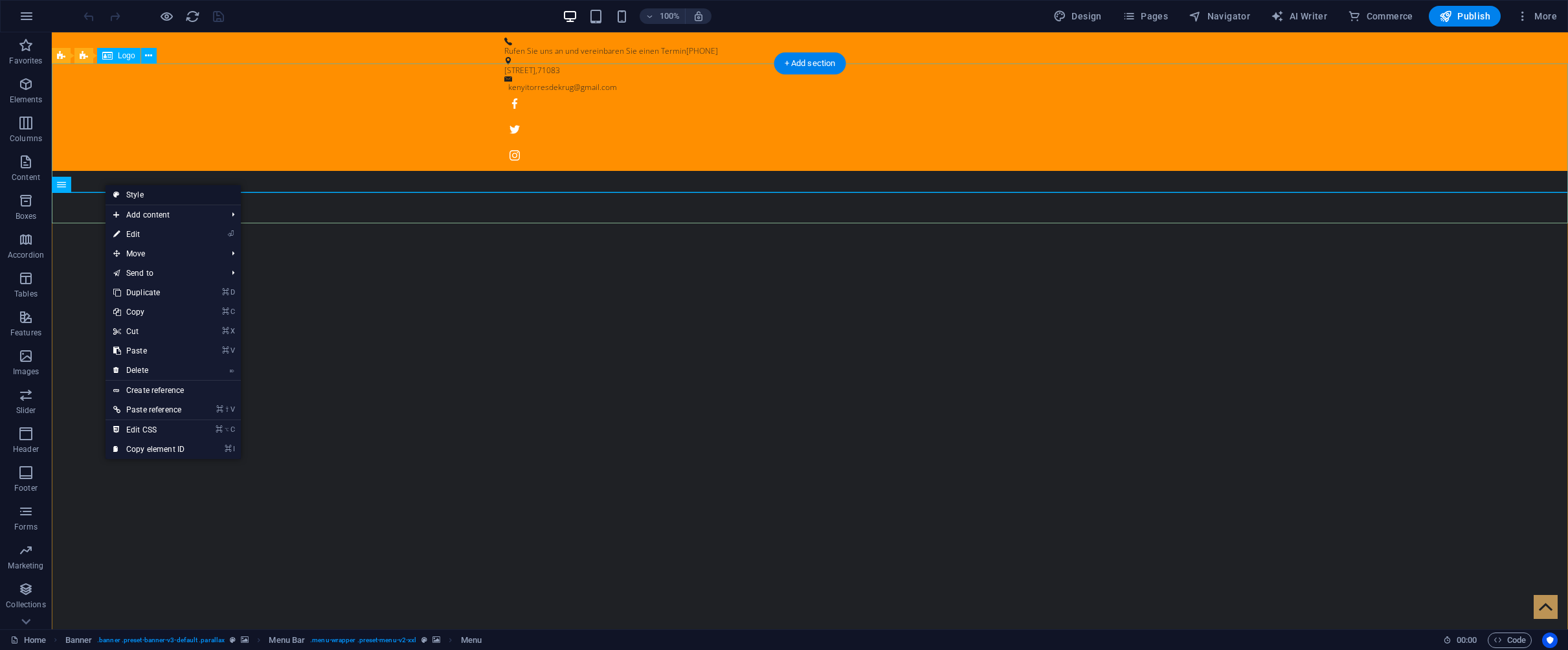 click on "Style" at bounding box center (173, 195) 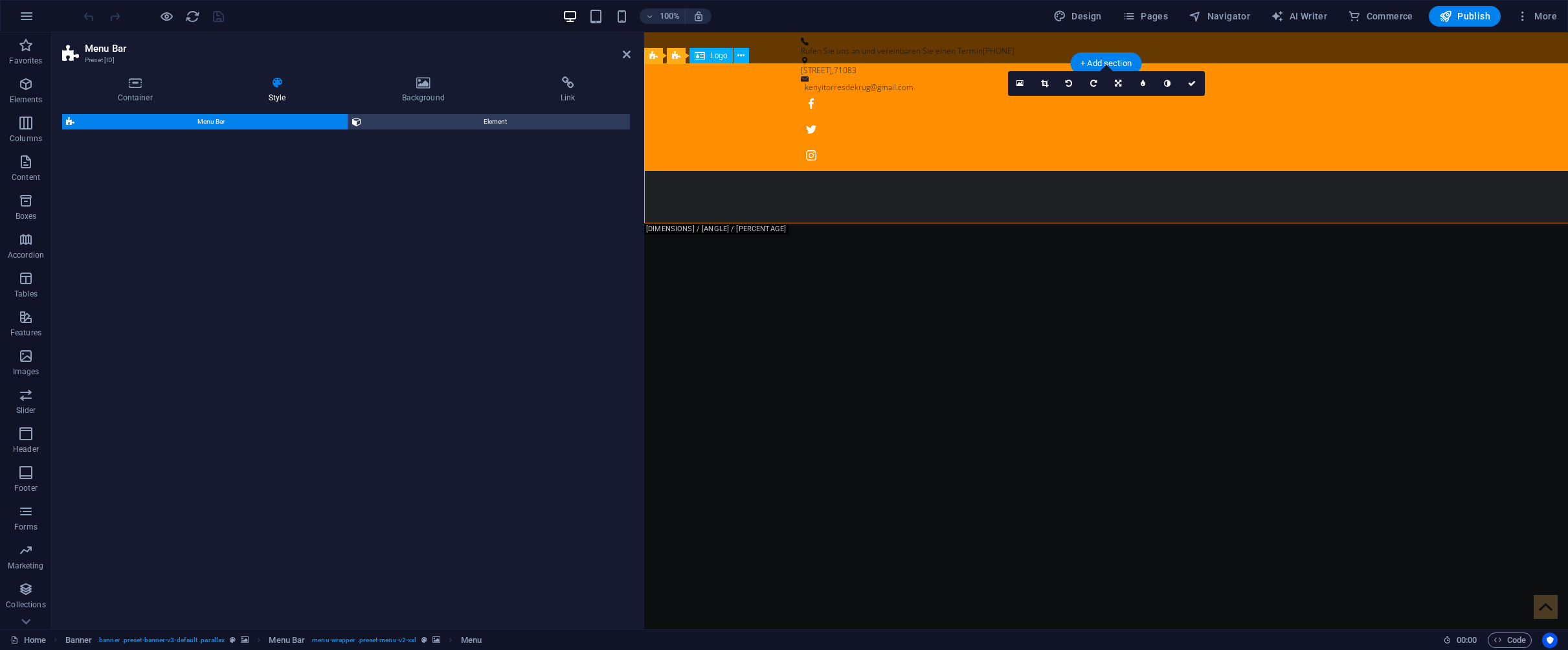 select on "rem" 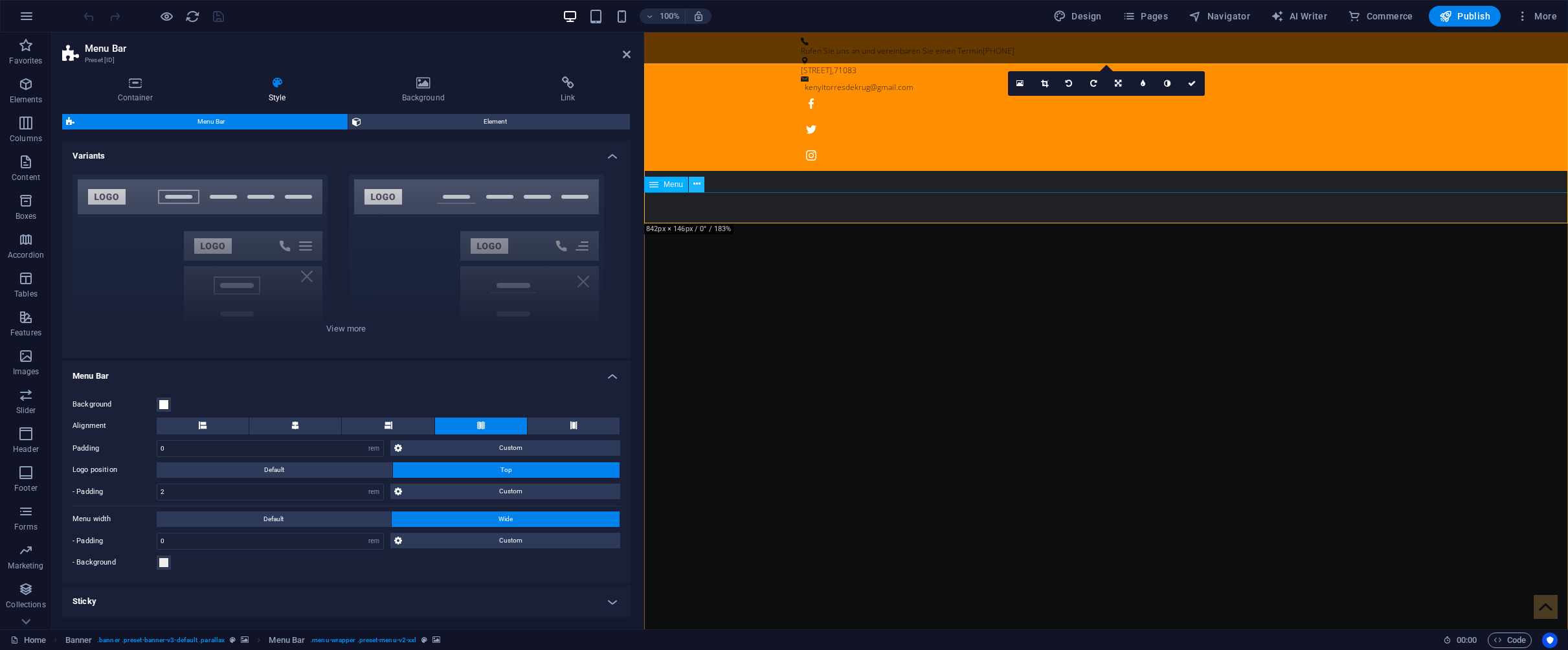 click at bounding box center [697, 184] 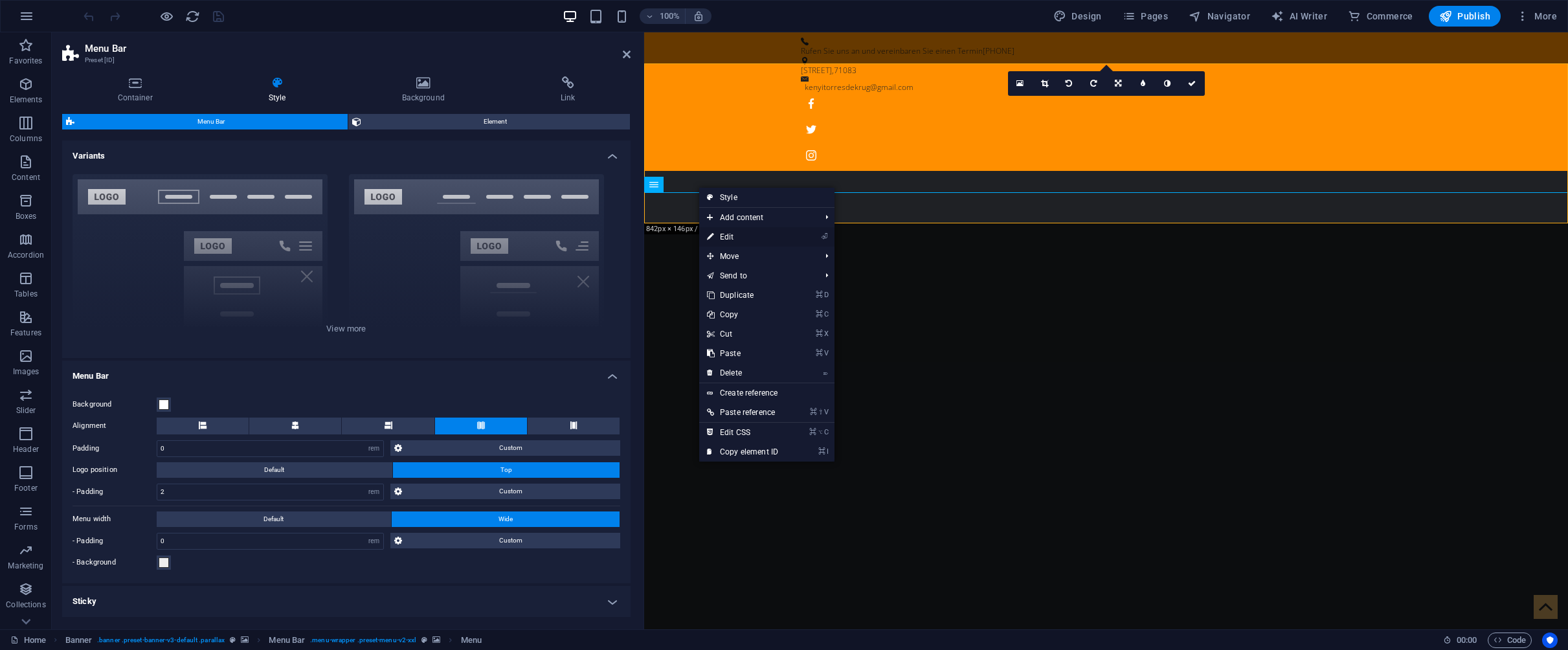 click on "⏎  Edit" at bounding box center (743, 237) 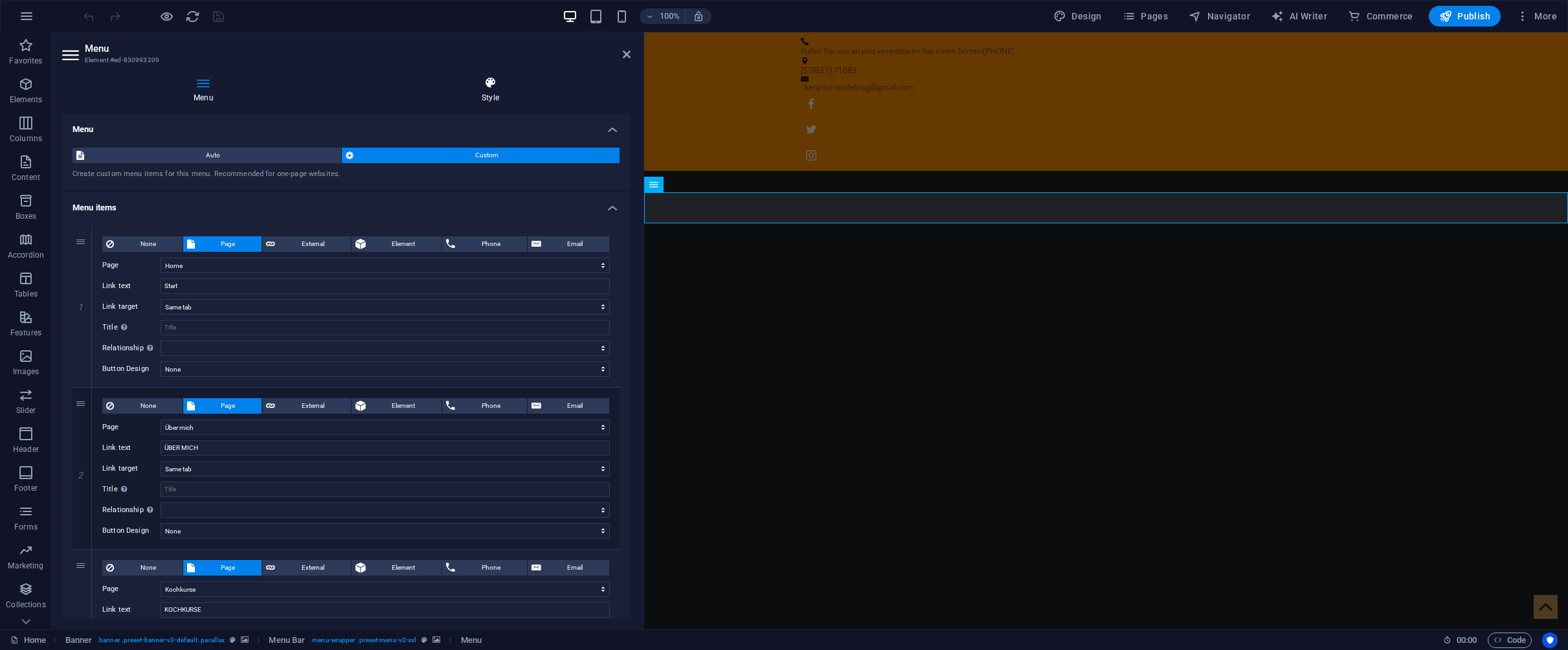 click at bounding box center (490, 83) 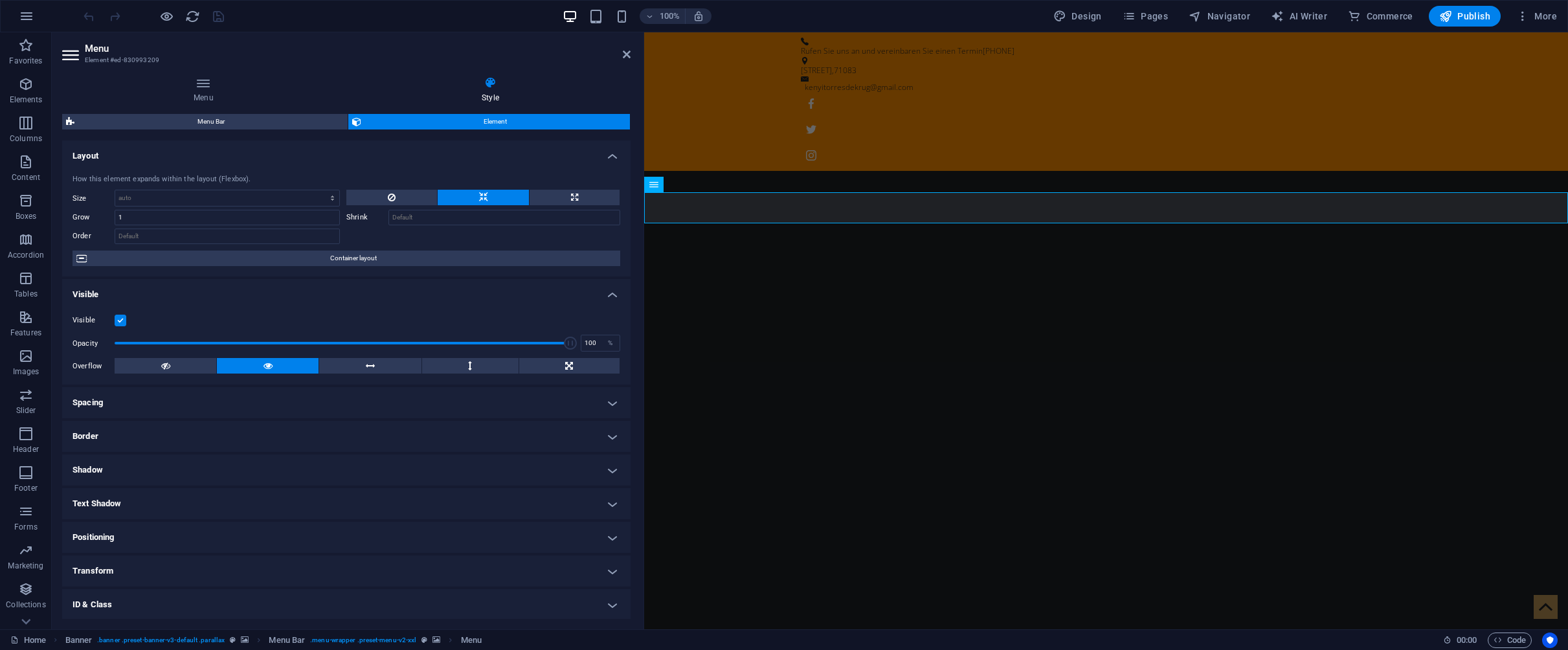 drag, startPoint x: 550, startPoint y: 342, endPoint x: 618, endPoint y: 342, distance: 68 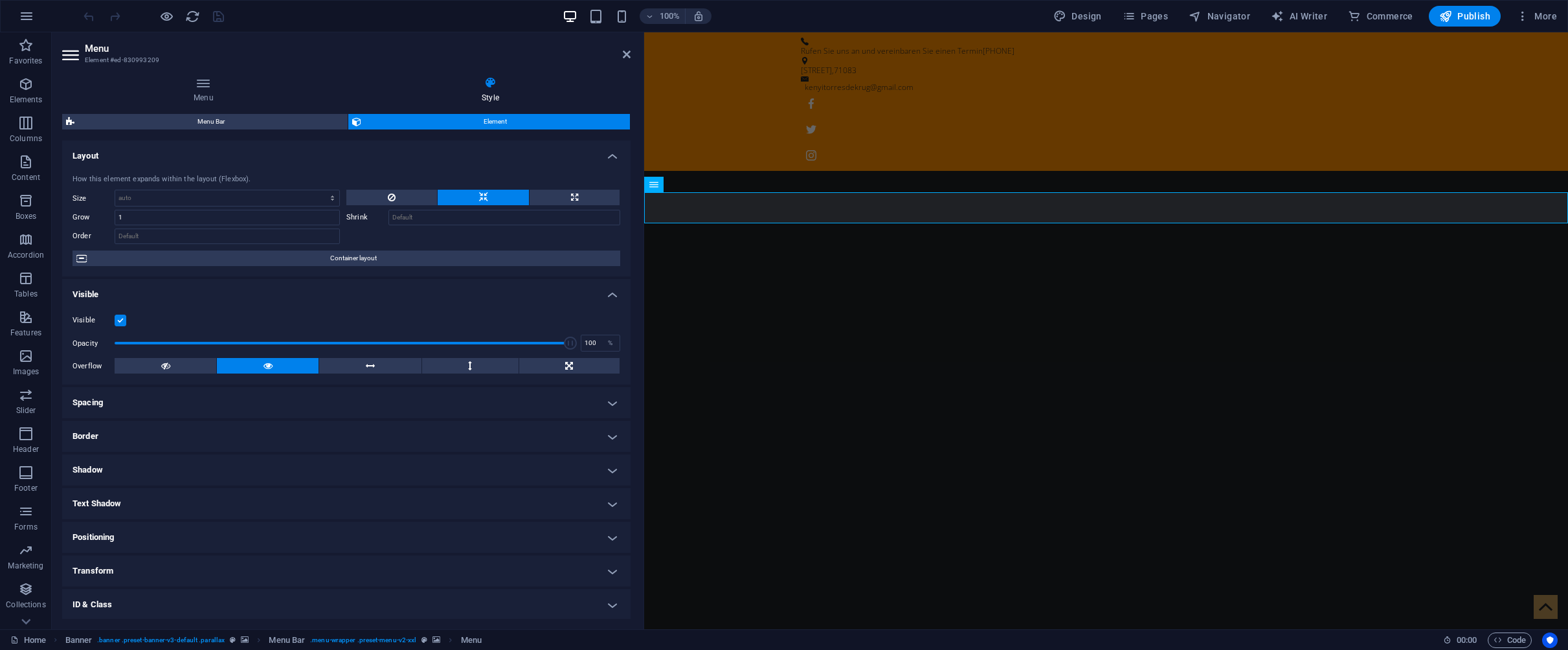click on "Visible Opacity 100 % Overflow" at bounding box center [346, 343] 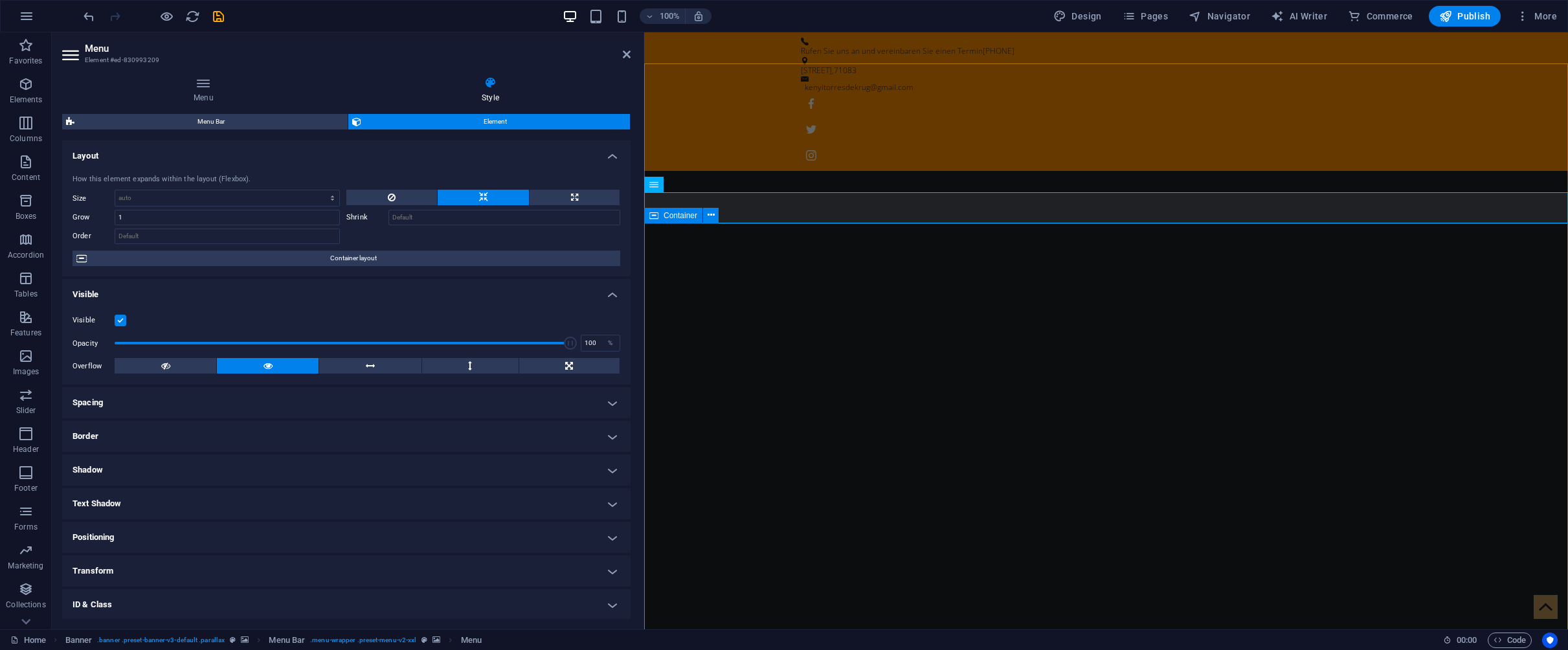 drag, startPoint x: 1220, startPoint y: 373, endPoint x: 792, endPoint y: 346, distance: 428.851 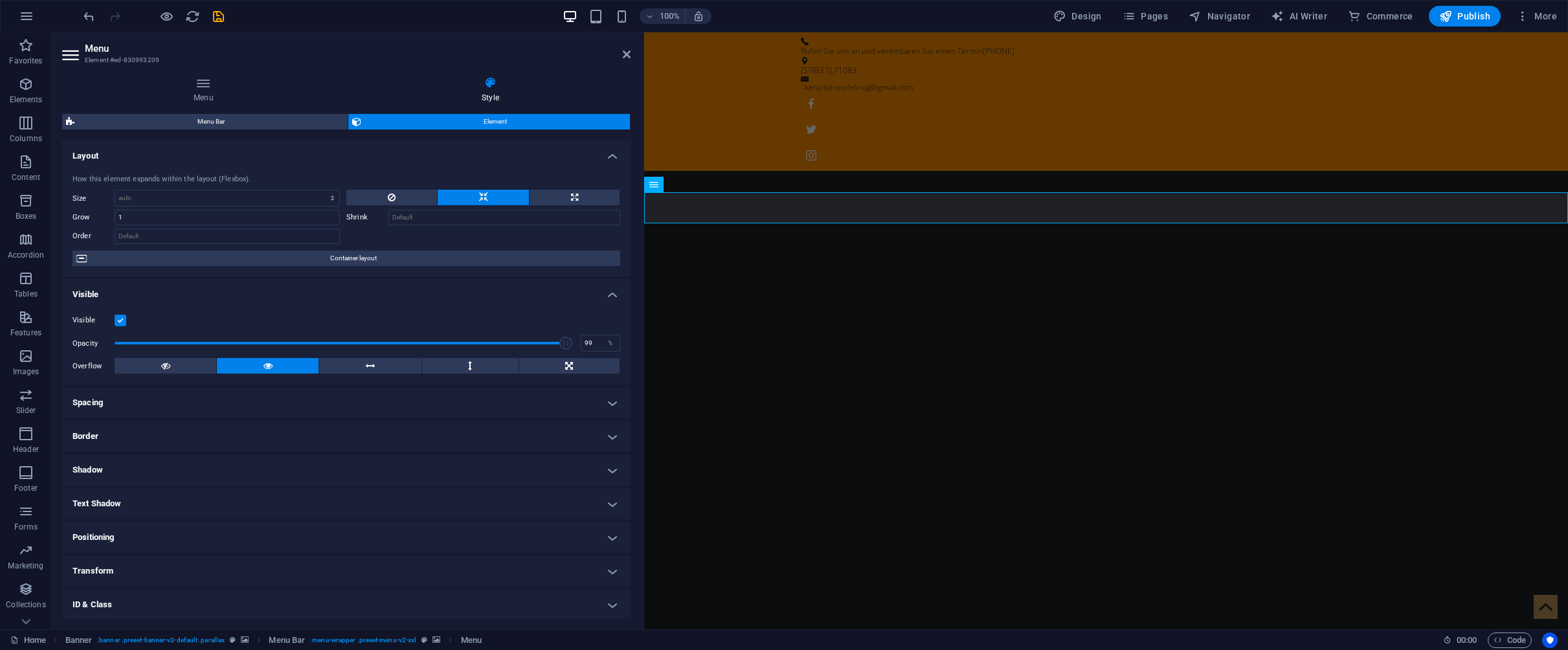 type on "100" 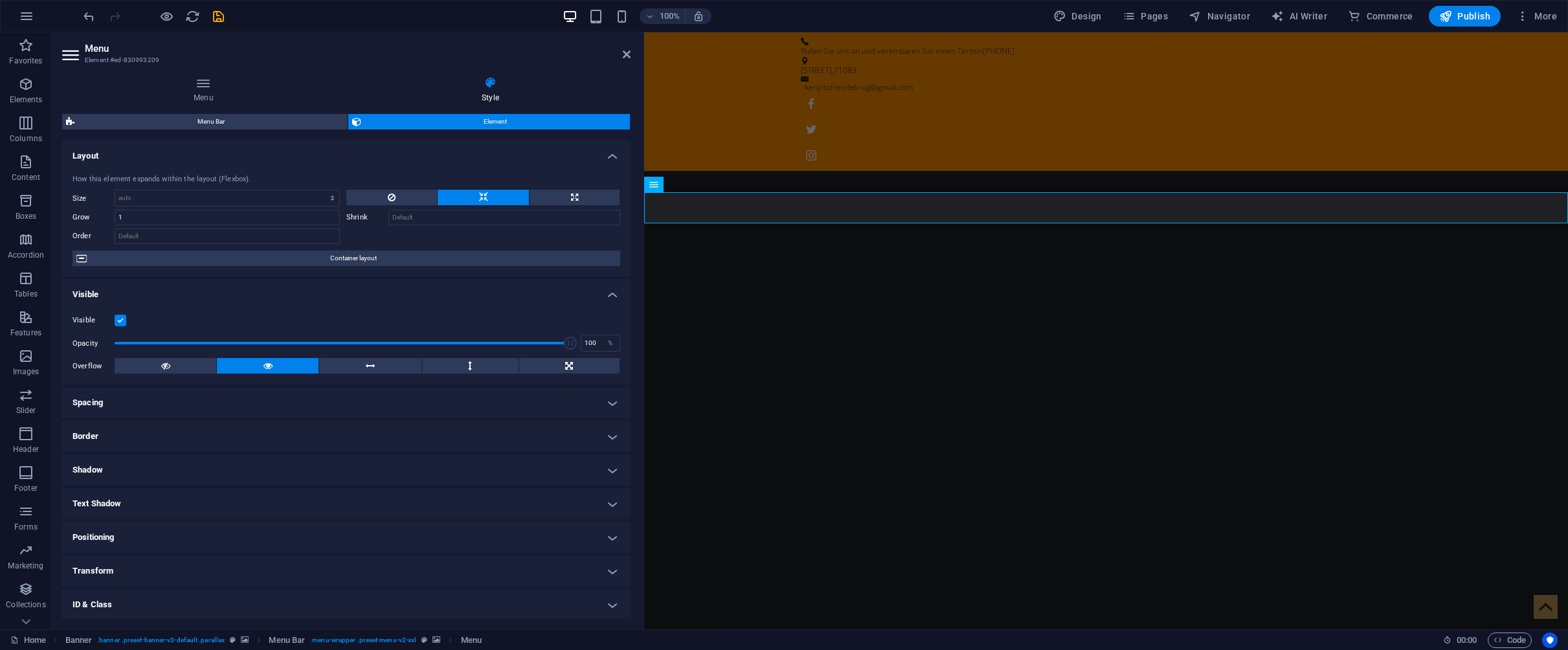 click on "Opacity 100 %" at bounding box center [346, 343] 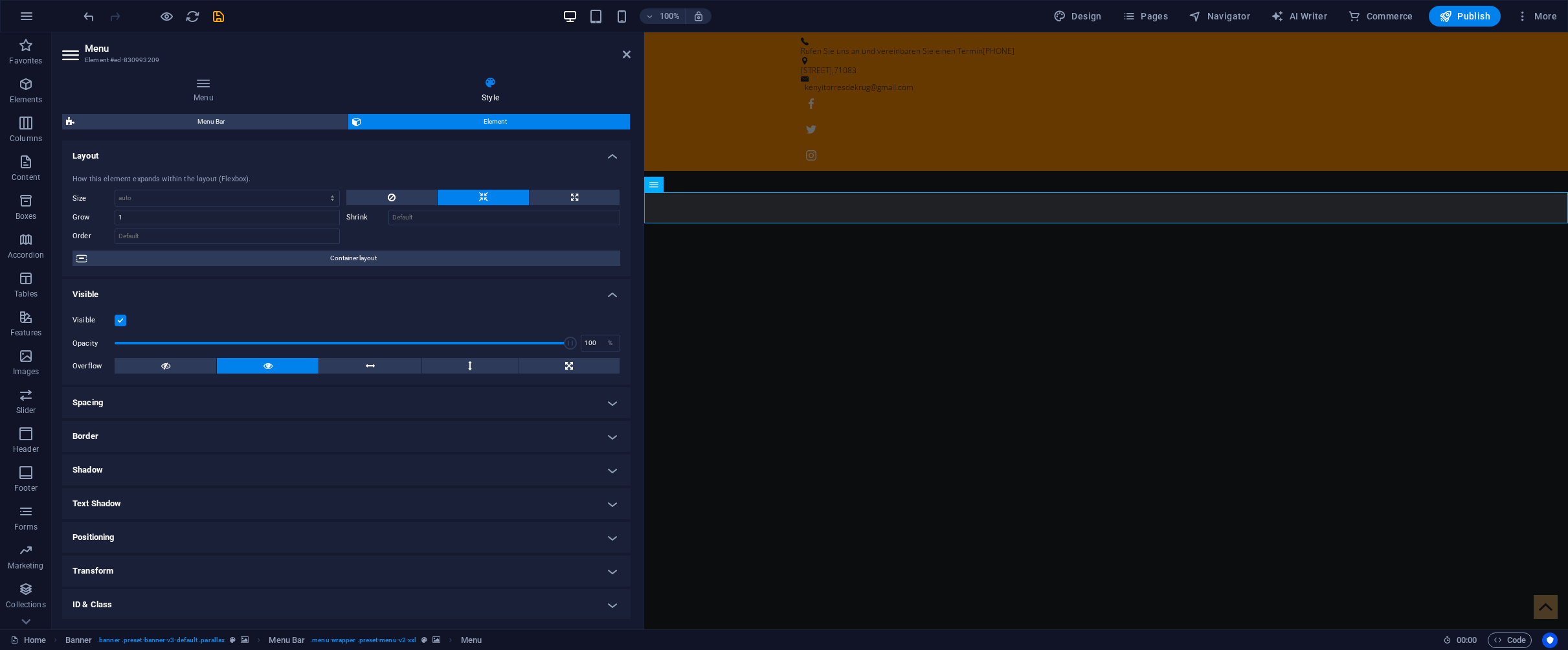 click at bounding box center (120, 320) 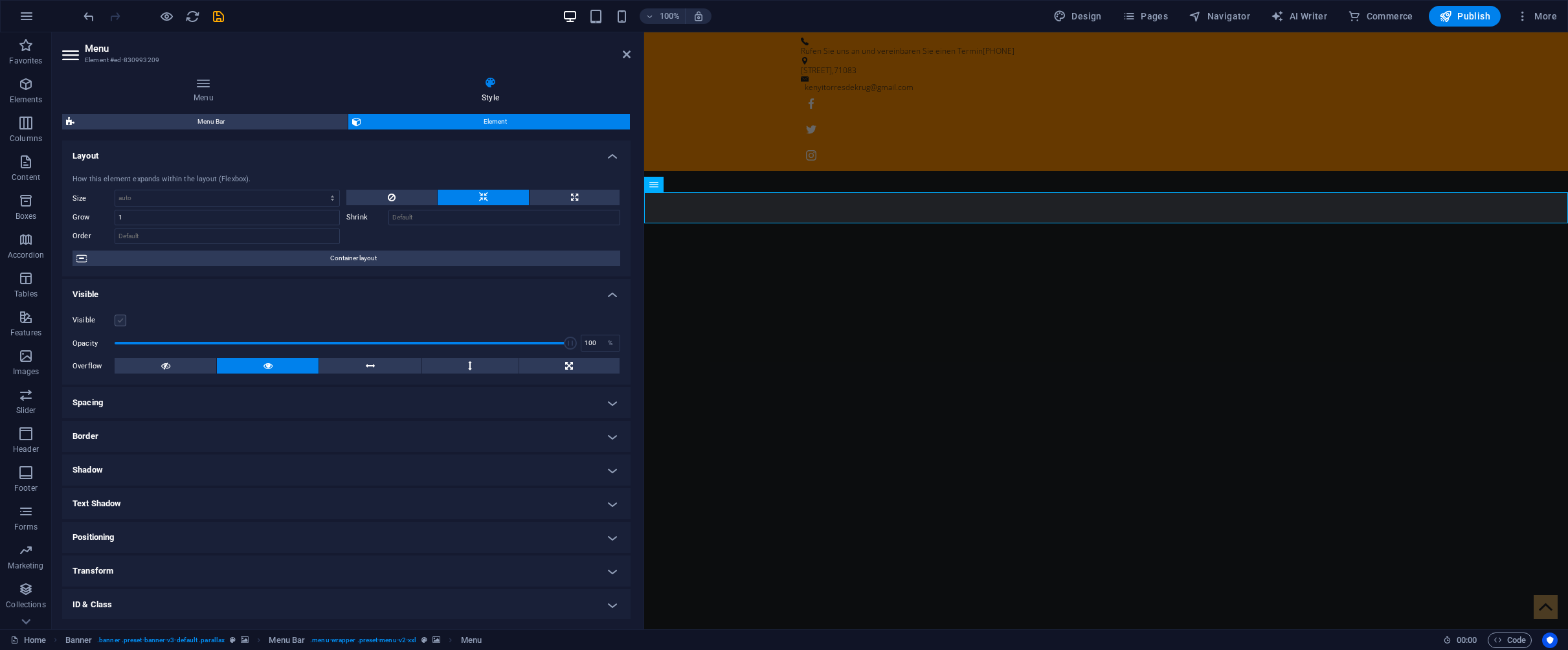 click at bounding box center (120, 320) 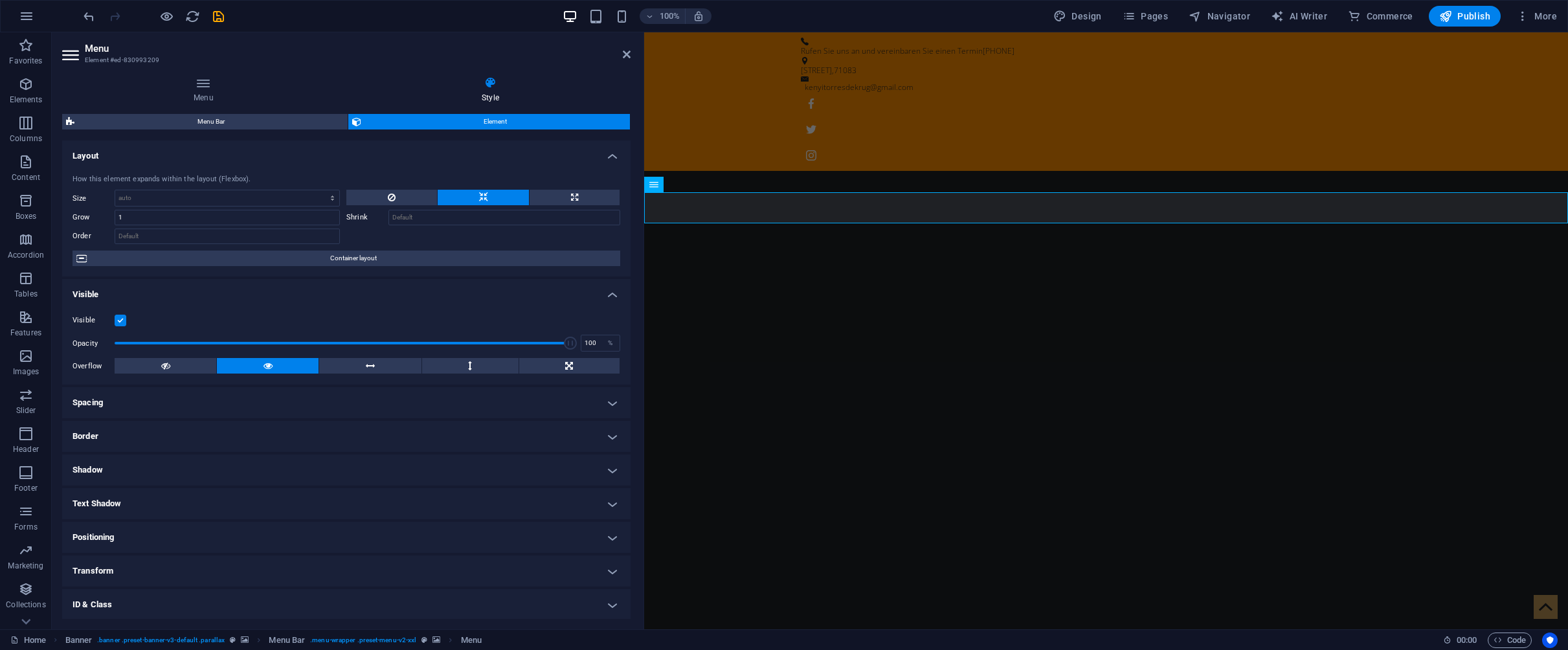 click at bounding box center [120, 320] 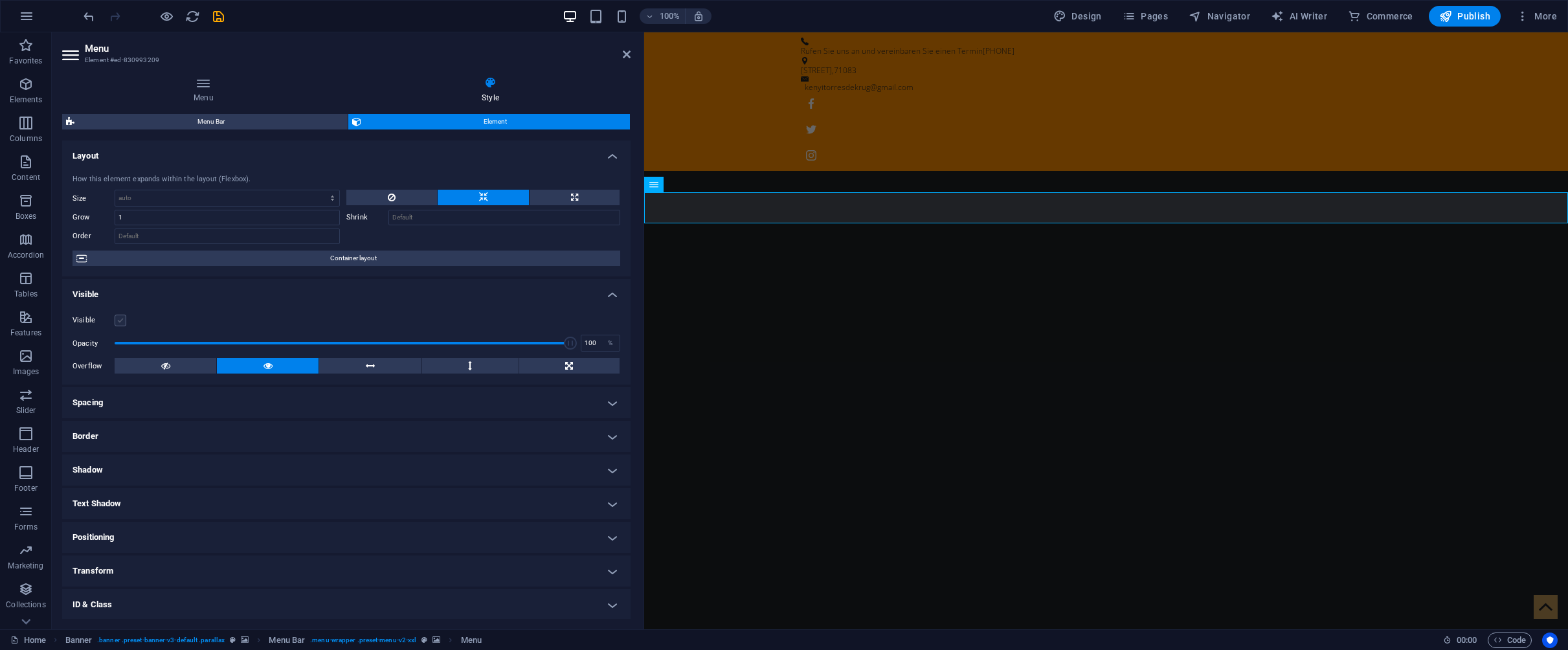 click at bounding box center [120, 320] 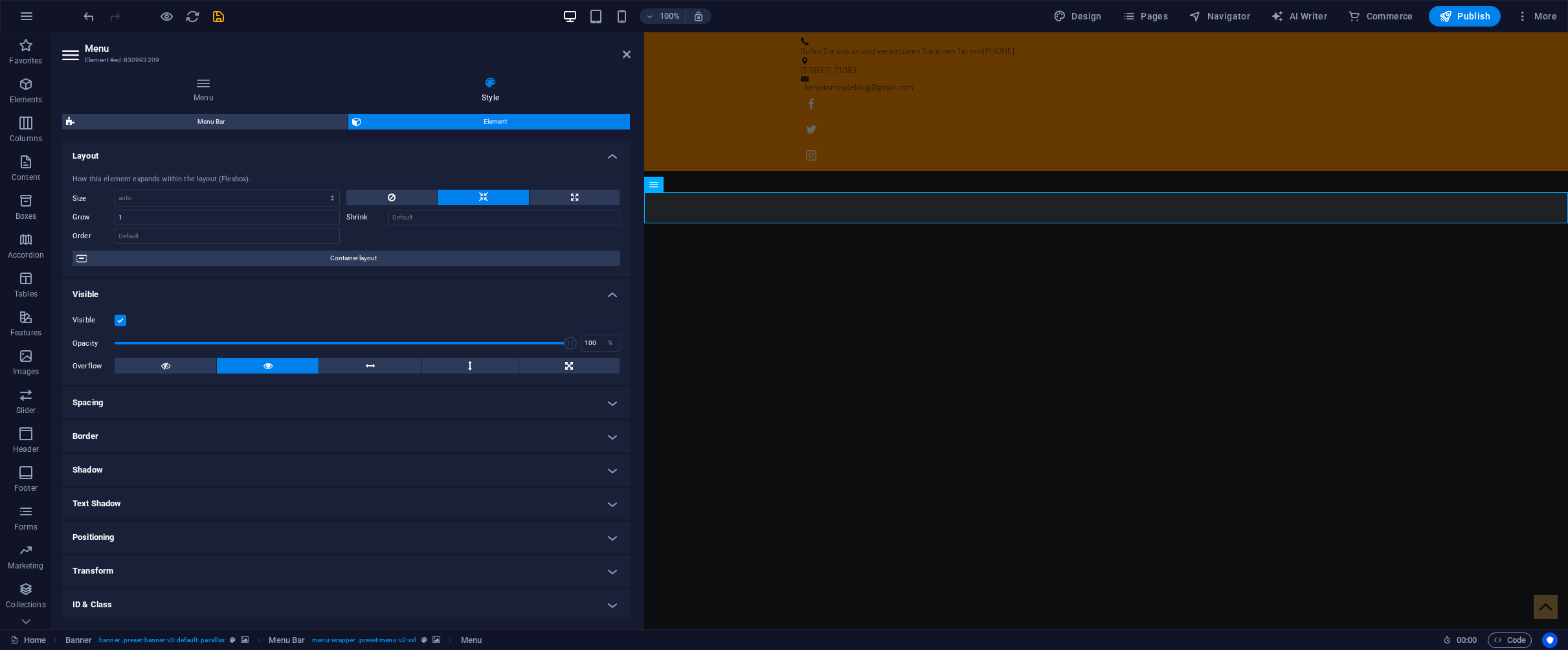 click on "Spacing" at bounding box center (346, 403) 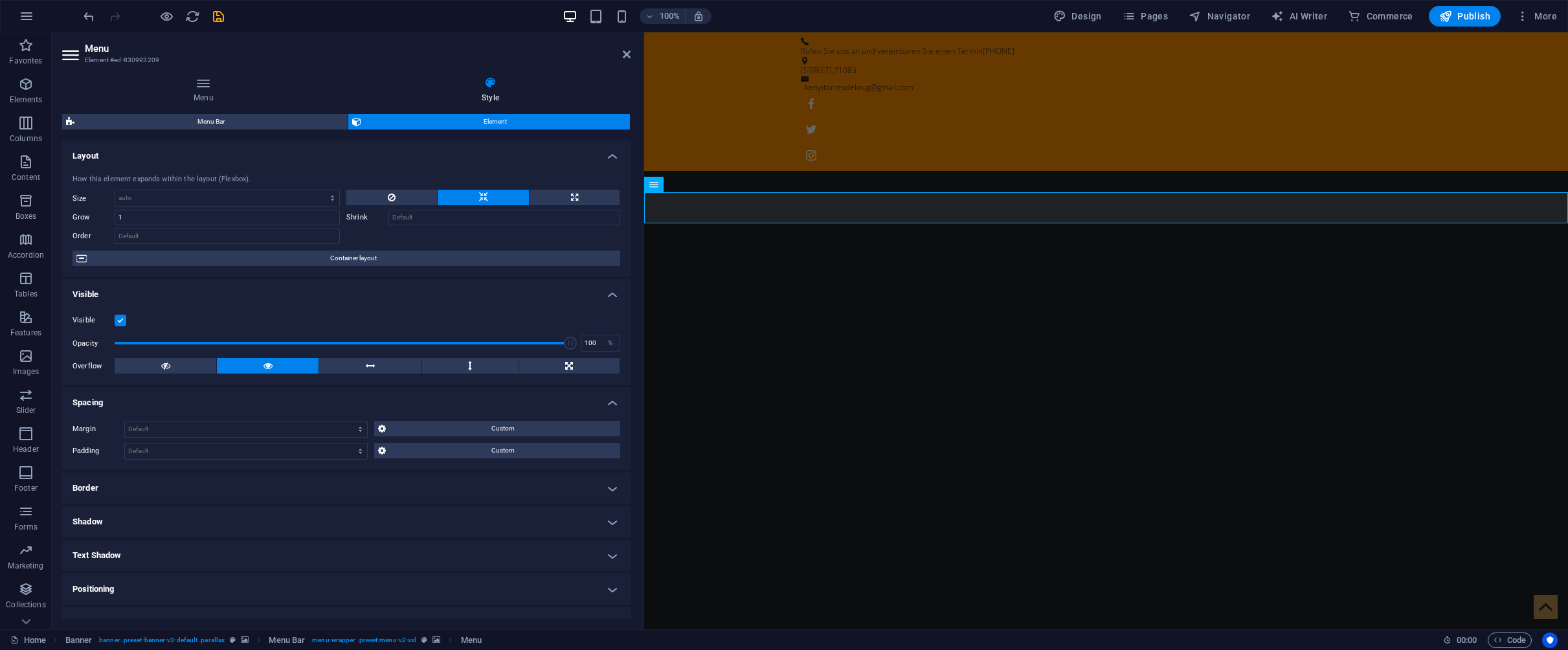 click on "Border" at bounding box center [346, 488] 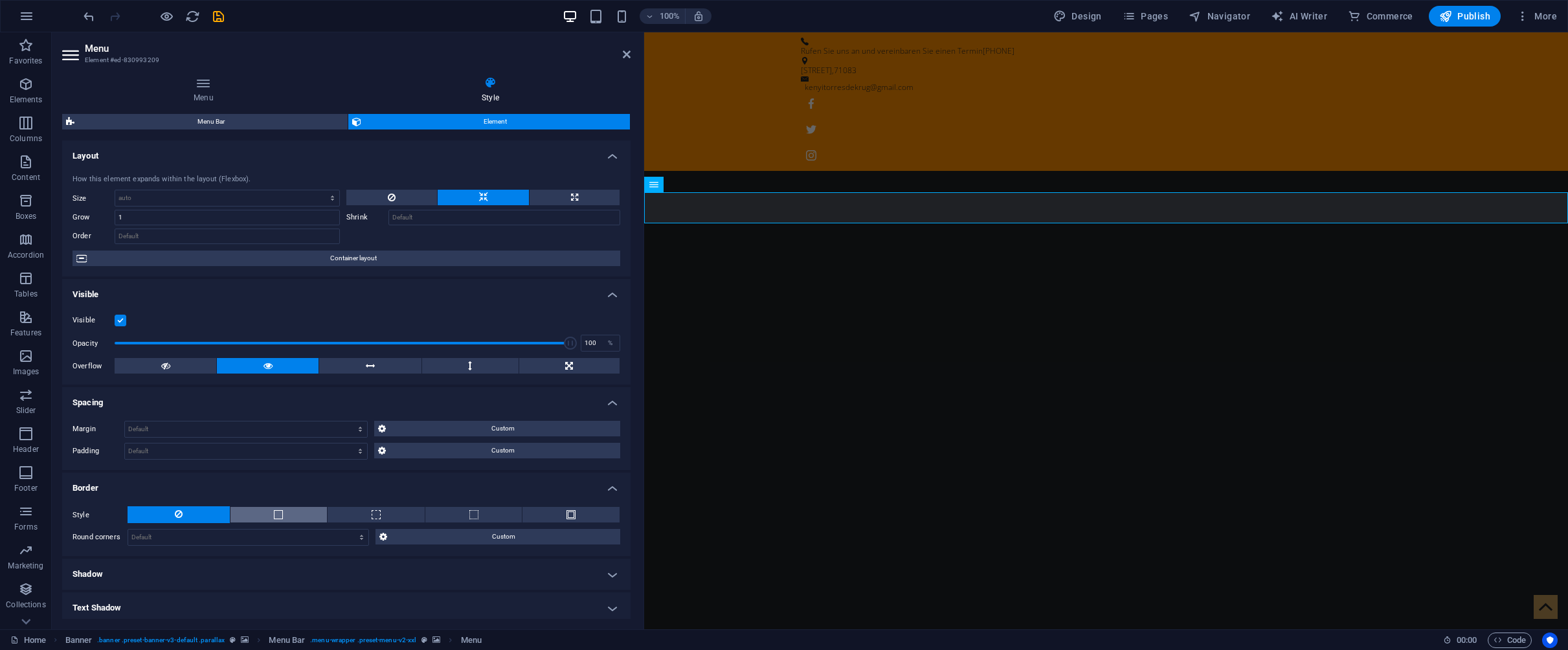 click at bounding box center (279, 515) 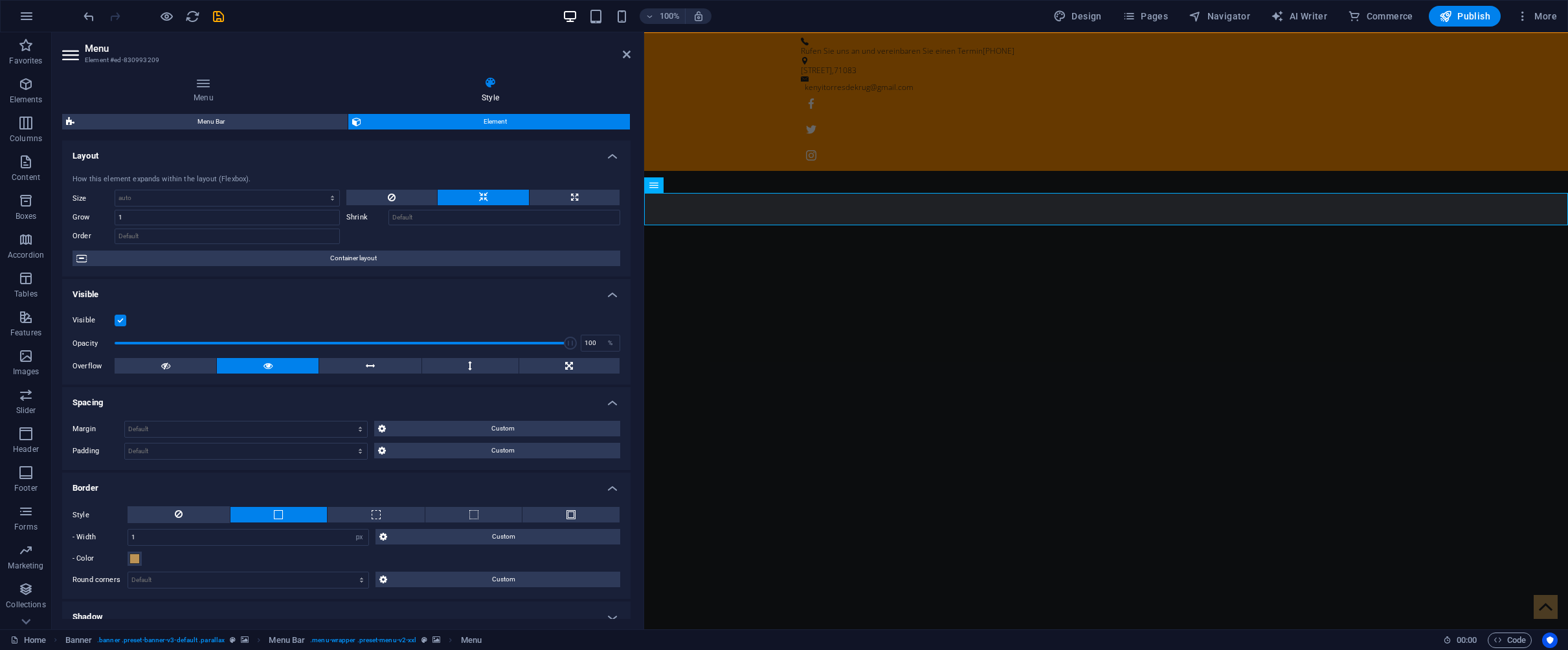 scroll, scrollTop: 0, scrollLeft: 0, axis: both 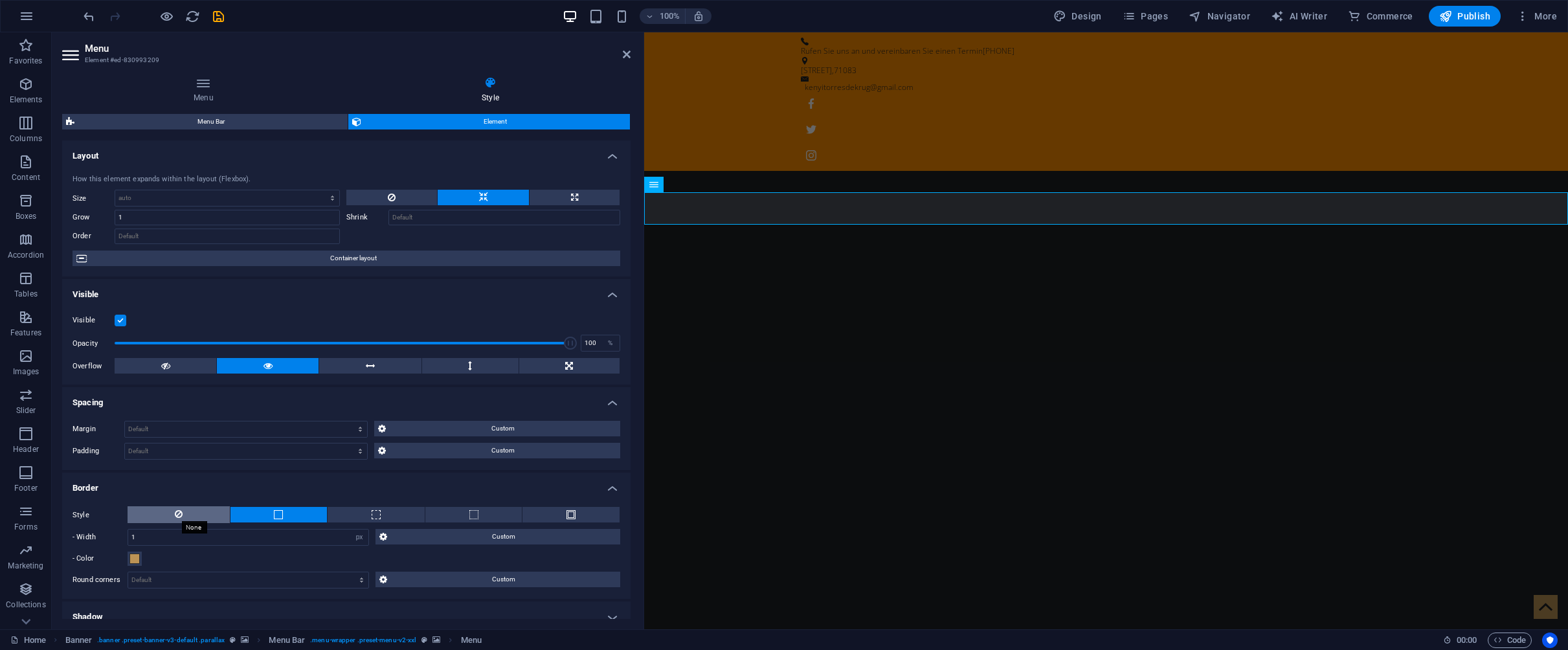 click at bounding box center (179, 514) 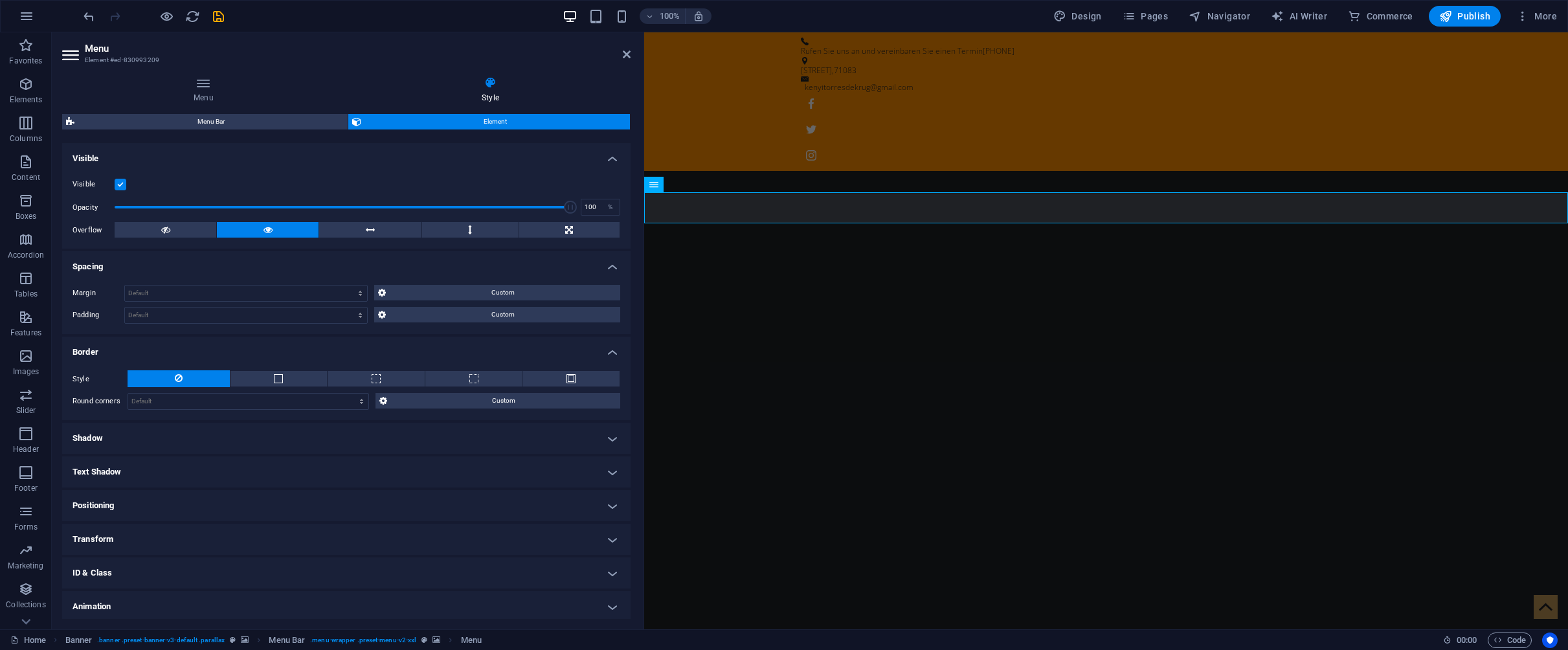 scroll, scrollTop: 137, scrollLeft: 0, axis: vertical 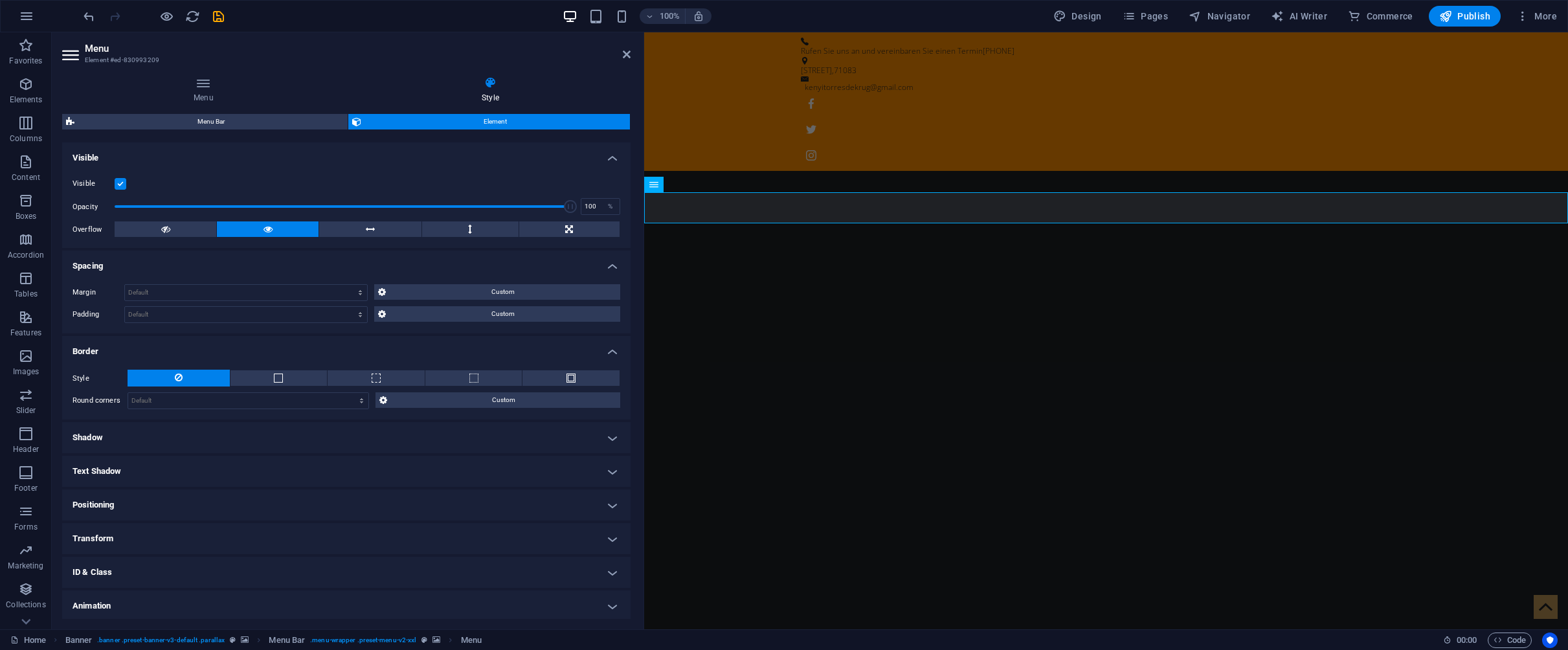 click on "Shadow" at bounding box center (346, 438) 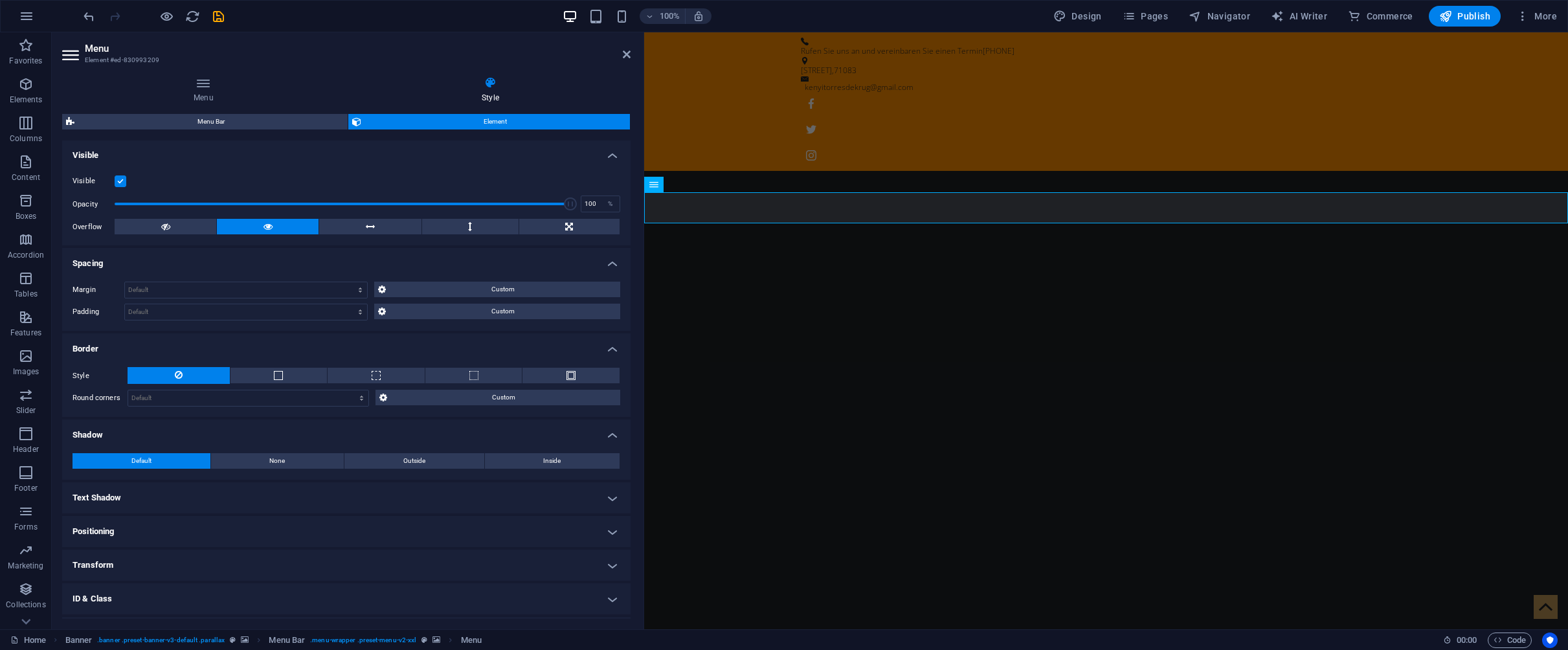 scroll, scrollTop: 136, scrollLeft: 0, axis: vertical 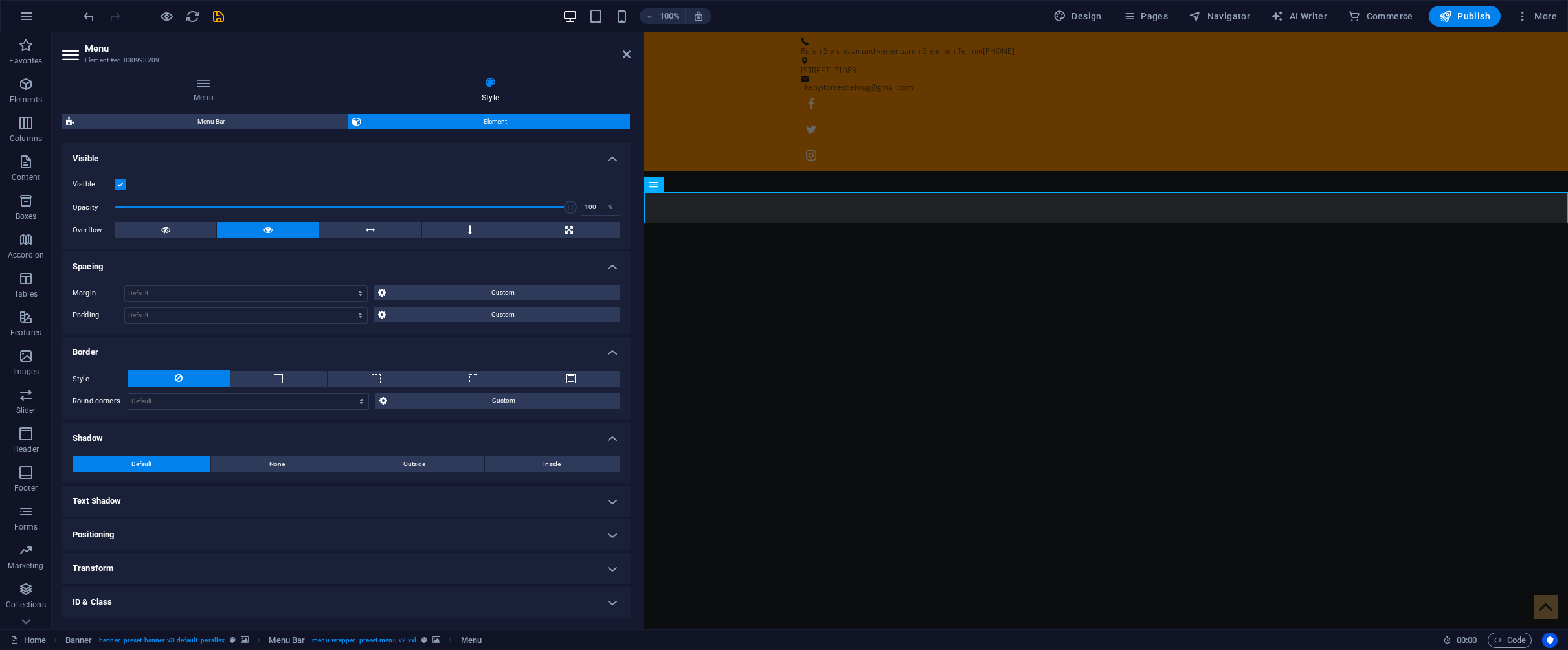 click on "Text Shadow" at bounding box center (346, 501) 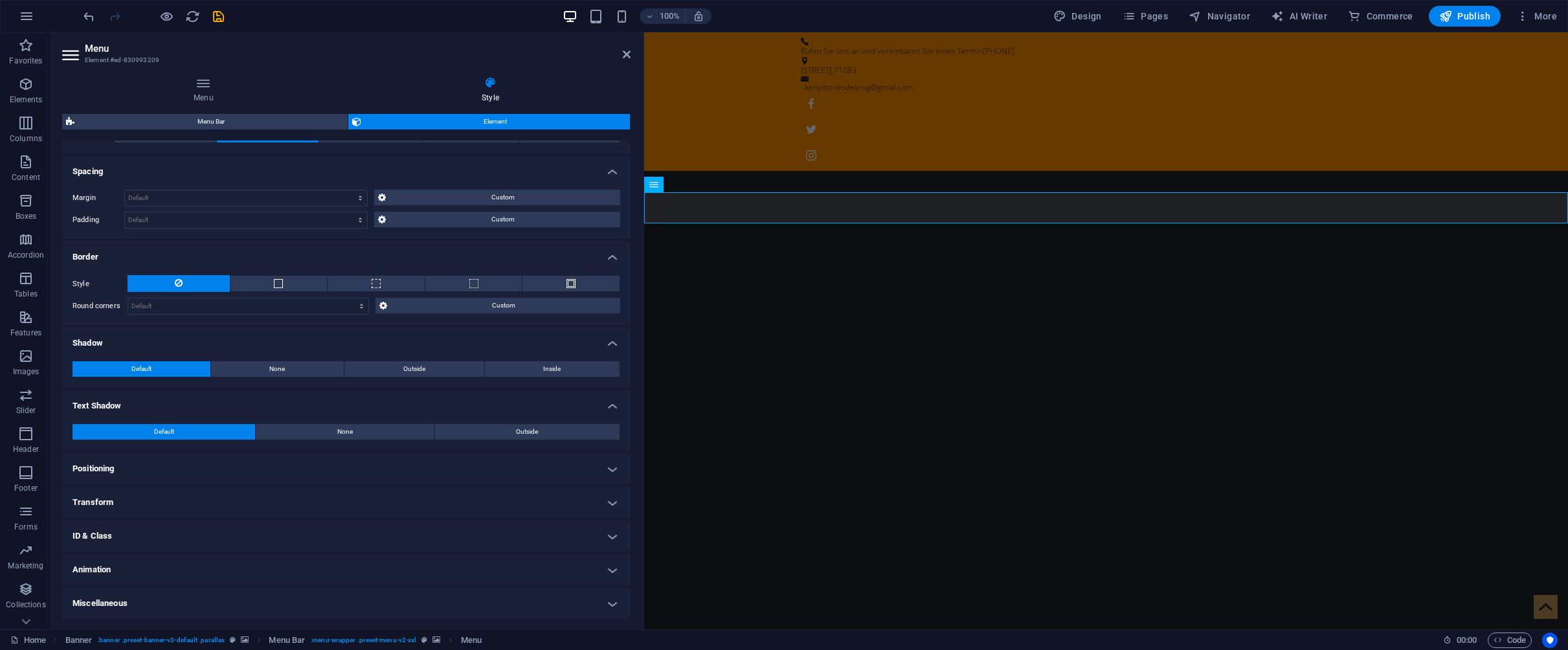 scroll, scrollTop: 230, scrollLeft: 0, axis: vertical 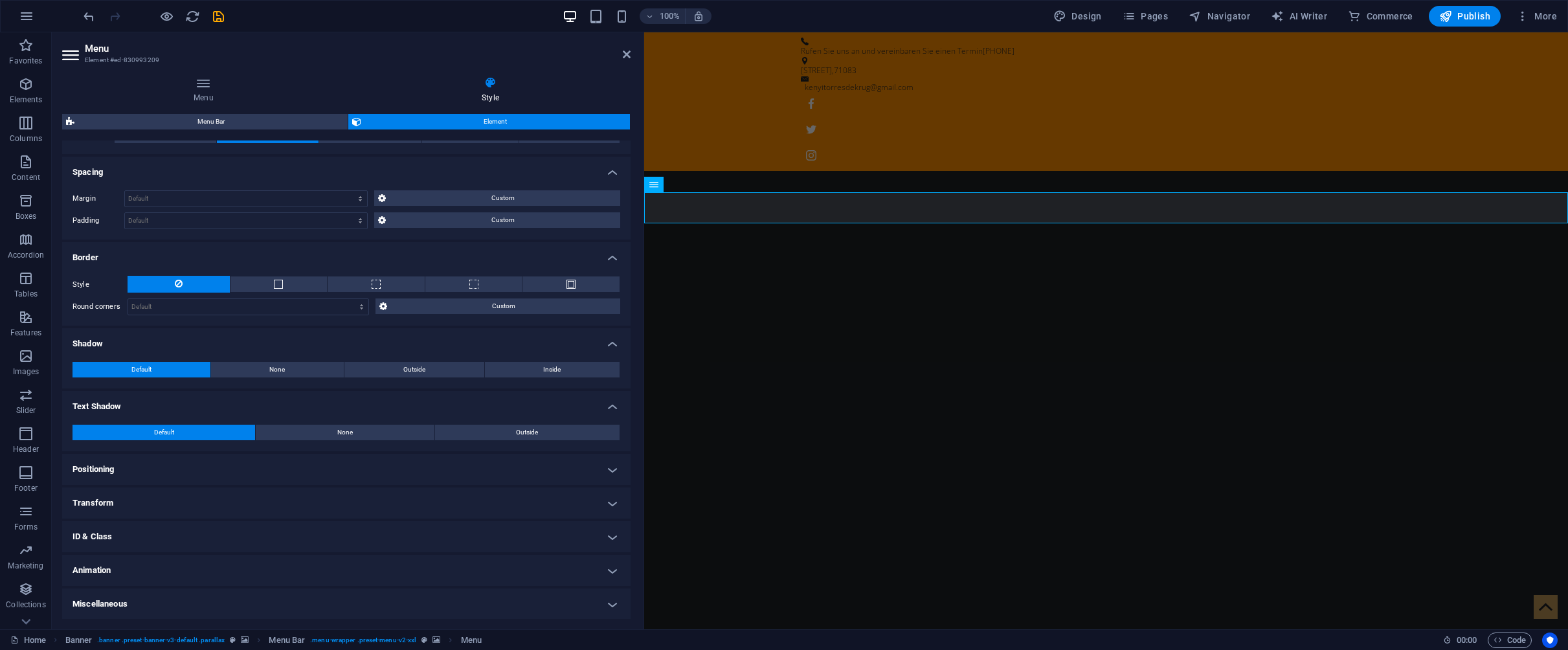 click on "Positioning" at bounding box center (346, 469) 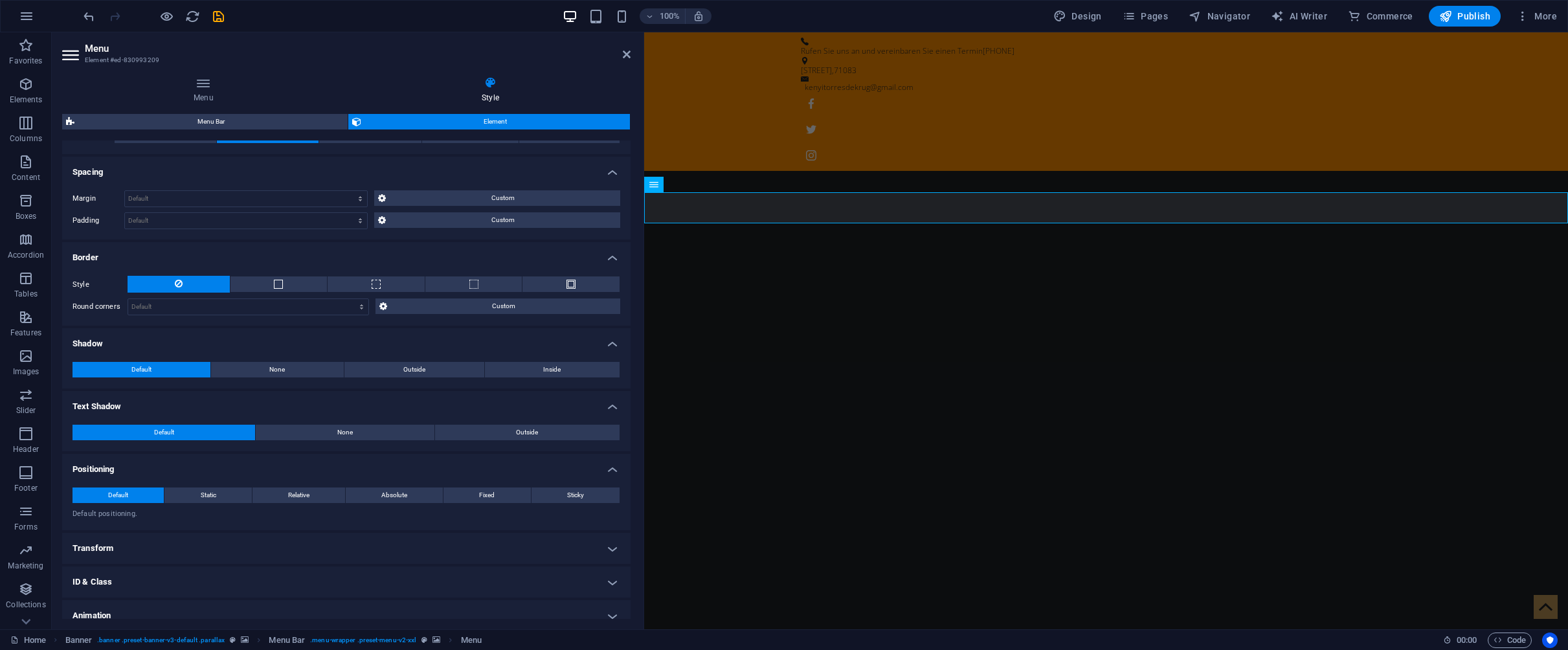 click on "Transform" at bounding box center [346, 548] 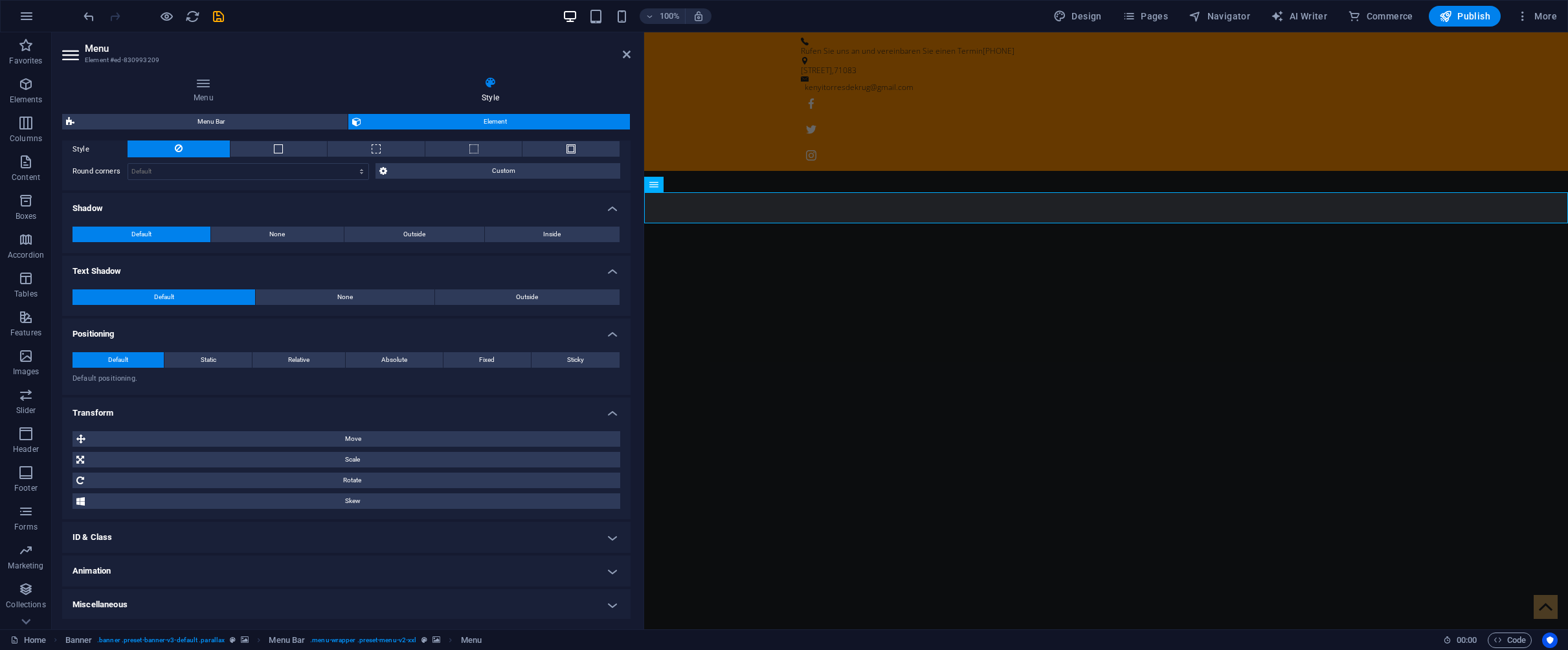 scroll, scrollTop: 364, scrollLeft: 0, axis: vertical 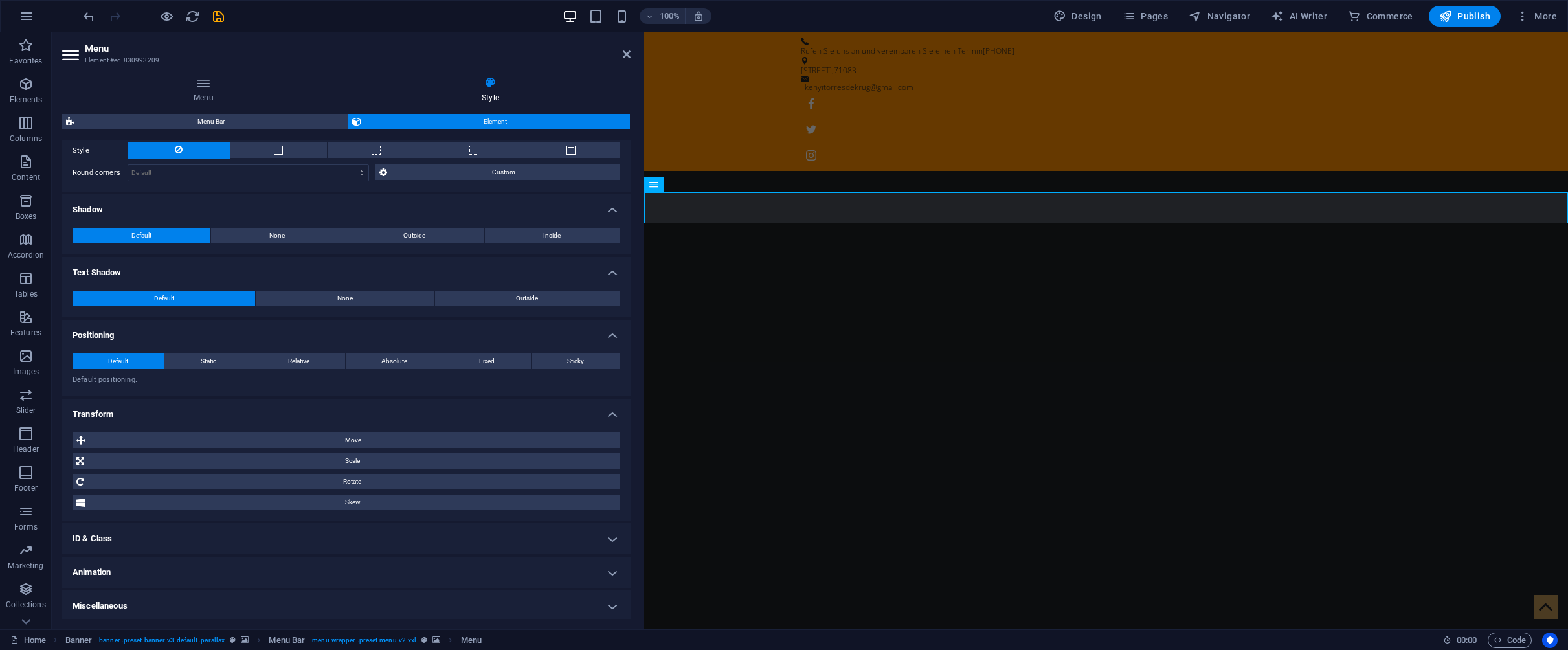 click on "ID & Class" at bounding box center (346, 539) 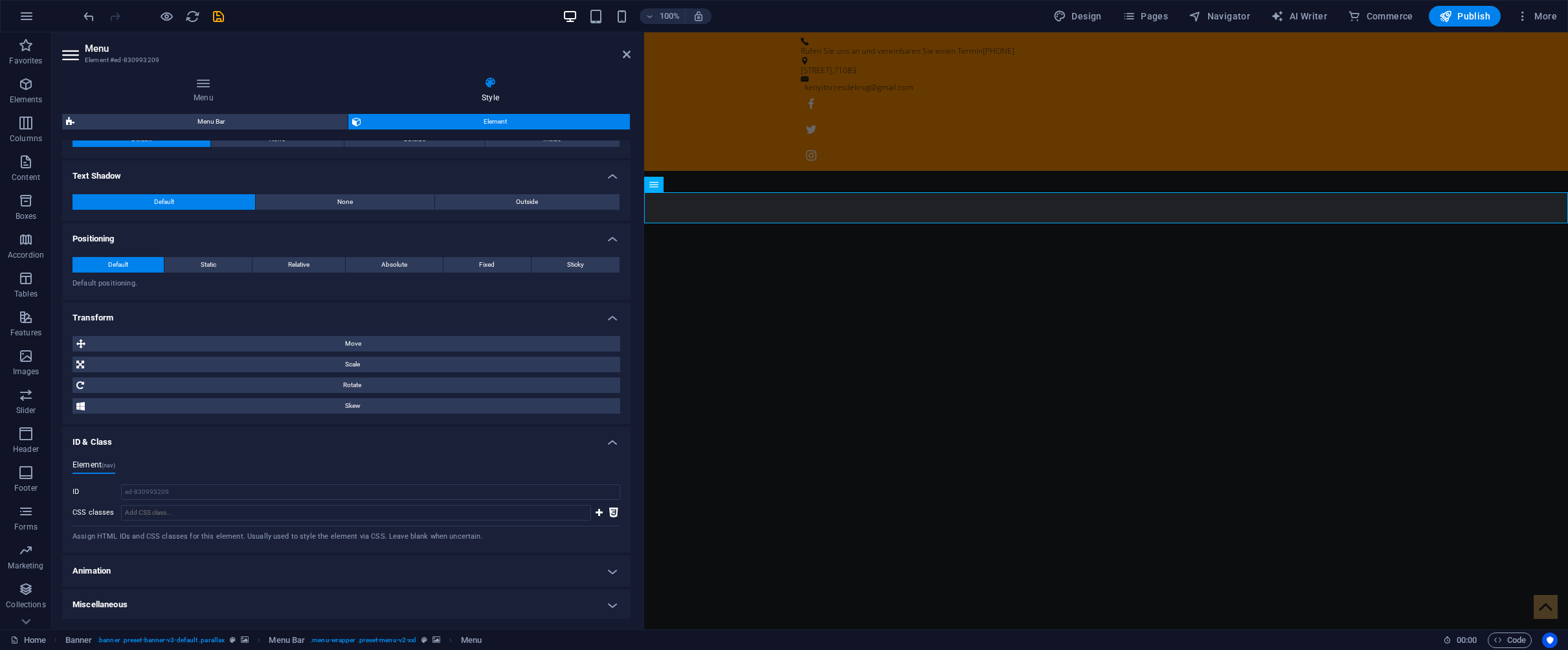scroll, scrollTop: 460, scrollLeft: 0, axis: vertical 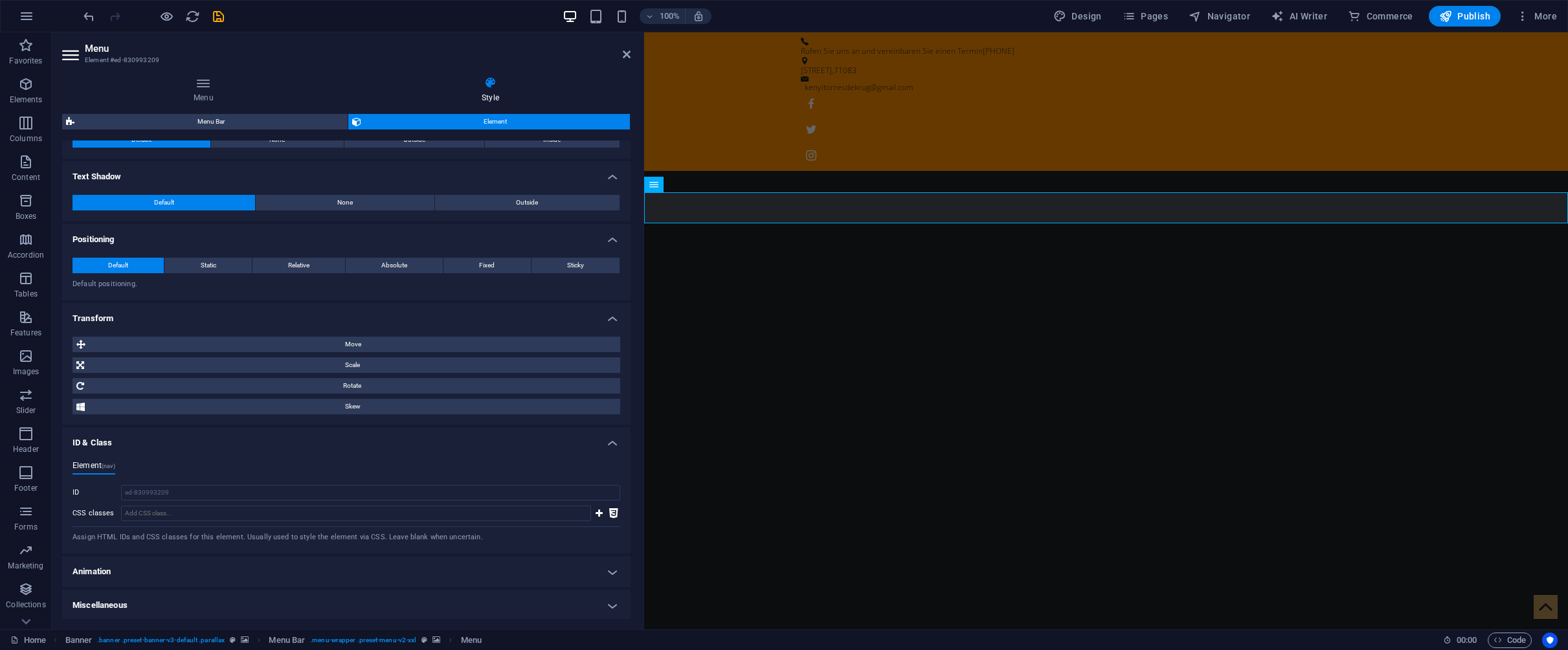 click on "Animation" at bounding box center [346, 572] 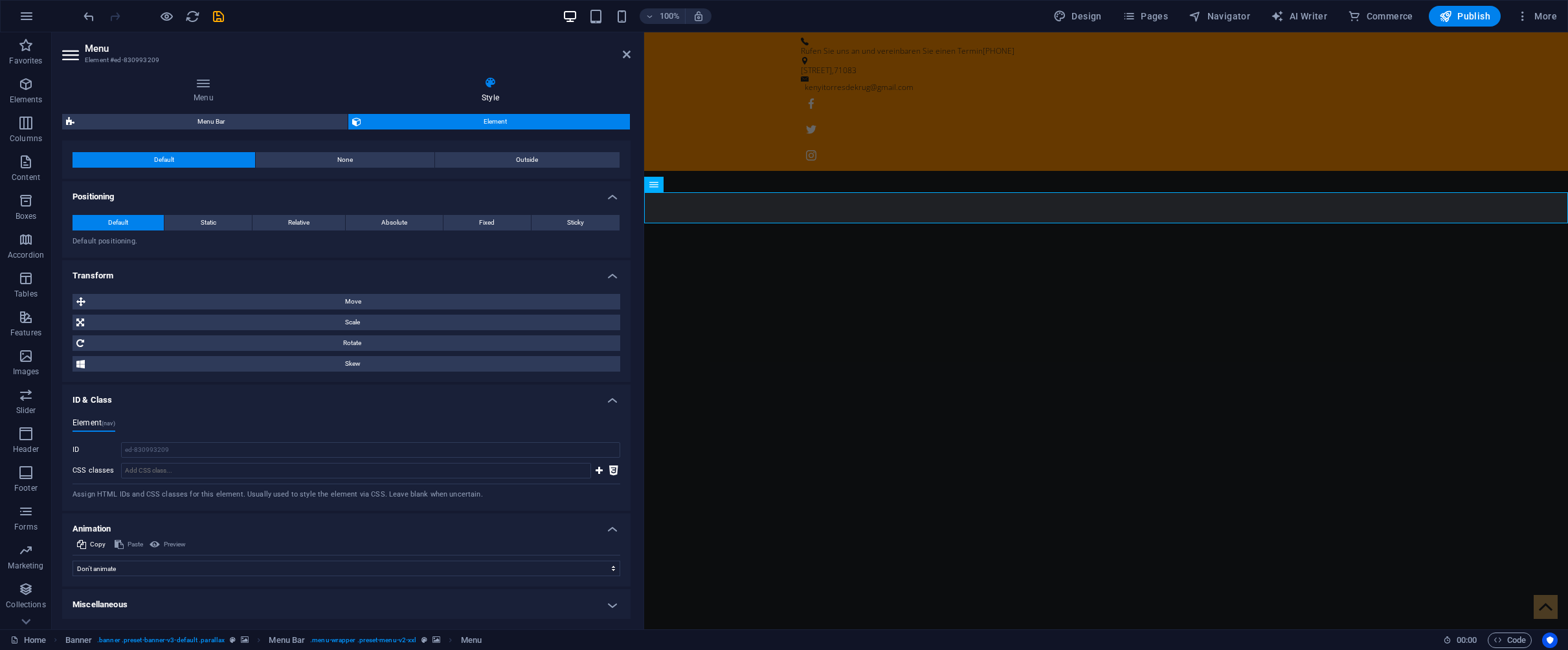 scroll, scrollTop: 502, scrollLeft: 0, axis: vertical 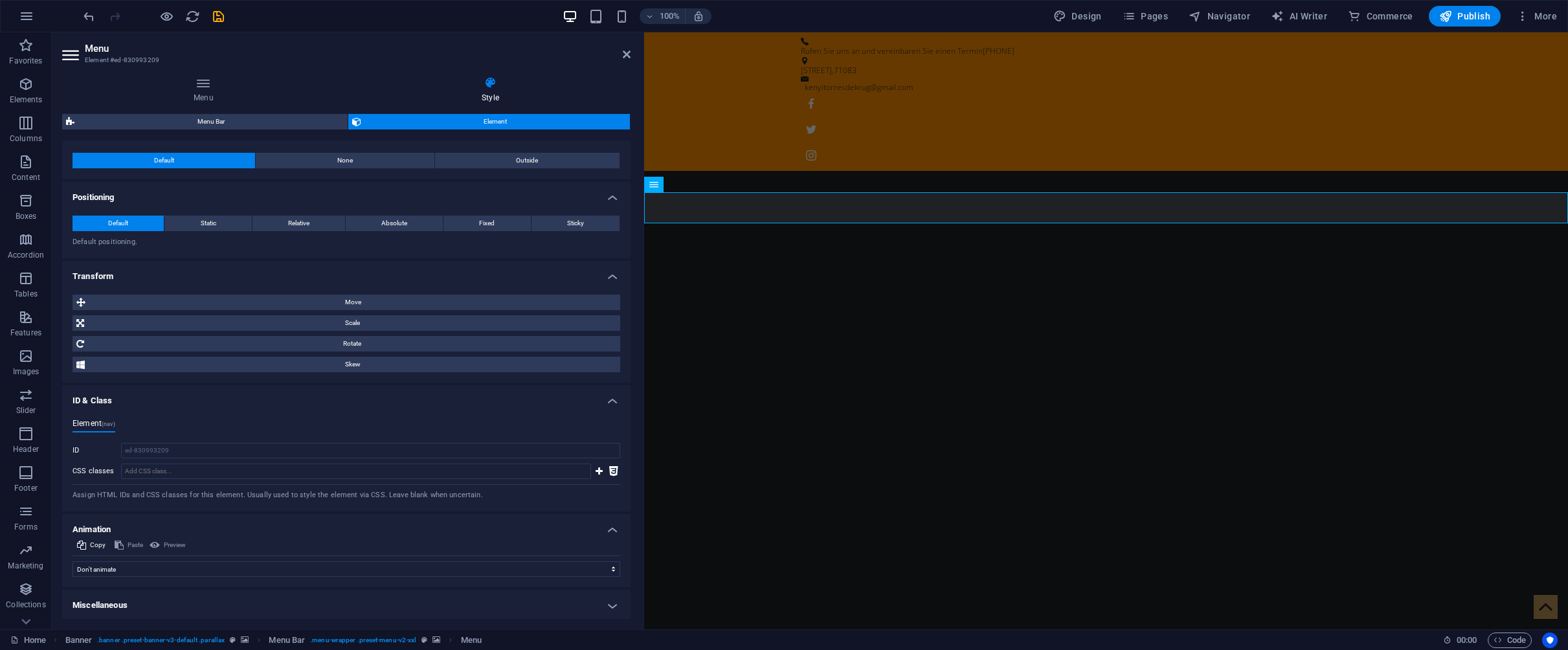 click on "Miscellaneous" at bounding box center (346, 605) 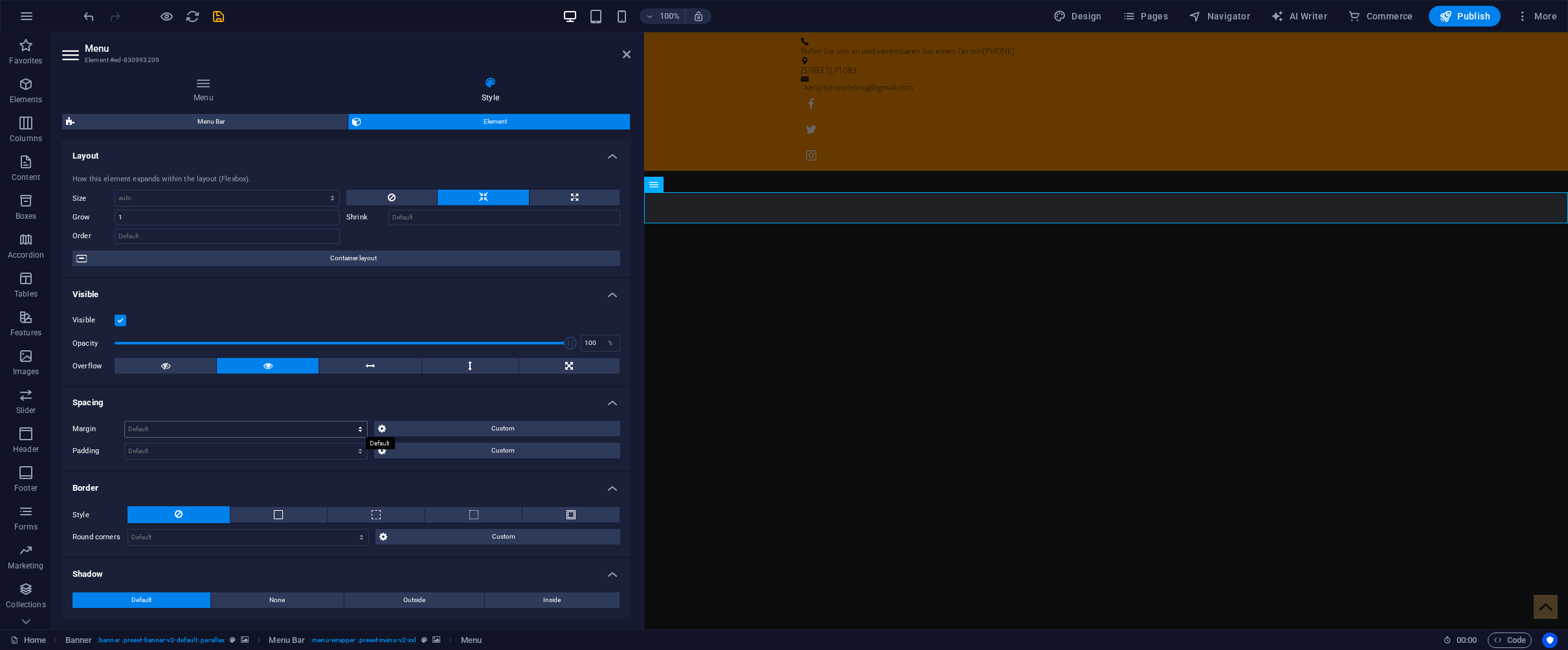 scroll, scrollTop: 0, scrollLeft: 0, axis: both 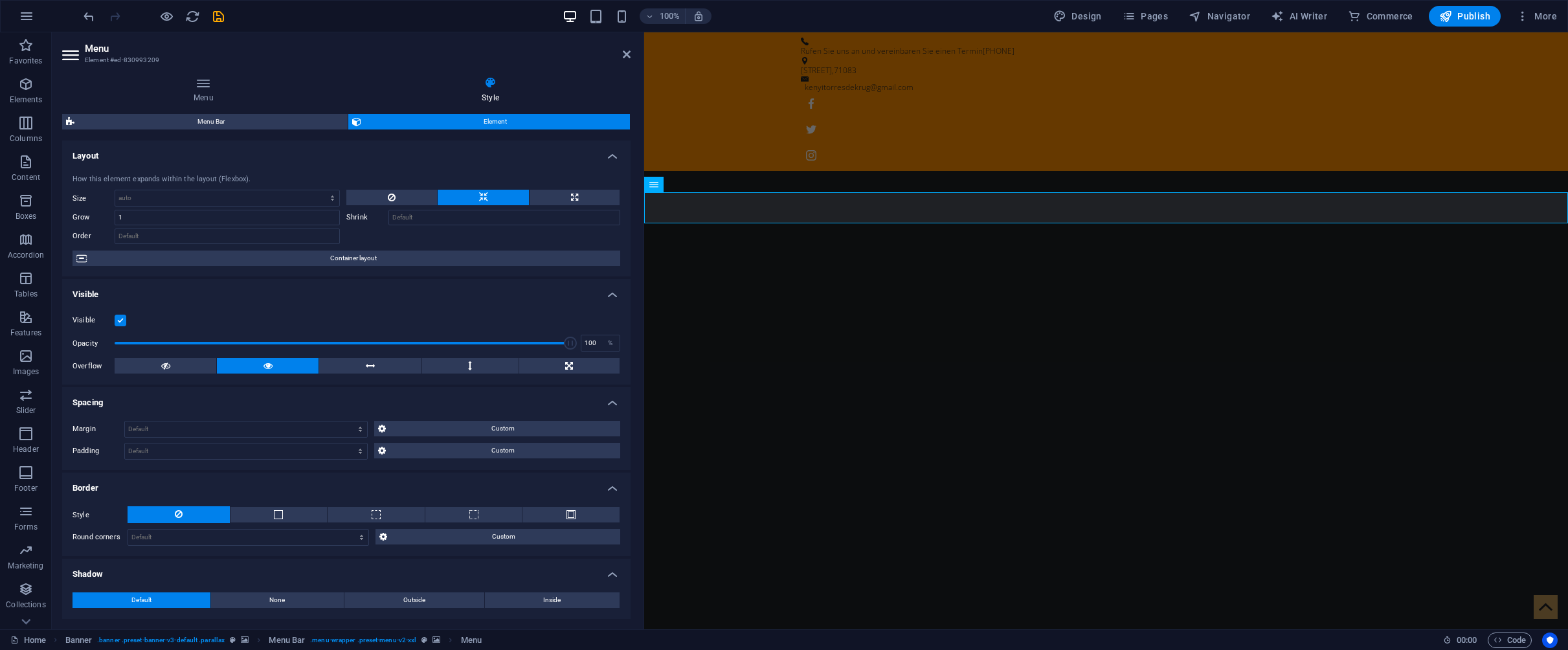click at bounding box center (490, 83) 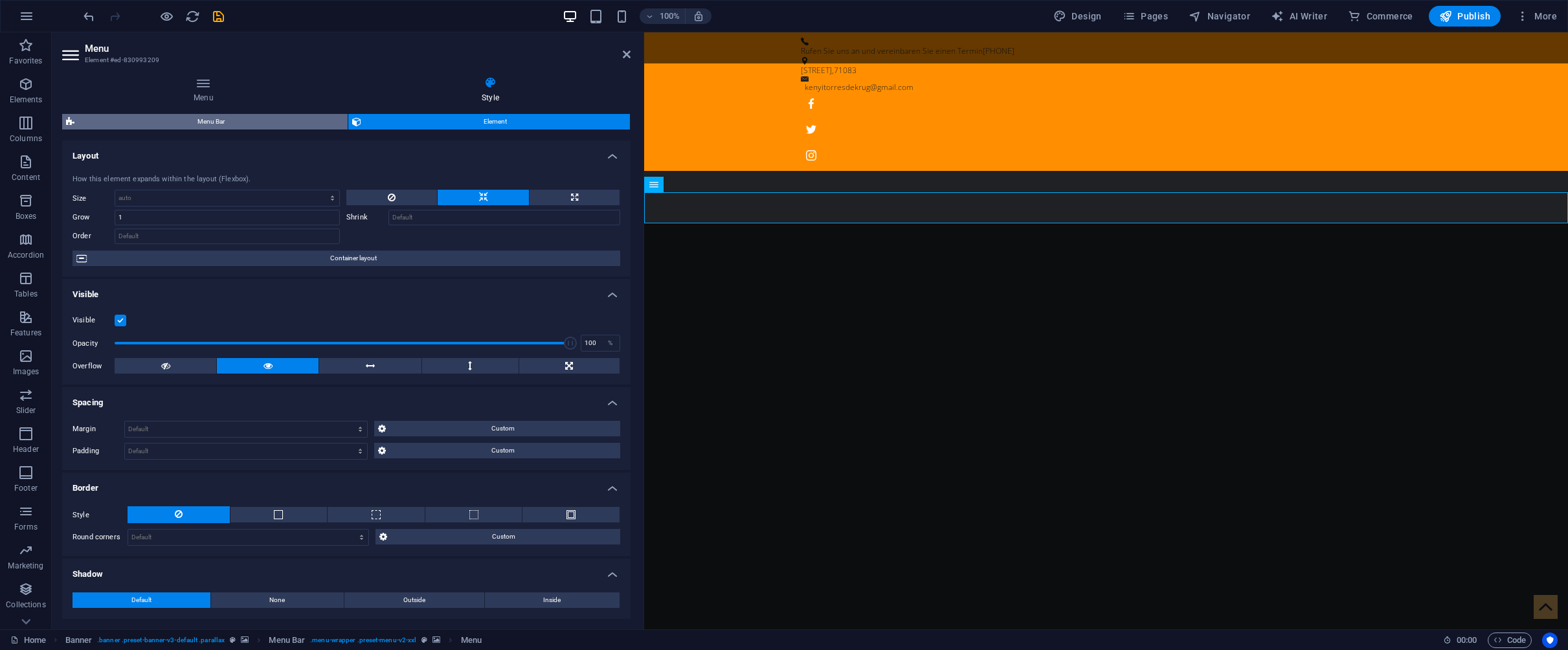 click on "Menu Bar" at bounding box center (211, 122) 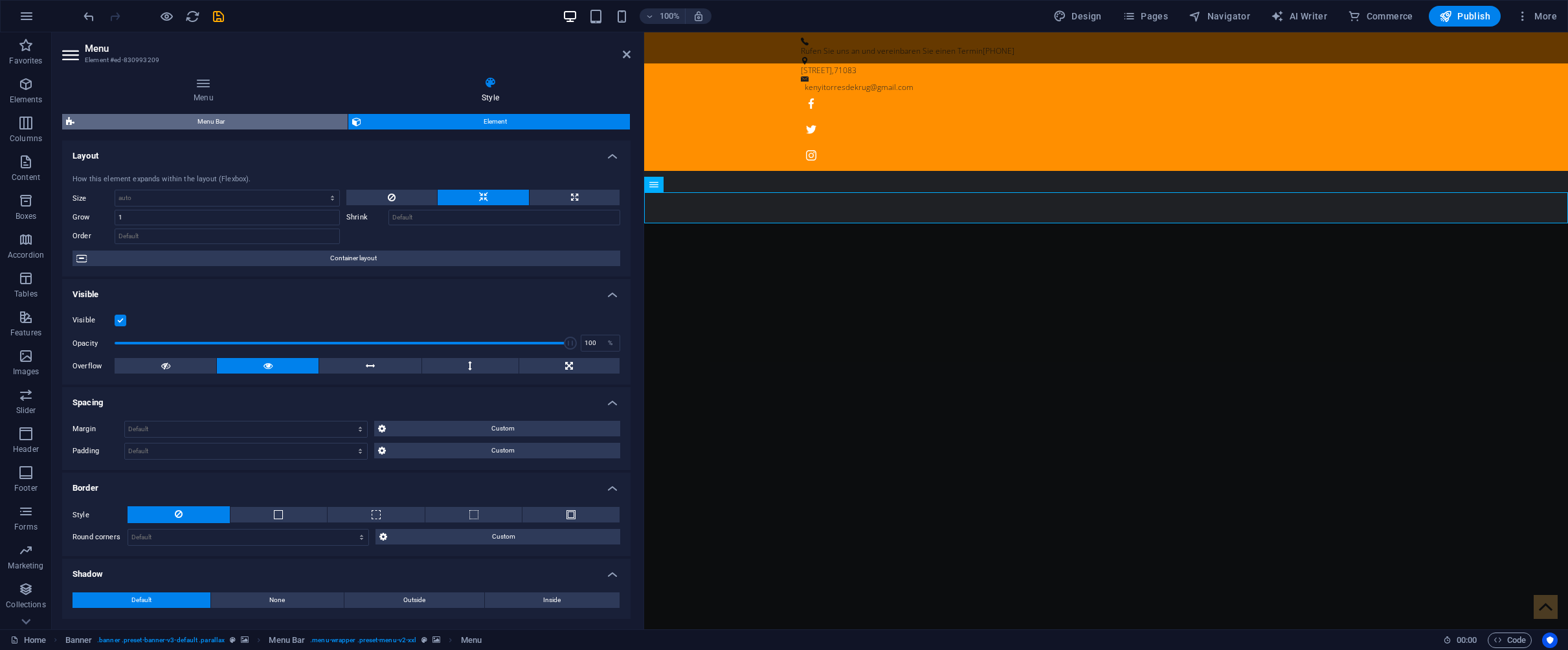 select on "rem" 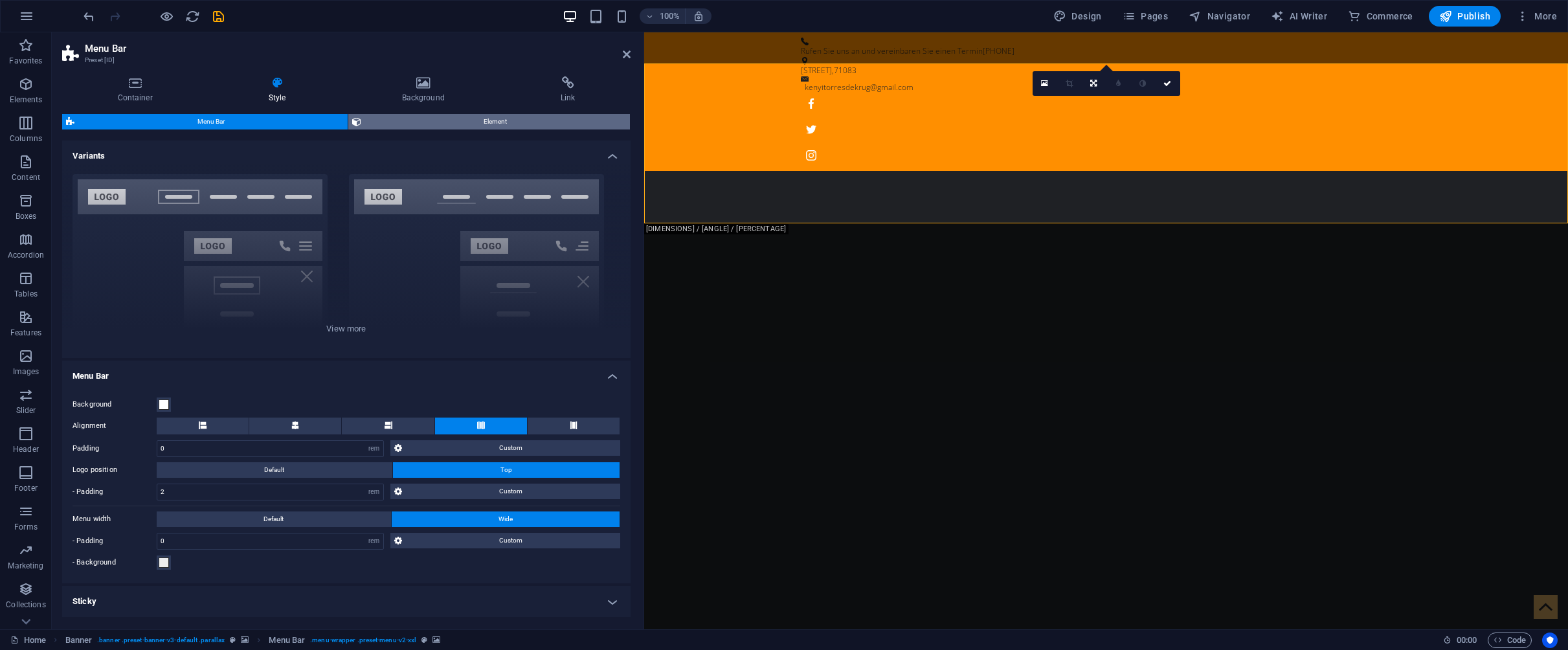 click on "Element" at bounding box center [496, 122] 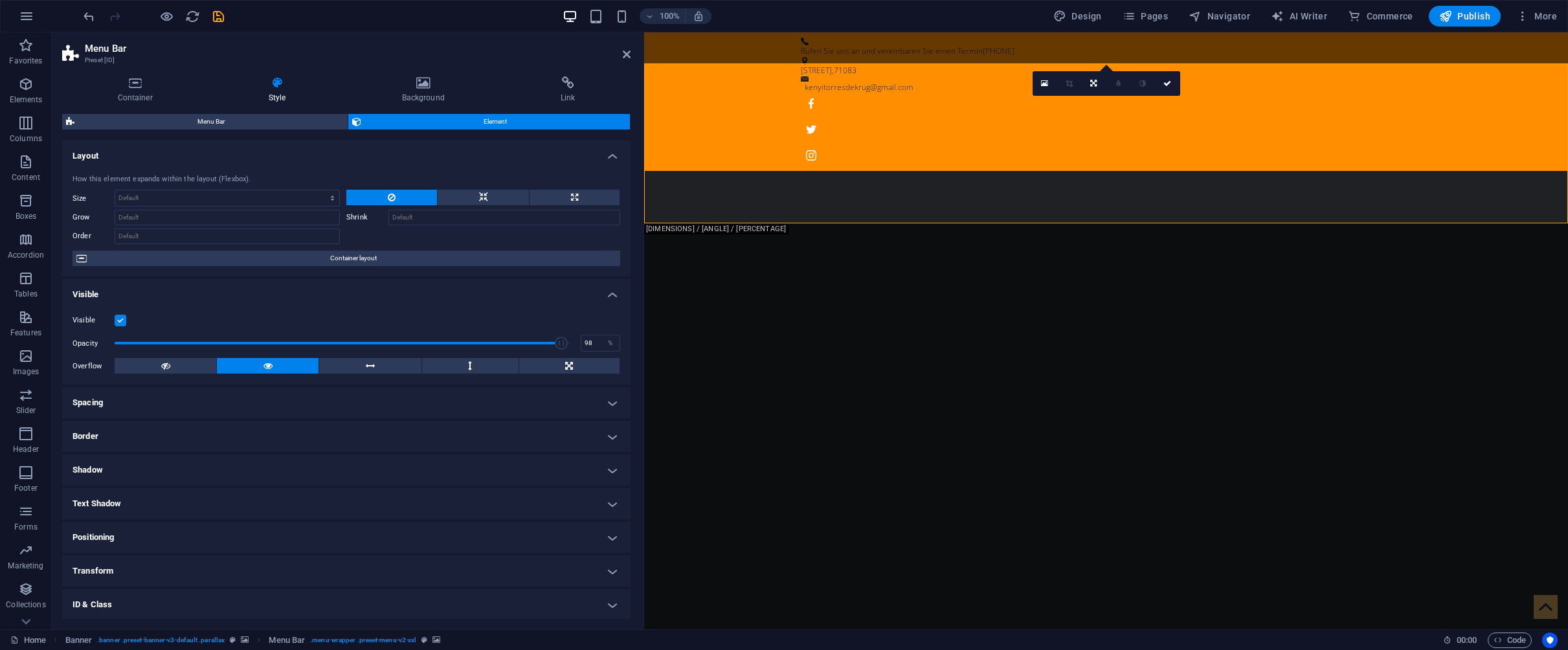 type on "99" 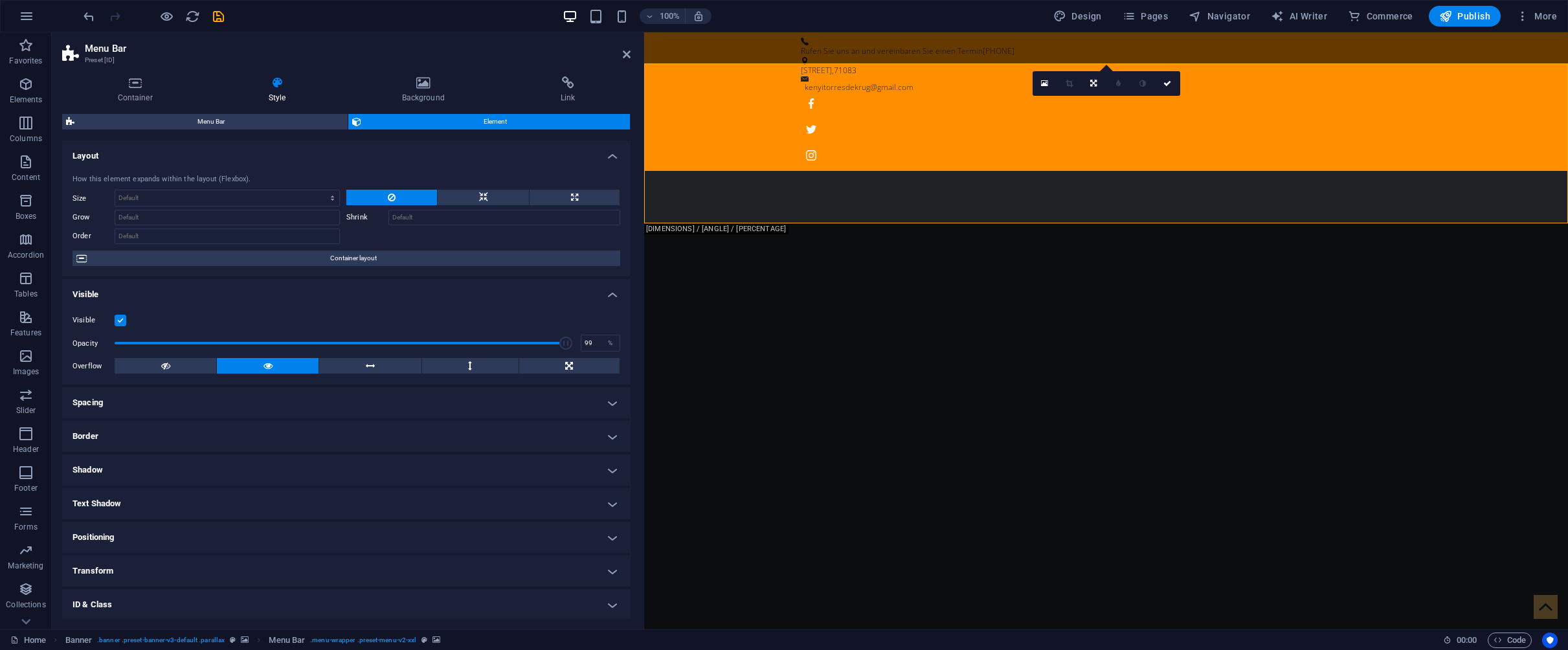 drag, startPoint x: 236, startPoint y: 342, endPoint x: 565, endPoint y: 343, distance: 329.00152 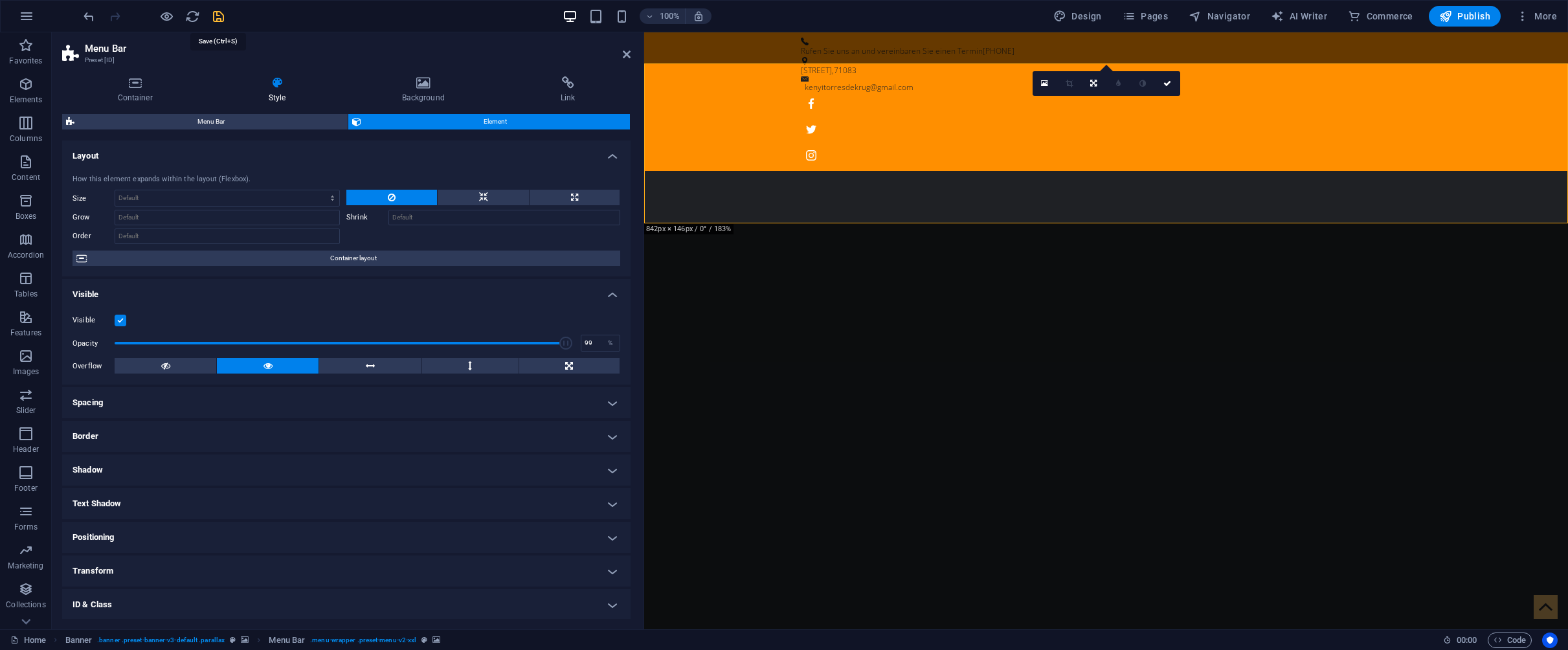 click at bounding box center (218, 16) 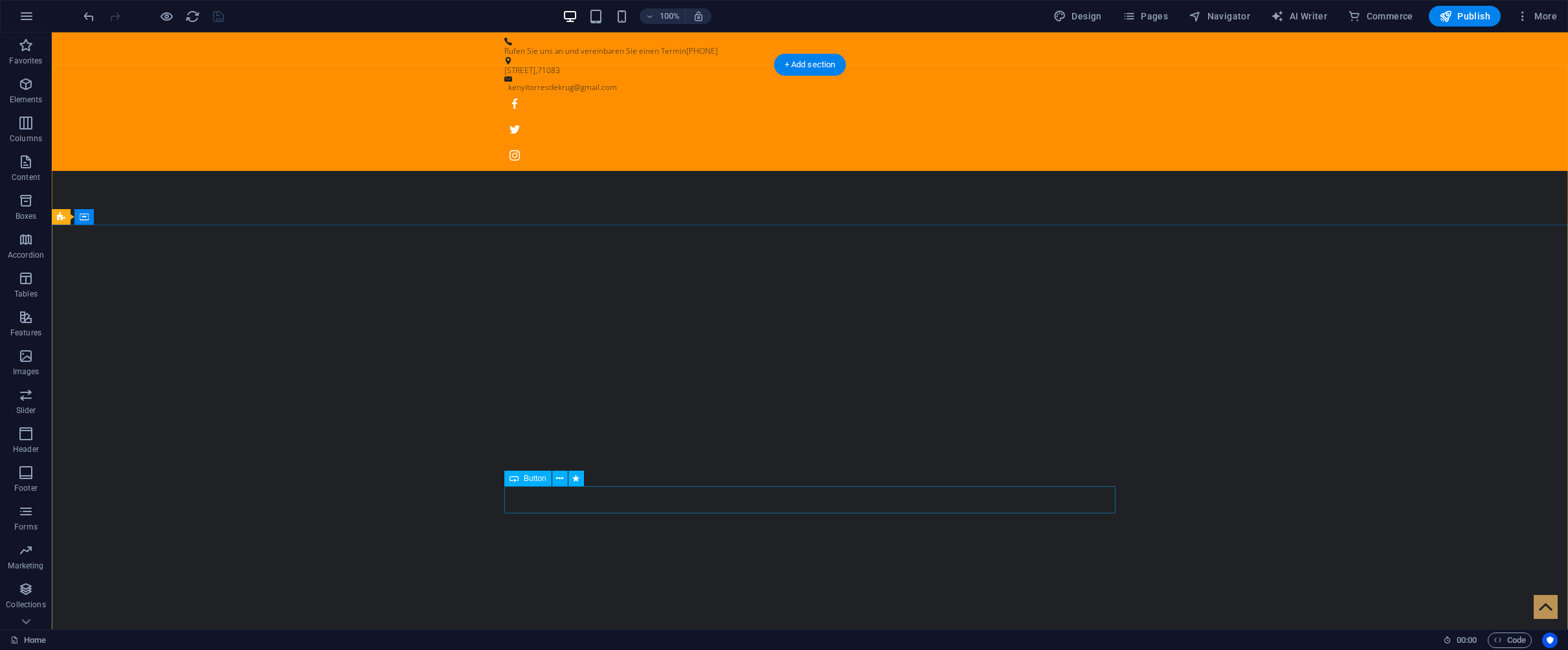 scroll, scrollTop: 0, scrollLeft: 0, axis: both 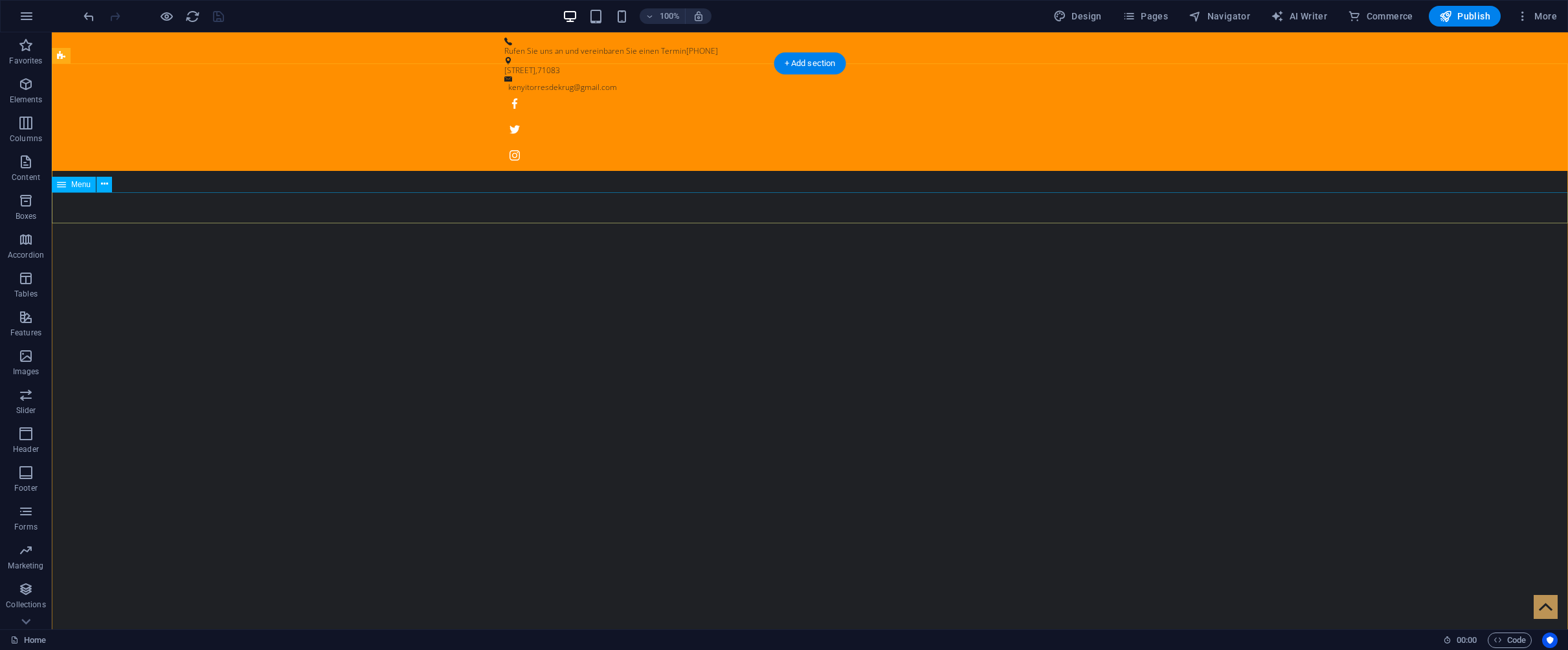 click on "Start ÜBER MICH KOCHKURSE Catering DELLAPINA Galerie Kontakt" at bounding box center (810, 1073) 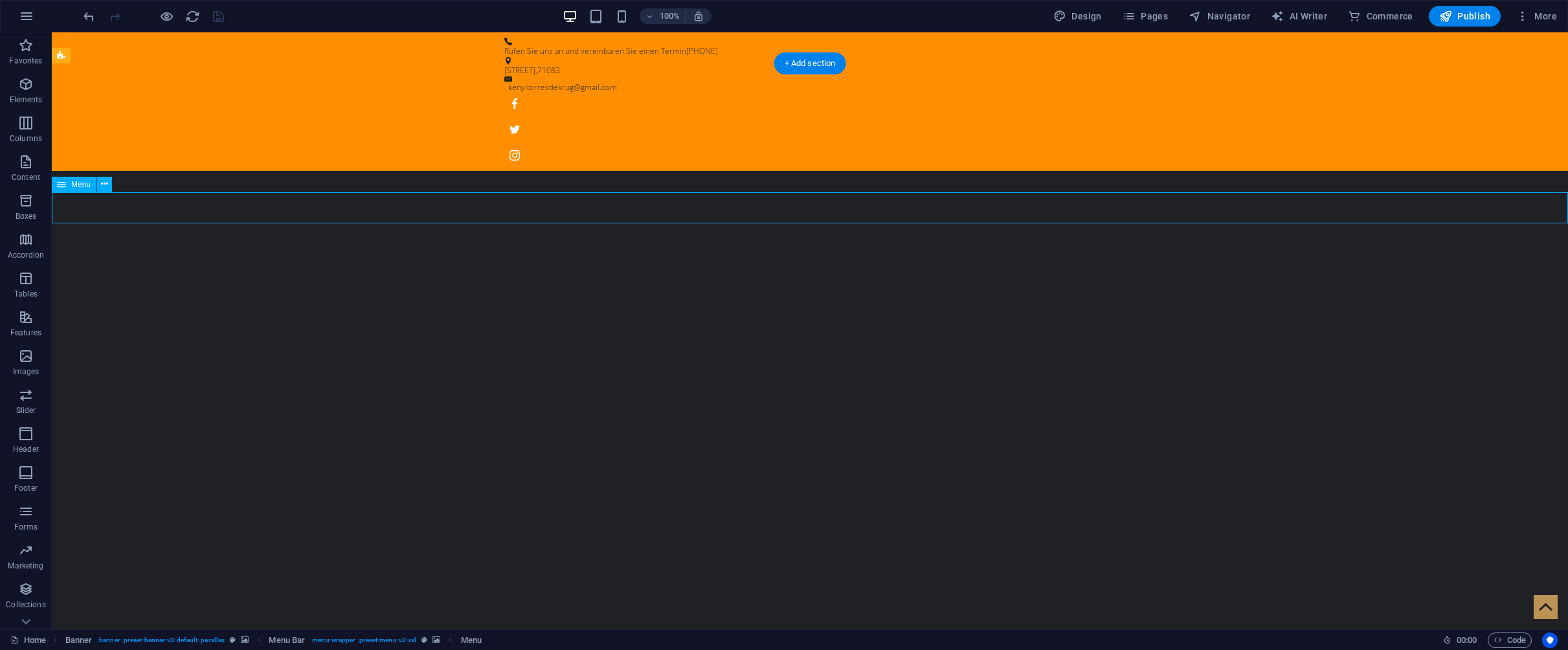 click on "Start ÜBER MICH KOCHKURSE Catering DELLAPINA Galerie Kontakt" at bounding box center (810, 1073) 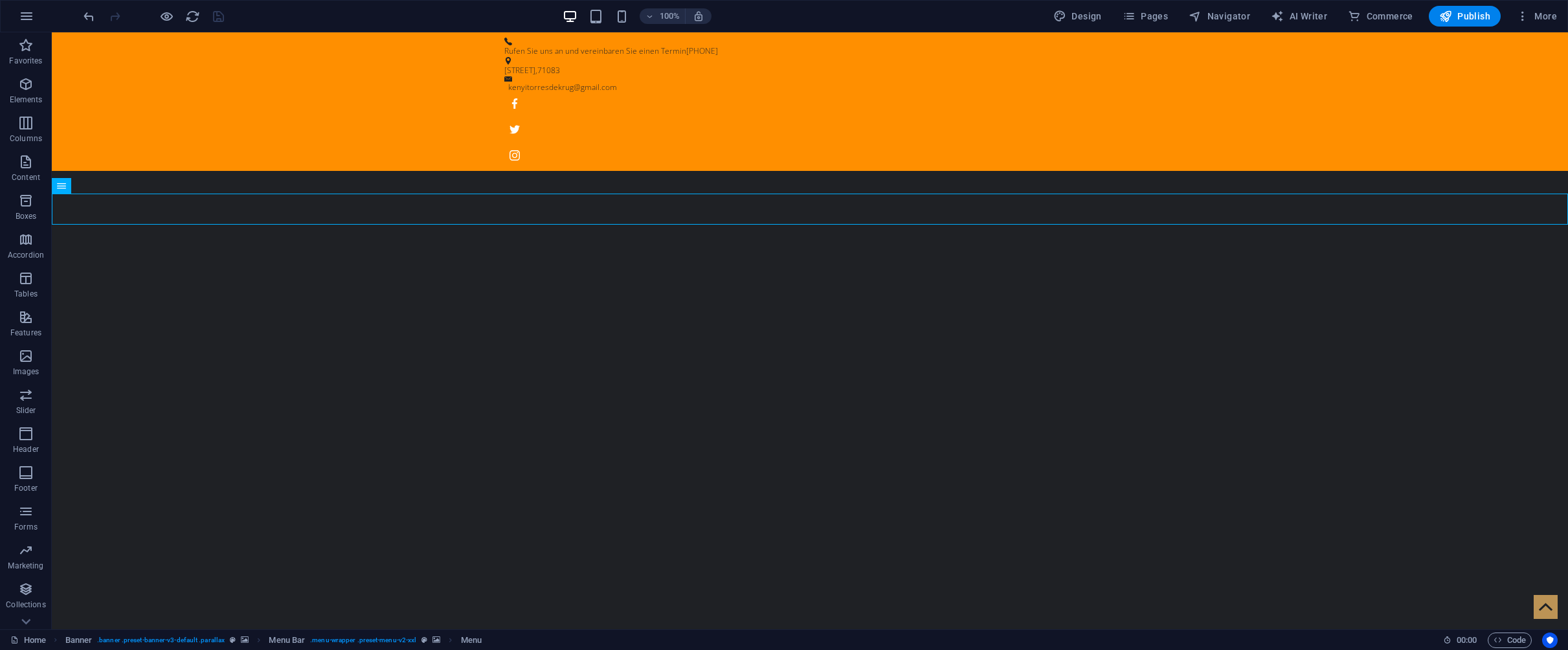 scroll, scrollTop: 0, scrollLeft: 0, axis: both 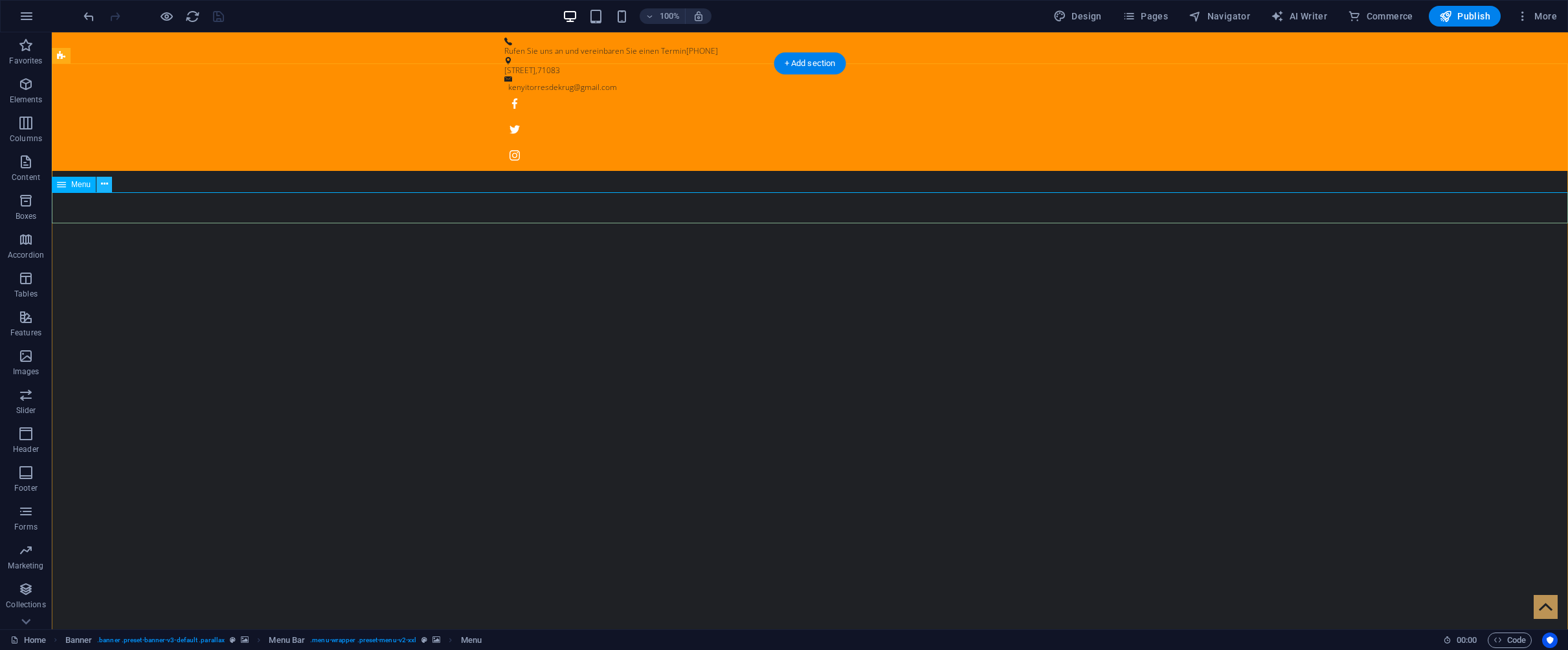 click at bounding box center [104, 184] 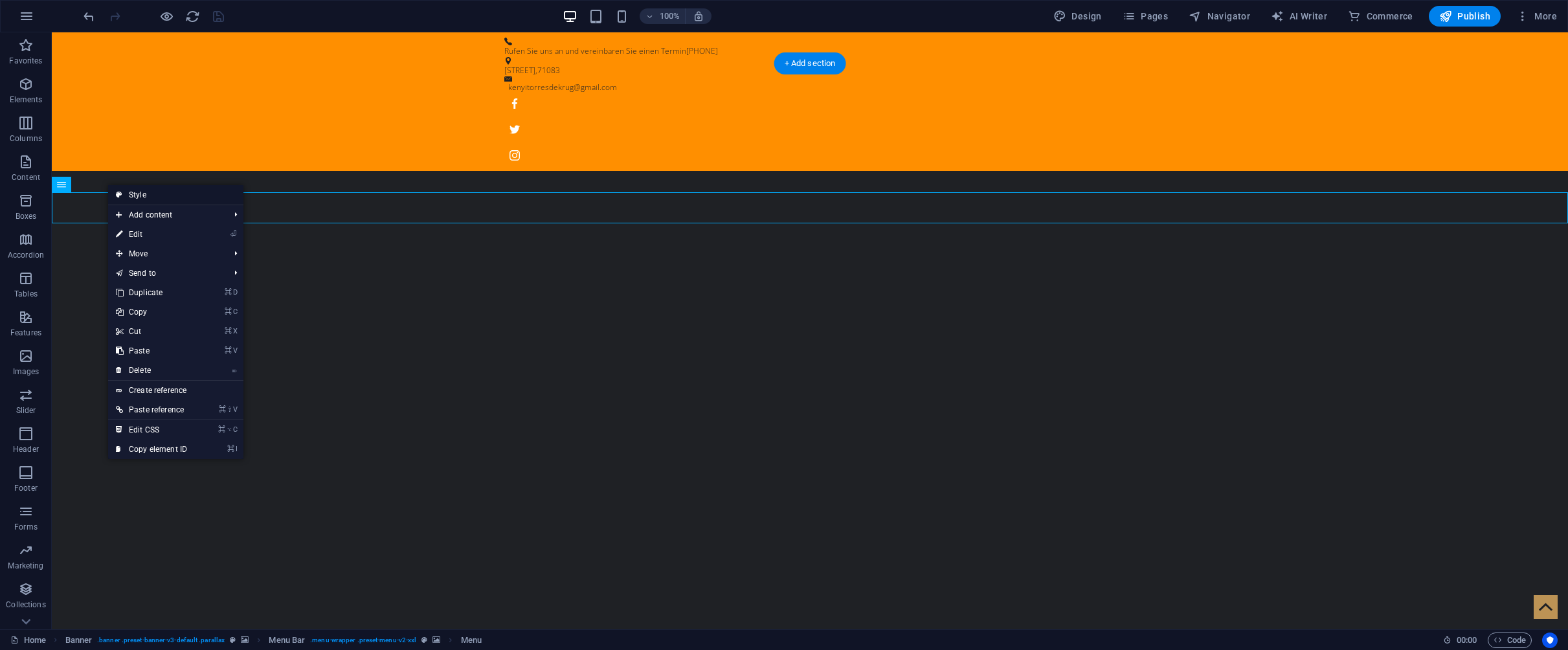 click on "Style" at bounding box center [175, 195] 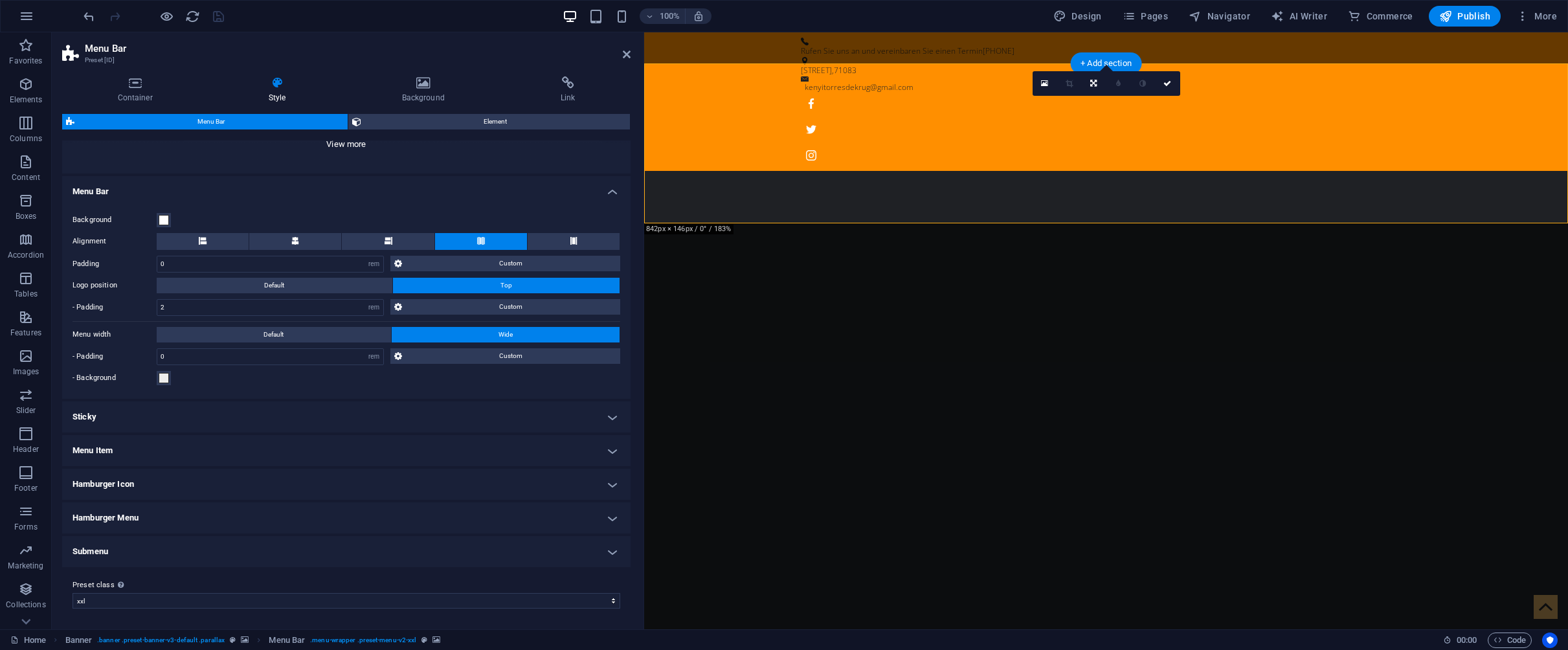 scroll, scrollTop: 184, scrollLeft: 0, axis: vertical 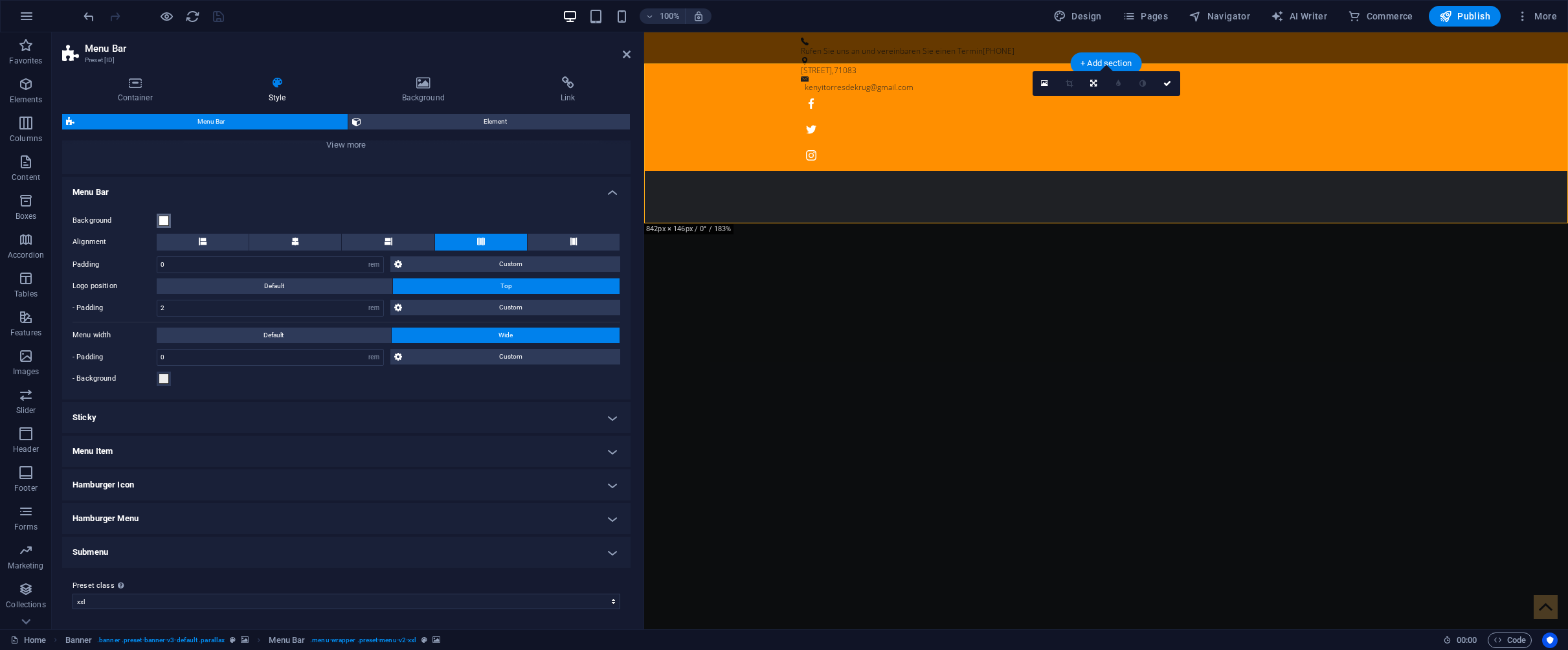 click at bounding box center (164, 221) 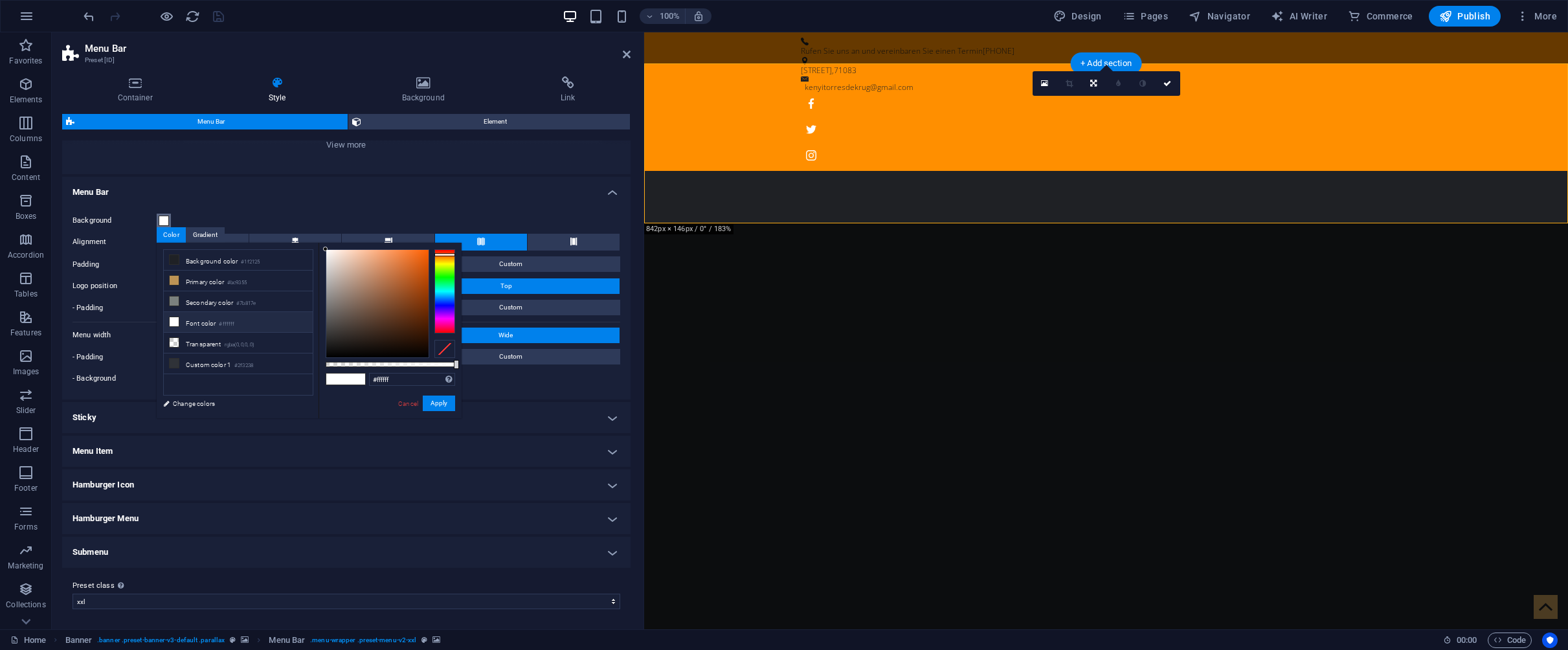 click at bounding box center (445, 291) 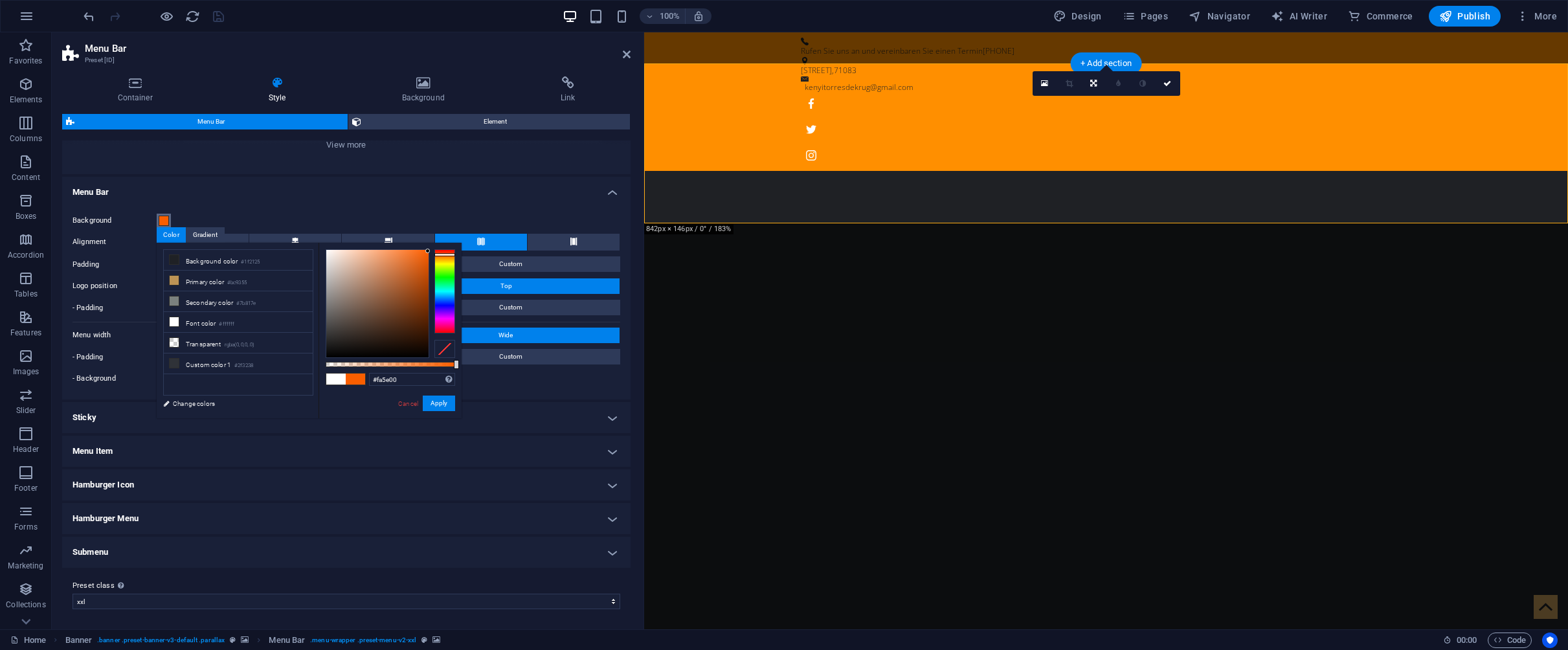 drag, startPoint x: 419, startPoint y: 260, endPoint x: 432, endPoint y: 251, distance: 15.81139 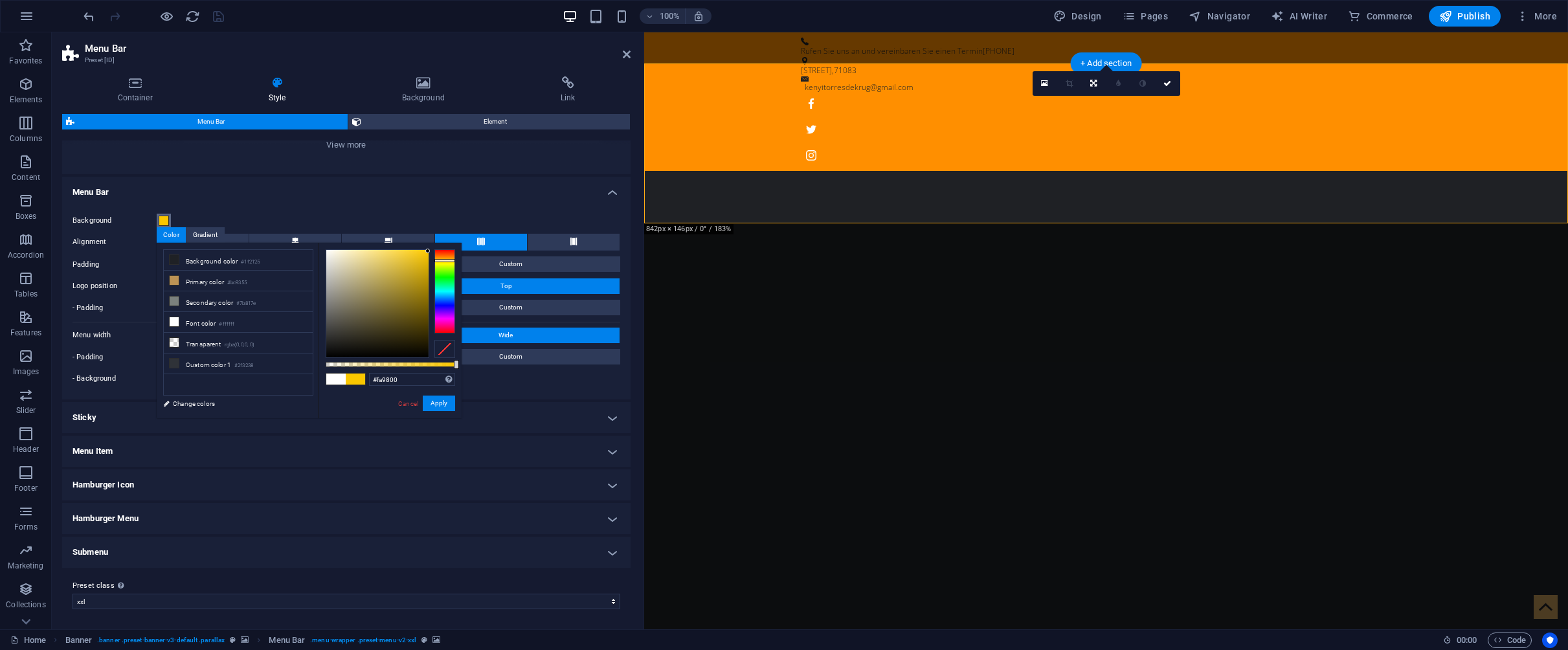 type on "#fa8d00" 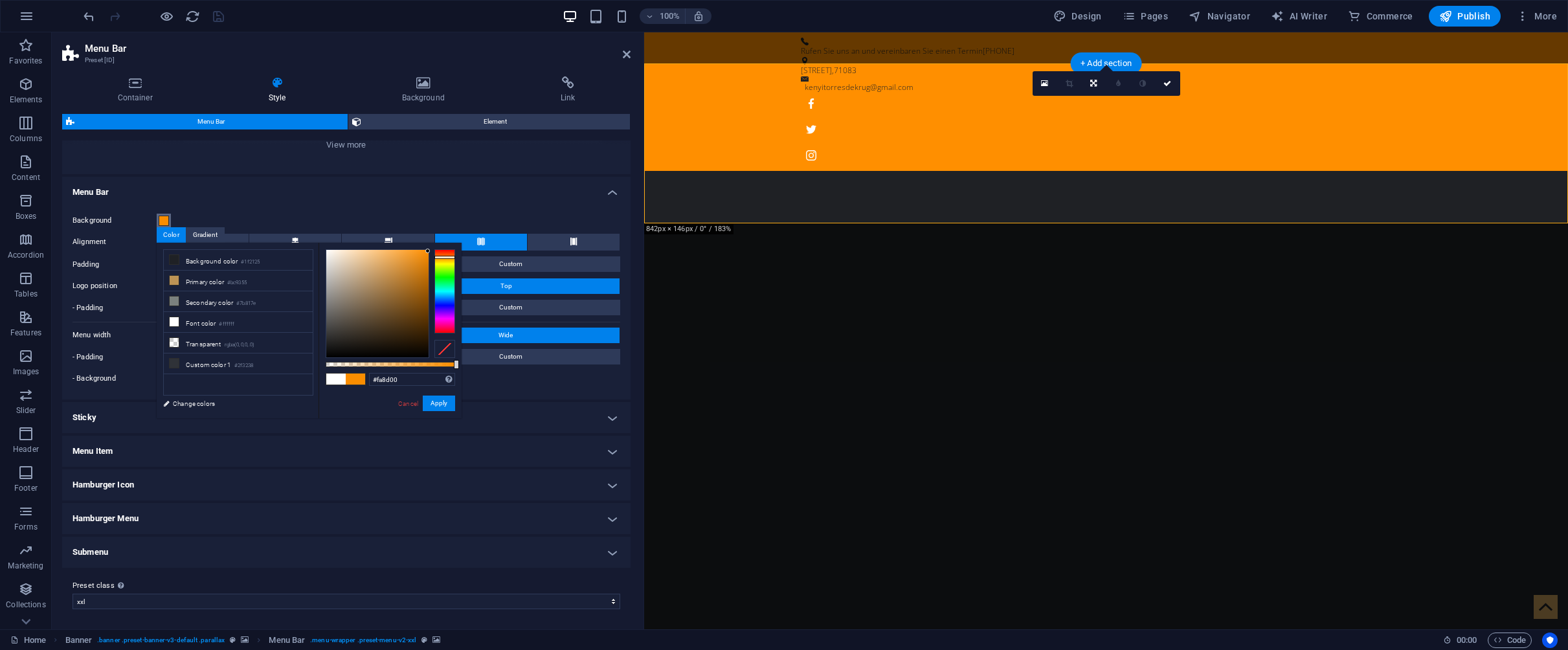 click at bounding box center [445, 291] 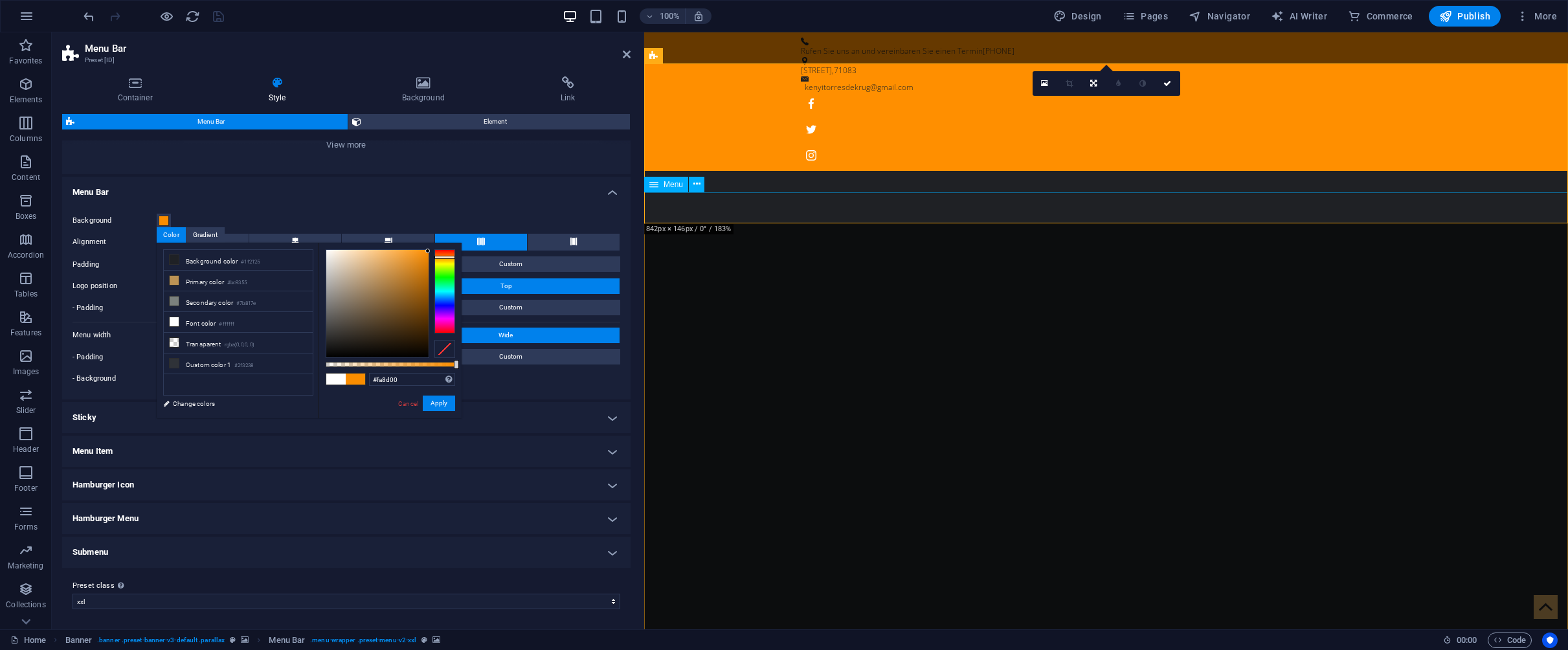 click on "Start ÜBER MICH KOCHKURSE Catering DELLAPINA Galerie Kontakt" at bounding box center [1106, 1073] 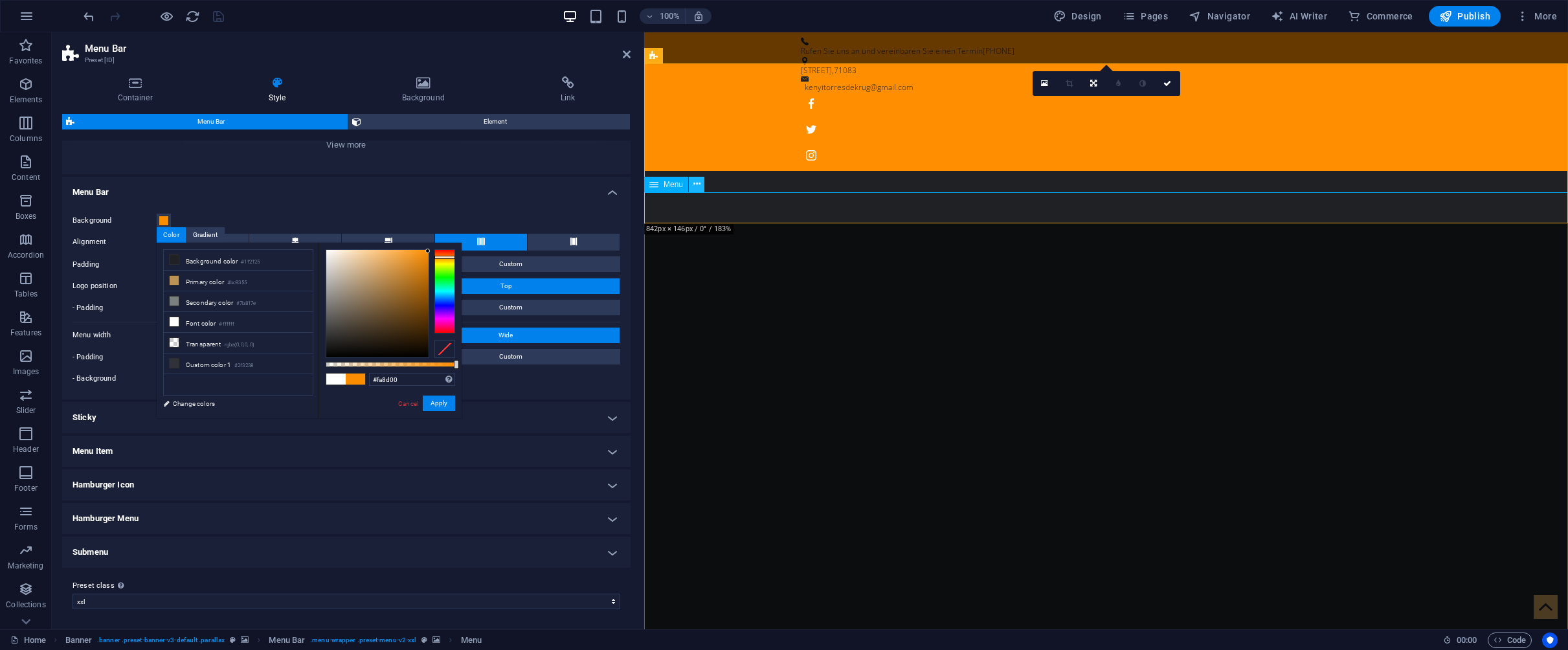 click at bounding box center [697, 184] 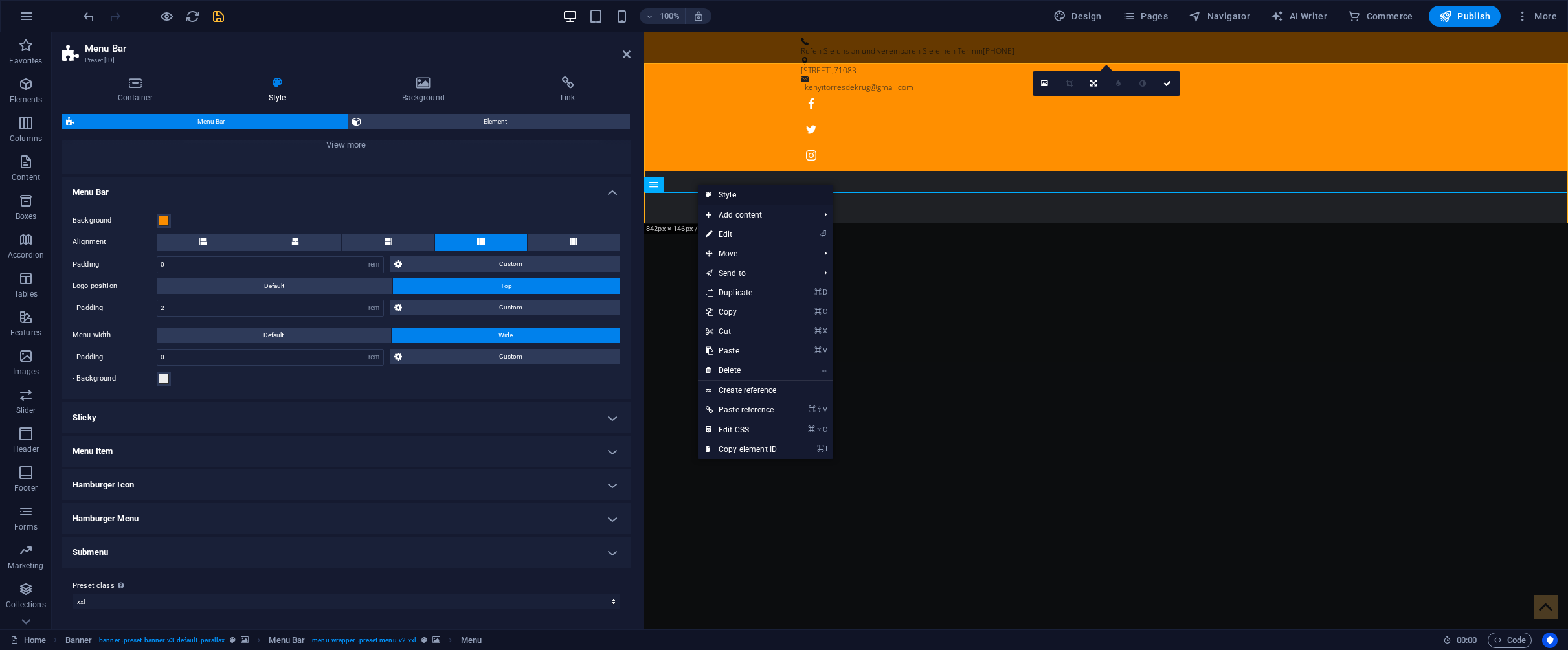 click on "Style" at bounding box center (765, 195) 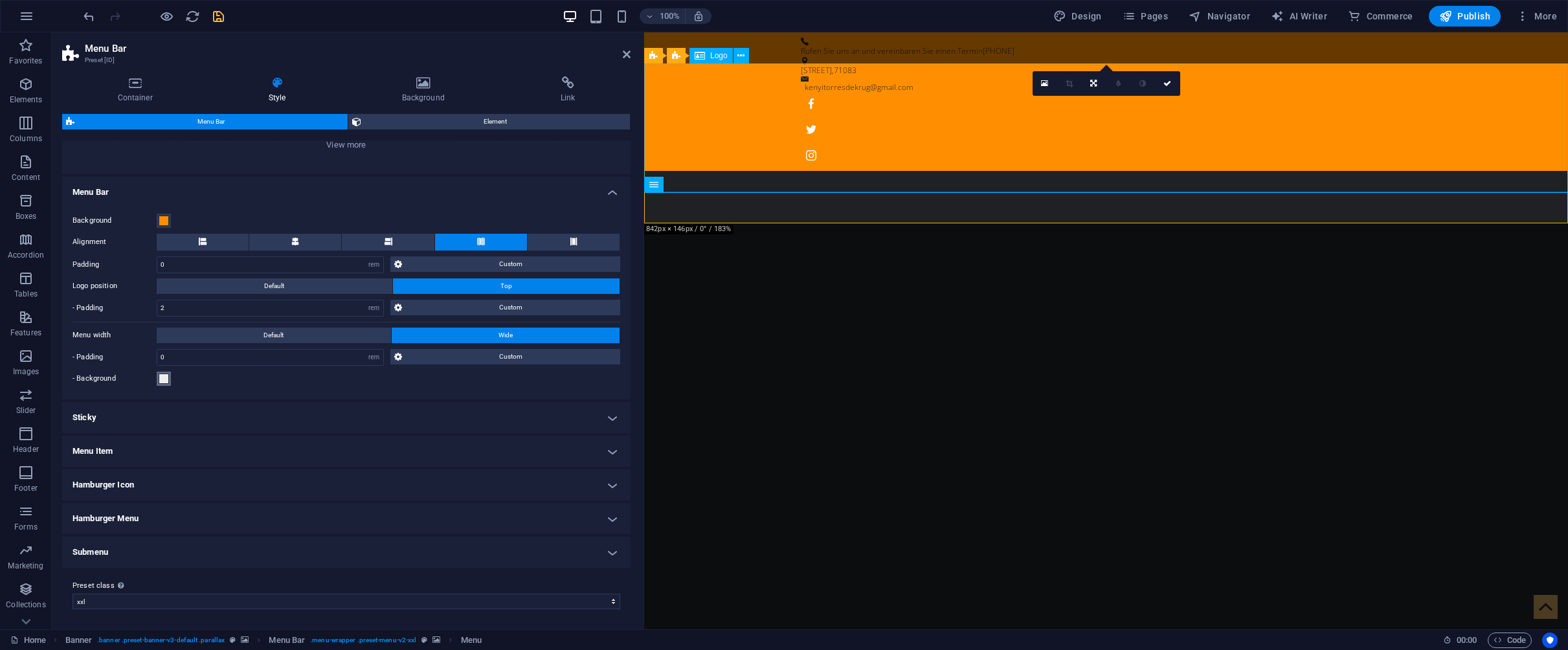 click at bounding box center (164, 379) 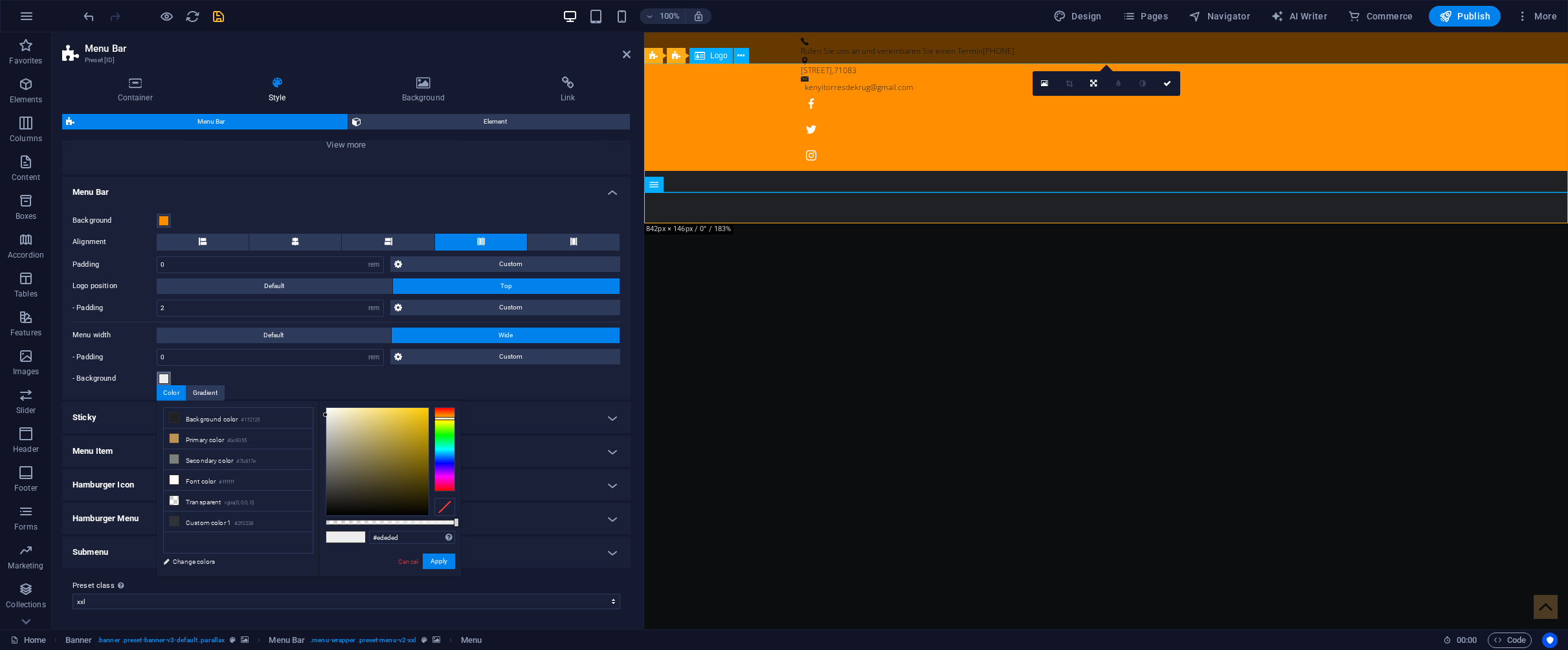 click at bounding box center (445, 449) 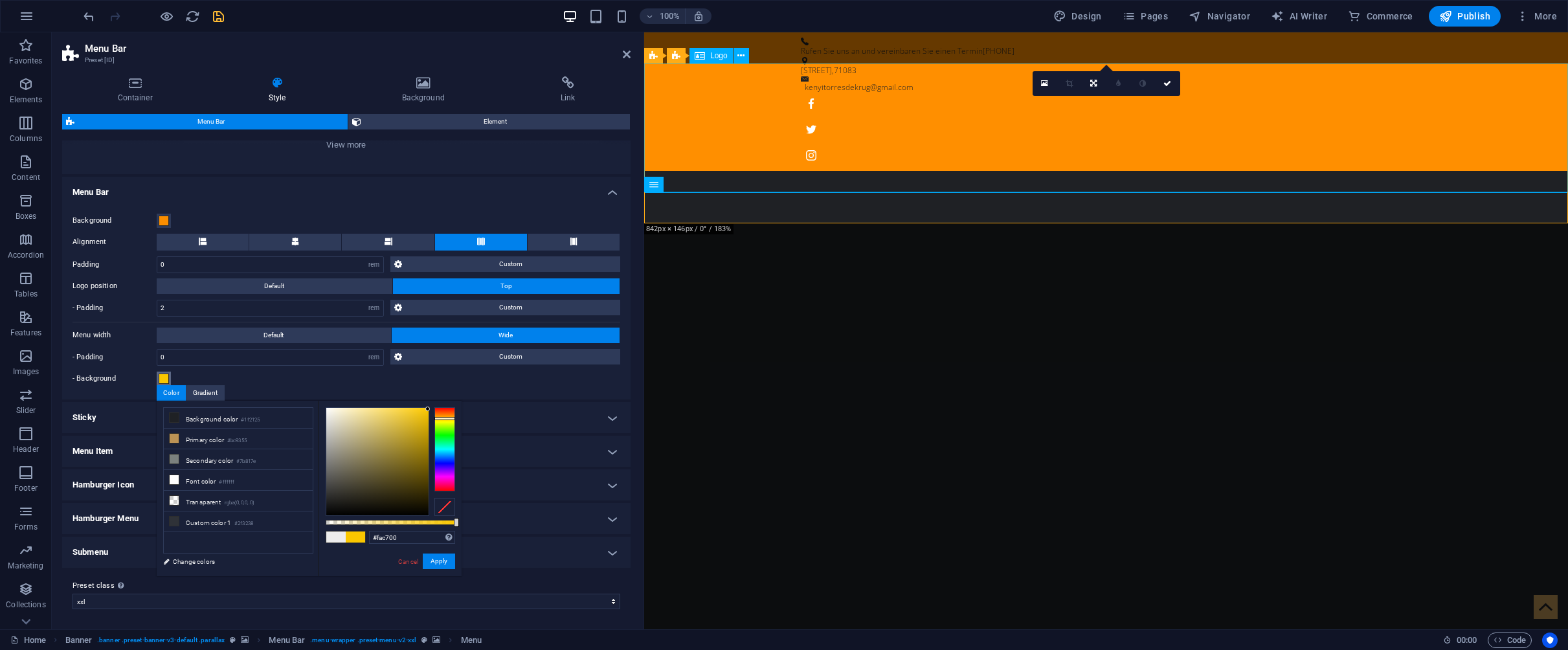drag, startPoint x: 421, startPoint y: 415, endPoint x: 429, endPoint y: 409, distance: 10 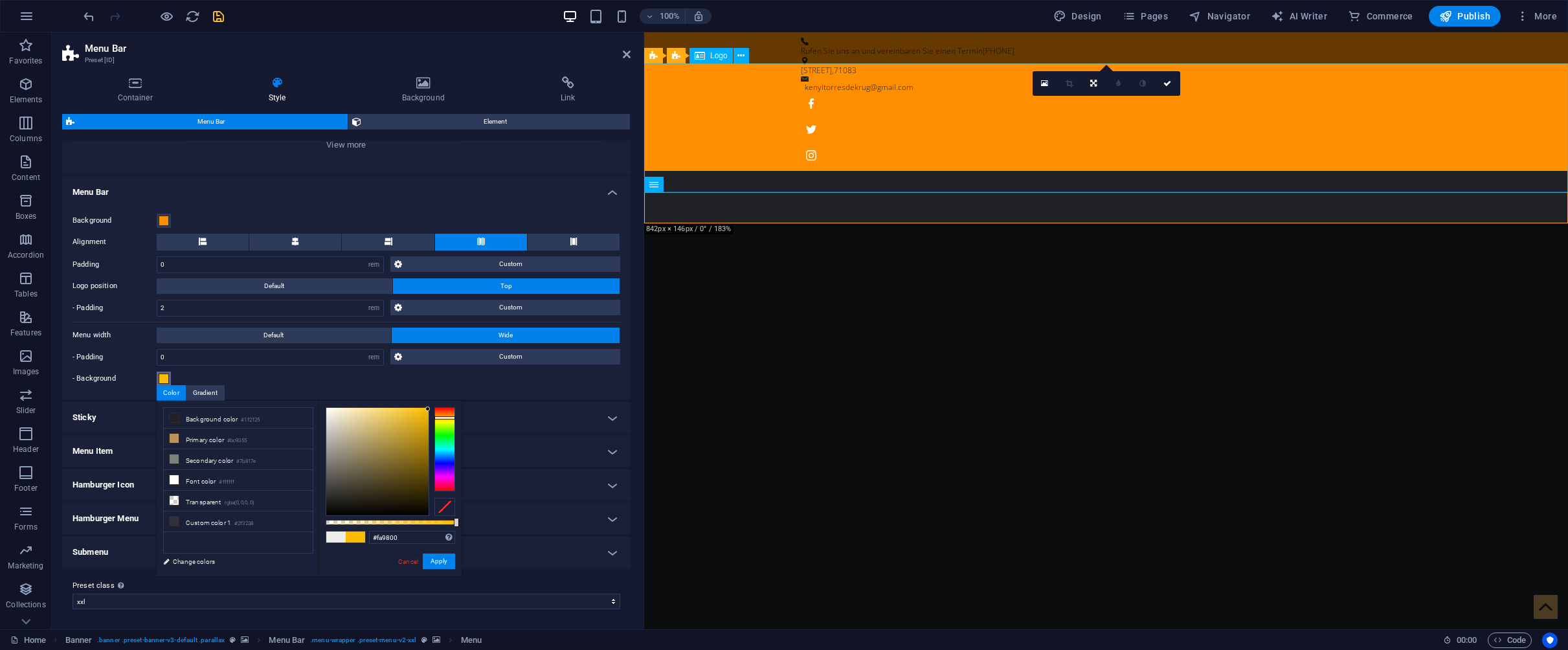 type on "#fa8d00" 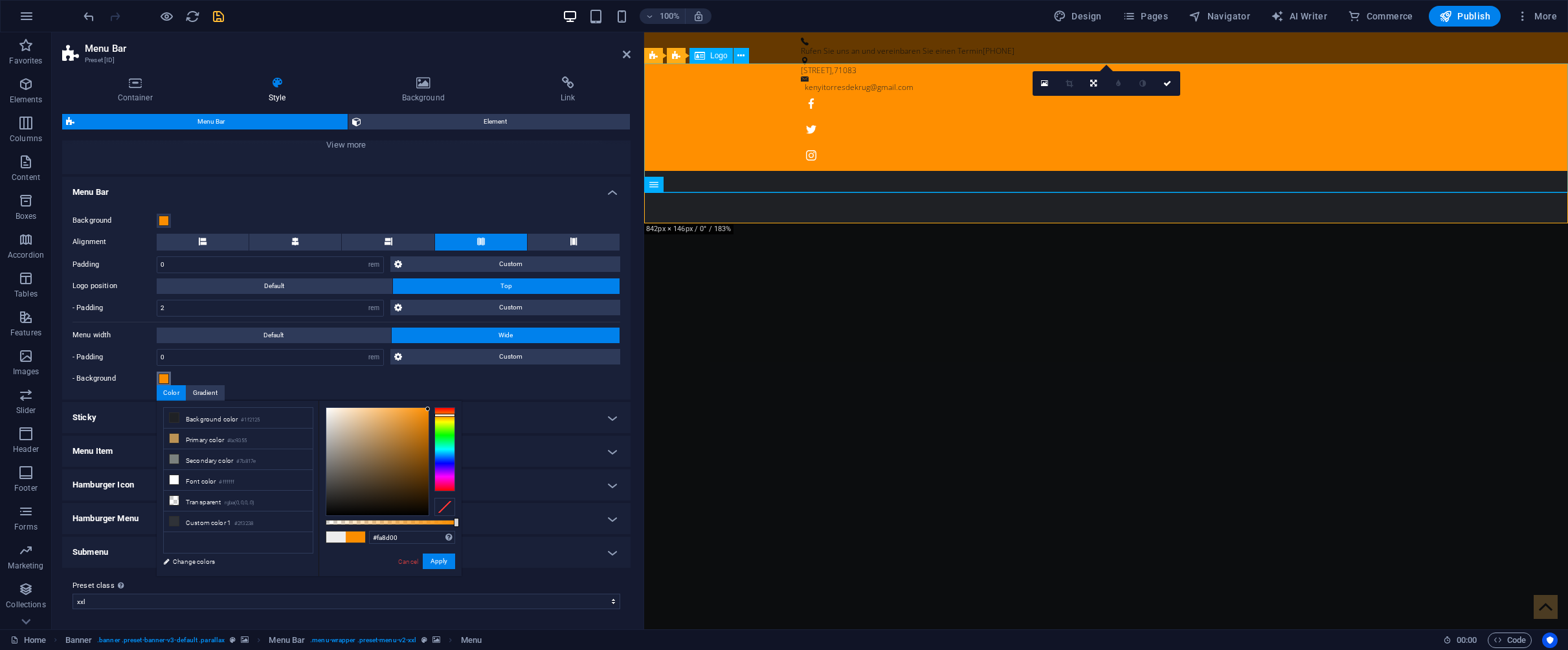 click at bounding box center (445, 415) 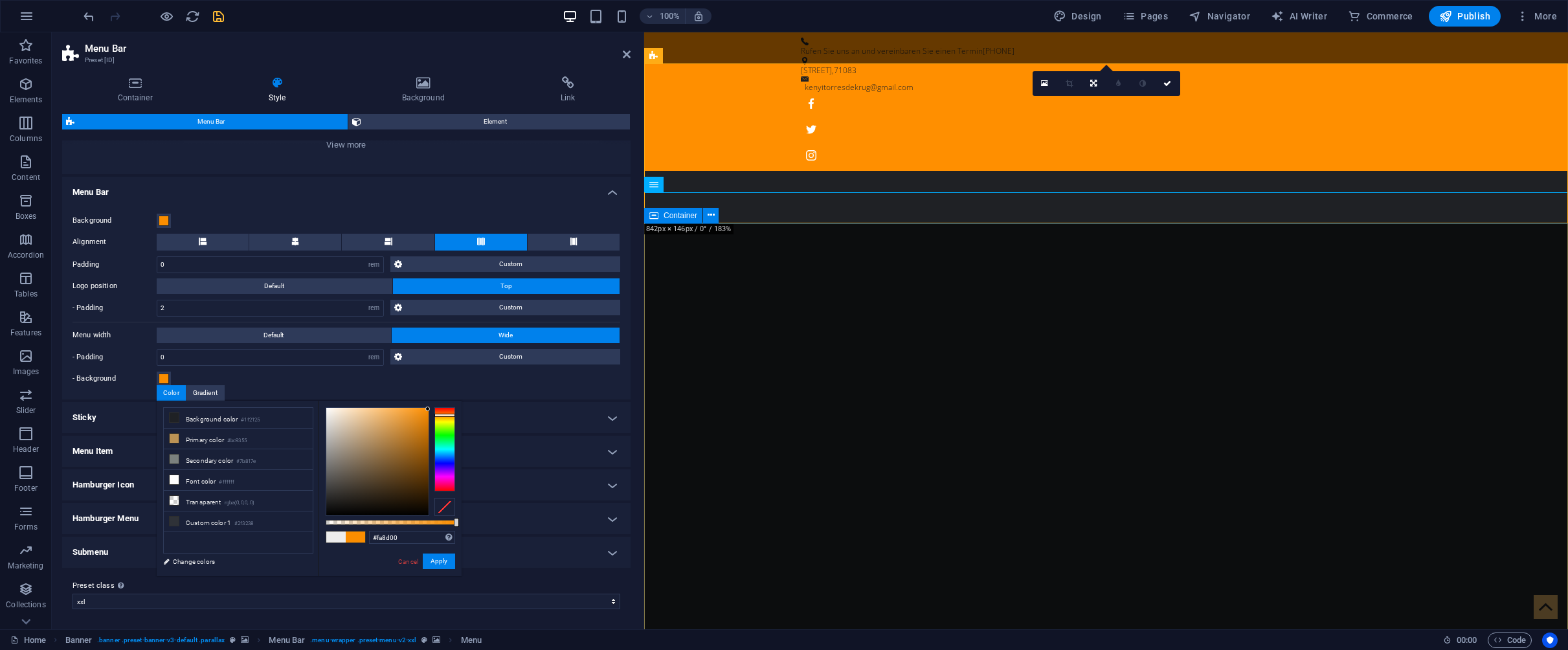 click on "Sei ein Gentleman. DER URSPRÜNGLICHE FRISEURSALON IN NEW YORK mehr erfahren" at bounding box center (1106, 1211) 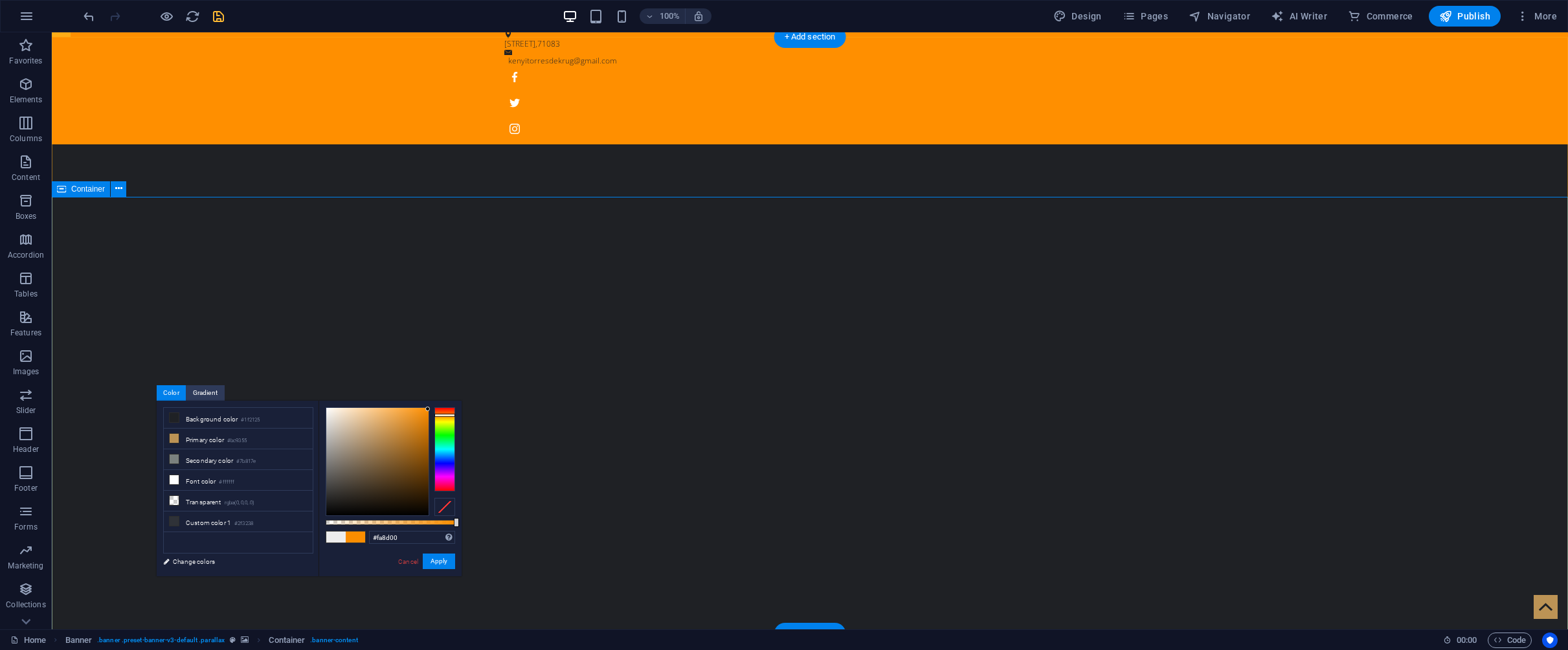 scroll, scrollTop: 33, scrollLeft: 0, axis: vertical 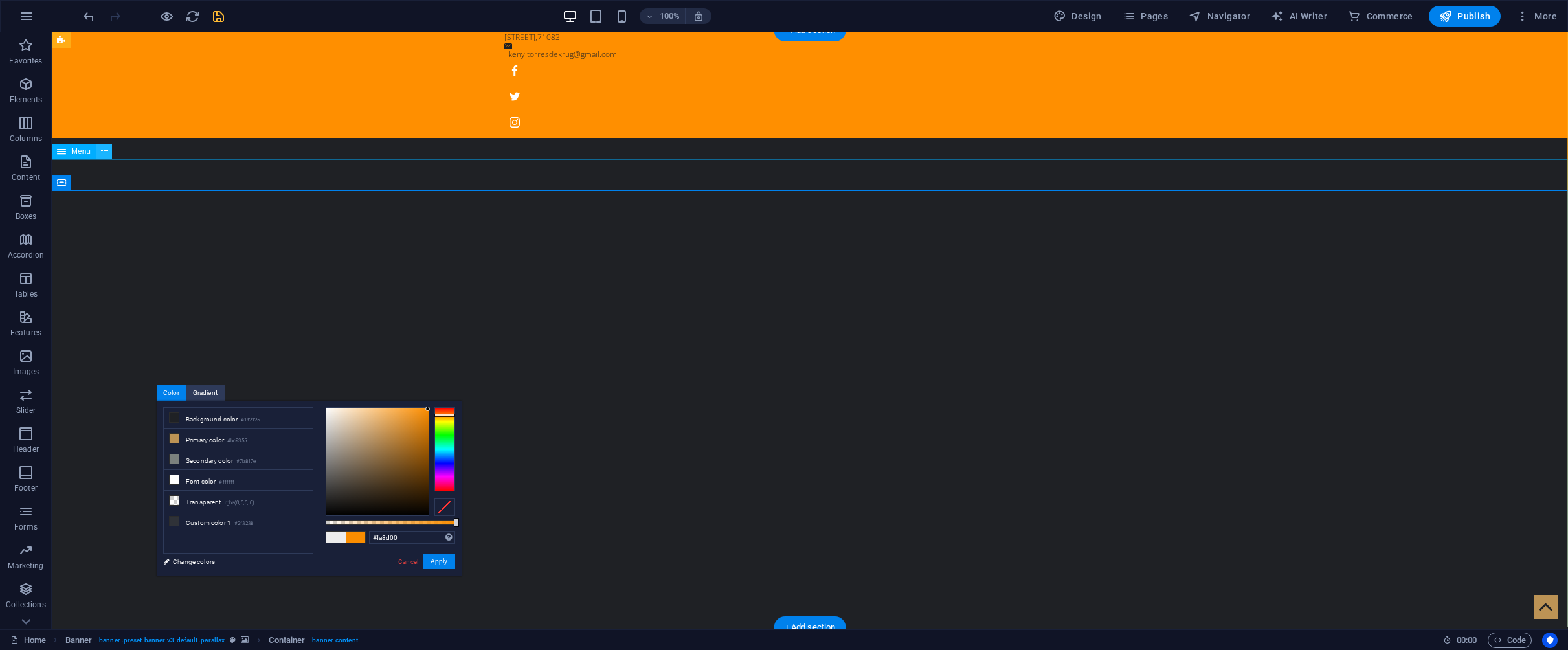 click at bounding box center (104, 151) 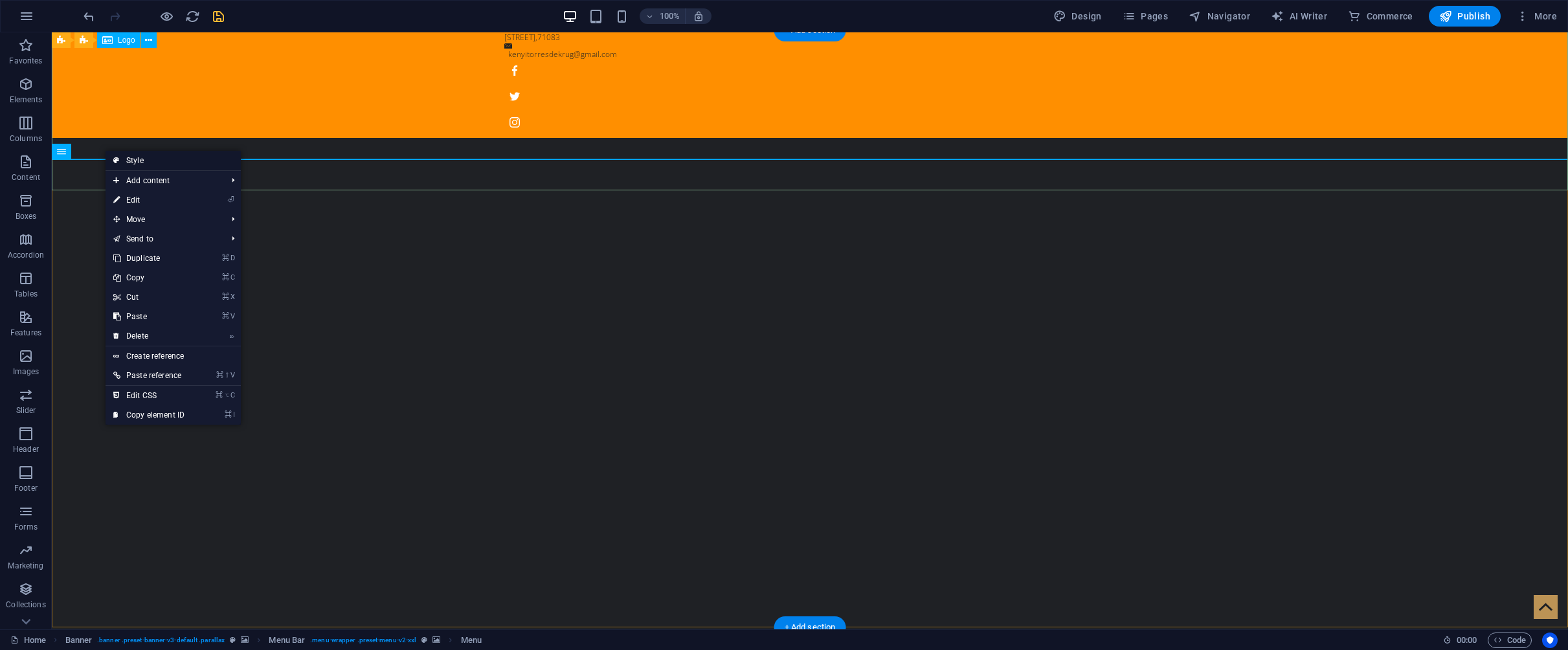 click on "Style" at bounding box center (173, 161) 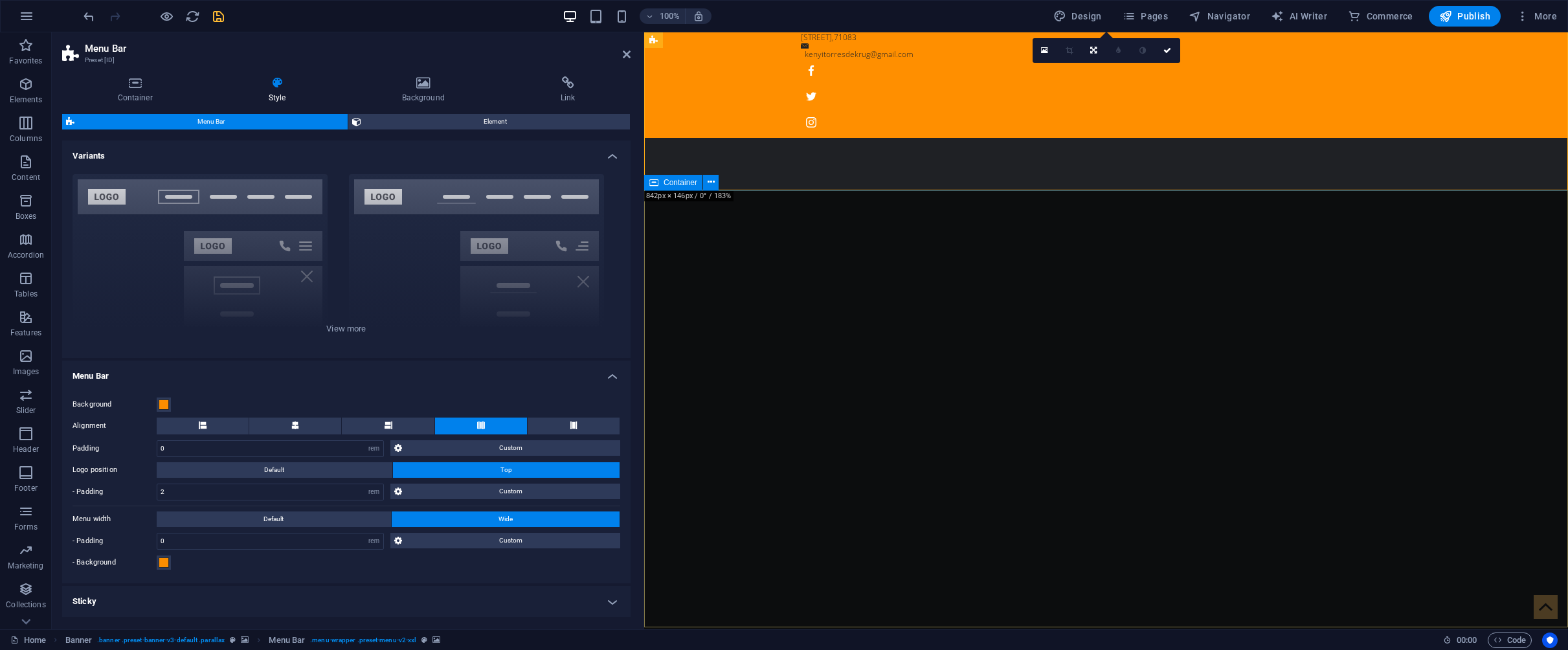 click on "Sei ein Gentleman. DER URSPRÜNGLICHE FRISEURSALON IN NEW YORK mehr erfahren" at bounding box center (1106, 1178) 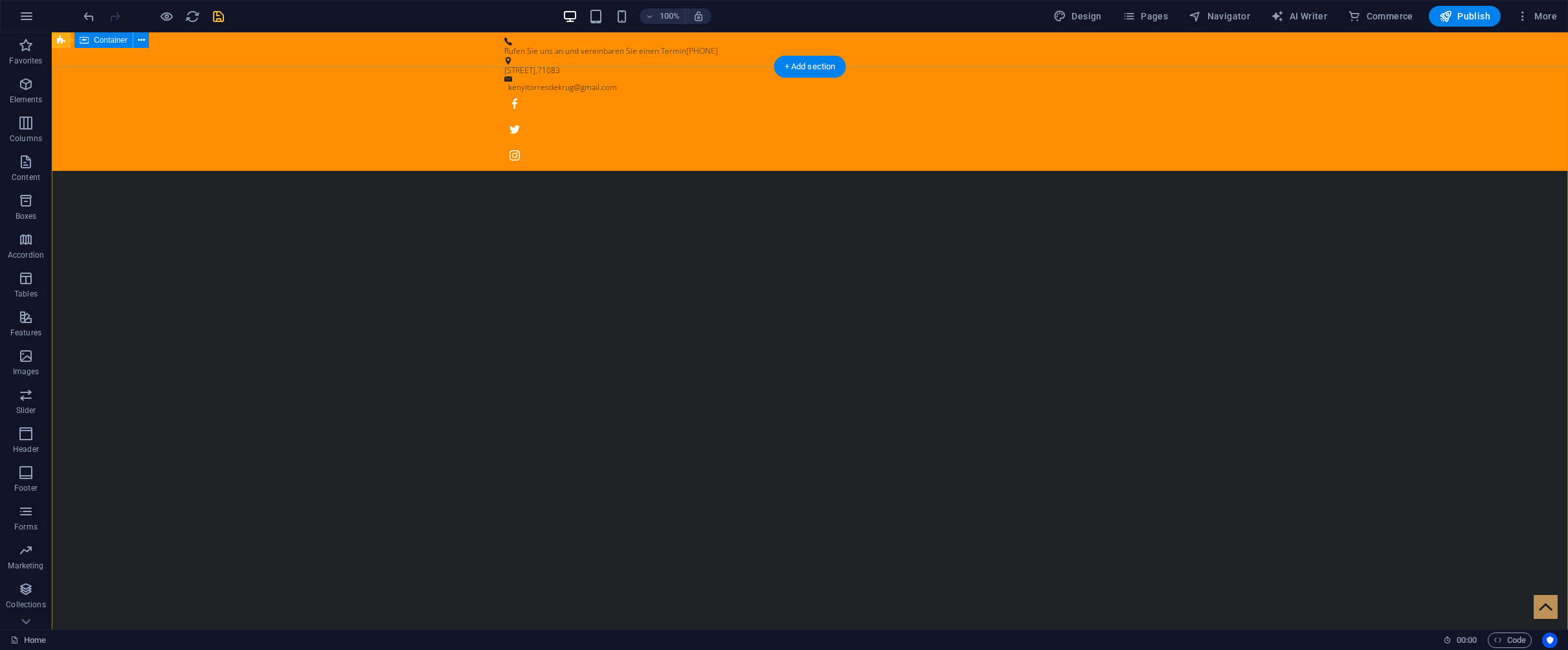 scroll, scrollTop: 0, scrollLeft: 0, axis: both 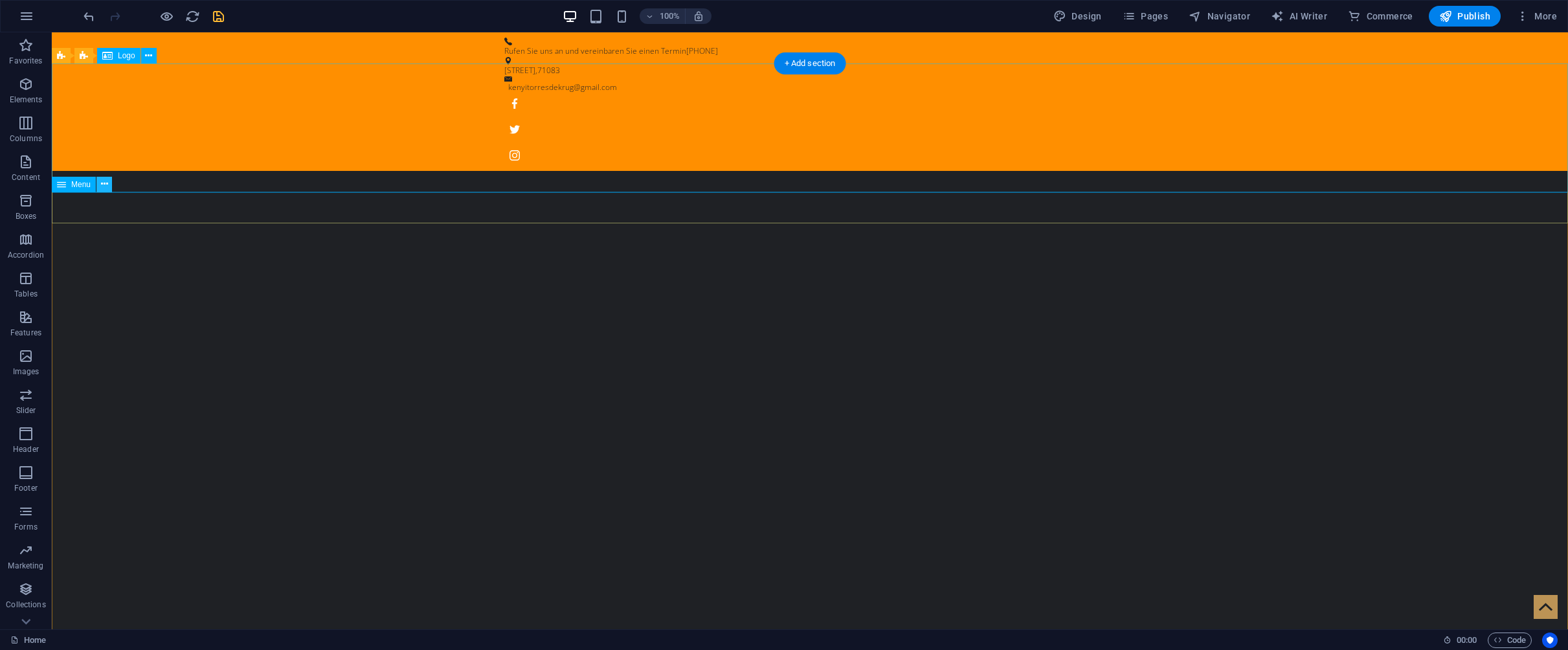 click at bounding box center (104, 184) 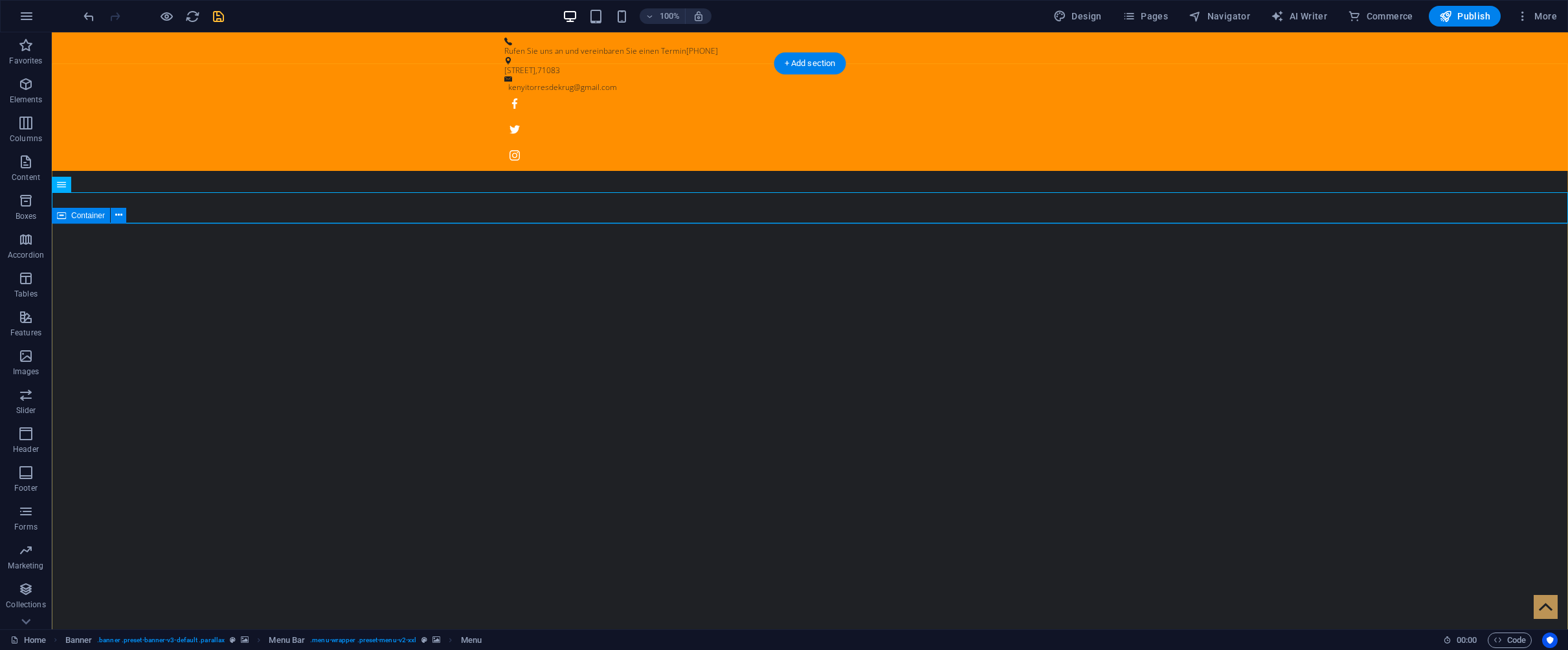 scroll, scrollTop: 0, scrollLeft: 0, axis: both 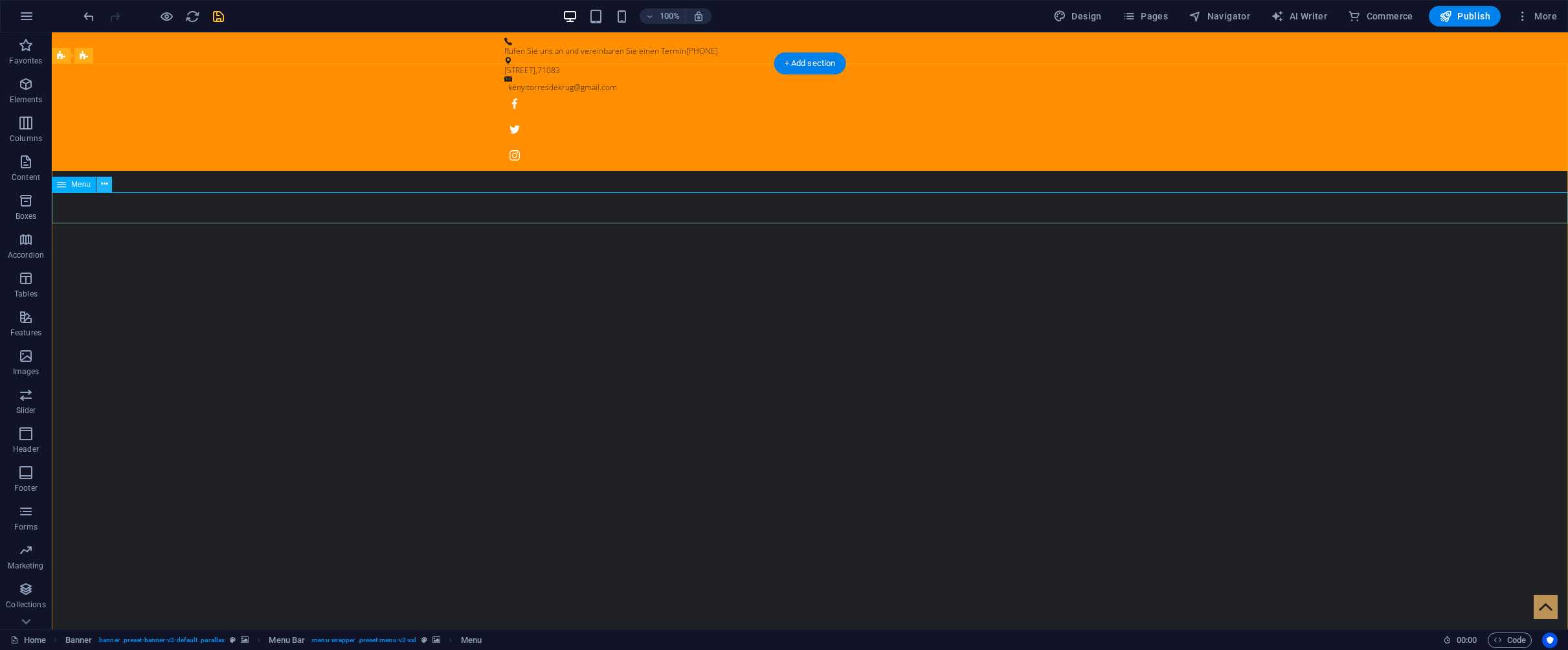 click at bounding box center (104, 184) 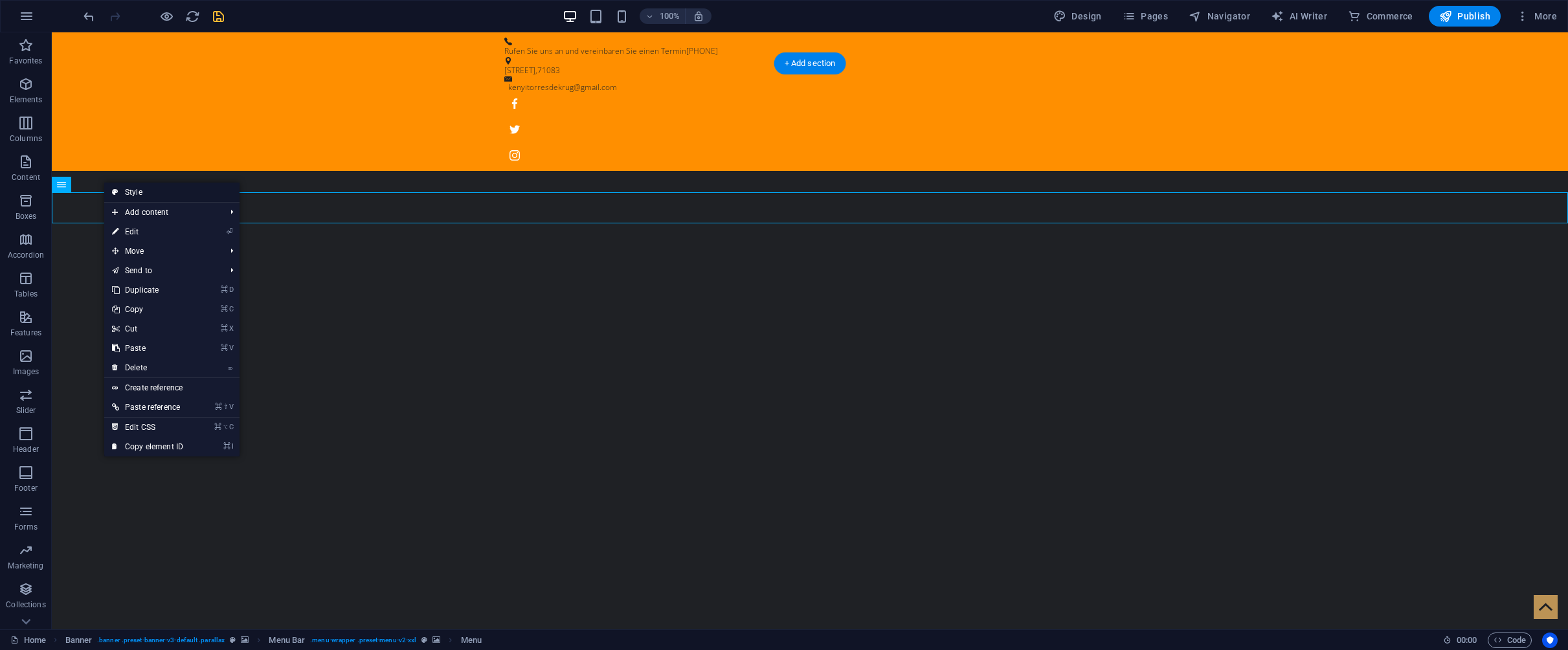 click on "Style" at bounding box center (172, 192) 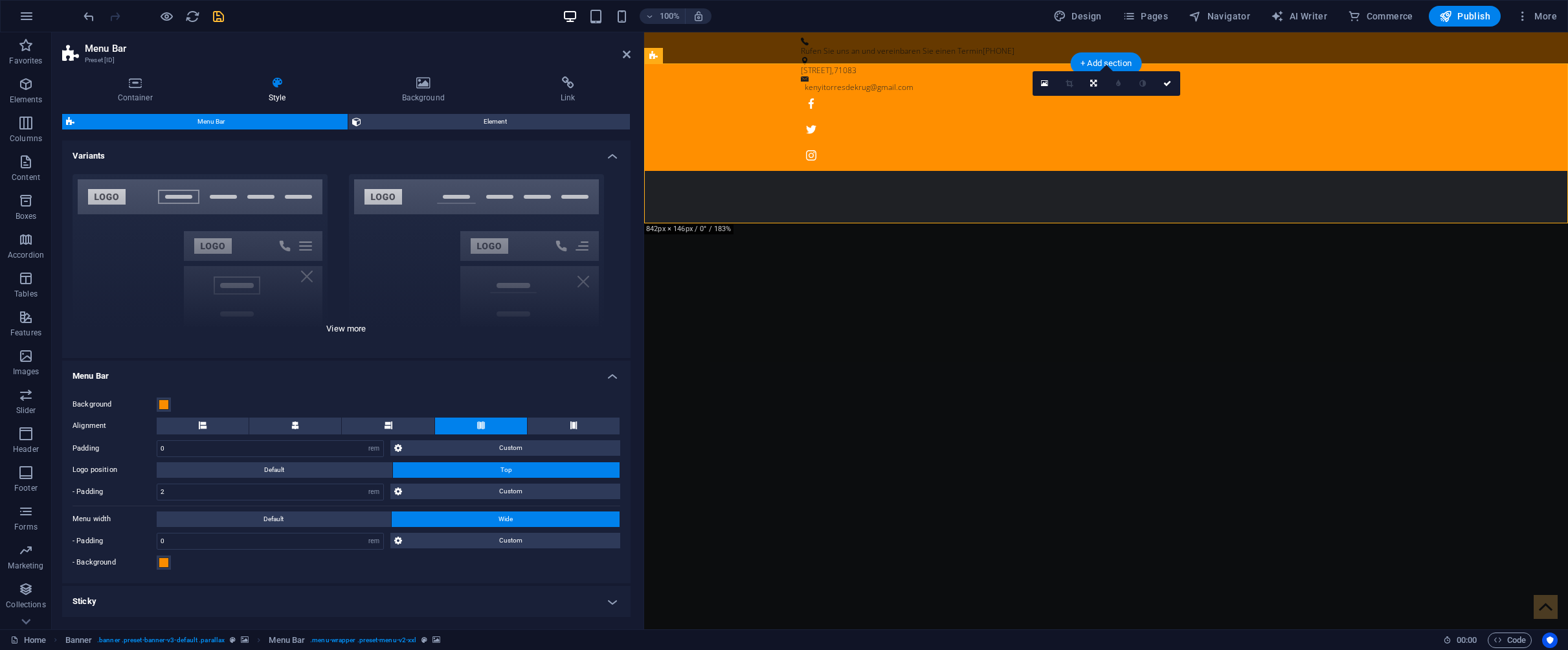 scroll, scrollTop: 0, scrollLeft: 0, axis: both 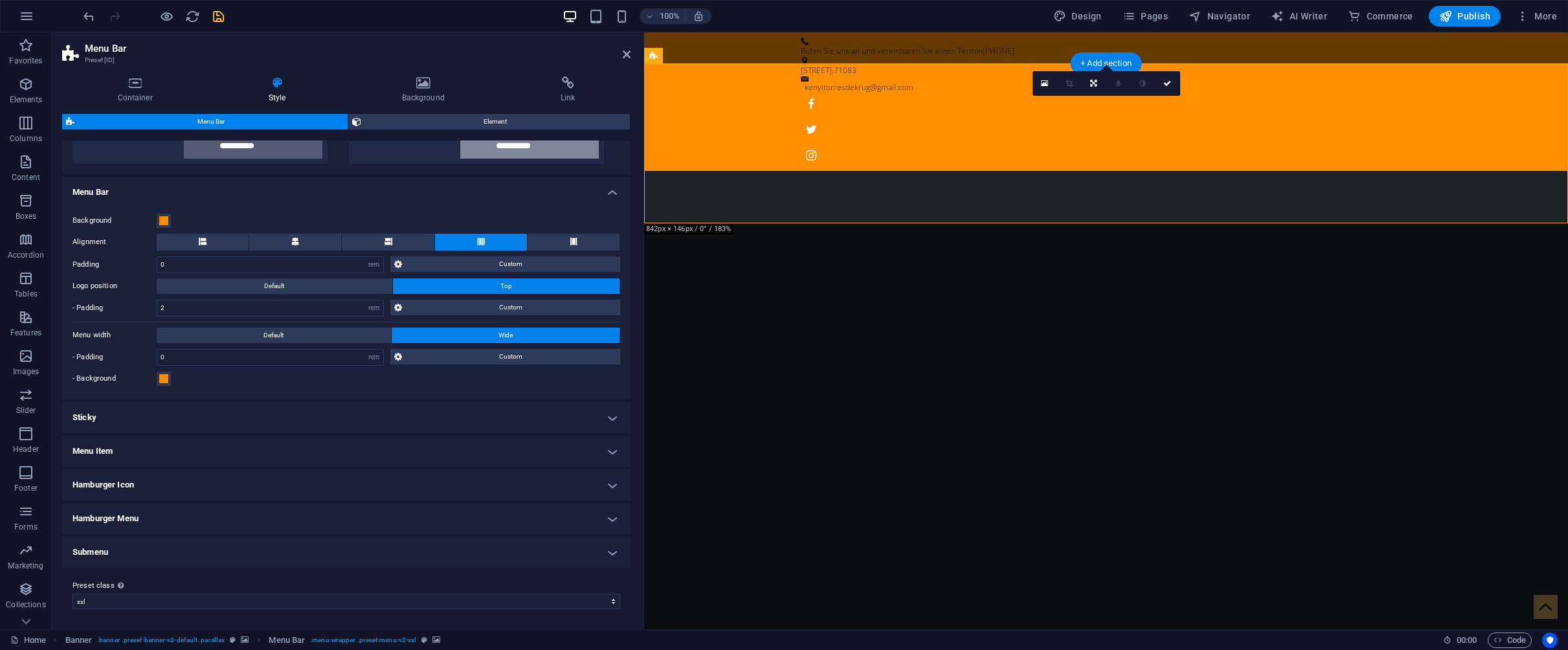 click on "Menu Item" at bounding box center (346, 451) 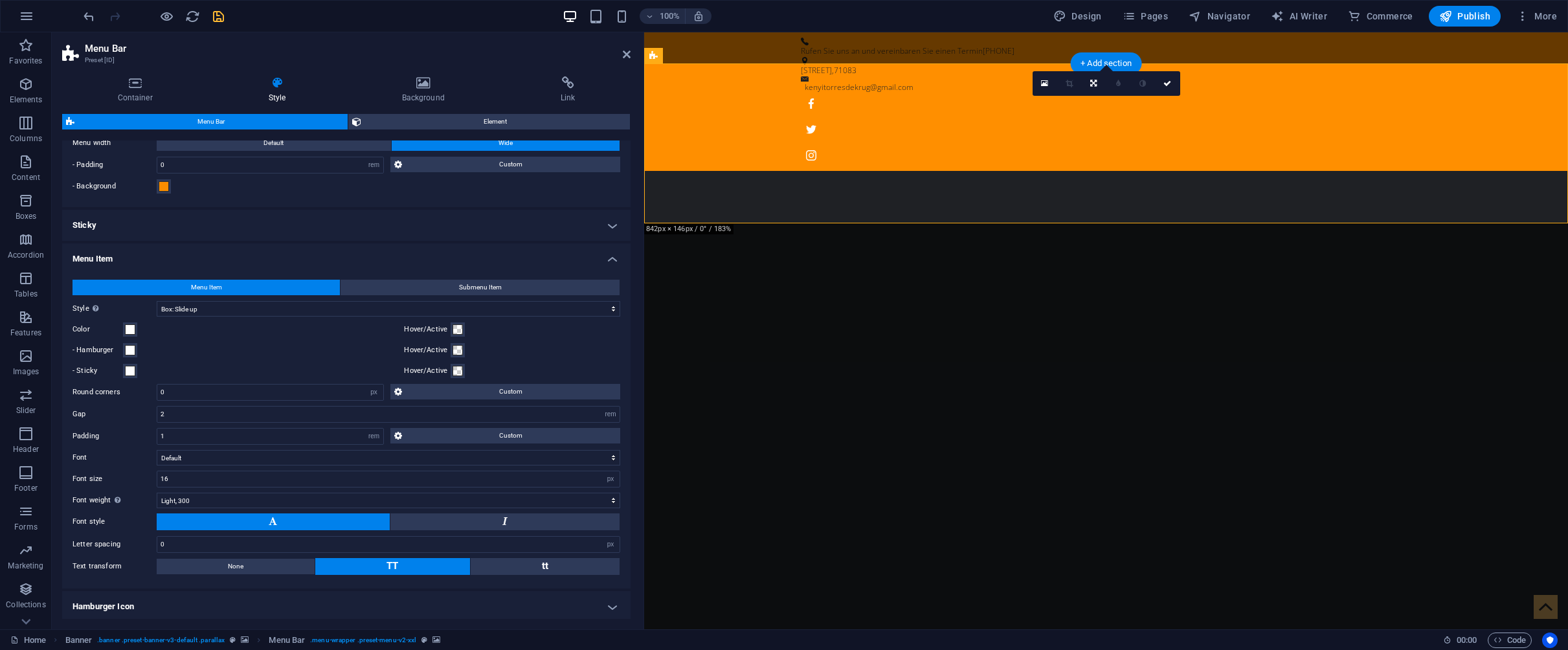 scroll, scrollTop: 852, scrollLeft: 0, axis: vertical 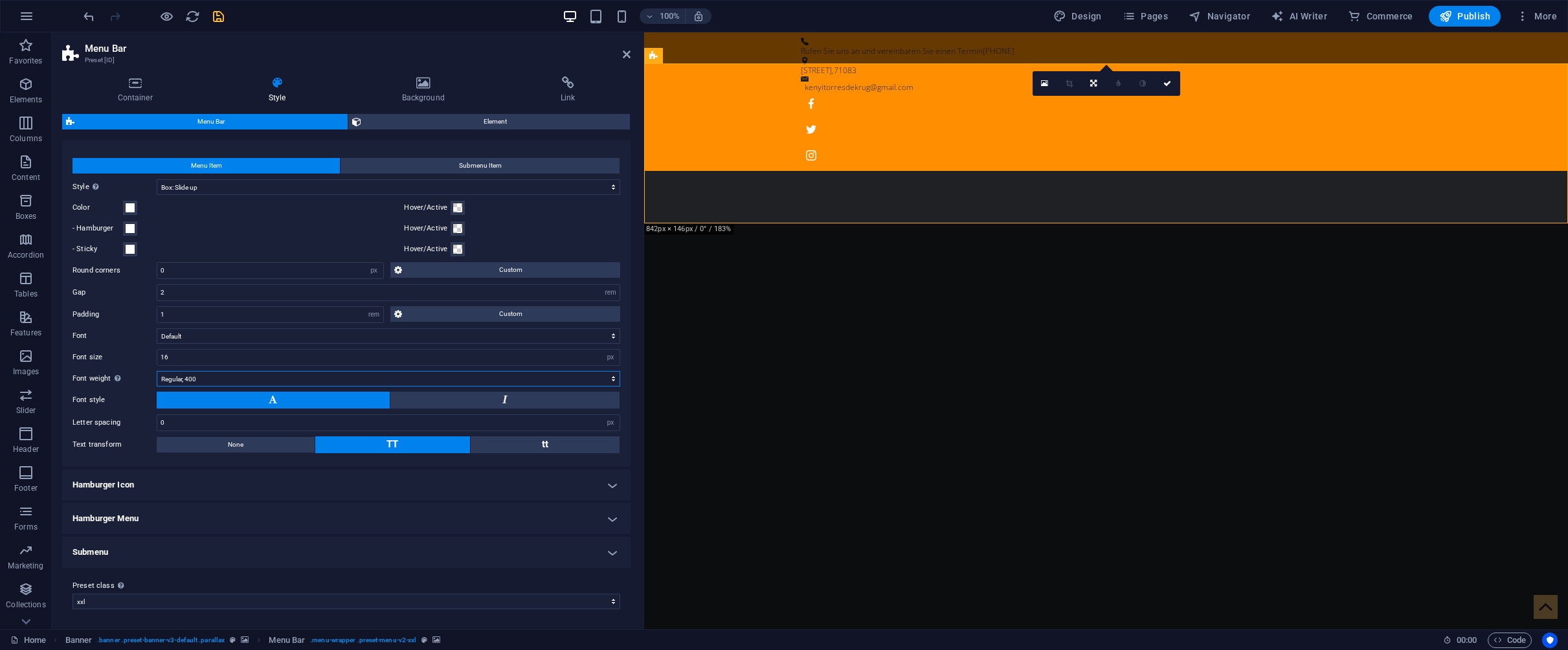 select on "500" 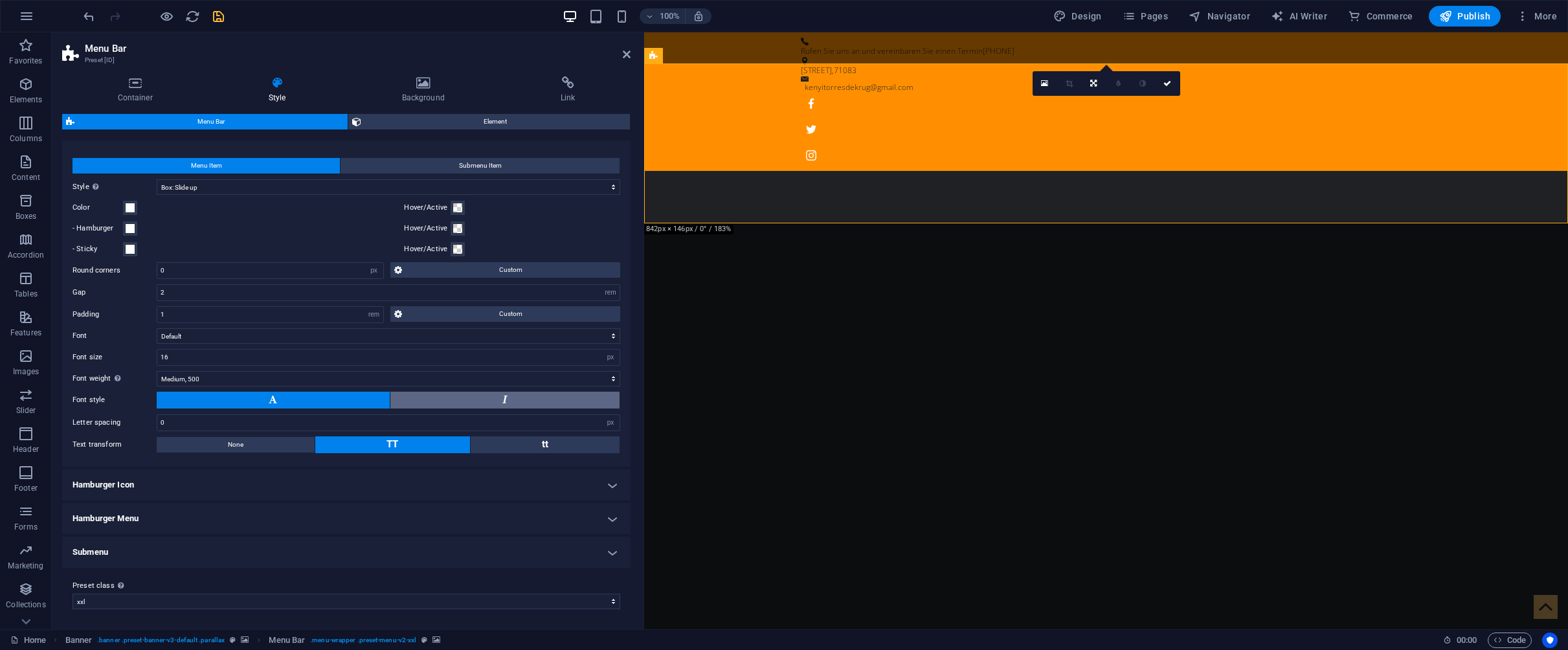 click at bounding box center (505, 399) 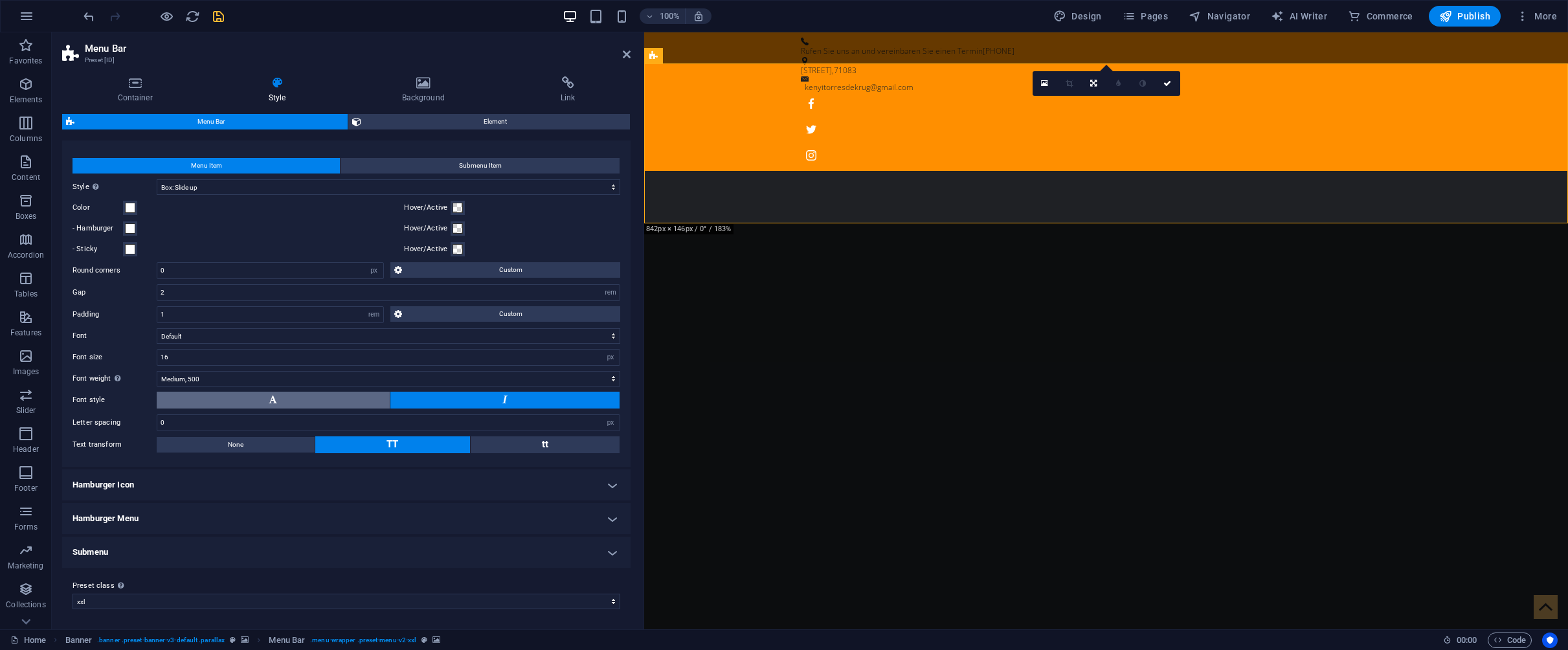 click at bounding box center (273, 400) 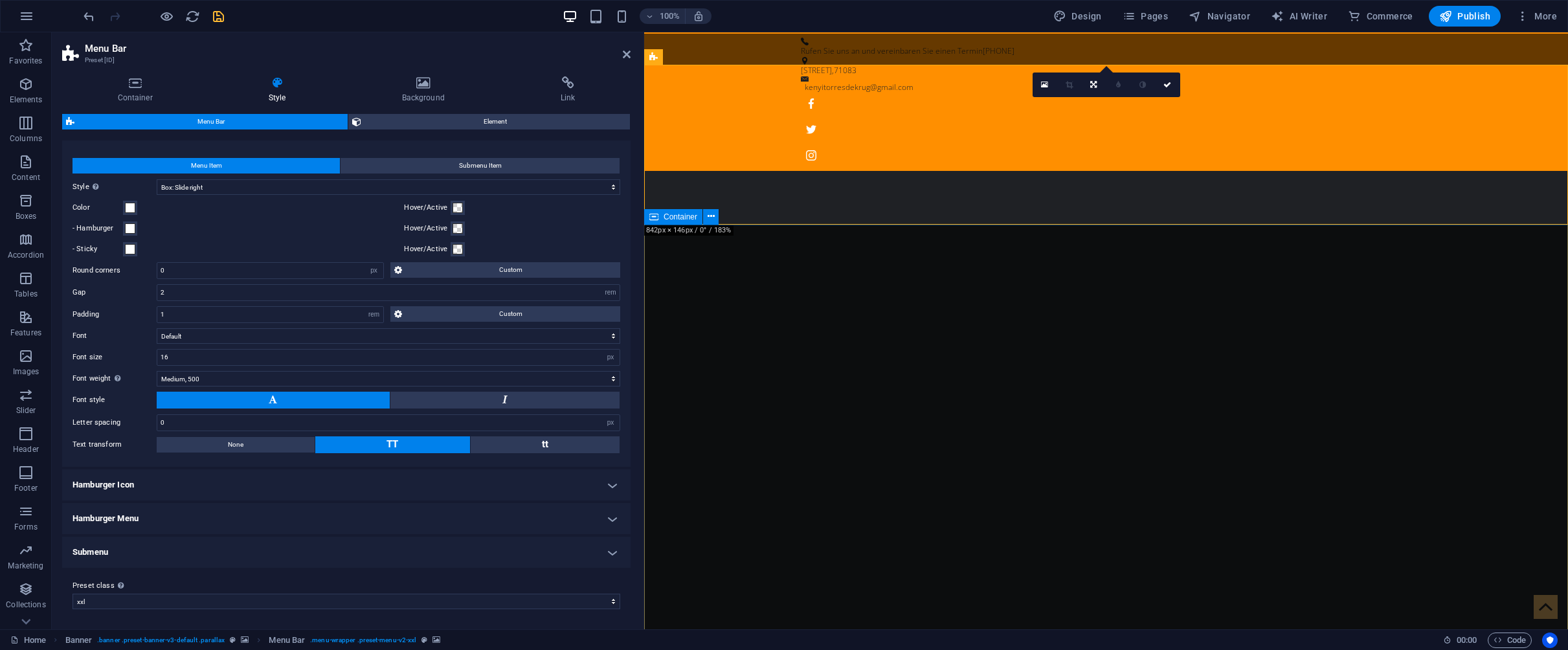 scroll, scrollTop: 0, scrollLeft: 0, axis: both 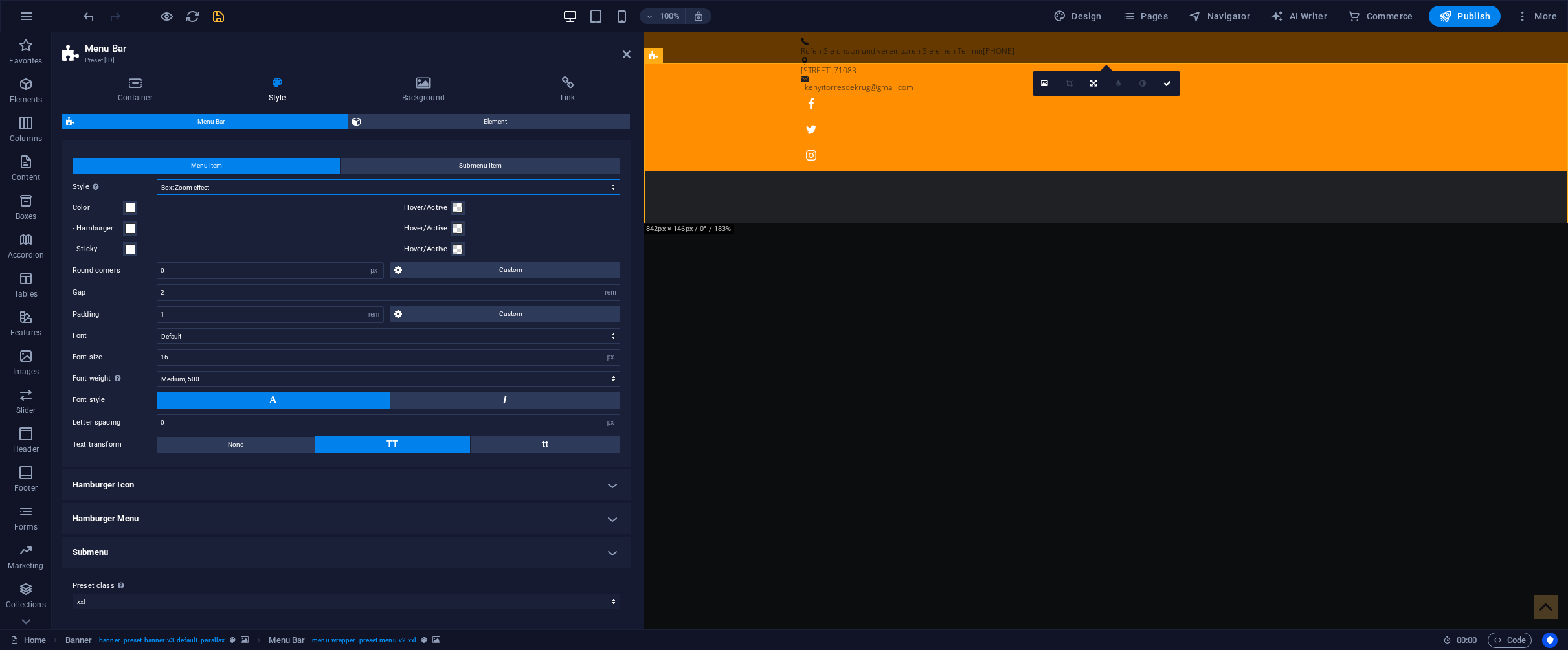 select on "hover_box_bottom" 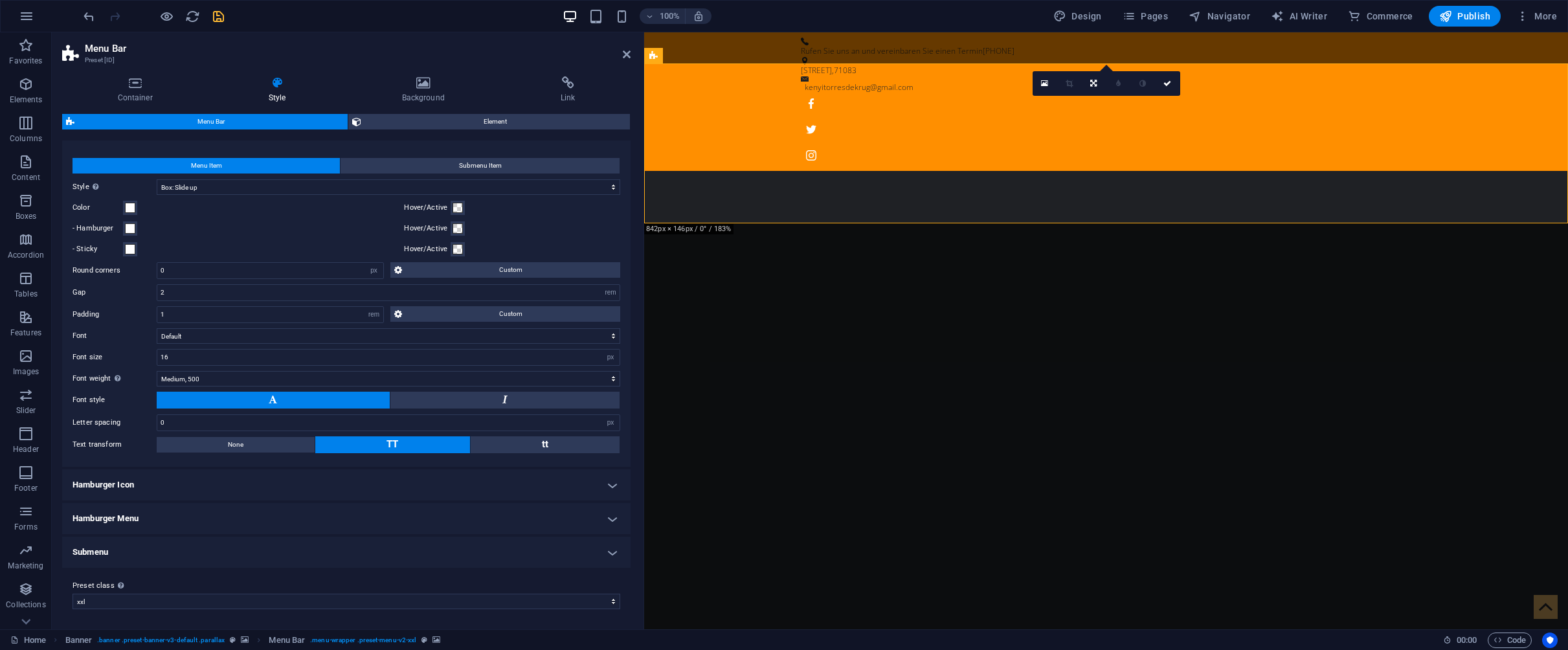 click on "Menu Bar" at bounding box center [211, 122] 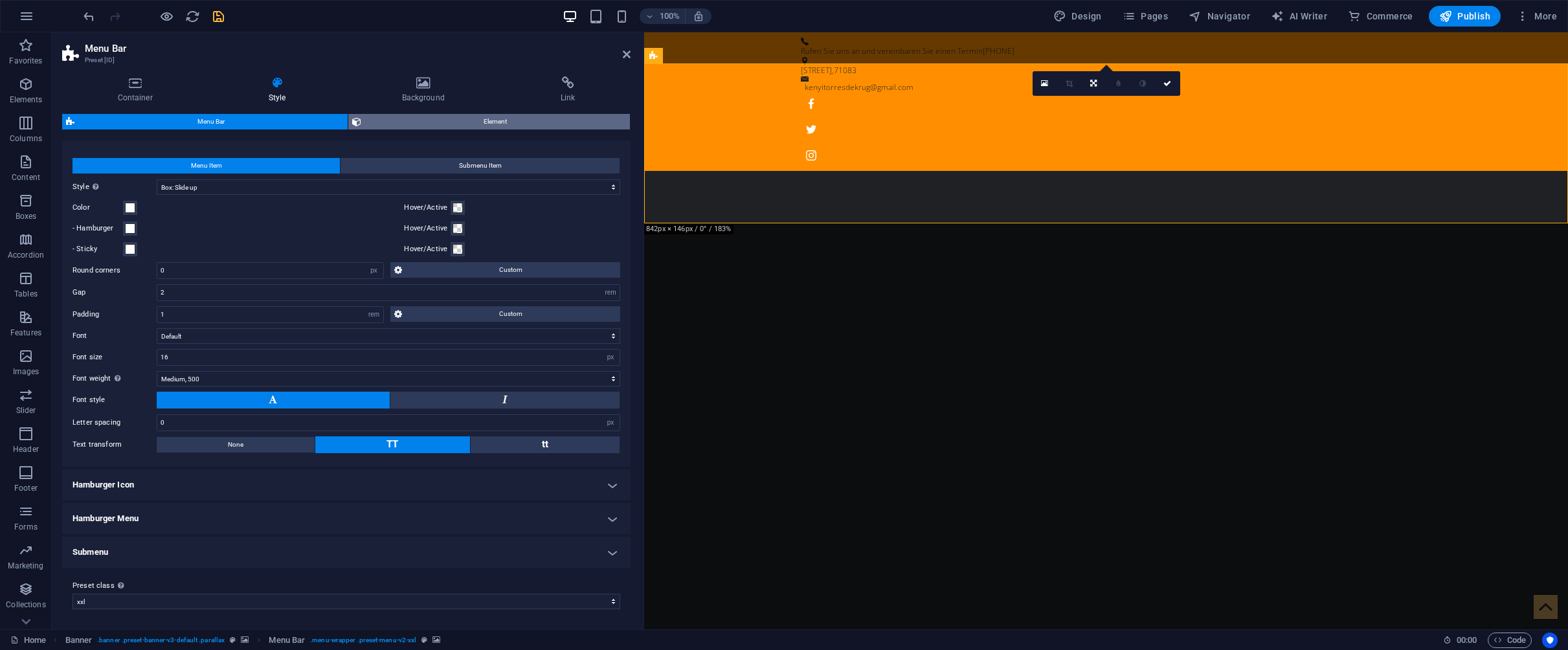 click on "Element" at bounding box center (496, 122) 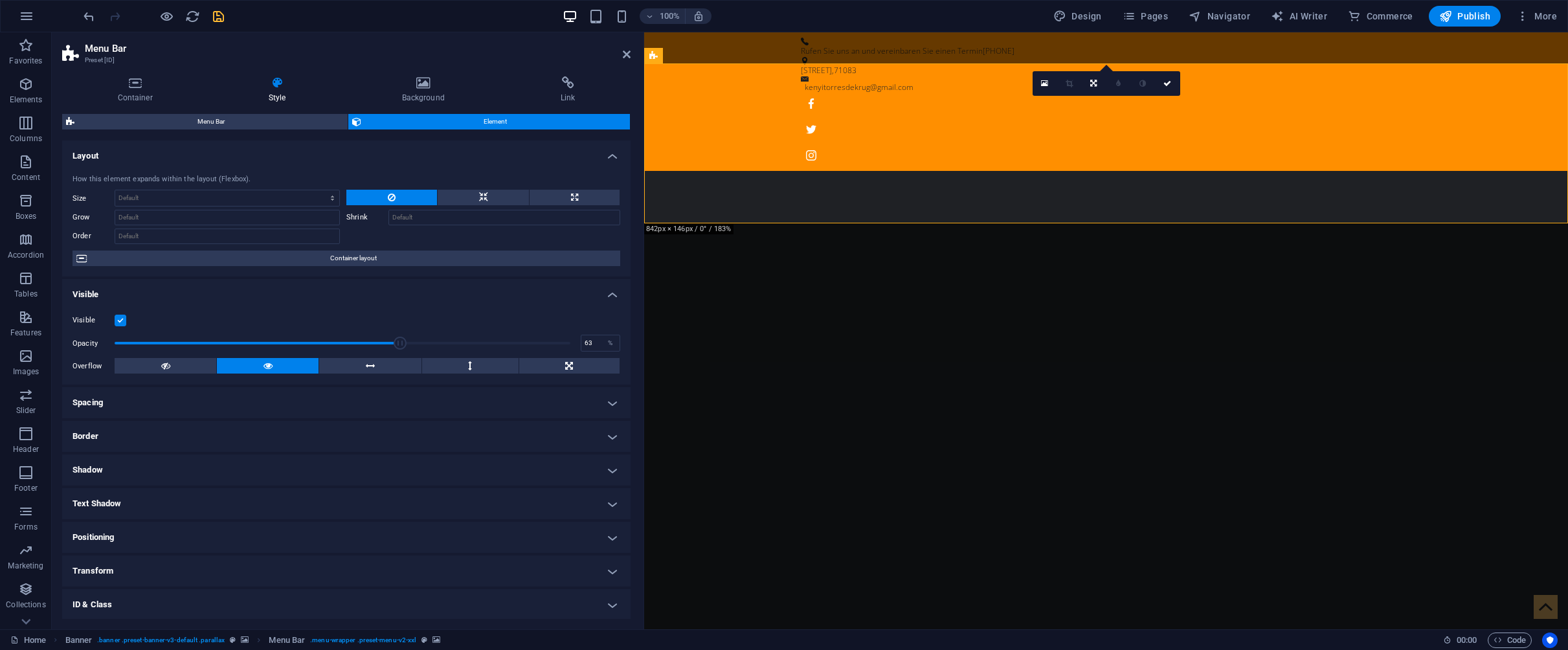 drag, startPoint x: 552, startPoint y: 341, endPoint x: 396, endPoint y: 341, distance: 156 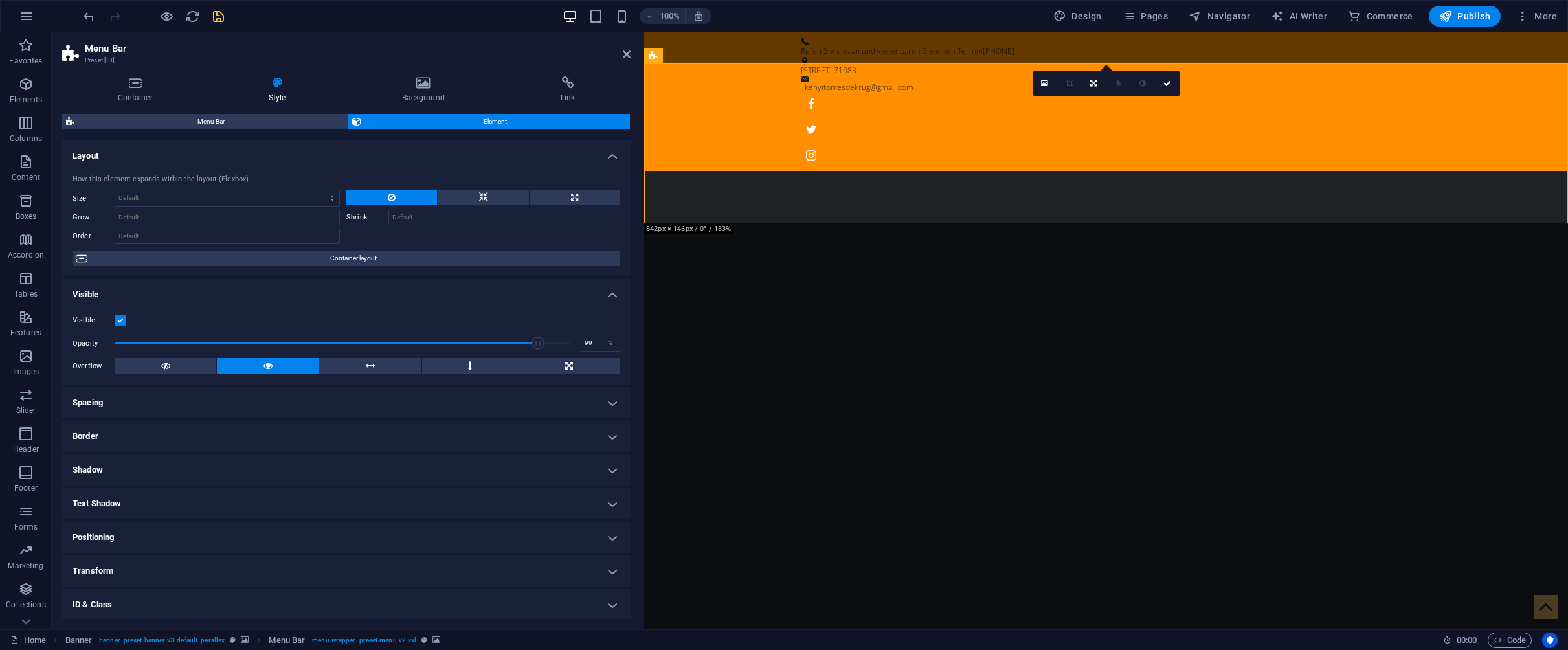 type on "100" 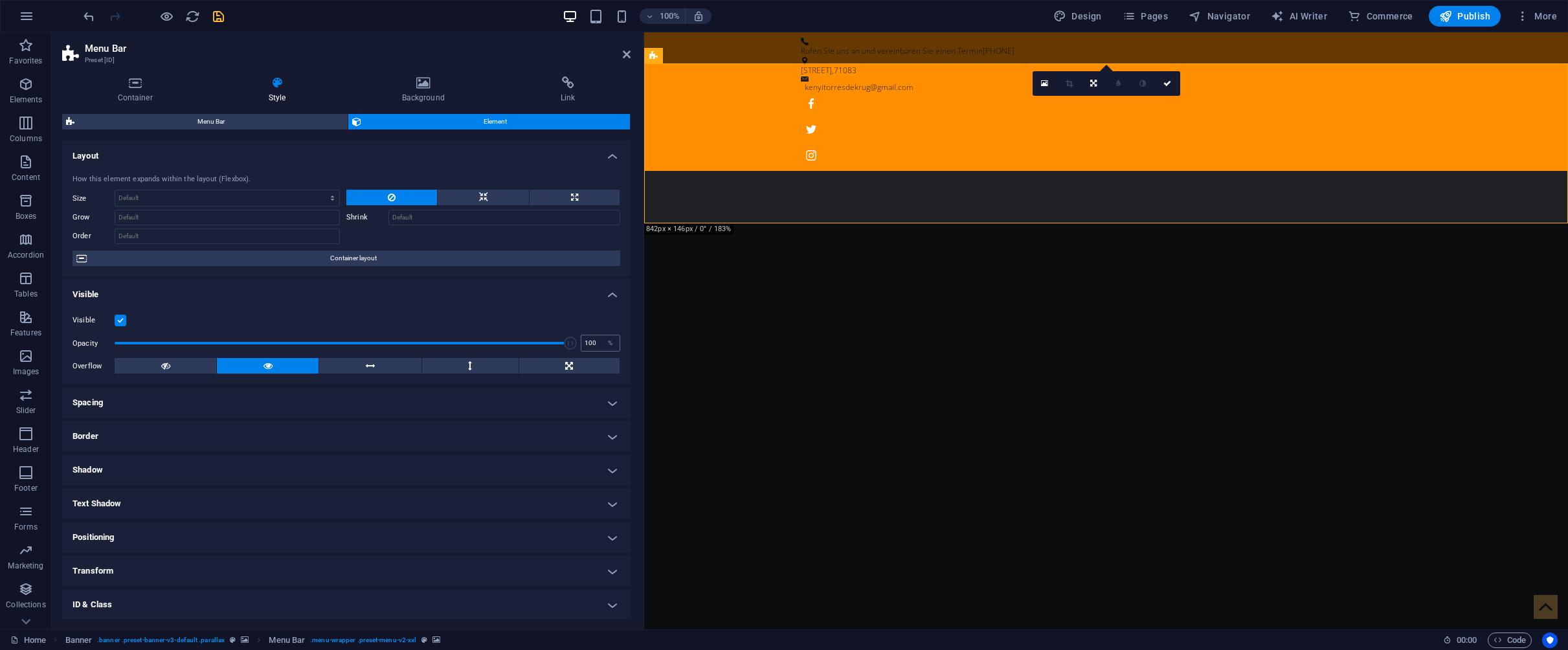 drag, startPoint x: 396, startPoint y: 341, endPoint x: 590, endPoint y: 345, distance: 194.04123 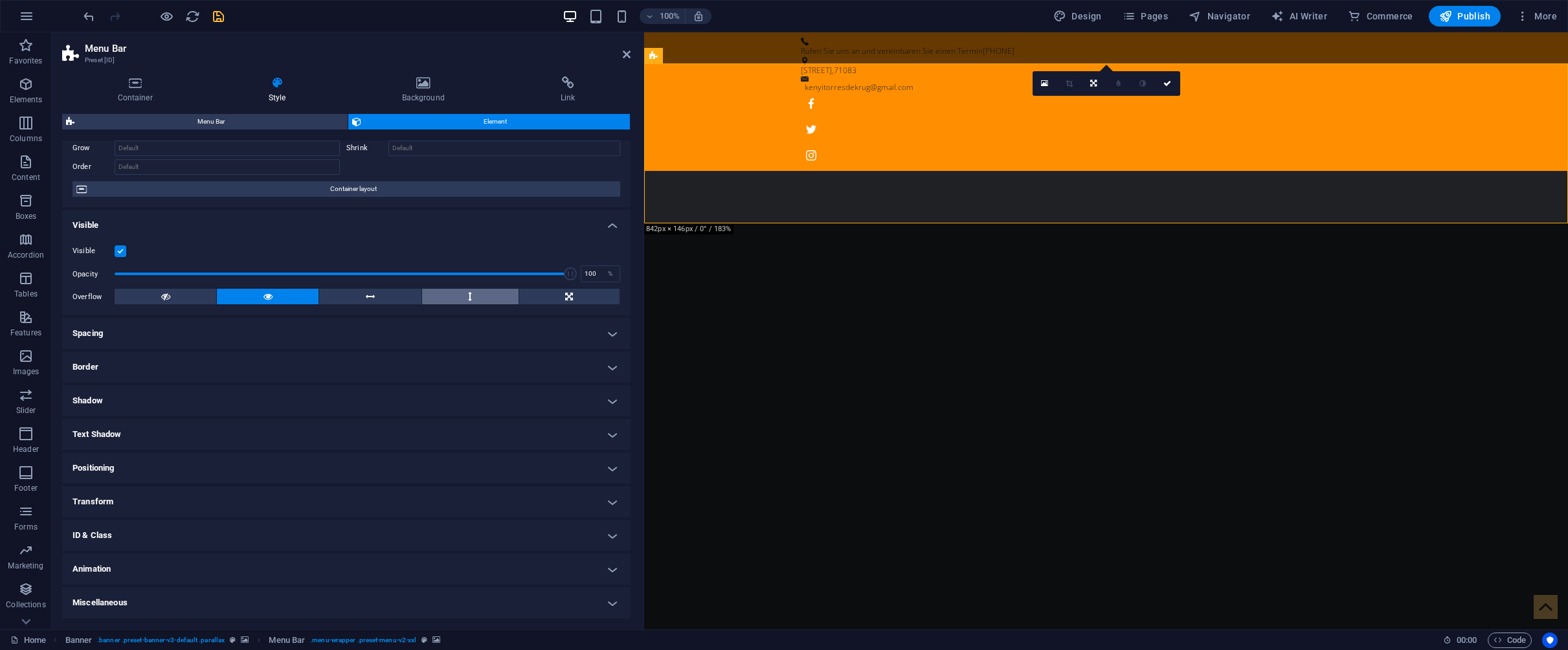 scroll, scrollTop: 68, scrollLeft: 0, axis: vertical 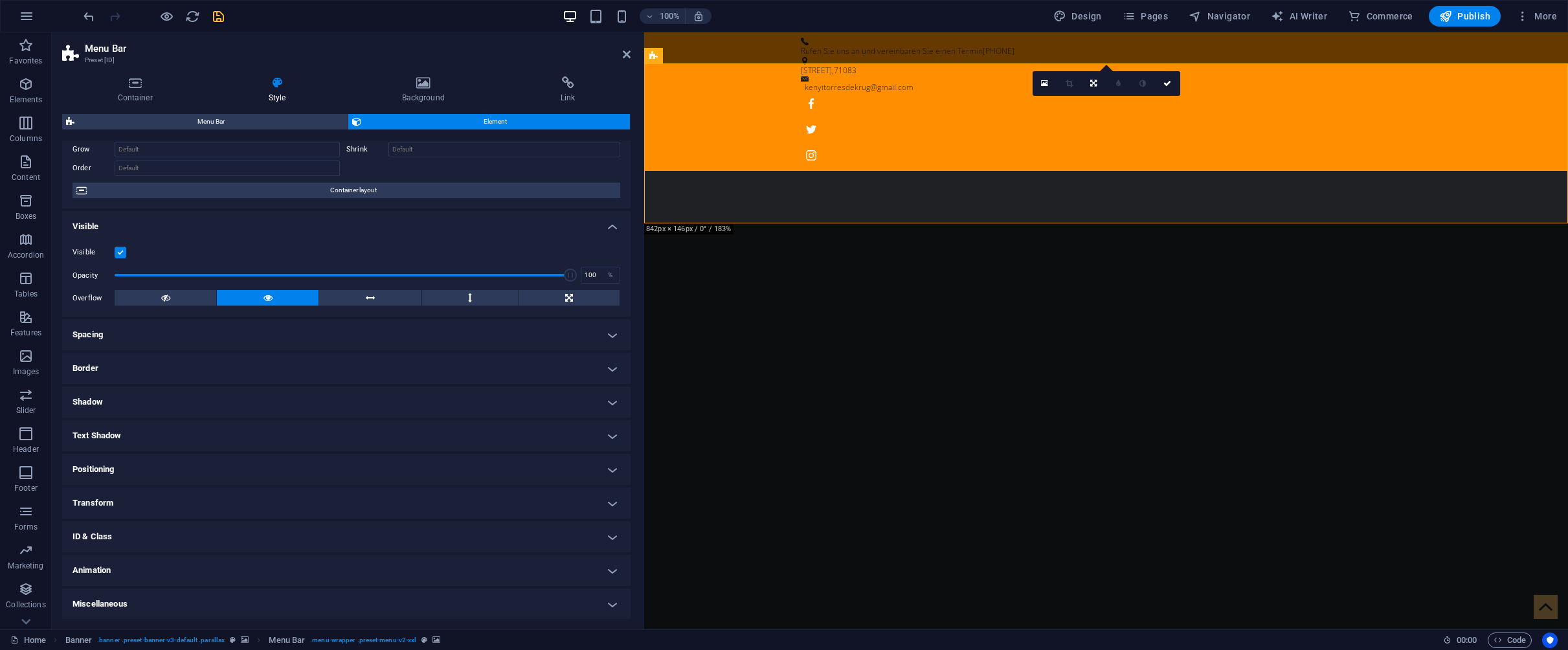 click on "Spacing" at bounding box center [346, 335] 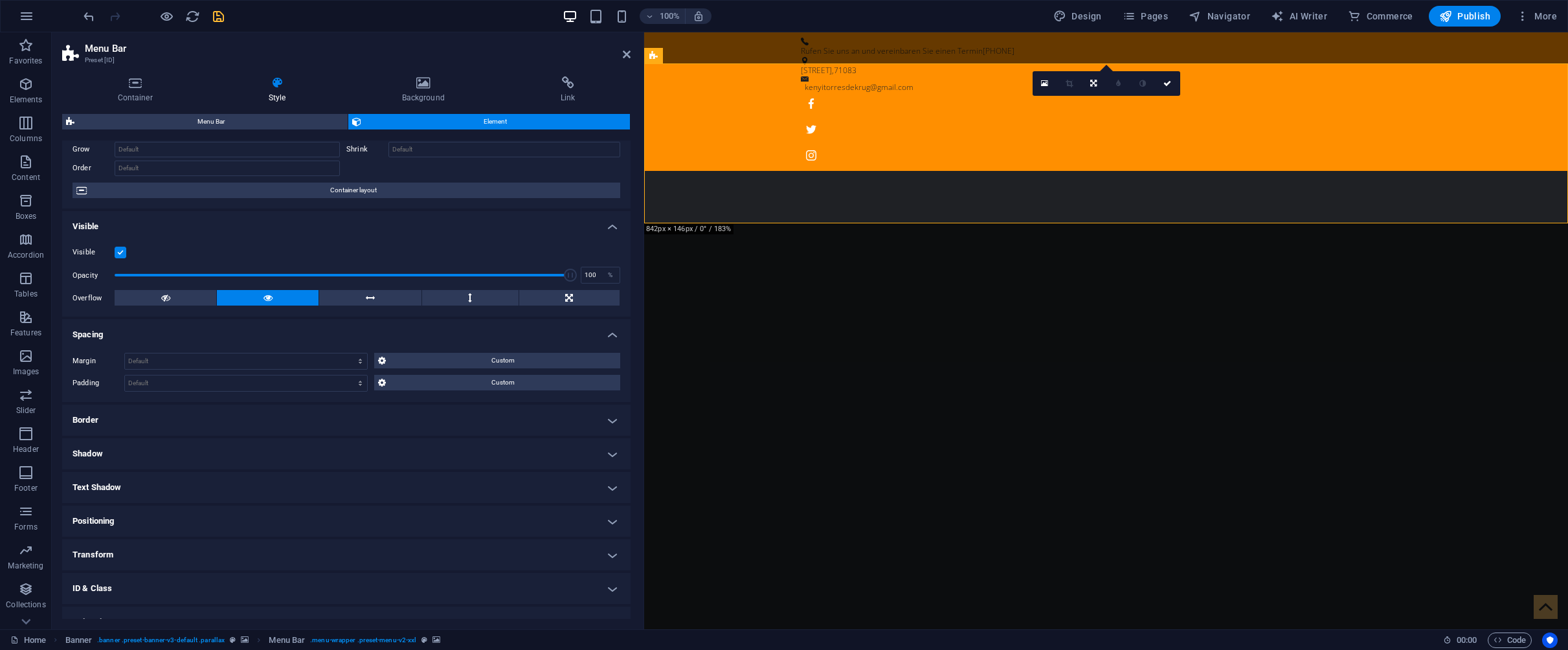 click on "Spacing" at bounding box center (346, 331) 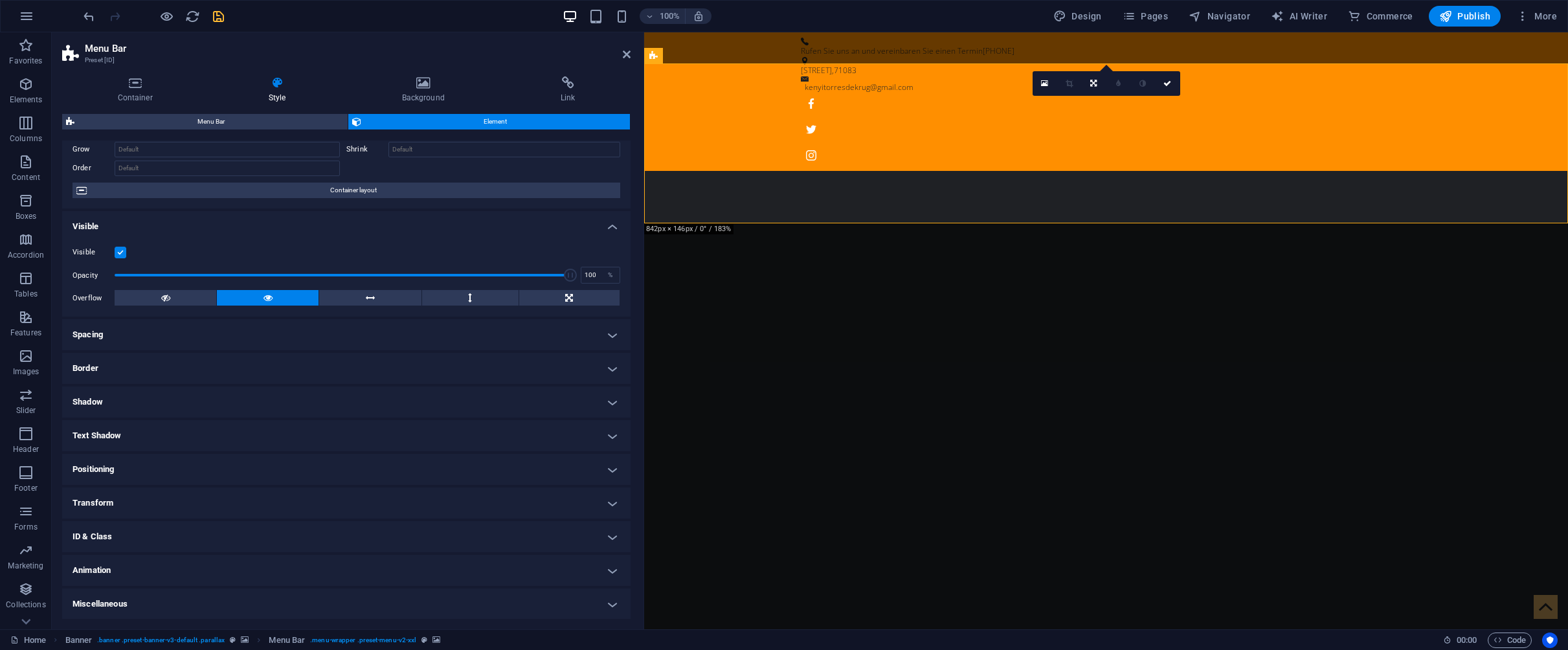 click on "Border" at bounding box center (346, 368) 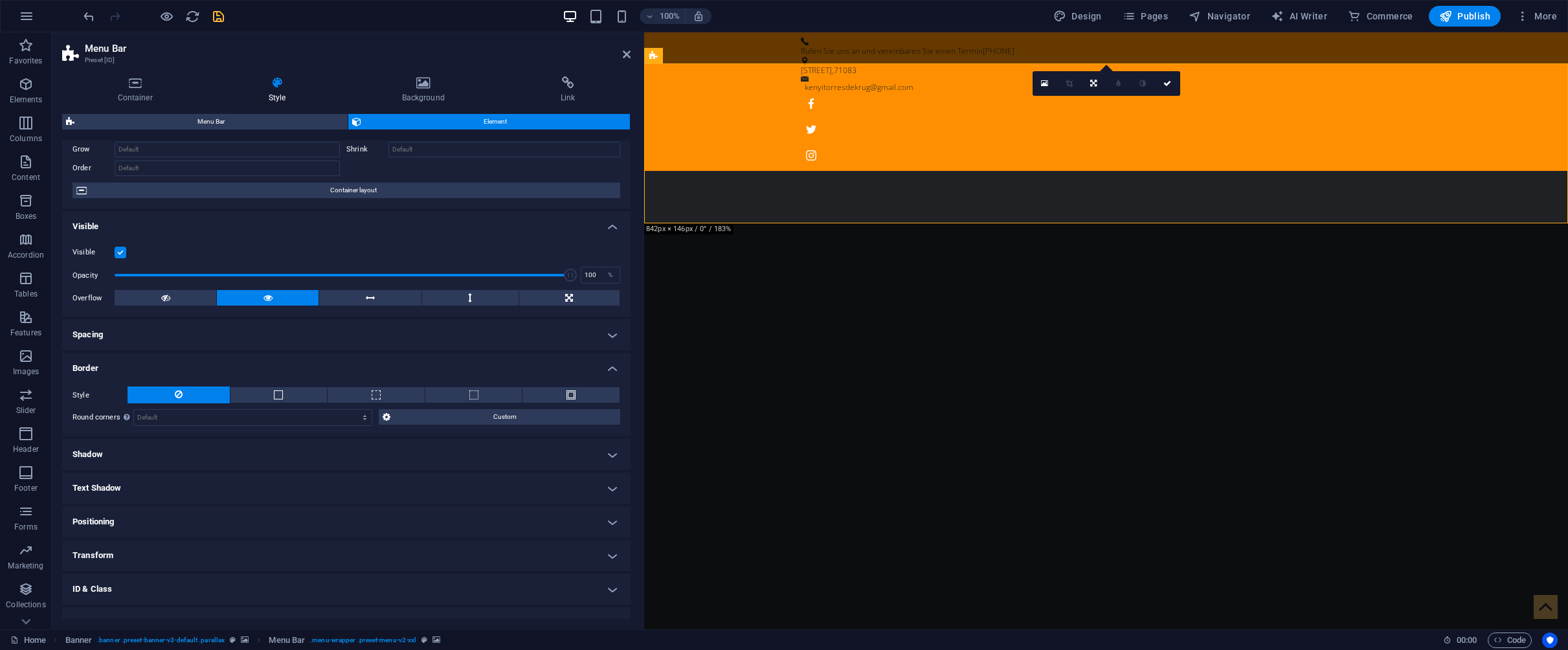 click on "Border" at bounding box center [346, 364] 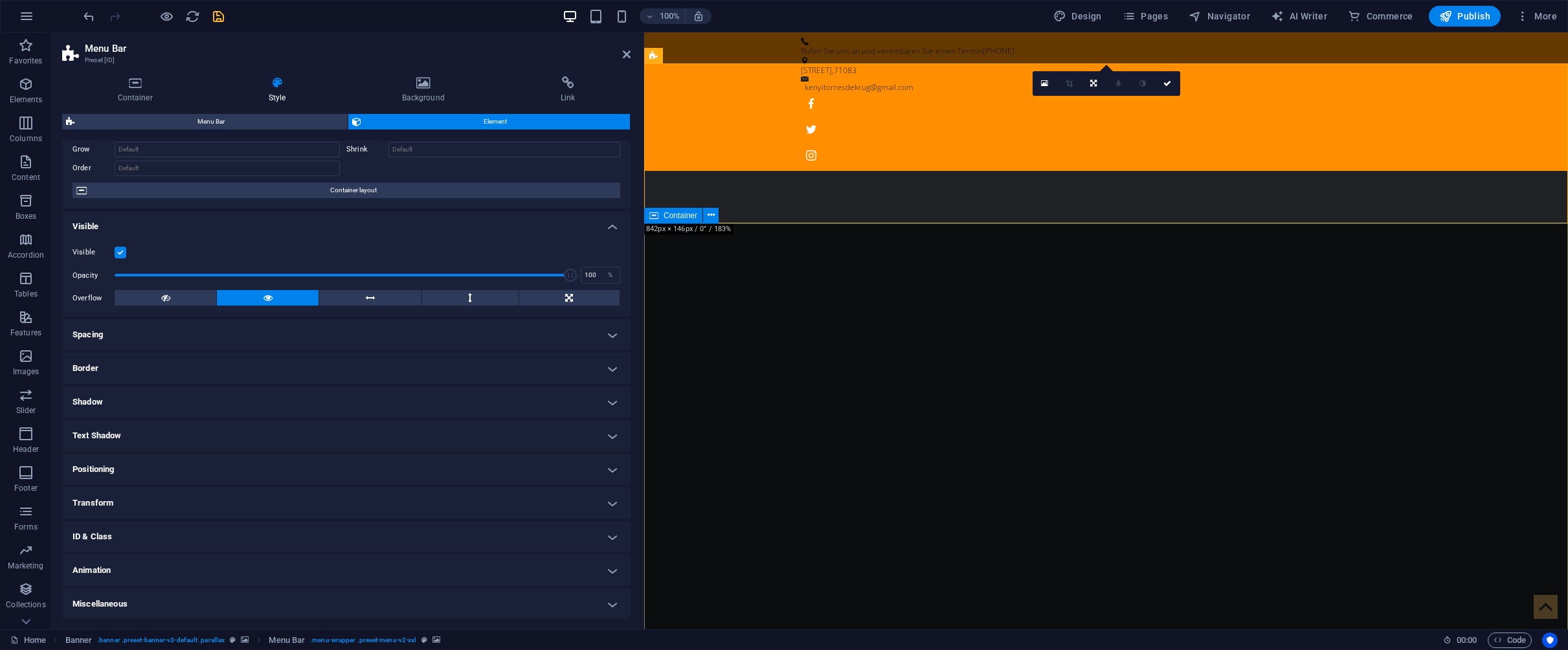 click on "Sei ein Gentleman. DER URSPRÜNGLICHE FRISEURSALON IN NEW YORK mehr erfahren" at bounding box center [1106, 1211] 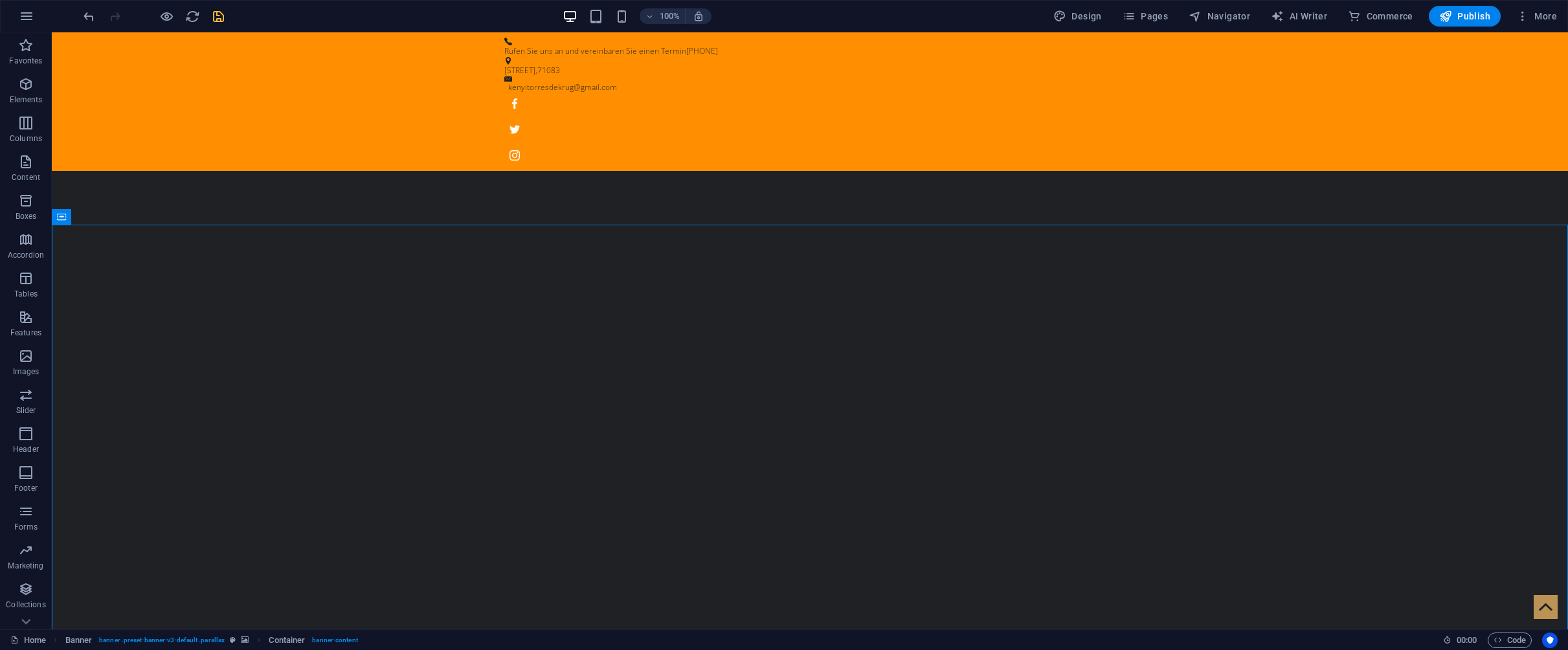 scroll, scrollTop: 0, scrollLeft: 0, axis: both 